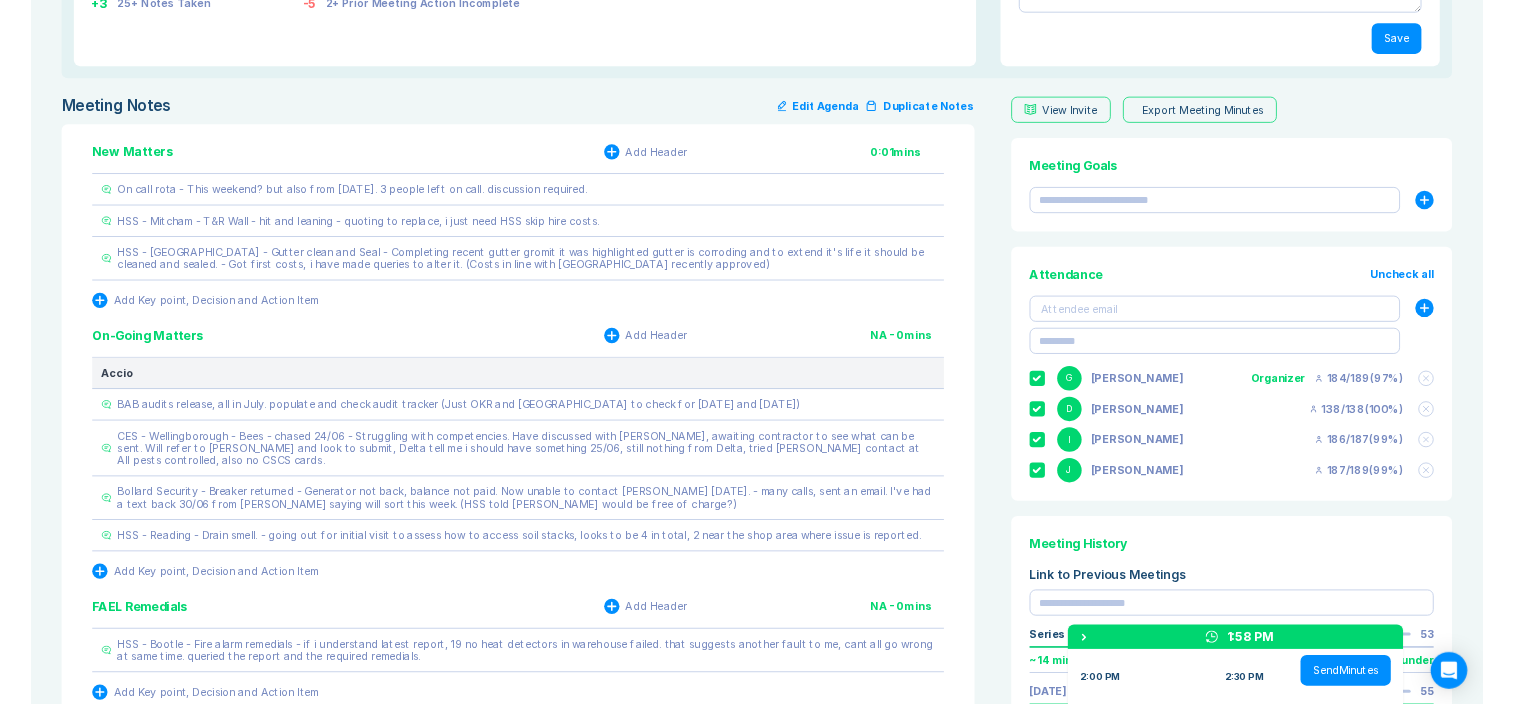 scroll, scrollTop: 399, scrollLeft: 0, axis: vertical 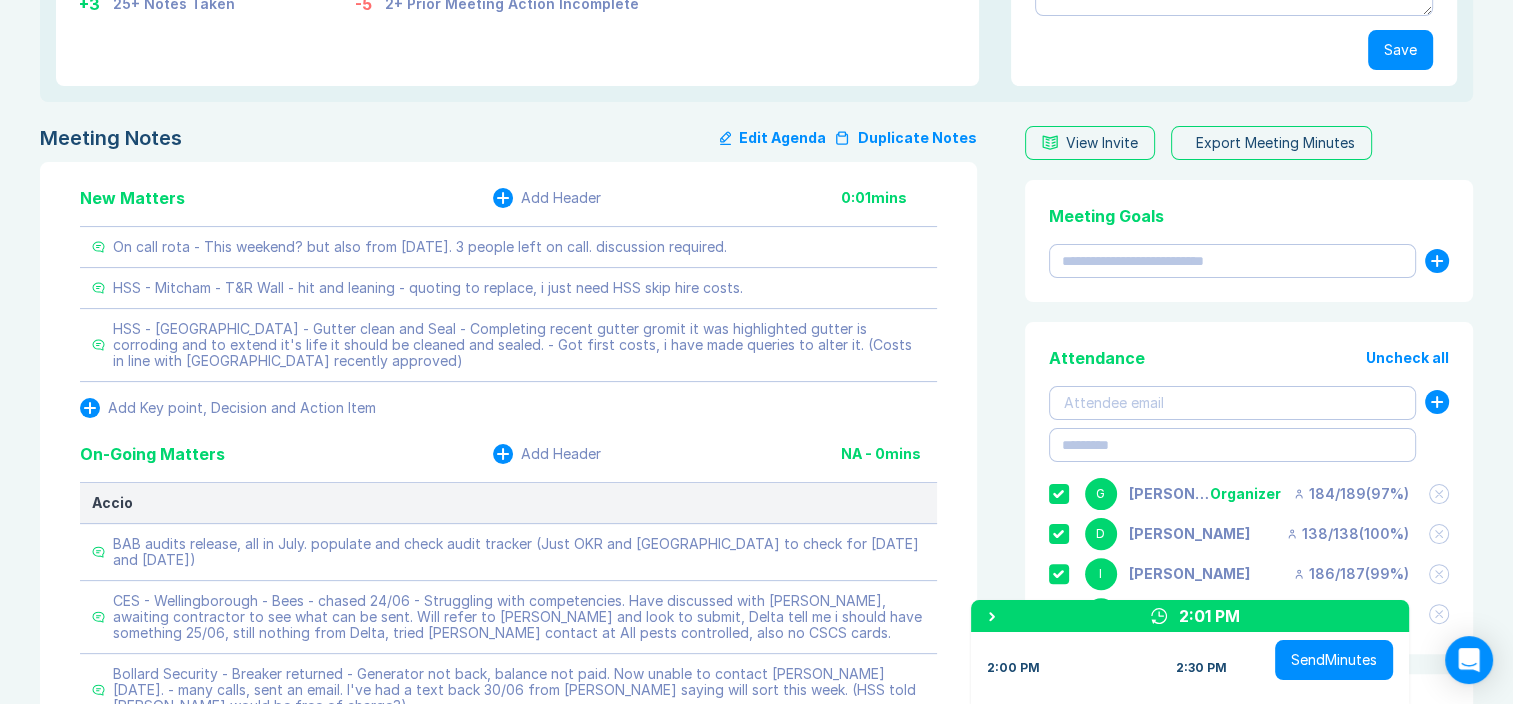 click on "Meeting Notes Edit Agenda Duplicate Notes New Matters Add Header 0:01  mins On call rota -  This weekend? but also from 18th July. 3 people left on call. discussion required. HSS - Mitcham - T&R Wall - hit and leaning - quoting to replace, i just need HSS skip hire costs. HSS - Belfast - Gutter clean and Seal - Completing recent gutter gromit it was highlighted gutter is corroding and to extend it's life it should be cleaned and sealed. - Got first costs, i have made queries to alter it. (Costs in line with Mitcham recently approved) Add Key point, Decision and Action Item On-Going Matters Add Header NA - 0  mins Accio BAB audits release, all in July. populate and check audit tracker (Just OKR and Southampton to check for 15th and 17th July) Bollard Security - Breaker returned -  Generator not back, balance not paid. Now unable to contact Richard Remde since Friday. - many calls, sent an email. I've had a text back 30/06 from Michelle saying will sort this week. (HSS told Michelle would be free of charge?) D" at bounding box center (756, 10822) 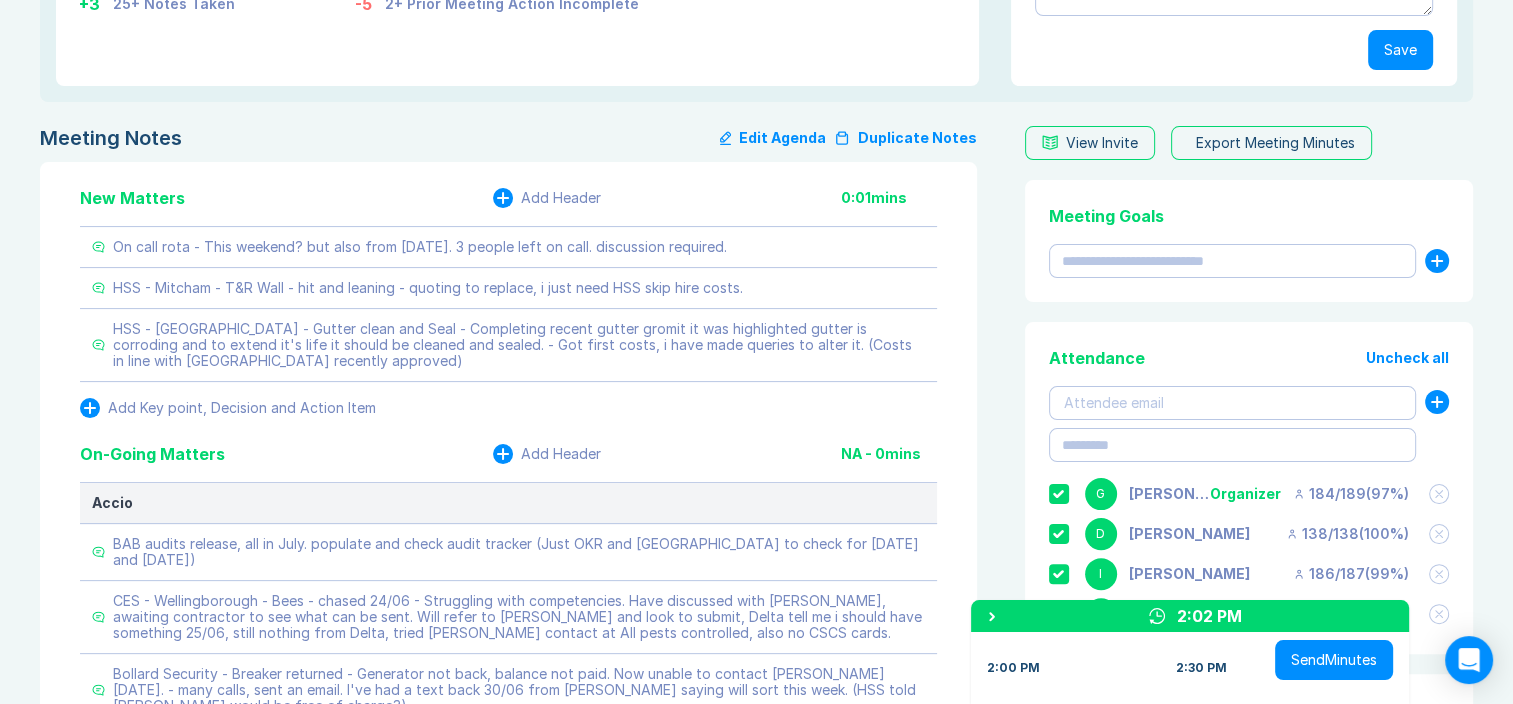 click on "Meeting Notes Edit Agenda Duplicate Notes New Matters Add Header 0:01  mins On call rota -  This weekend? but also from 18th July. 3 people left on call. discussion required. HSS - Mitcham - T&R Wall - hit and leaning - quoting to replace, i just need HSS skip hire costs. HSS - Belfast - Gutter clean and Seal - Completing recent gutter gromit it was highlighted gutter is corroding and to extend it's life it should be cleaned and sealed. - Got first costs, i have made queries to alter it. (Costs in line with Mitcham recently approved) Add Key point, Decision and Action Item On-Going Matters Add Header NA - 0  mins Accio BAB audits release, all in July. populate and check audit tracker (Just OKR and Southampton to check for 15th and 17th July) Bollard Security - Breaker returned -  Generator not back, balance not paid. Now unable to contact Richard Remde since Friday. - many calls, sent an email. I've had a text back 30/06 from Michelle saying will sort this week. (HSS told Michelle would be free of charge?) D" at bounding box center [756, 10822] 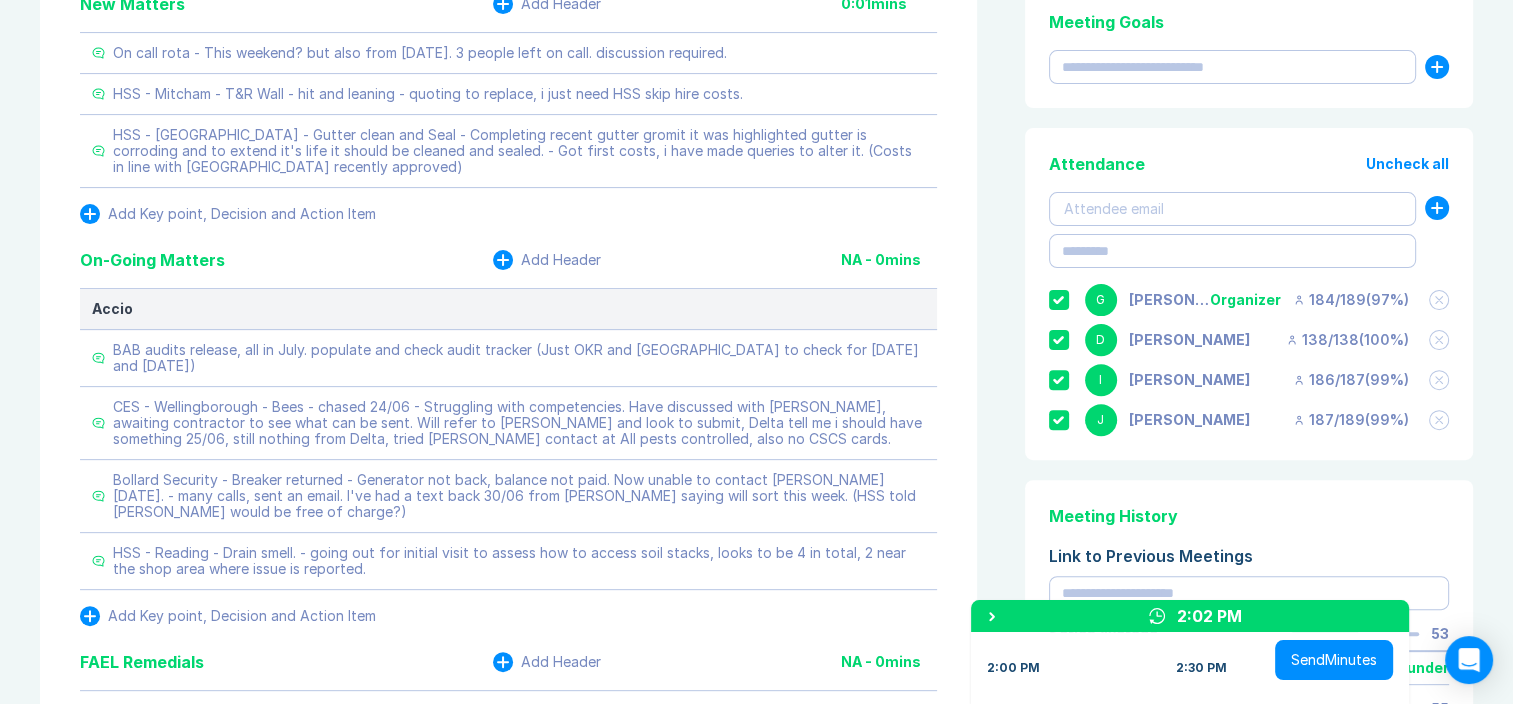 scroll, scrollTop: 599, scrollLeft: 0, axis: vertical 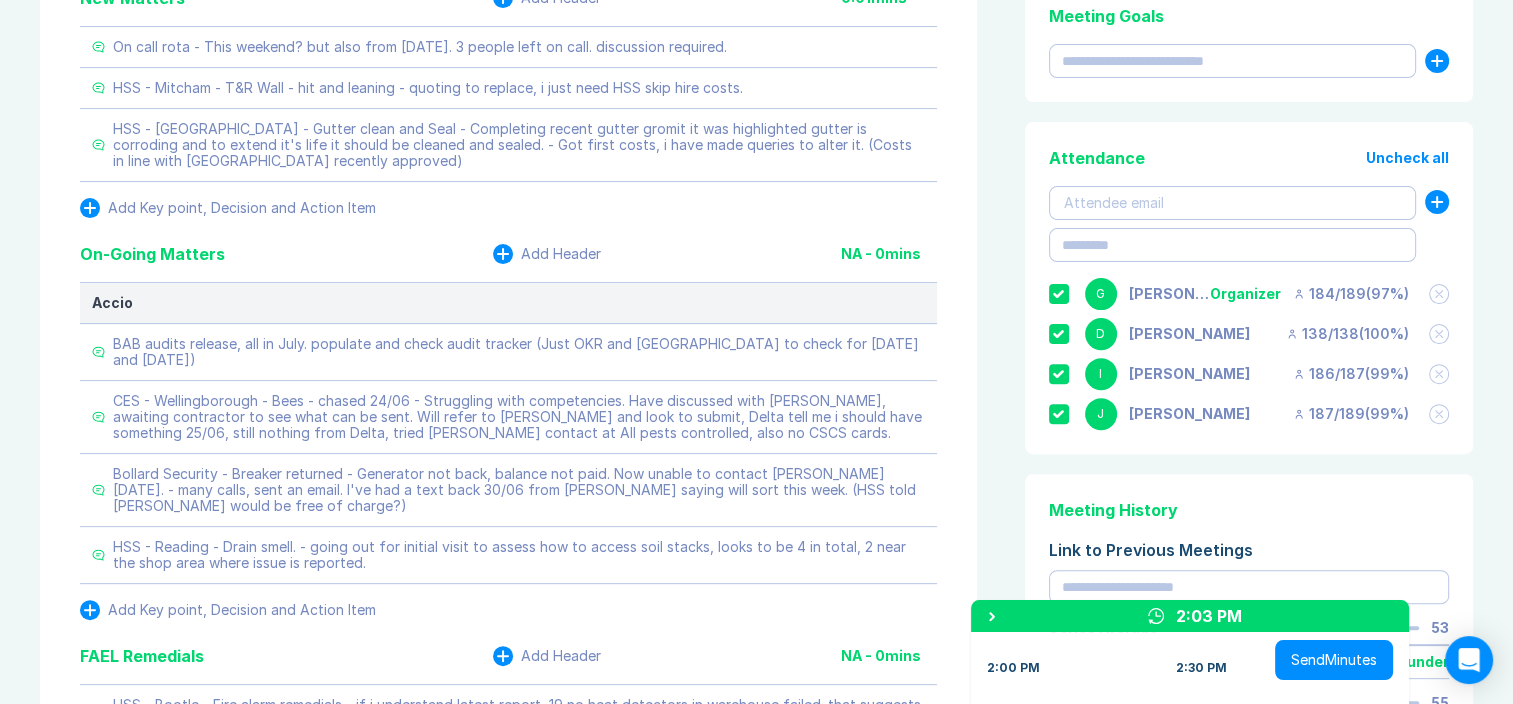 click on "Meeting Notes Edit Agenda Duplicate Notes New Matters Add Header 0:01  mins On call rota -  This weekend? but also from 18th July. 3 people left on call. discussion required. HSS - Mitcham - T&R Wall - hit and leaning - quoting to replace, i just need HSS skip hire costs. HSS - Belfast - Gutter clean and Seal - Completing recent gutter gromit it was highlighted gutter is corroding and to extend it's life it should be cleaned and sealed. - Got first costs, i have made queries to alter it. (Costs in line with Mitcham recently approved) Add Key point, Decision and Action Item On-Going Matters Add Header NA - 0  mins Accio BAB audits release, all in July. populate and check audit tracker (Just OKR and Southampton to check for 15th and 17th July) Bollard Security - Breaker returned -  Generator not back, balance not paid. Now unable to contact Richard Remde since Friday. - many calls, sent an email. I've had a text back 30/06 from Michelle saying will sort this week. (HSS told Michelle would be free of charge?) D" at bounding box center [756, 10622] 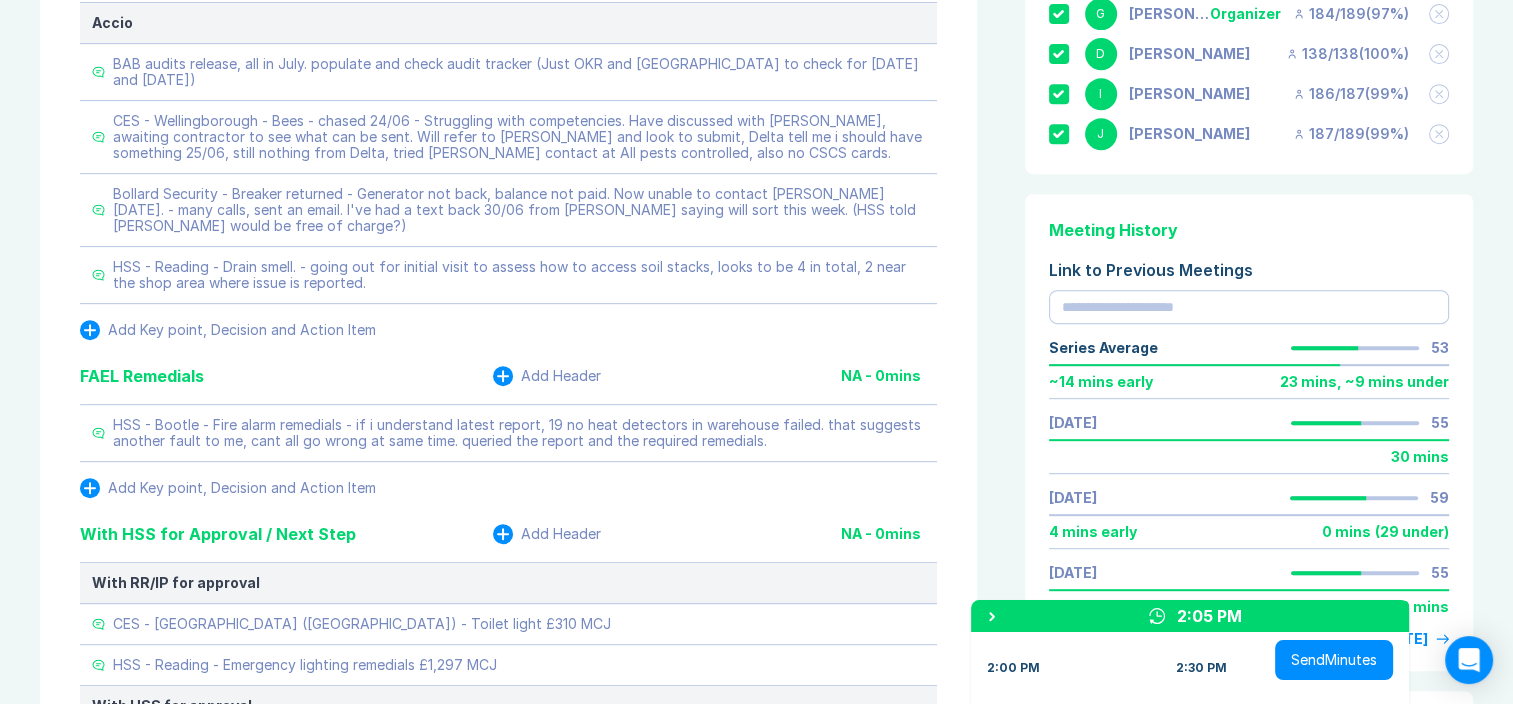 scroll, scrollTop: 919, scrollLeft: 0, axis: vertical 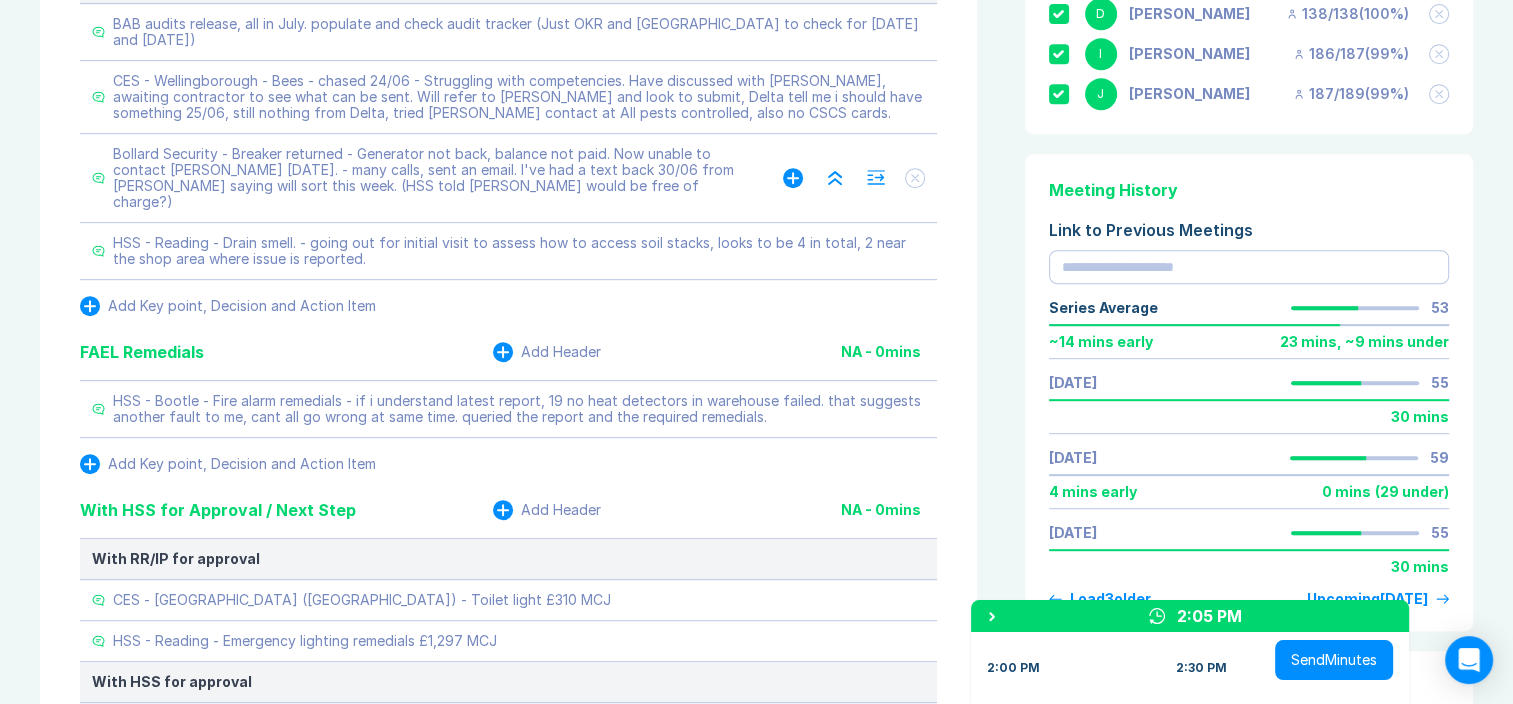 click 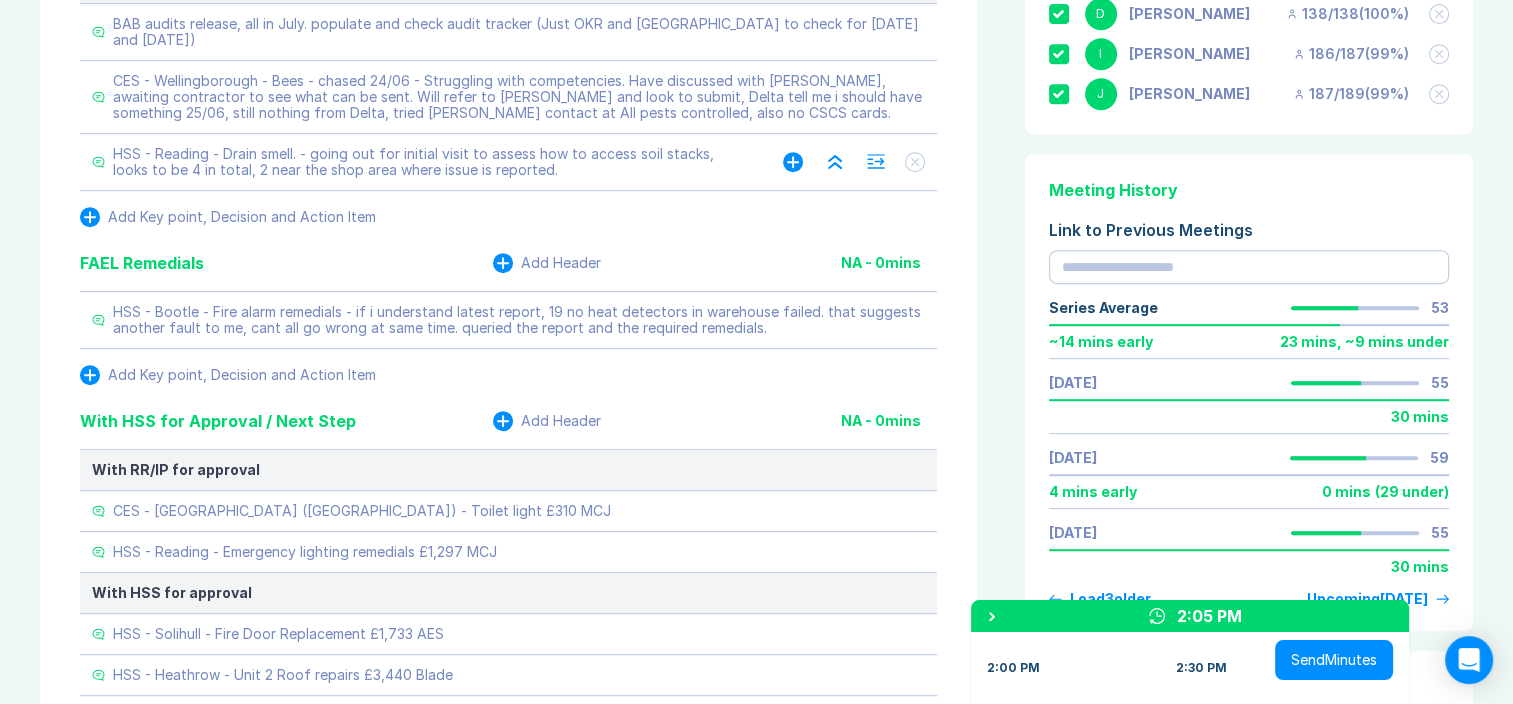 click on "Meeting Notes Edit Agenda Duplicate Notes New Matters Add Header 0:01  mins On call rota -  This weekend? but also from 18th July. 3 people left on call. discussion required. HSS - Mitcham - T&R Wall - hit and leaning - quoting to replace, i just need HSS skip hire costs. HSS - Belfast - Gutter clean and Seal - Completing recent gutter gromit it was highlighted gutter is corroding and to extend it's life it should be cleaned and sealed. - Got first costs, i have made queries to alter it. (Costs in line with Mitcham recently approved) Add Key point, Decision and Action Item On-Going Matters Add Header NA - 0  mins Accio BAB audits release, all in July. populate and check audit tracker (Just OKR and Southampton to check for 15th and 17th July) HSS - Reading - Drain smell. - going out for initial visit to assess how to access soil stacks, looks to be 4 in total, 2 near the shop area where issue is reported. Add Key point, Decision and Action Item FAEL Remedials Add Header NA - 0  mins Add Header NA - 0  mins AOB" at bounding box center (756, 10266) 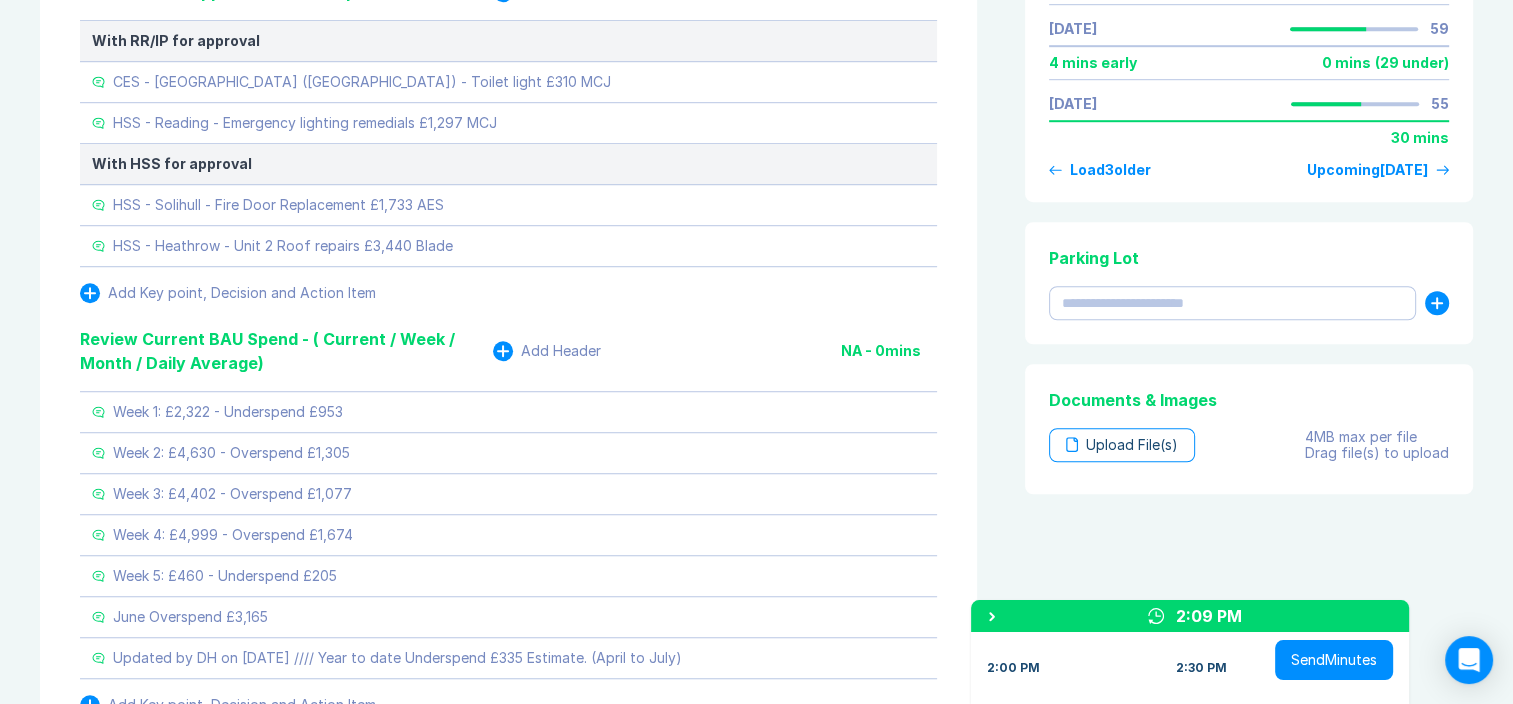 scroll, scrollTop: 1359, scrollLeft: 0, axis: vertical 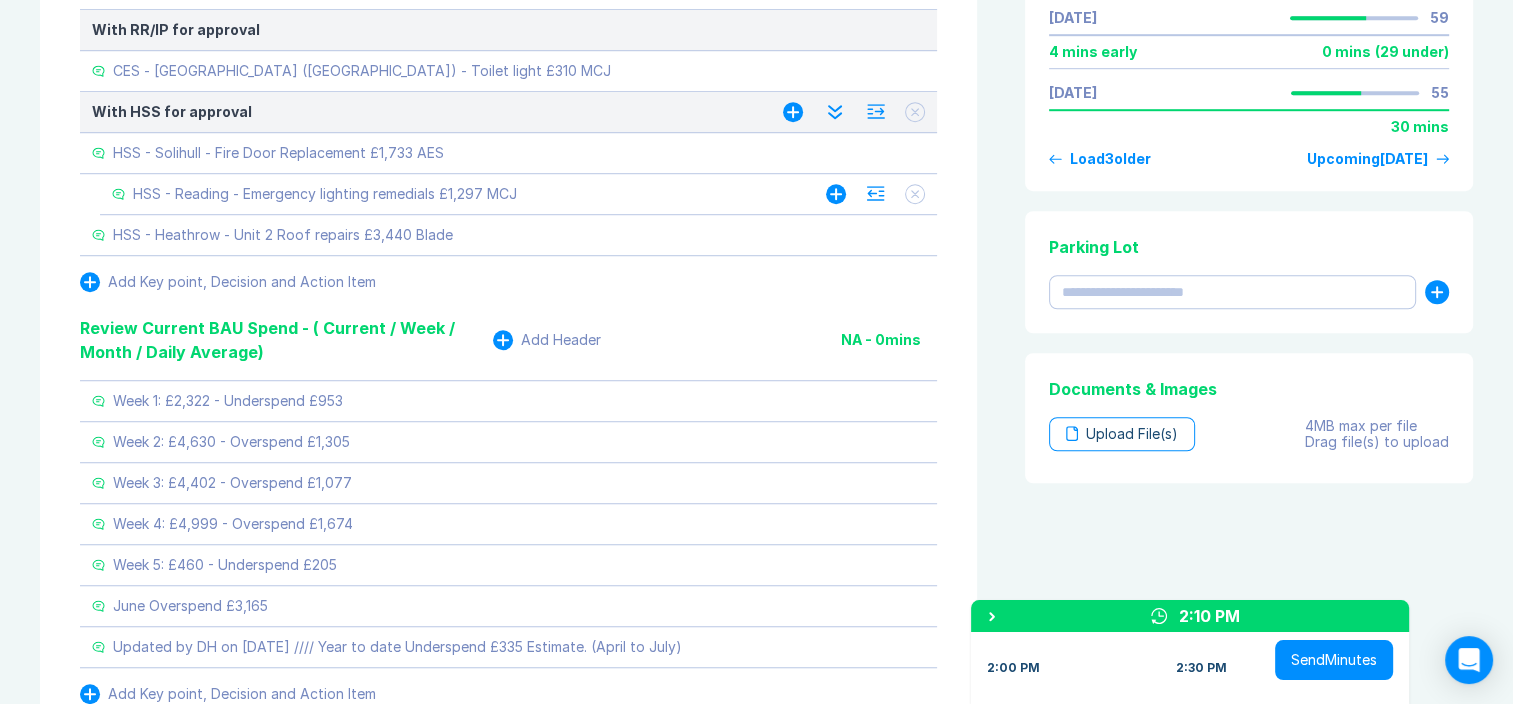 click 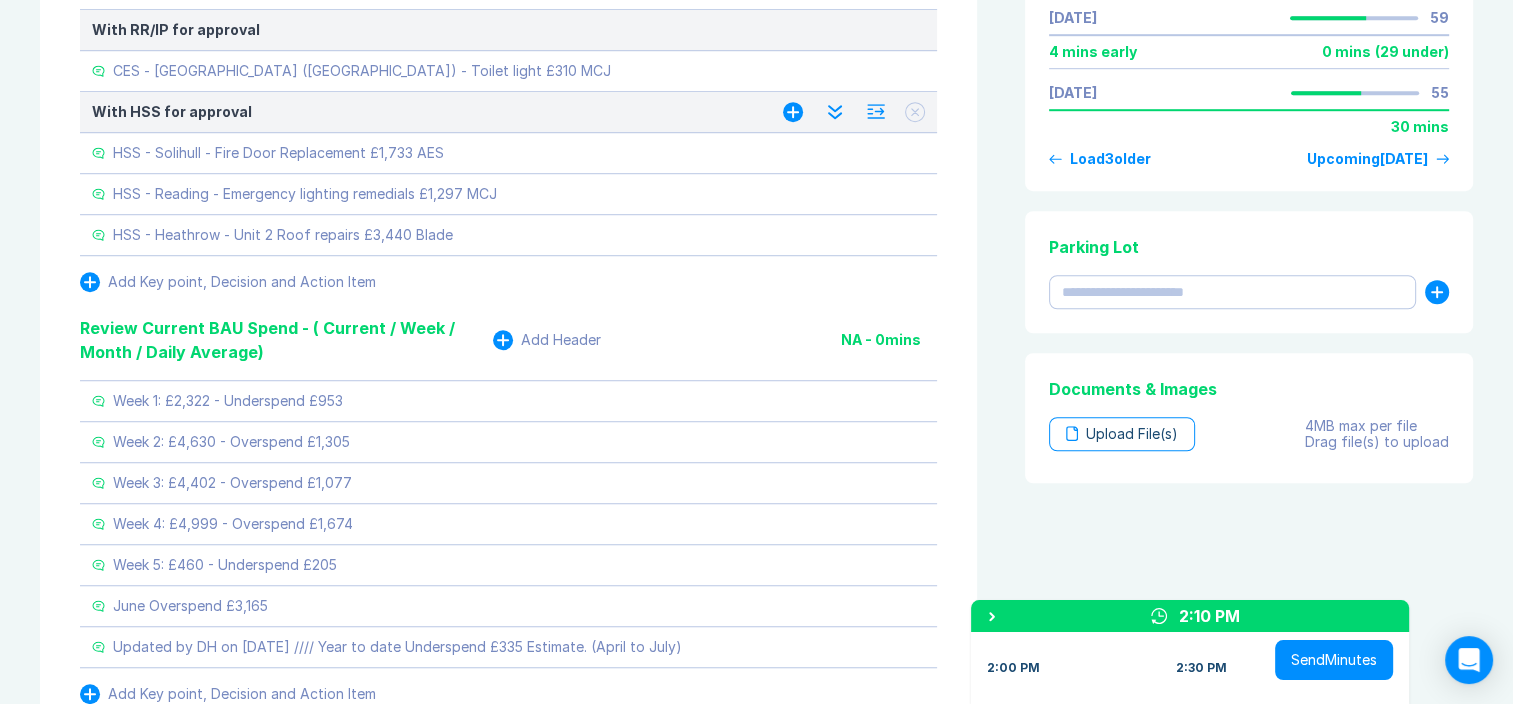 click on "Meeting Notes Edit Agenda Duplicate Notes New Matters Add Header 0:01  mins On call rota -  This weekend? but also from 18th July. 3 people left on call. discussion required. HSS - Mitcham - T&R Wall - hit and leaning - quoting to replace, i just need HSS skip hire costs. HSS - Belfast - Gutter clean and Seal - Completing recent gutter gromit it was highlighted gutter is corroding and to extend it's life it should be cleaned and sealed. - Got first costs, i have made queries to alter it. (Costs in line with Mitcham recently approved) Add Key point, Decision and Action Item On-Going Matters Add Header NA - 0  mins Accio BAB audits release, all in July. populate and check audit tracker (Just OKR and Southampton to check for 15th and 17th July) HSS - Reading - Drain smell. - going out for initial visit to assess how to access soil stacks, looks to be 4 in total, 2 near the shop area where issue is reported. Add Key point, Decision and Action Item FAEL Remedials Add Header NA - 0  mins Add Header NA - 0  mins AOB" at bounding box center (756, 9826) 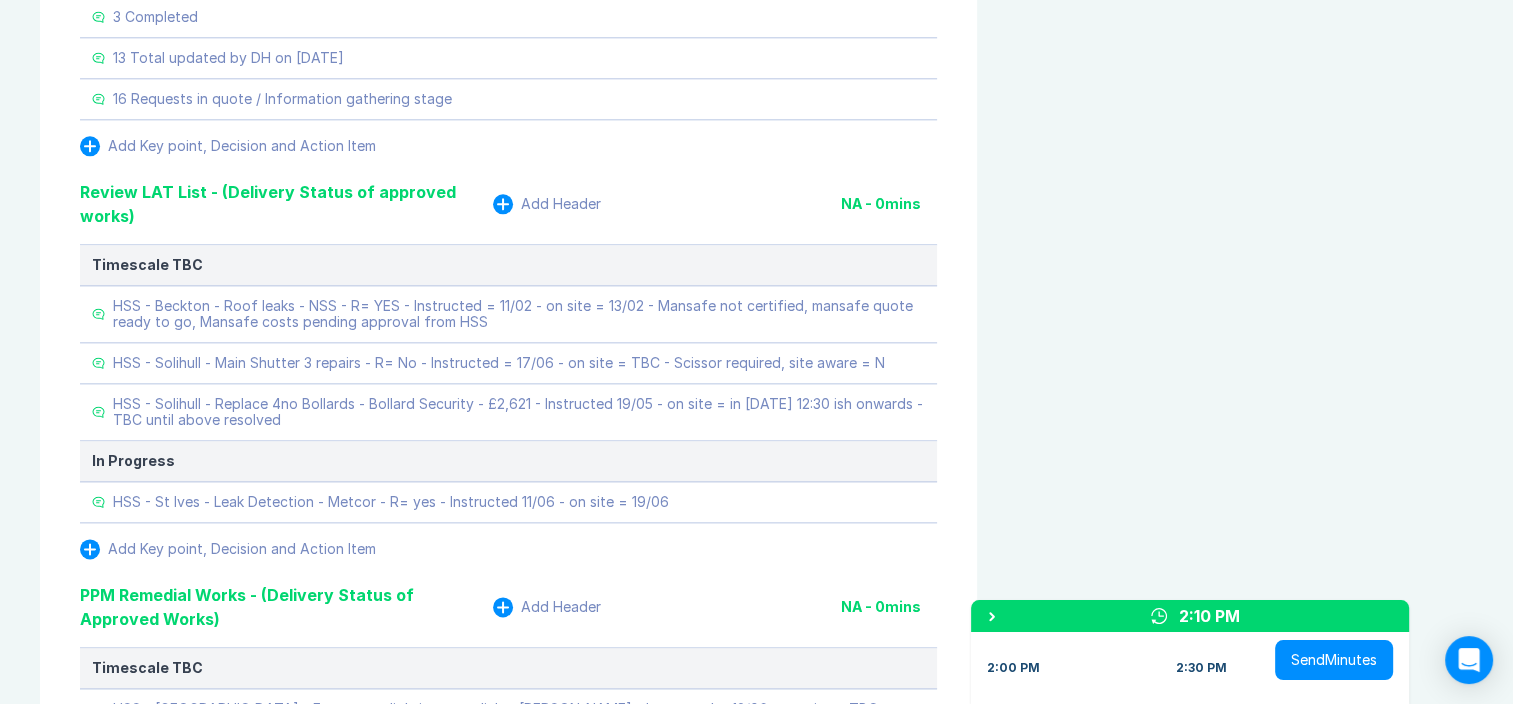 scroll, scrollTop: 2359, scrollLeft: 0, axis: vertical 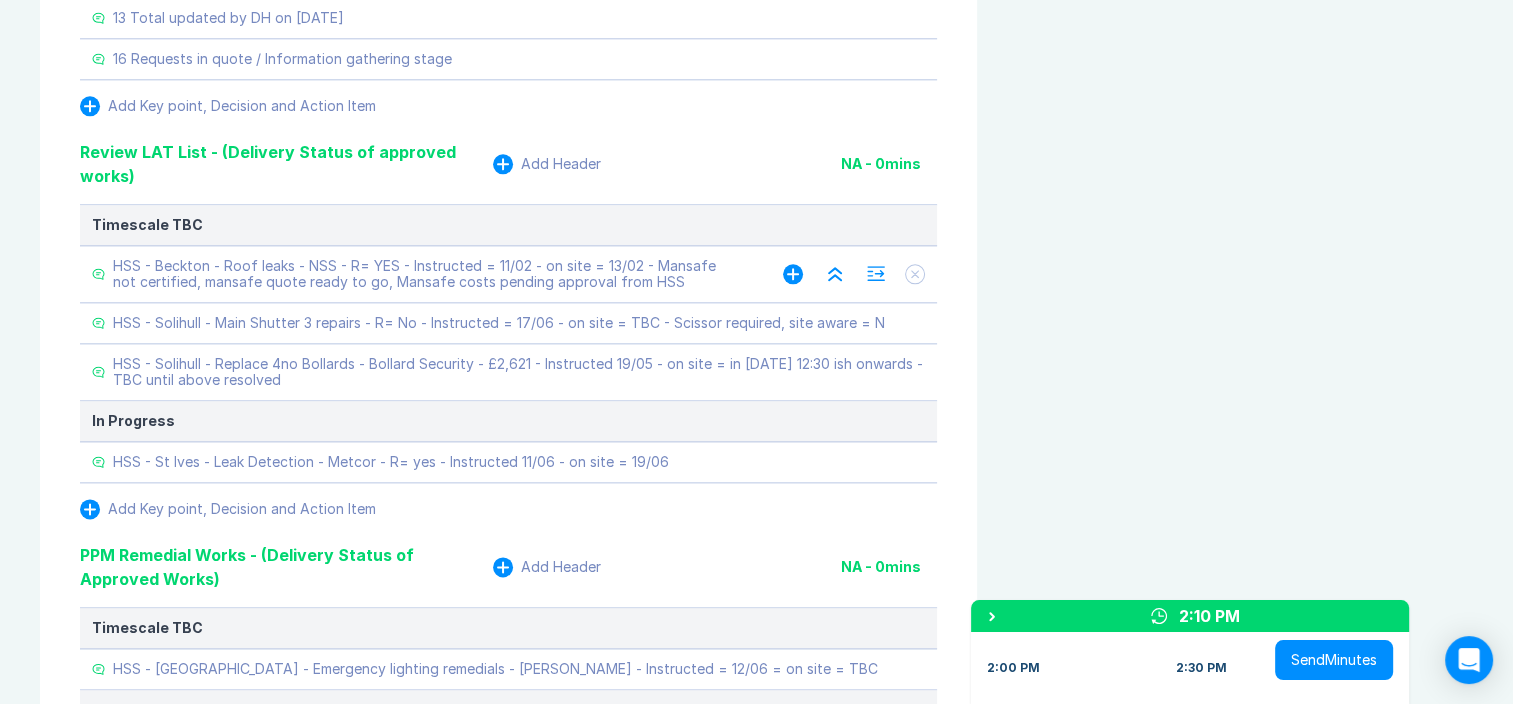 click on "HSS - Beckton - Roof leaks - NSS -  R= YES -  Instructed  = 11/02   -   on site  =  13/02  -  Mansafe not certified, mansafe quote ready to go, Mansafe costs pending approval from HSS" at bounding box center [428, 274] 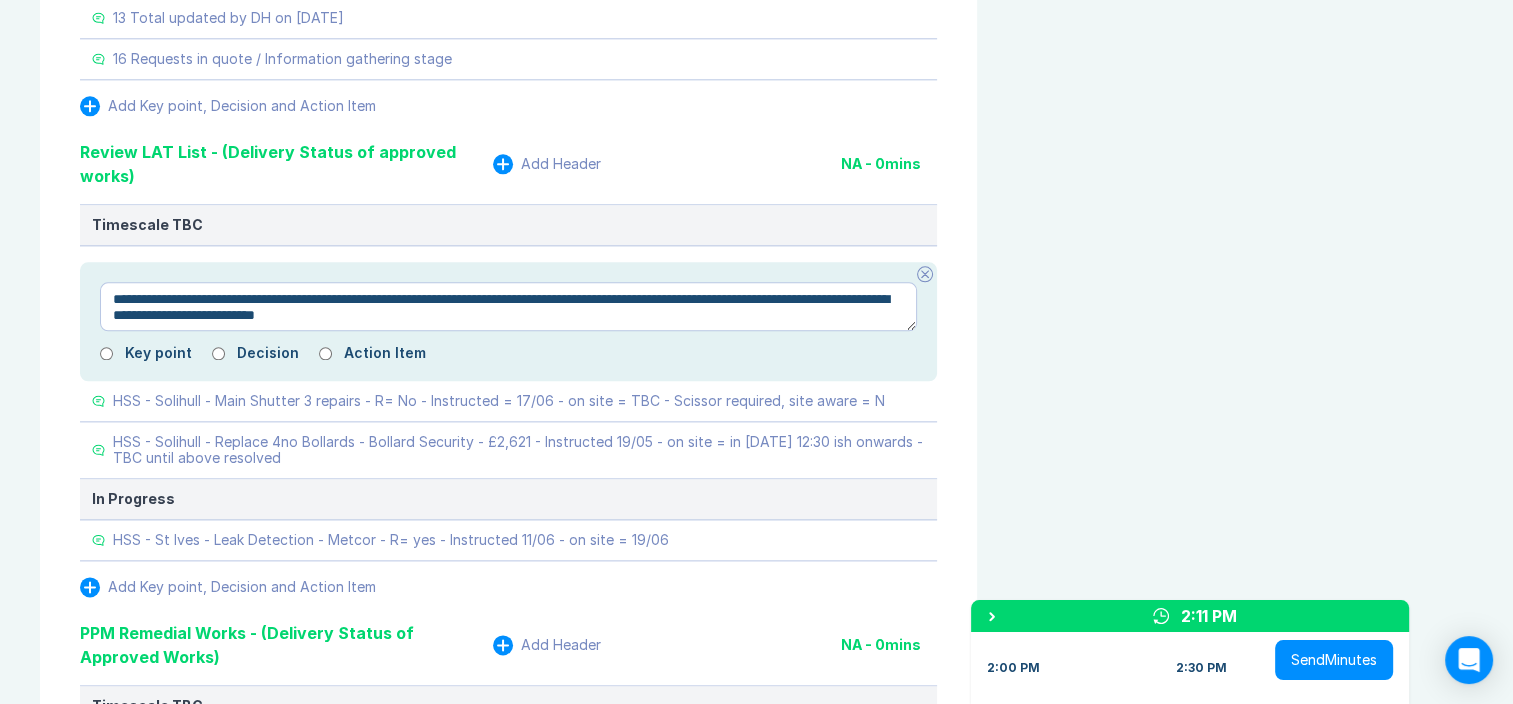 click on "**********" at bounding box center [508, 307] 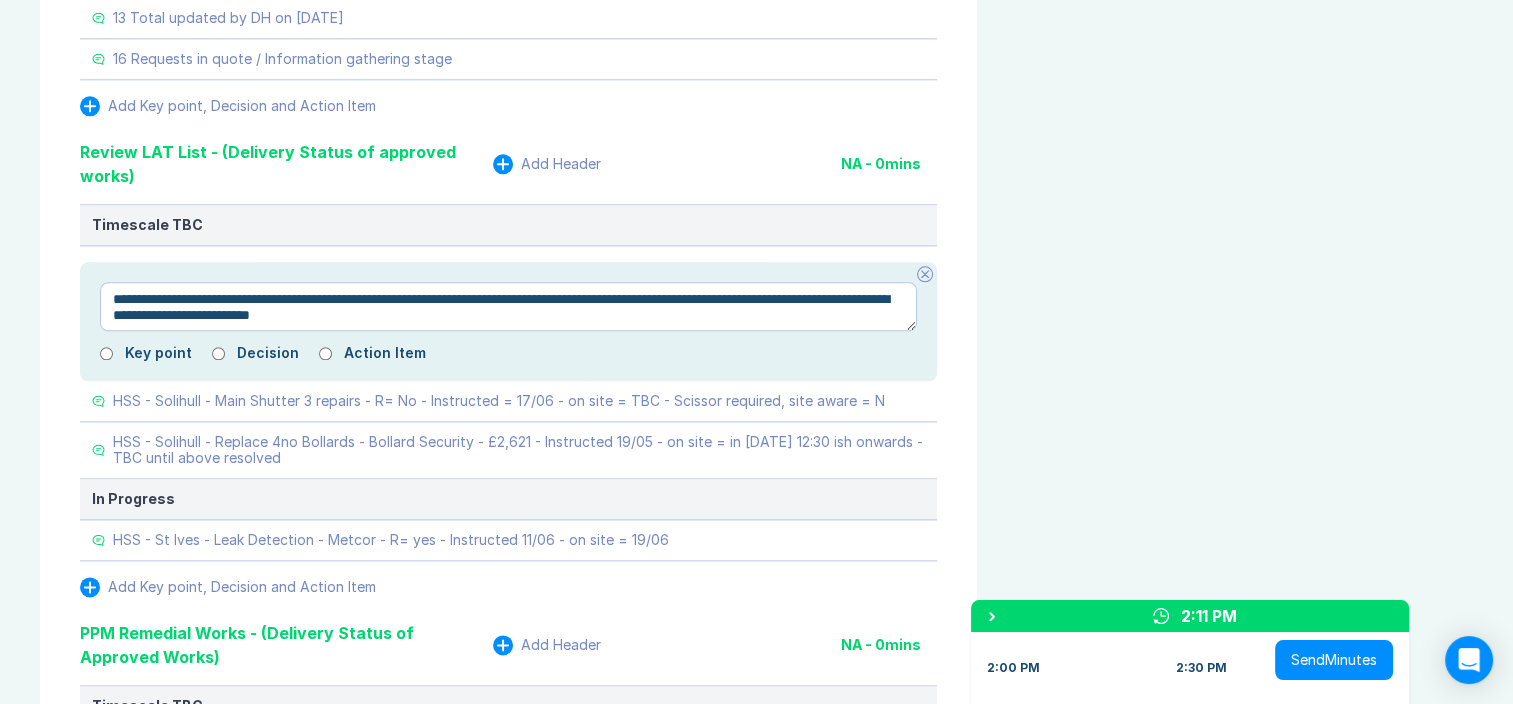 type on "*" 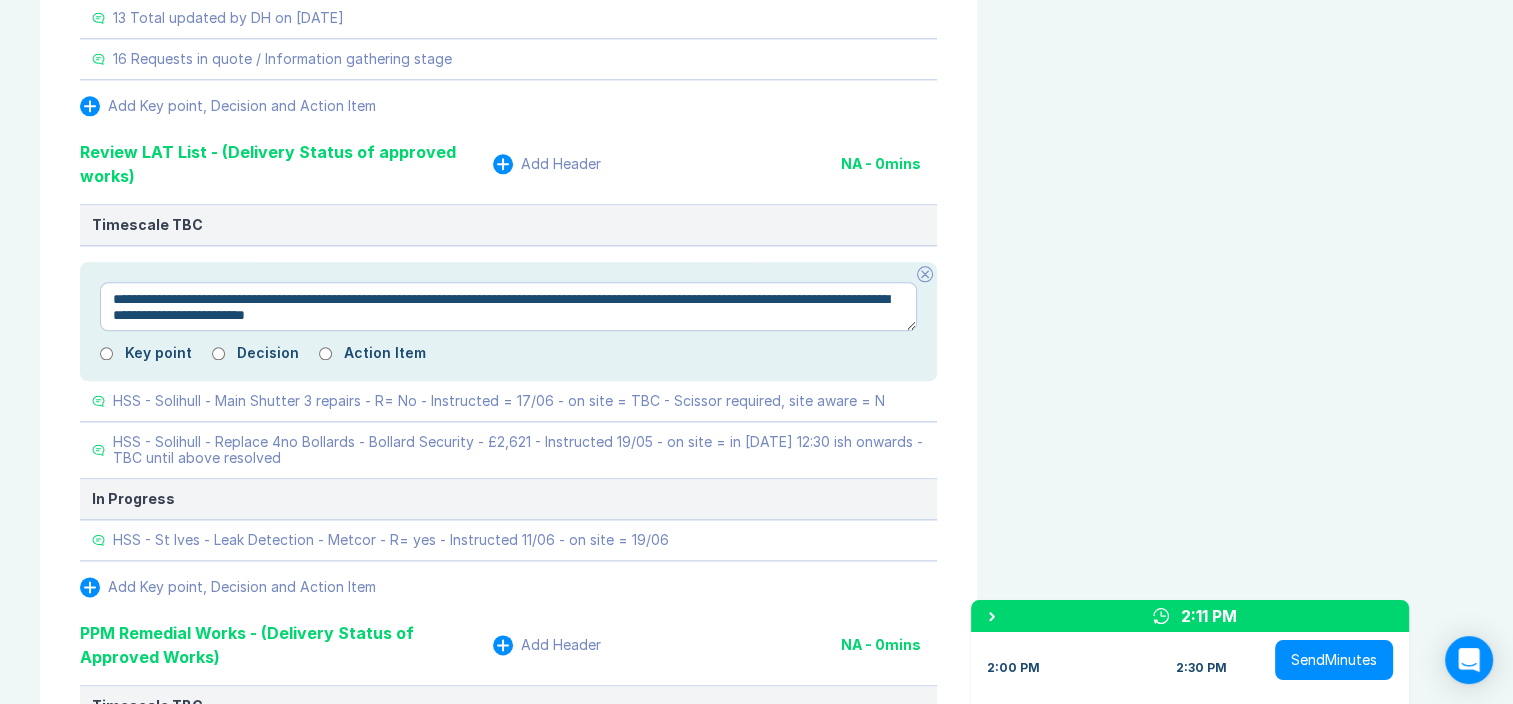 type on "*" 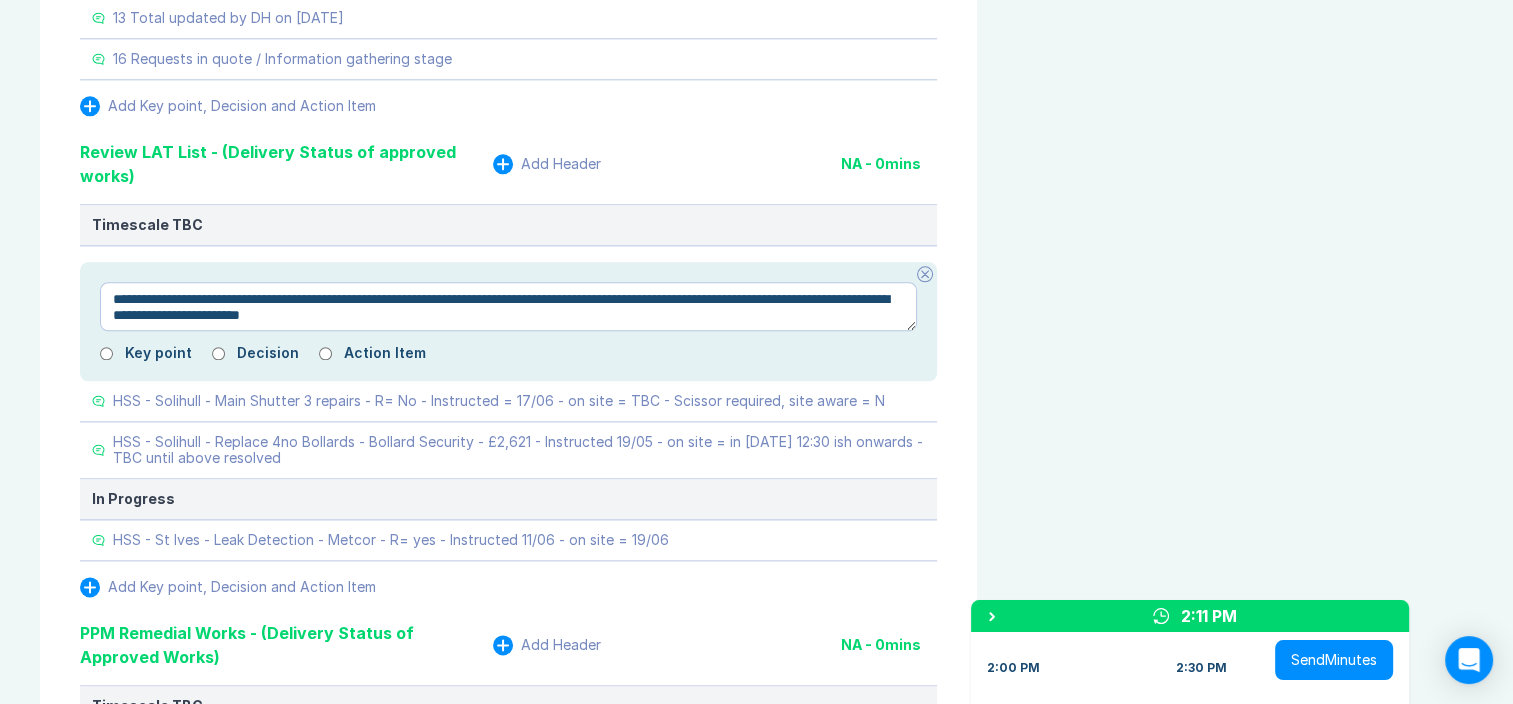 type on "*" 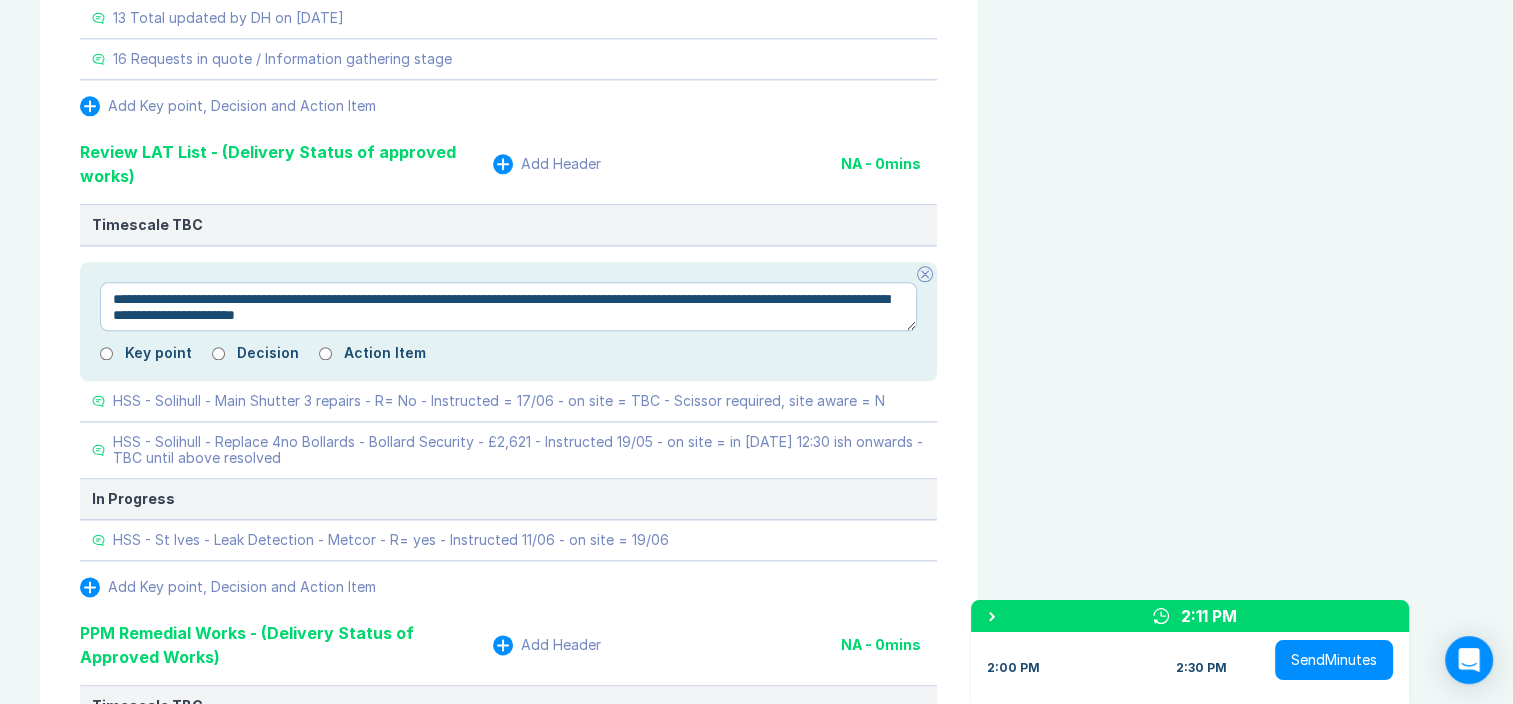type on "*" 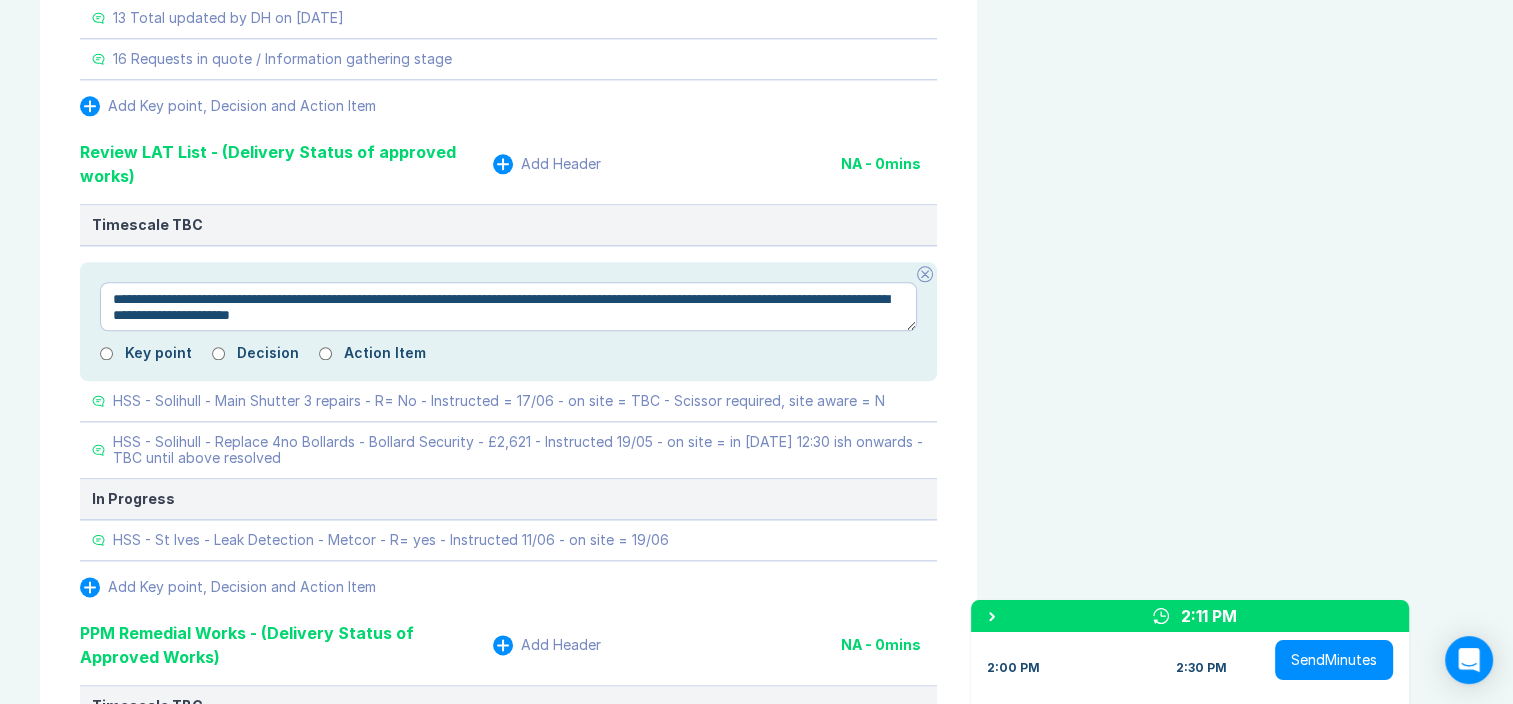 type on "*" 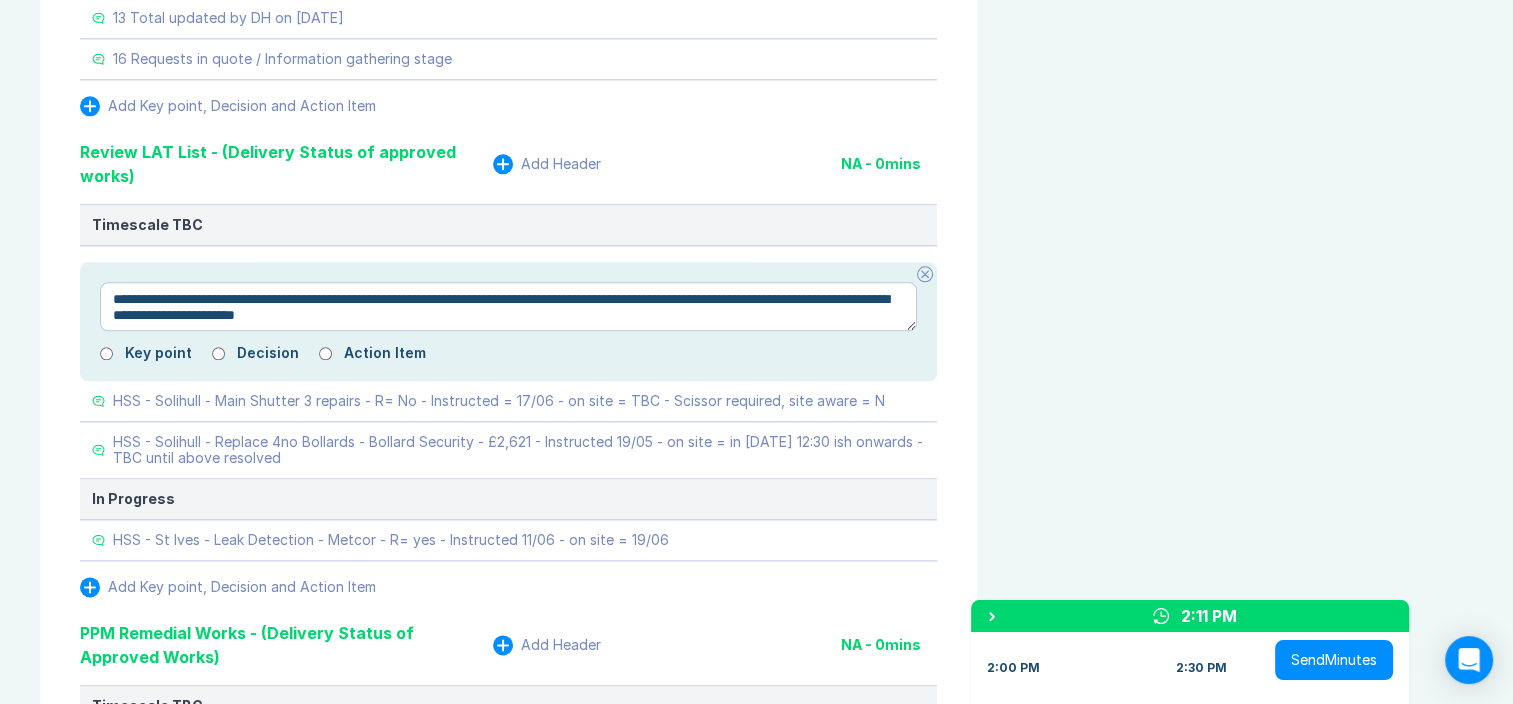 type on "*" 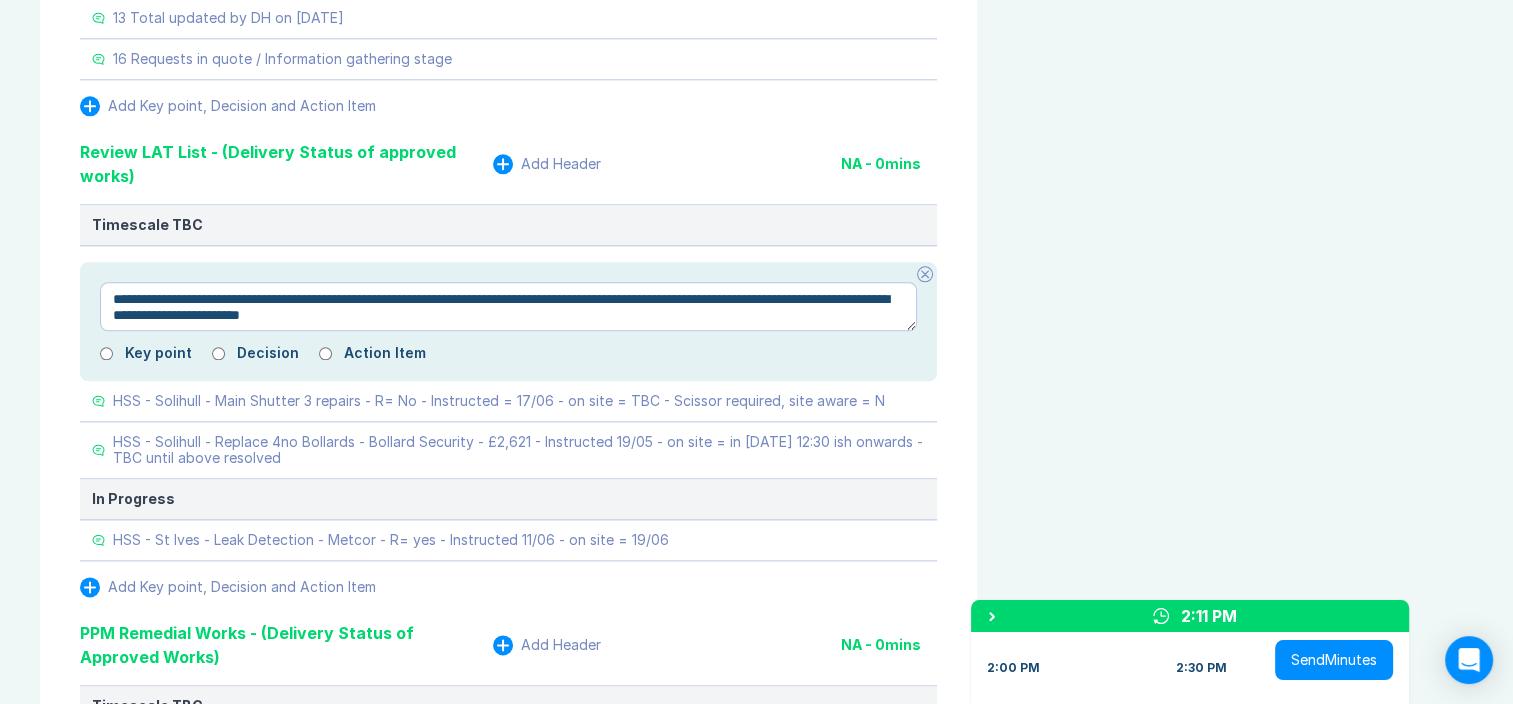 type on "*" 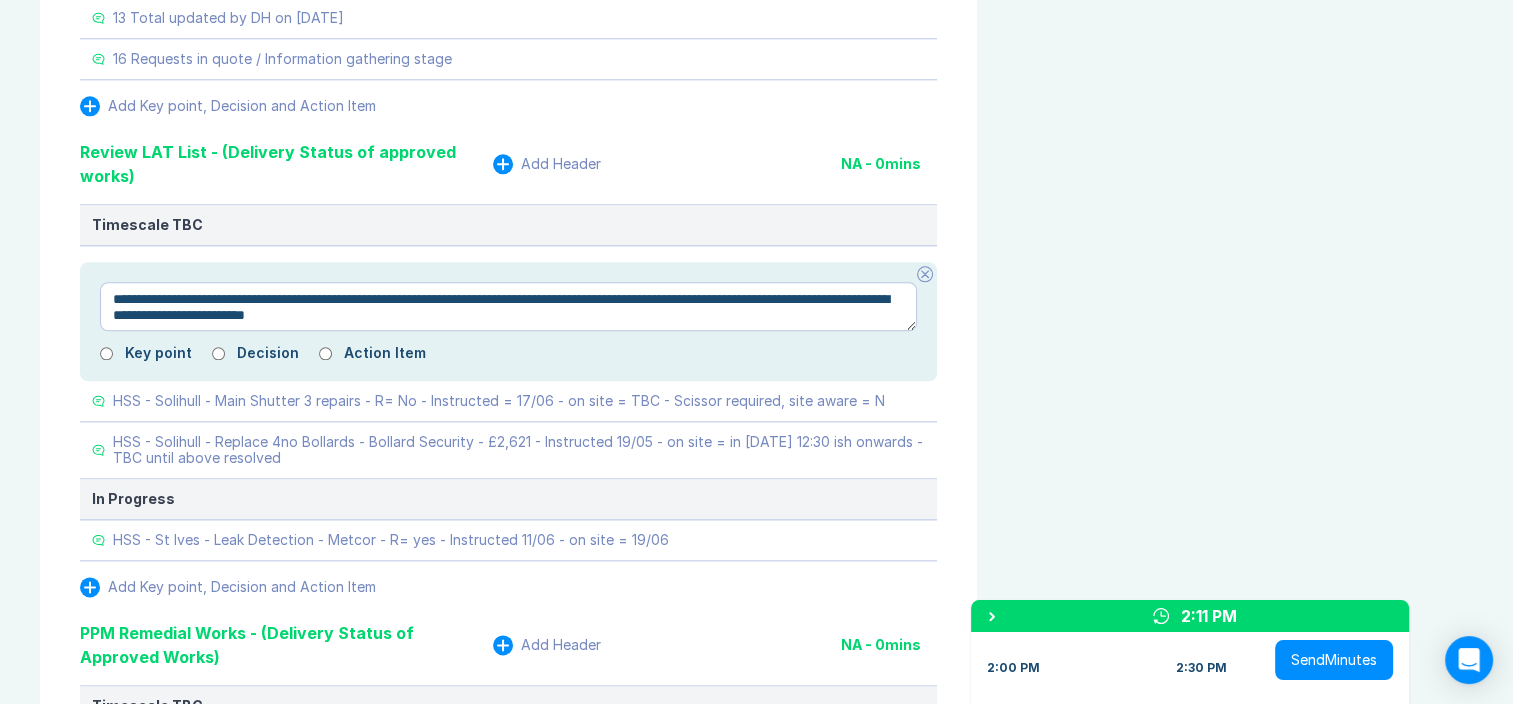 type on "*" 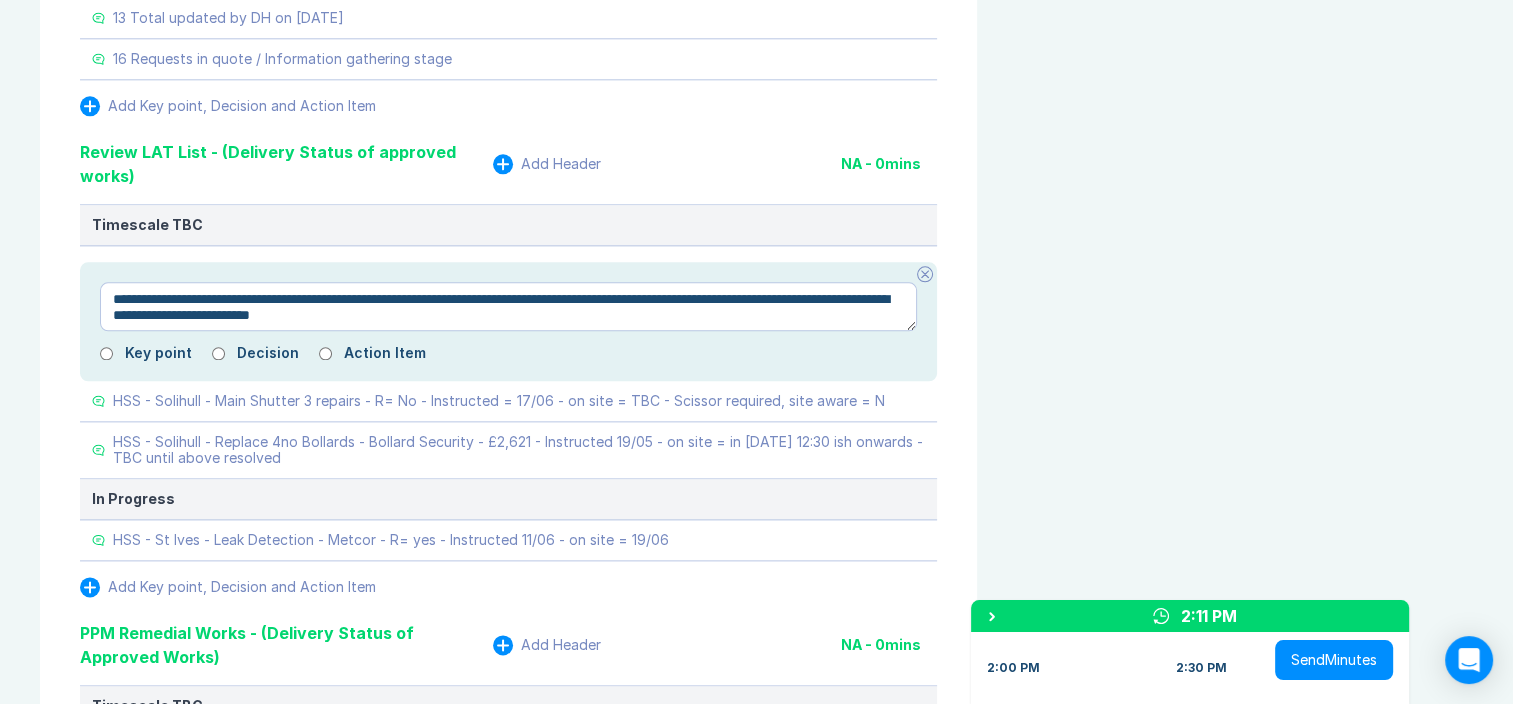 type on "*" 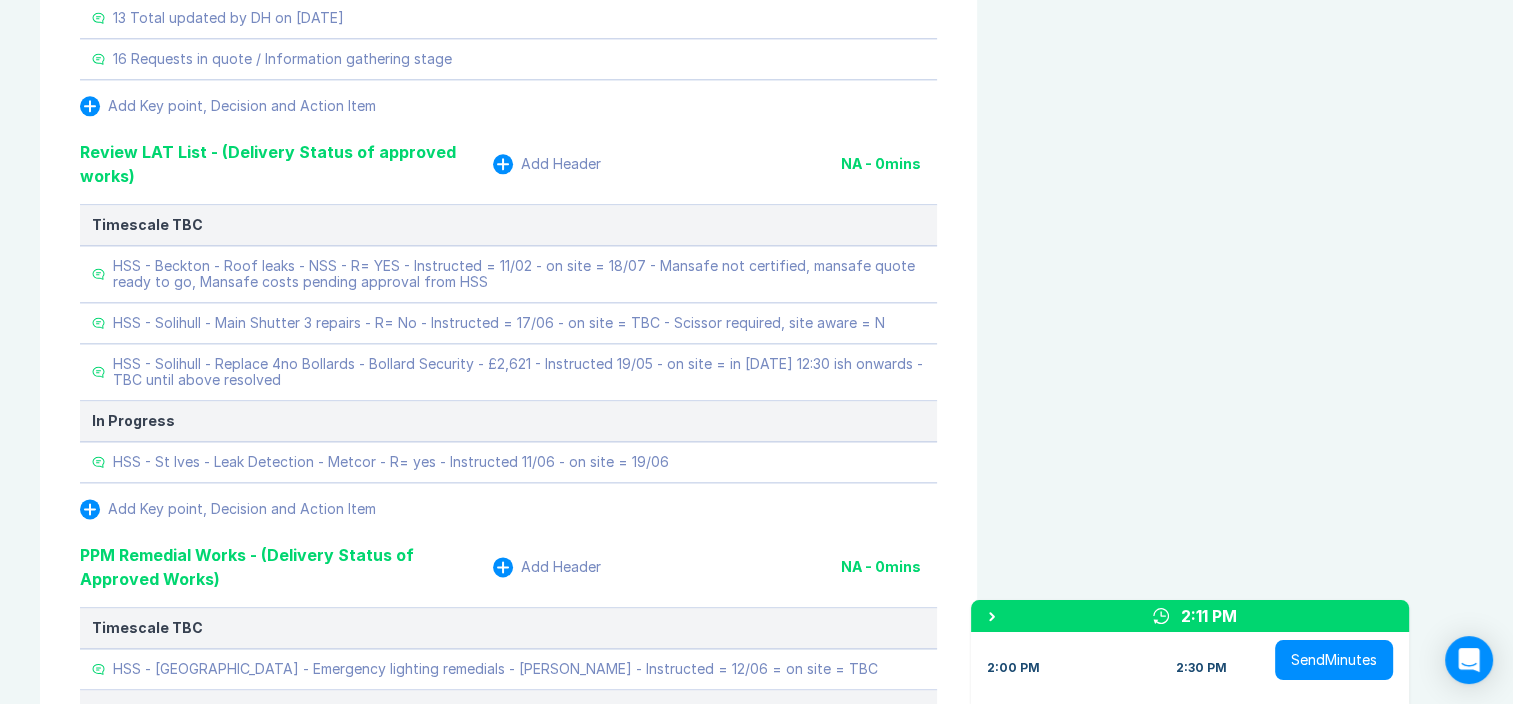 click on "Meeting Notes Edit Agenda Duplicate Notes New Matters Add Header 0:01  mins On call rota -  This weekend? but also from 18th July. 3 people left on call. discussion required. HSS - Mitcham - T&R Wall - hit and leaning - quoting to replace, i just need HSS skip hire costs. HSS - Belfast - Gutter clean and Seal - Completing recent gutter gromit it was highlighted gutter is corroding and to extend it's life it should be cleaned and sealed. - Got first costs, i have made queries to alter it. (Costs in line with Mitcham recently approved) Add Key point, Decision and Action Item On-Going Matters Add Header NA - 0  mins Accio BAB audits release, all in July. populate and check audit tracker (Just OKR and Southampton to check for 15th and 17th July) HSS - Reading - Drain smell. - going out for initial visit to assess how to access soil stacks, looks to be 4 in total, 2 near the shop area where issue is reported. Add Key point, Decision and Action Item FAEL Remedials Add Header NA - 0  mins Add Header NA - 0  mins AOB" at bounding box center (756, 8826) 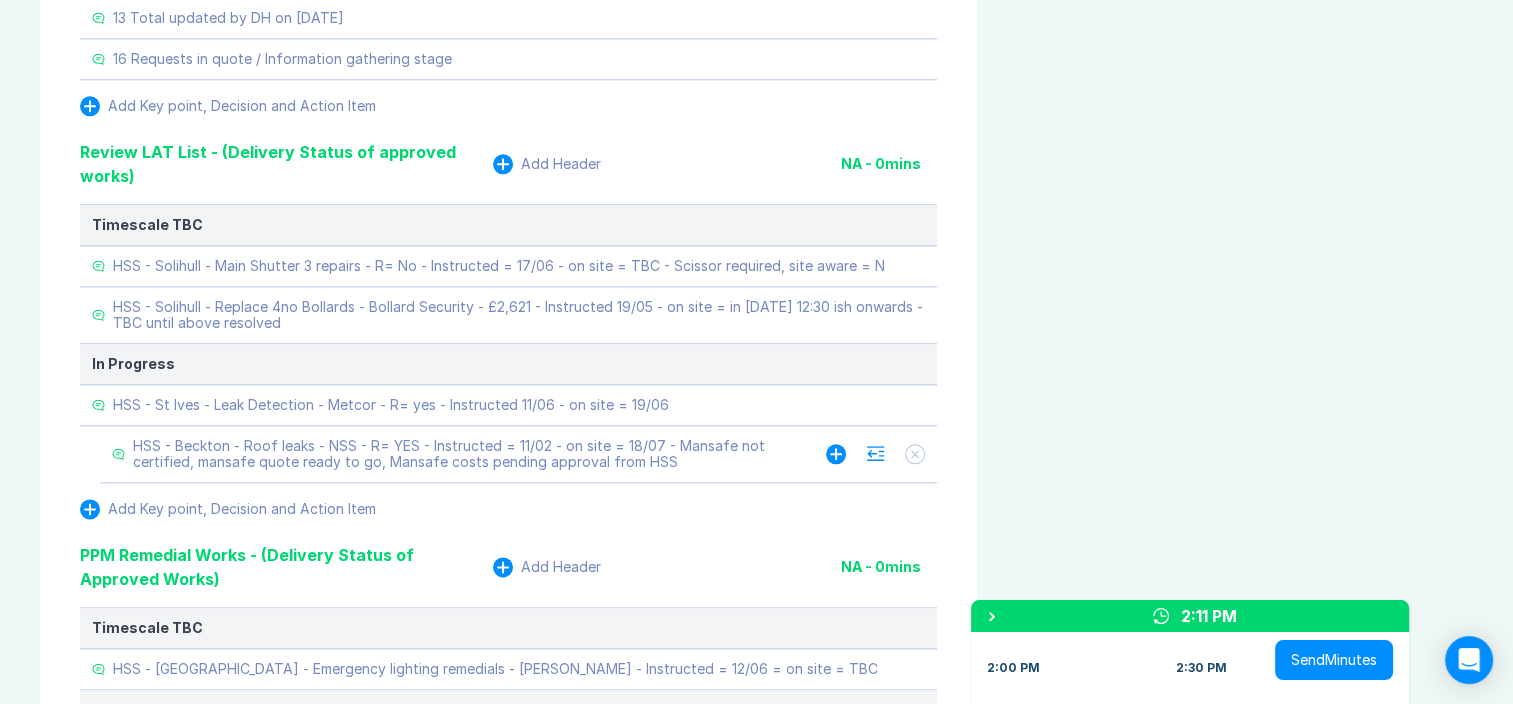 click 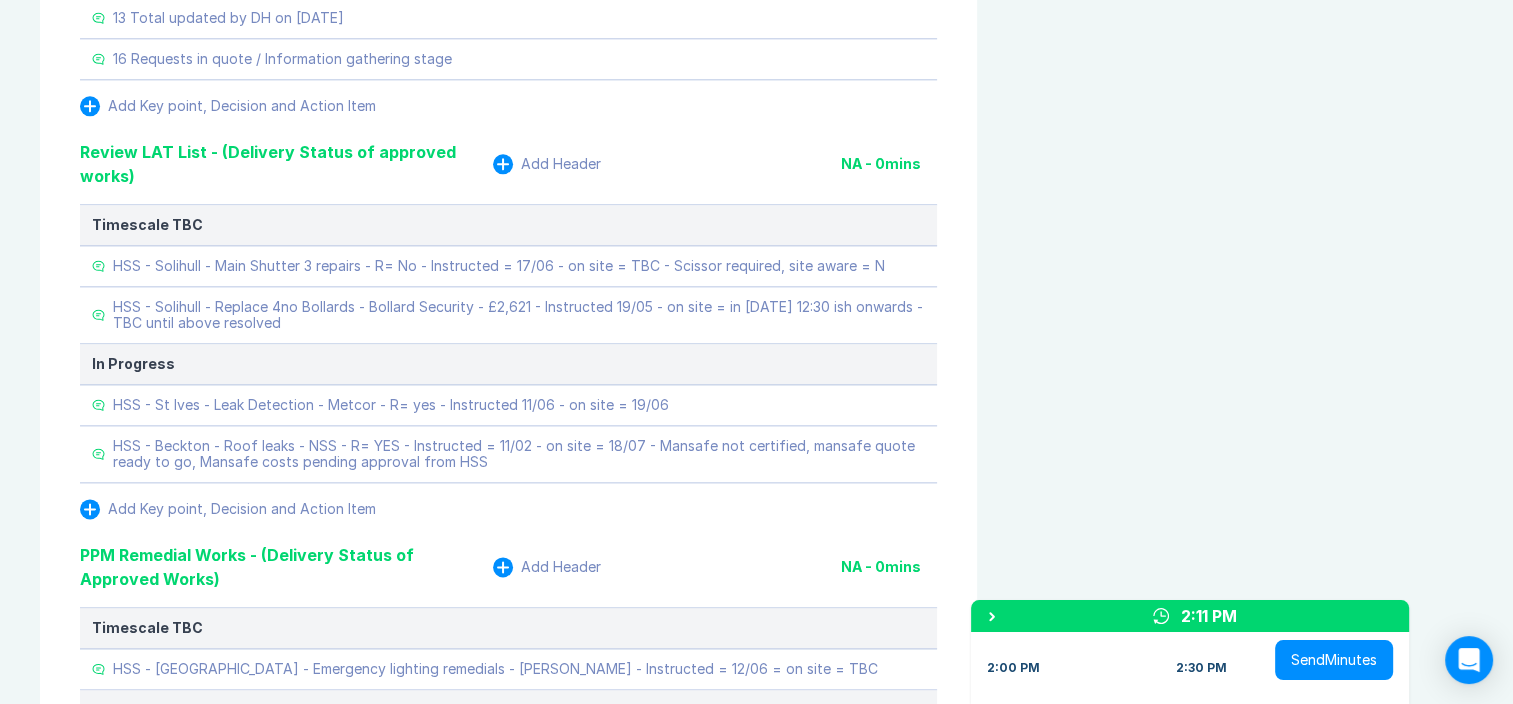 click on "Meeting Notes Edit Agenda Duplicate Notes New Matters Add Header 0:01  mins On call rota -  This weekend? but also from 18th July. 3 people left on call. discussion required. HSS - Mitcham - T&R Wall - hit and leaning - quoting to replace, i just need HSS skip hire costs. HSS - Belfast - Gutter clean and Seal - Completing recent gutter gromit it was highlighted gutter is corroding and to extend it's life it should be cleaned and sealed. - Got first costs, i have made queries to alter it. (Costs in line with Mitcham recently approved) Add Key point, Decision and Action Item On-Going Matters Add Header NA - 0  mins Accio BAB audits release, all in July. populate and check audit tracker (Just OKR and Southampton to check for 15th and 17th July) HSS - Reading - Drain smell. - going out for initial visit to assess how to access soil stacks, looks to be 4 in total, 2 near the shop area where issue is reported. Add Key point, Decision and Action Item FAEL Remedials Add Header NA - 0  mins Add Header NA - 0  mins AOB" at bounding box center (756, 8826) 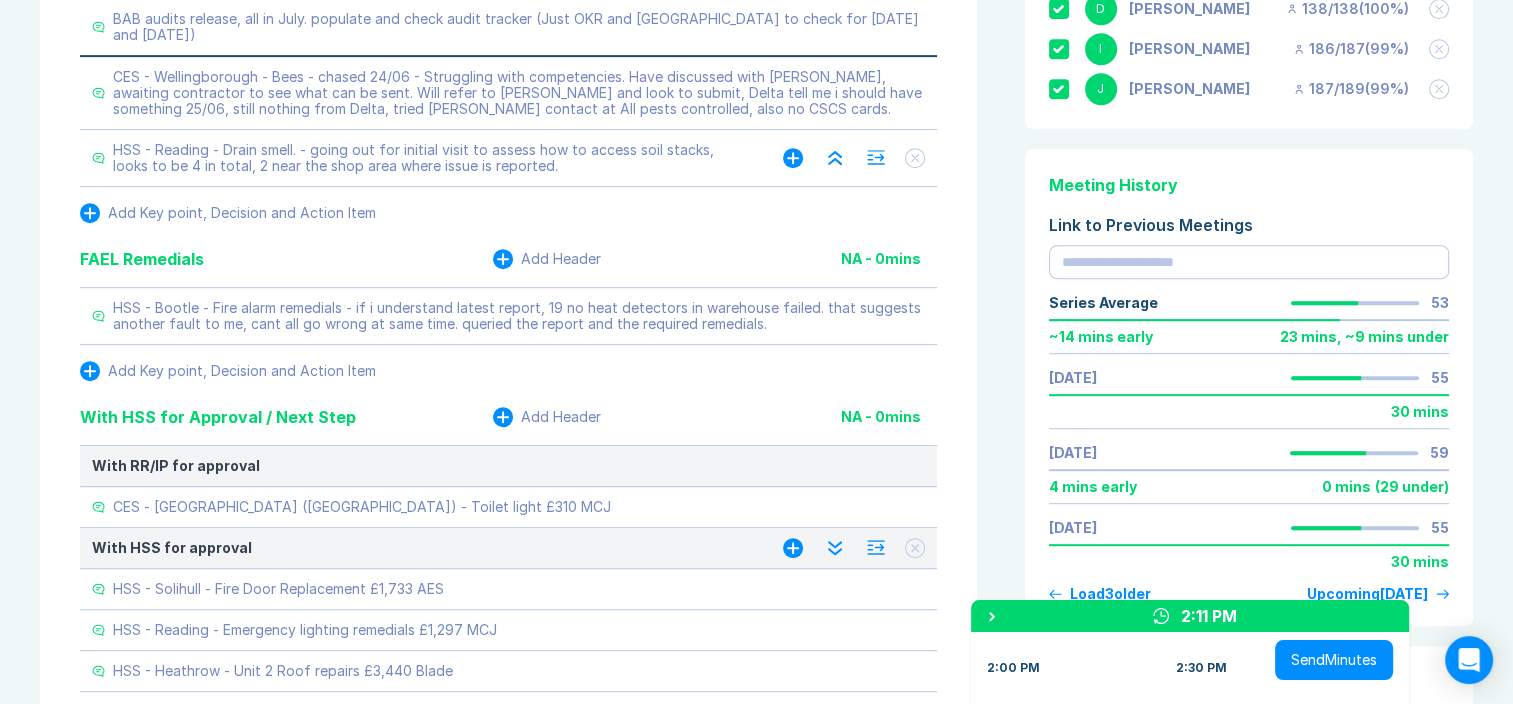 scroll, scrollTop: 872, scrollLeft: 0, axis: vertical 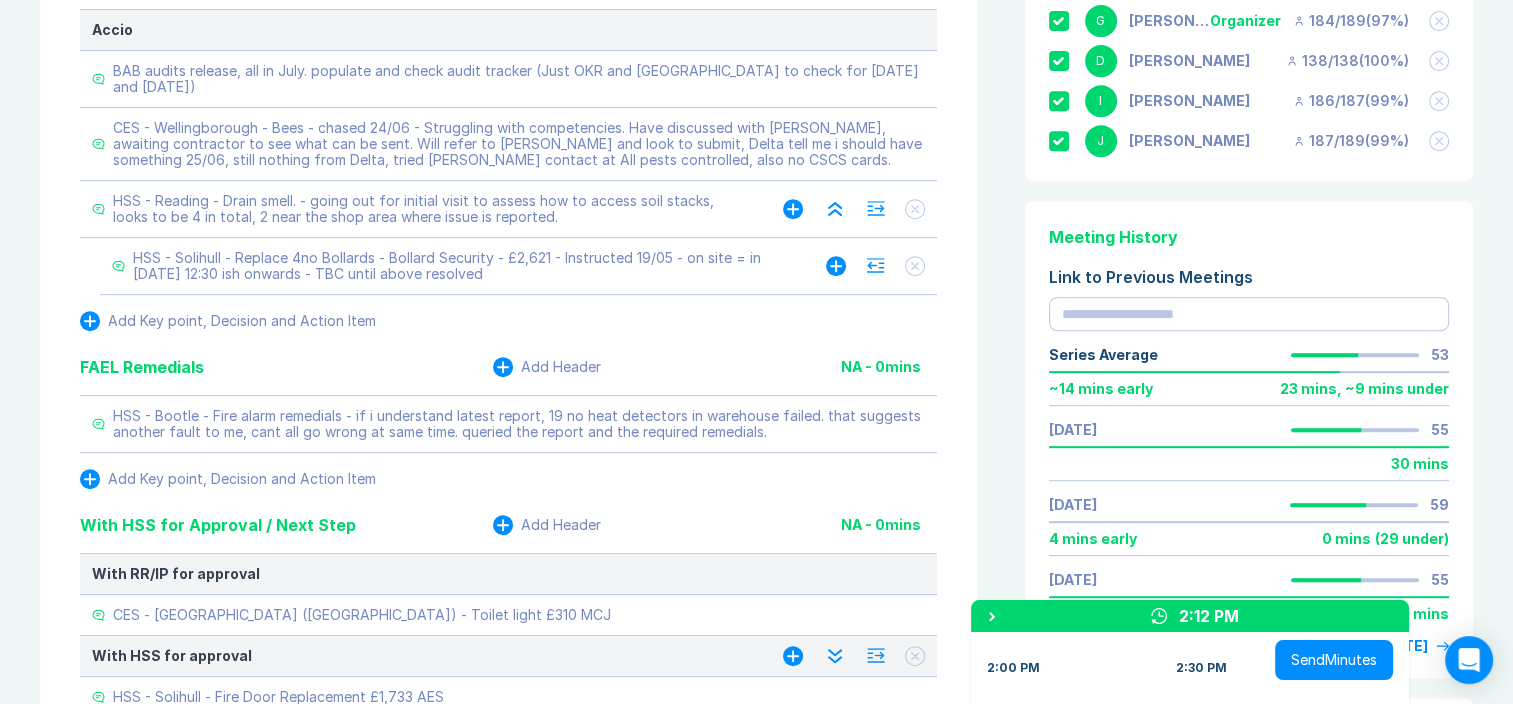click 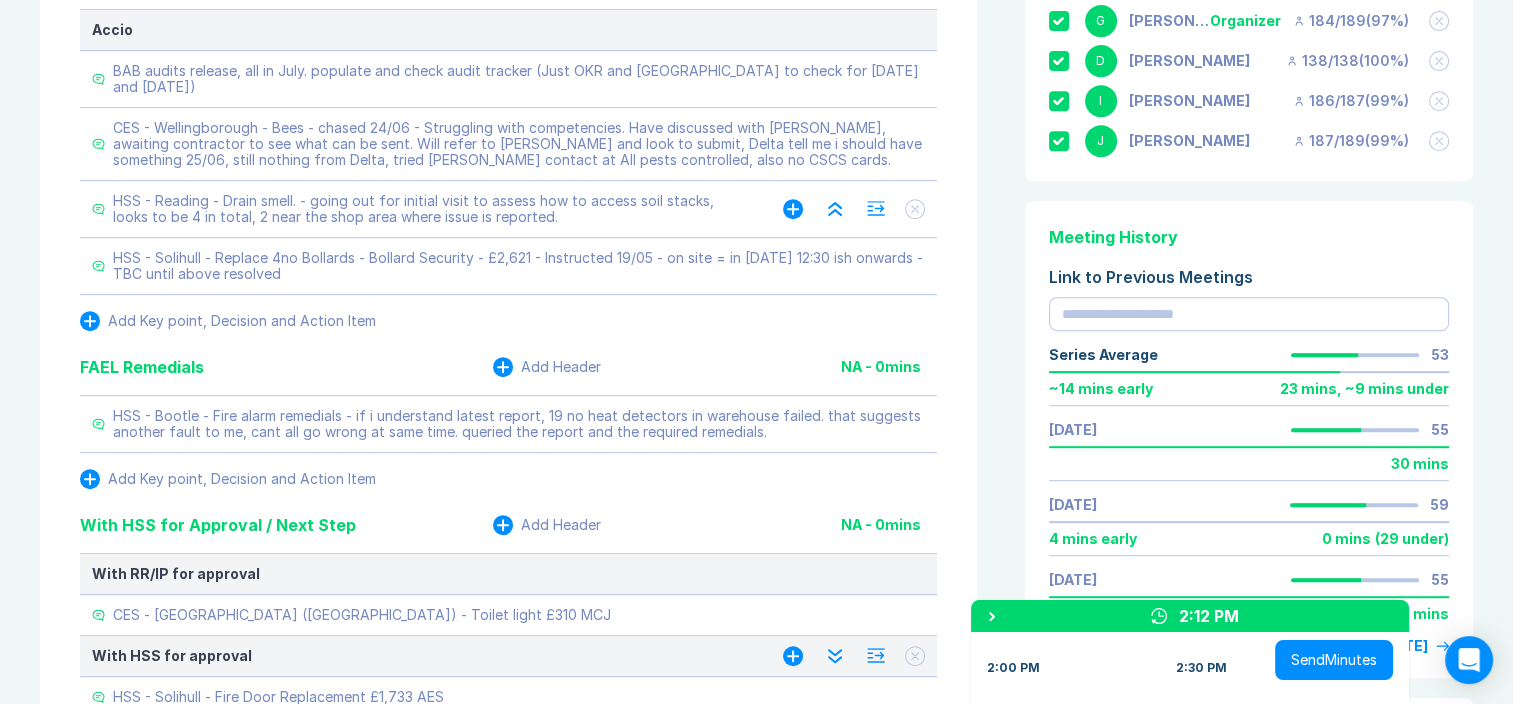 click on "Meeting Notes Edit Agenda Duplicate Notes New Matters Add Header 0:01  mins On call rota -  This weekend? but also from 18th July. 3 people left on call. discussion required. HSS - Mitcham - T&R Wall - hit and leaning - quoting to replace, i just need HSS skip hire costs. HSS - Belfast - Gutter clean and Seal - Completing recent gutter gromit it was highlighted gutter is corroding and to extend it's life it should be cleaned and sealed. - Got first costs, i have made queries to alter it. (Costs in line with Mitcham recently approved) Add Key point, Decision and Action Item On-Going Matters Add Header NA - 0  mins Accio BAB audits release, all in July. populate and check audit tracker (Just OKR and Southampton to check for 15th and 17th July) HSS - Reading - Drain smell. - going out for initial visit to assess how to access soil stacks, looks to be 4 in total, 2 near the shop area where issue is reported. Add Key point, Decision and Action Item FAEL Remedials Add Header NA - 0  mins Add Header NA - 0  mins AOB" at bounding box center [756, 10313] 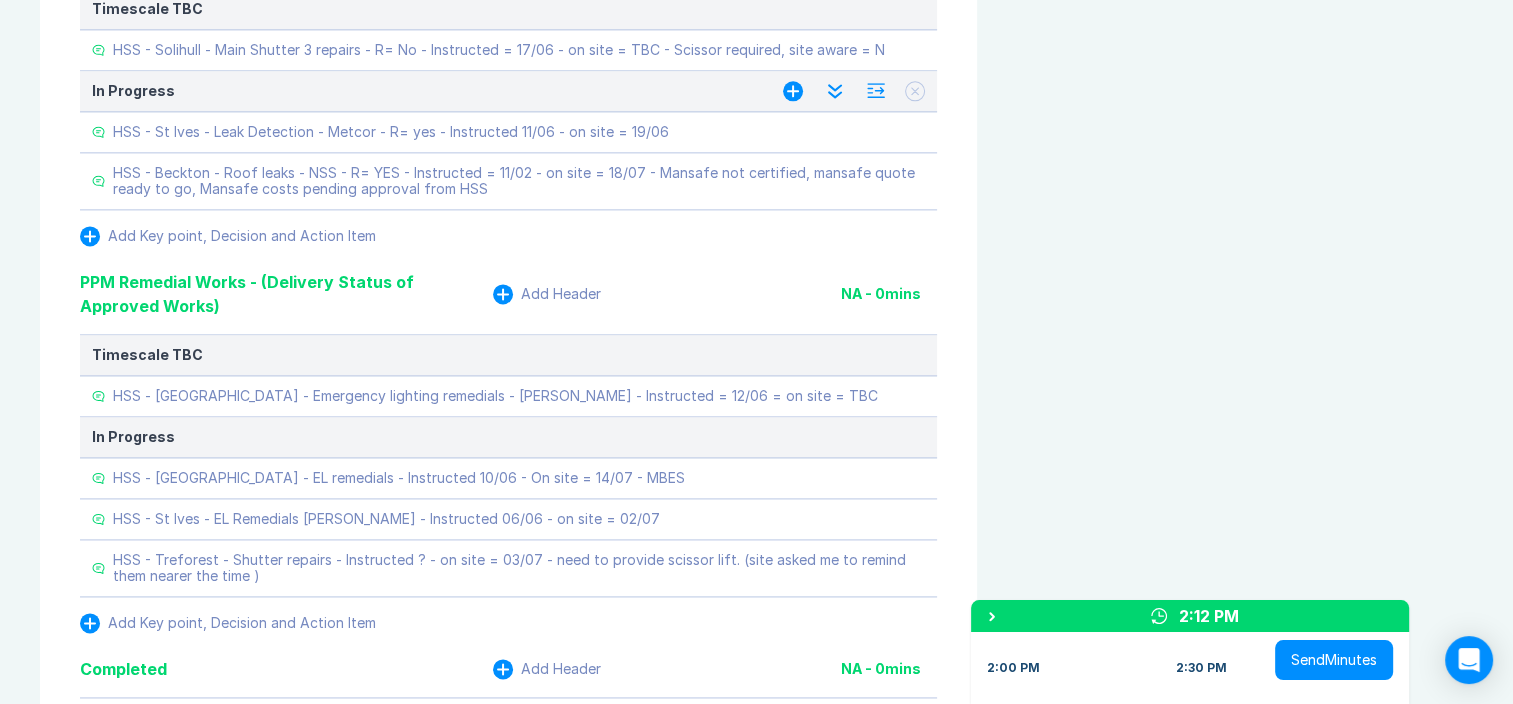 scroll, scrollTop: 2592, scrollLeft: 0, axis: vertical 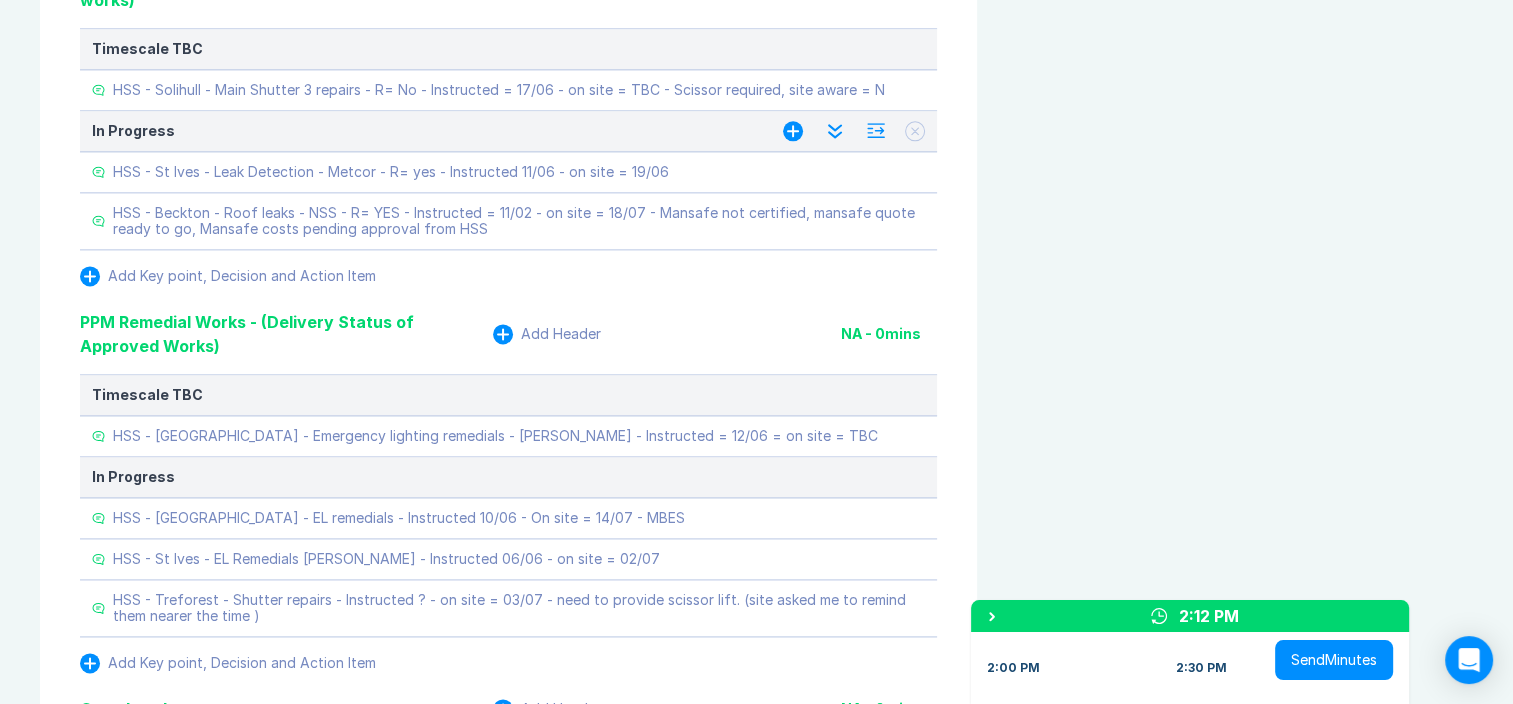 click on "Meeting Notes Edit Agenda Duplicate Notes New Matters Add Header 0:01  mins On call rota -  This weekend? but also from 18th July. 3 people left on call. discussion required. HSS - Mitcham - T&R Wall - hit and leaning - quoting to replace, i just need HSS skip hire costs. HSS - Belfast - Gutter clean and Seal - Completing recent gutter gromit it was highlighted gutter is corroding and to extend it's life it should be cleaned and sealed. - Got first costs, i have made queries to alter it. (Costs in line with Mitcham recently approved) Add Key point, Decision and Action Item On-Going Matters Add Header NA - 0  mins Accio BAB audits release, all in July. populate and check audit tracker (Just OKR and Southampton to check for 15th and 17th July) HSS - Reading - Drain smell. - going out for initial visit to assess how to access soil stacks, looks to be 4 in total, 2 near the shop area where issue is reported. Add Key point, Decision and Action Item FAEL Remedials Add Header NA - 0  mins Add Header NA - 0  mins AOB" at bounding box center [756, 8593] 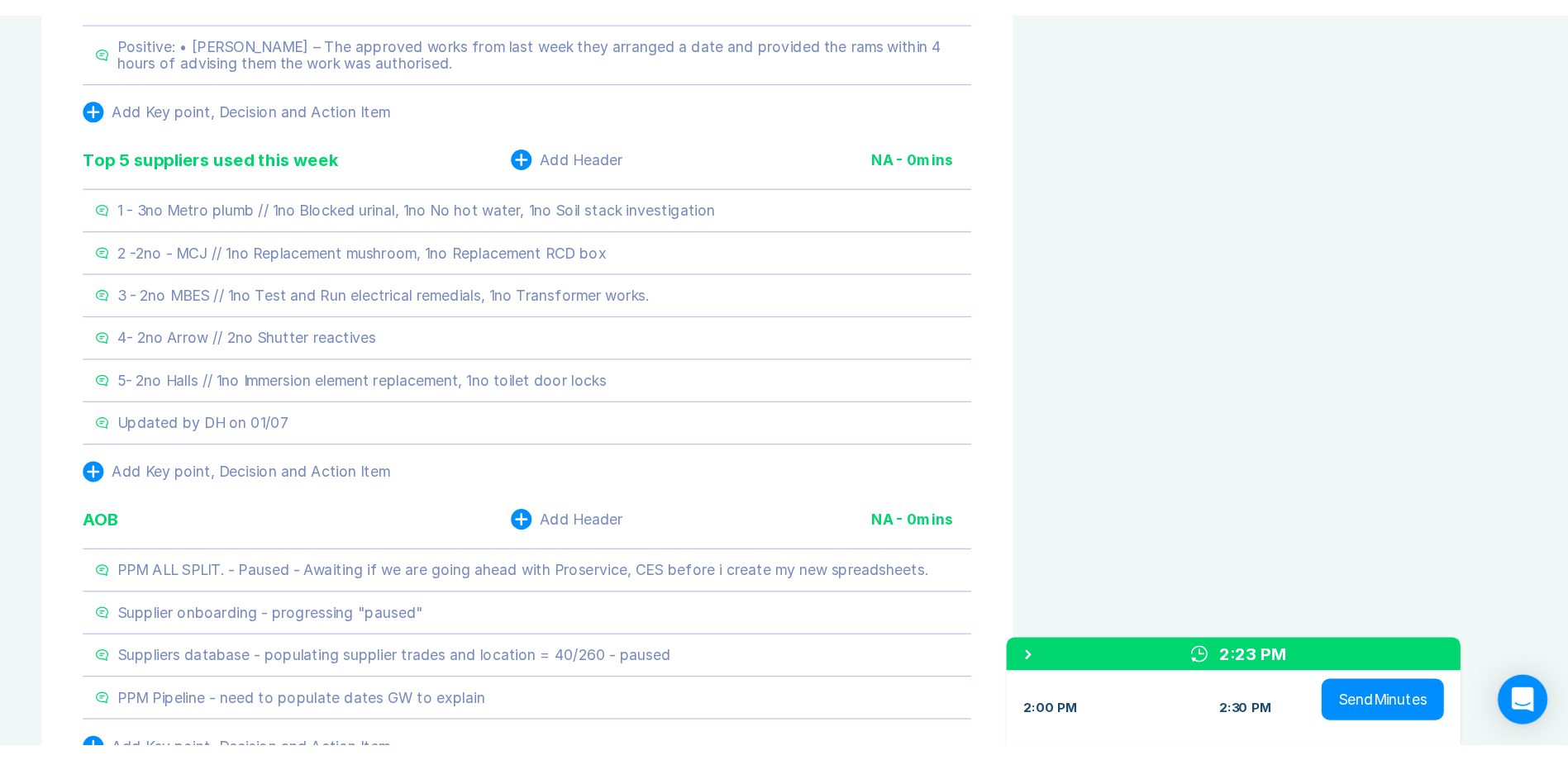 scroll, scrollTop: 3199, scrollLeft: 0, axis: vertical 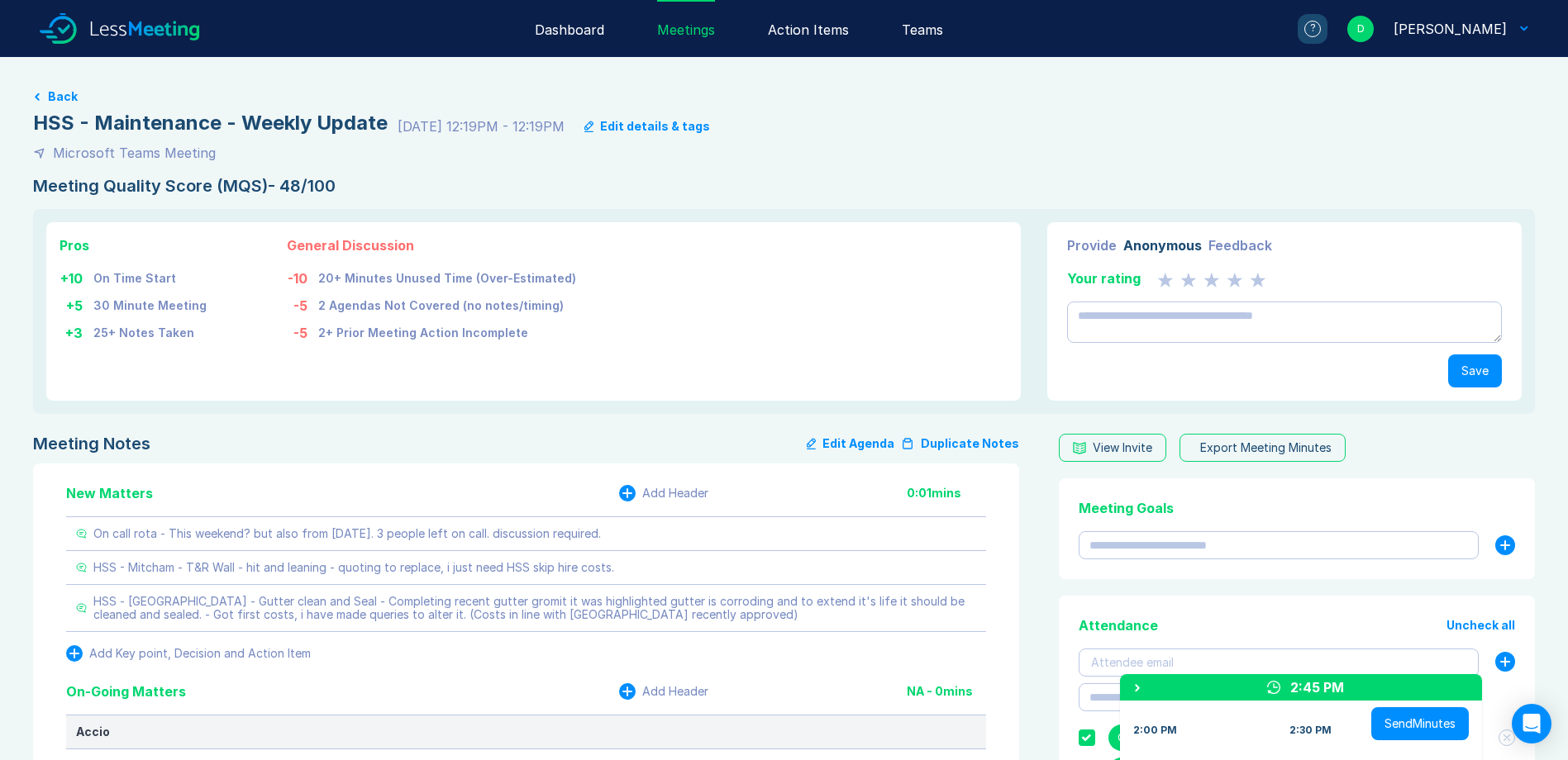 drag, startPoint x: 1035, startPoint y: 506, endPoint x: 1025, endPoint y: 237, distance: 269.1858 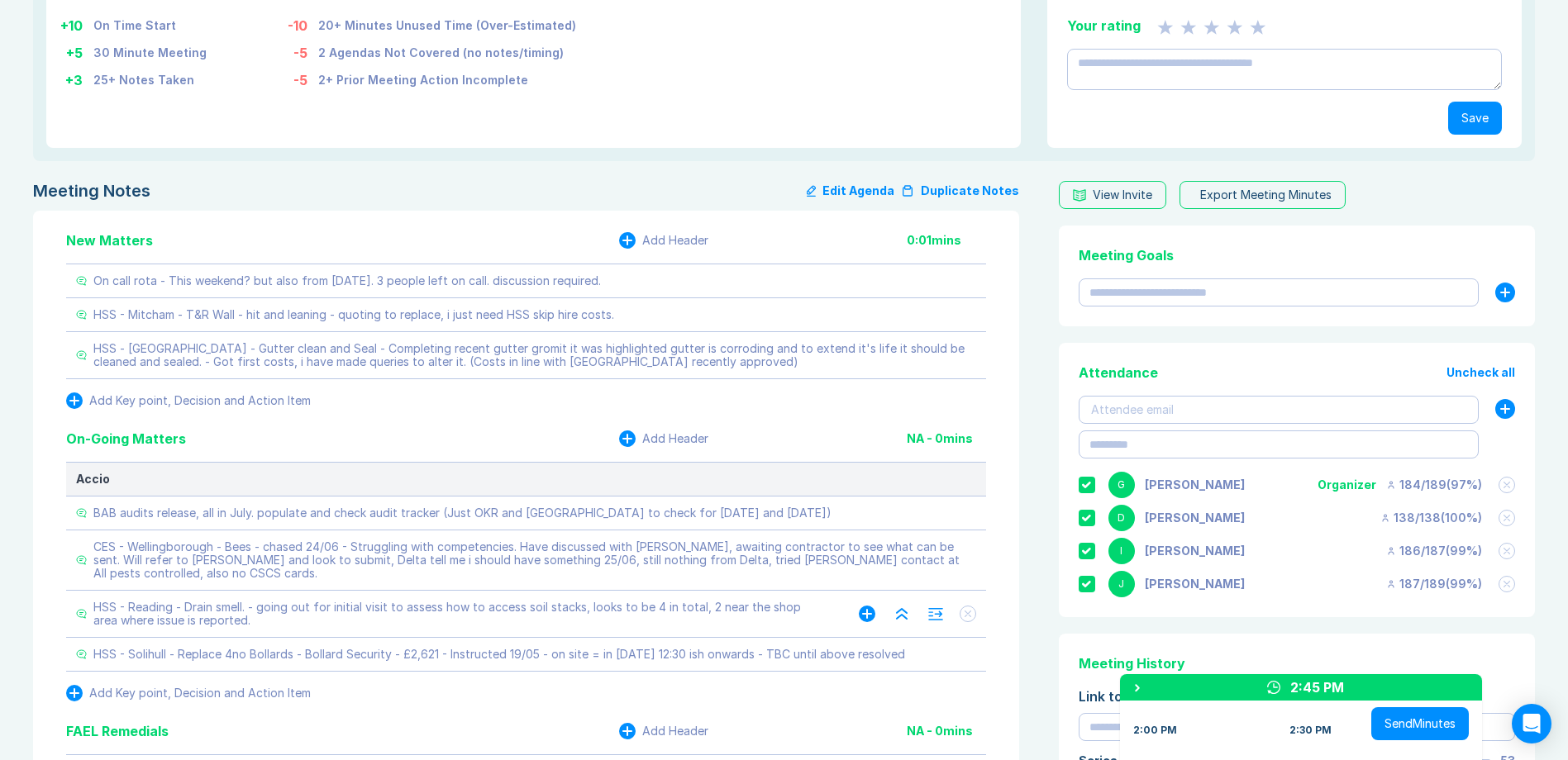 scroll, scrollTop: 248, scrollLeft: 0, axis: vertical 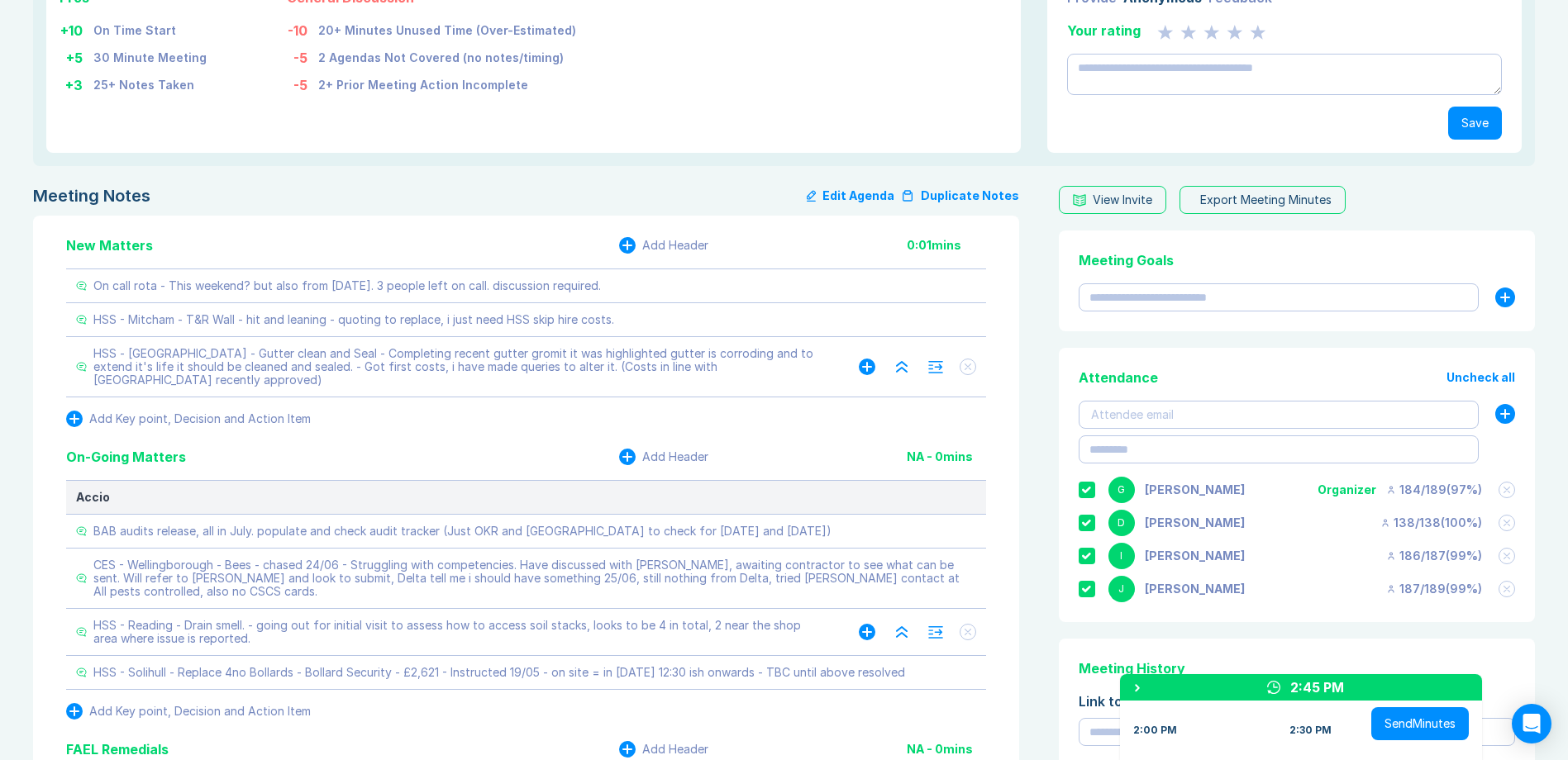 click on "HSS - Belfast - Gutter clean and Seal - Completing recent gutter gromit it was highlighted gutter is corroding and to extend it's life it should be cleaned and sealed. - Got first costs, i have made queries to alter it. (Costs in line with Mitcham recently approved)" at bounding box center [460, 367] 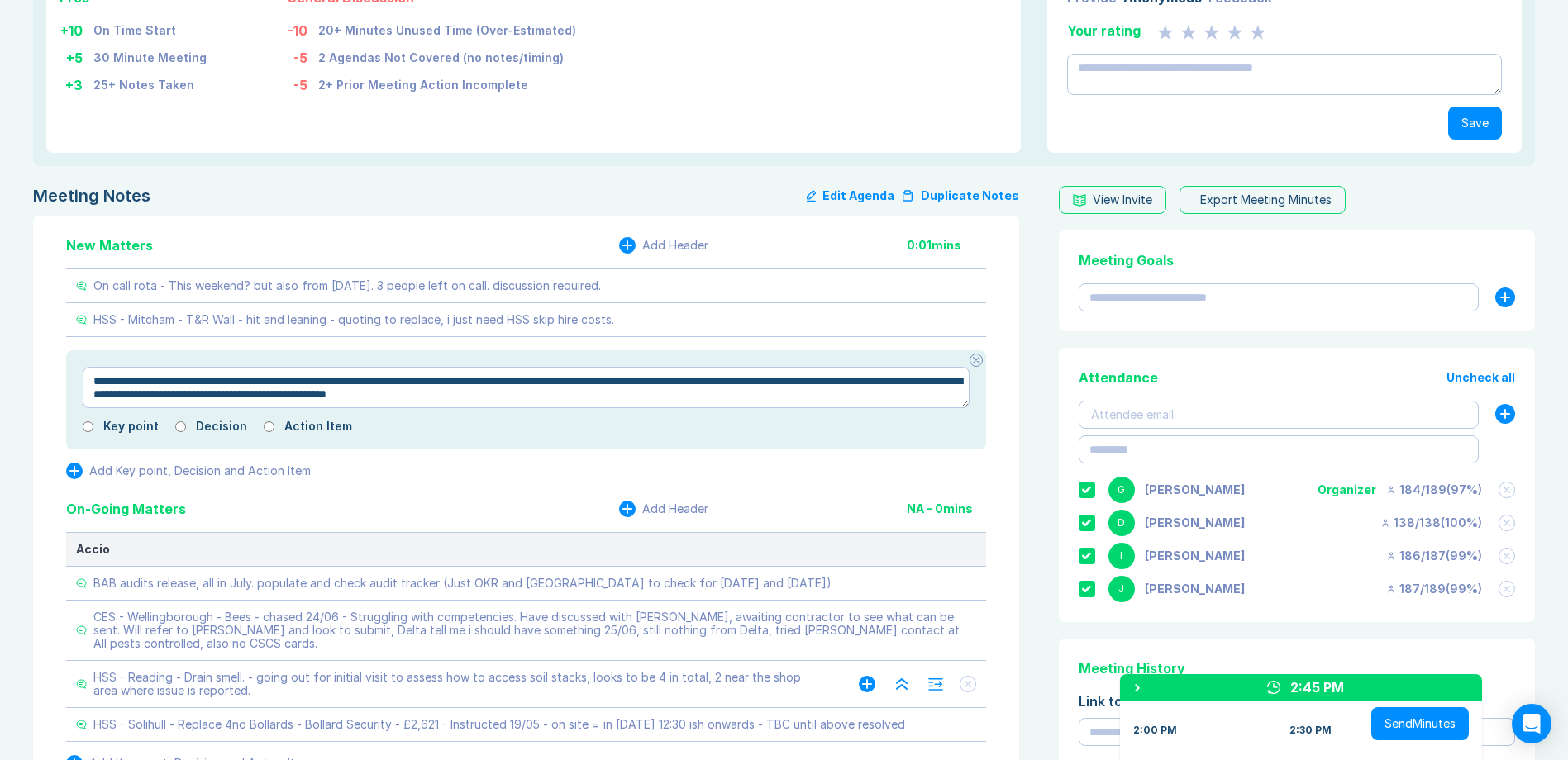 click on "**********" at bounding box center [526, 387] 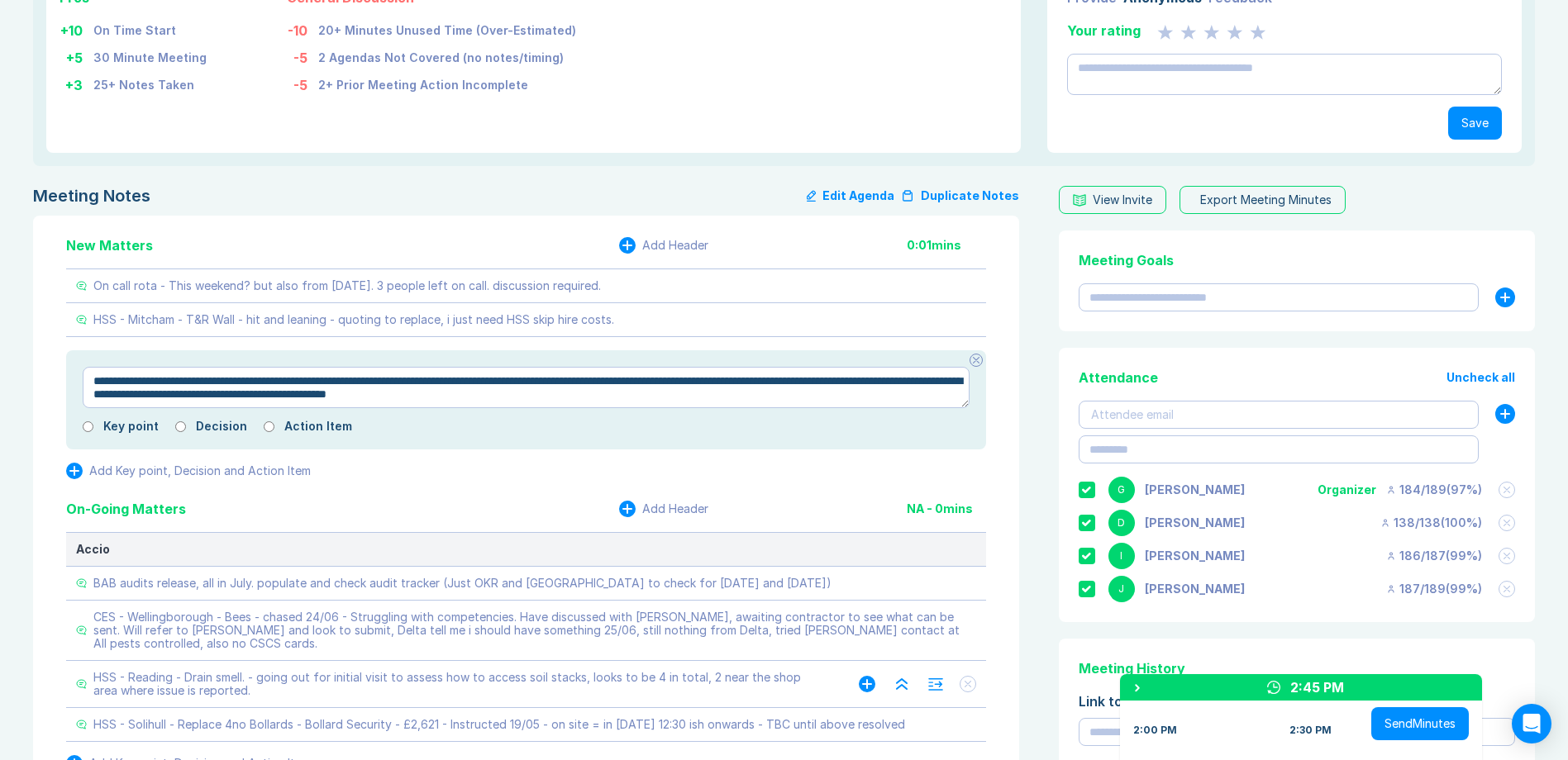 type on "*" 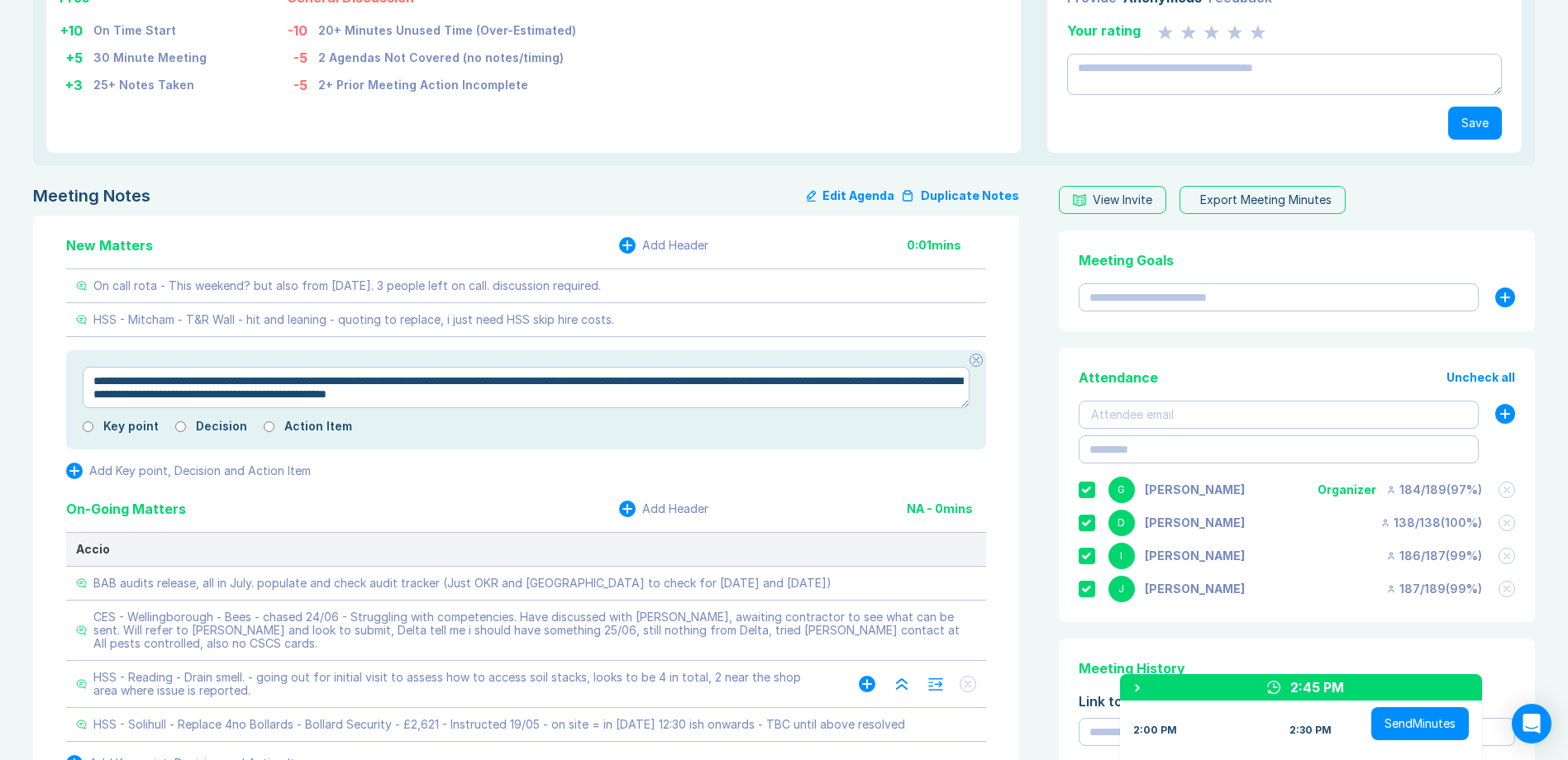 type on "**********" 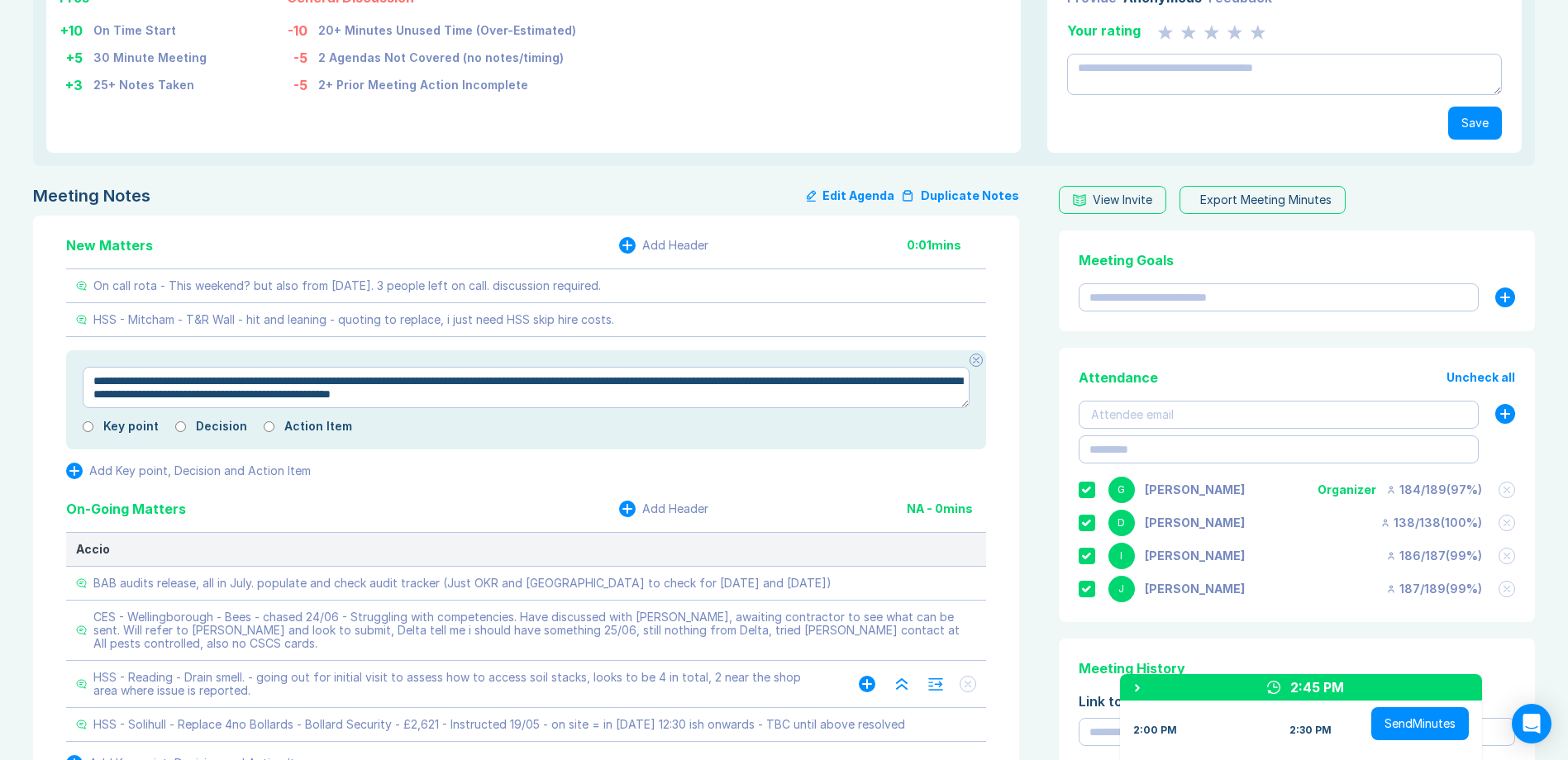type on "*" 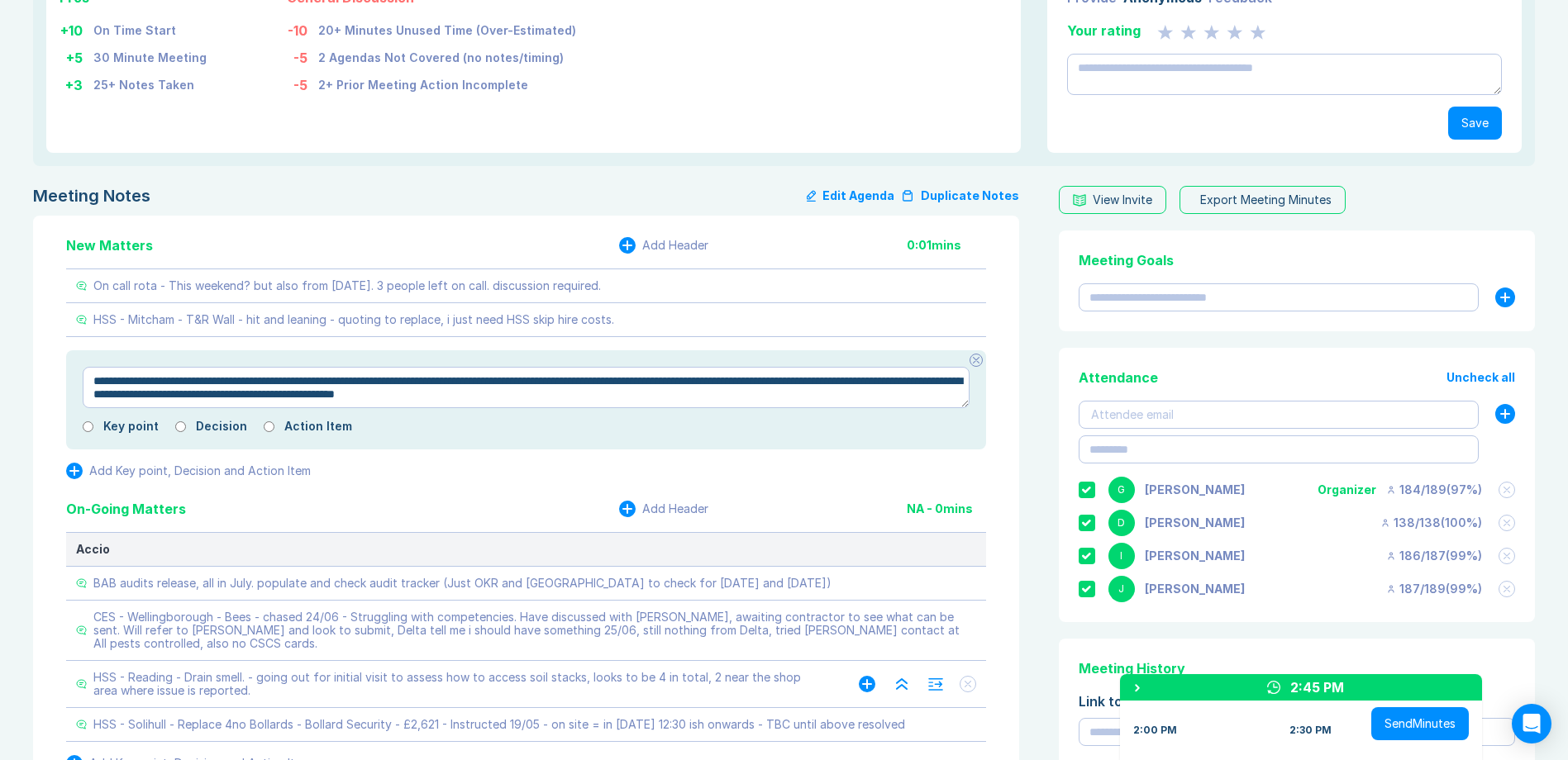type on "*" 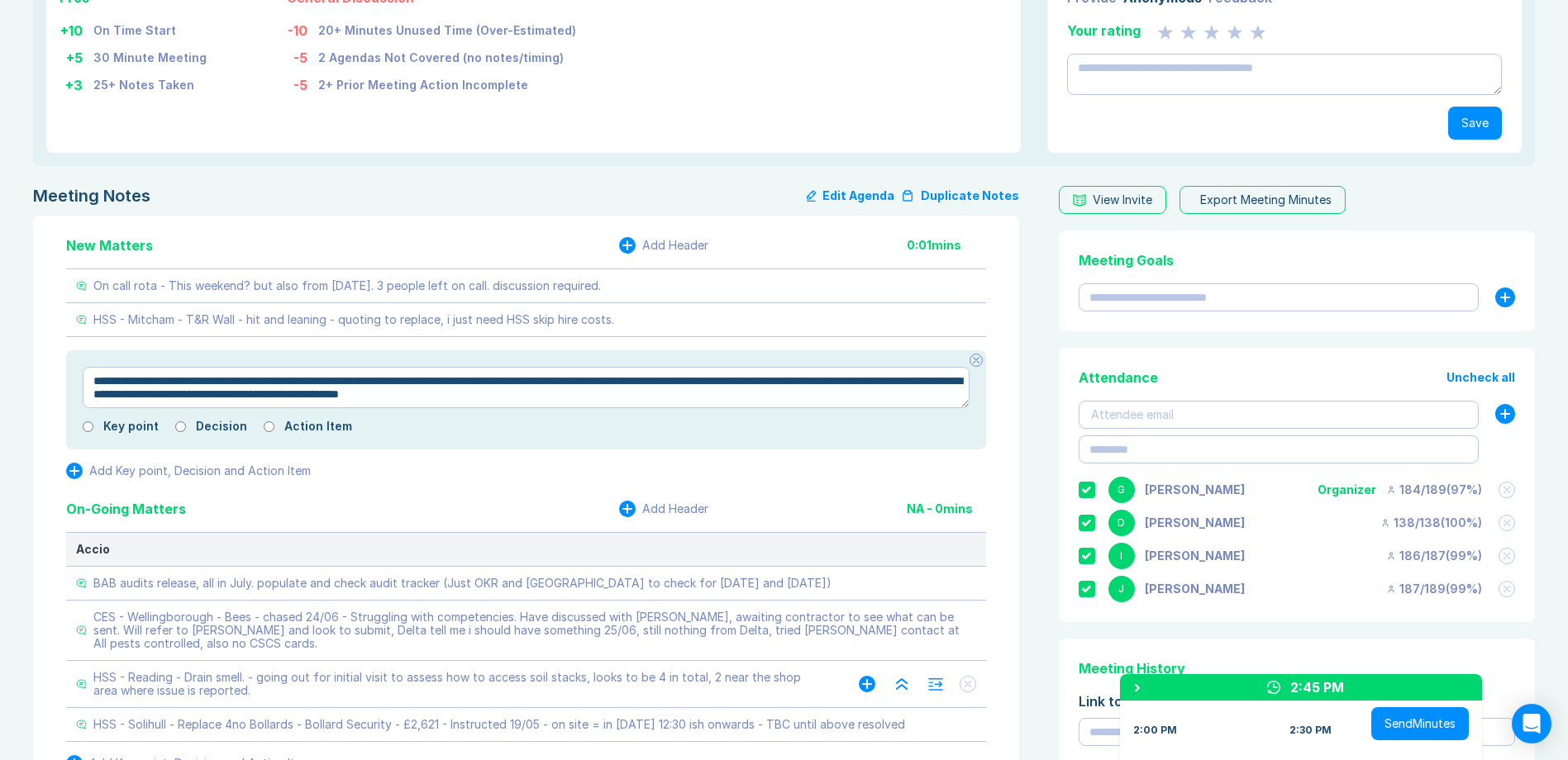 type on "*" 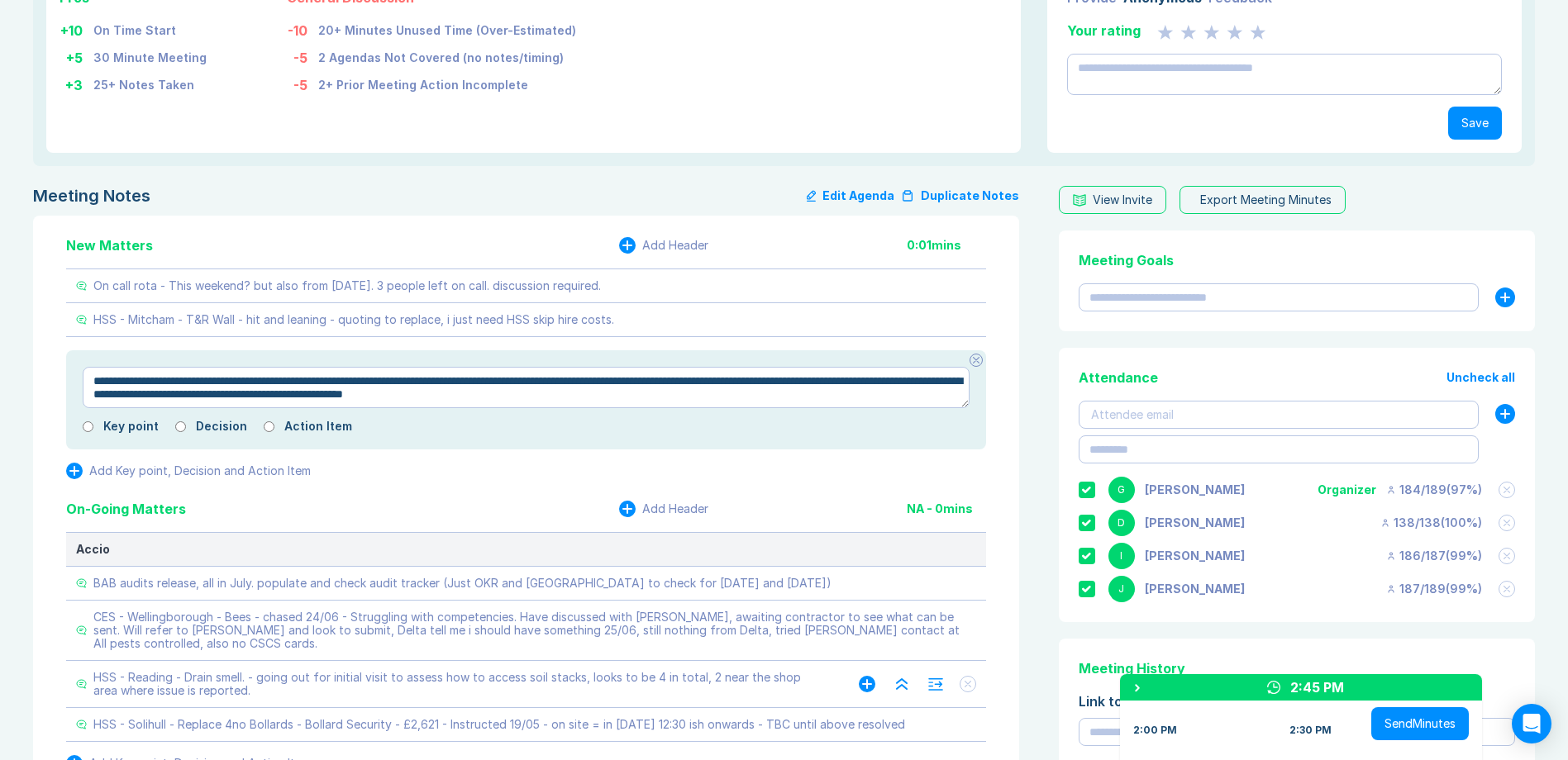 type on "*" 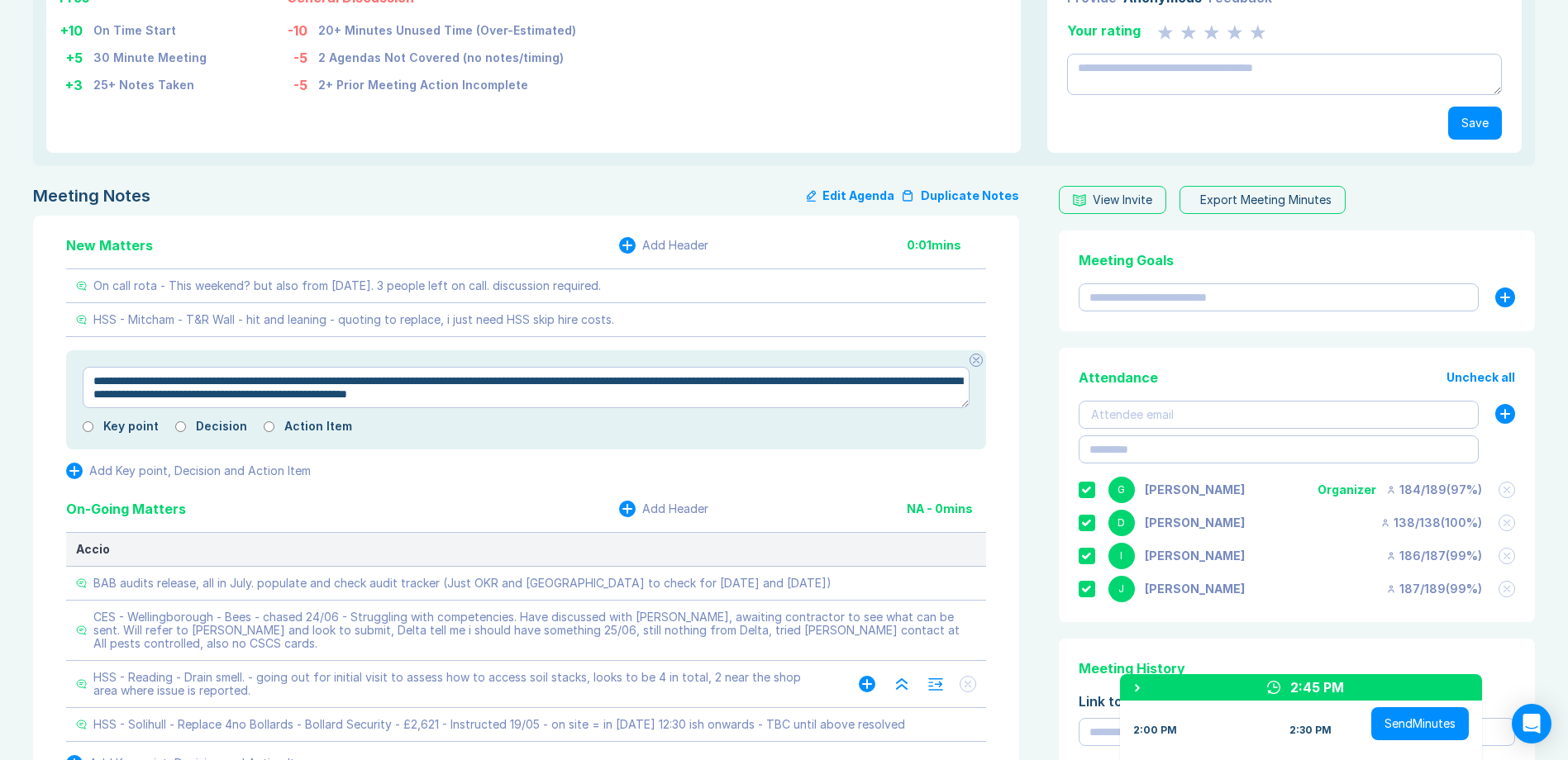 type on "*" 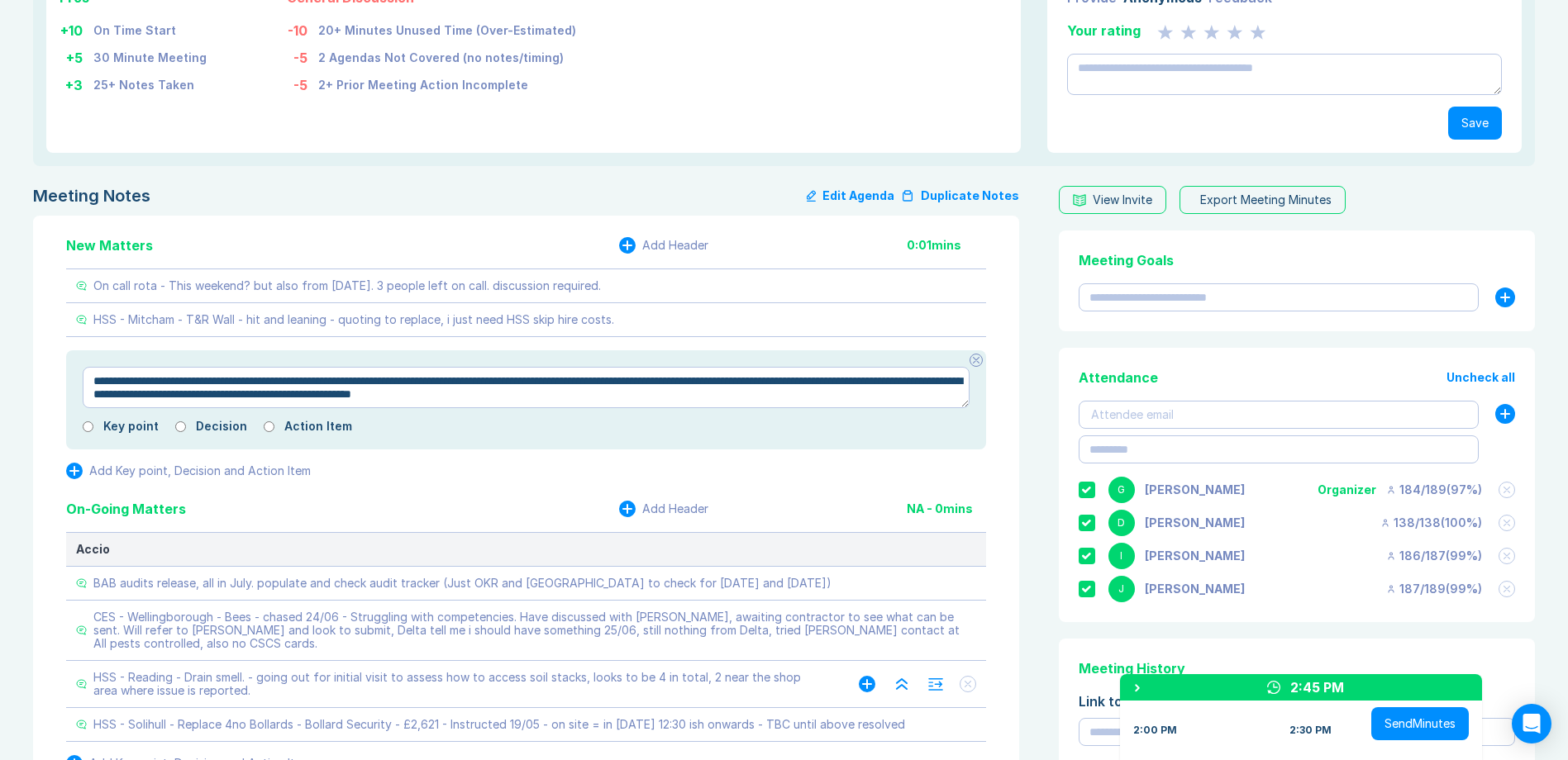 type on "*" 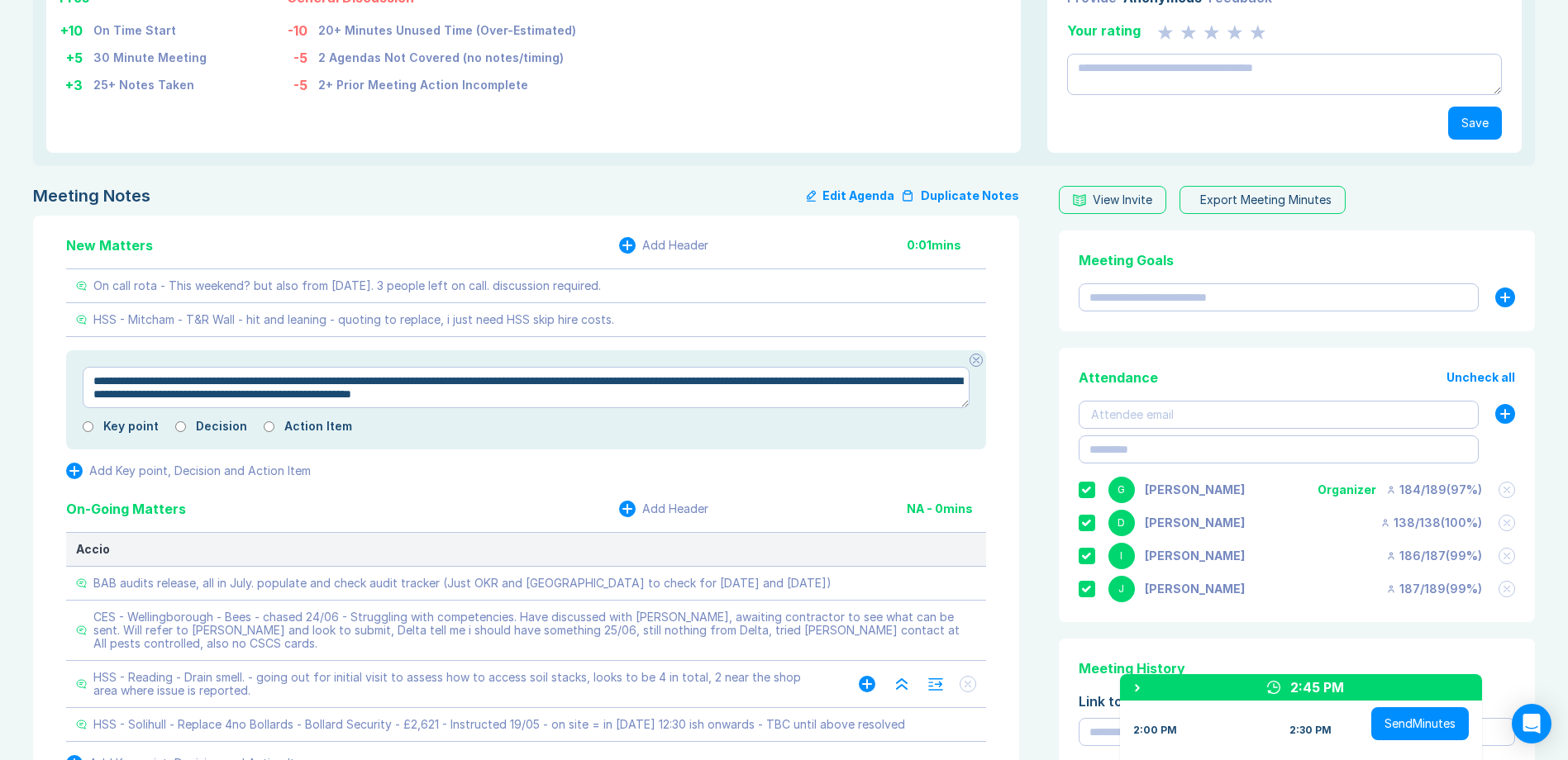 type on "**********" 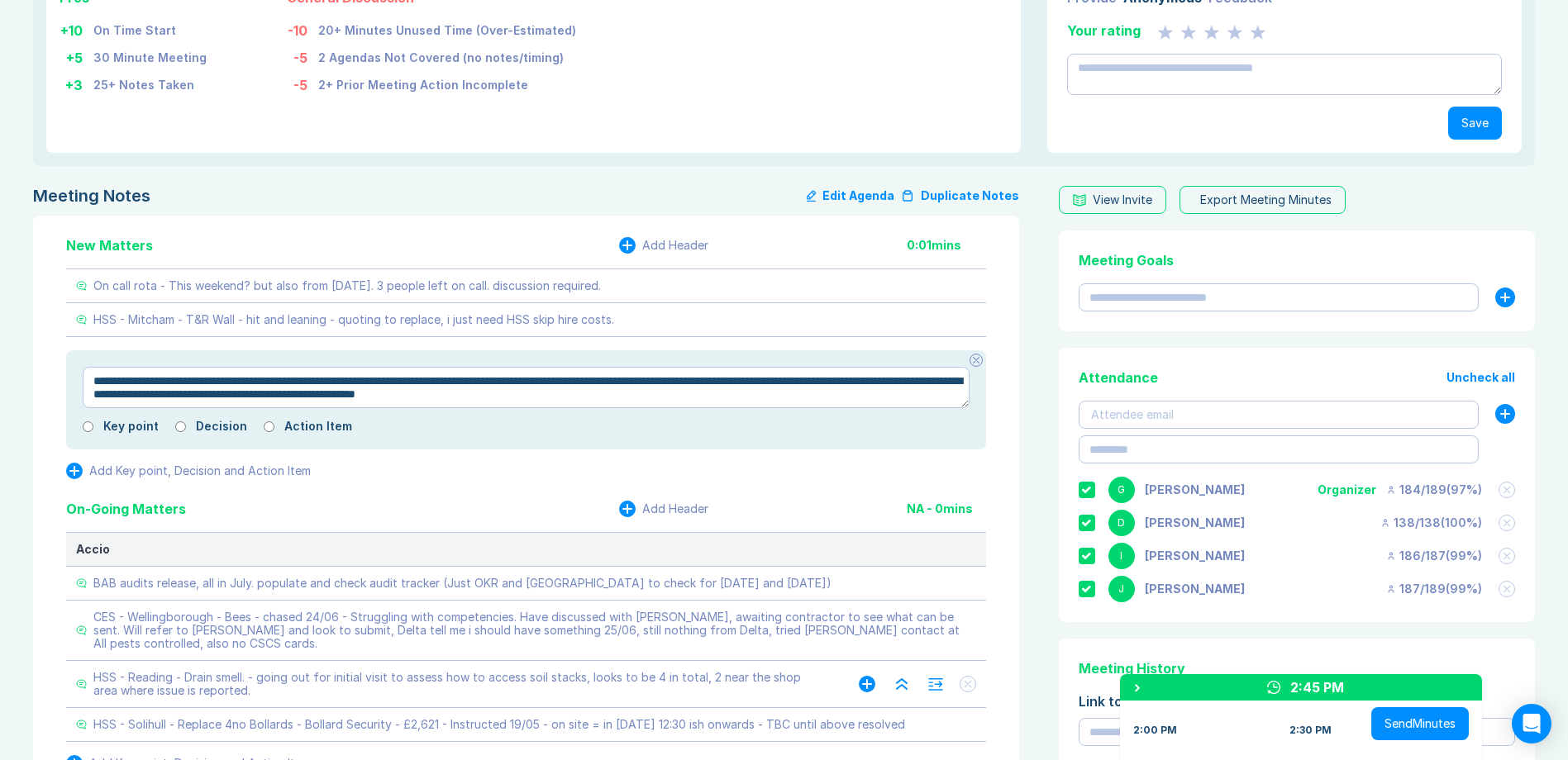 type on "*" 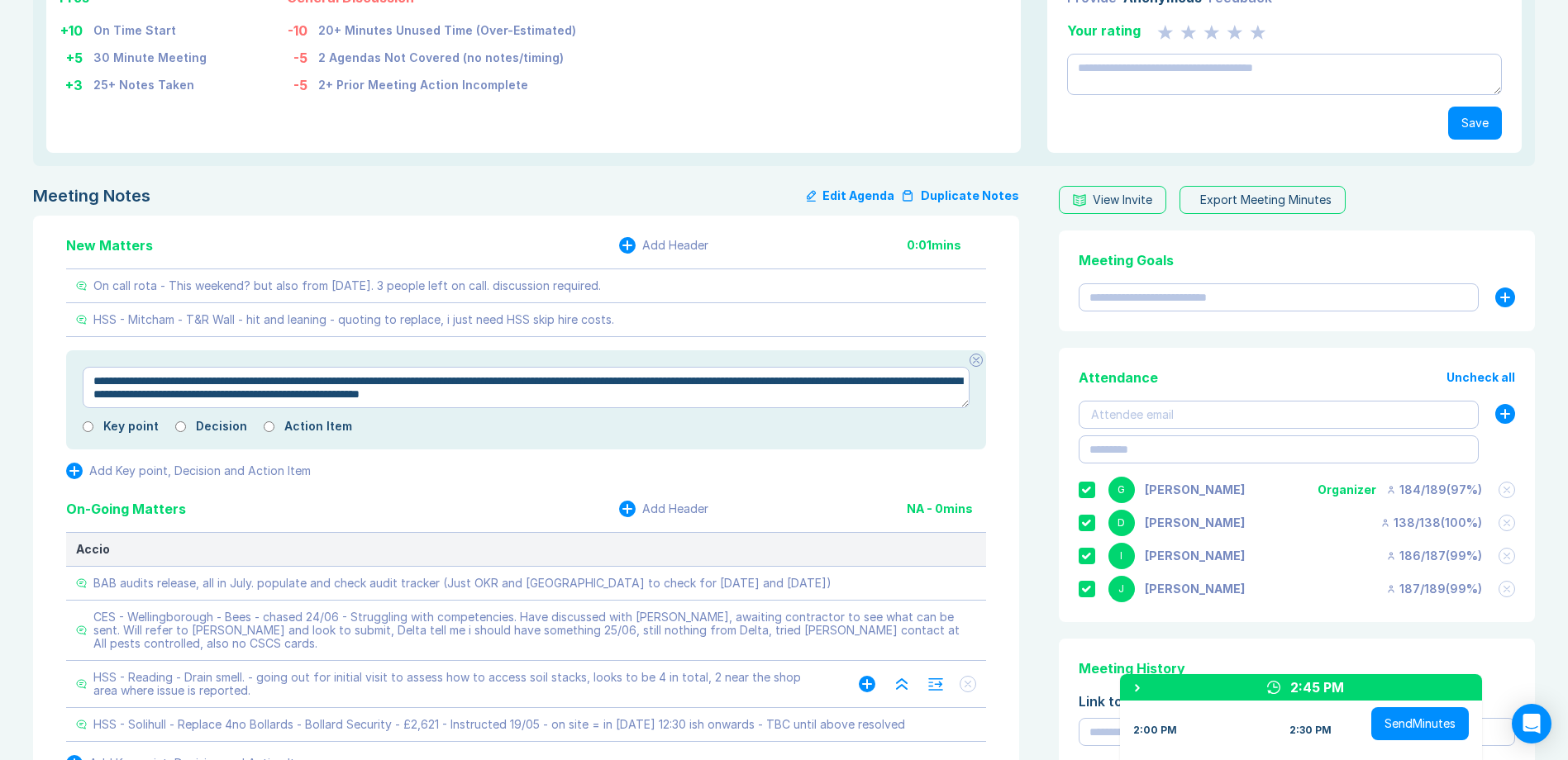 type on "*" 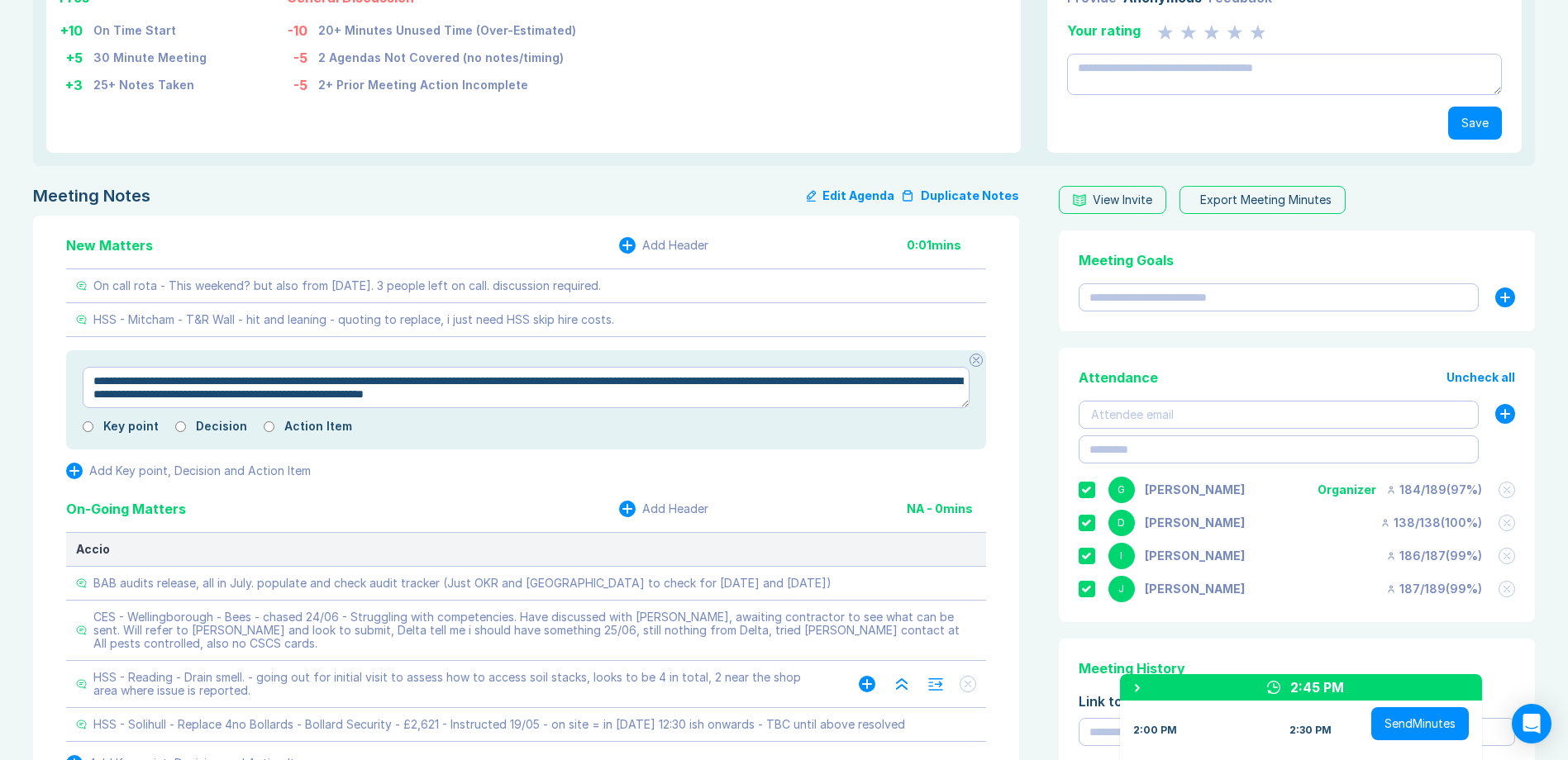 type on "*" 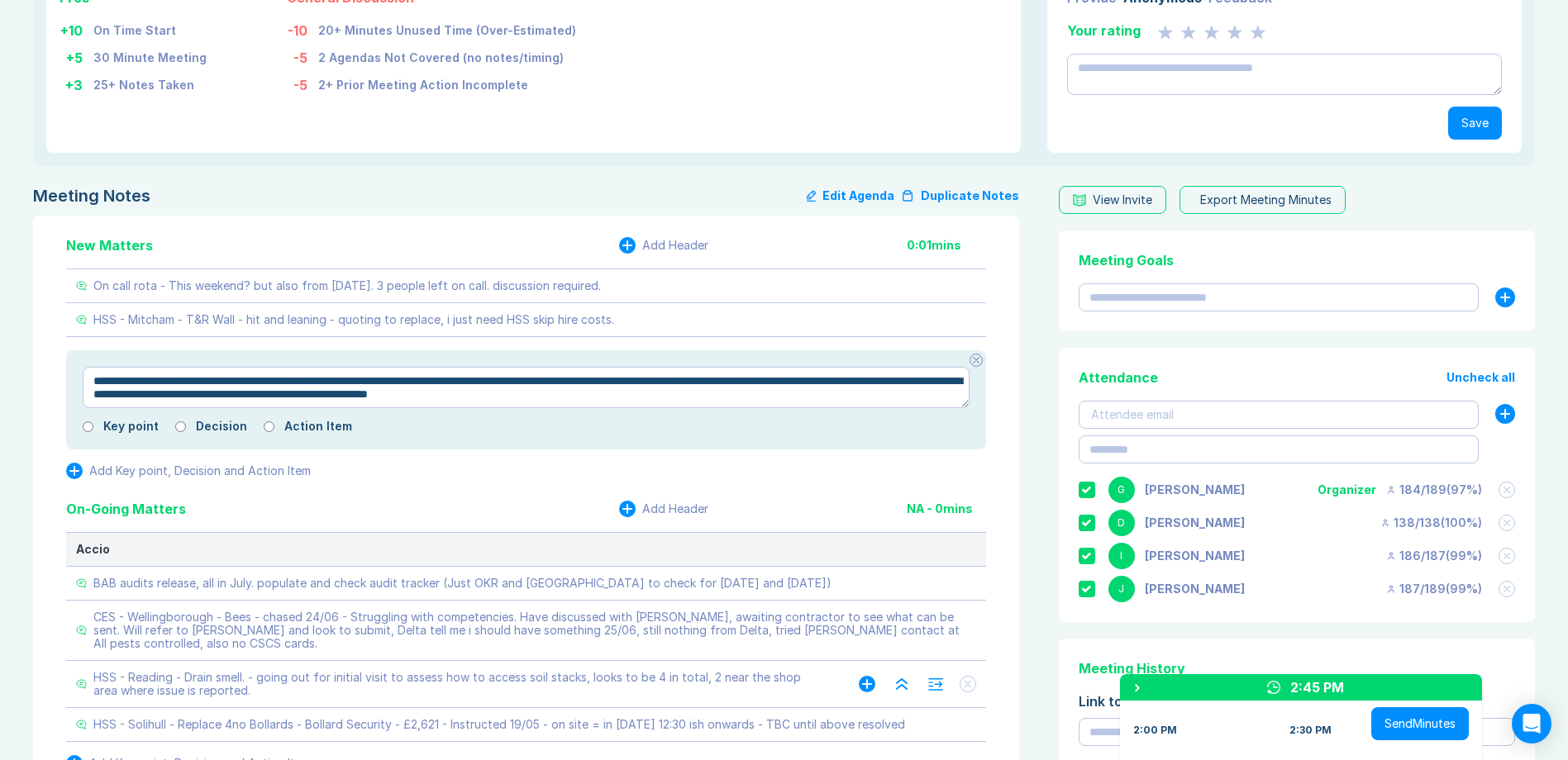 type on "*" 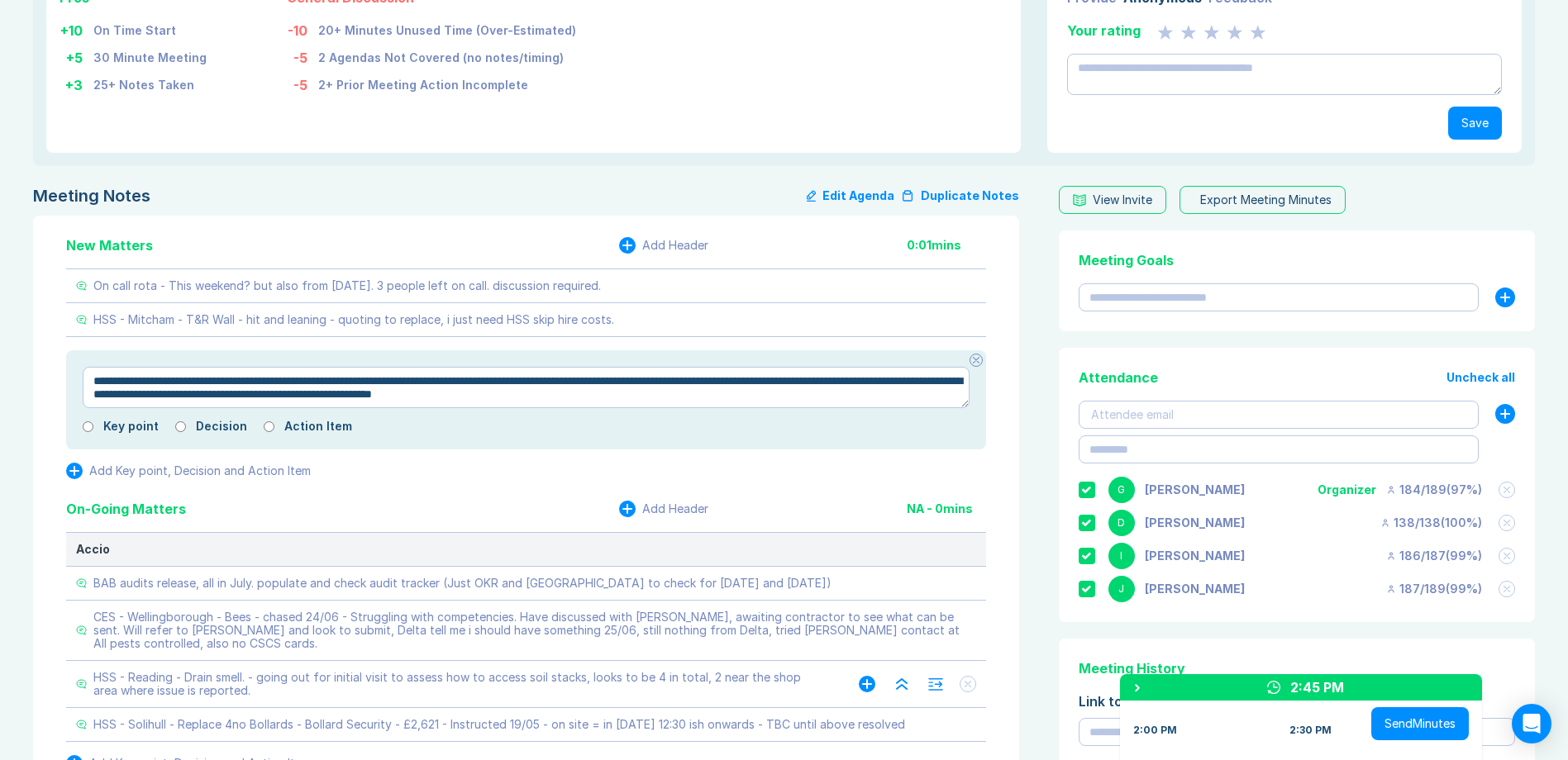 type on "**********" 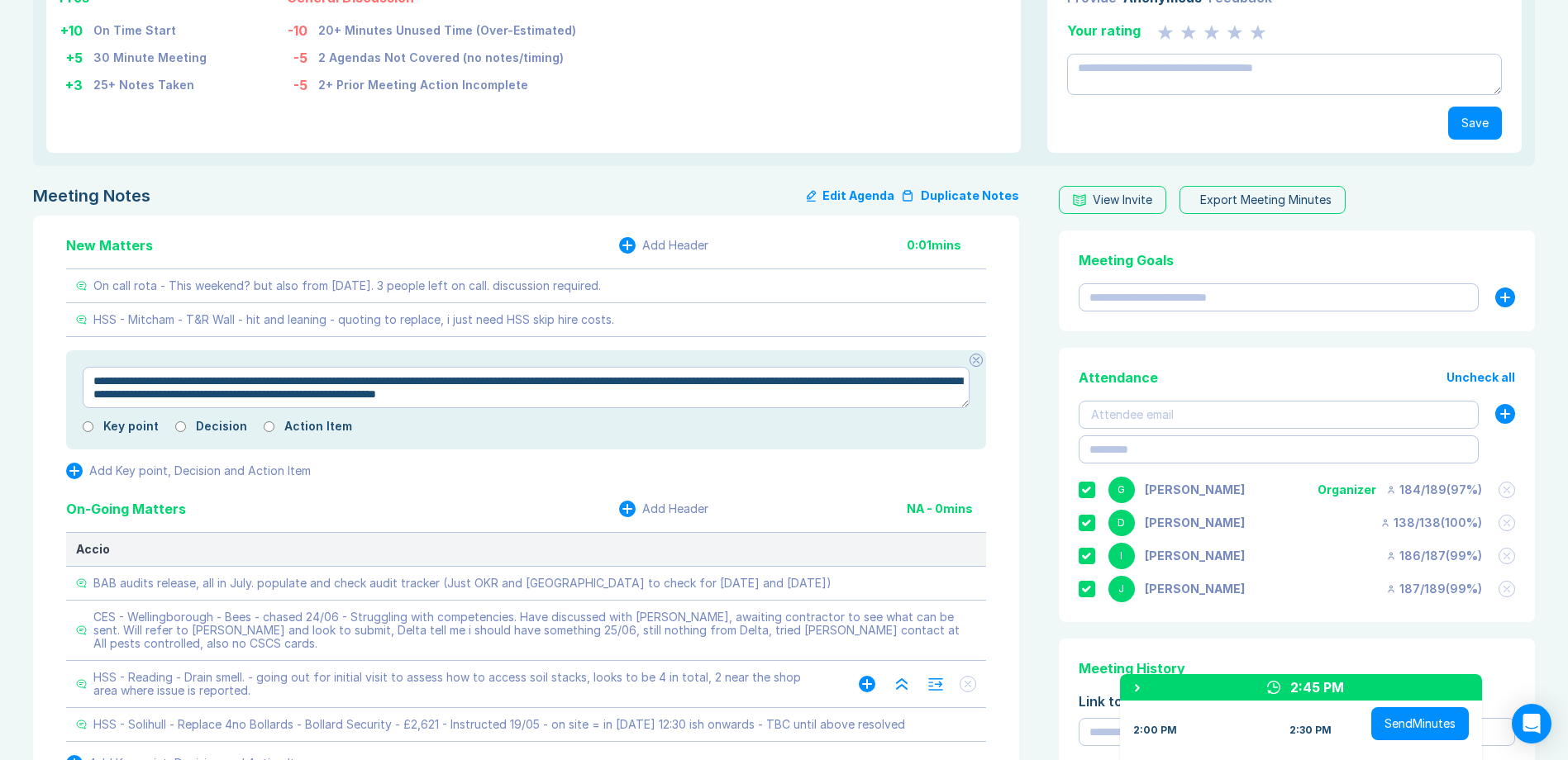 type on "*" 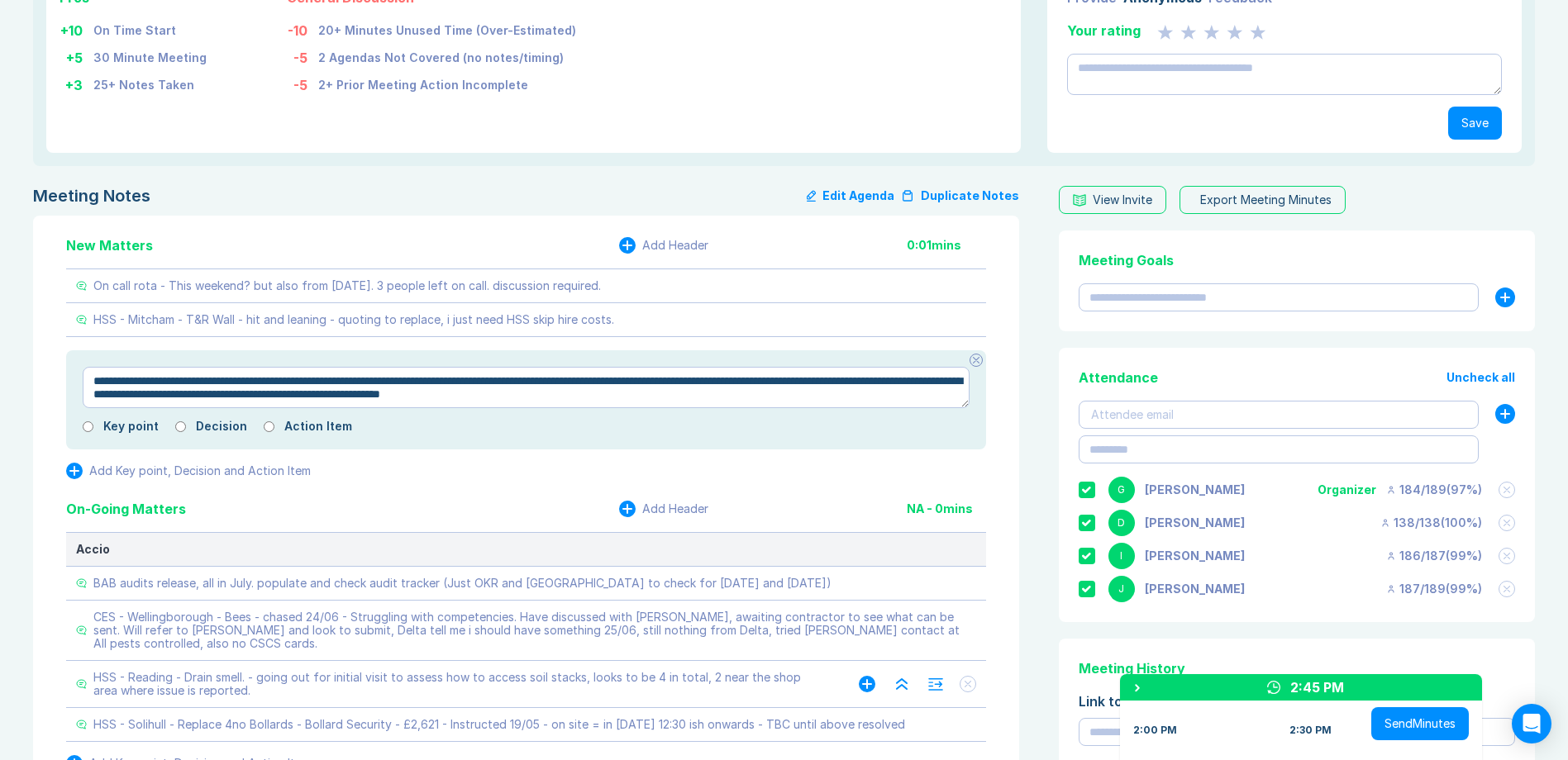 type on "*" 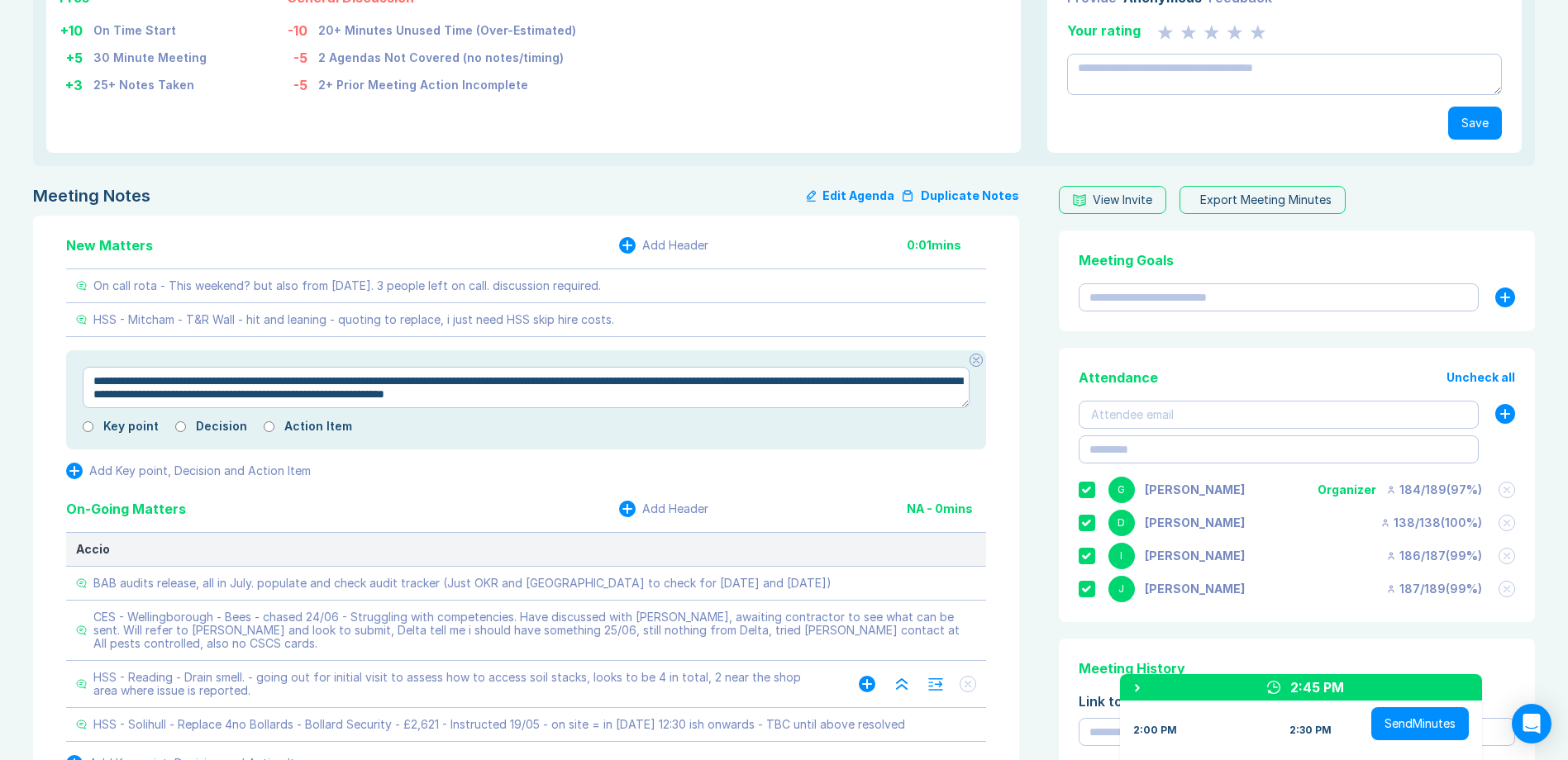 type on "*" 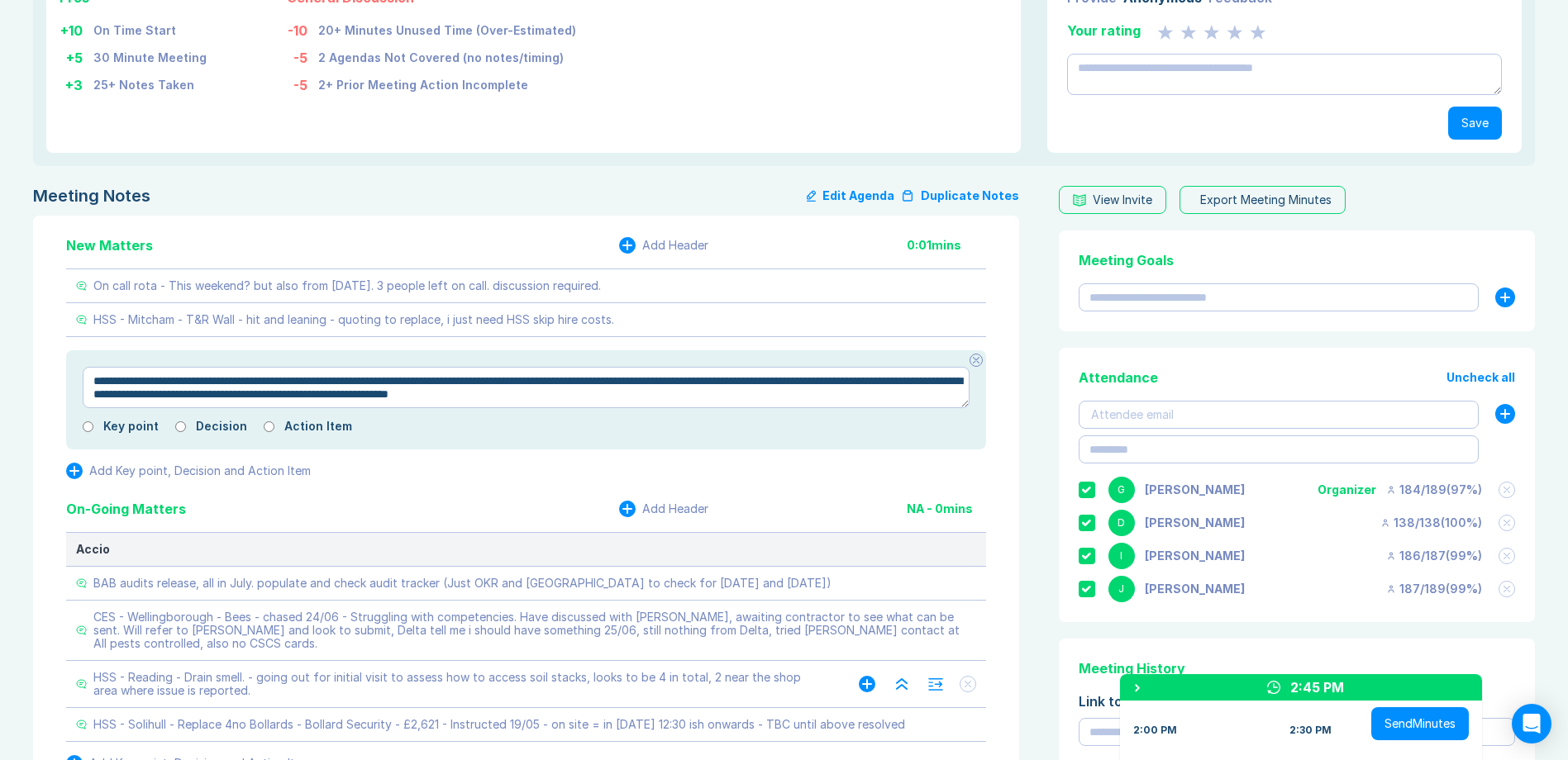 type on "*" 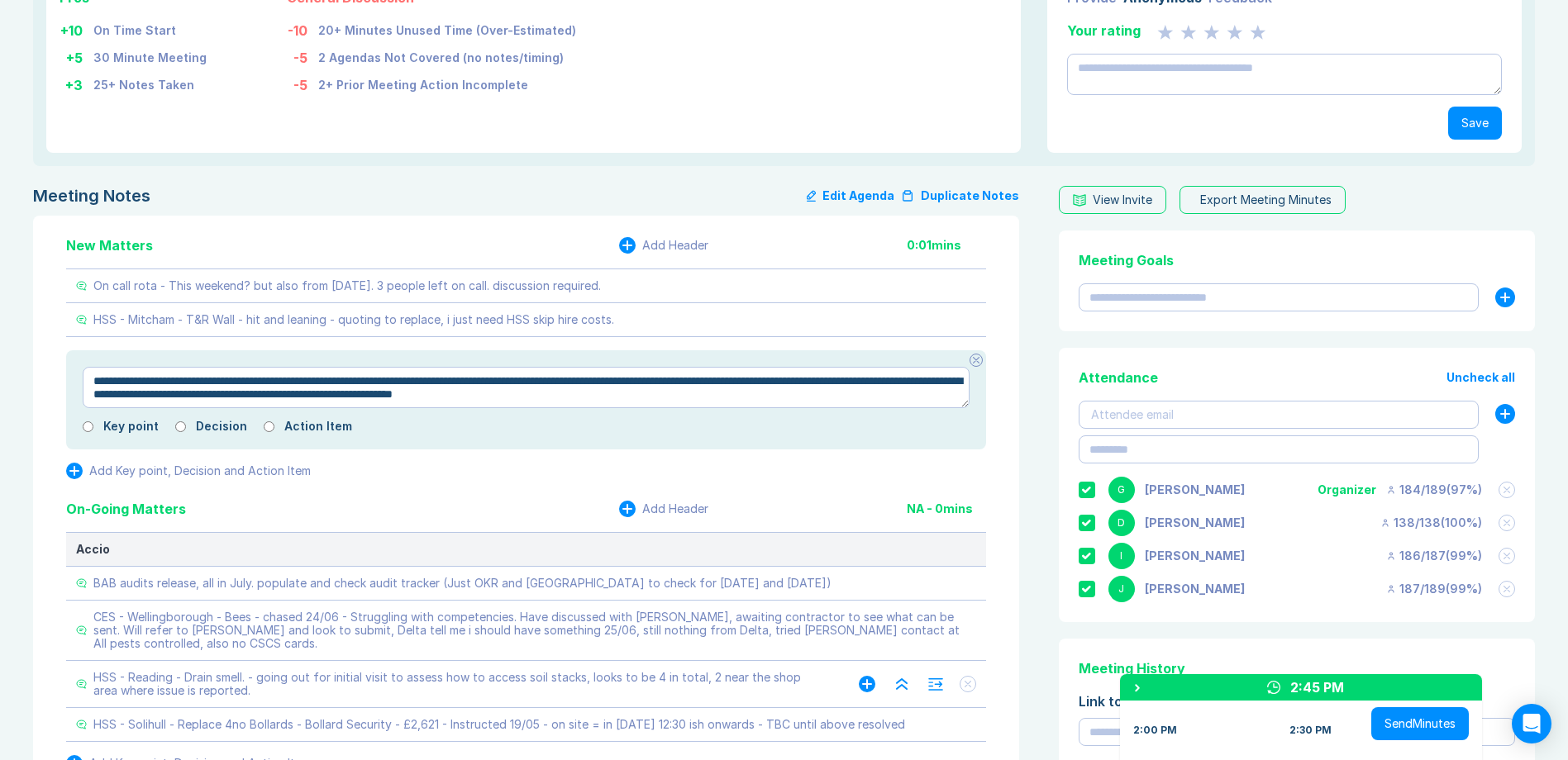 type on "*" 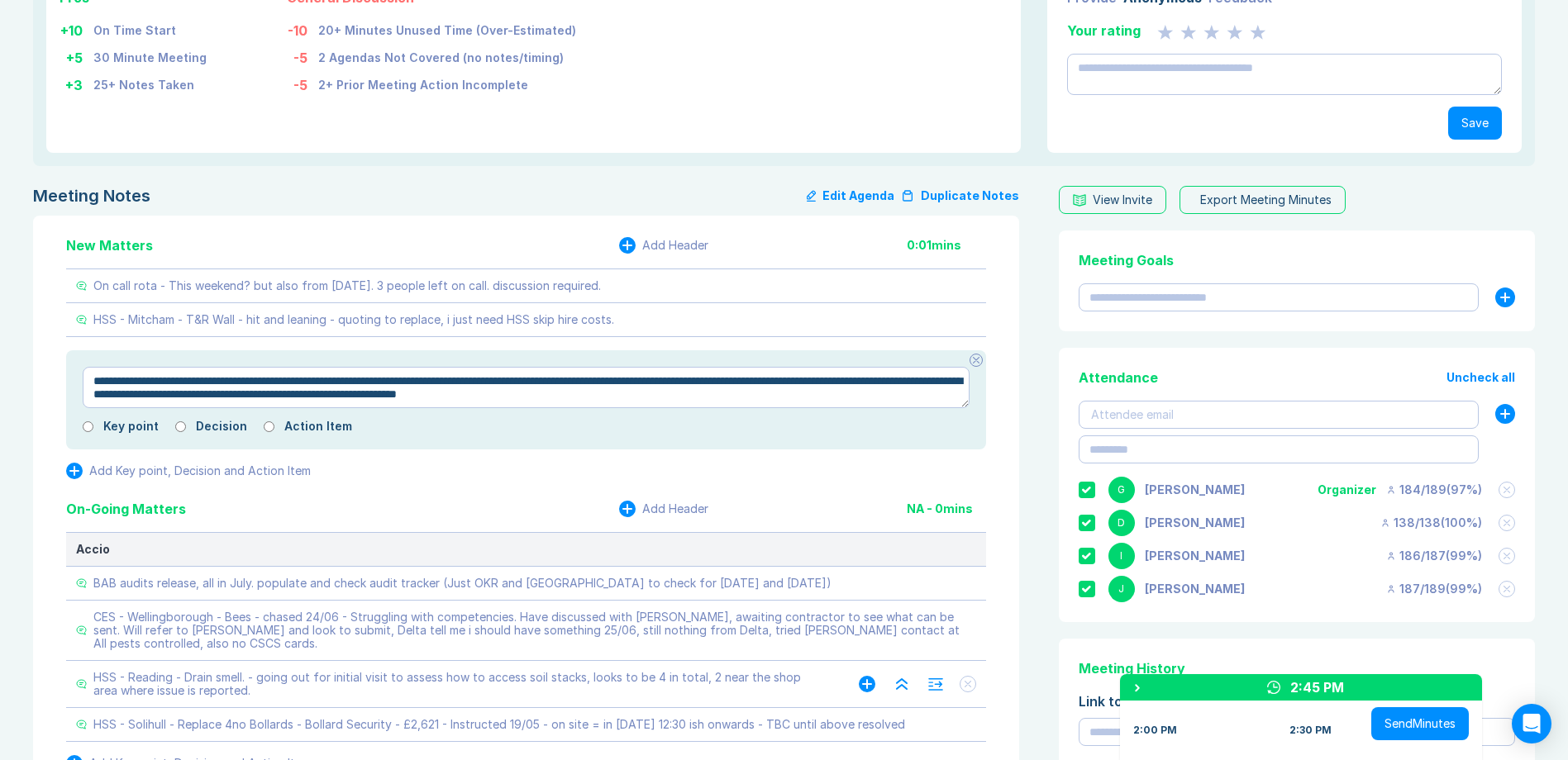 type on "*" 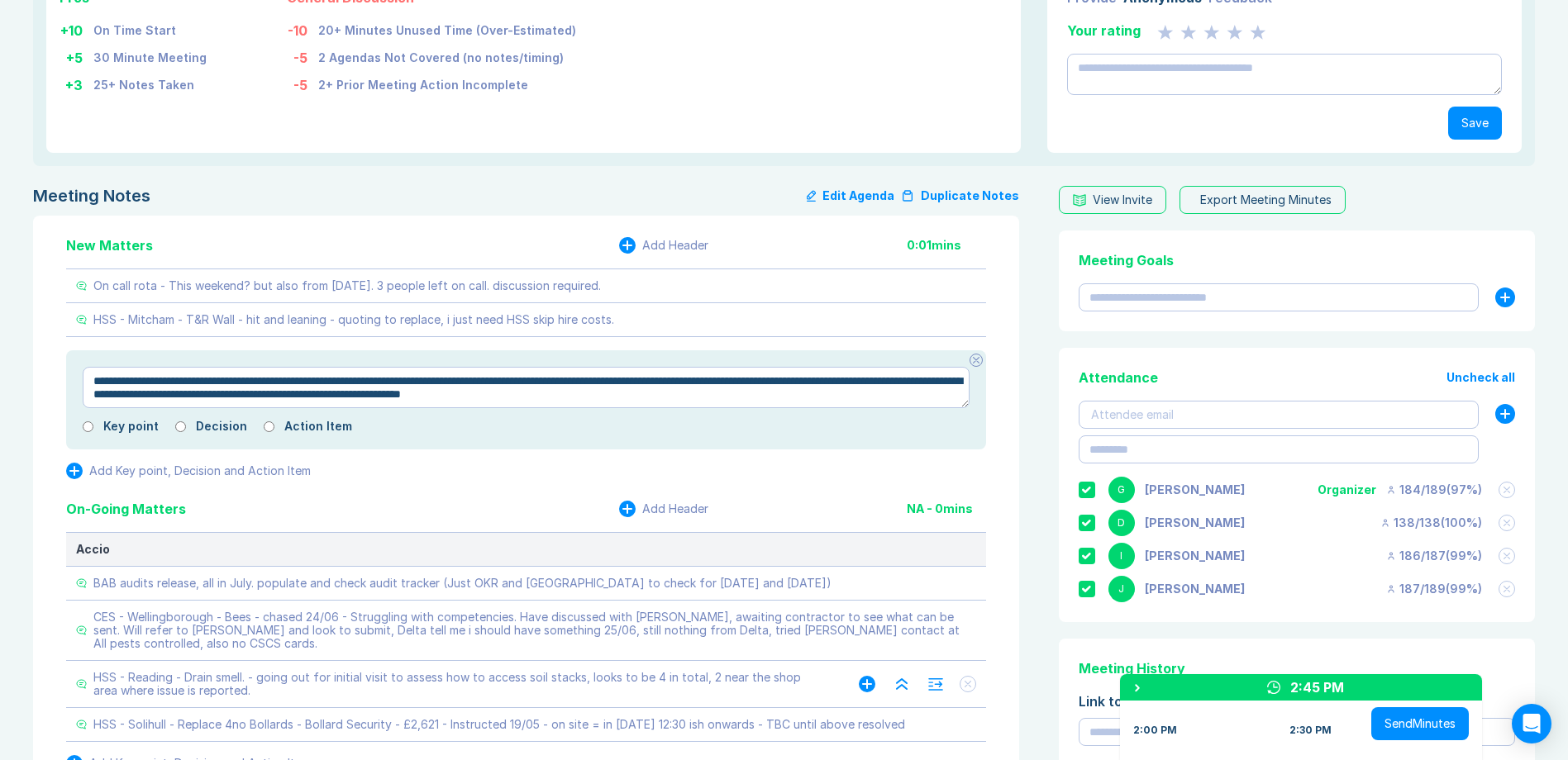 type on "*" 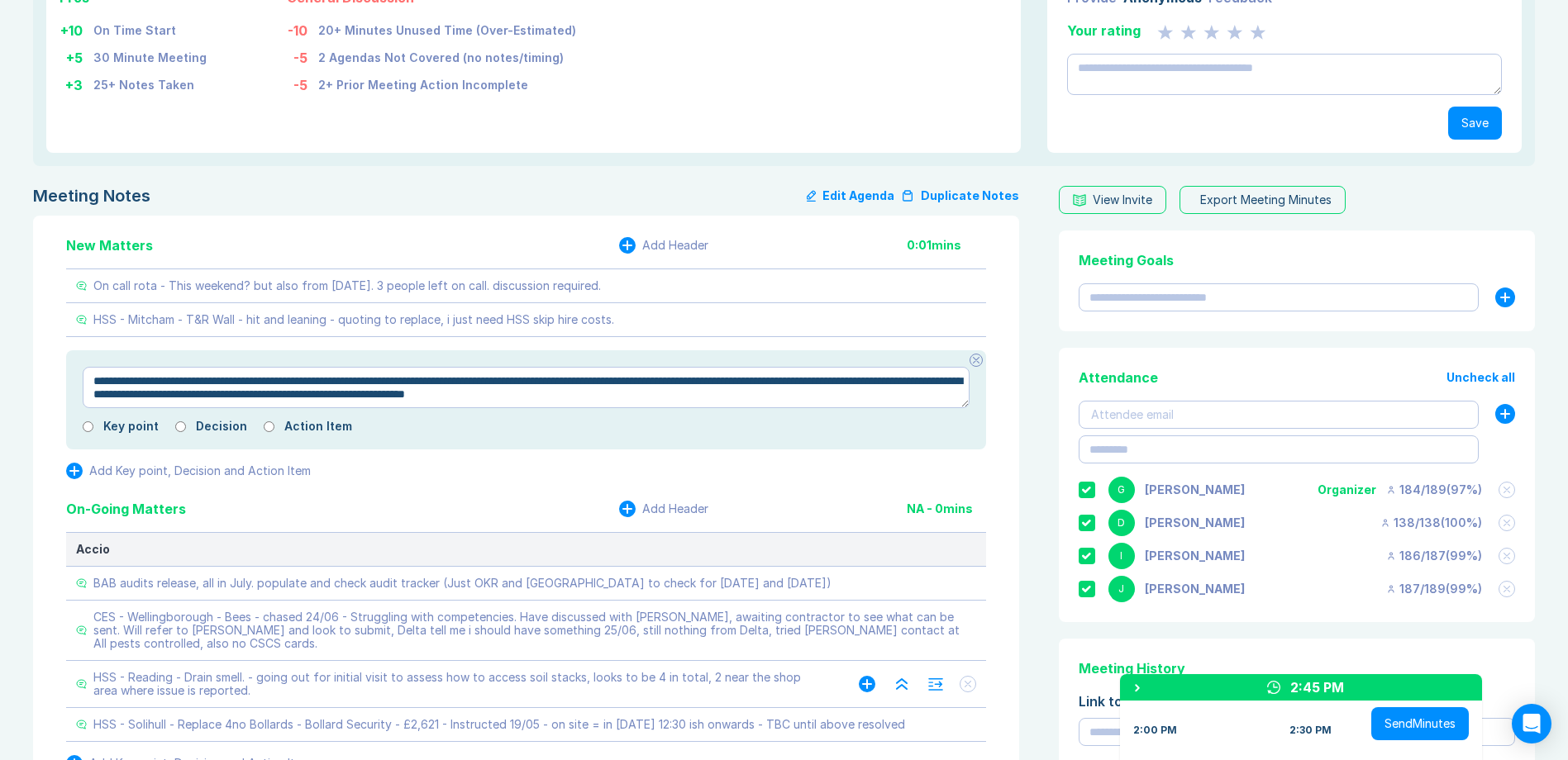 type on "*" 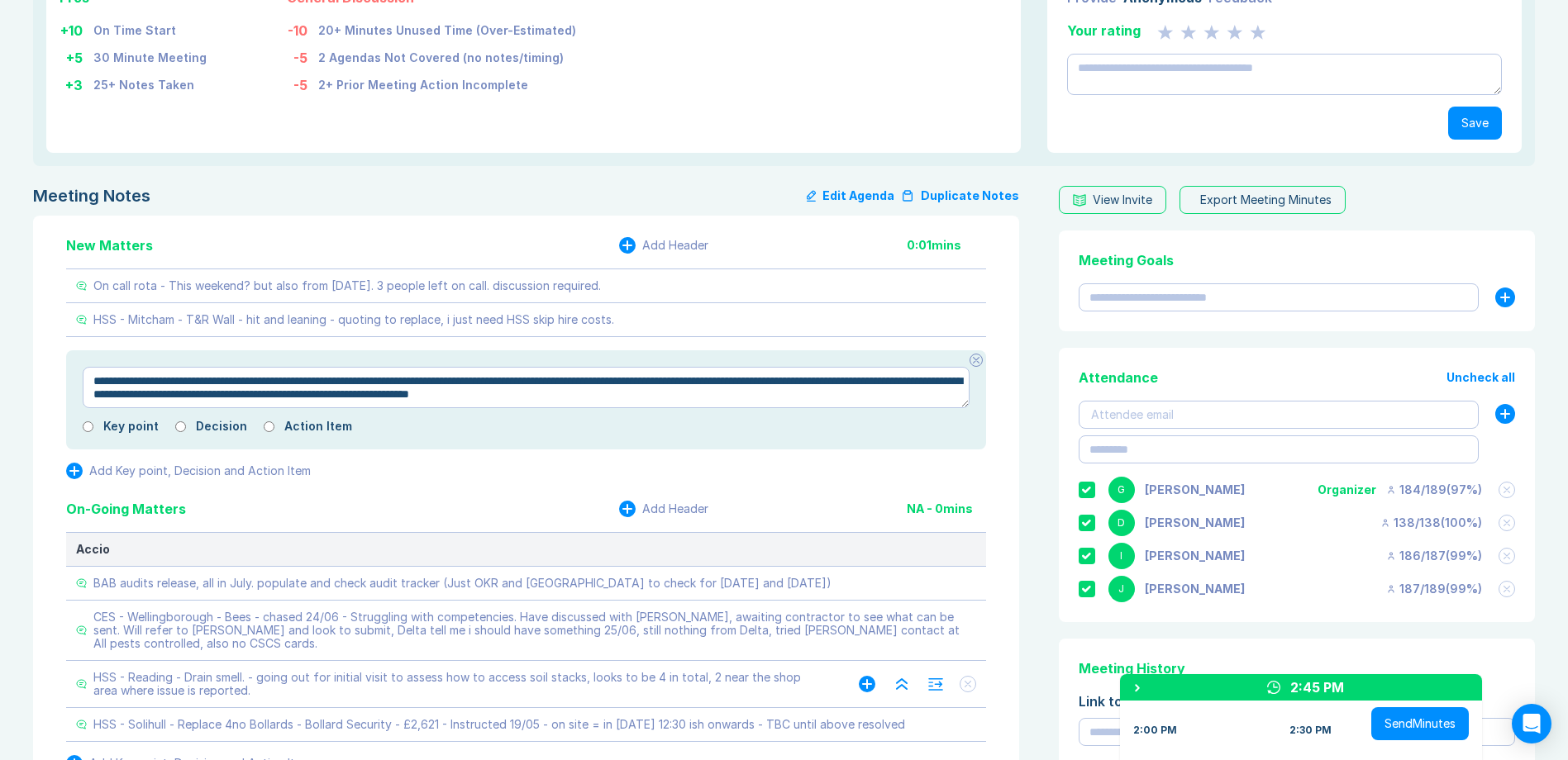 type on "*" 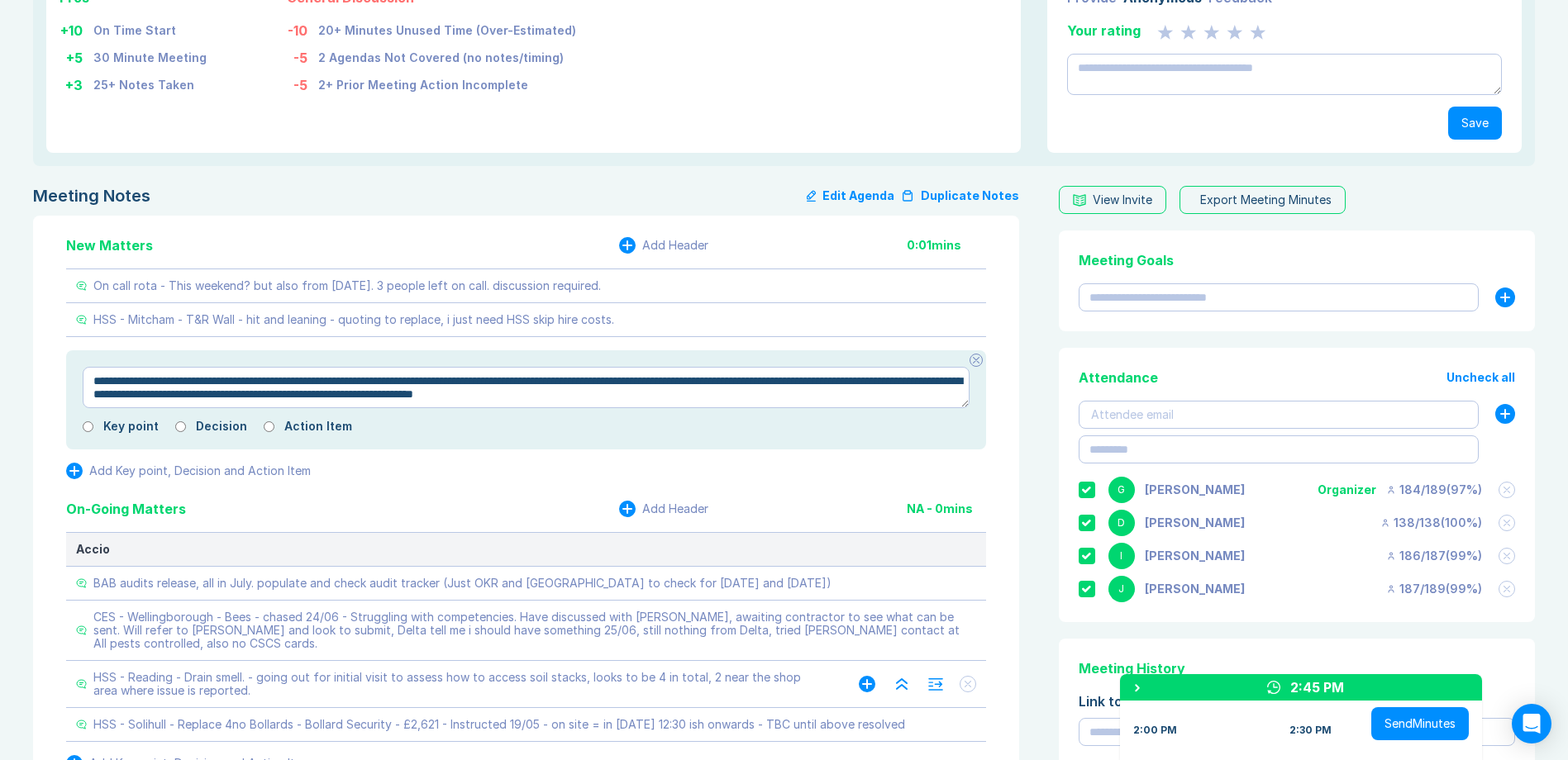 type on "*" 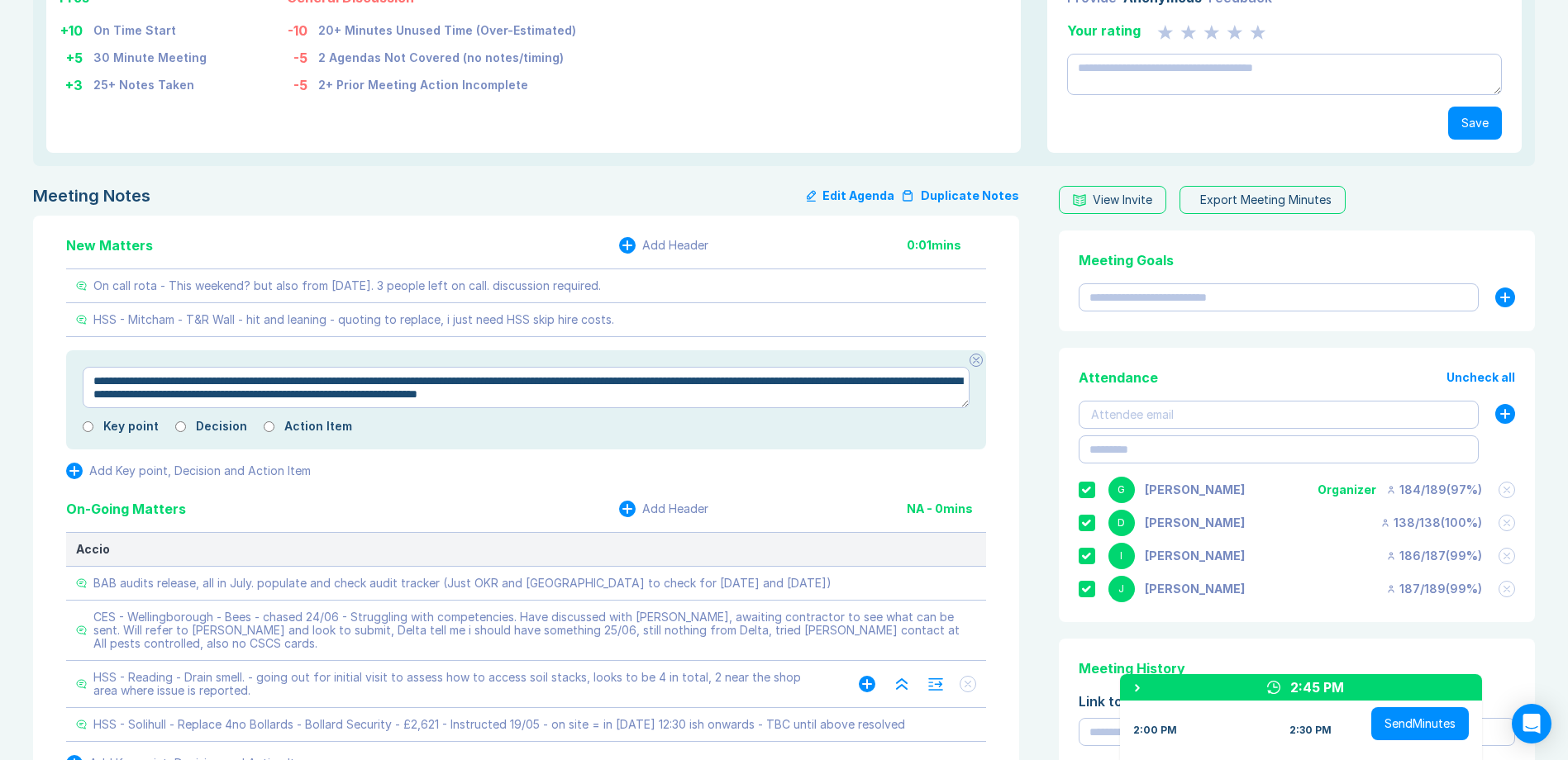 type on "*" 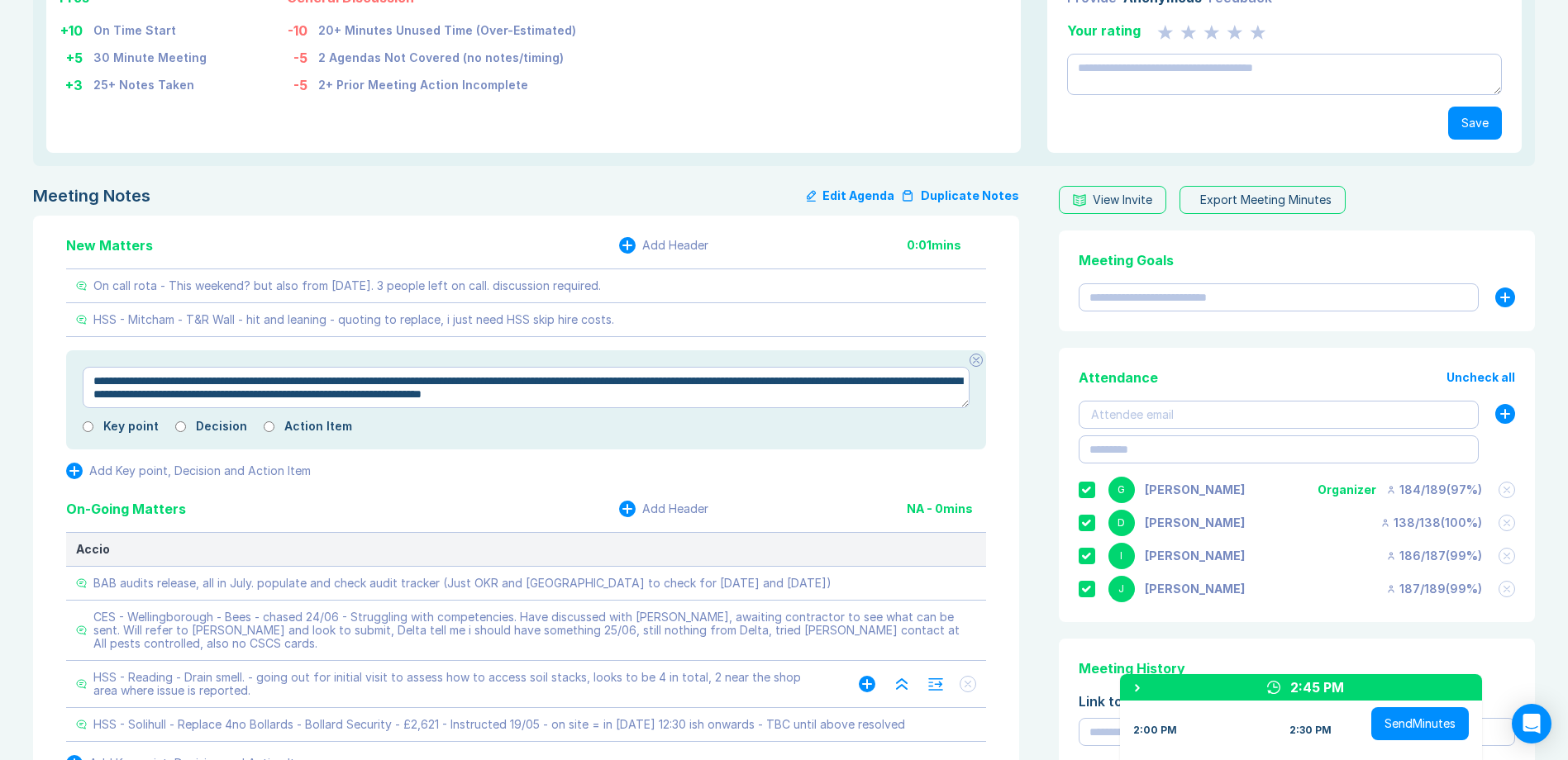 type on "*" 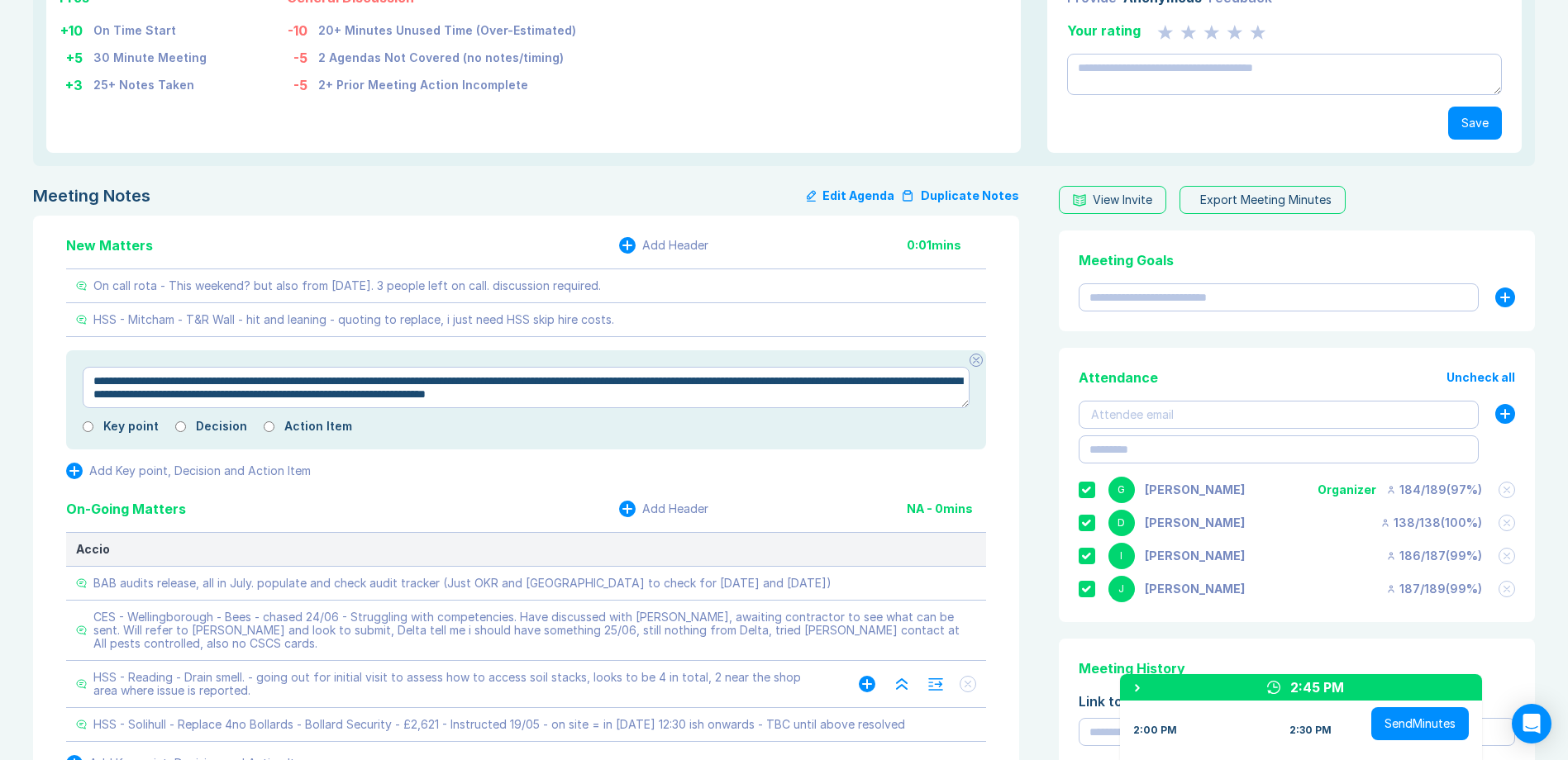type on "*" 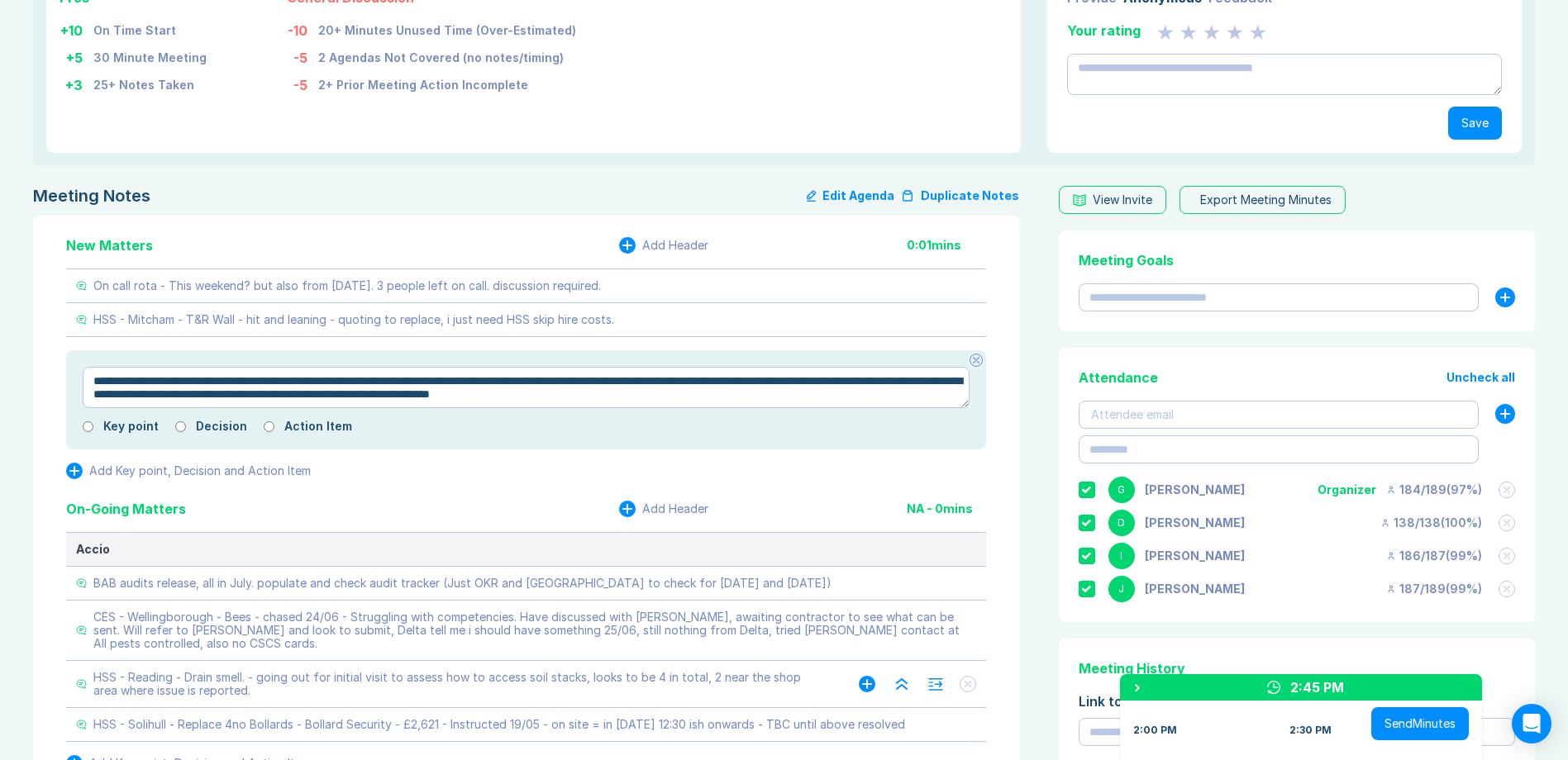 type on "*" 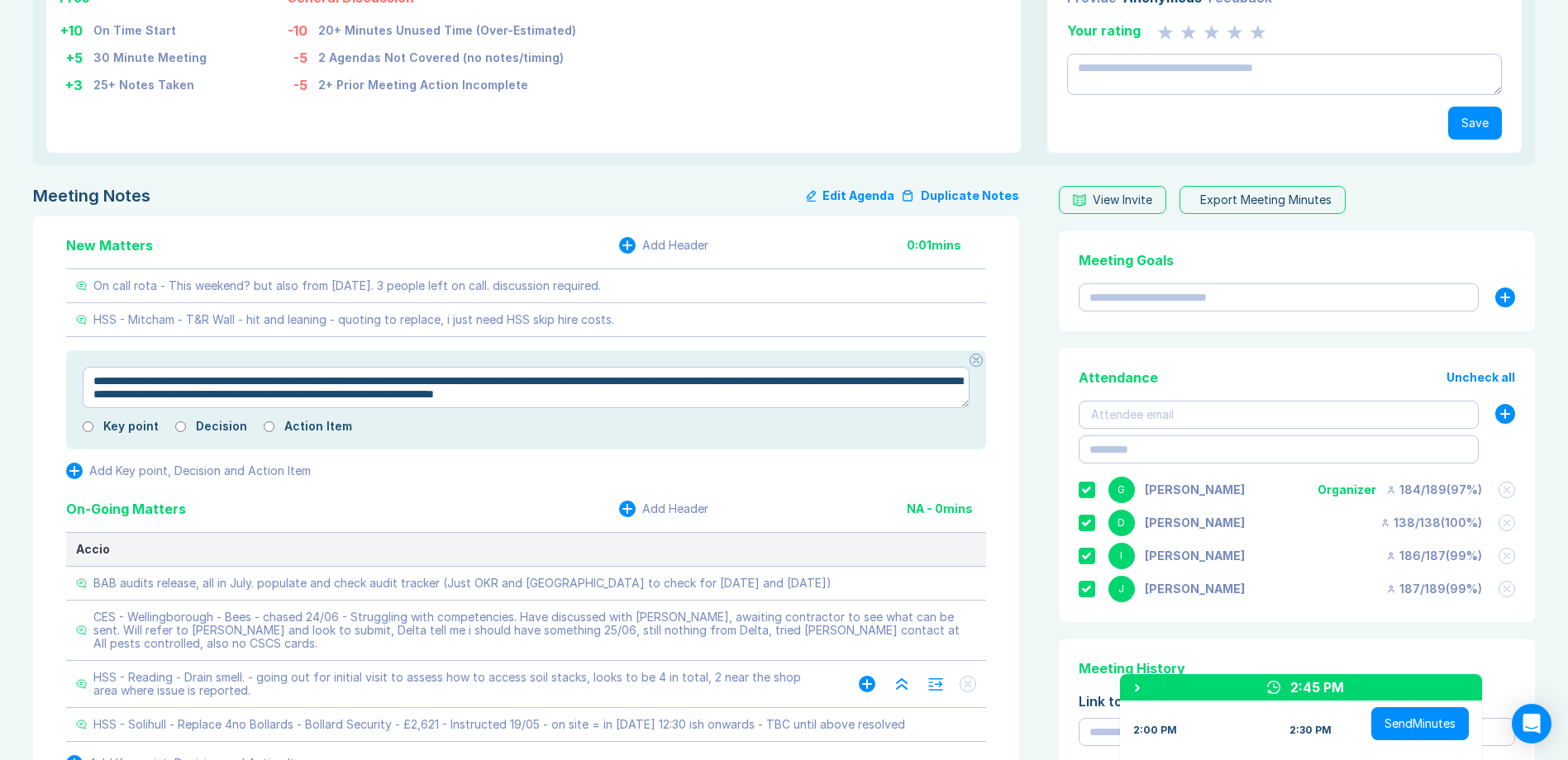 type on "*" 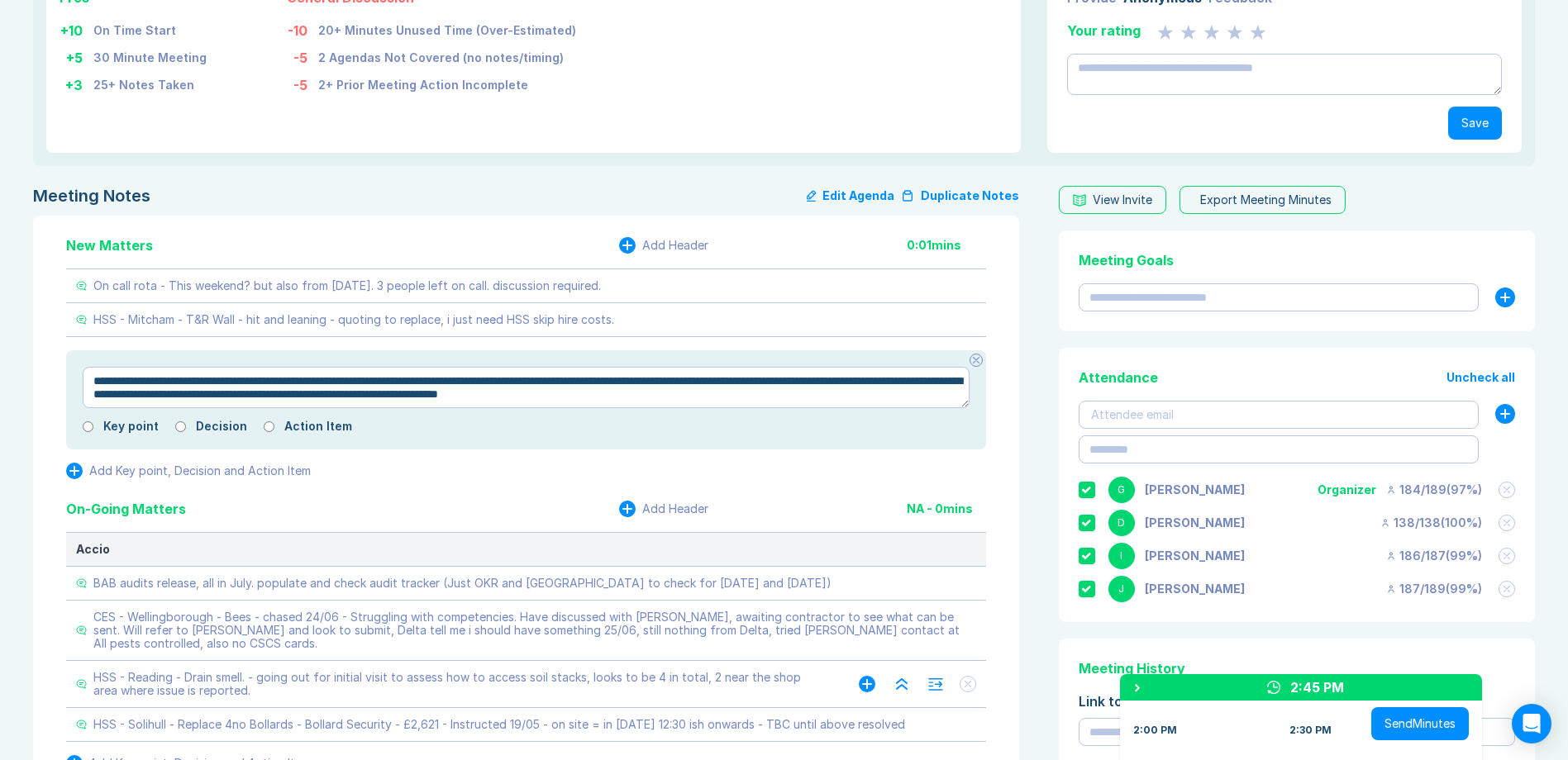 type on "*" 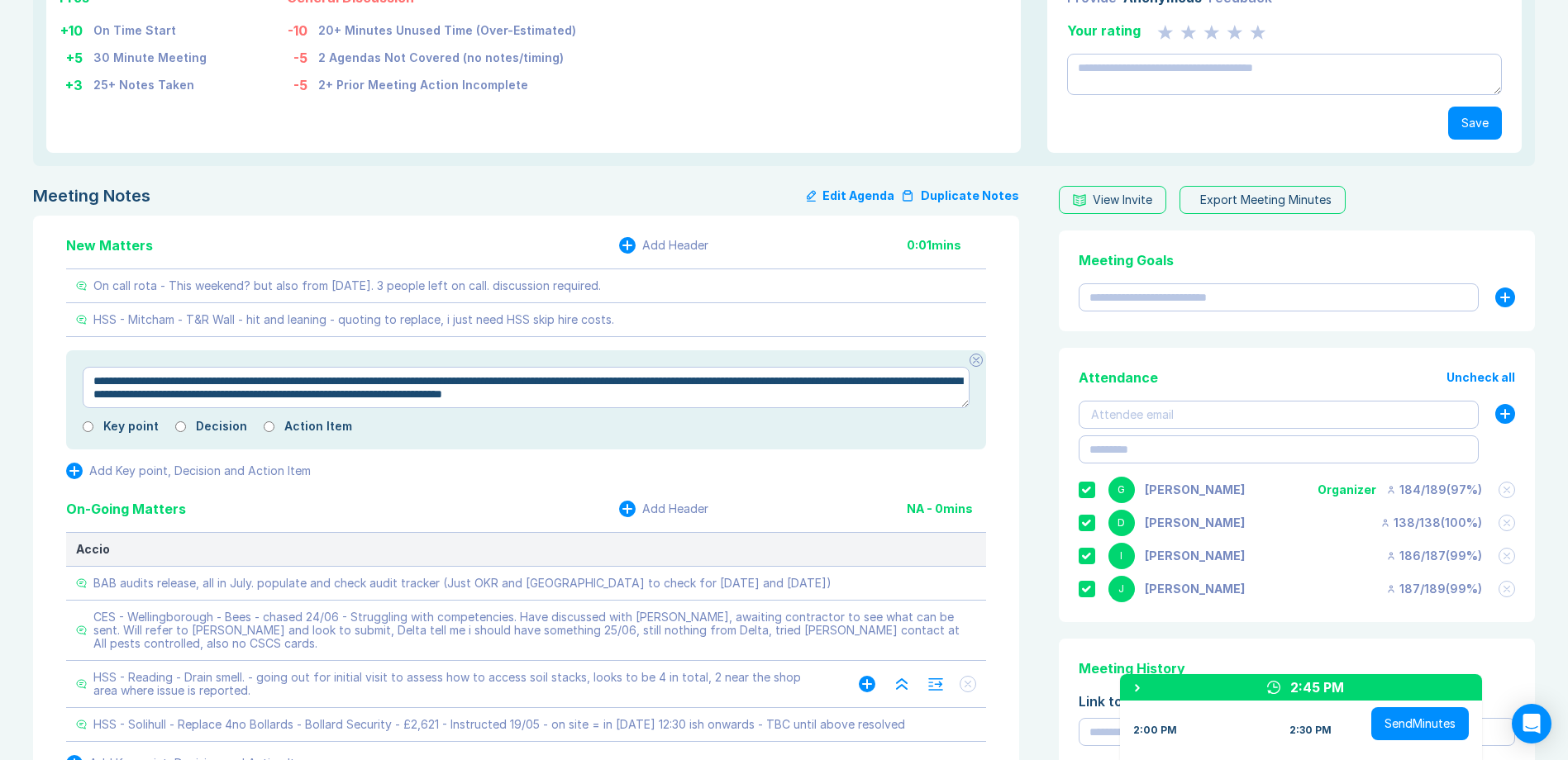 type on "*" 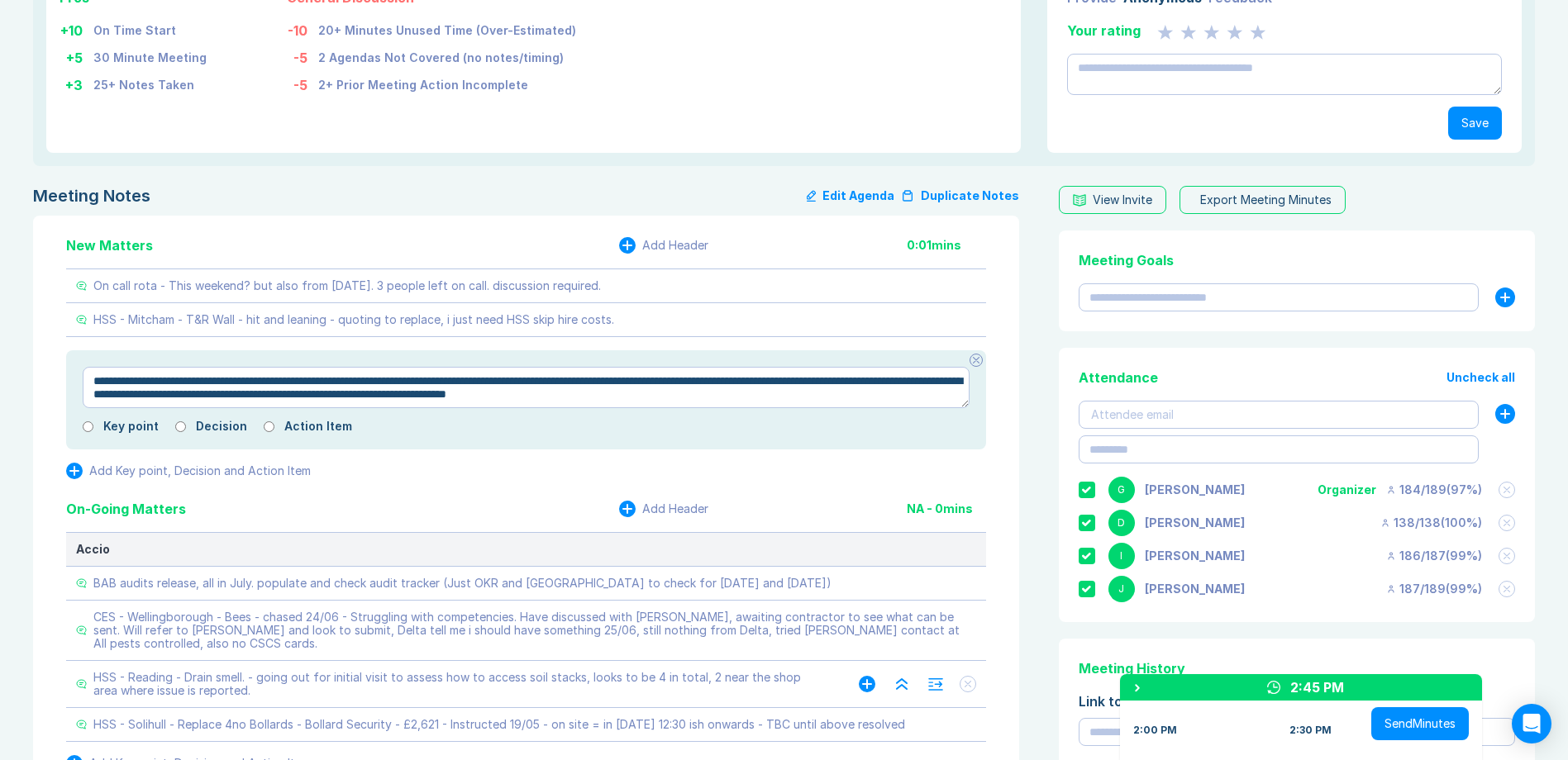 type on "*" 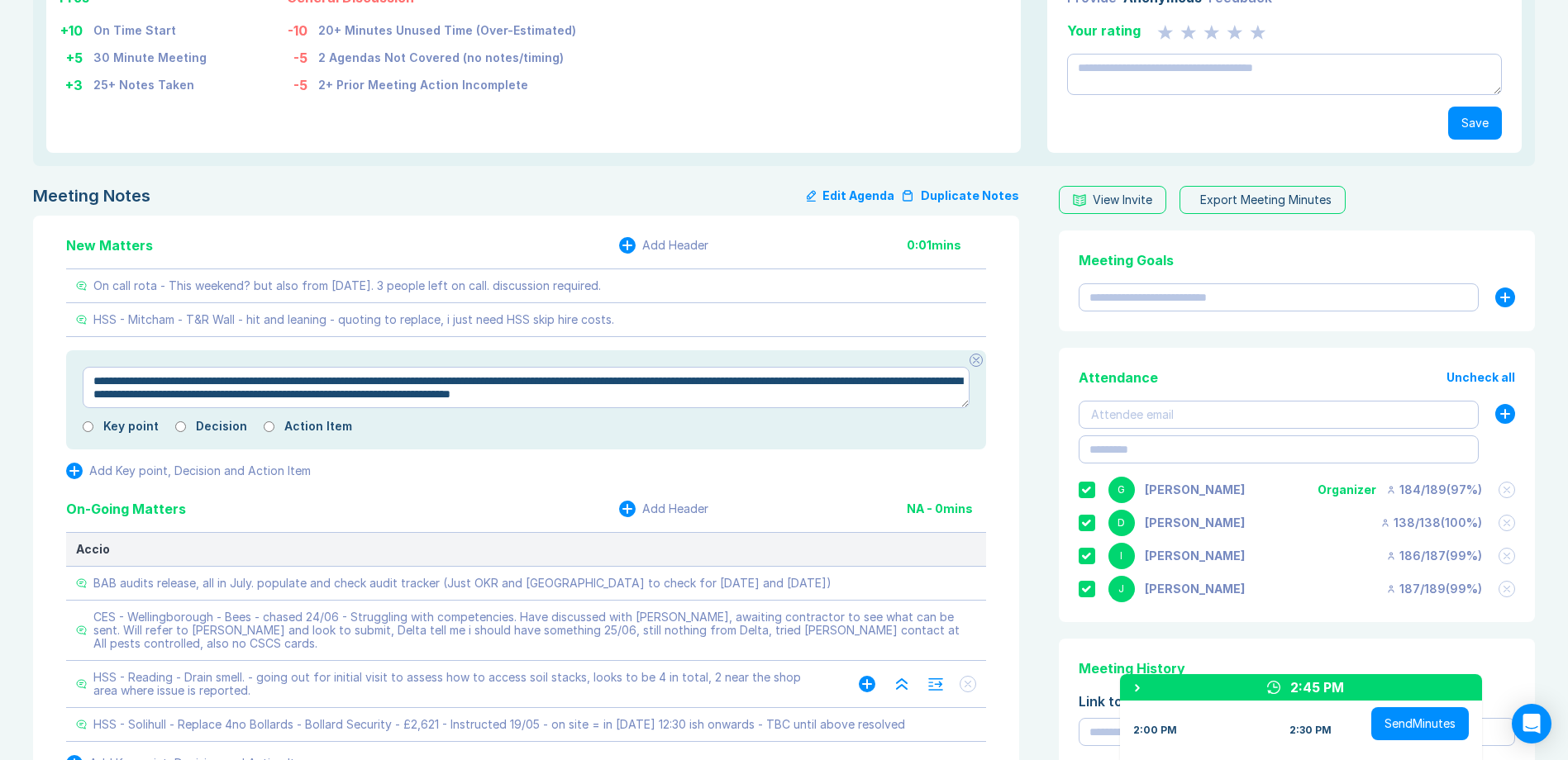 type on "*" 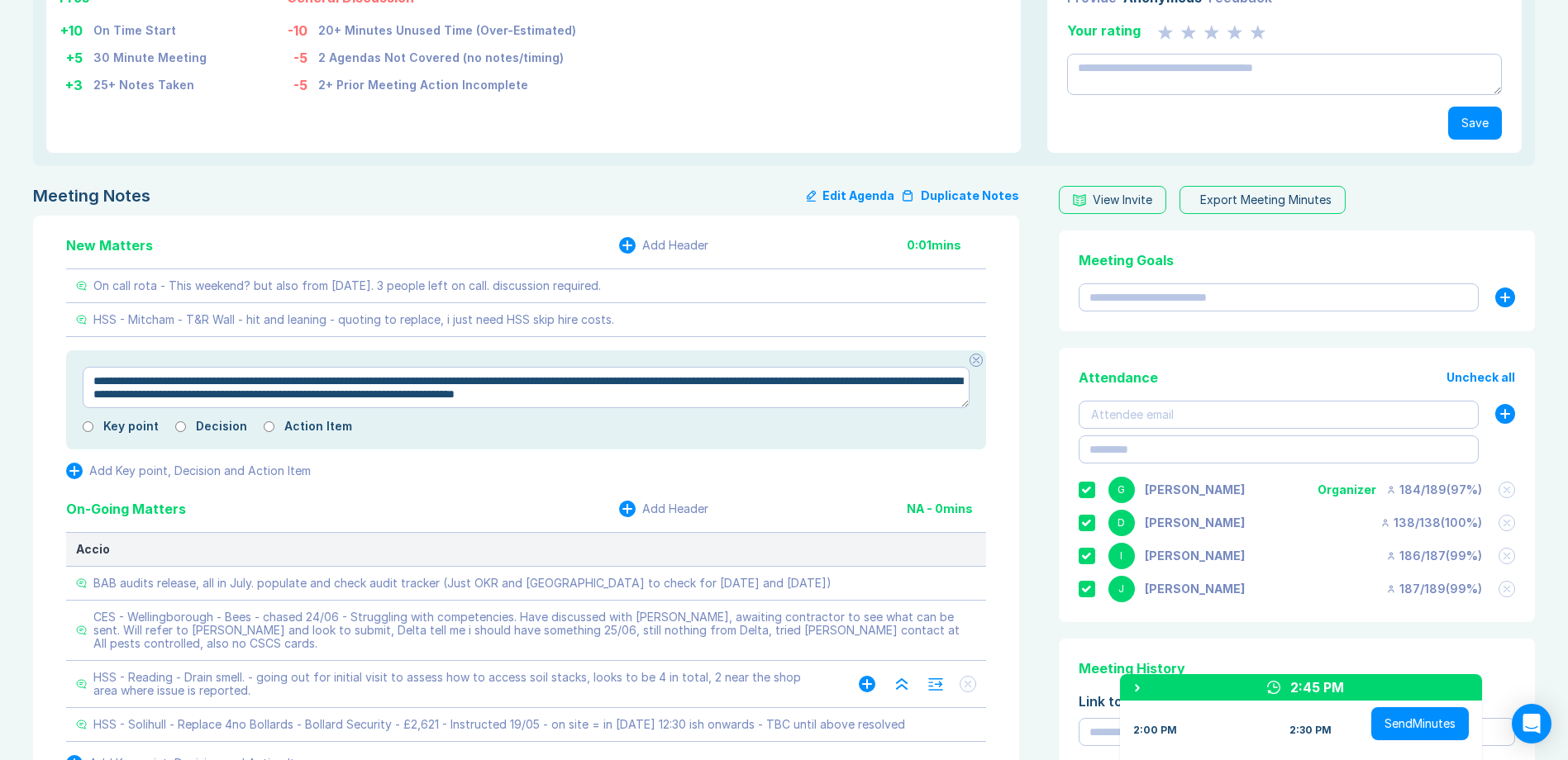 type on "*" 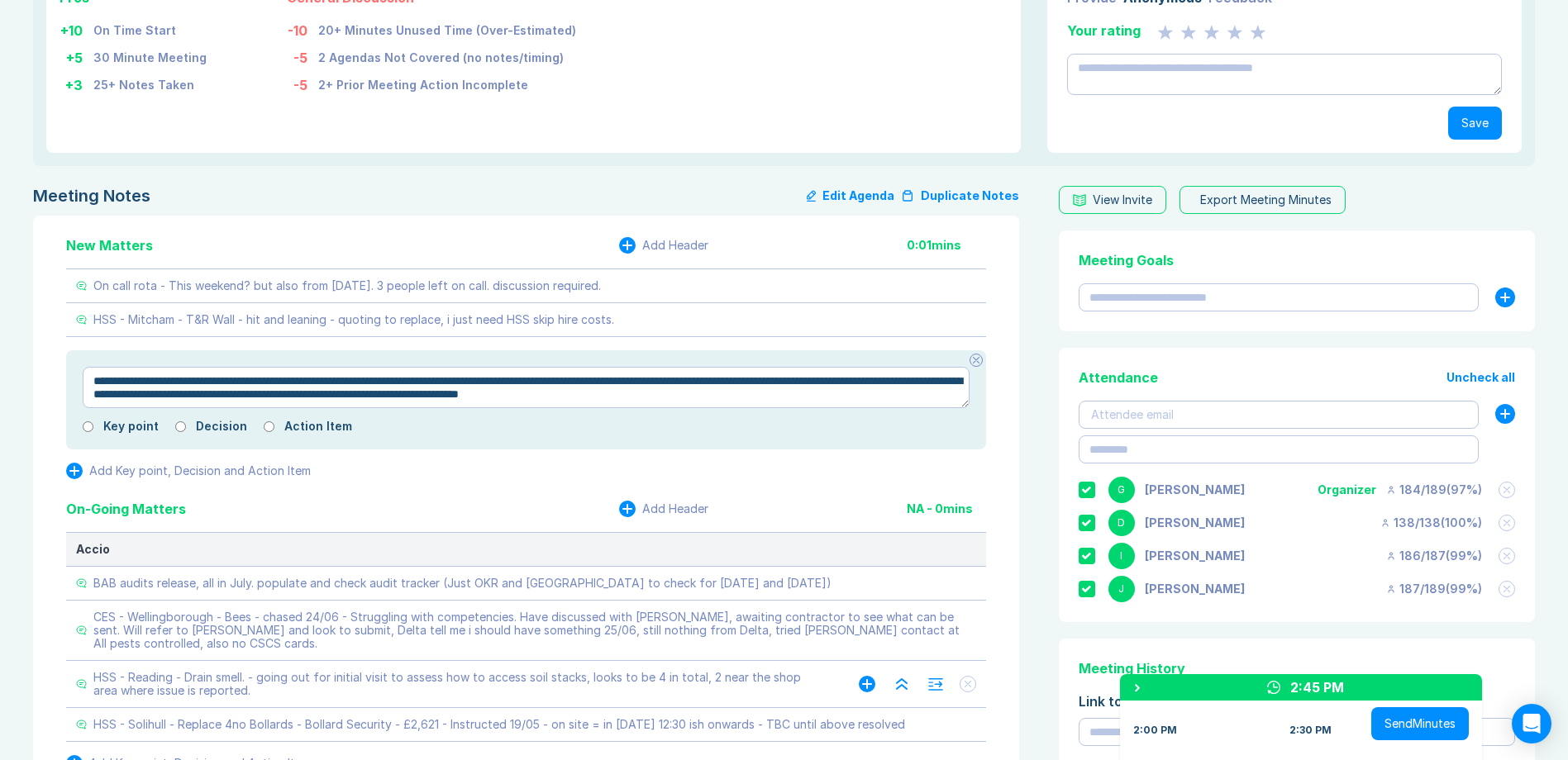 type on "*" 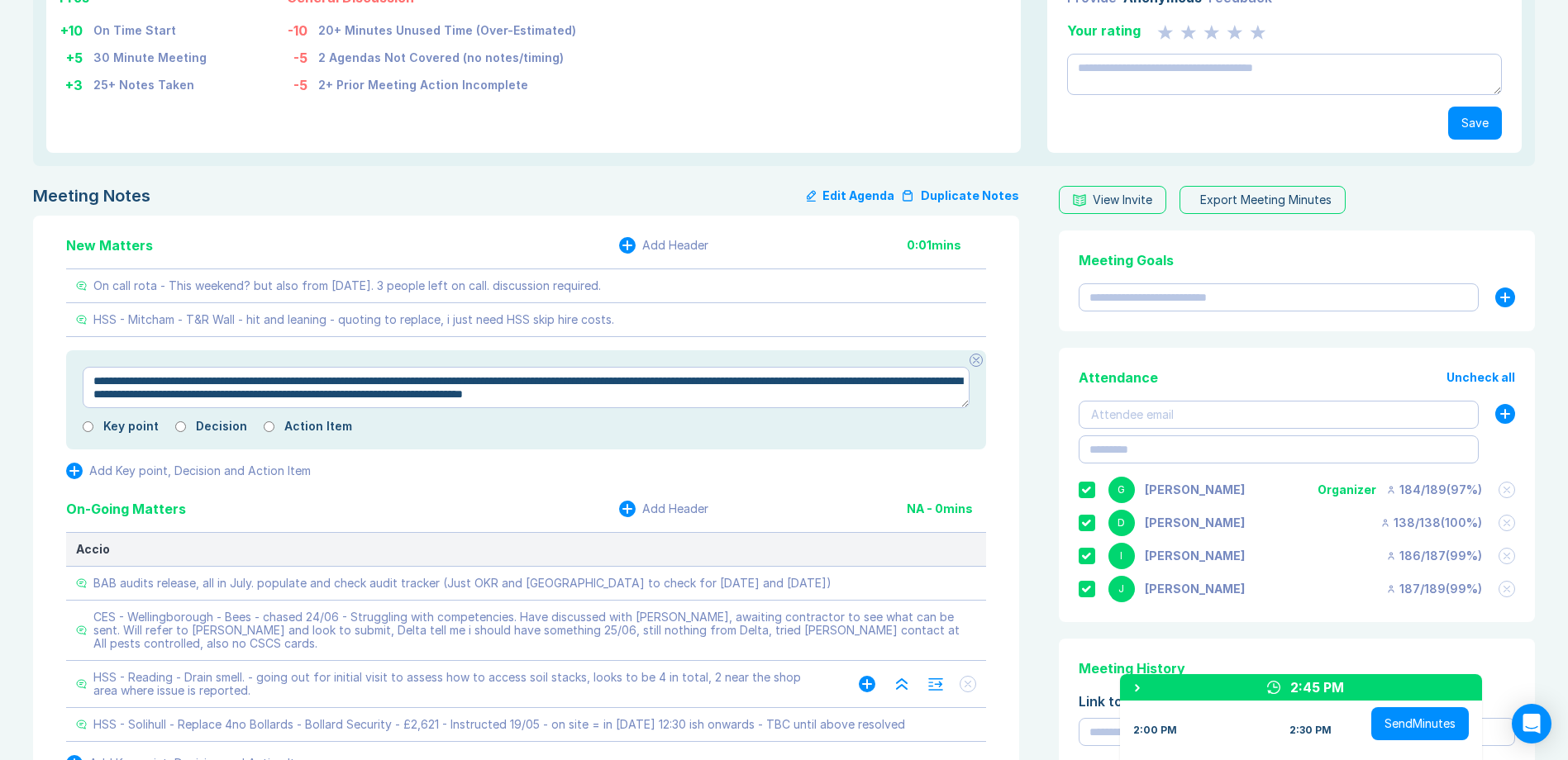 type on "*" 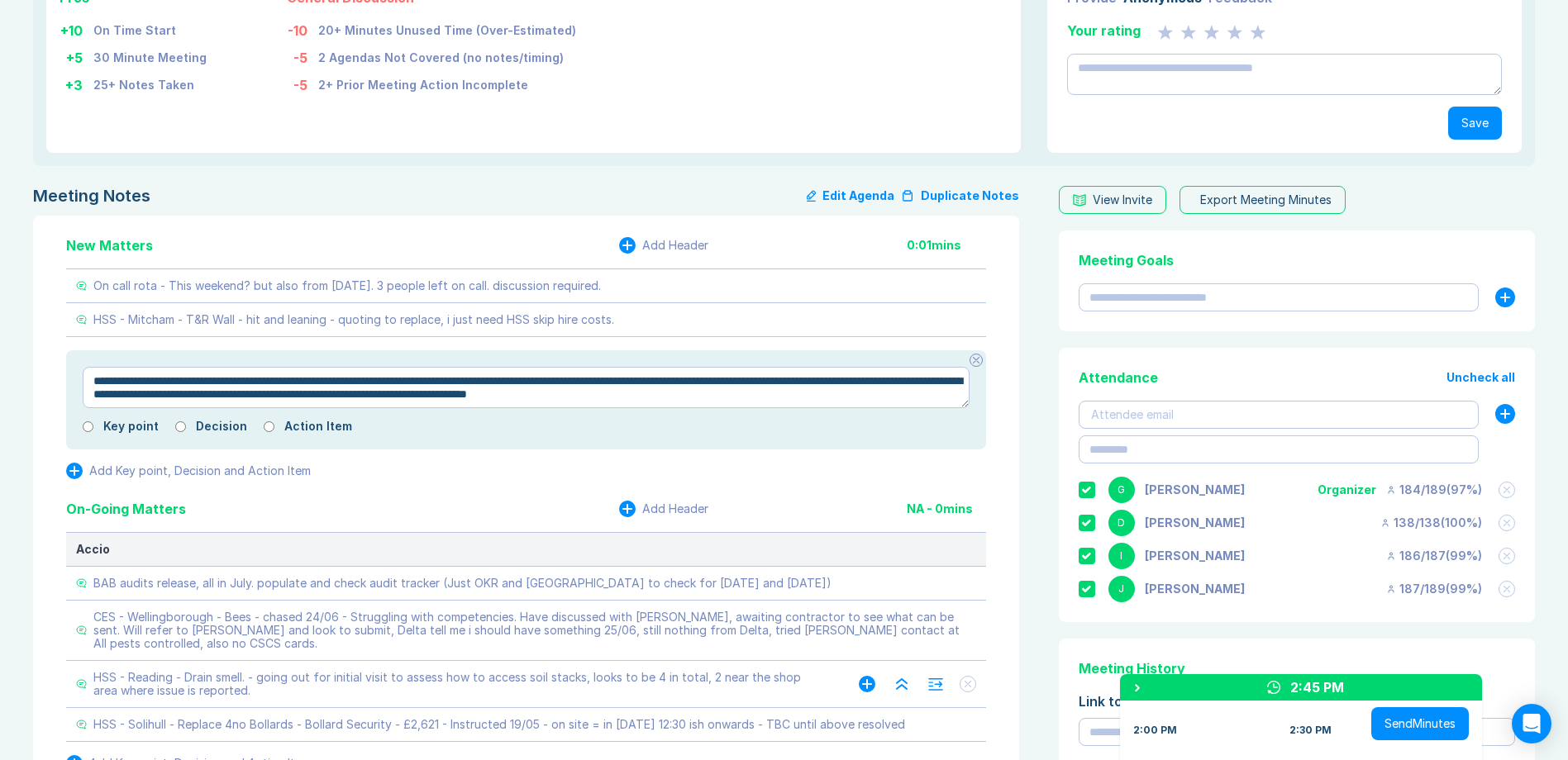 type on "*" 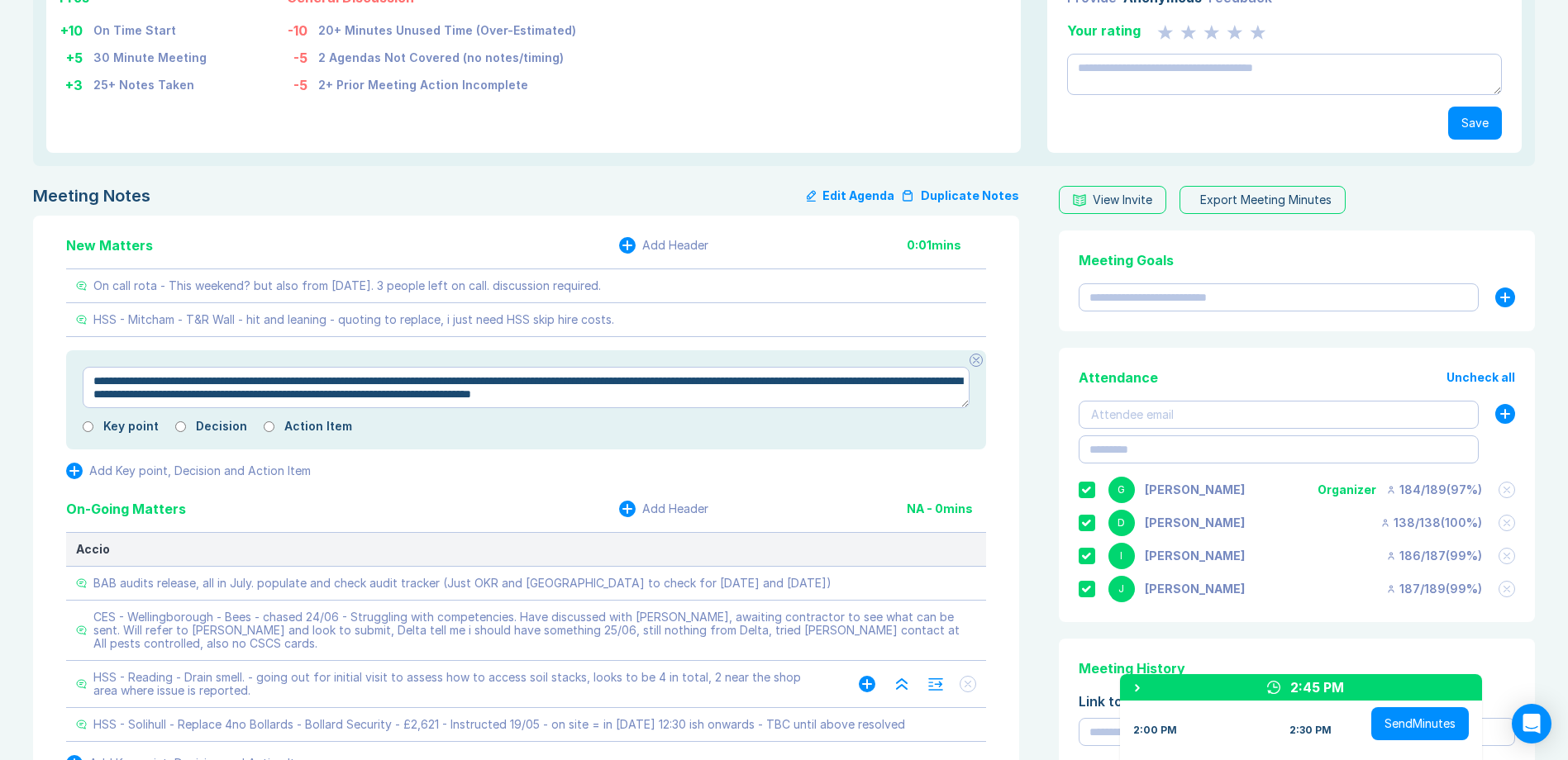 type on "*" 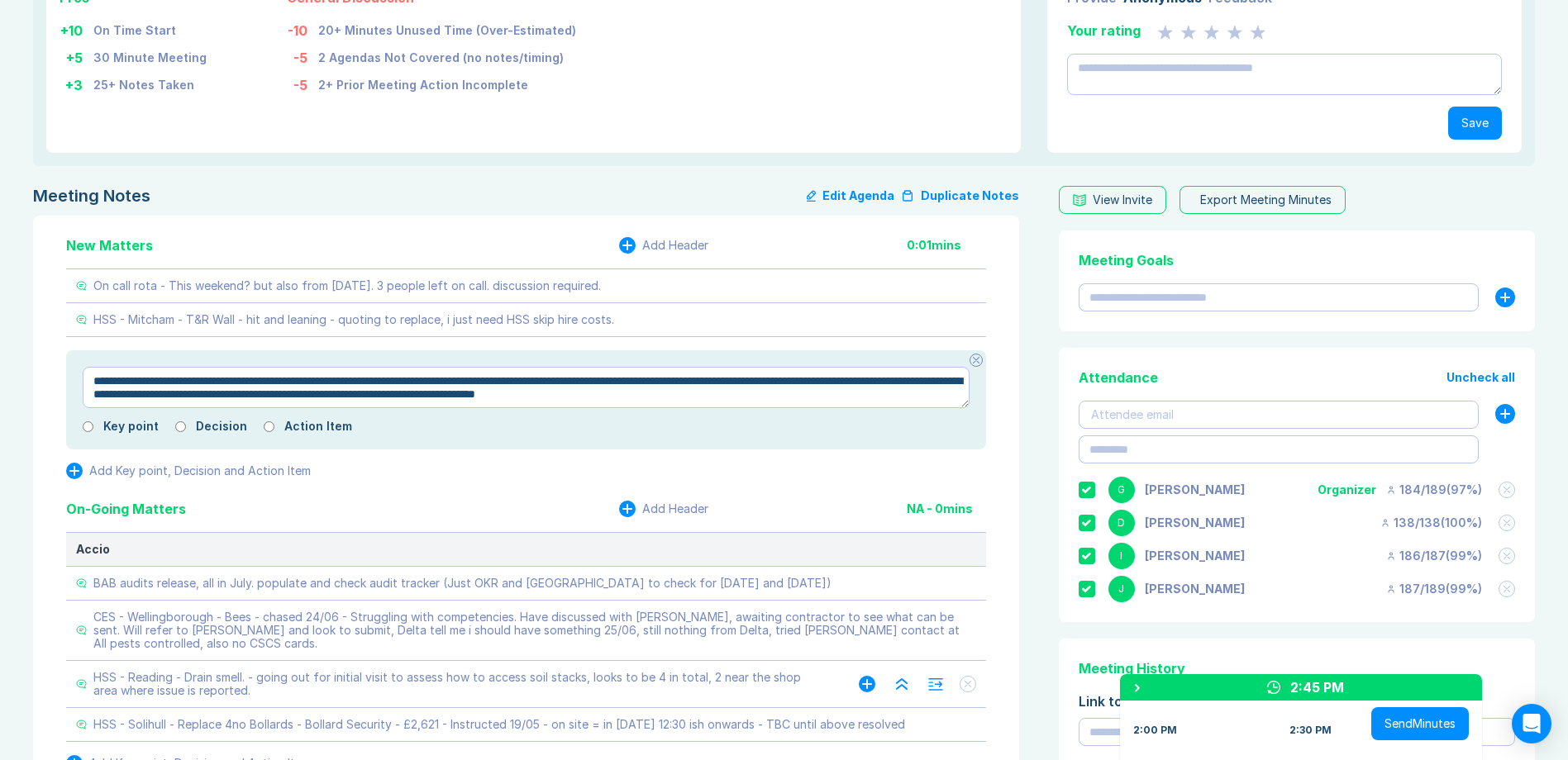 type on "*" 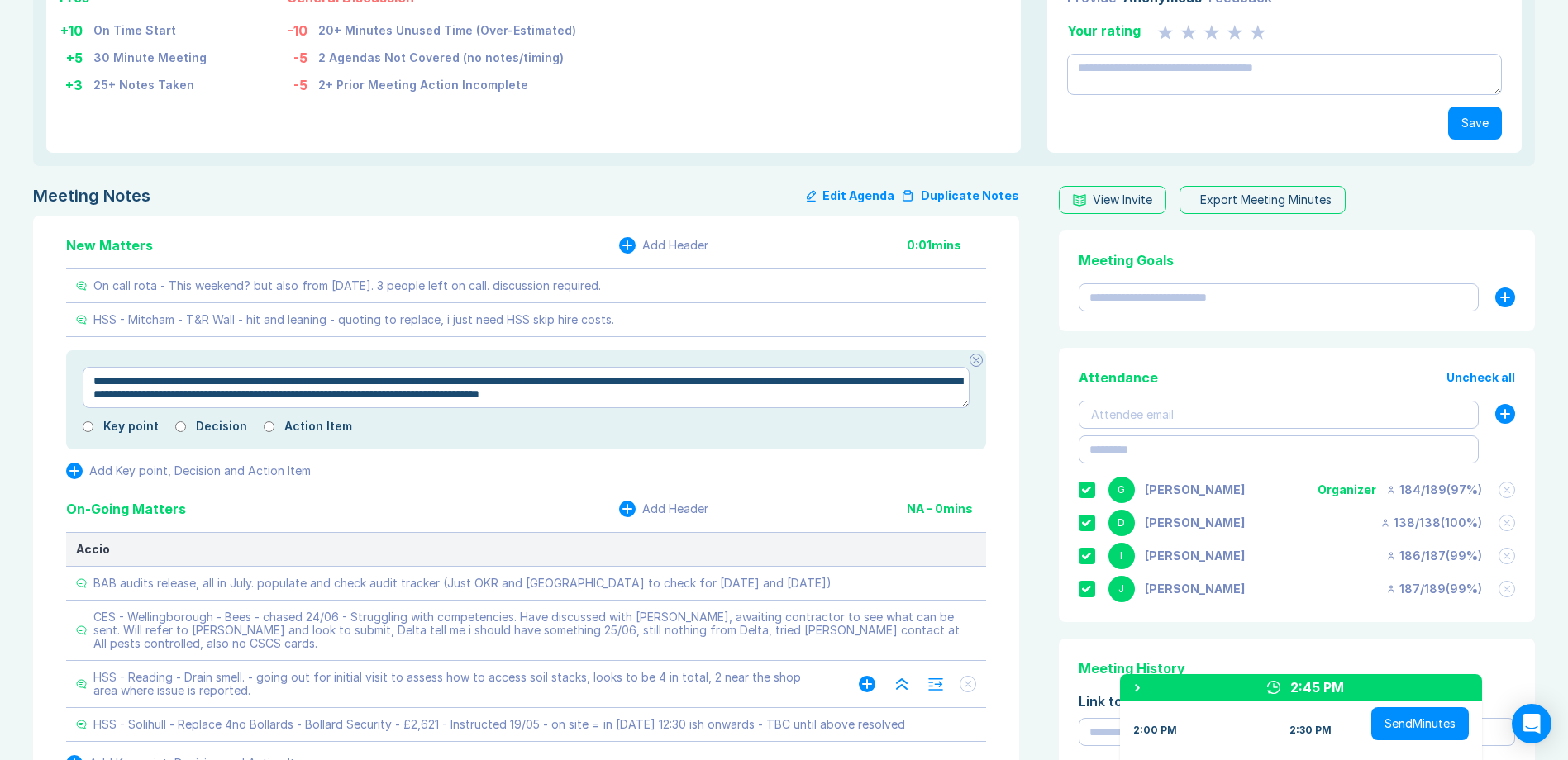 type on "*" 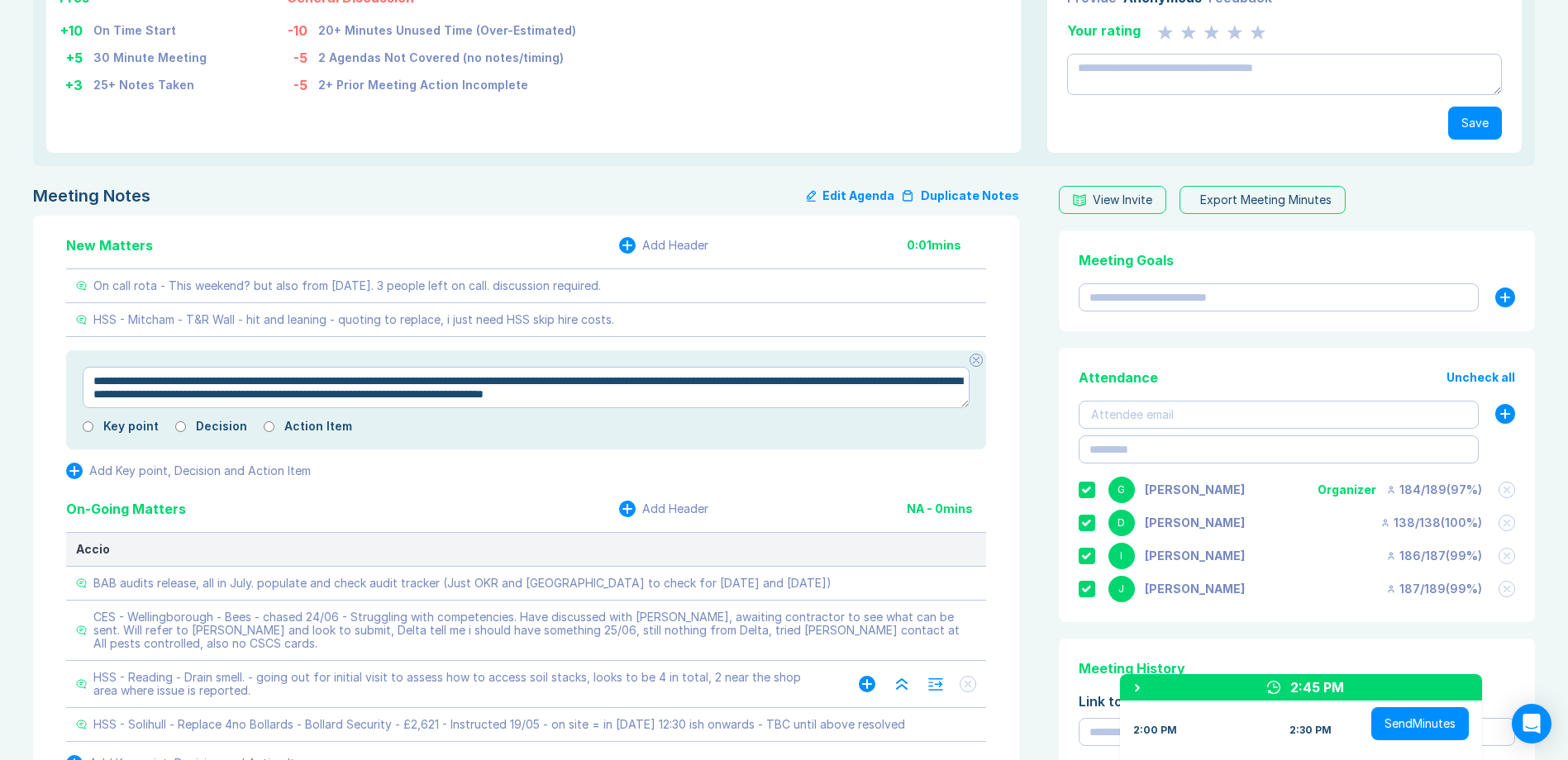 type on "*" 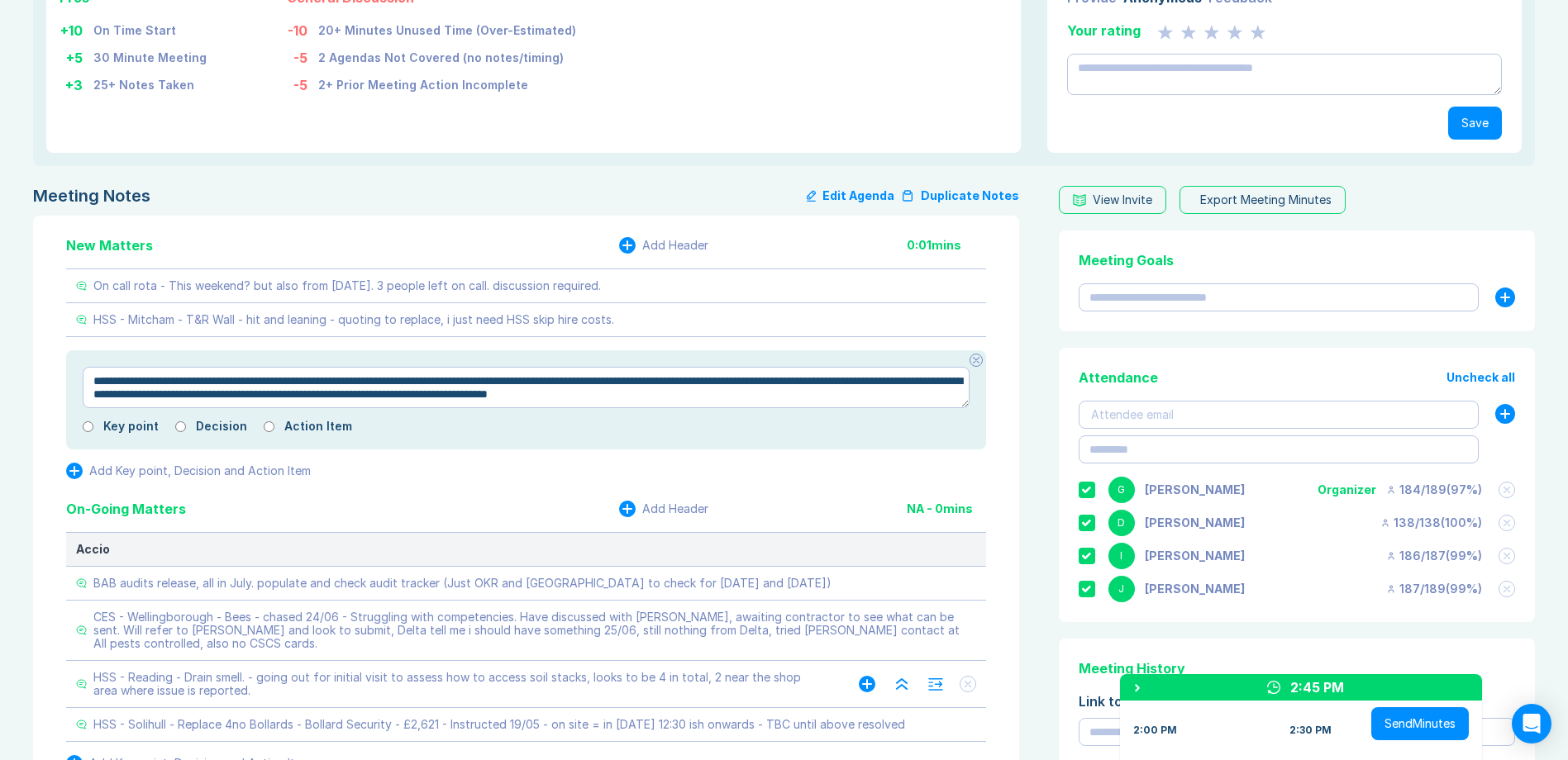 type on "*" 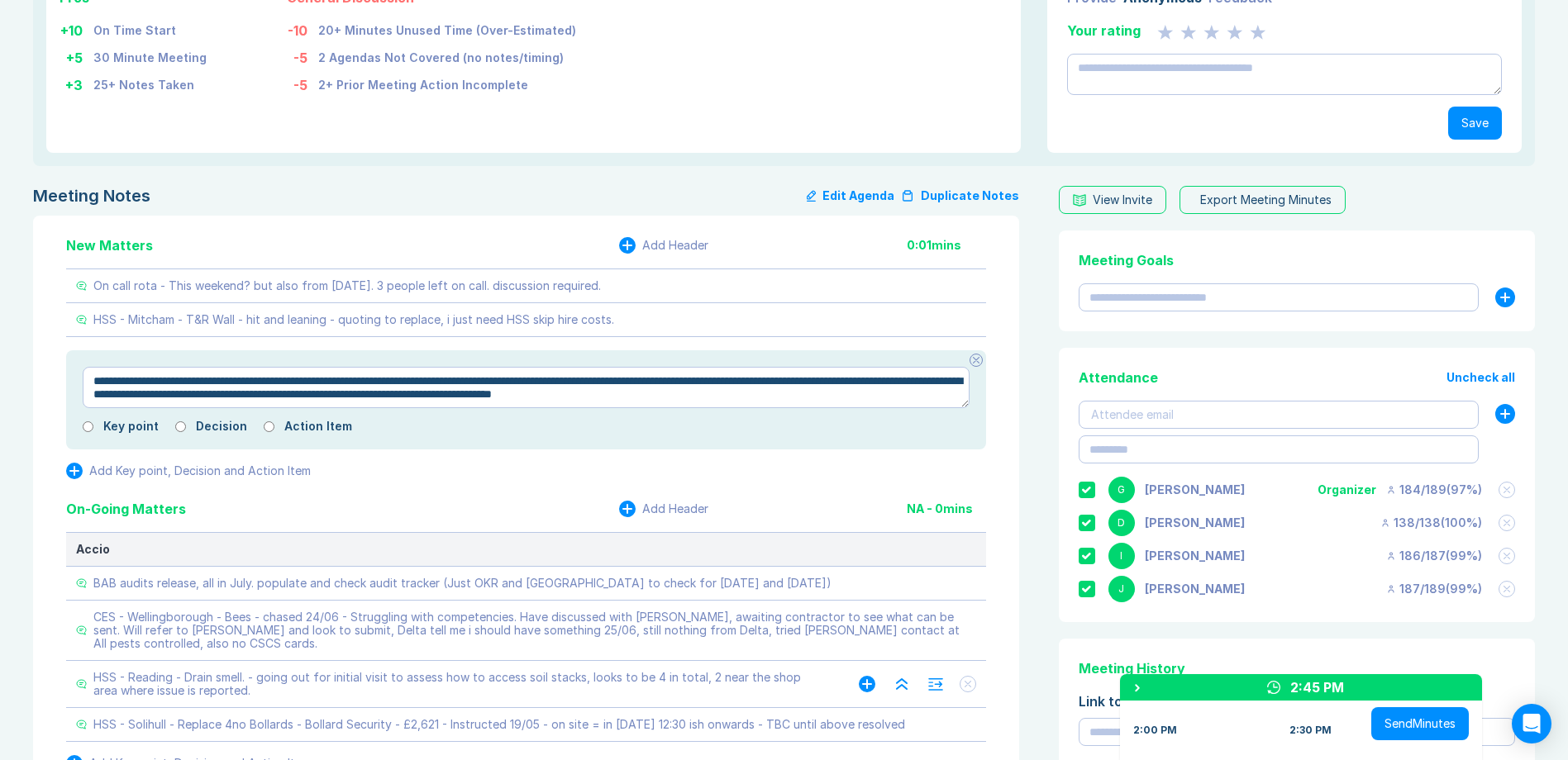 type on "*" 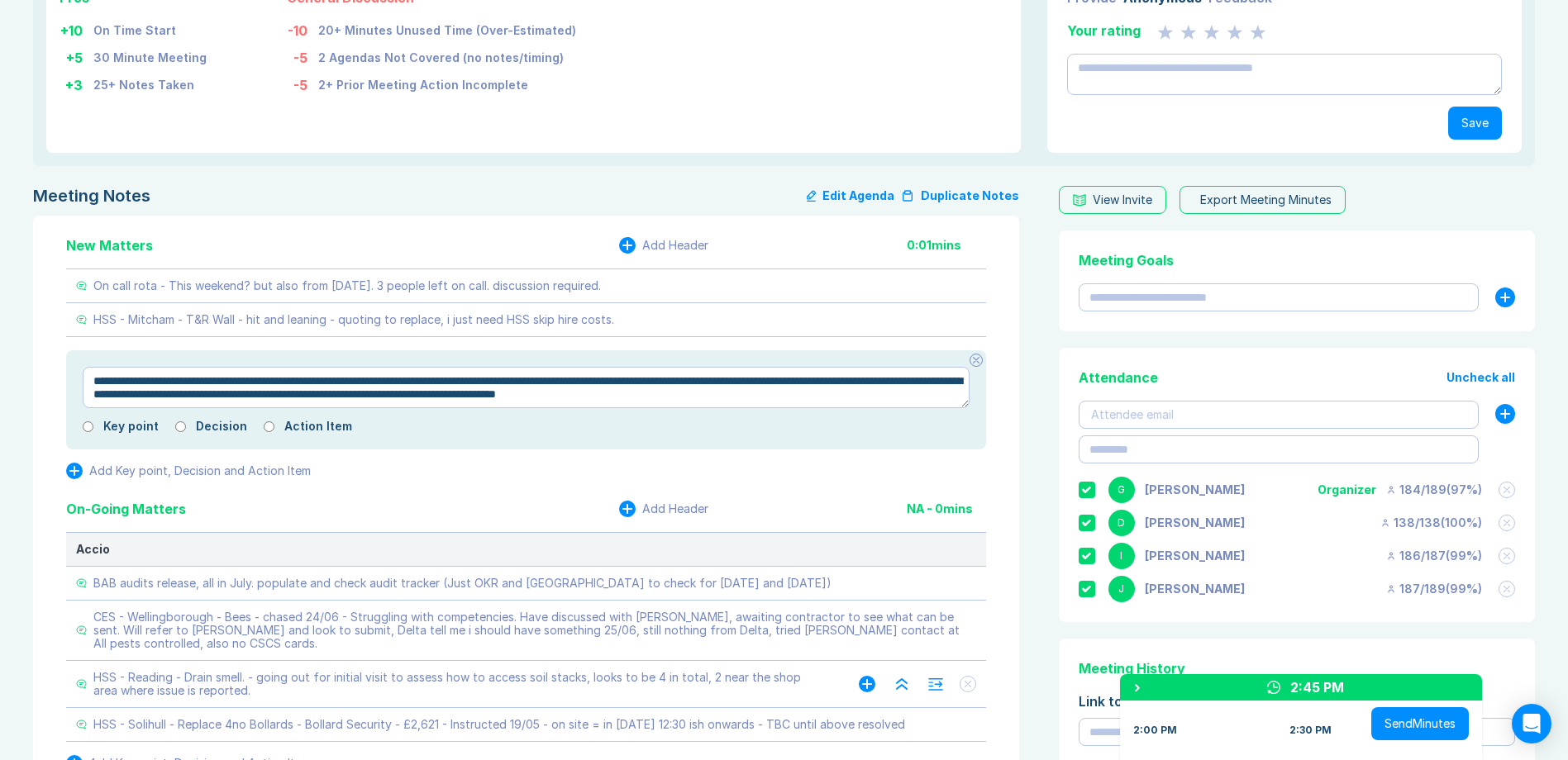 type on "*" 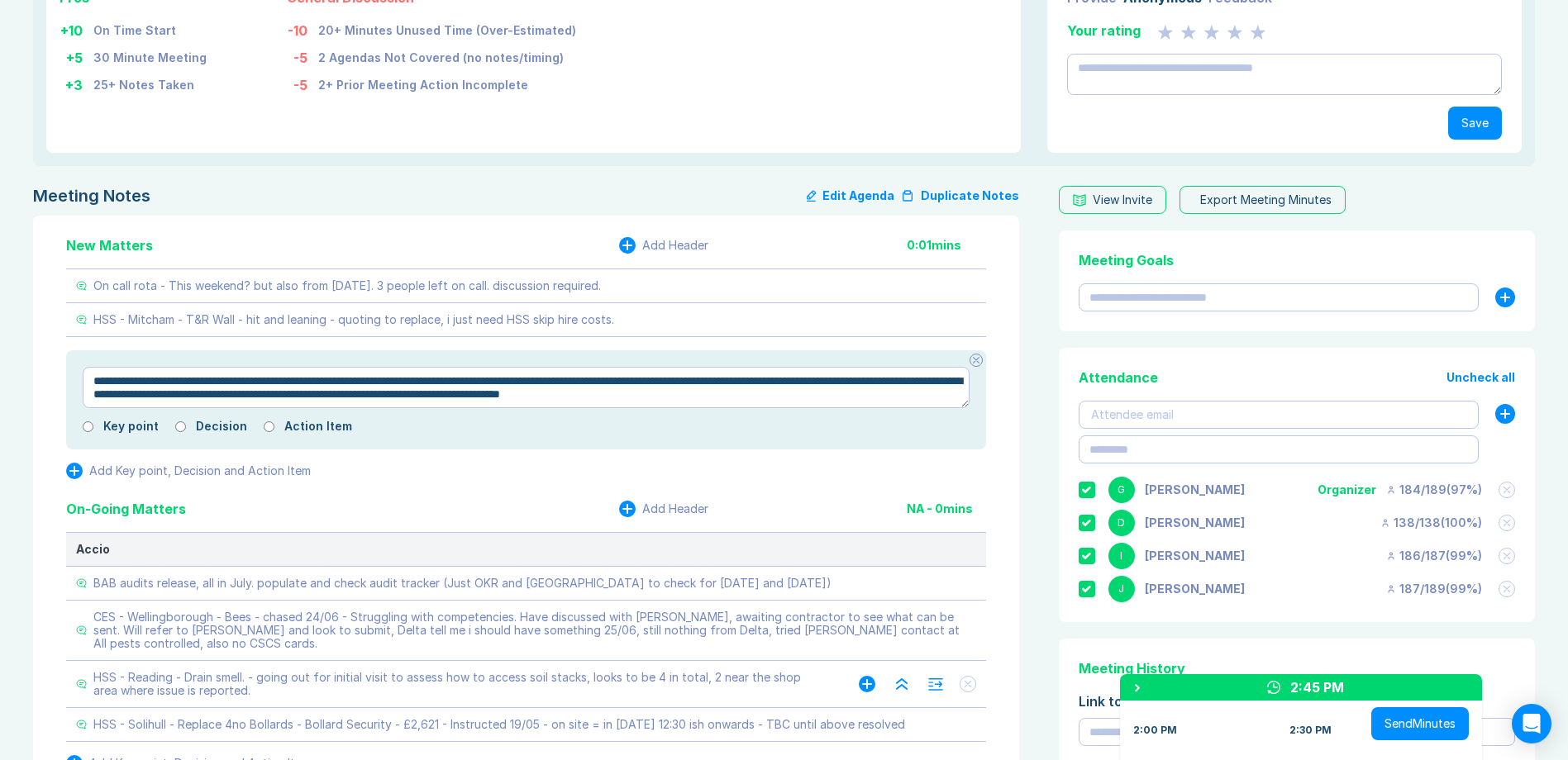 type on "*" 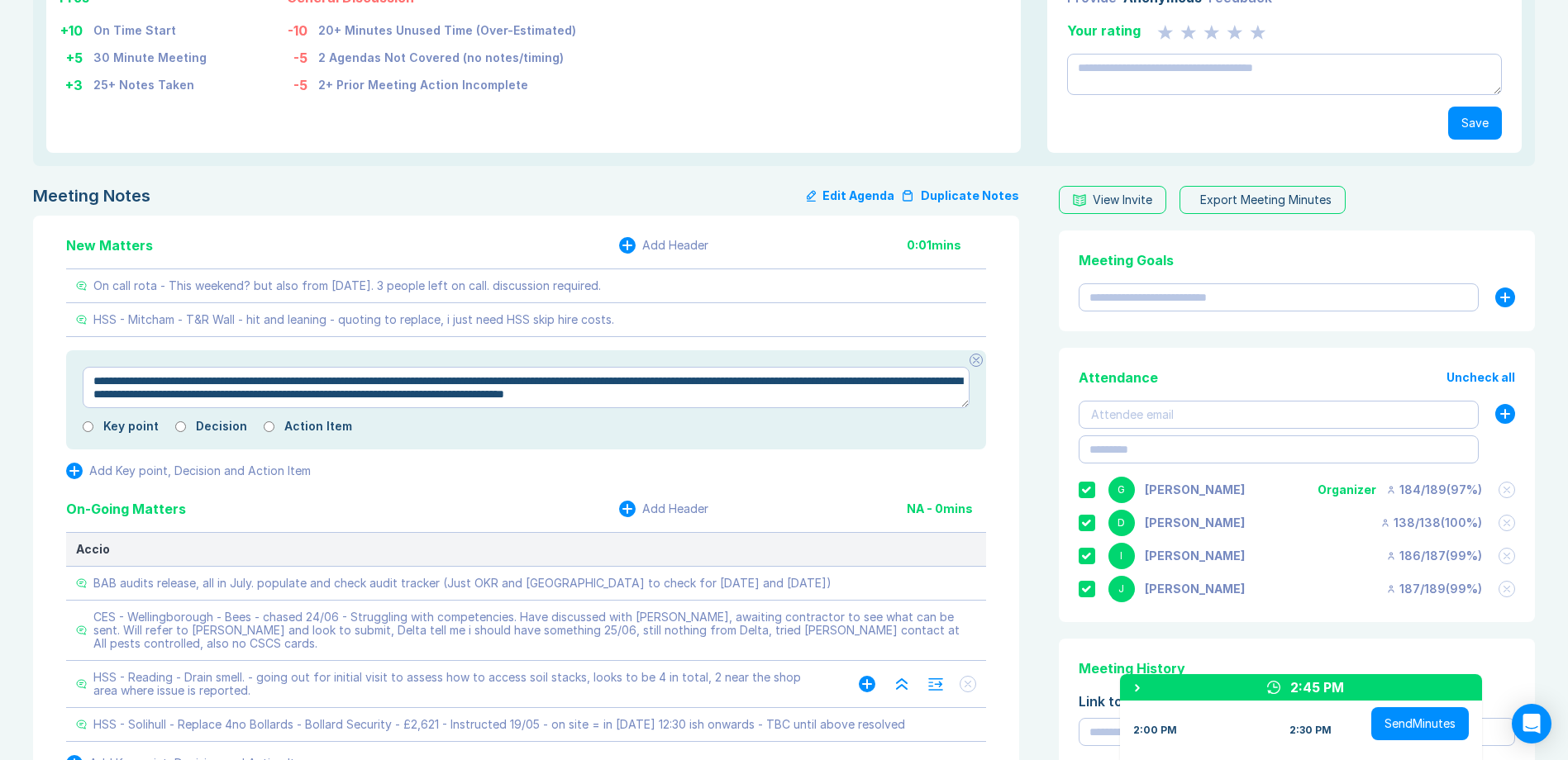 type on "*" 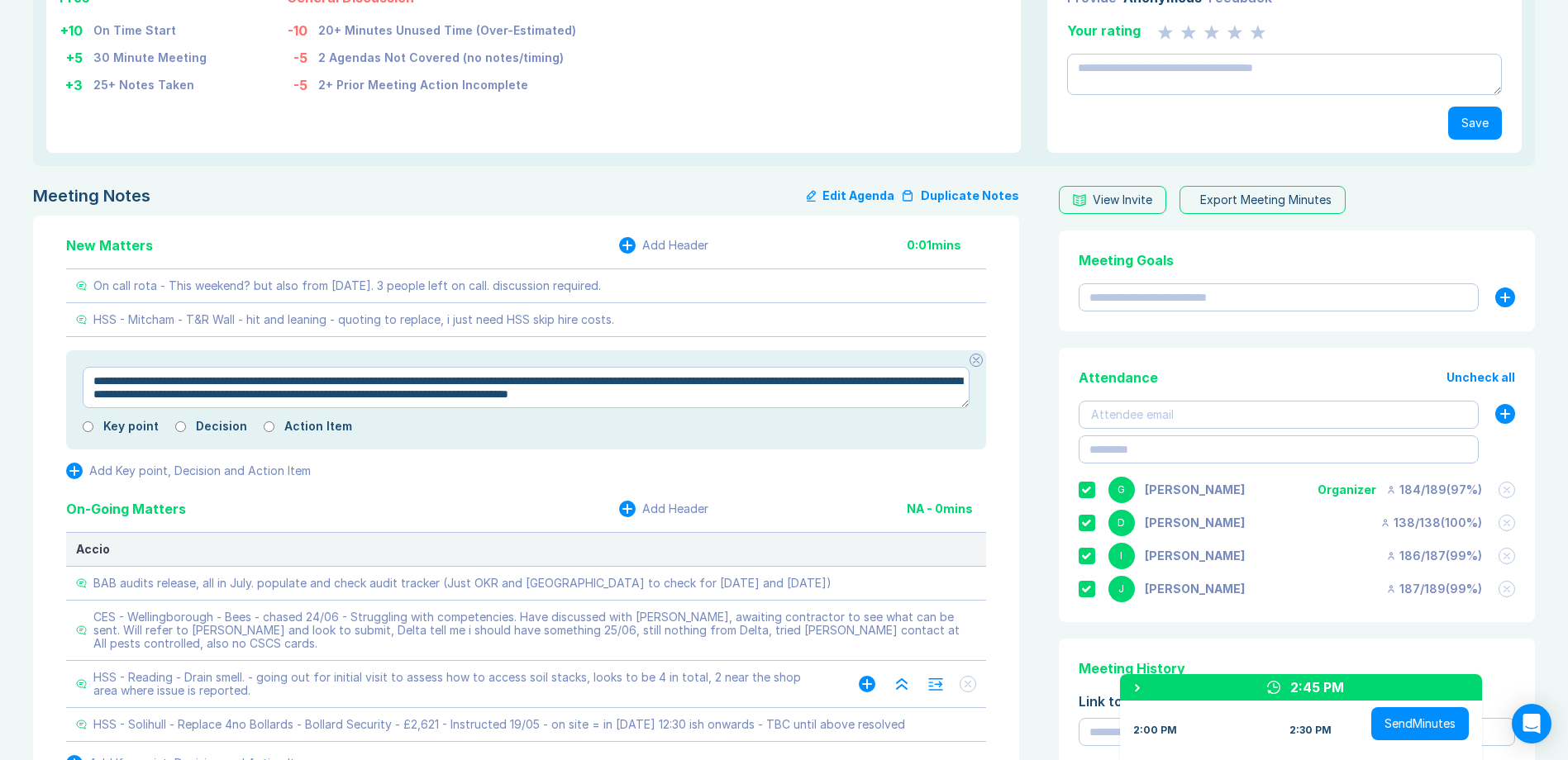 type on "*" 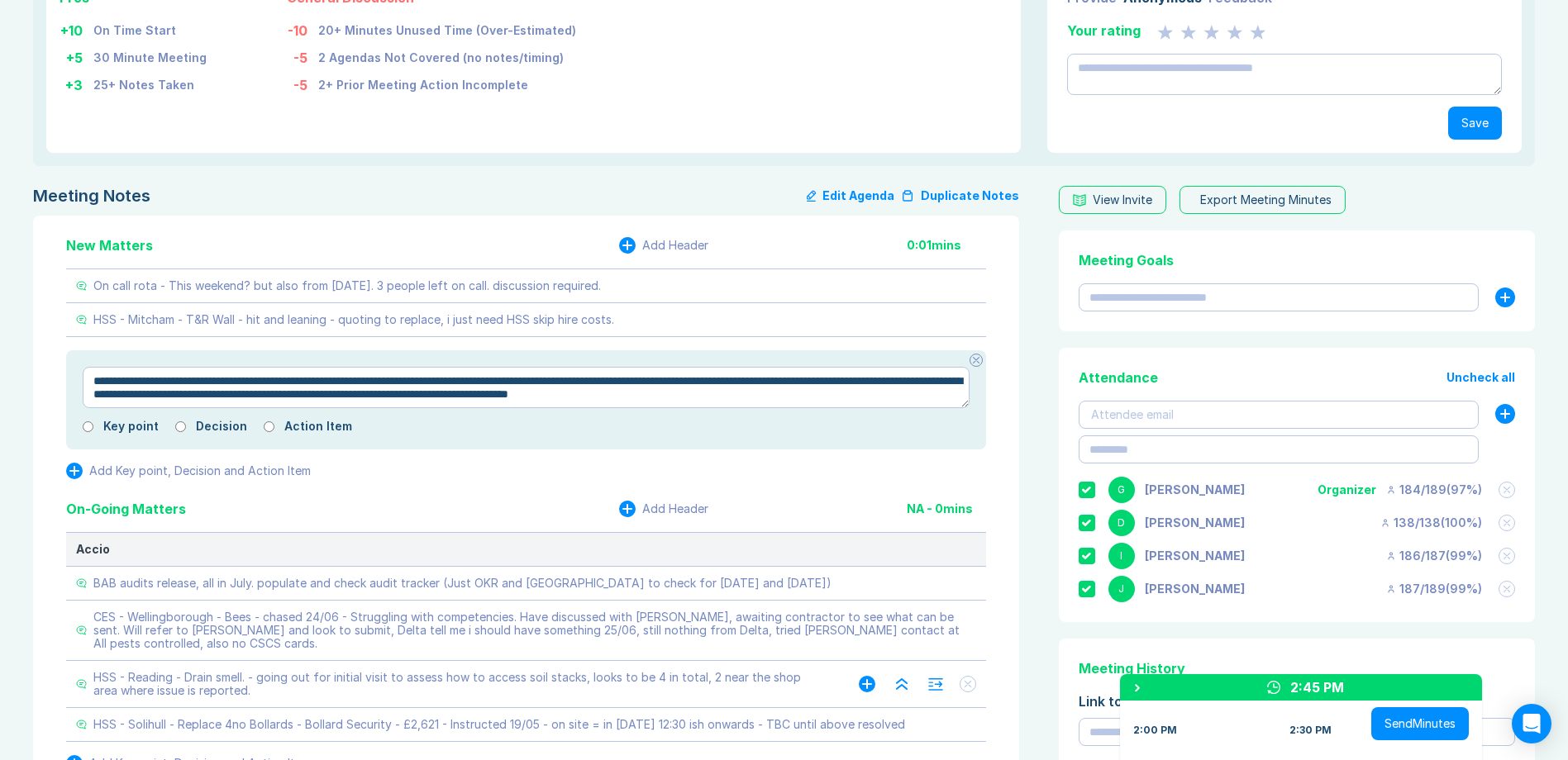 type on "**********" 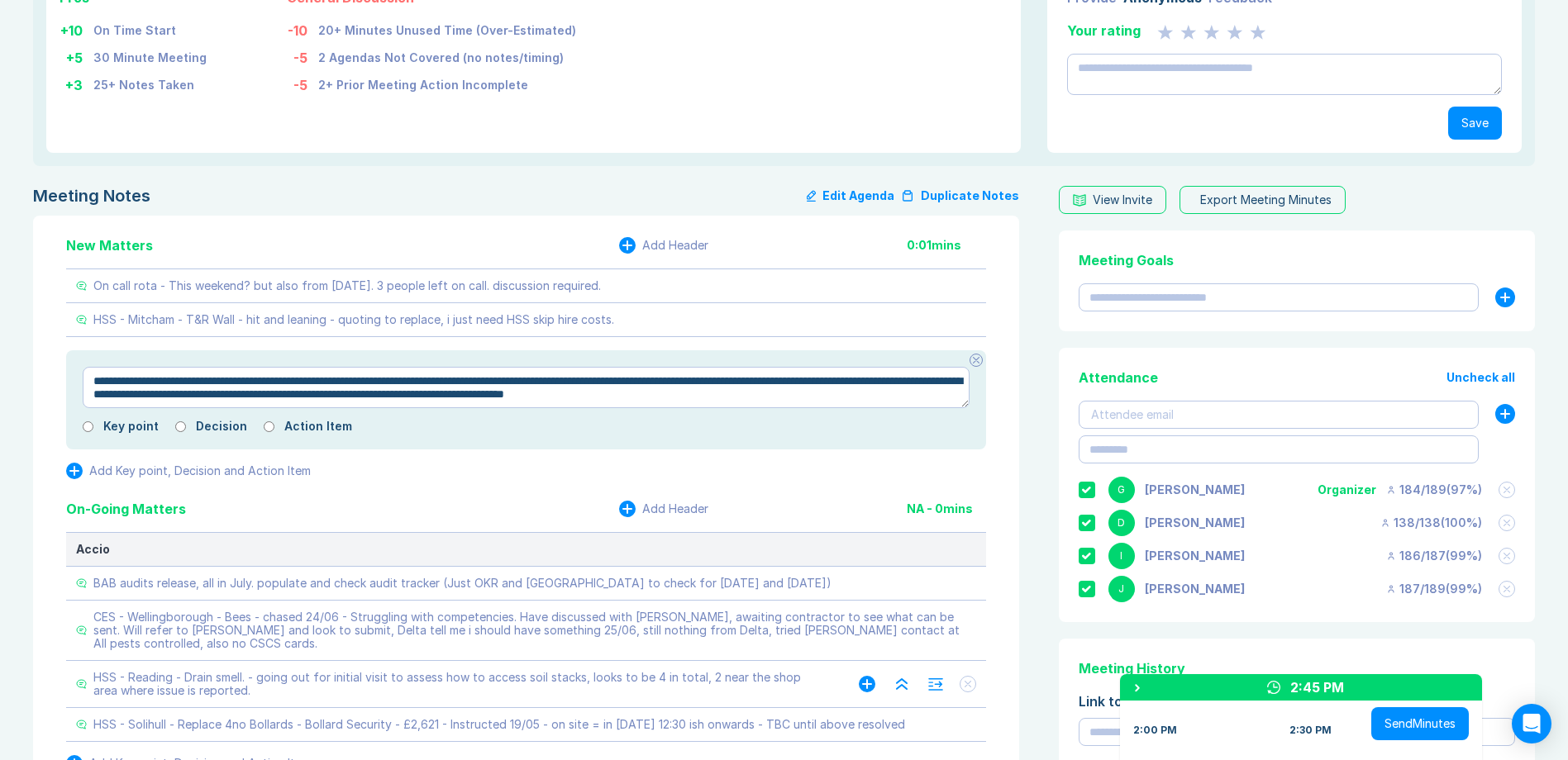 type on "*" 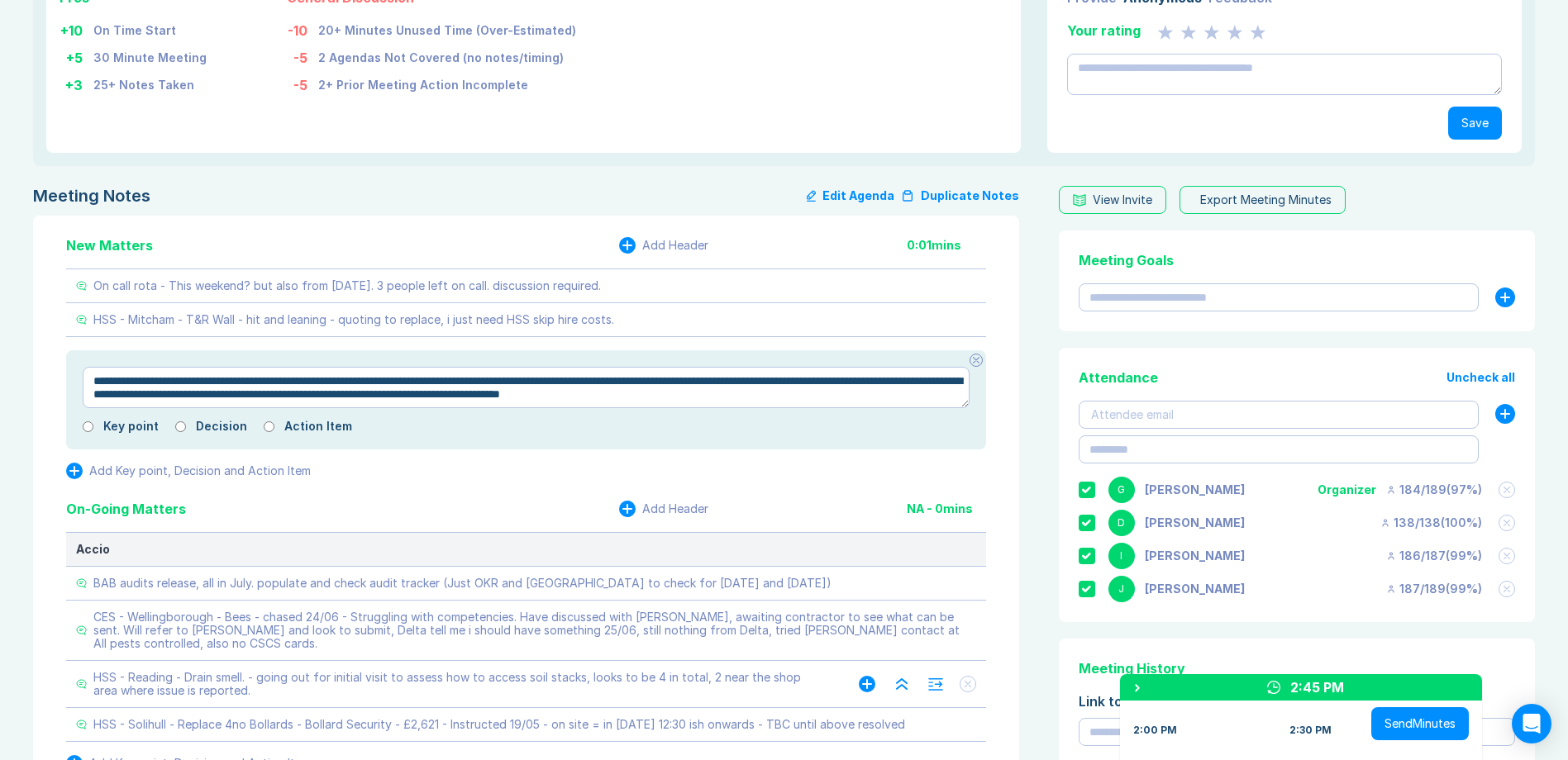 type on "*" 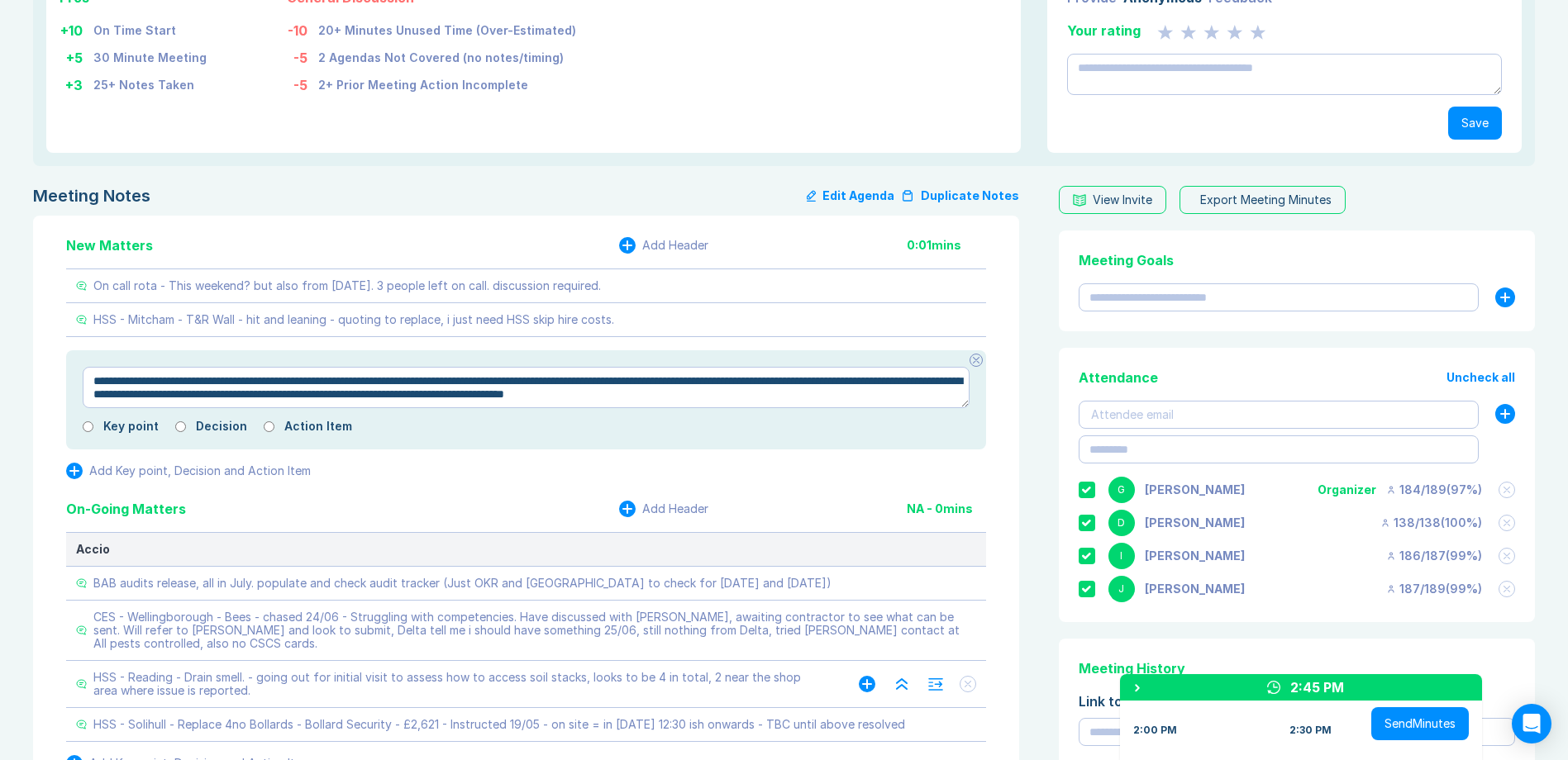 type on "*" 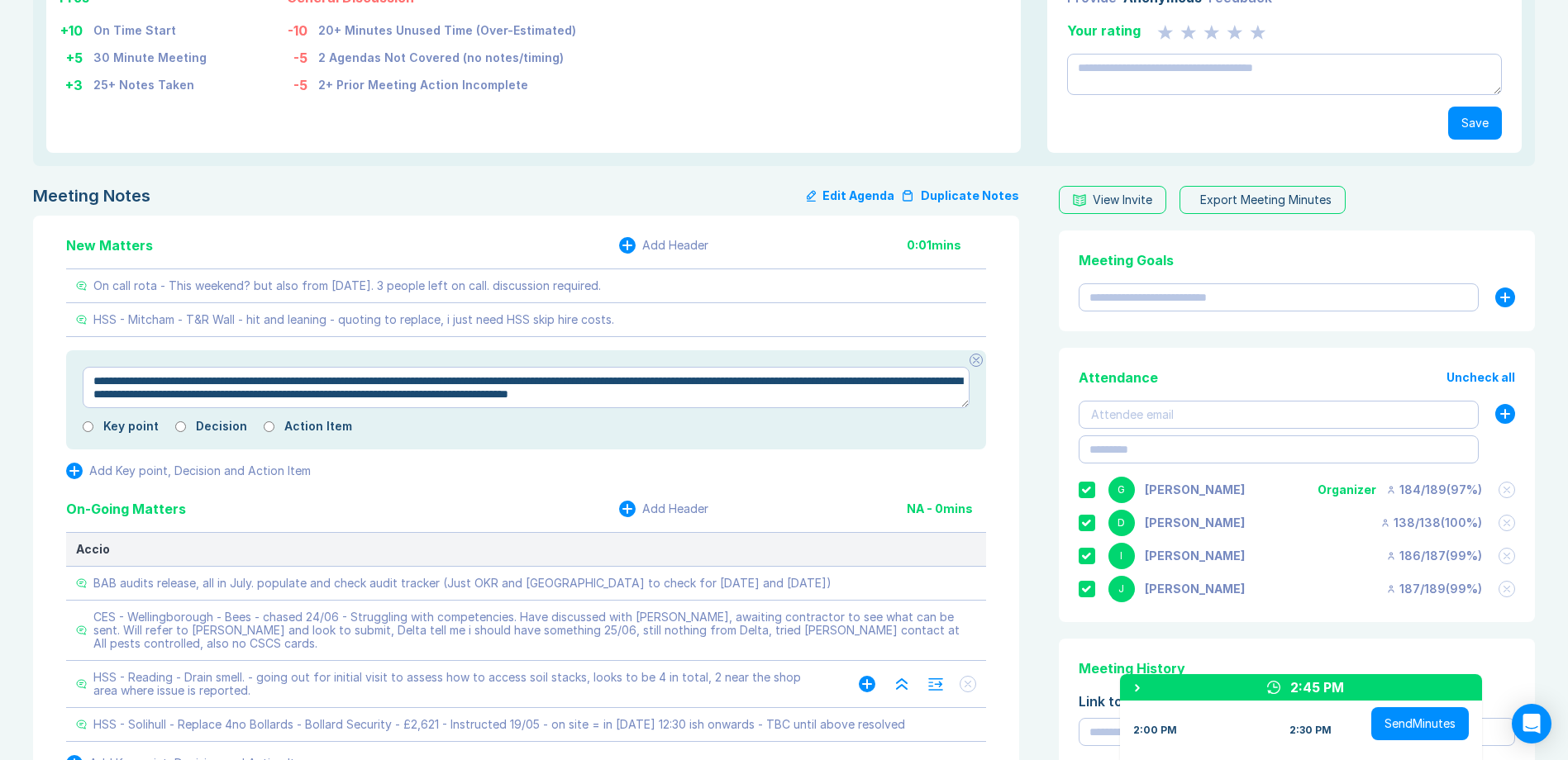 type on "*" 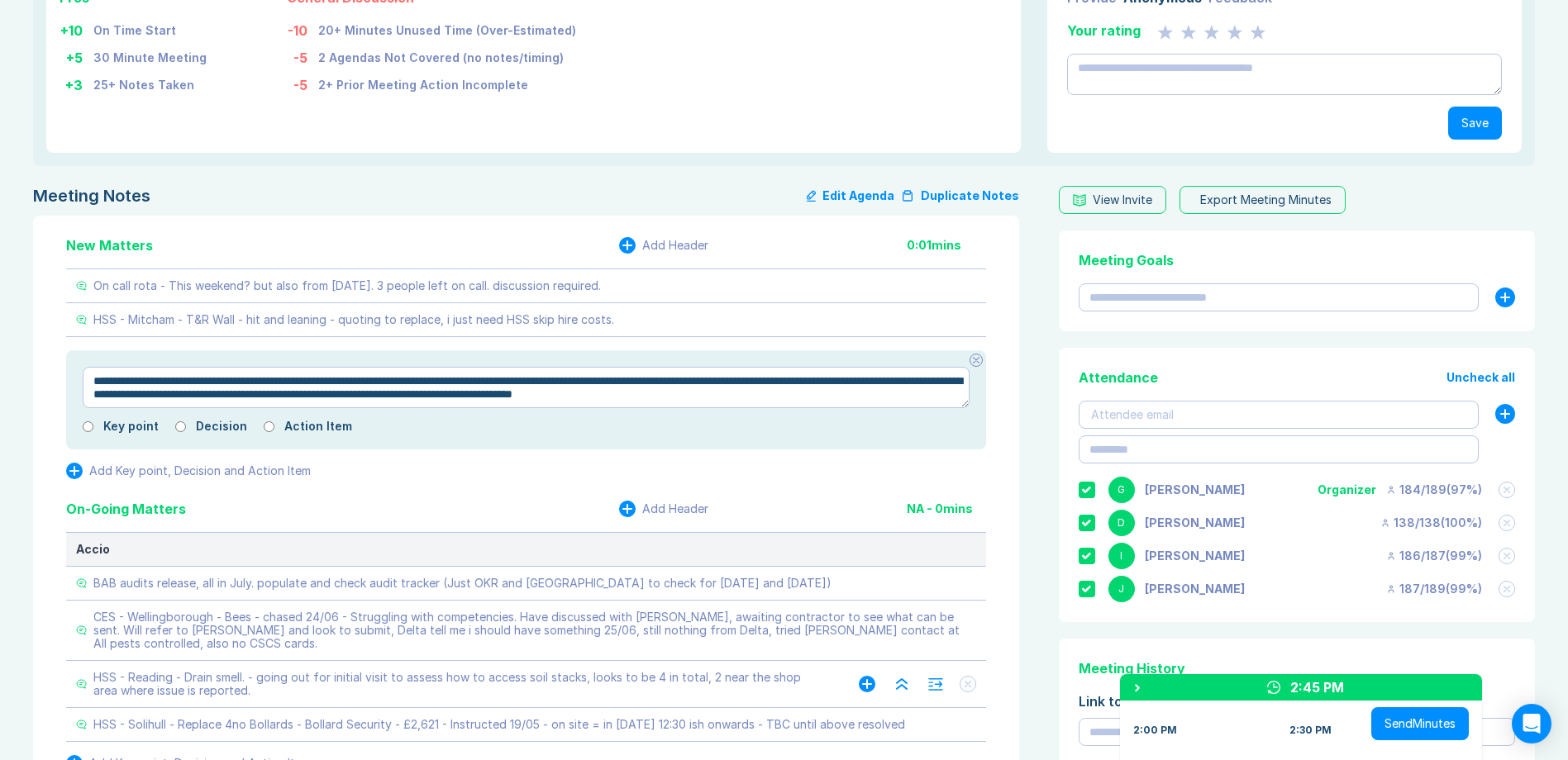 type on "*" 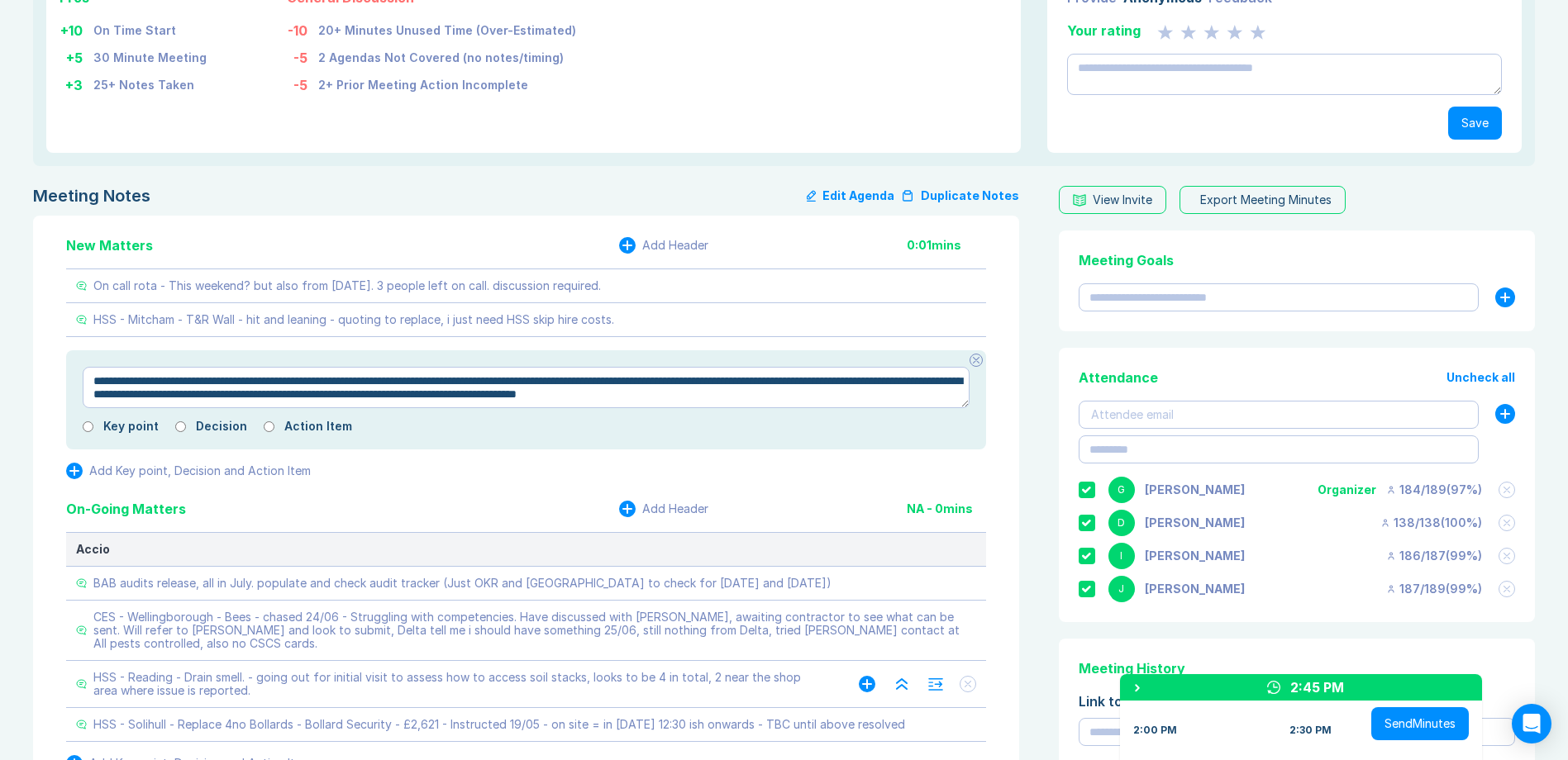 type on "*" 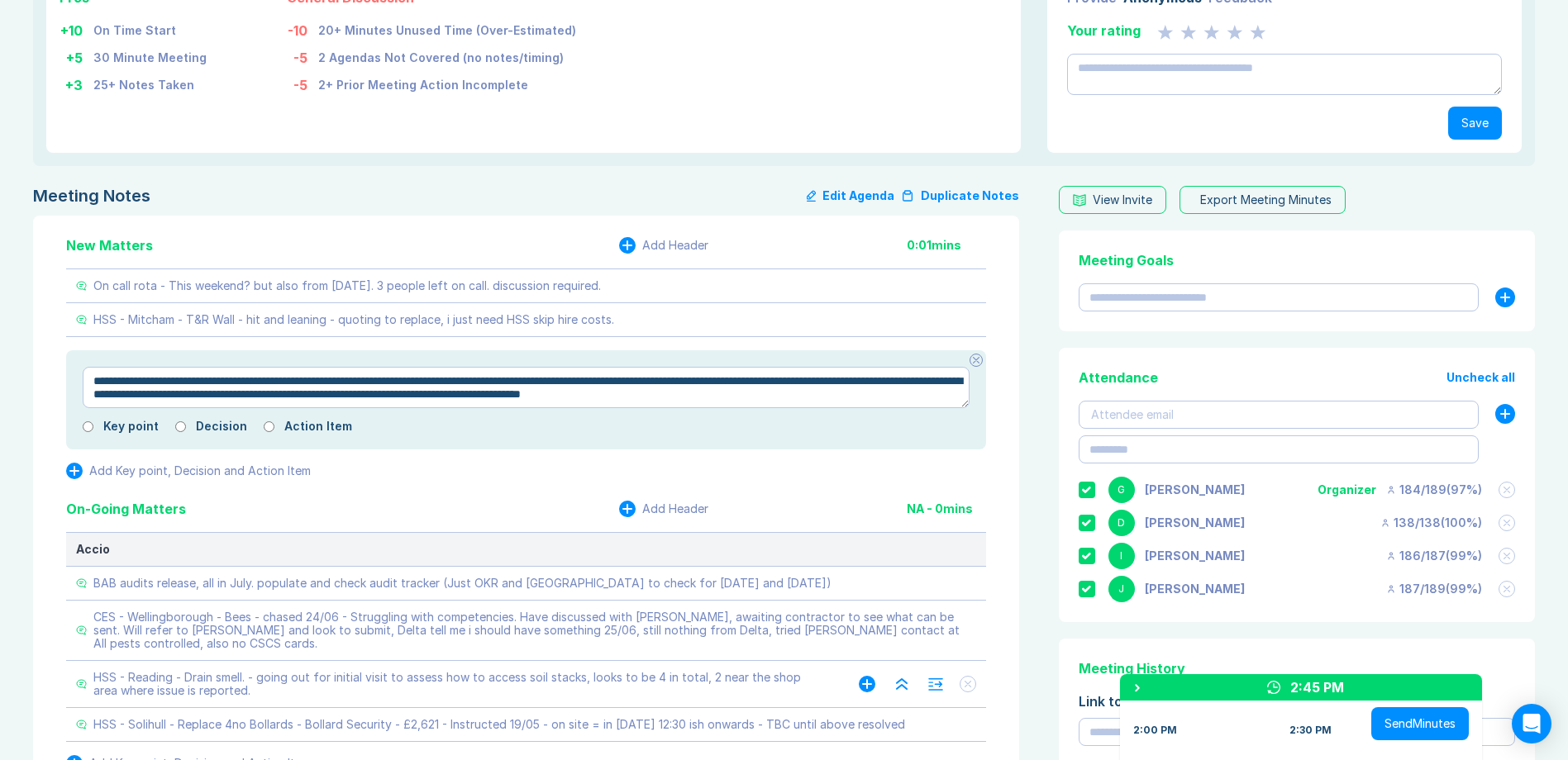 type on "*" 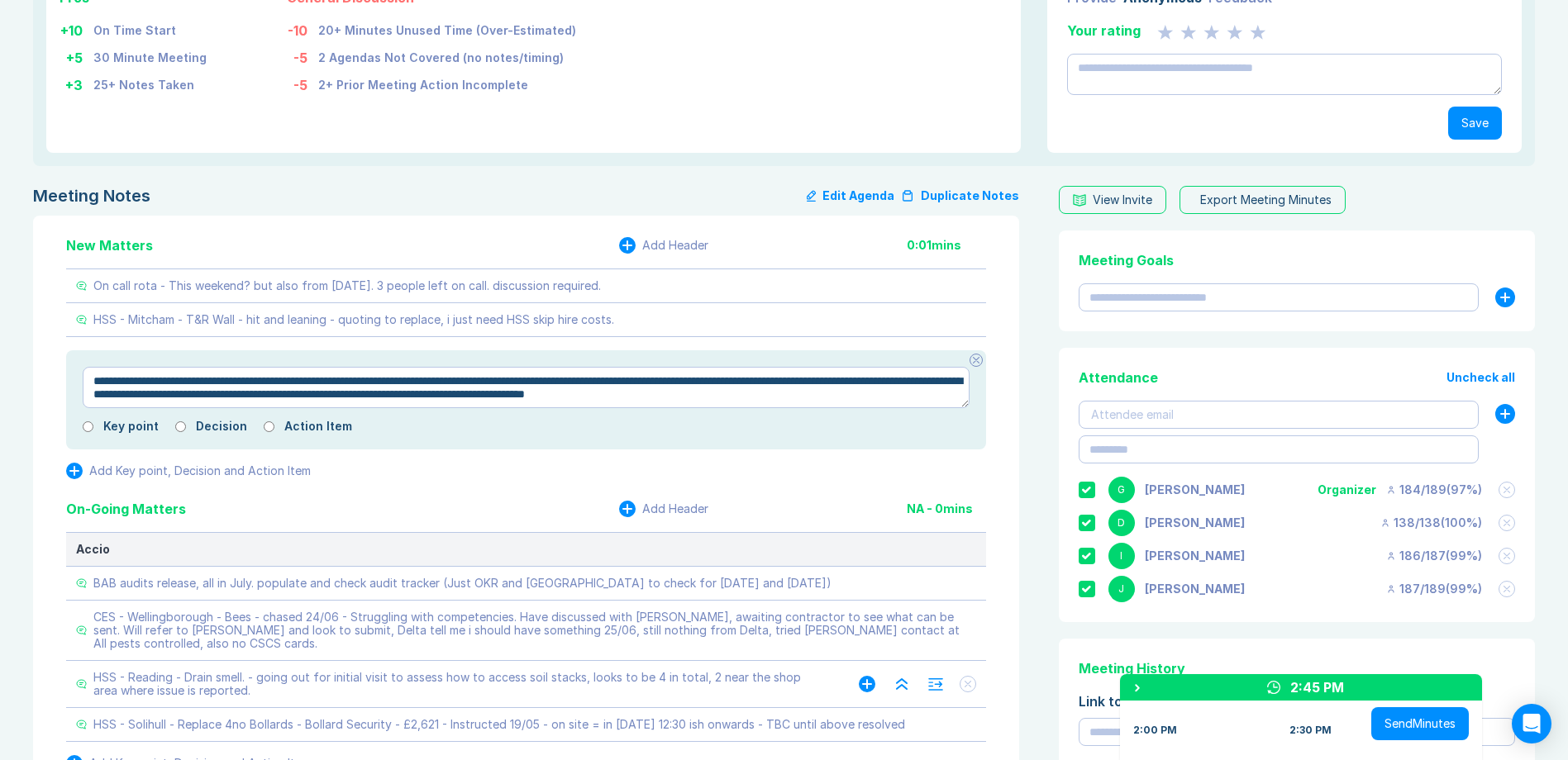 type on "*" 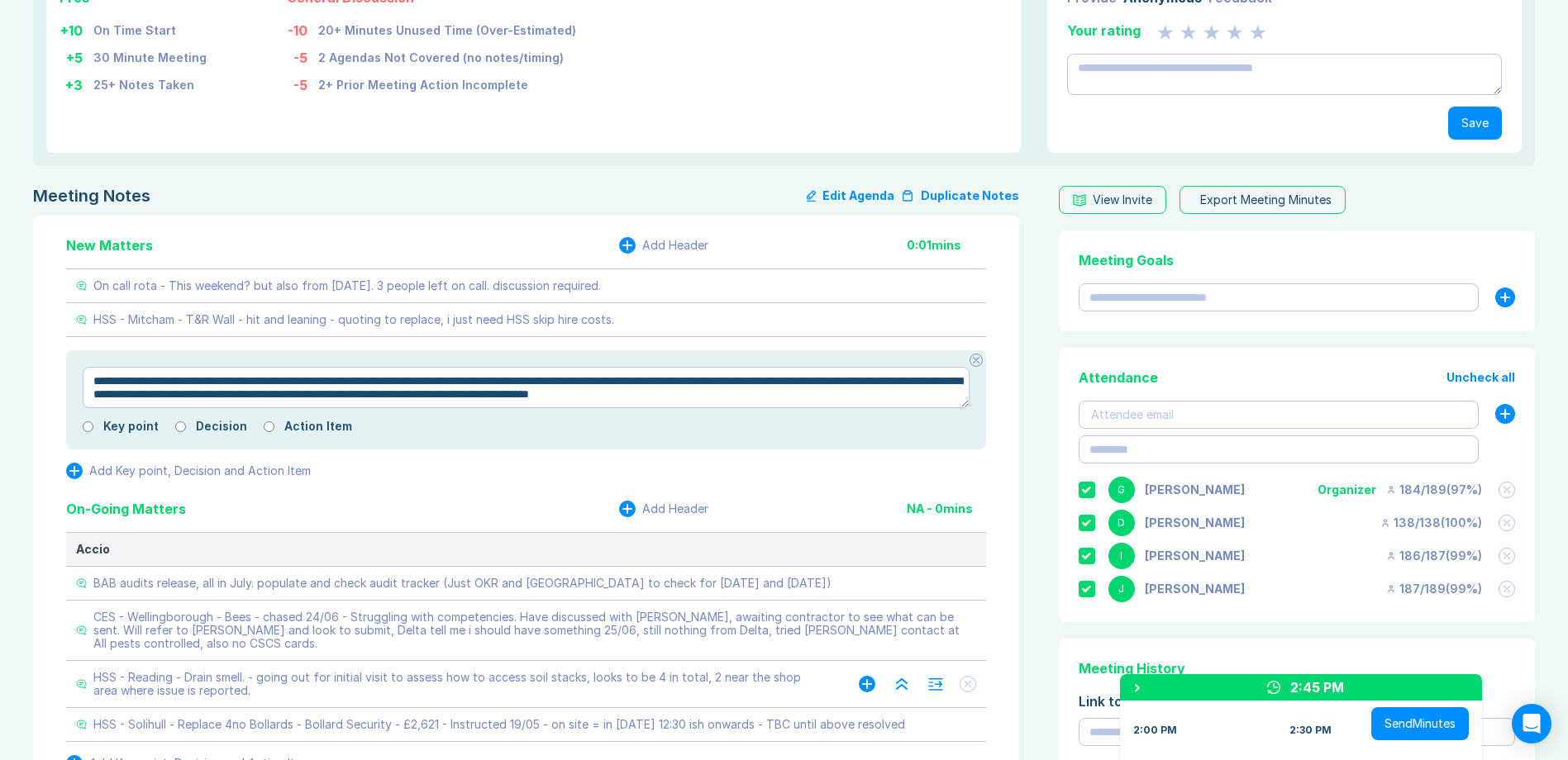 type on "*" 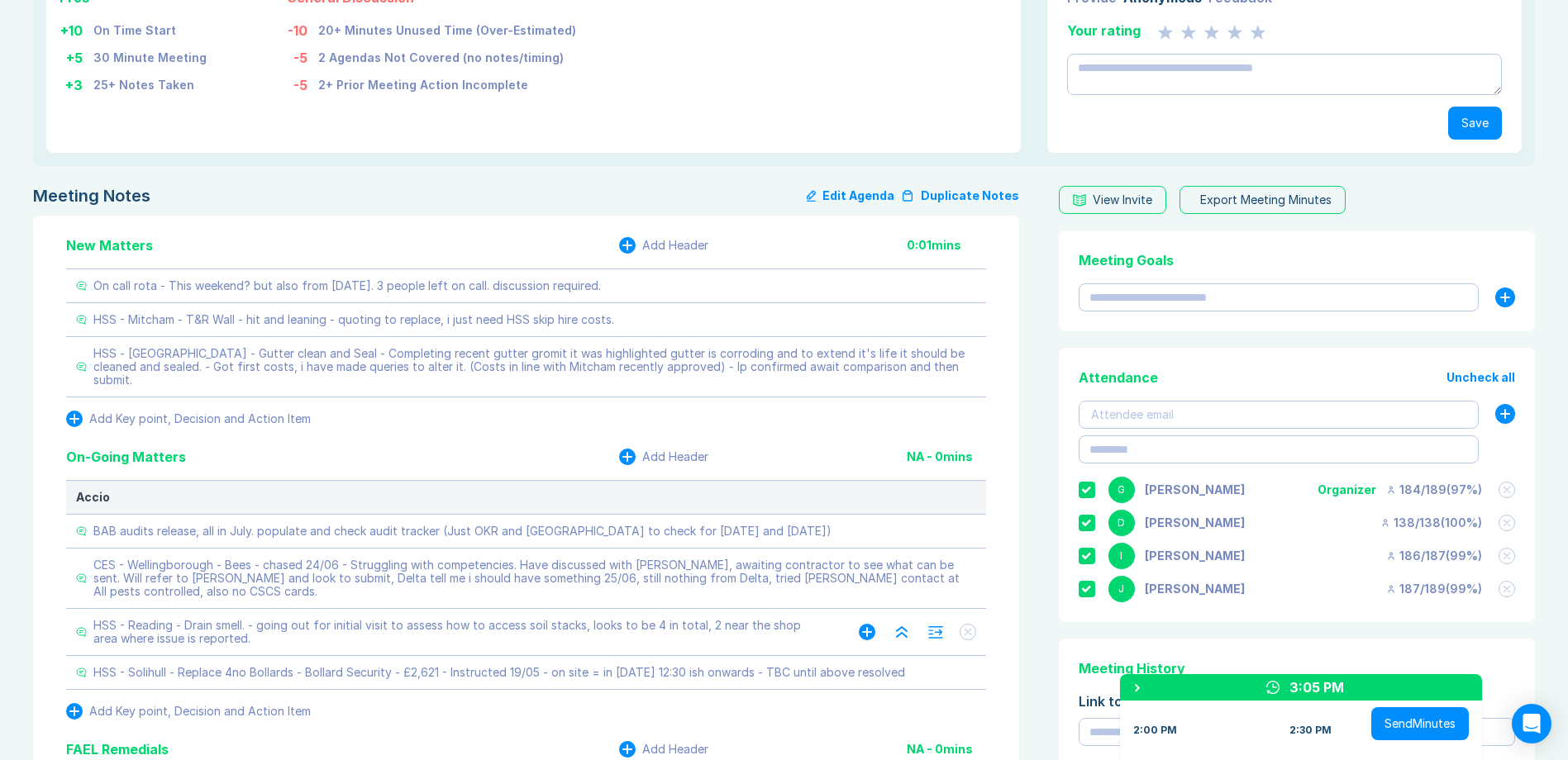 click on "Meeting Notes Edit Agenda Duplicate Notes New Matters Add Header 0:01  mins On call rota -  This weekend? but also from 18th July. 3 people left on call. discussion required. HSS - Mitcham - T&R Wall - hit and leaning - quoting to replace, i just need HSS skip hire costs. HSS - Belfast - Gutter clean and Seal - Completing recent gutter gromit it was highlighted gutter is corroding and to extend it's life it should be cleaned and sealed. - Got first costs, i have made queries to alter it. (Costs in line with Mitcham recently approved) - Ip confirmed await comparison and then submit. Add Key point, Decision and Action Item On-Going Matters Add Header NA - 0  mins Accio BAB audits release, all in July. populate and check audit tracker (Just OKR and Southampton to check for 15th and 17th July) HSS - Reading - Drain smell. - going out for initial visit to assess how to access soil stacks, looks to be 4 in total, 2 near the shop area where issue is reported. Add Key point, Decision and Action Item FAEL Remedials D" at bounding box center (784, 7607) 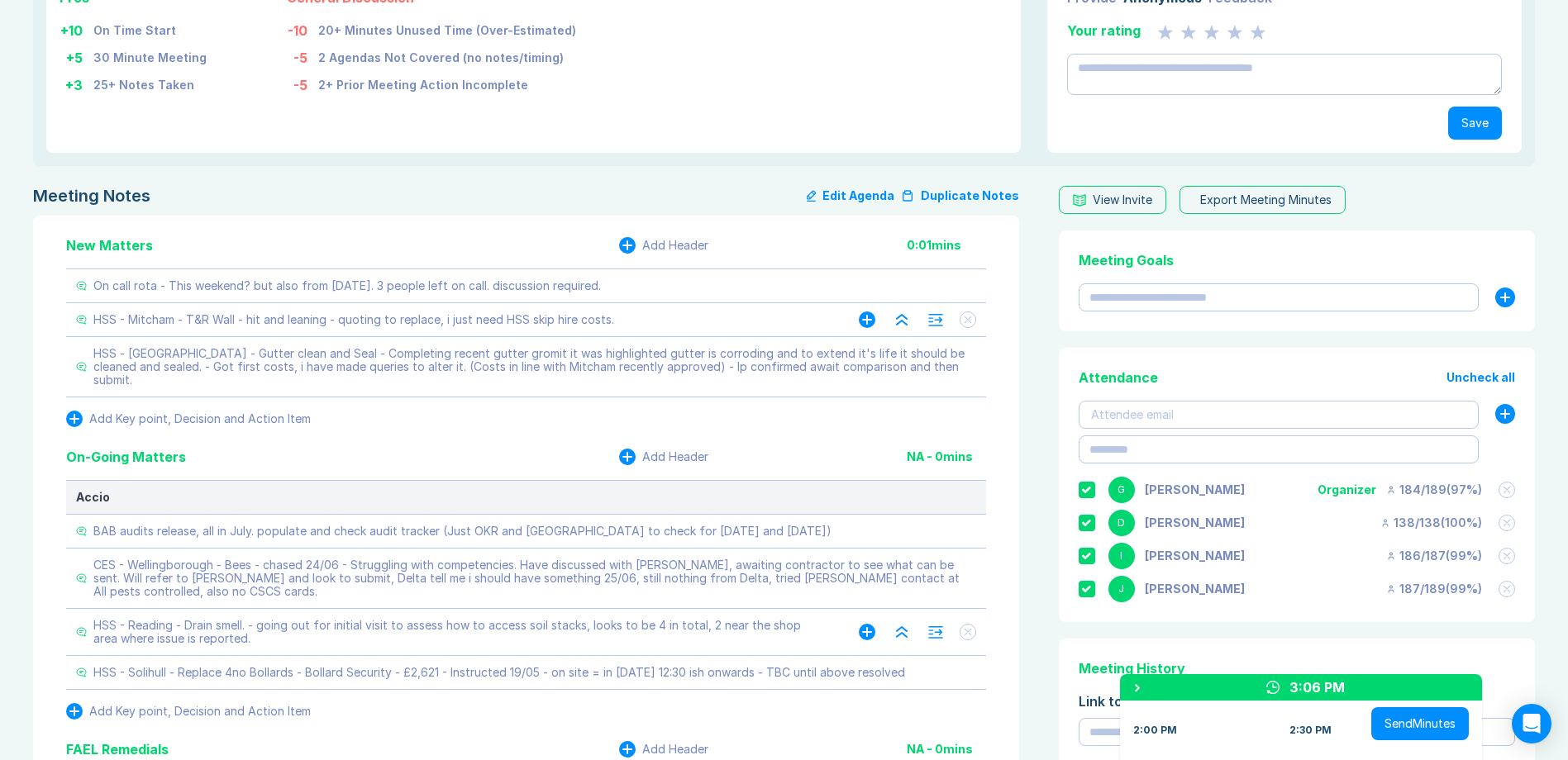 click at bounding box center [968, 320] 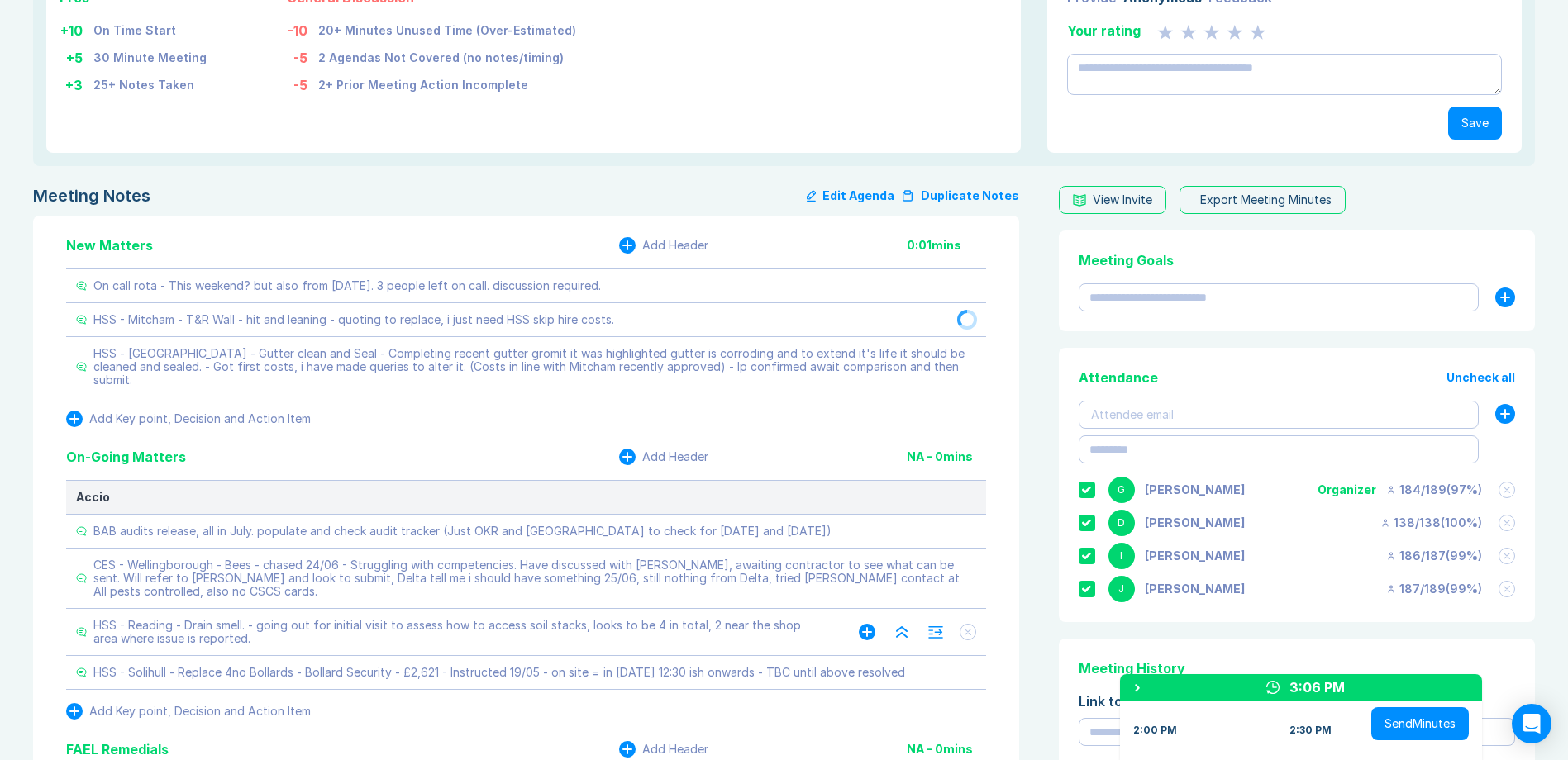 click on "Meeting Notes Edit Agenda Duplicate Notes New Matters Add Header 0:01  mins On call rota -  This weekend? but also from 18th July. 3 people left on call. discussion required. HSS - Mitcham - T&R Wall - hit and leaning - quoting to replace, i just need HSS skip hire costs. HSS - Belfast - Gutter clean and Seal - Completing recent gutter gromit it was highlighted gutter is corroding and to extend it's life it should be cleaned and sealed. - Got first costs, i have made queries to alter it. (Costs in line with Mitcham recently approved) - Ip confirmed await comparison and then submit. Add Key point, Decision and Action Item On-Going Matters Add Header NA - 0  mins Accio BAB audits release, all in July. populate and check audit tracker (Just OKR and Southampton to check for 15th and 17th July) HSS - Reading - Drain smell. - going out for initial visit to assess how to access soil stacks, looks to be 4 in total, 2 near the shop area where issue is reported. Add Key point, Decision and Action Item FAEL Remedials D" at bounding box center [784, 7607] 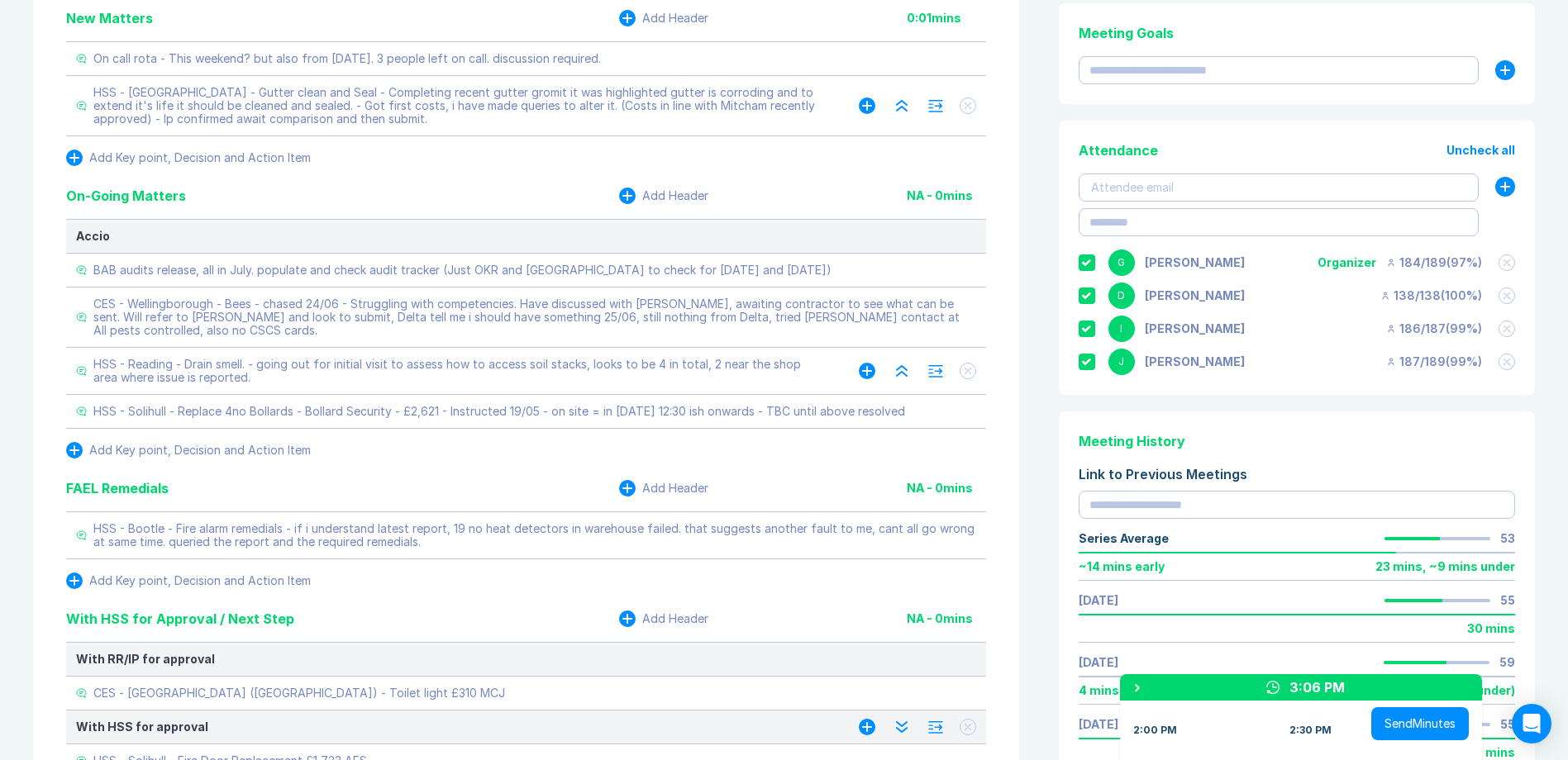 scroll, scrollTop: 743, scrollLeft: 0, axis: vertical 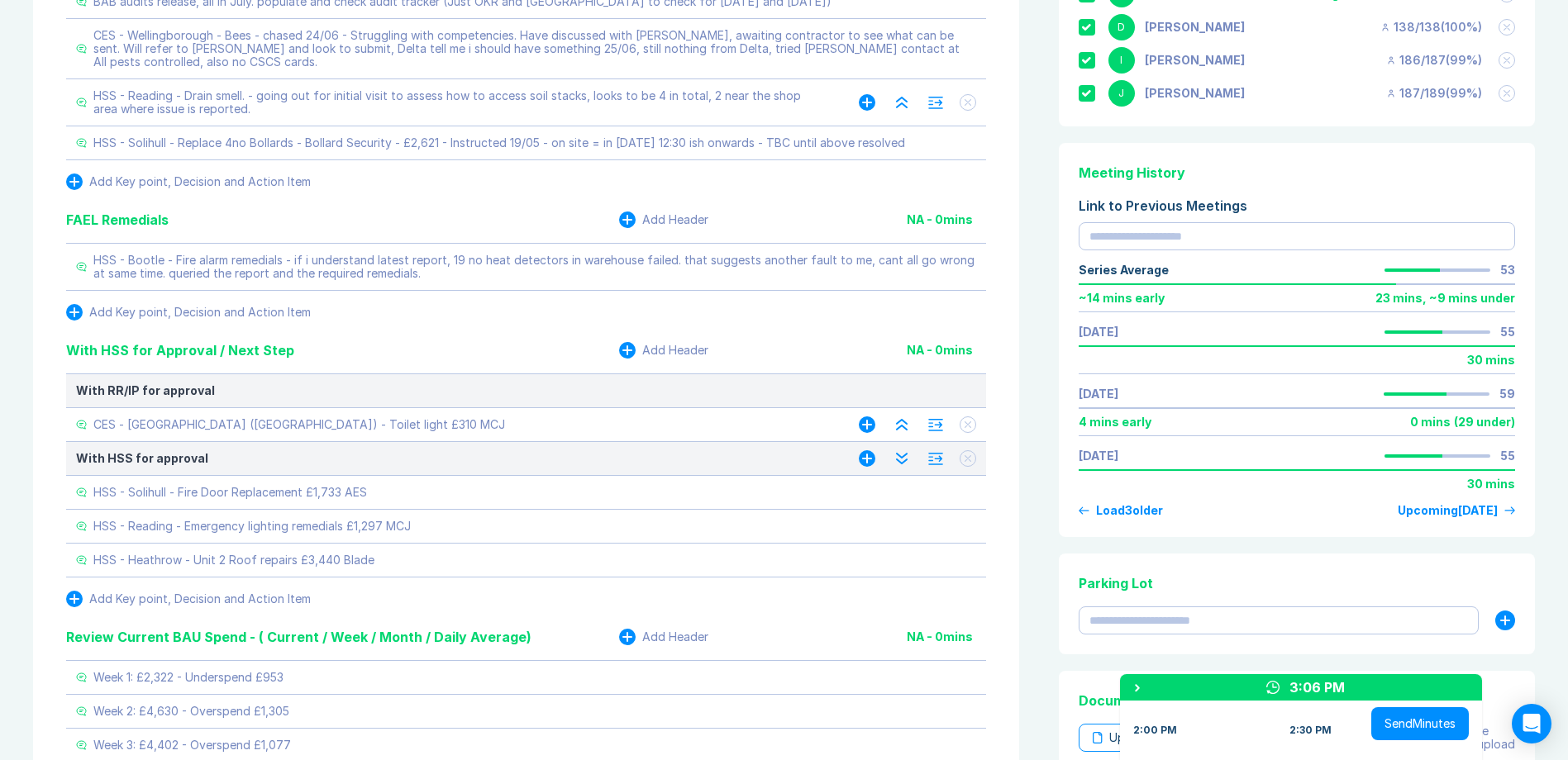 click 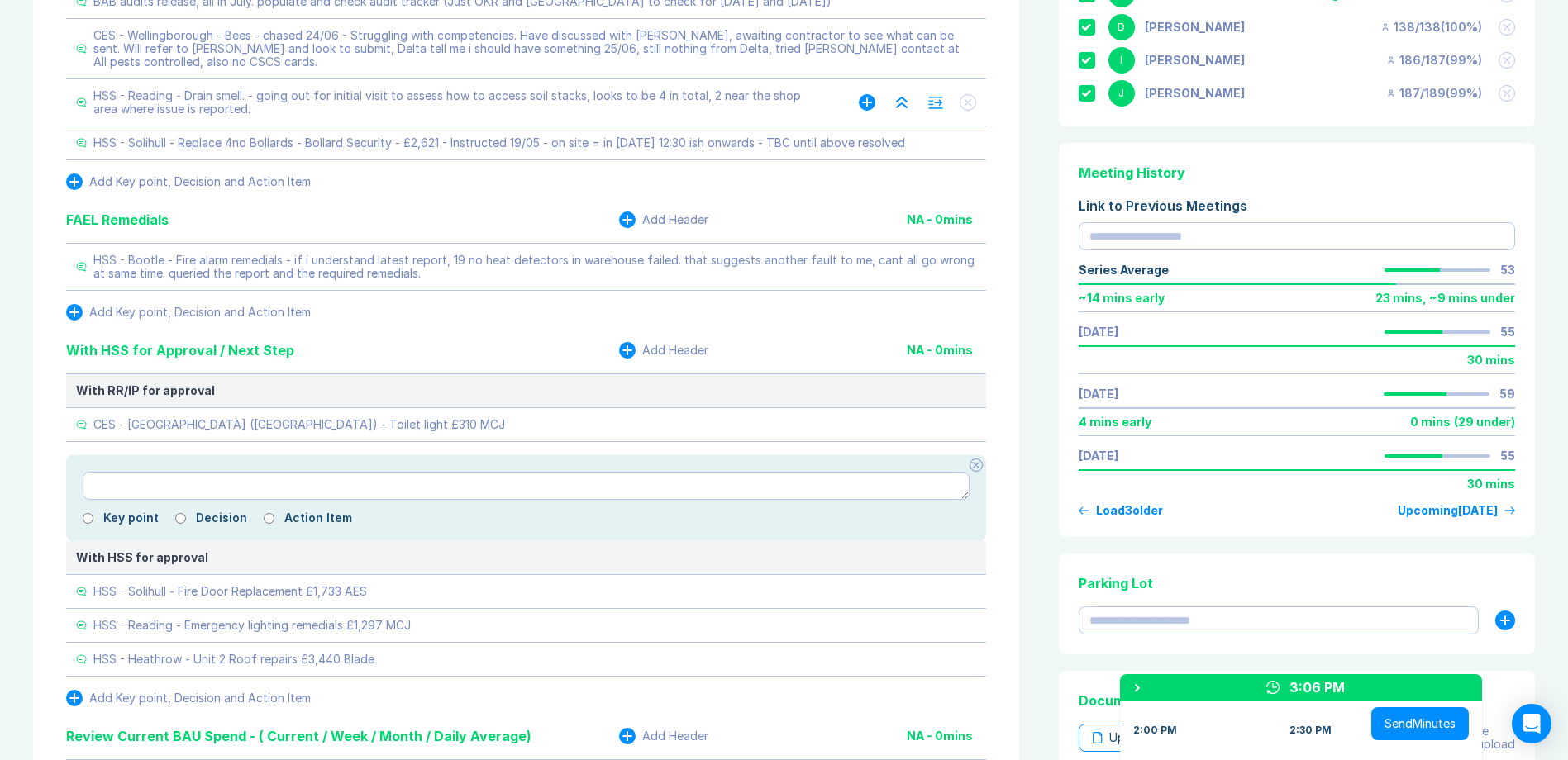 type on "*" 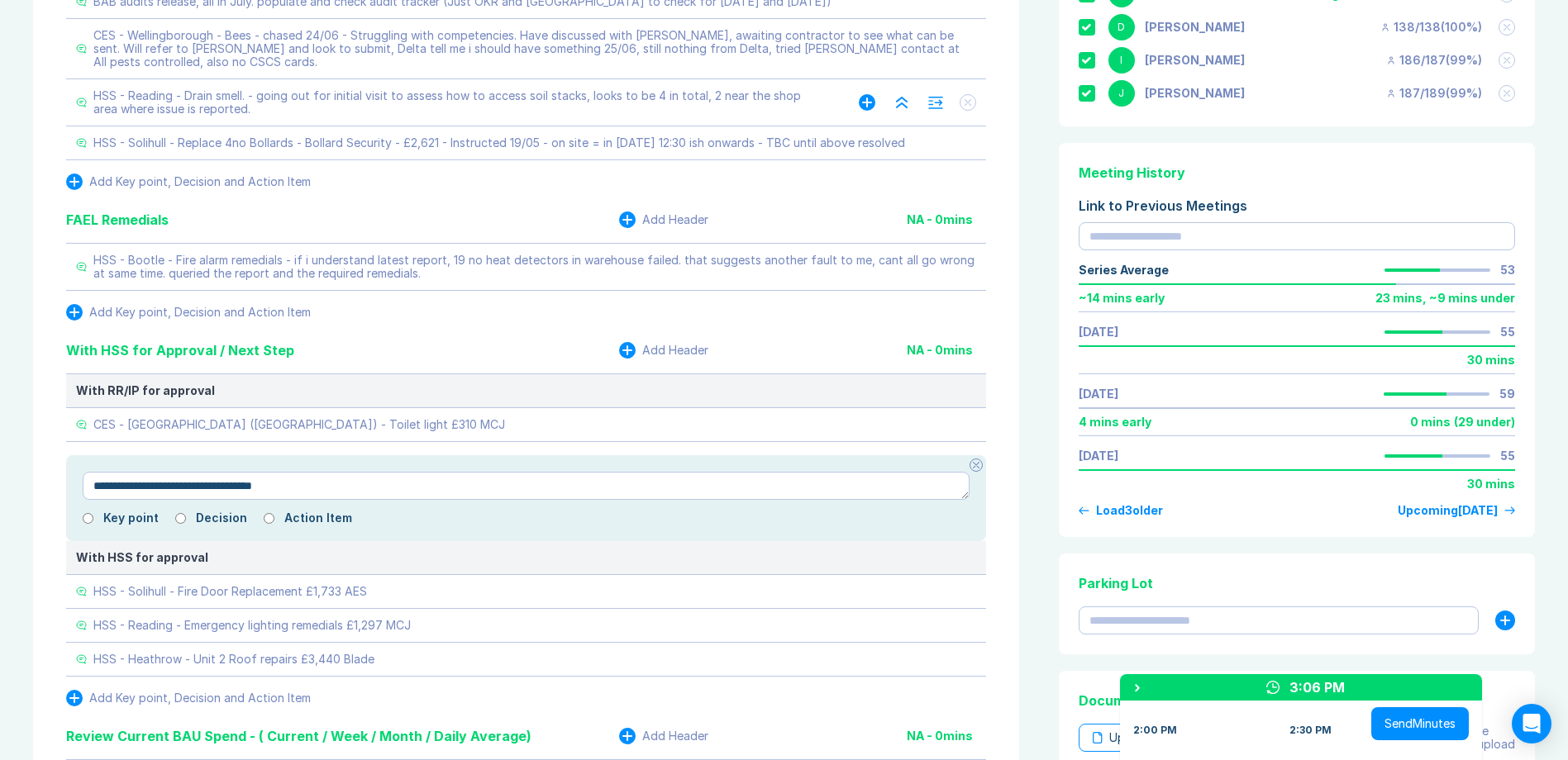 type on "*" 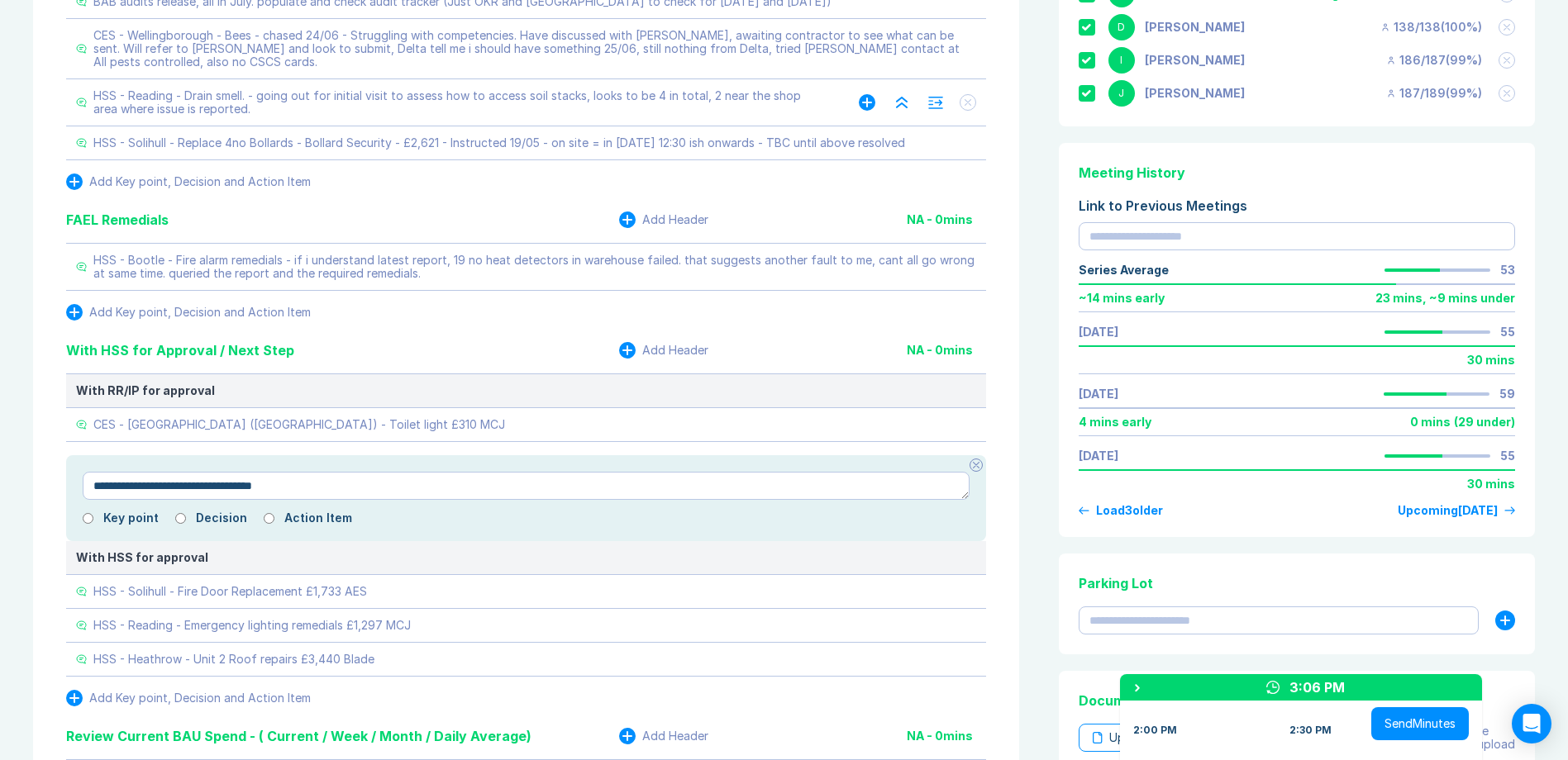 type on "**********" 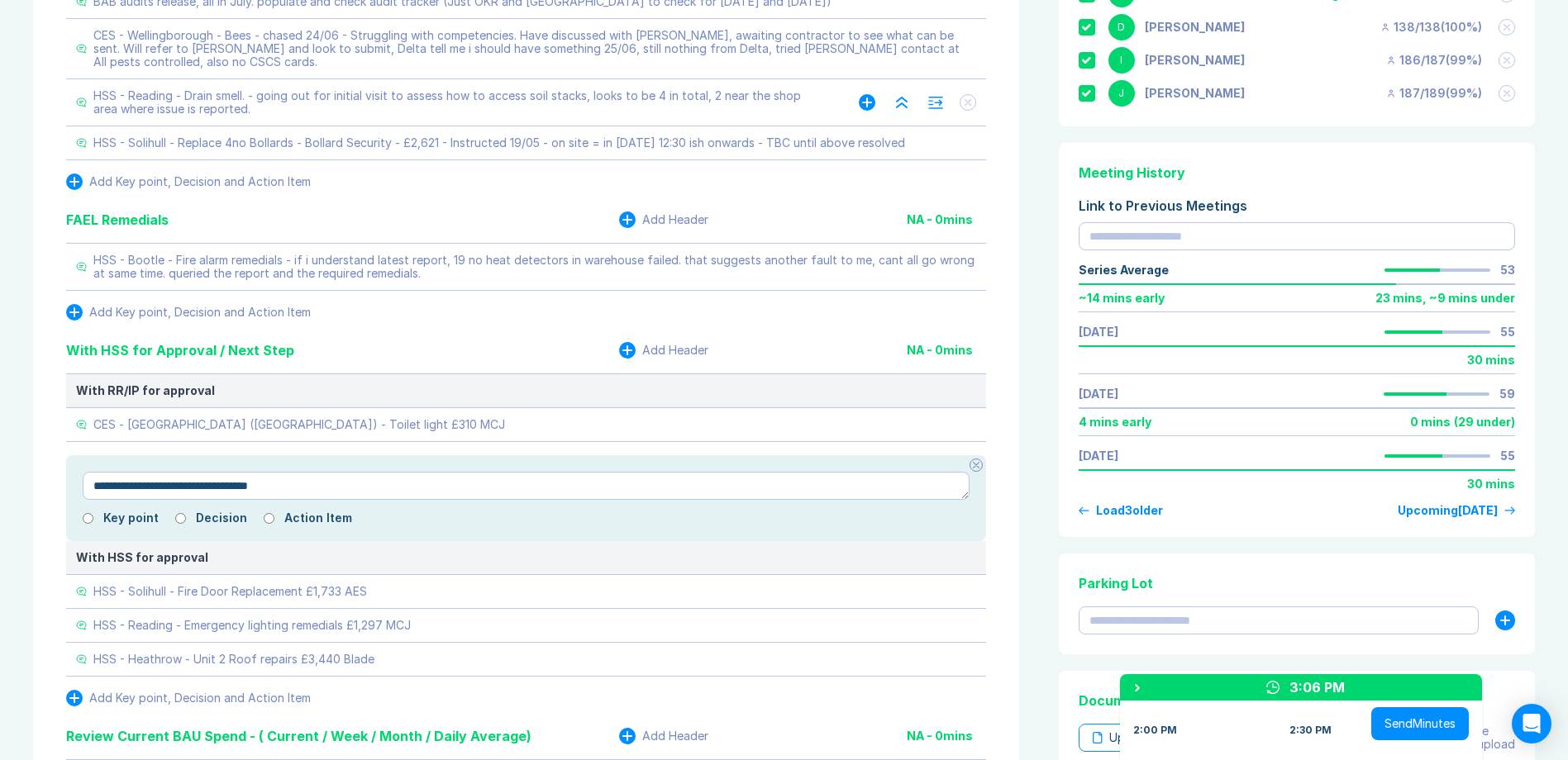 type on "*" 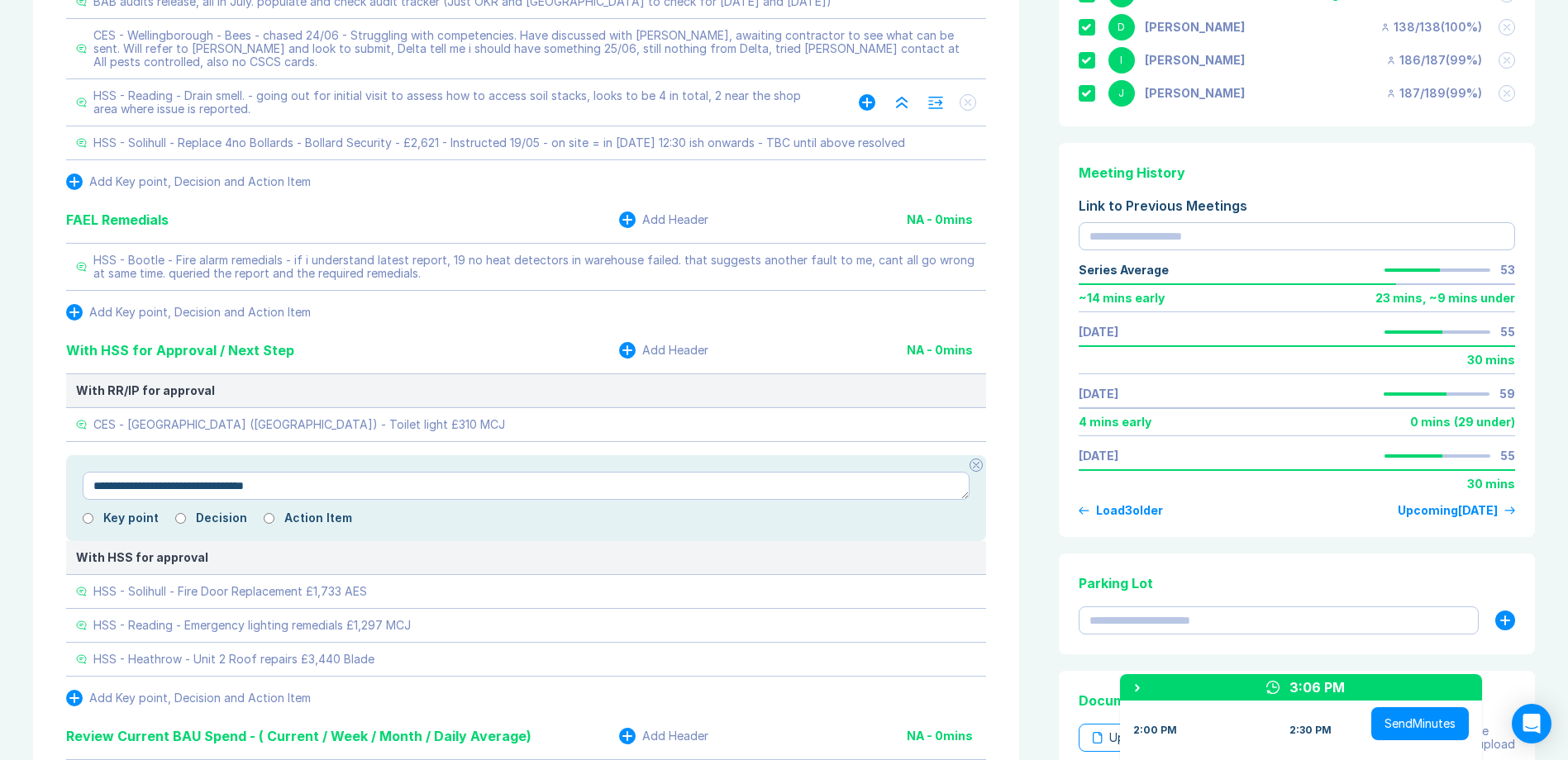 type on "*" 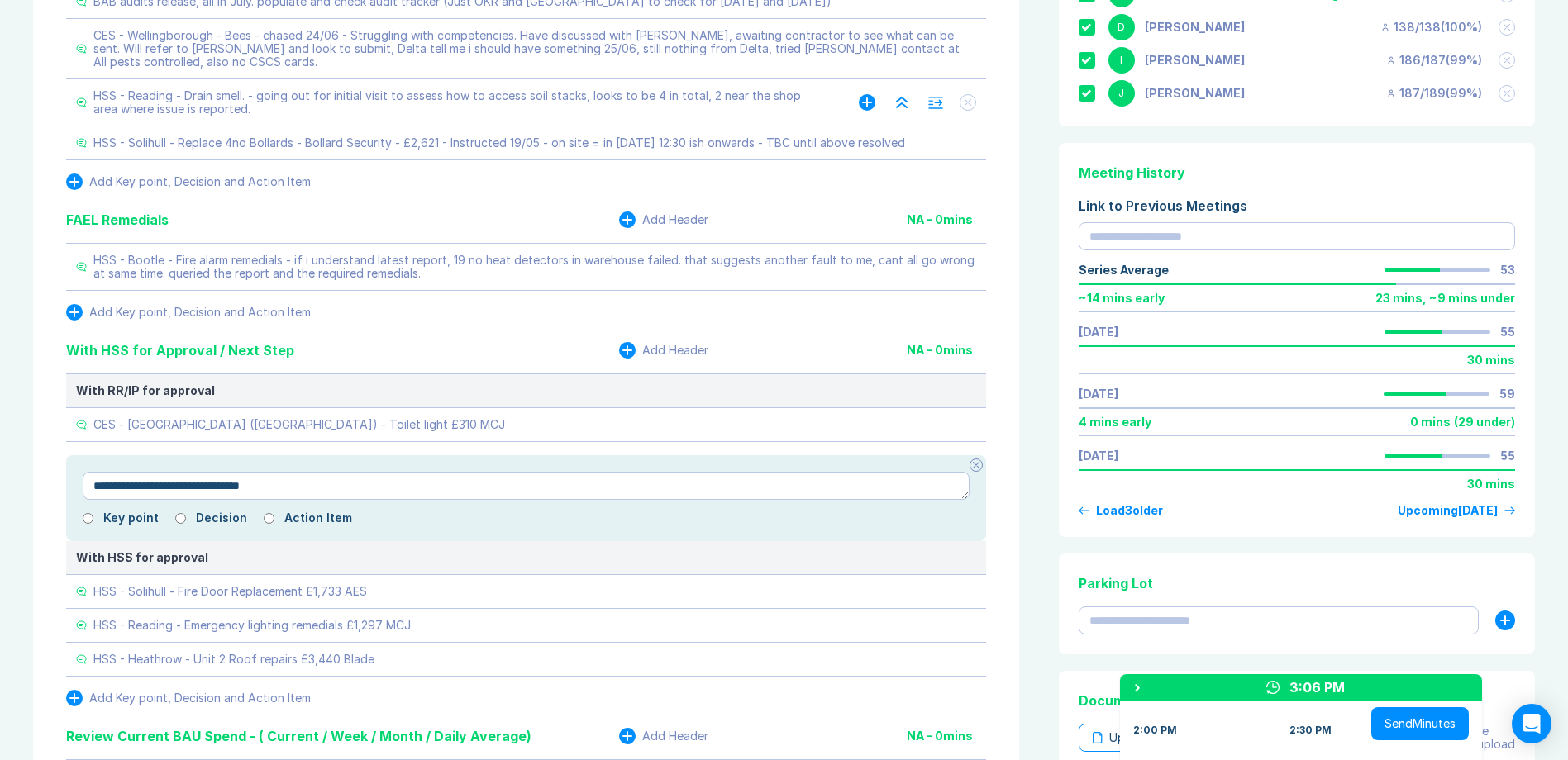 type on "*" 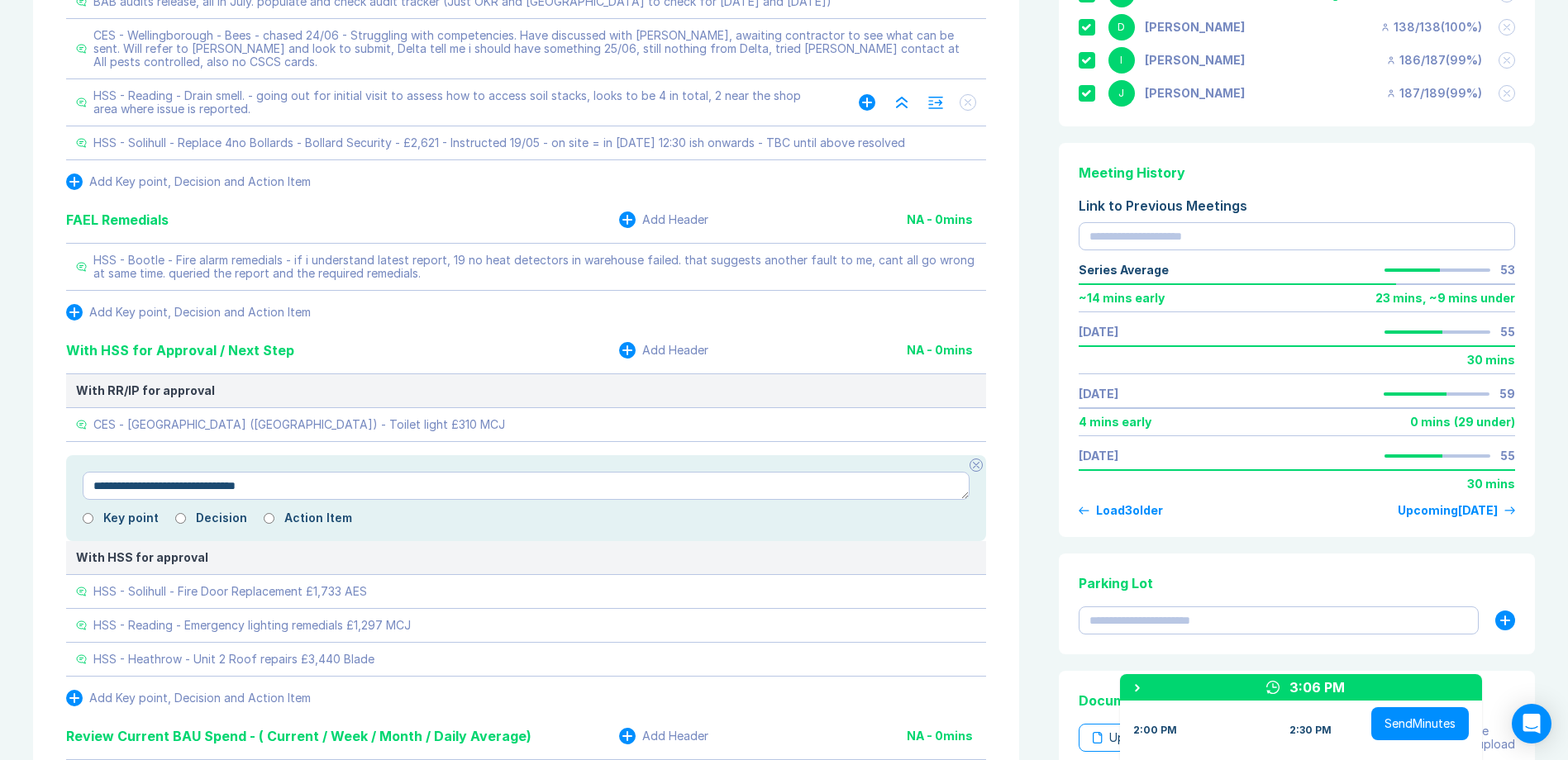 type on "*" 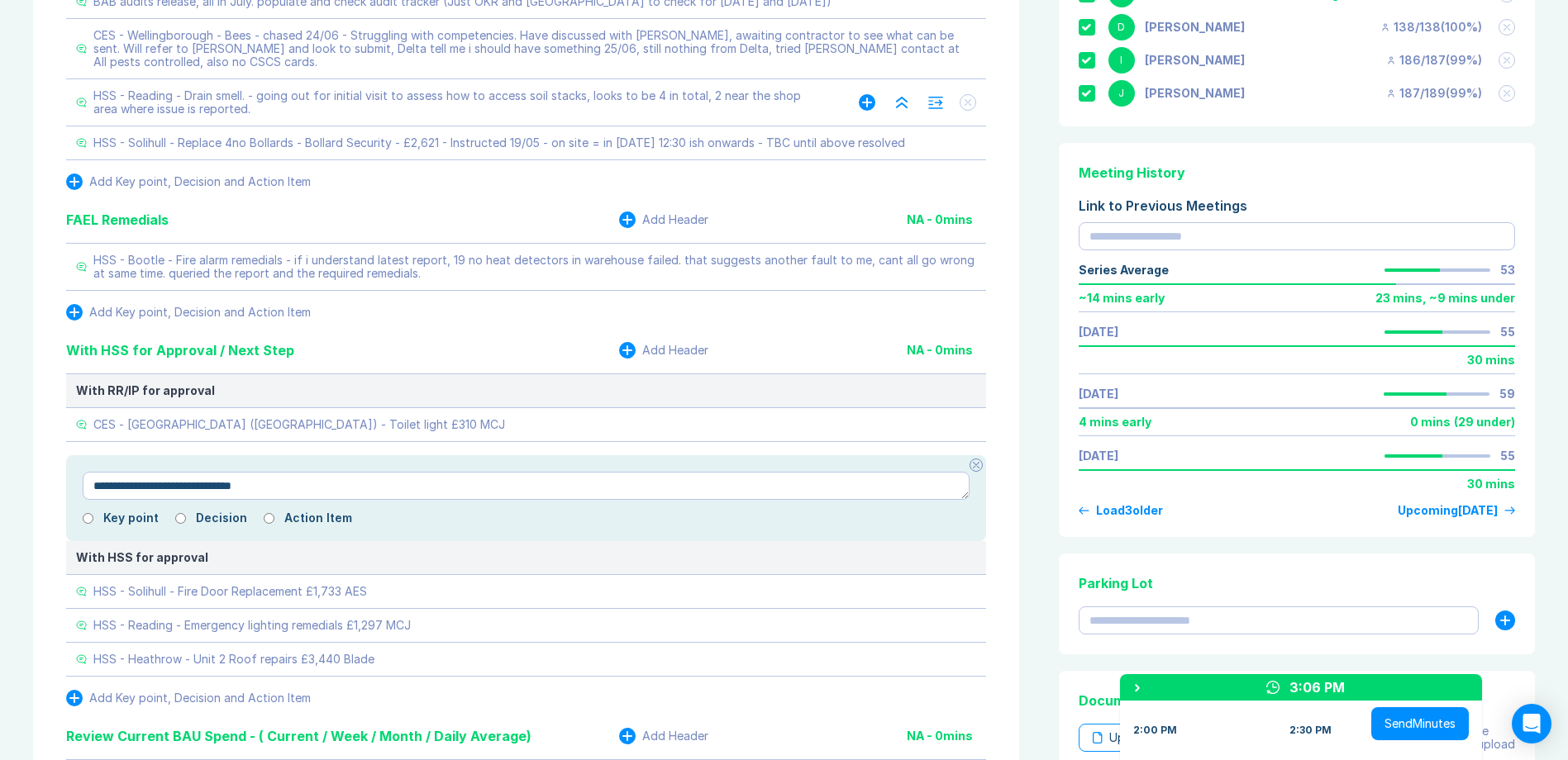 type on "*" 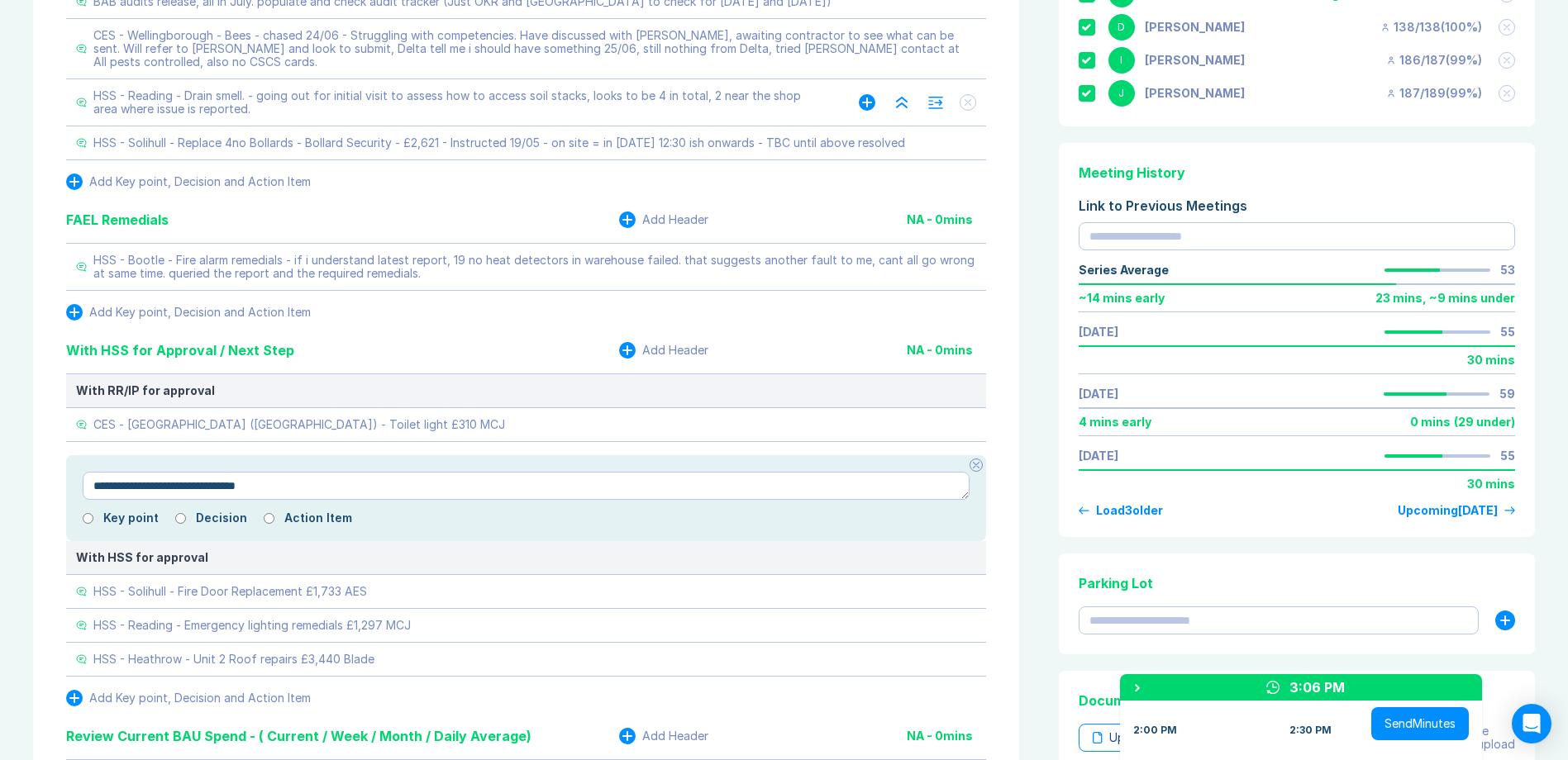 type on "*" 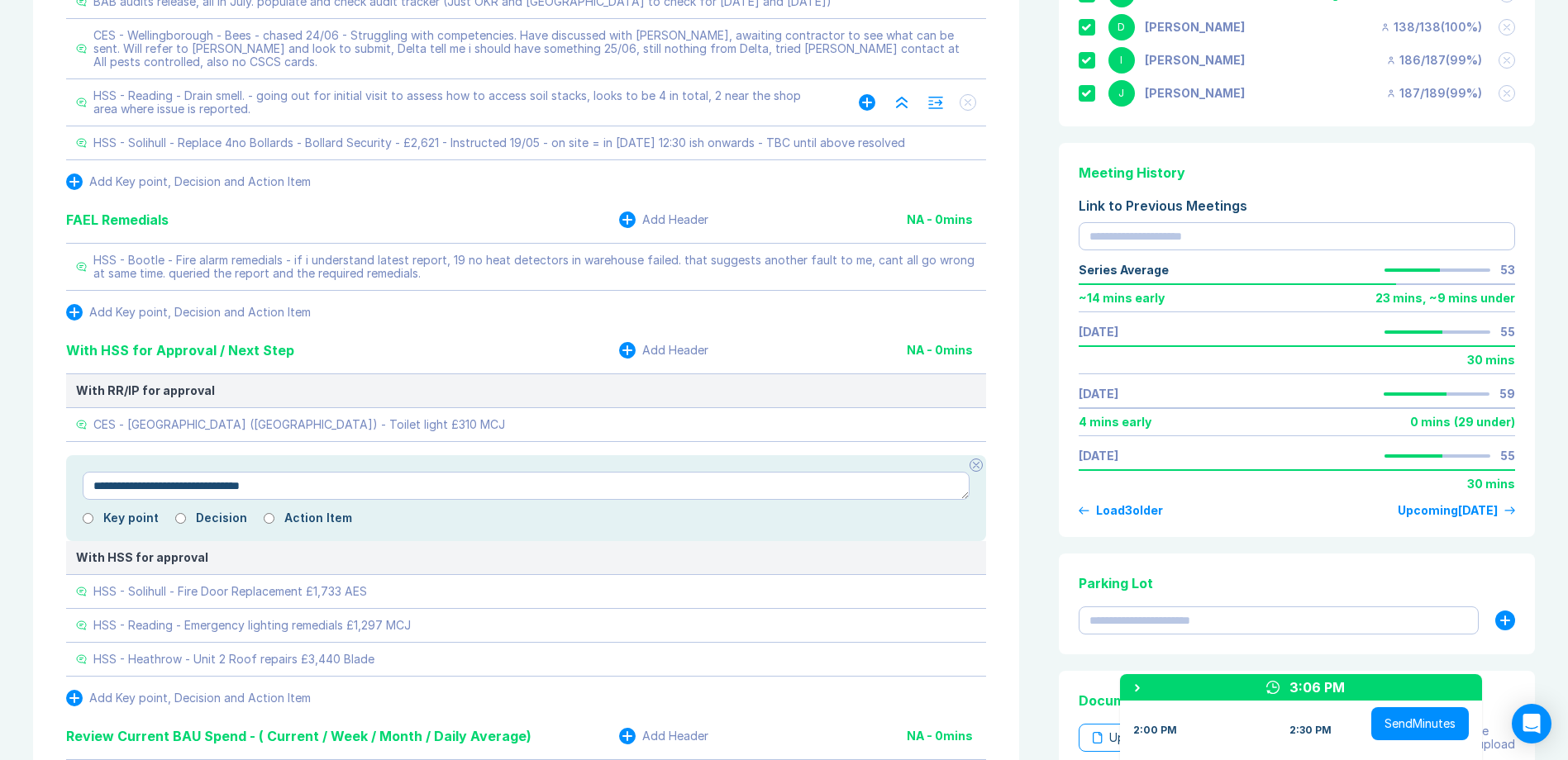 type on "*" 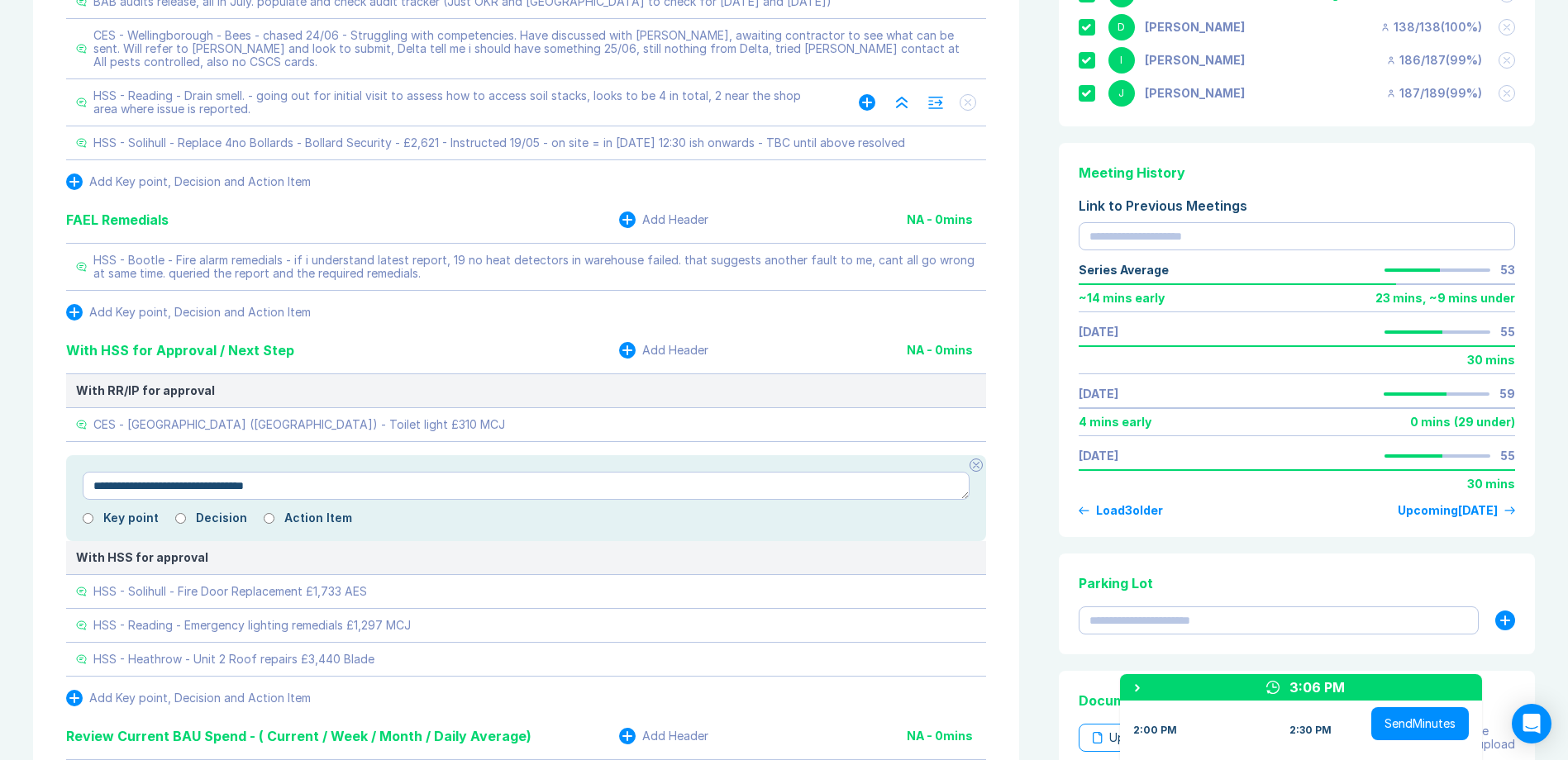 type on "*" 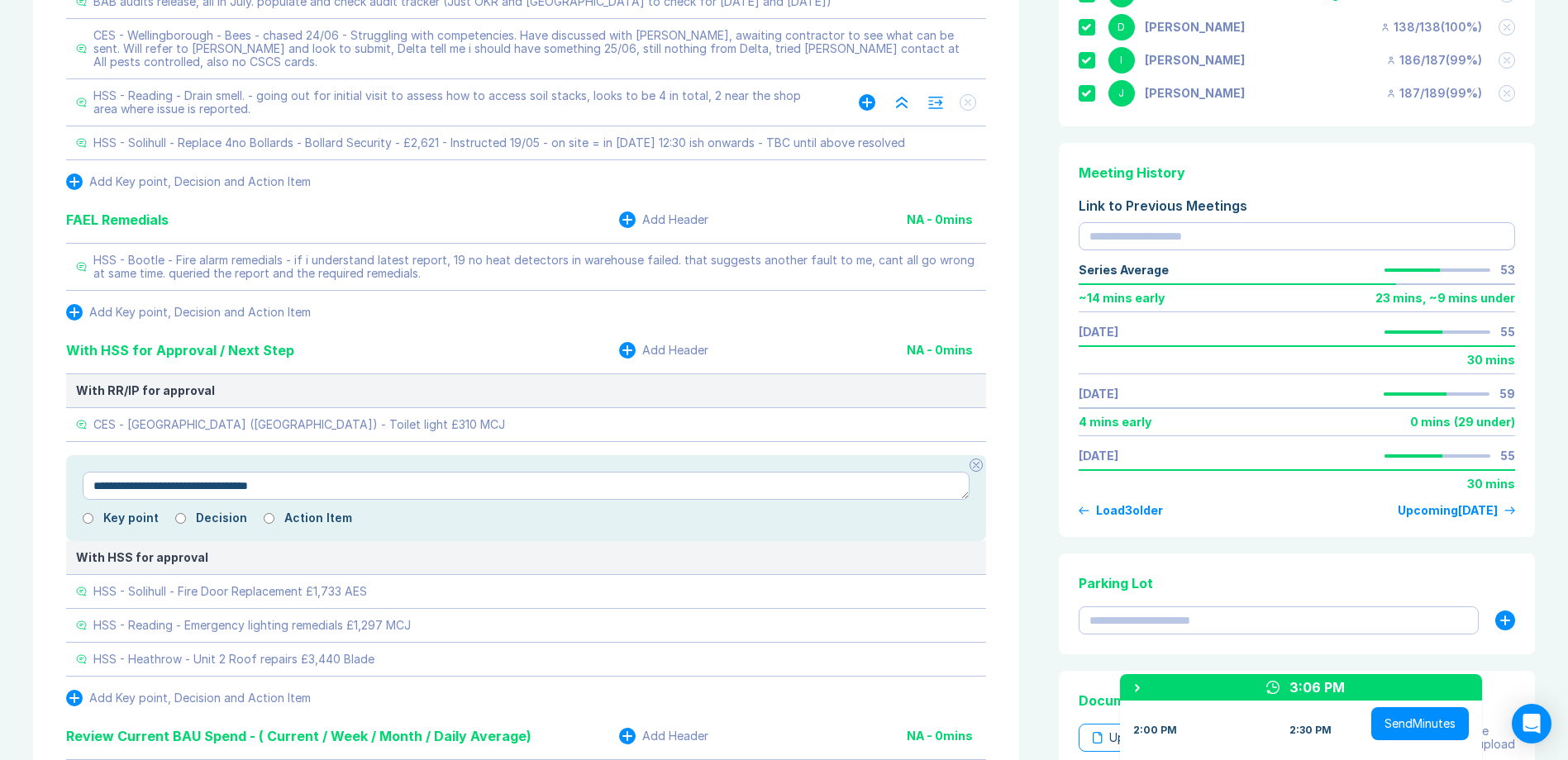 type on "*" 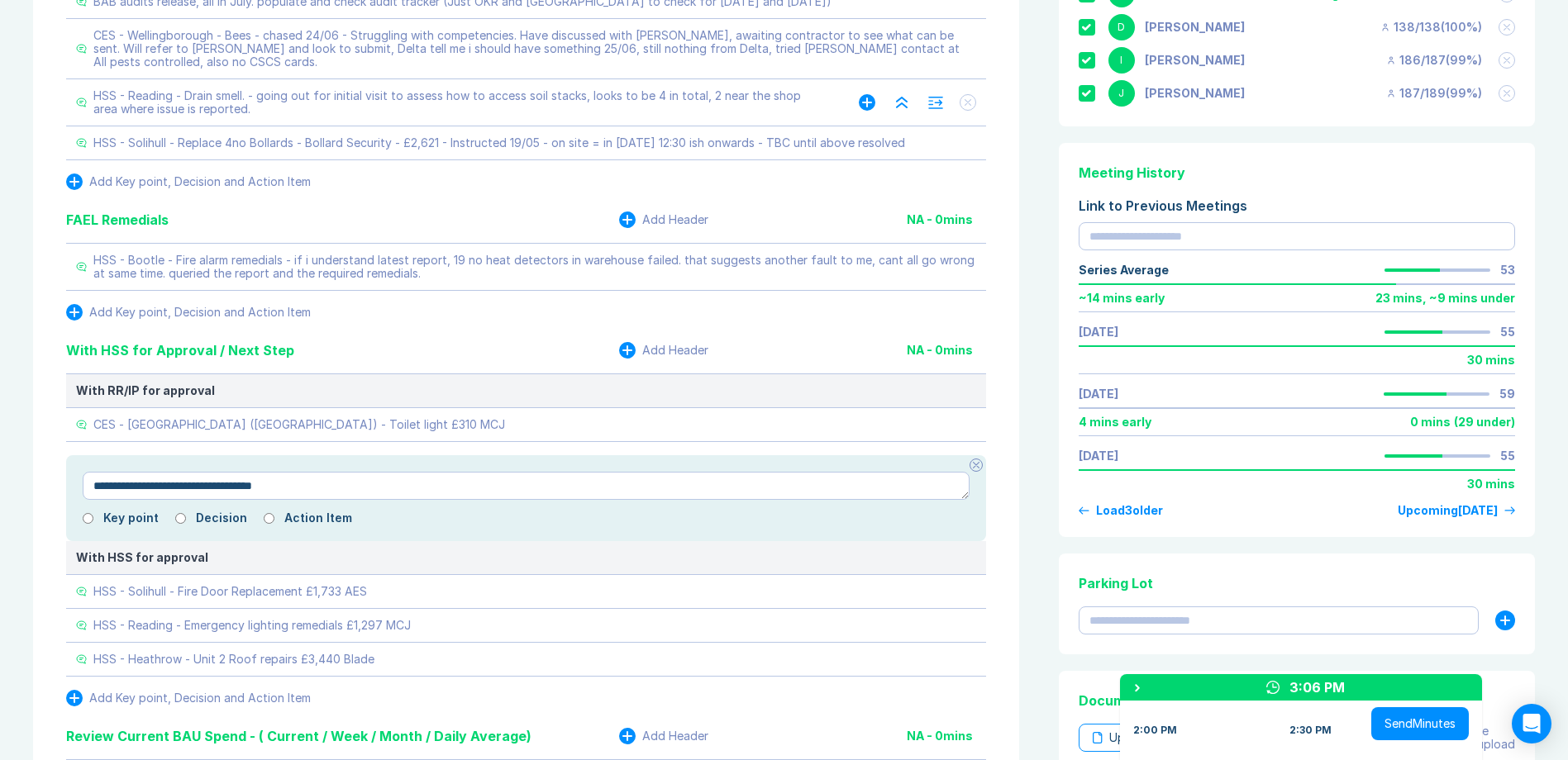 type on "*" 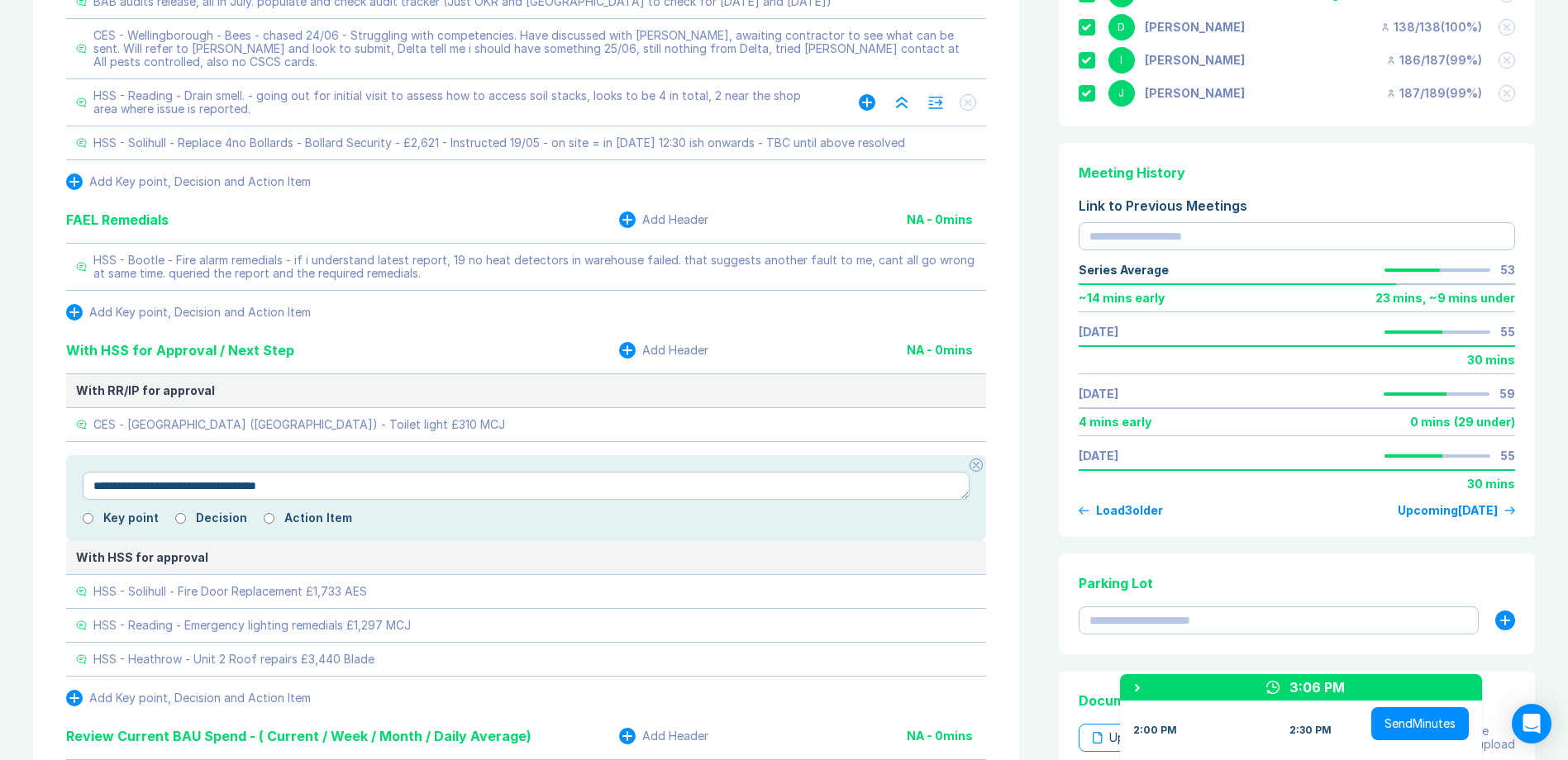 type on "*" 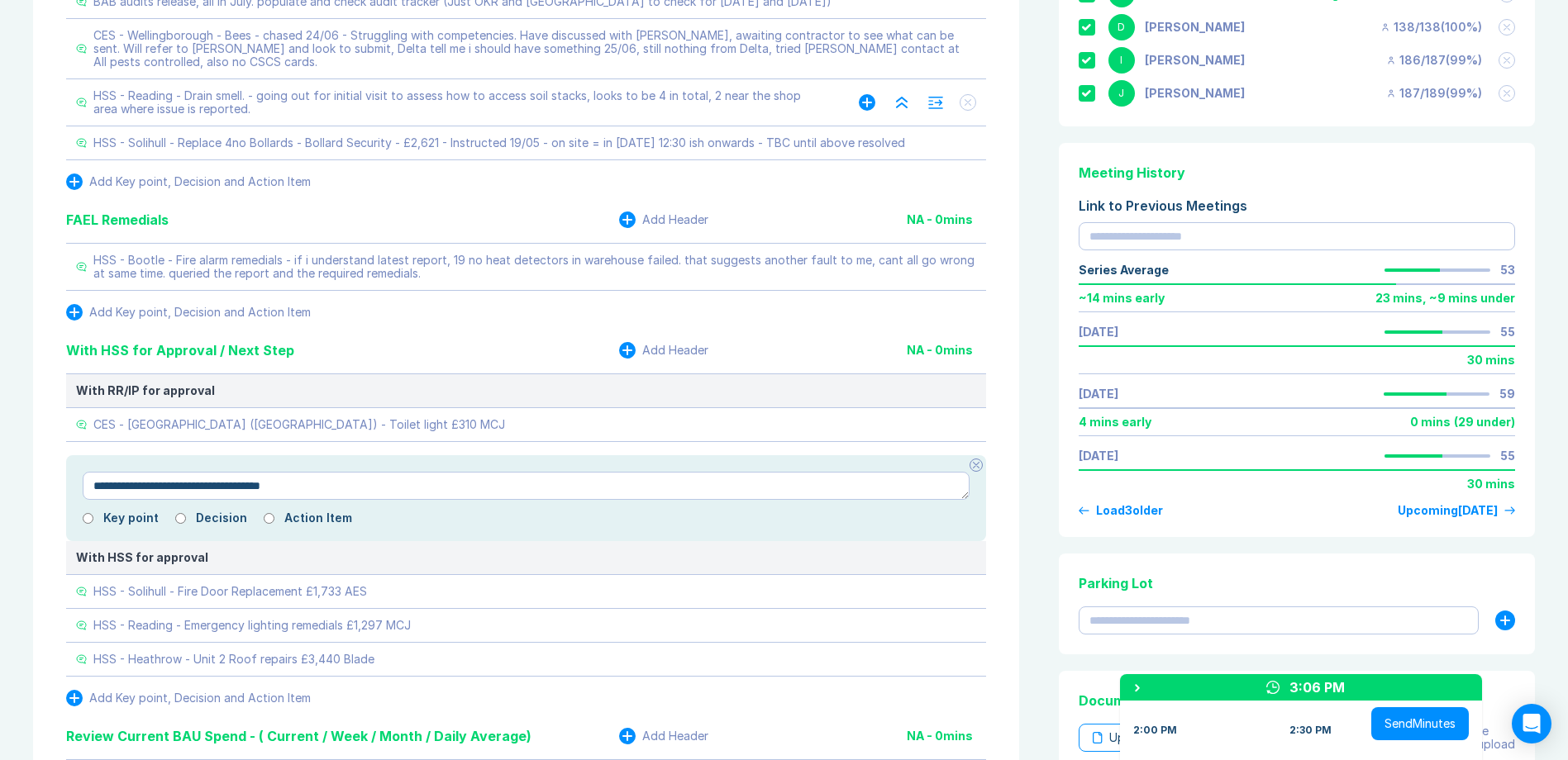 type on "*" 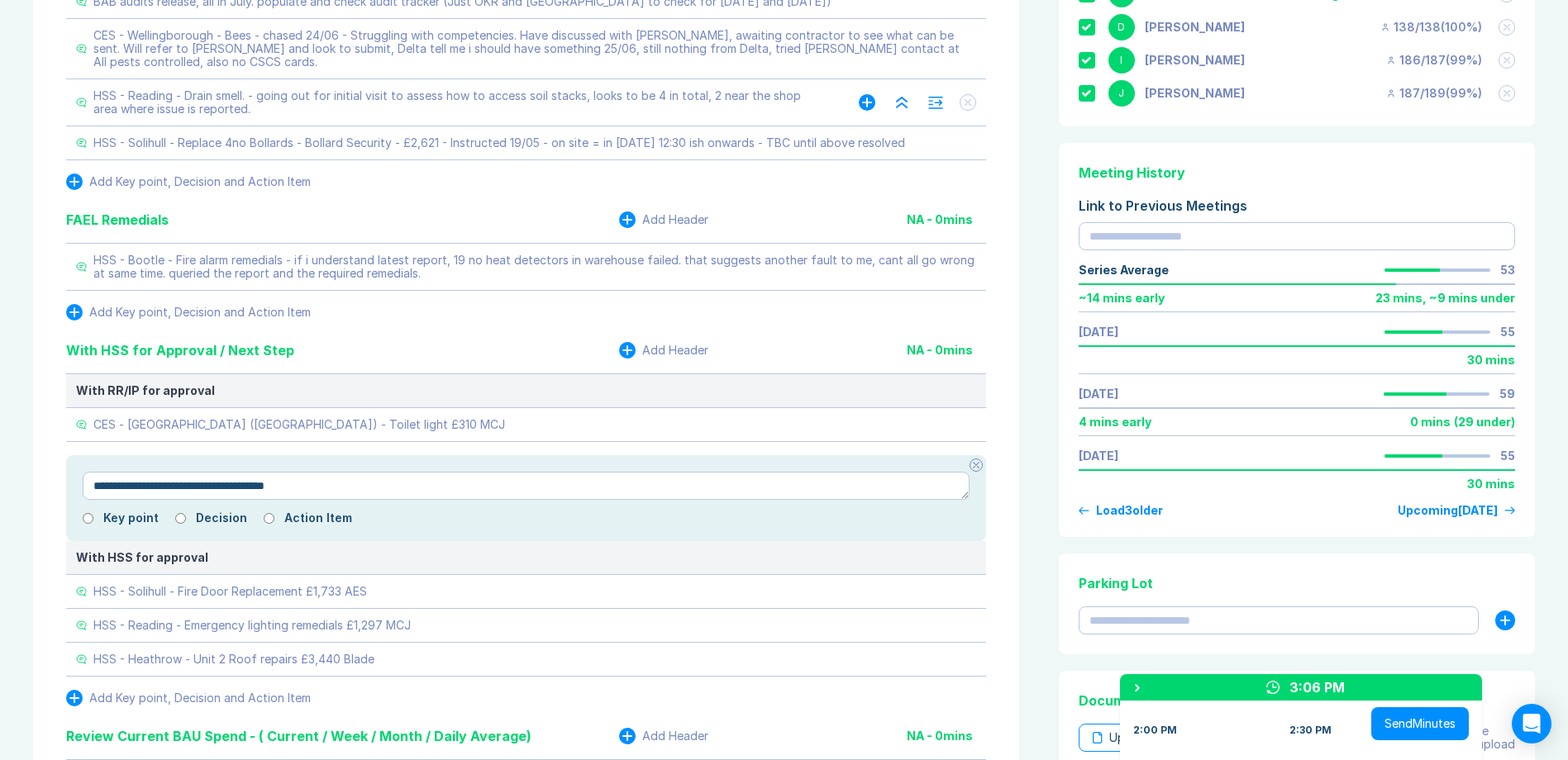 type on "*" 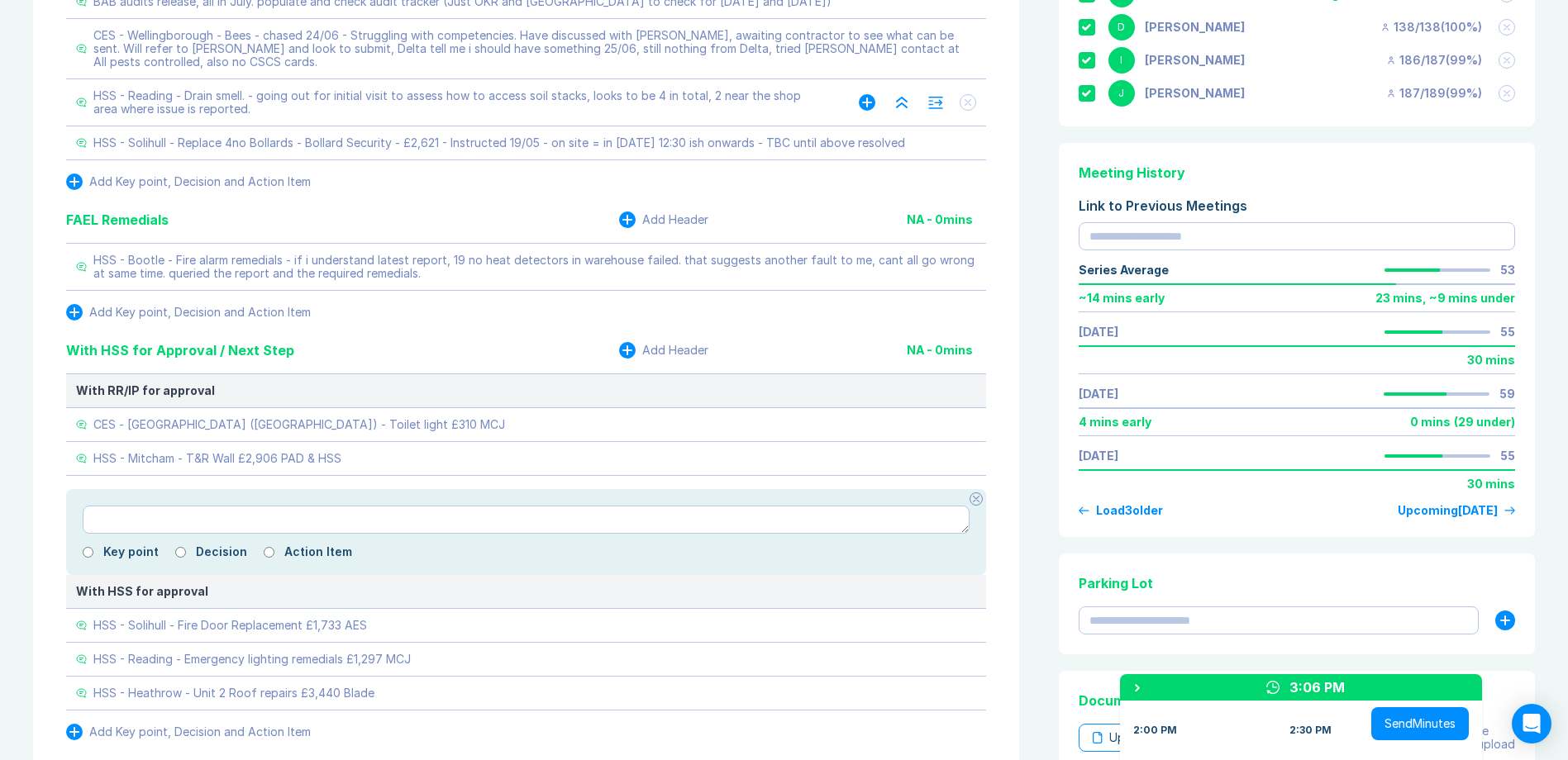 click 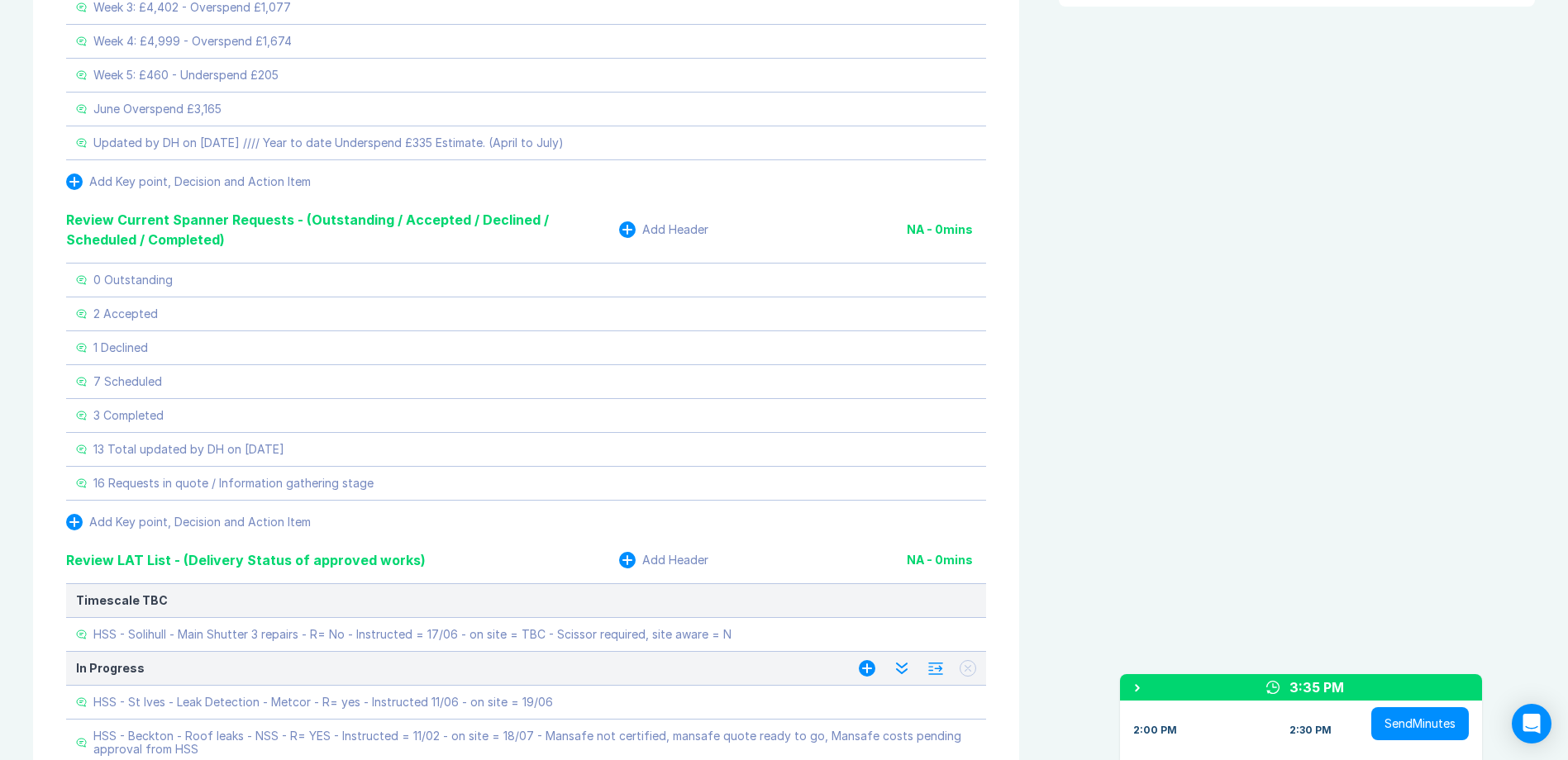 scroll, scrollTop: 1817, scrollLeft: 0, axis: vertical 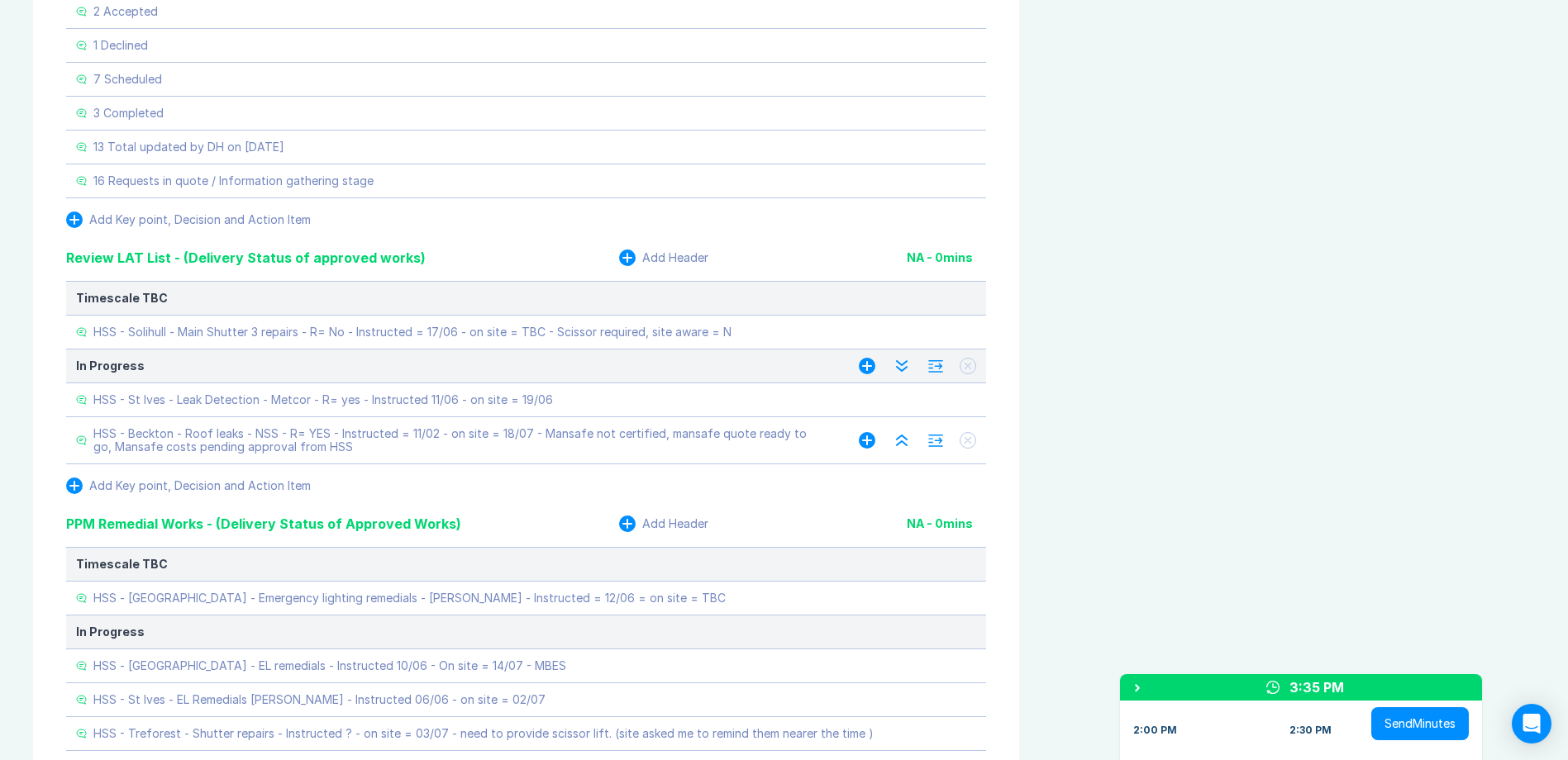 click on "HSS - Beckton - Roof leaks - NSS -  R= YES -  Instructed  = 11/02   -   on site  =  18/07  -  Mansafe not certified, mansafe quote ready to go, Mansafe costs pending approval from HSS" at bounding box center (460, 440) 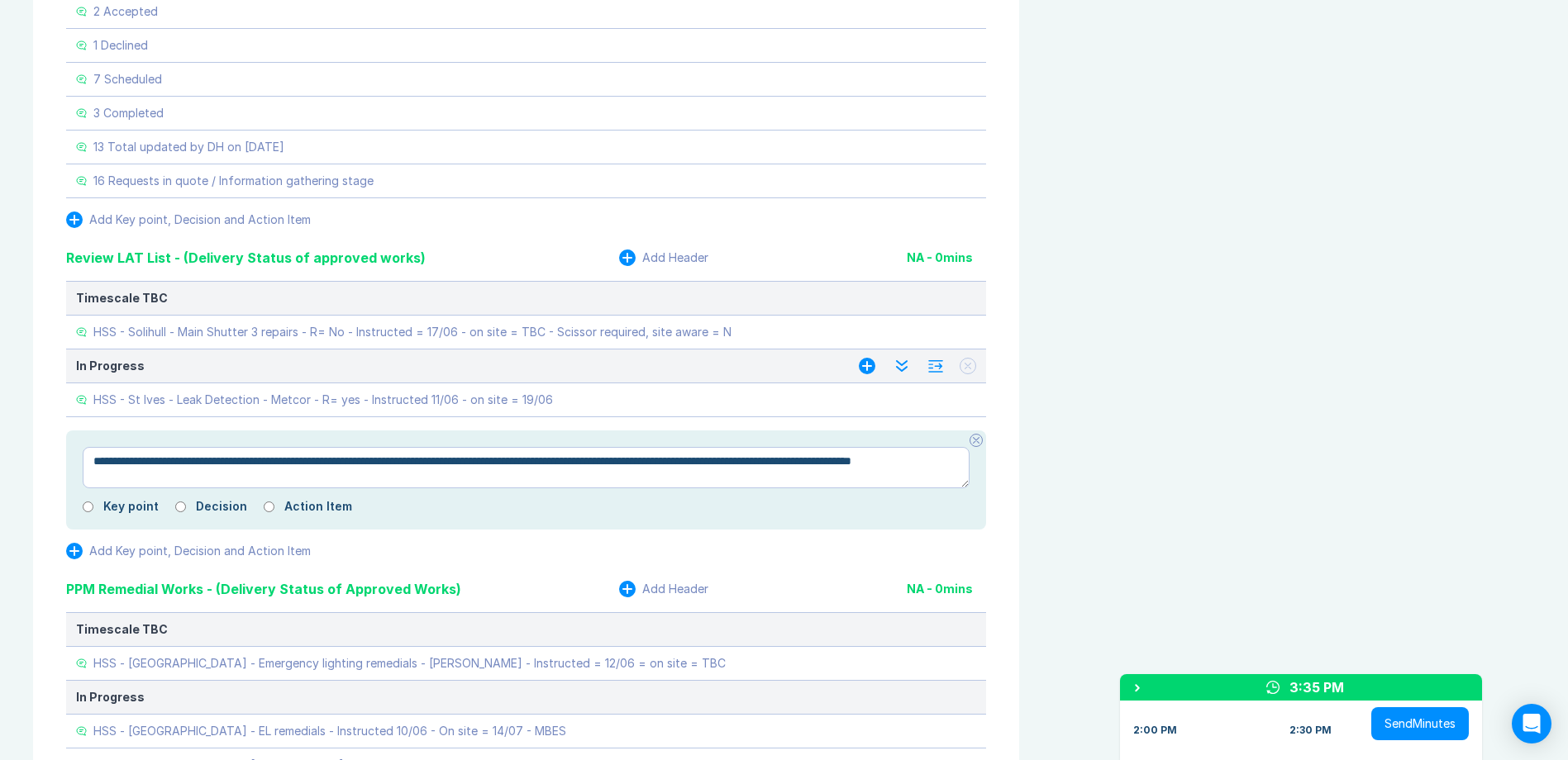 drag, startPoint x: 579, startPoint y: 416, endPoint x: 702, endPoint y: 447, distance: 126.8464 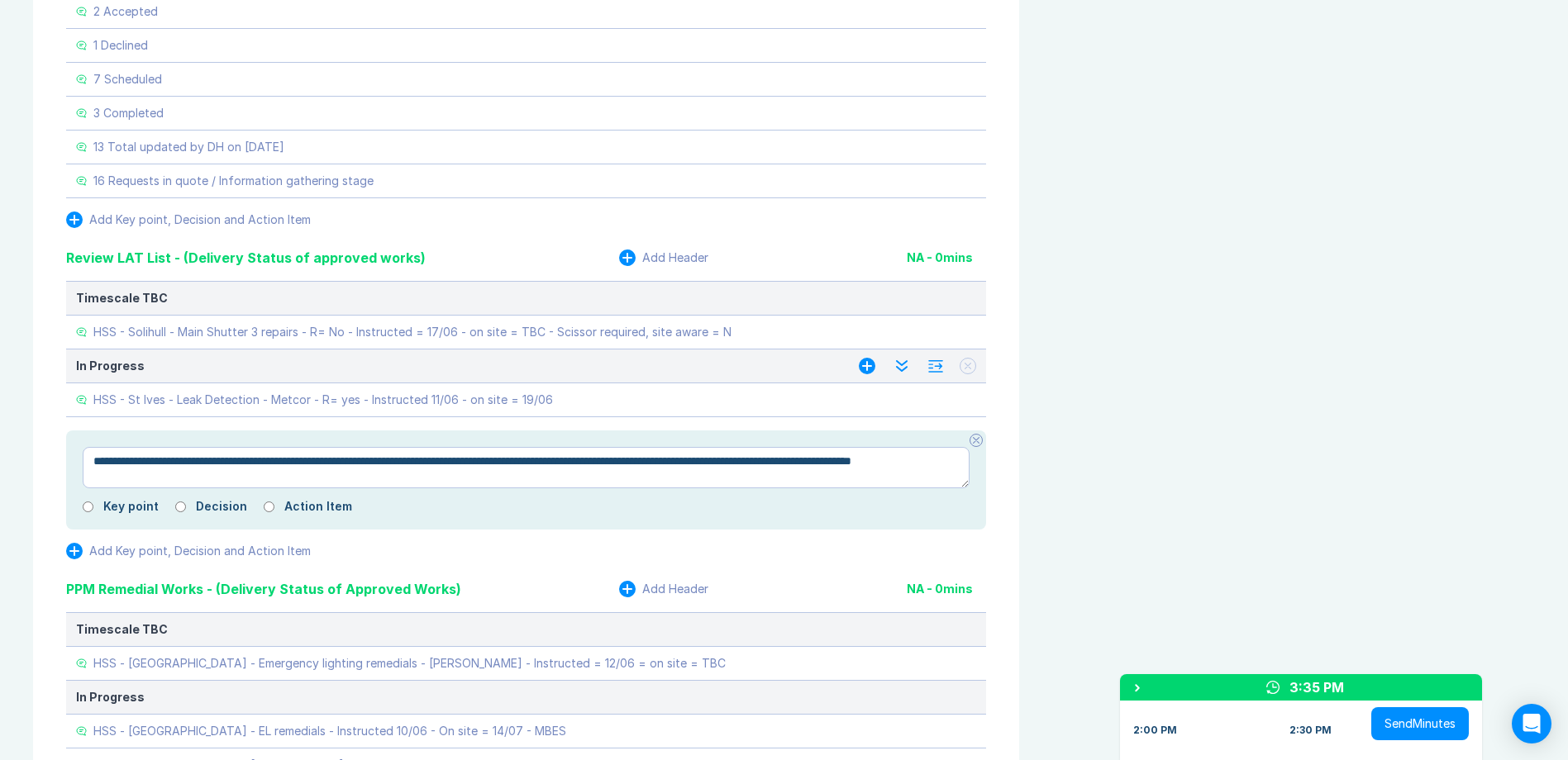 click on "**********" at bounding box center [526, 468] 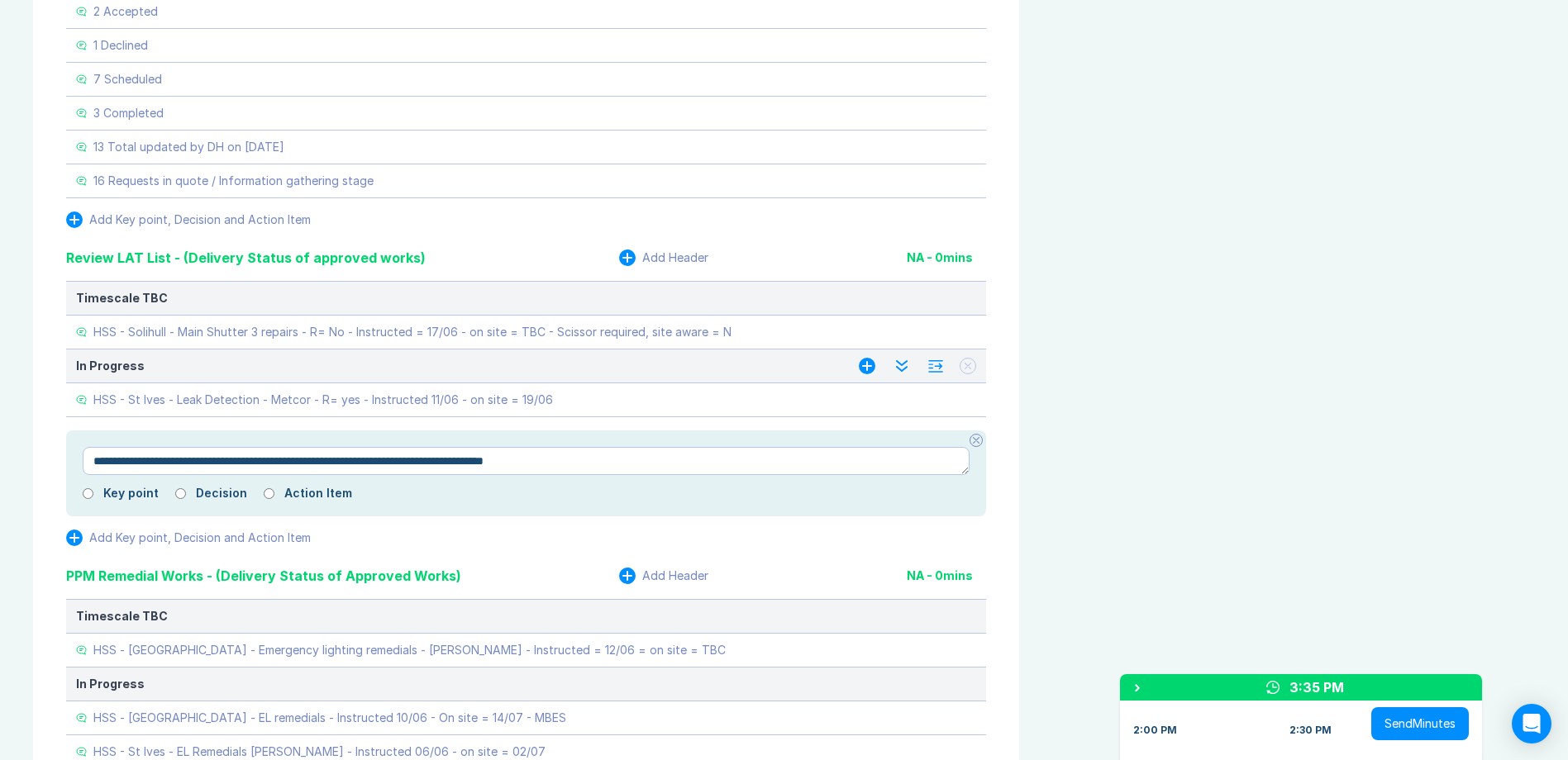 type on "*" 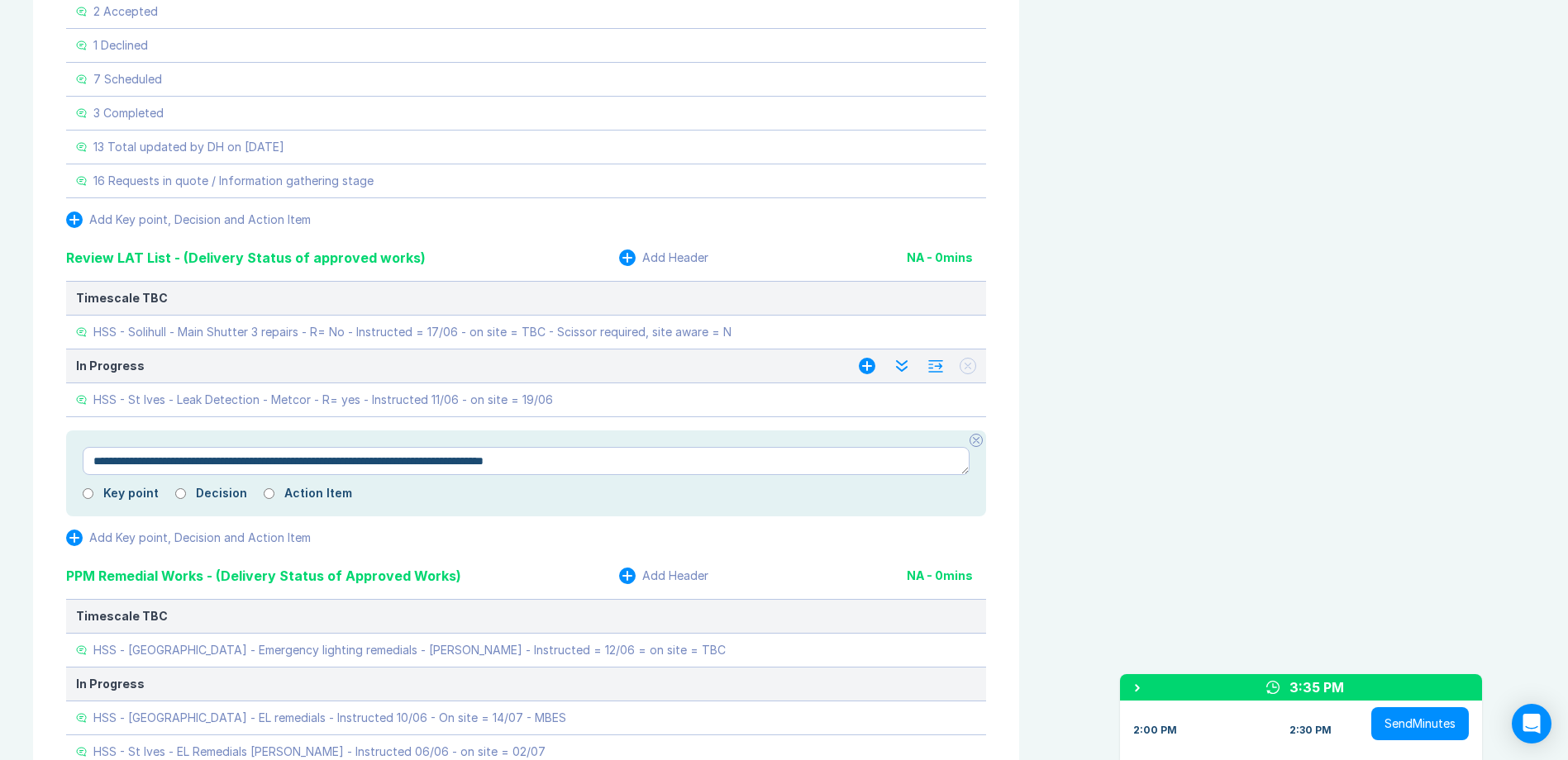 type on "**********" 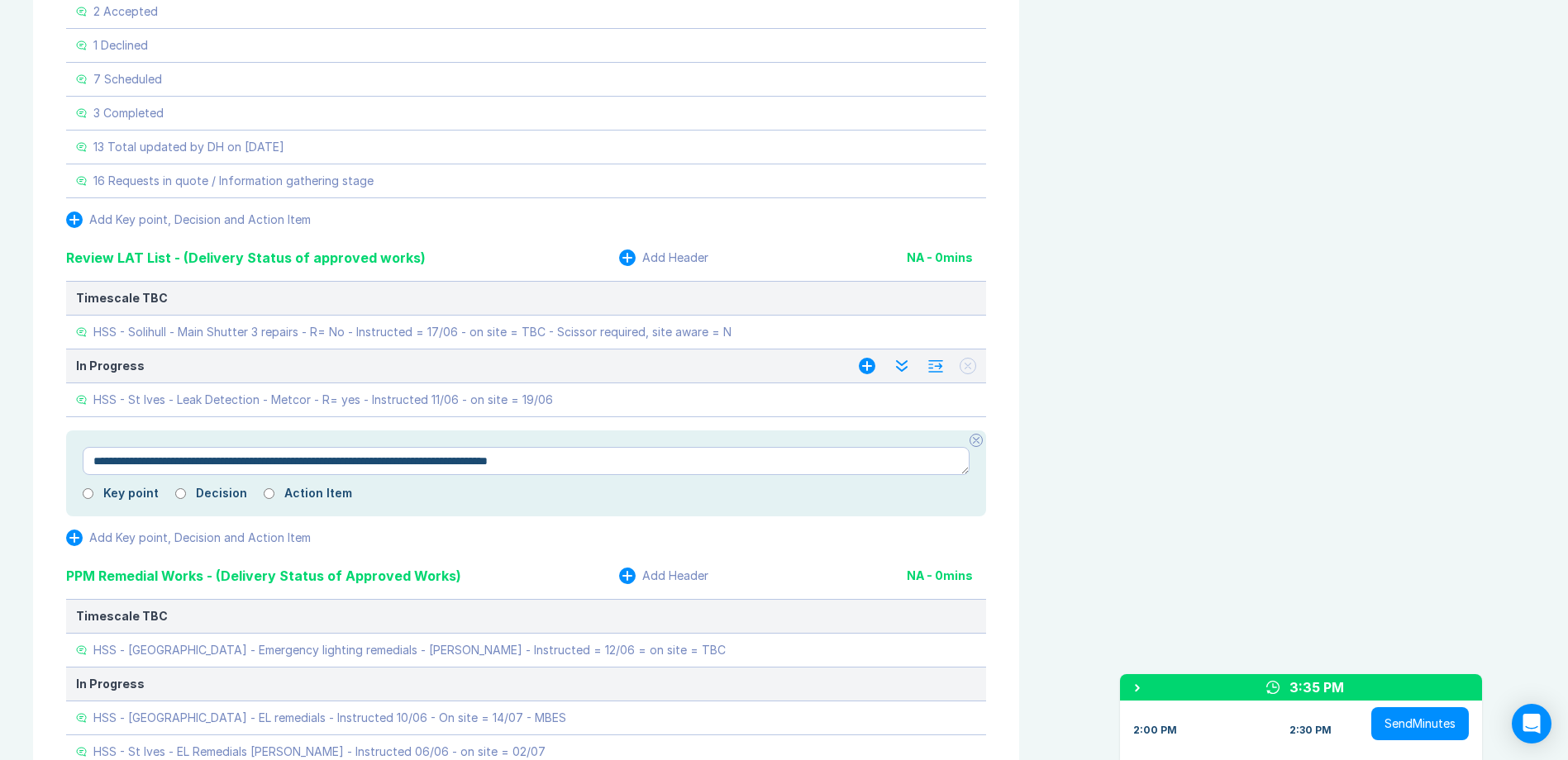 type on "*" 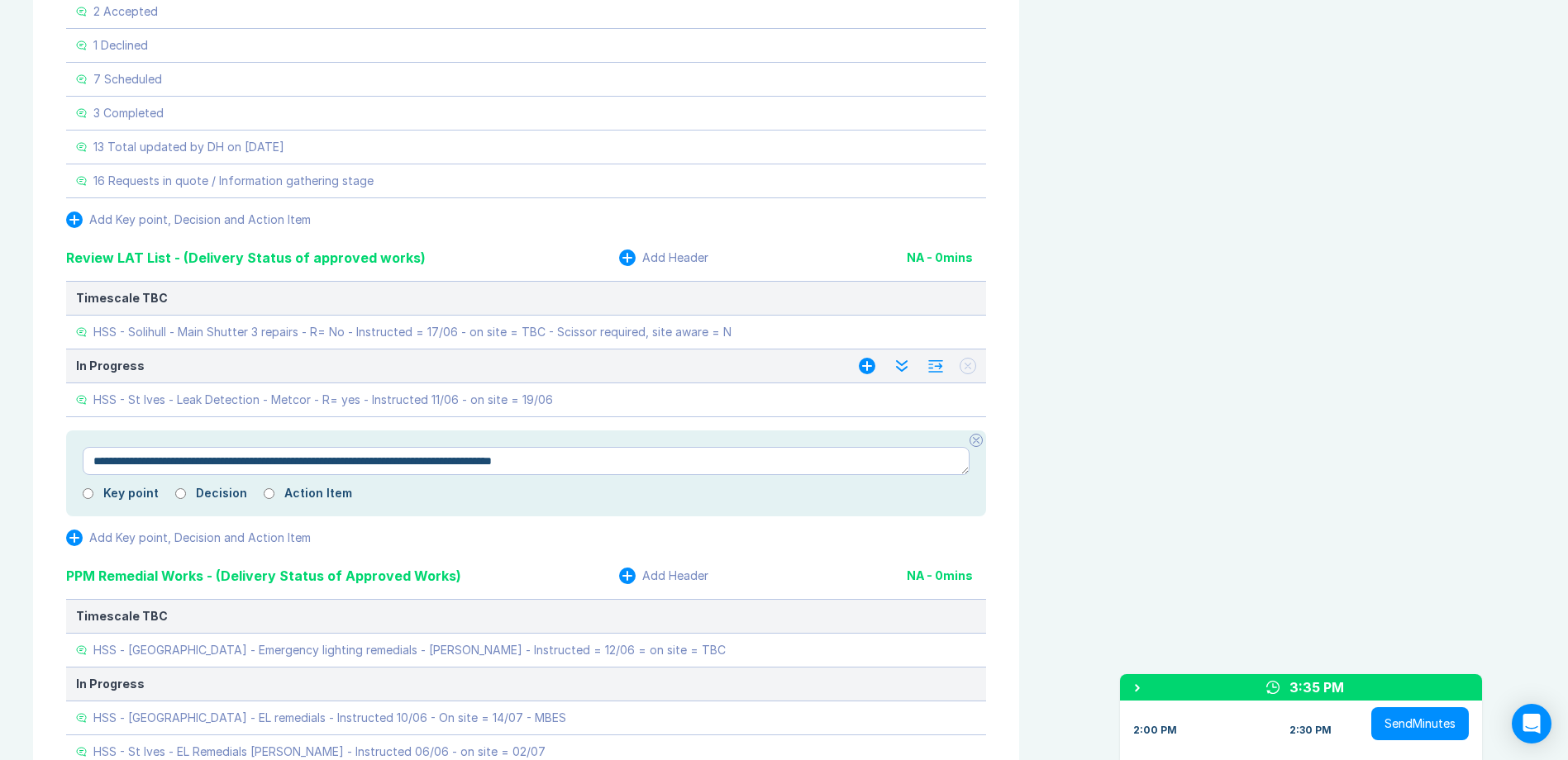 type on "*" 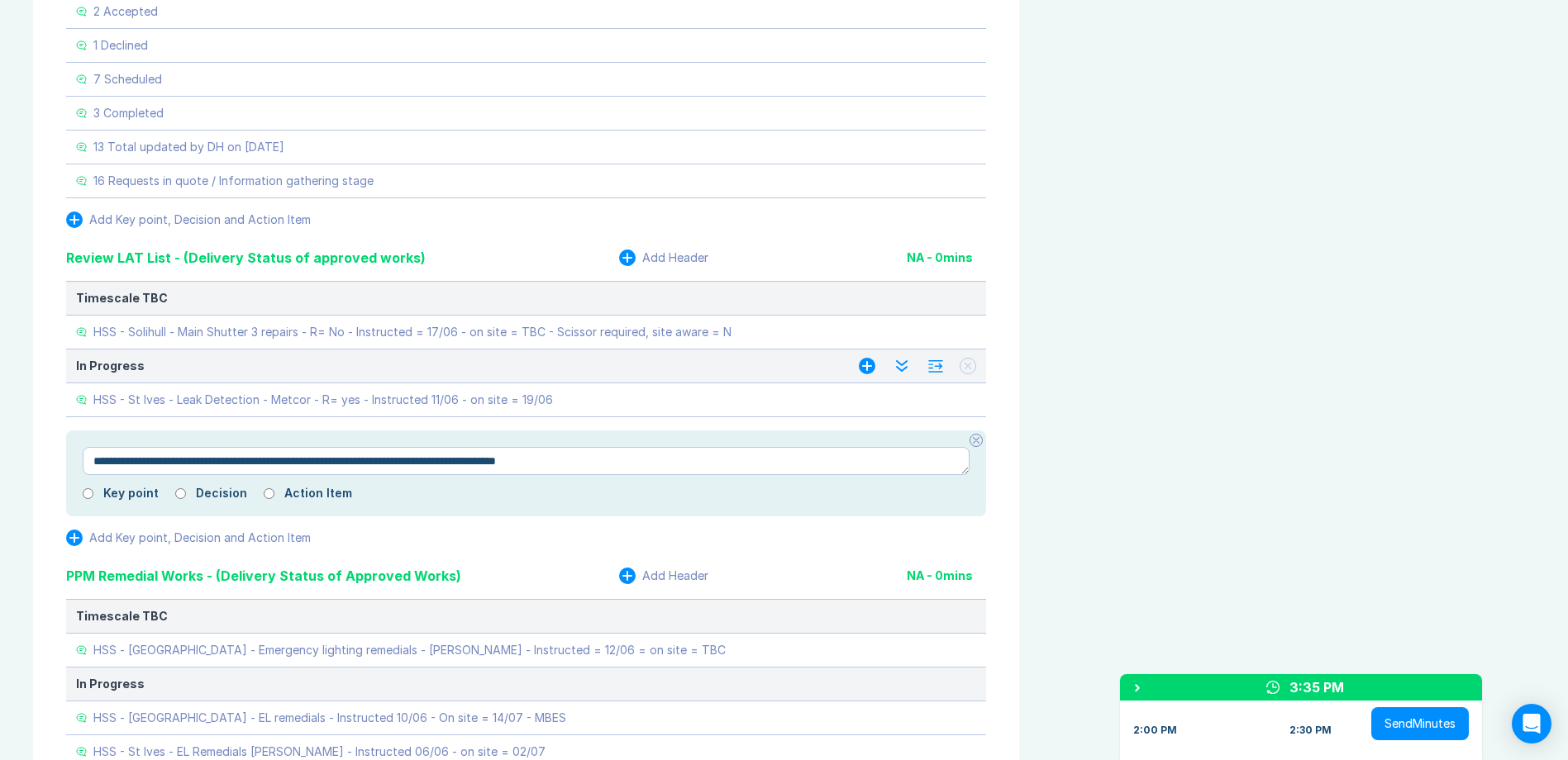 type on "*" 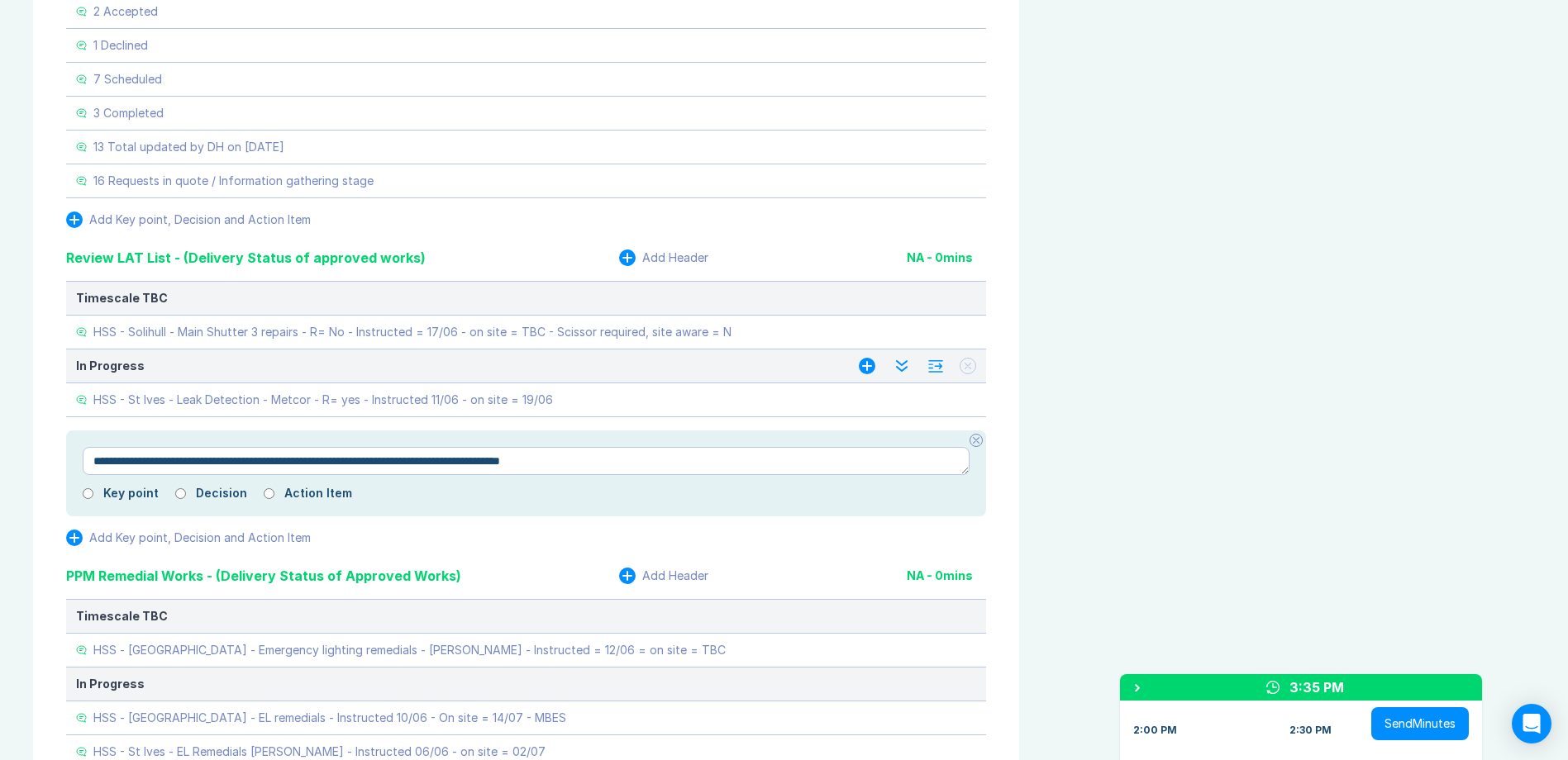 type on "*" 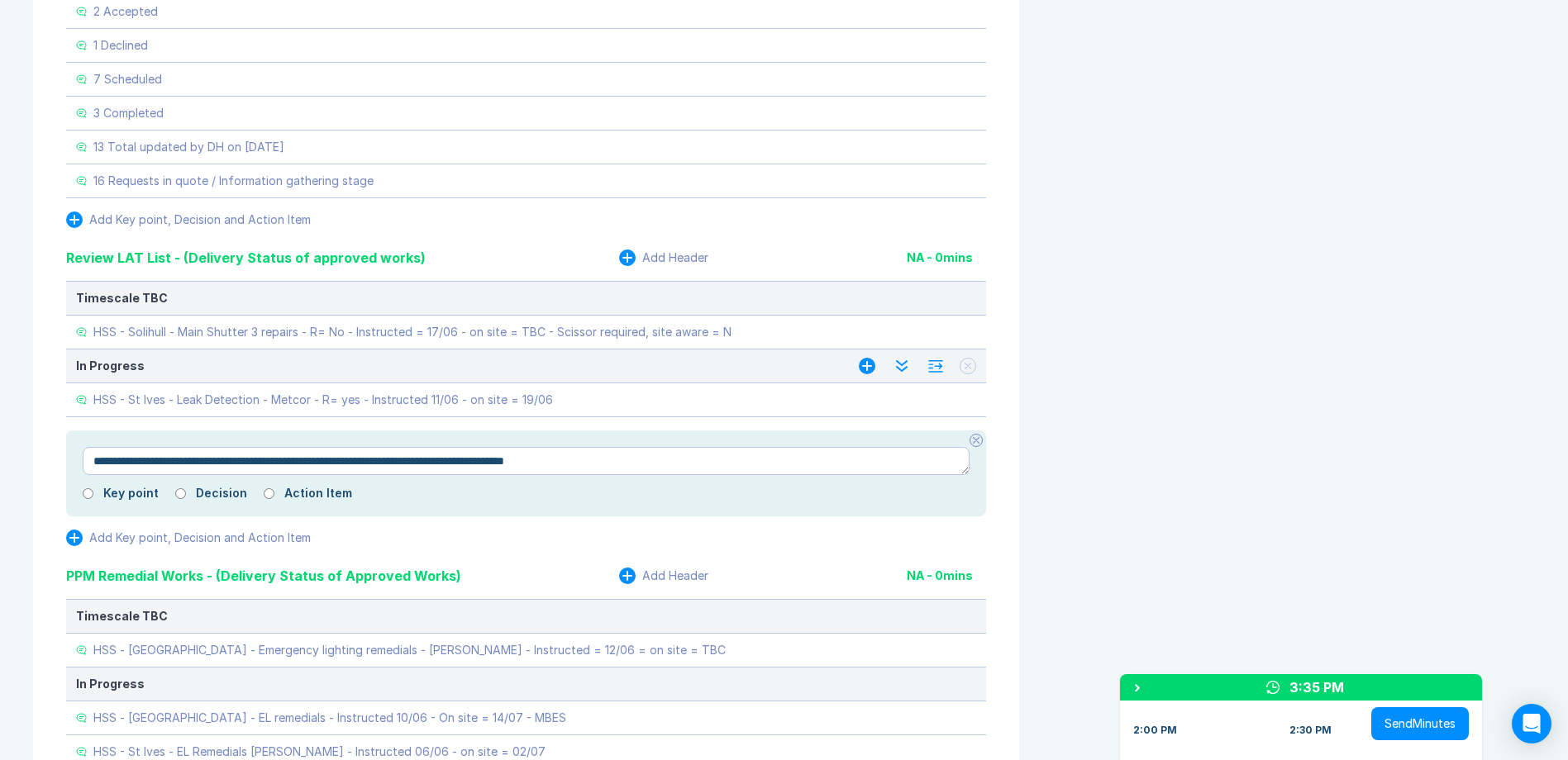 type on "*" 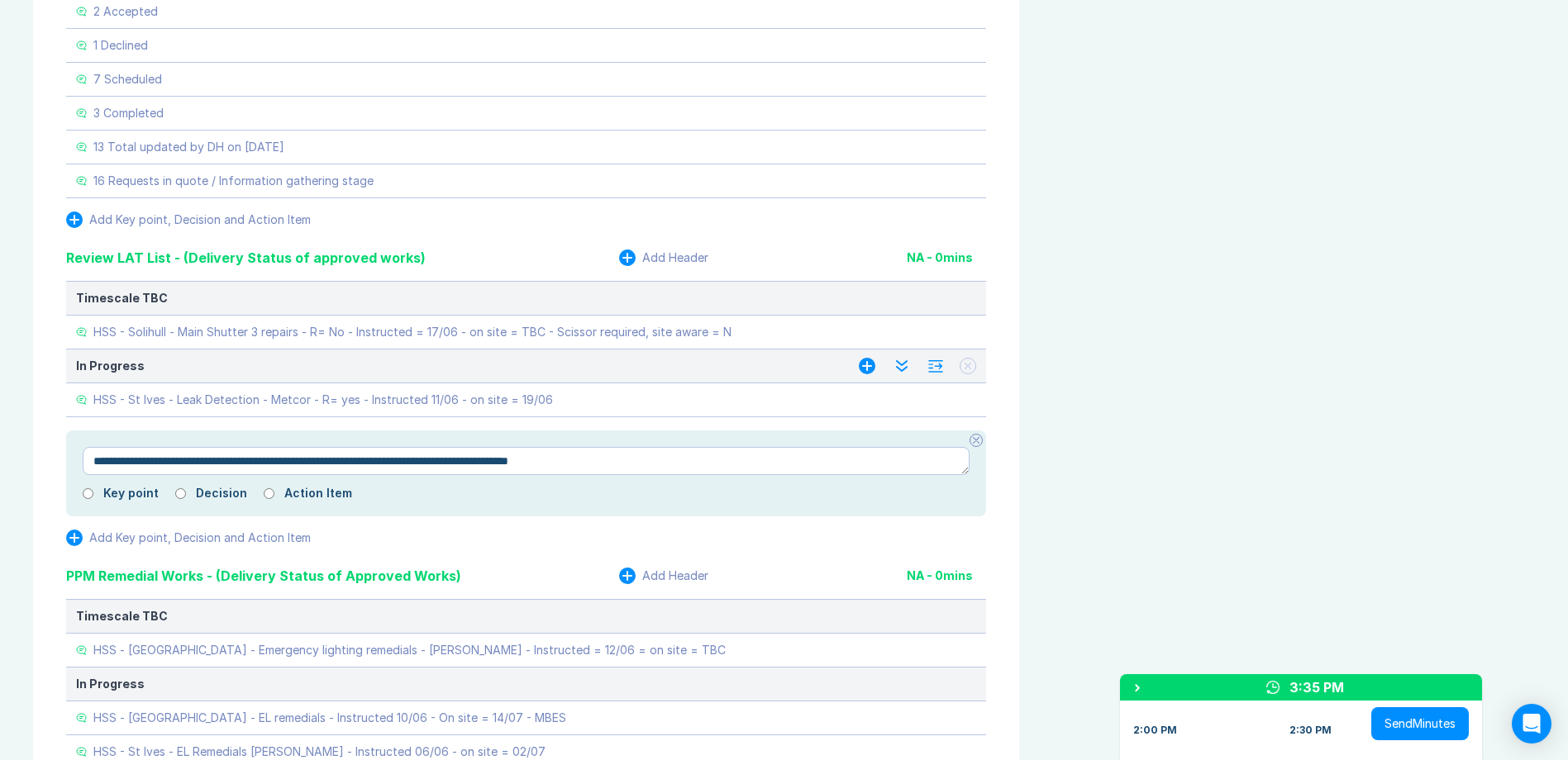 type on "*" 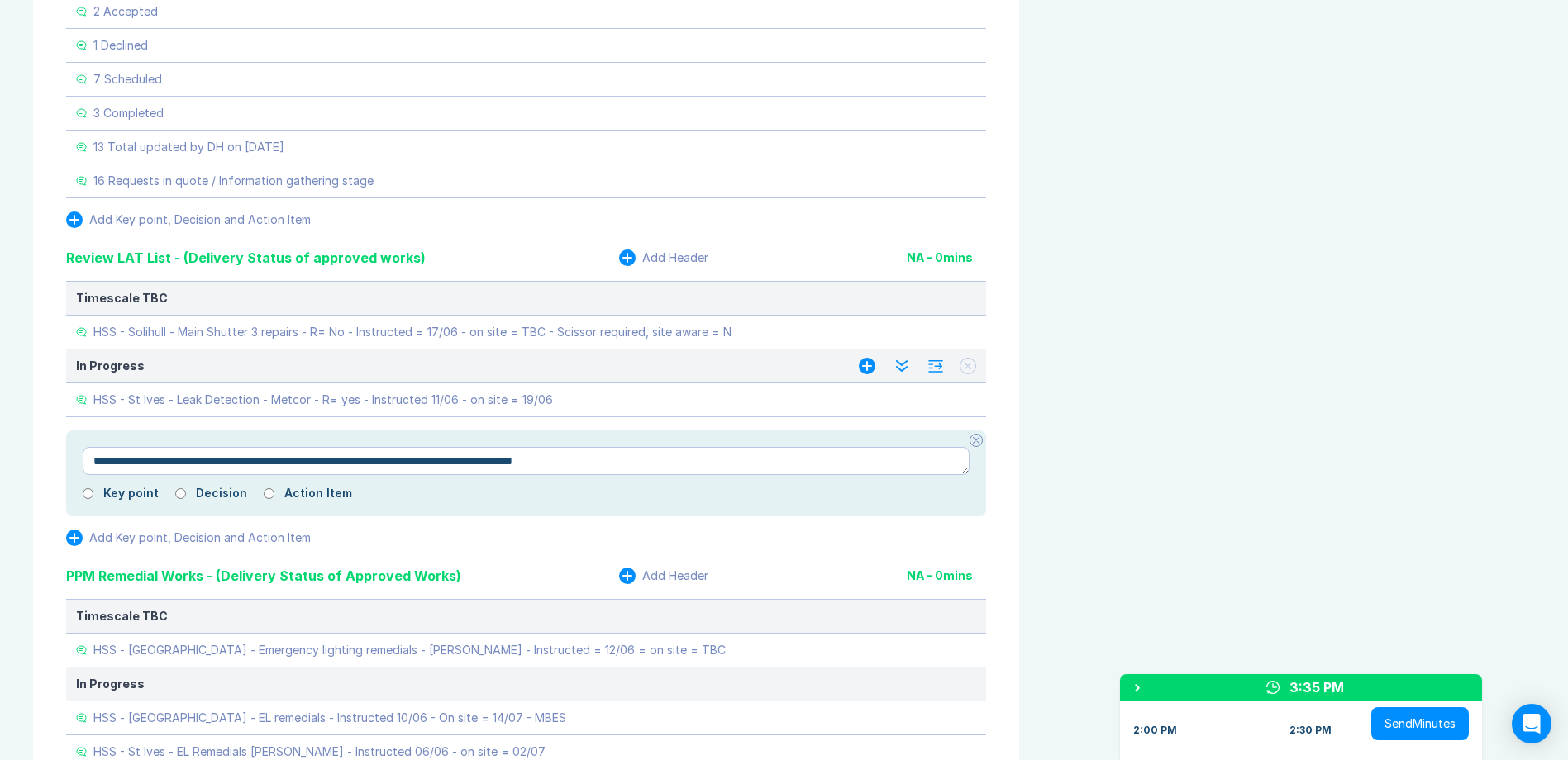 type on "*" 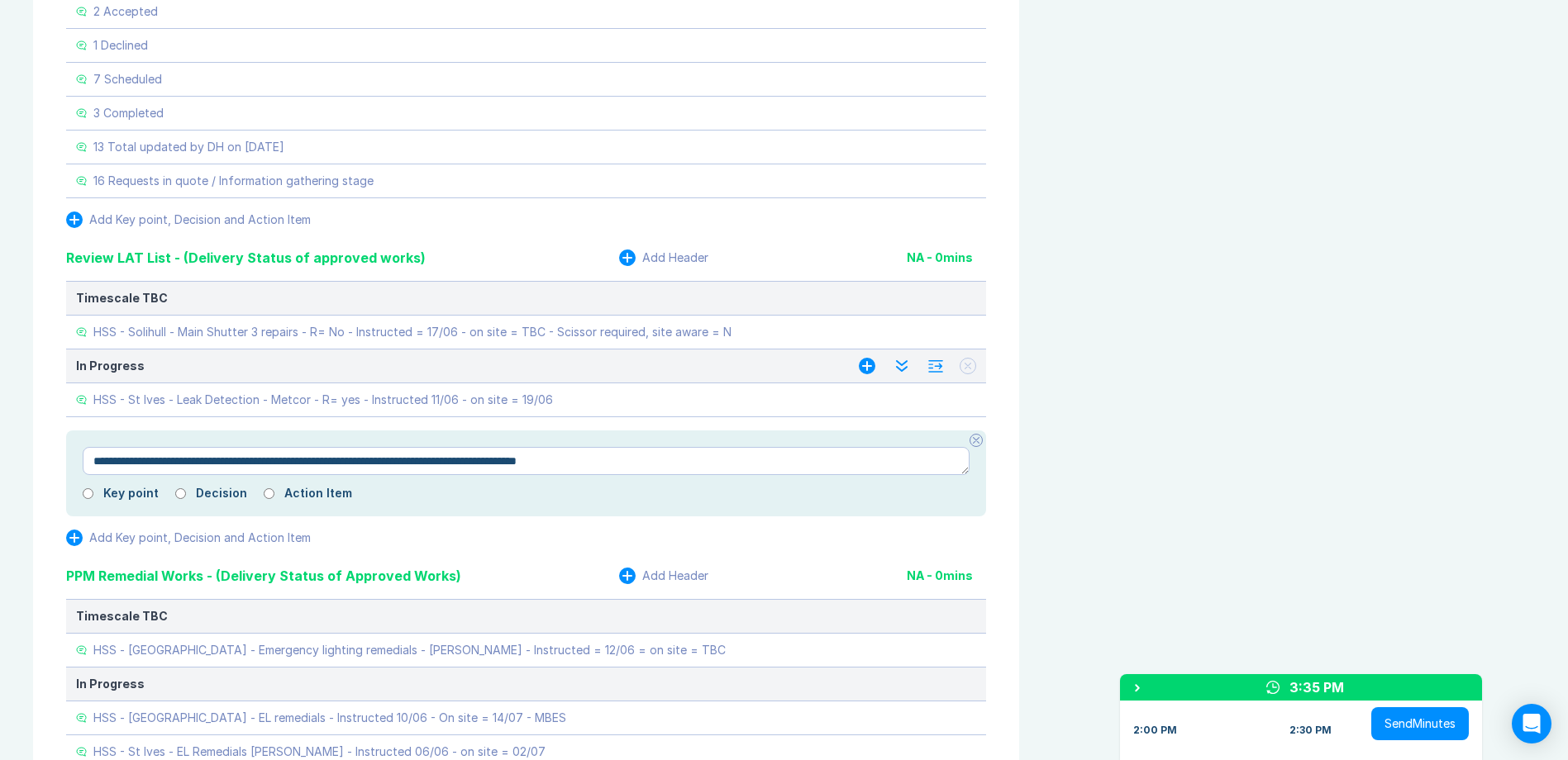 type on "*" 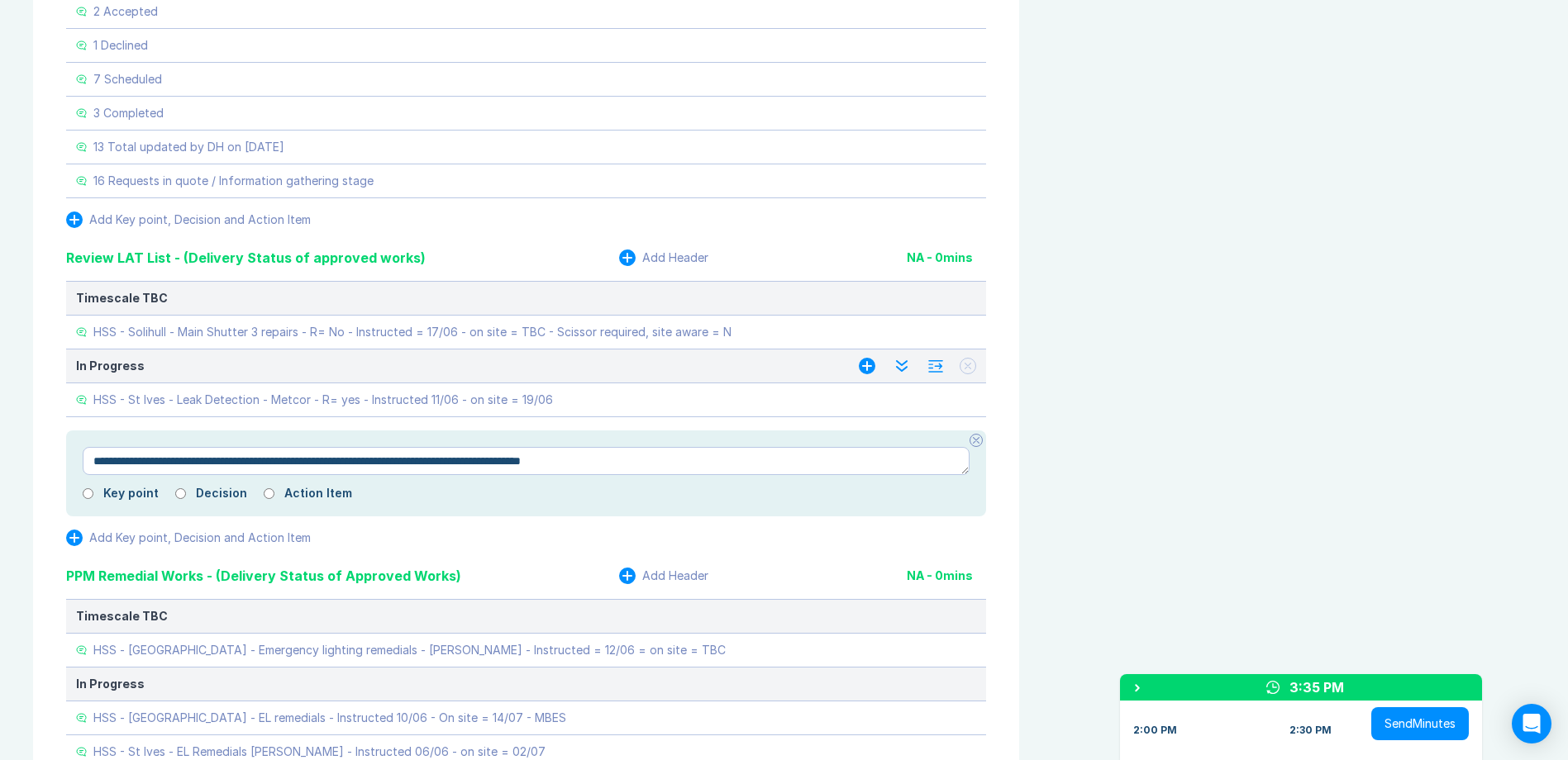 type on "*" 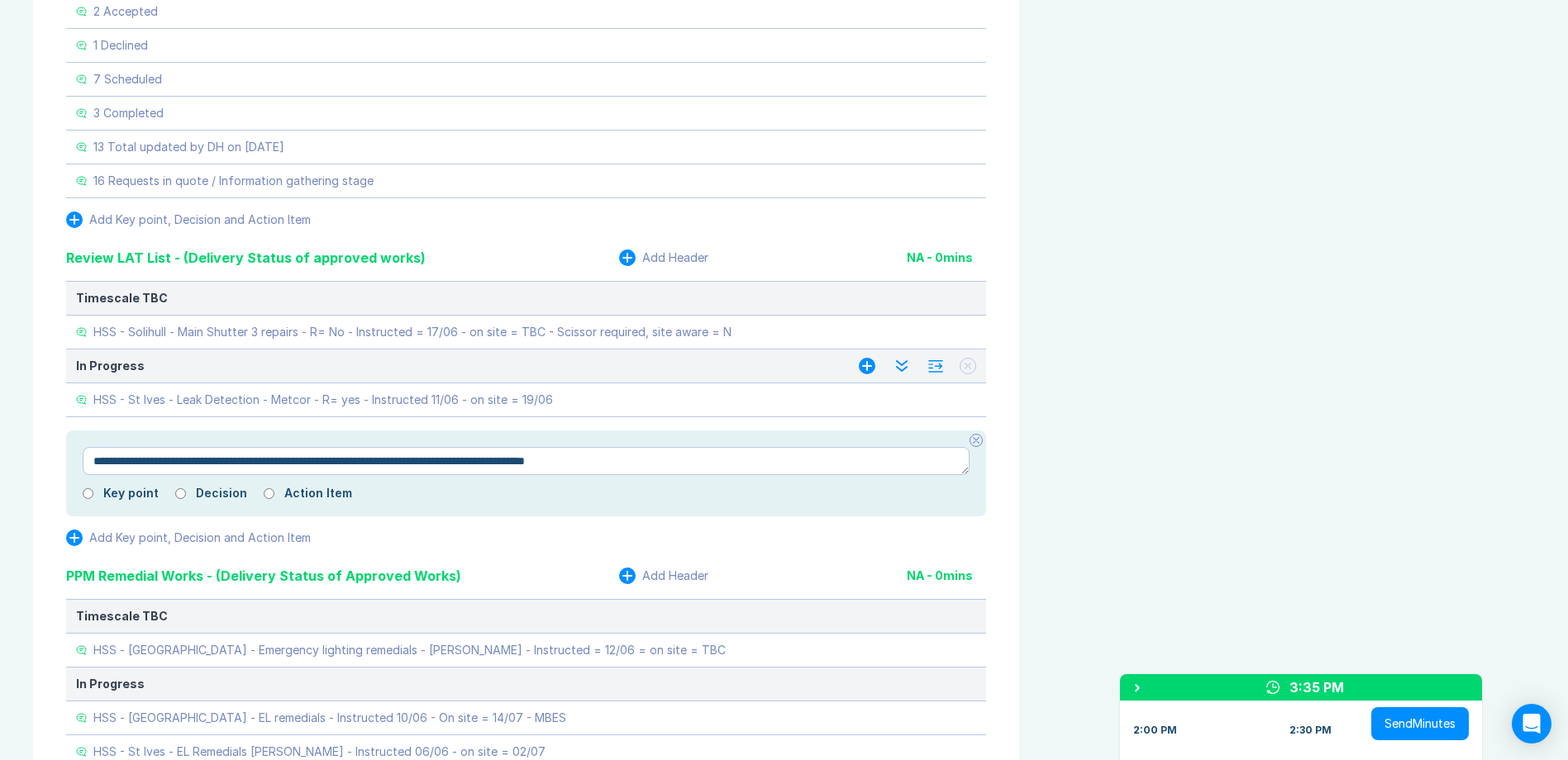 type on "*" 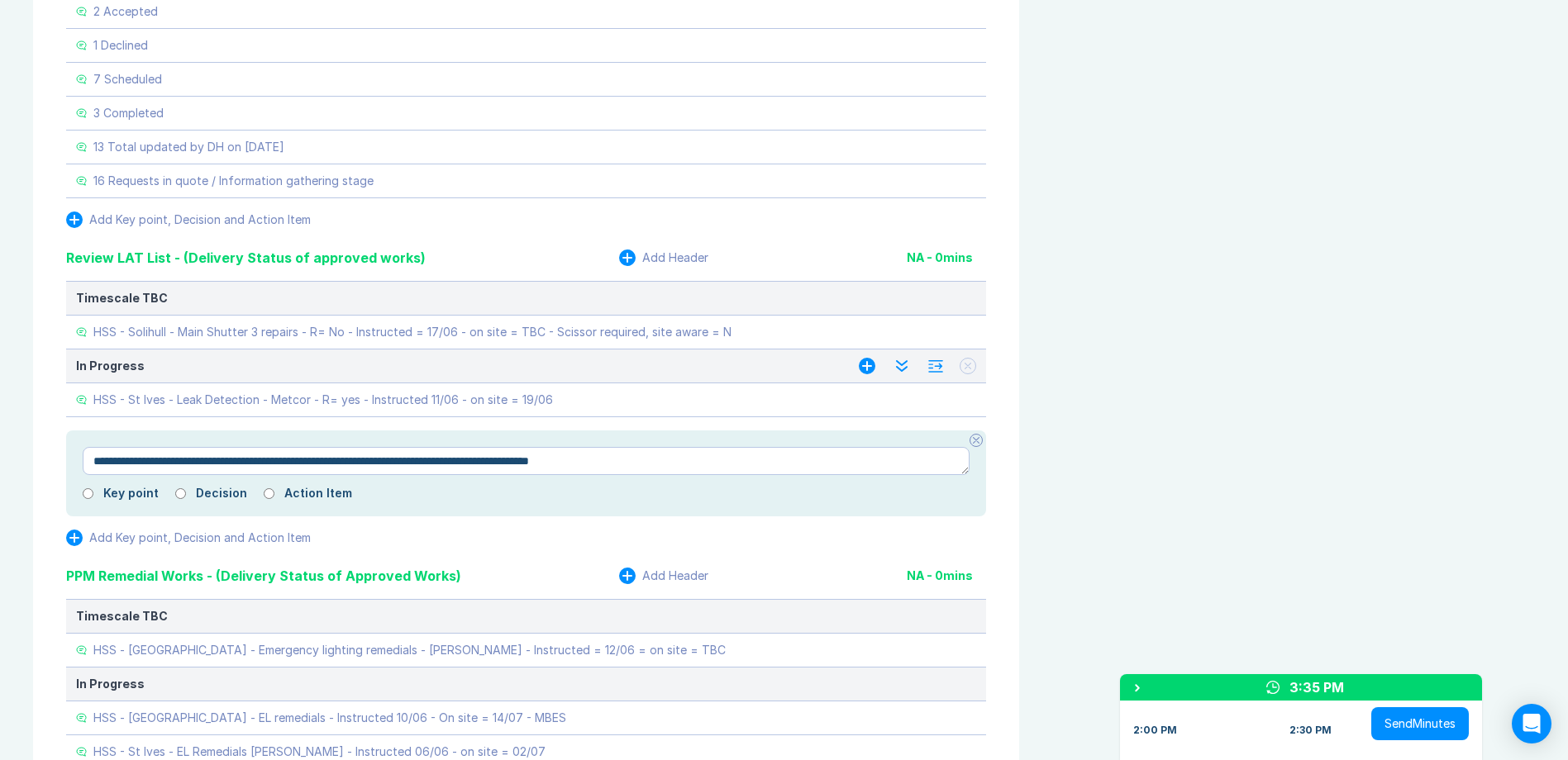 type on "*" 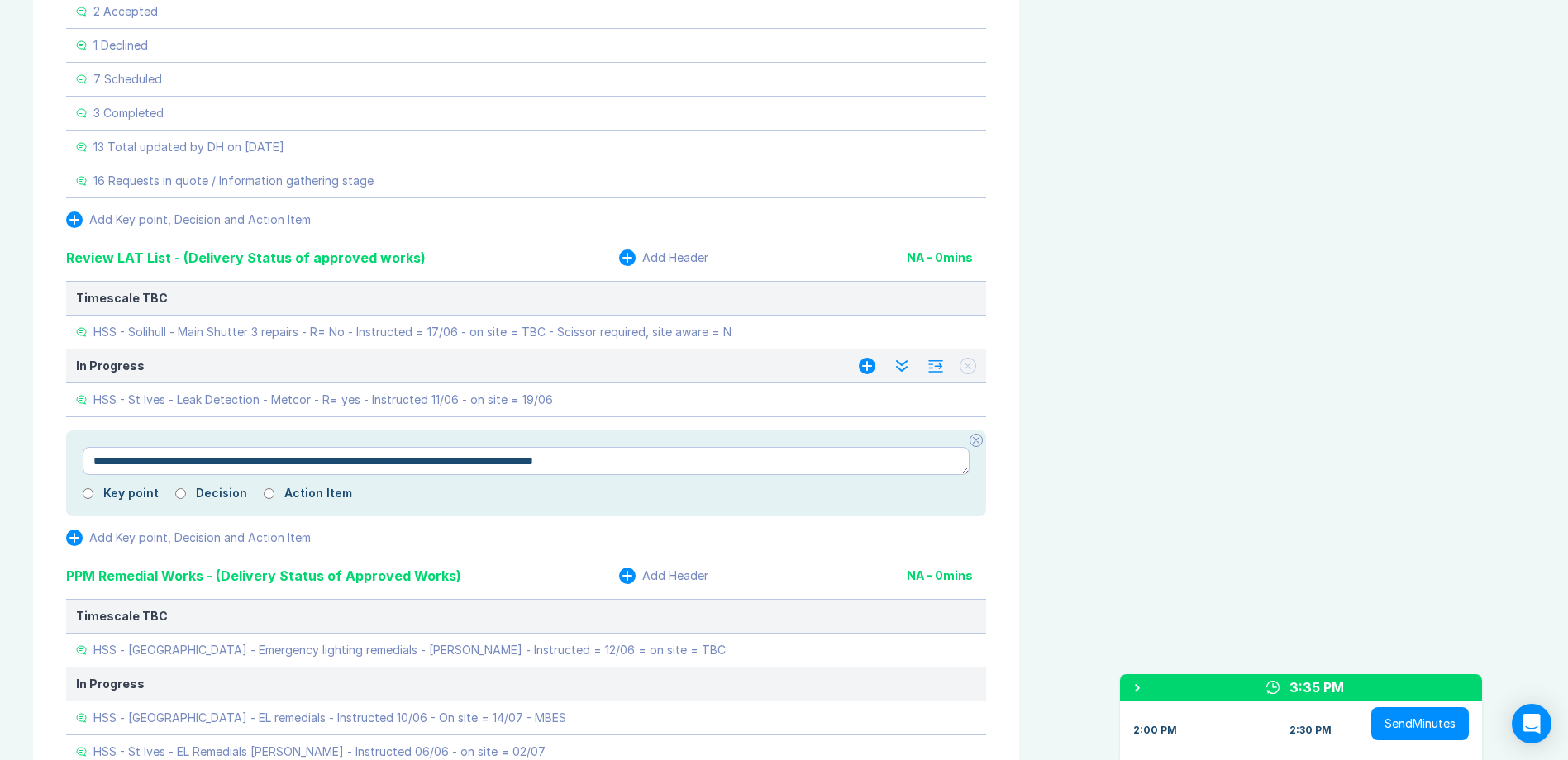 type on "*" 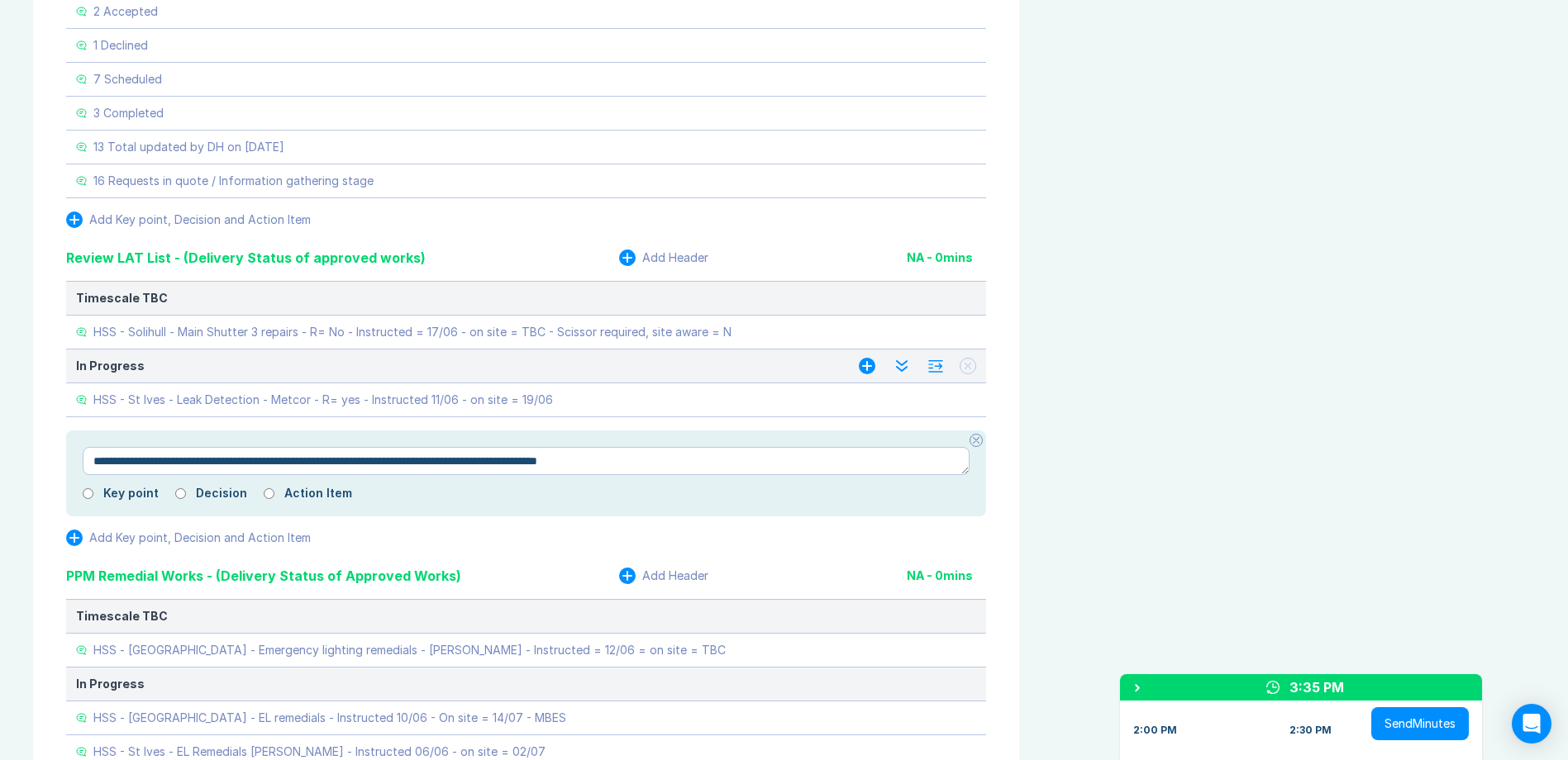type on "*" 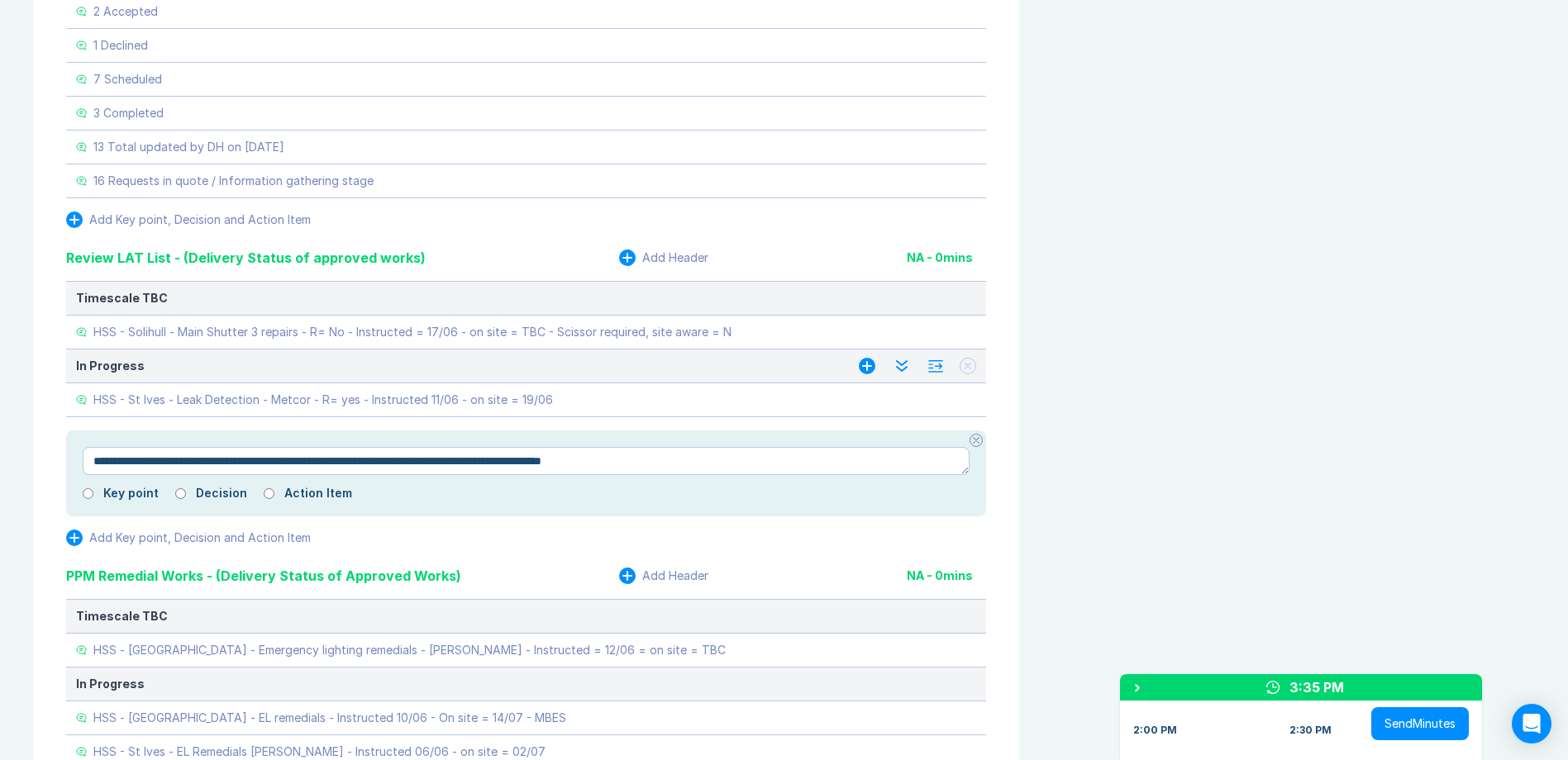 type on "*" 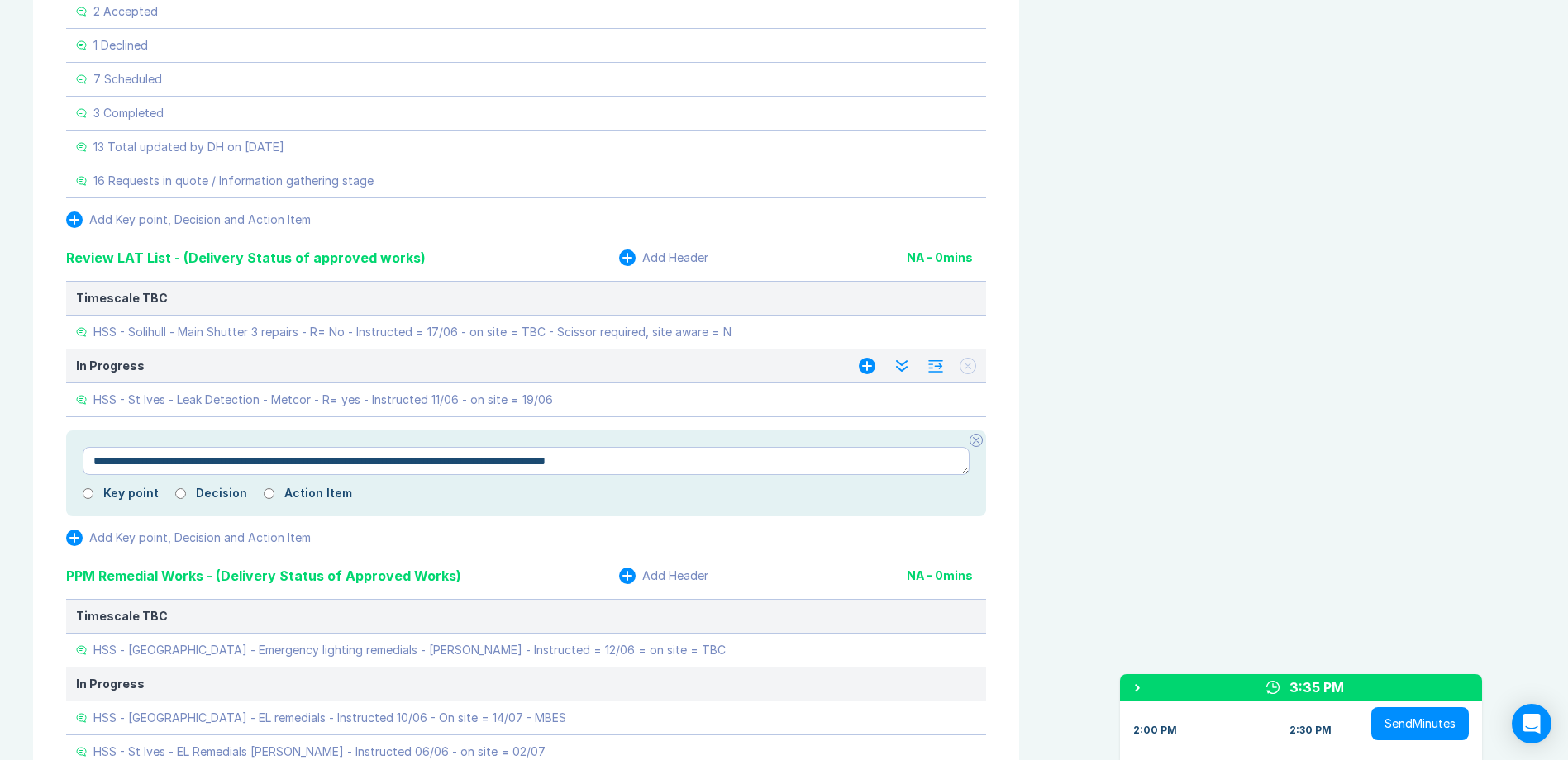 type on "*" 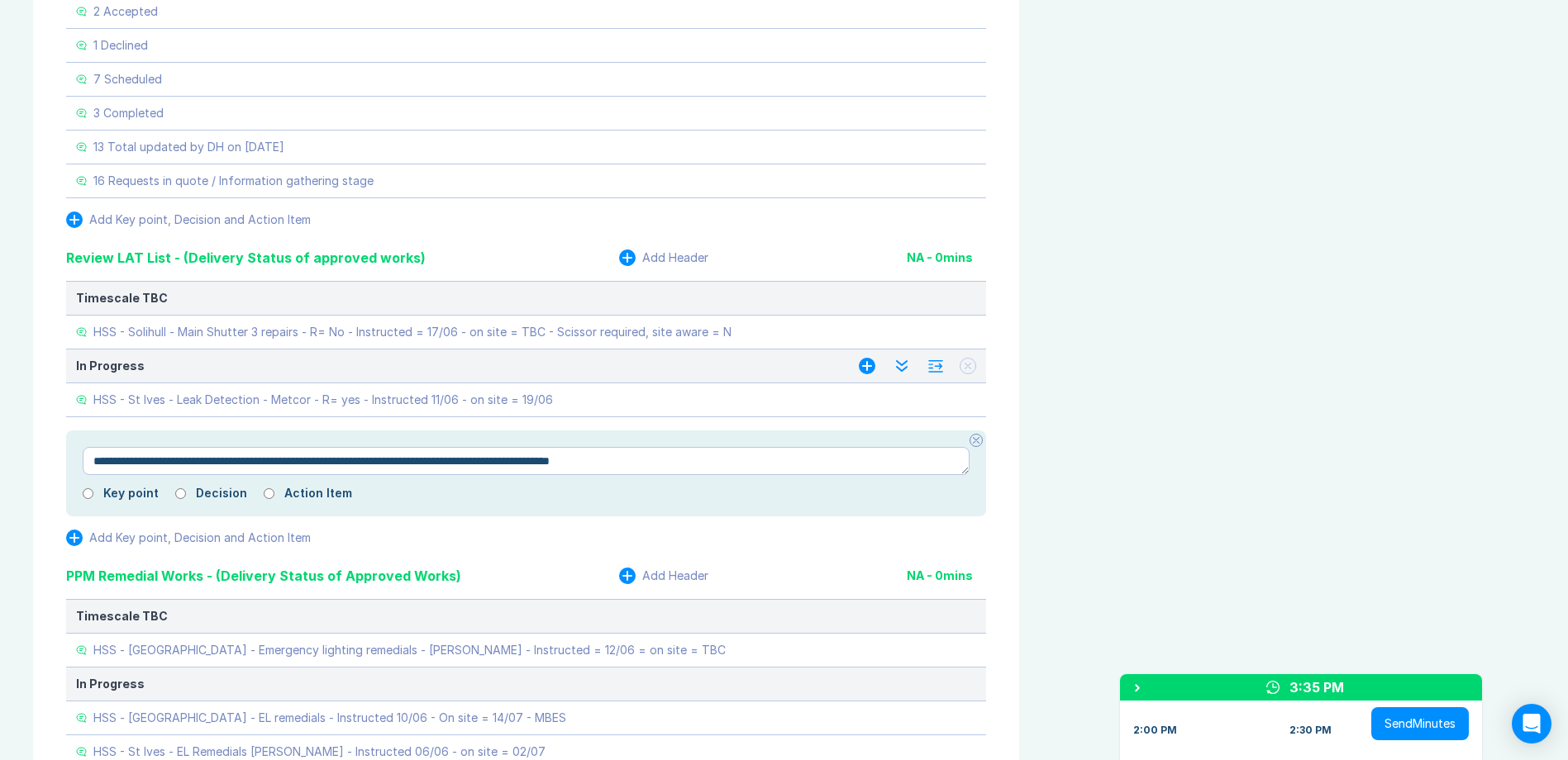 type on "*" 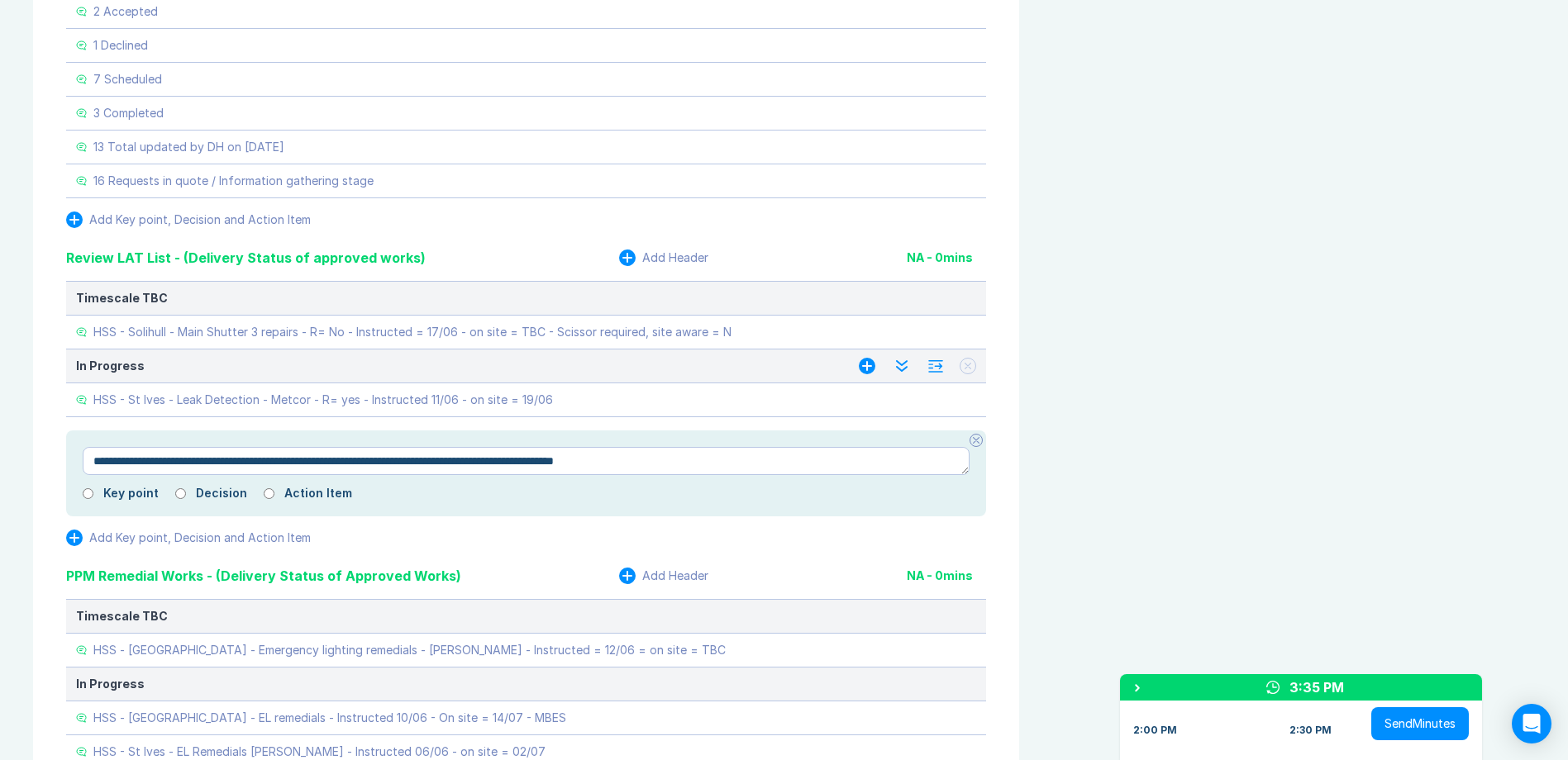 type on "*" 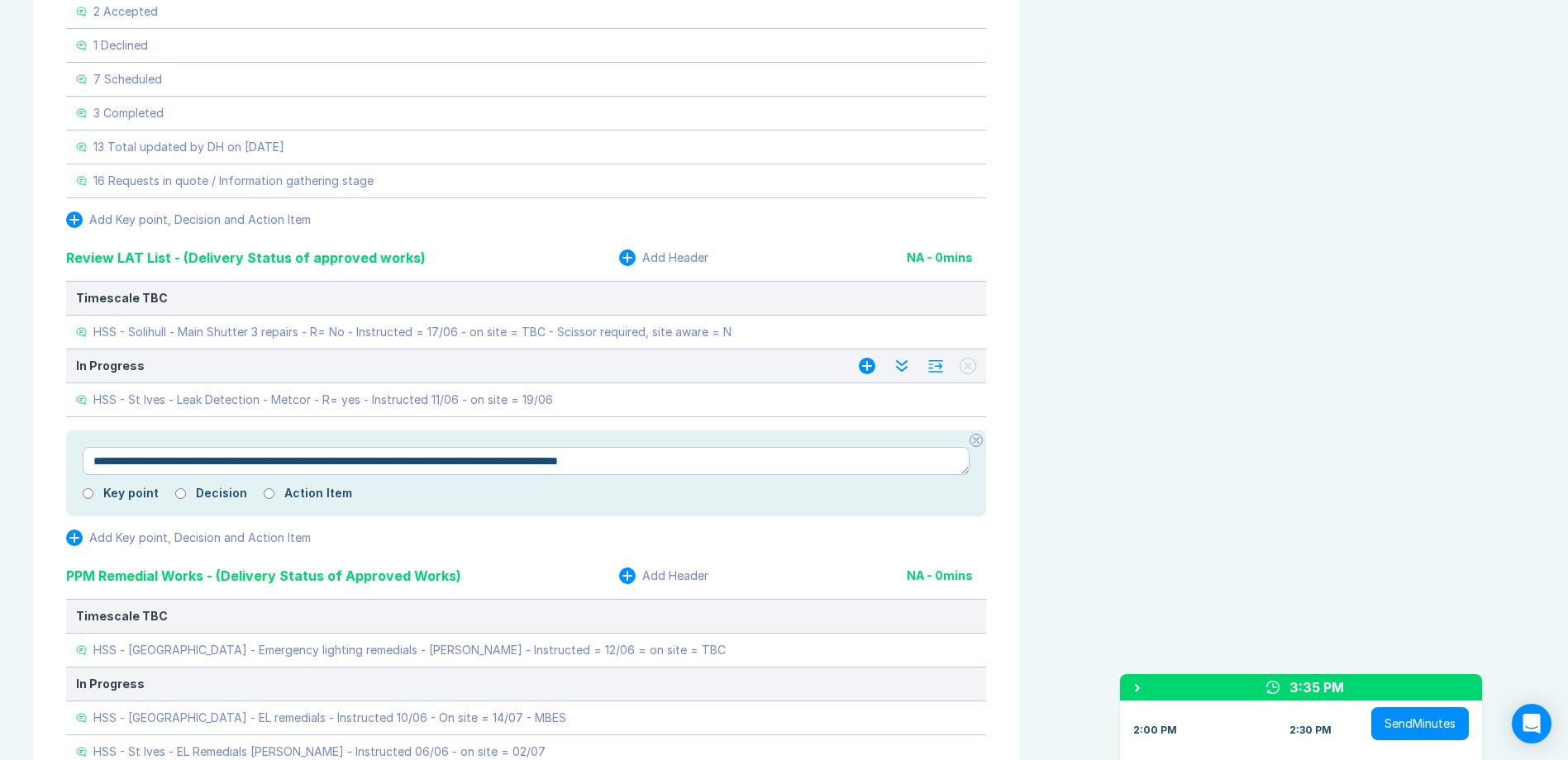 type on "*" 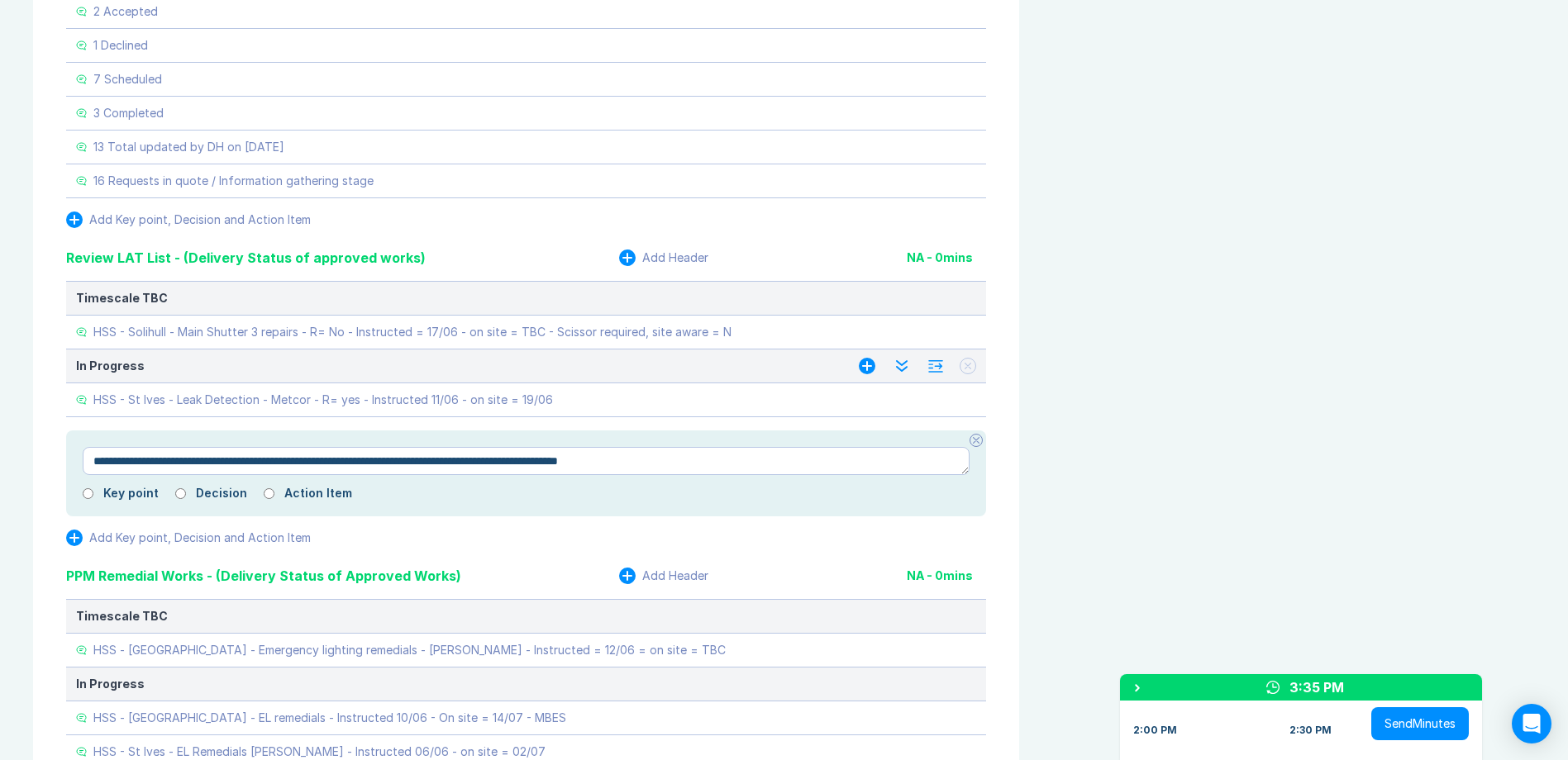 type on "**********" 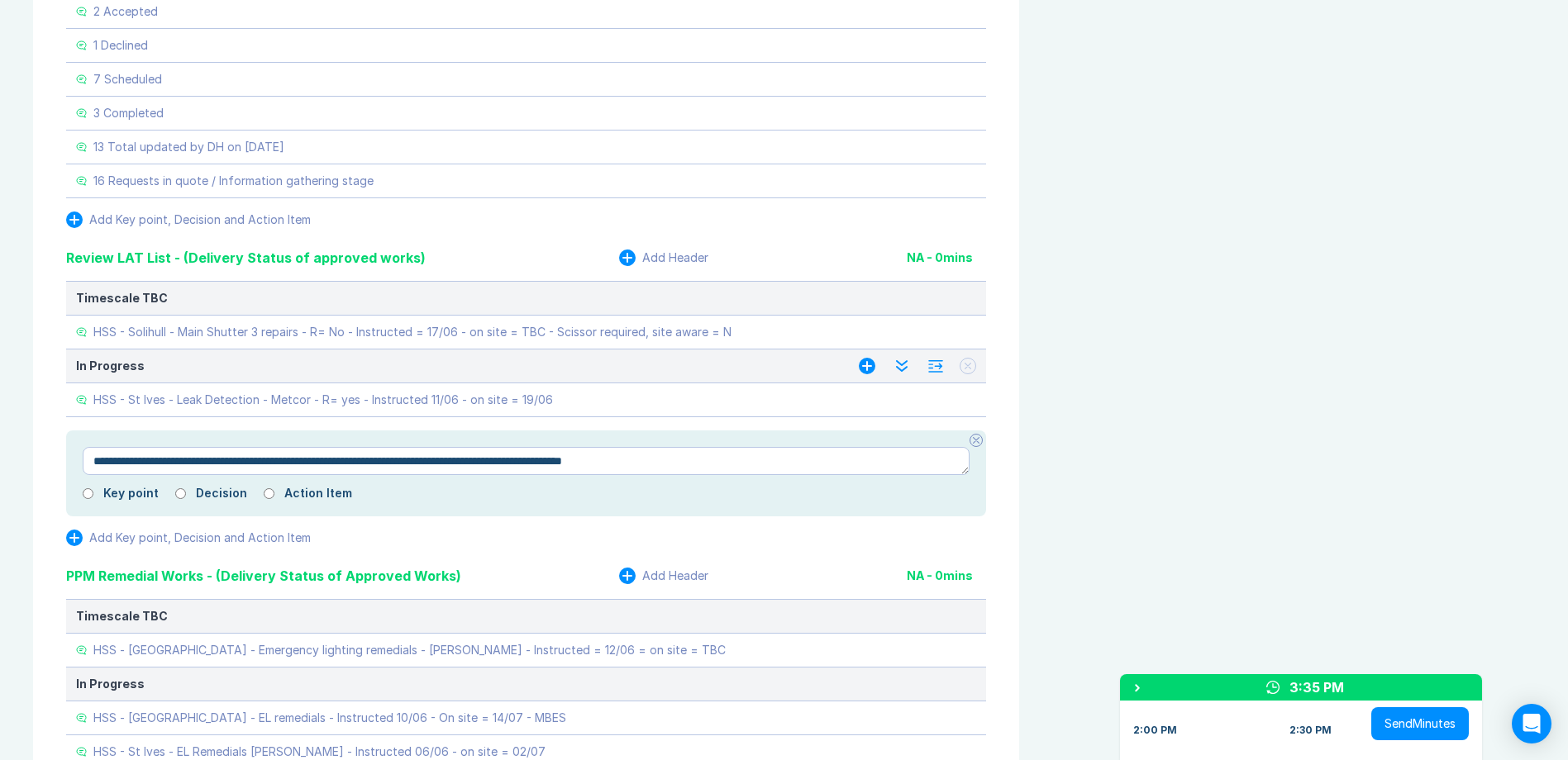 type on "*" 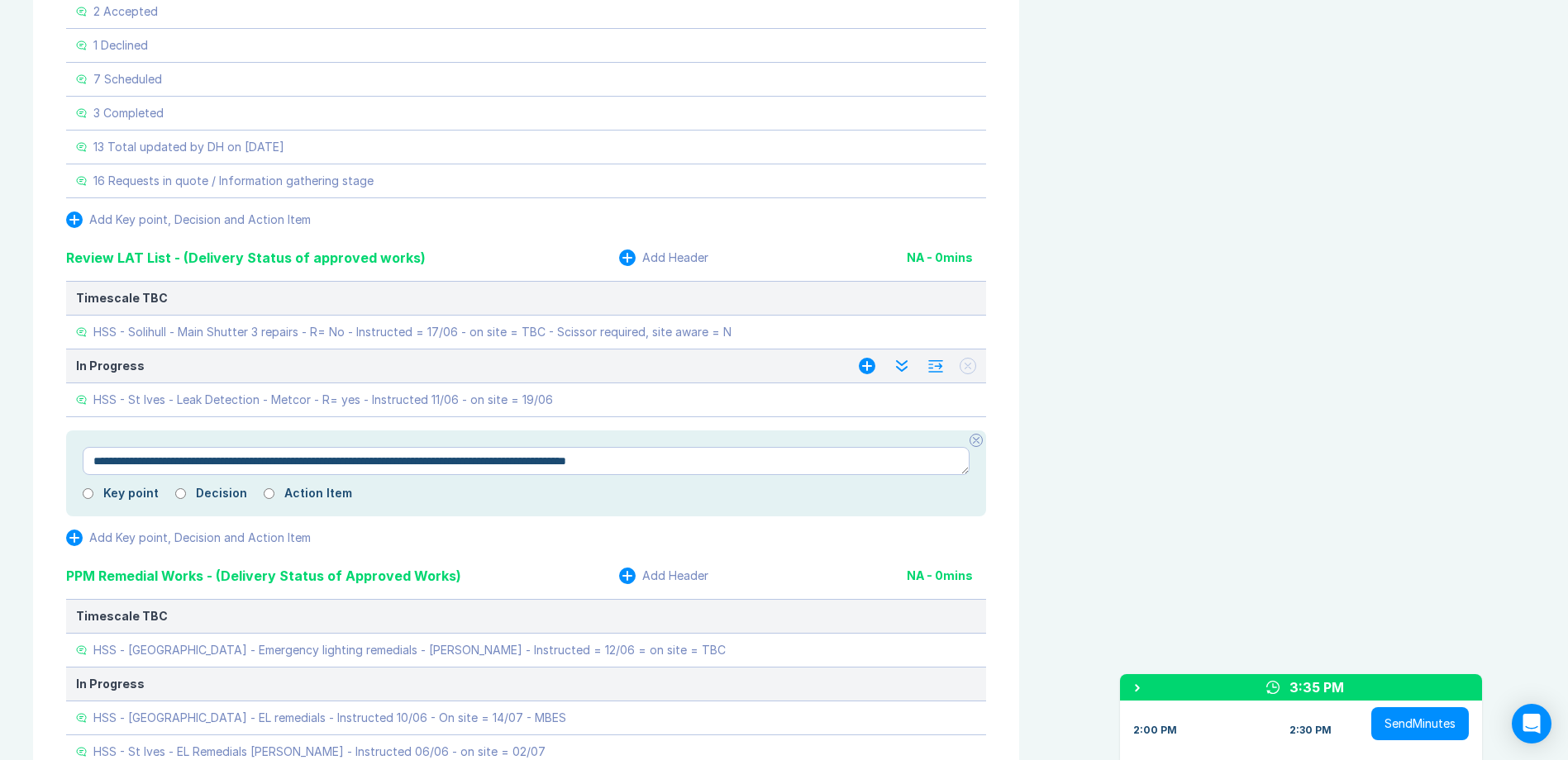 type on "*" 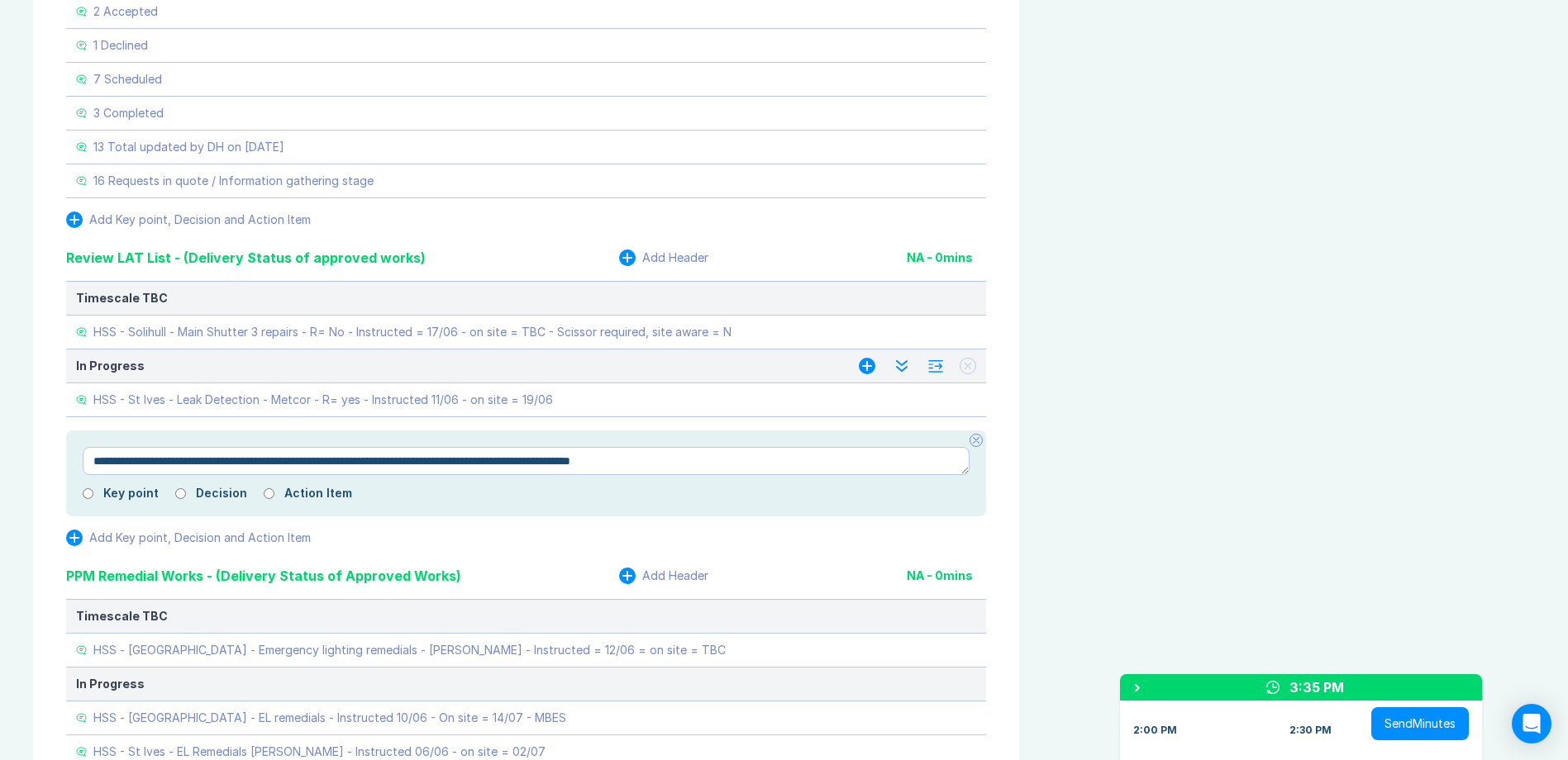 type 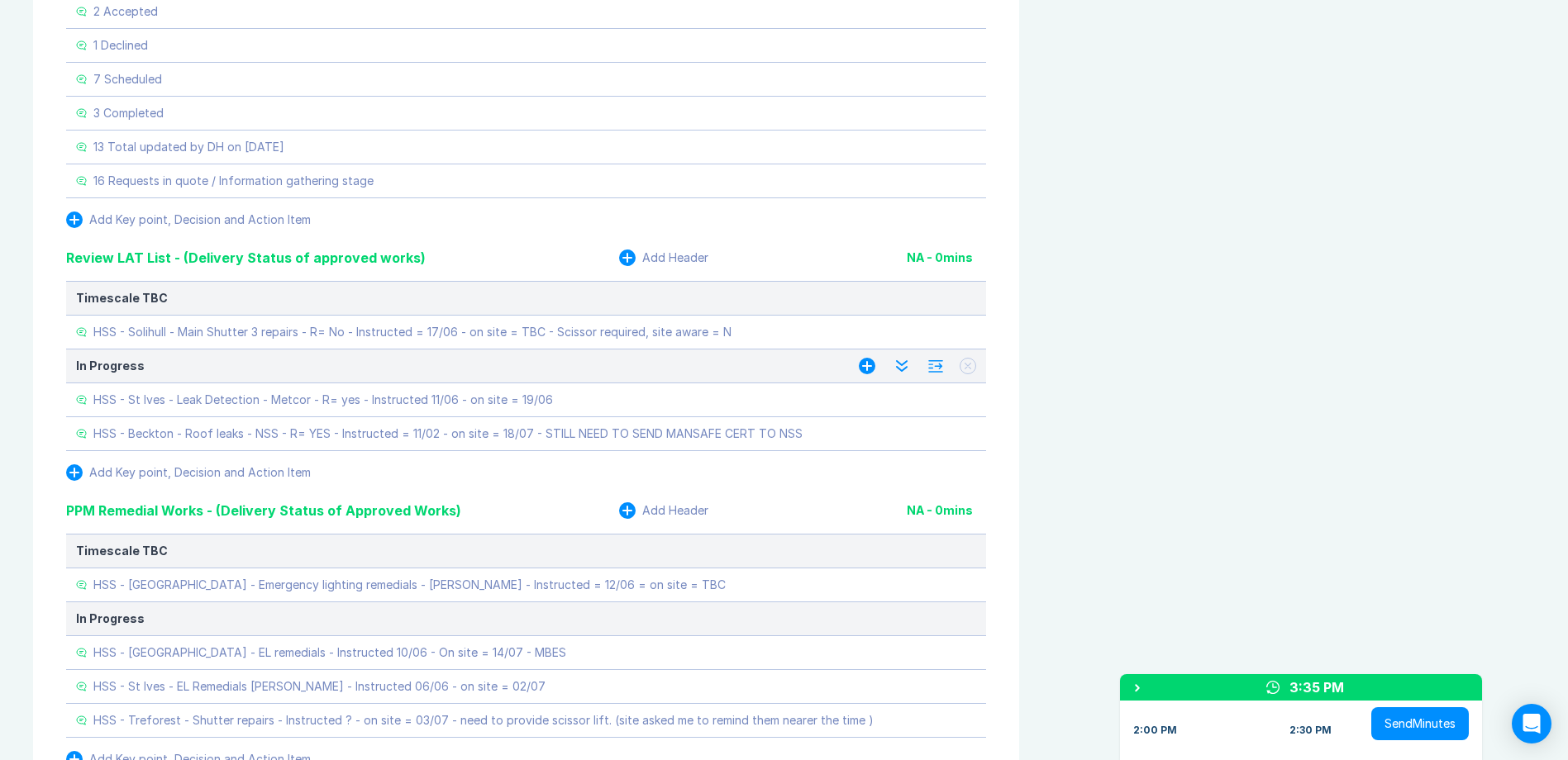 click on "Meeting Notes Edit Agenda Duplicate Notes New Matters Add Header 0:01  mins On call rota -  This weekend? but also from 18th July. 3 people left on call. discussion required. HSS - Belfast - Gutter clean and Seal - Completing recent gutter gromit it was highlighted gutter is corroding and to extend it's life it should be cleaned and sealed. - Got first costs, i have made queries to alter it. (Costs in line with Mitcham recently approved) - Ip confirmed await comparison and then submit. Add Key point, Decision and Action Item On-Going Matters Add Header NA - 0  mins Accio BAB audits release, all in July. populate and check audit tracker (Just OKR and Southampton to check for 15th and 17th July) CES - Wellingborough - Bees  -  chased 24/06 - Struggling with competencies. Have discussed with Ash, awaiting contractor to see what can be sent. Will refer to Ash and look to submit, Delta tell me i should have something 25/06, still nothing from Delta, tried Jonnys contact at All pests controlled, also no CSCS cards." at bounding box center [784, 6030] 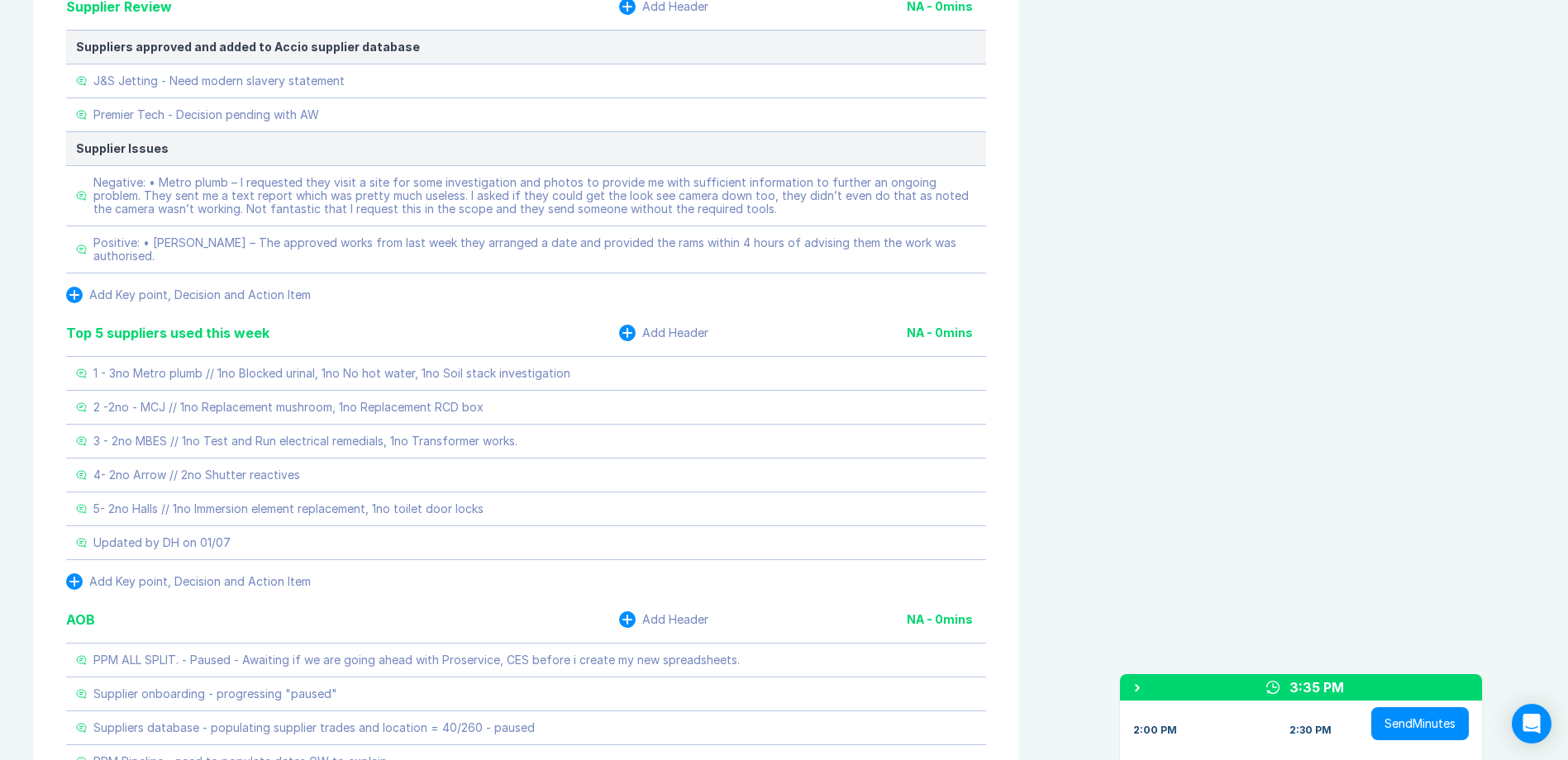 scroll, scrollTop: 3139, scrollLeft: 0, axis: vertical 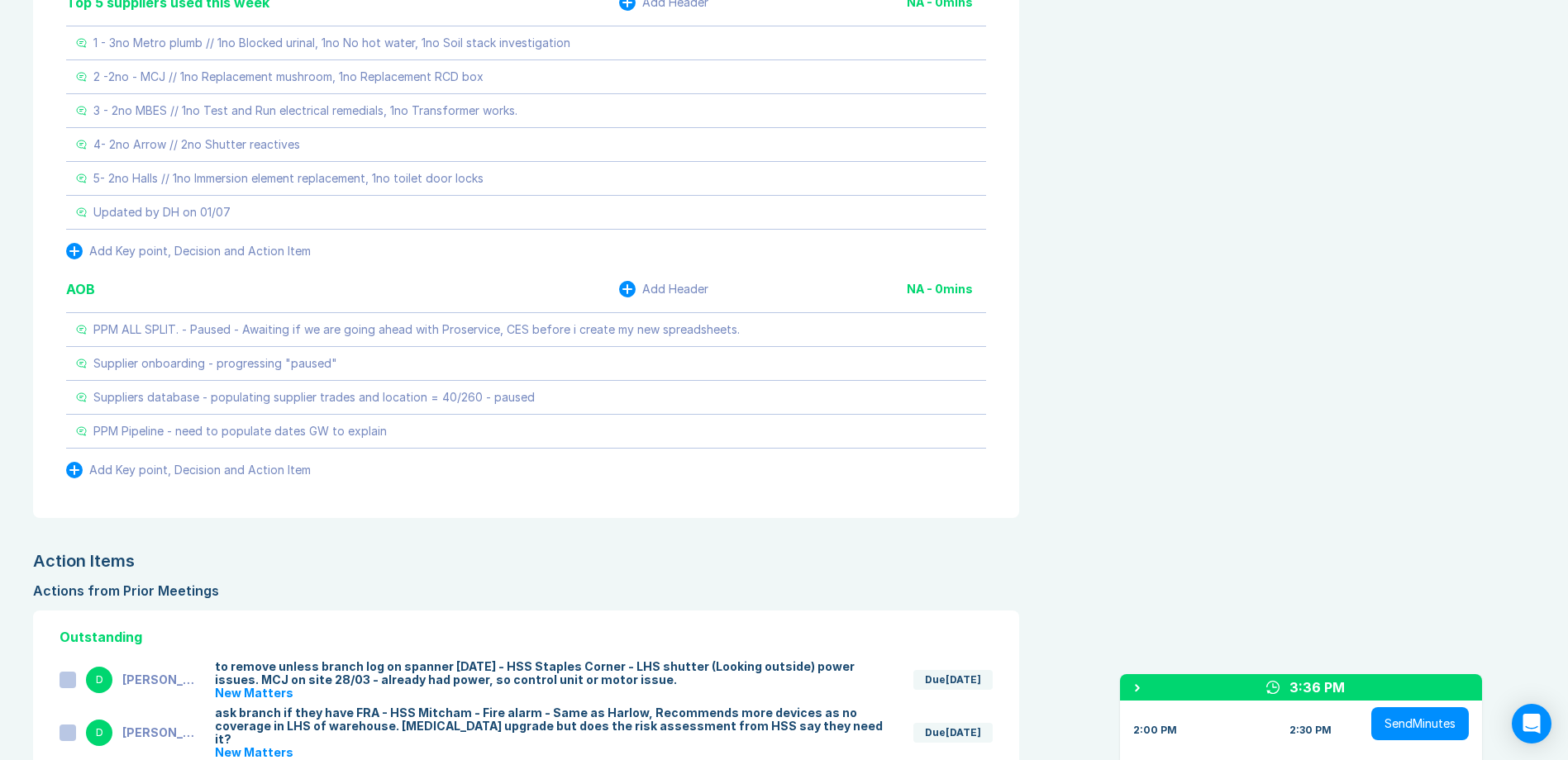 drag, startPoint x: 1265, startPoint y: 383, endPoint x: 1256, endPoint y: 382, distance: 9.055385 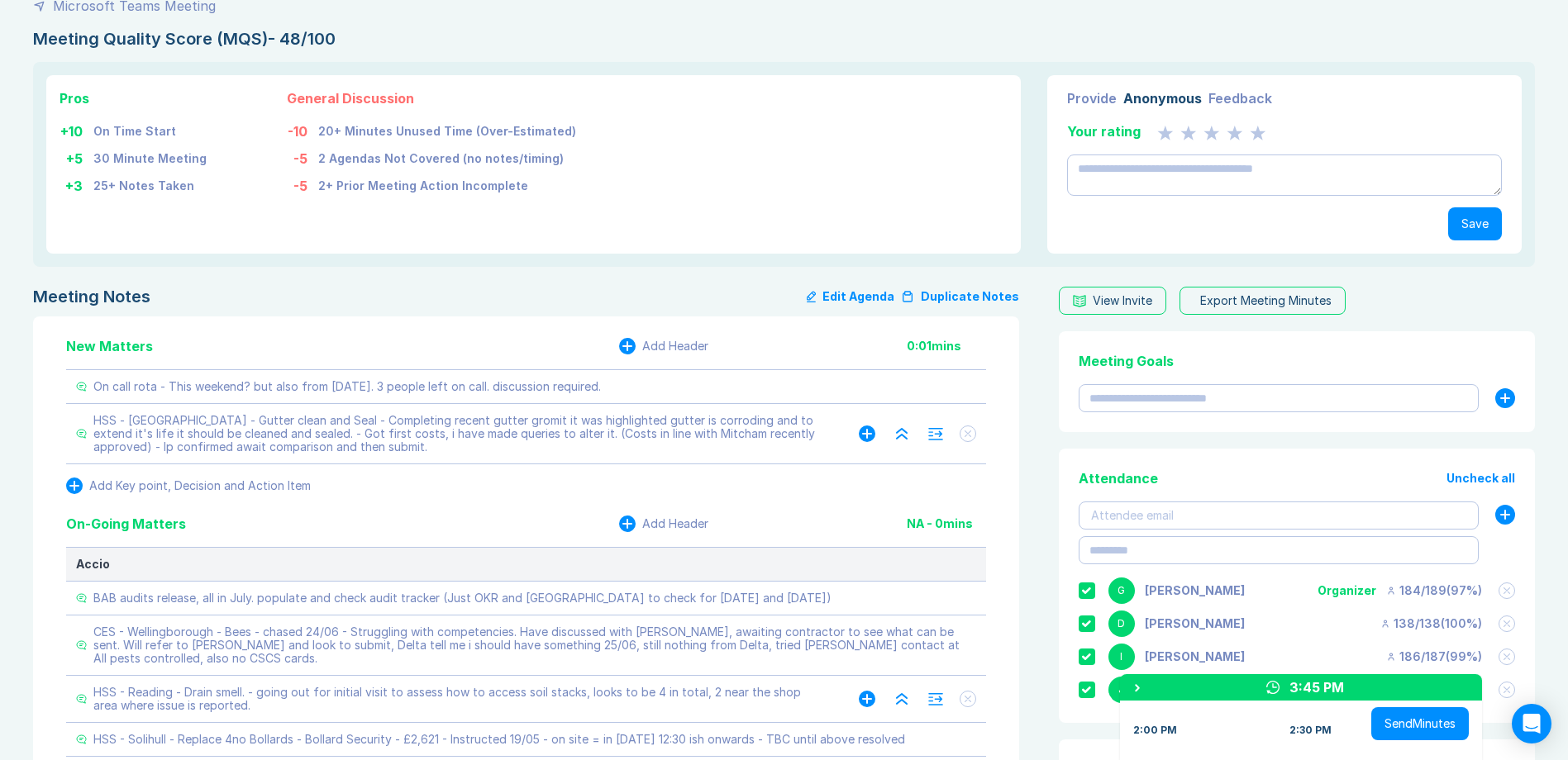 scroll, scrollTop: 0, scrollLeft: 0, axis: both 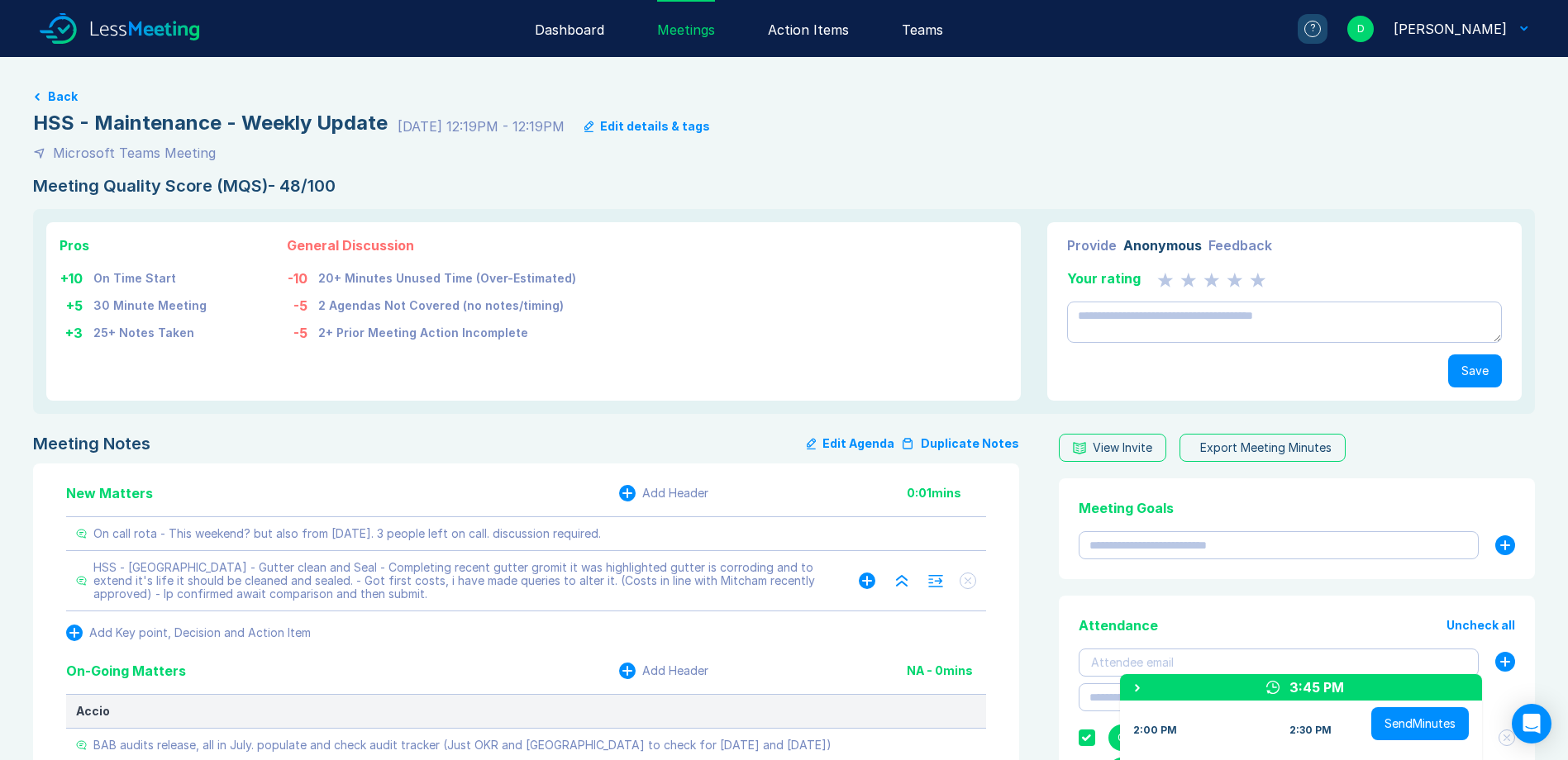 drag, startPoint x: 1053, startPoint y: 576, endPoint x: 1073, endPoint y: 379, distance: 198.01263 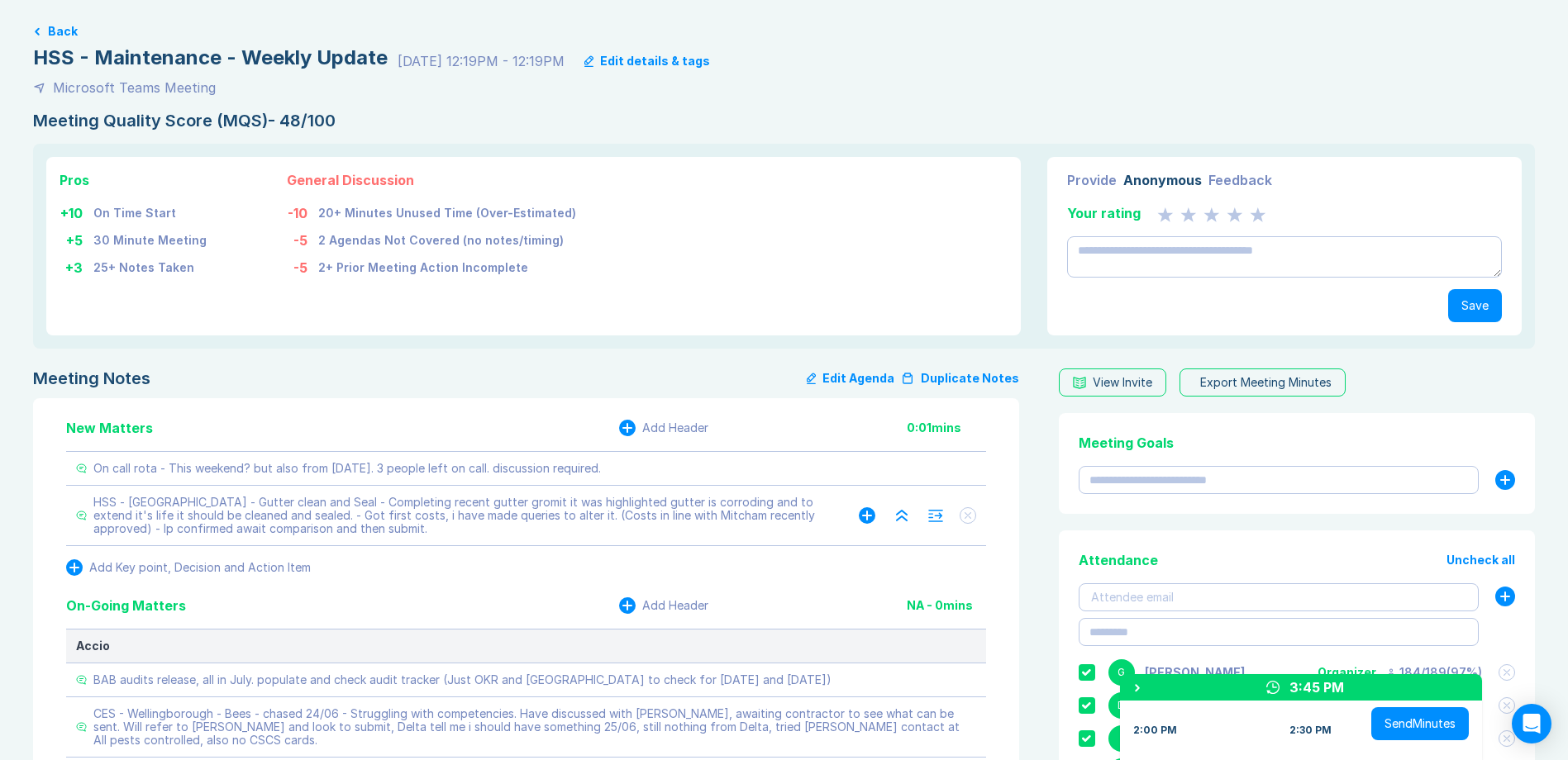 scroll, scrollTop: 248, scrollLeft: 0, axis: vertical 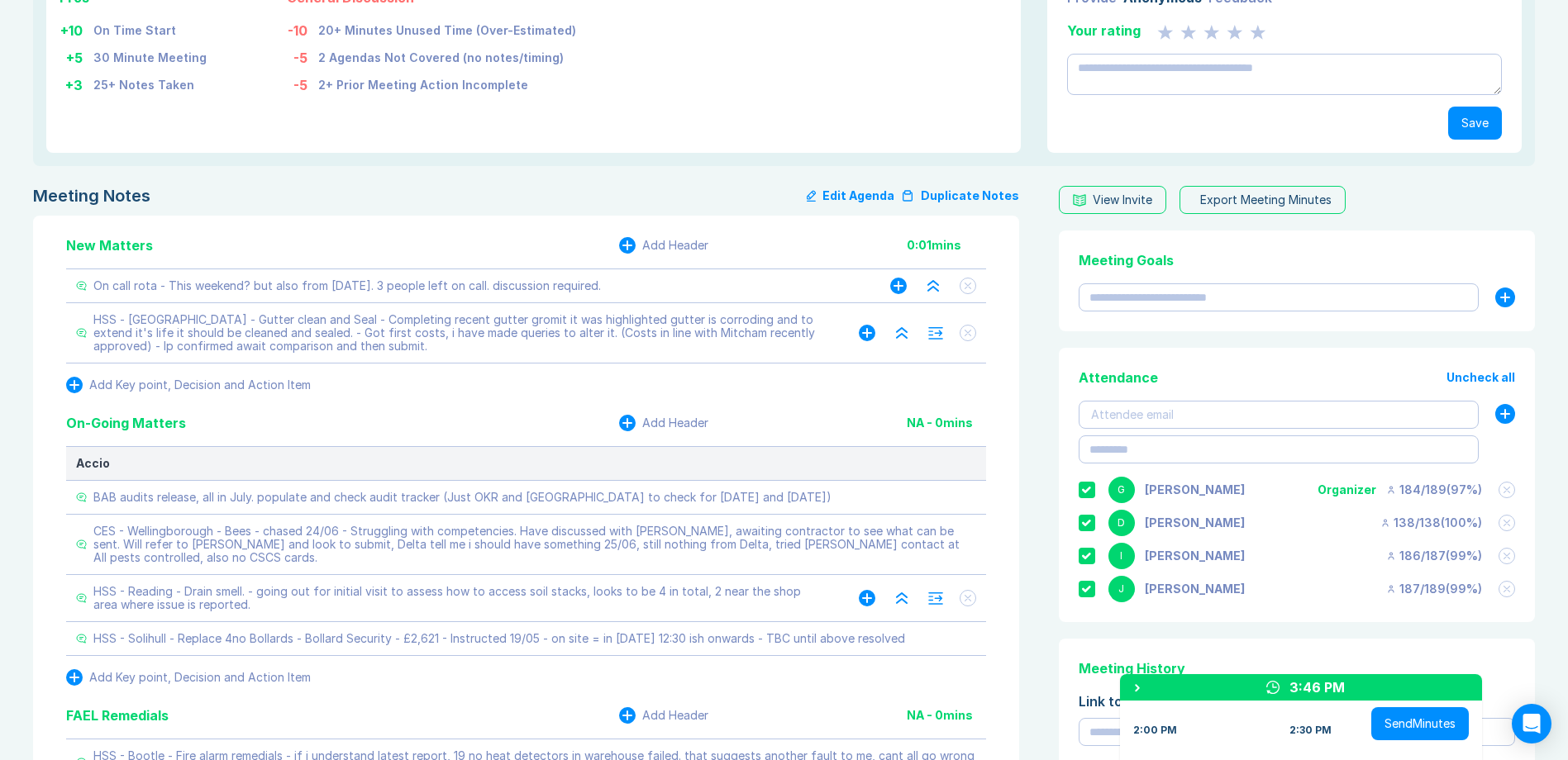 click on "On call rota -  This weekend? but also from [DATE]. 3 people left on call. discussion required." at bounding box center (466, 286) 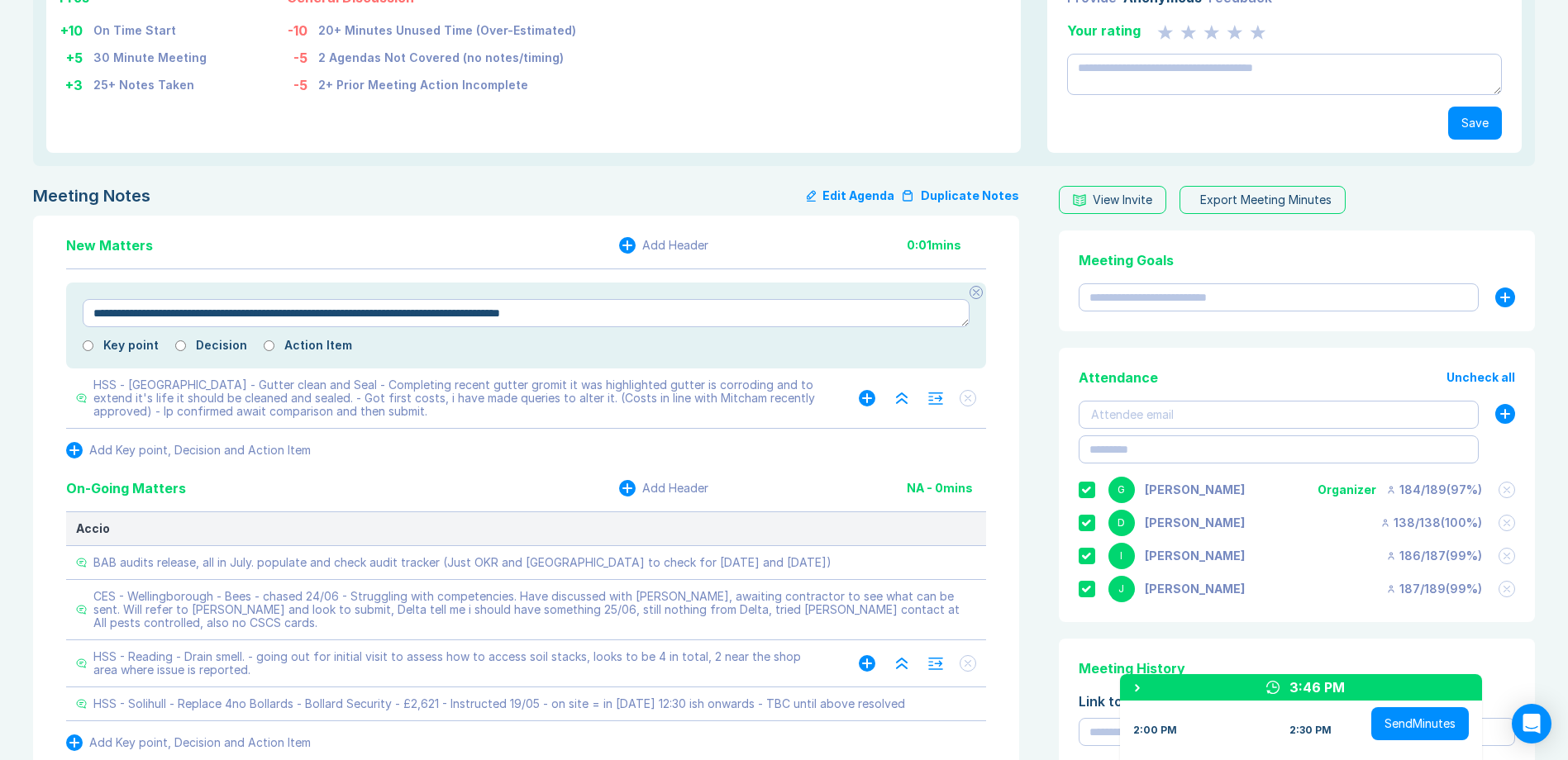 click on "HSS - [GEOGRAPHIC_DATA] - Gutter clean and Seal - Completing recent gutter gromit it was highlighted gutter is corroding and to extend it's life it should be cleaned and sealed. - Got first costs, i have made queries to alter it. (Costs in line with Mitcham recently approved) - Ip confirmed await comparison and then submit." at bounding box center (460, 398) 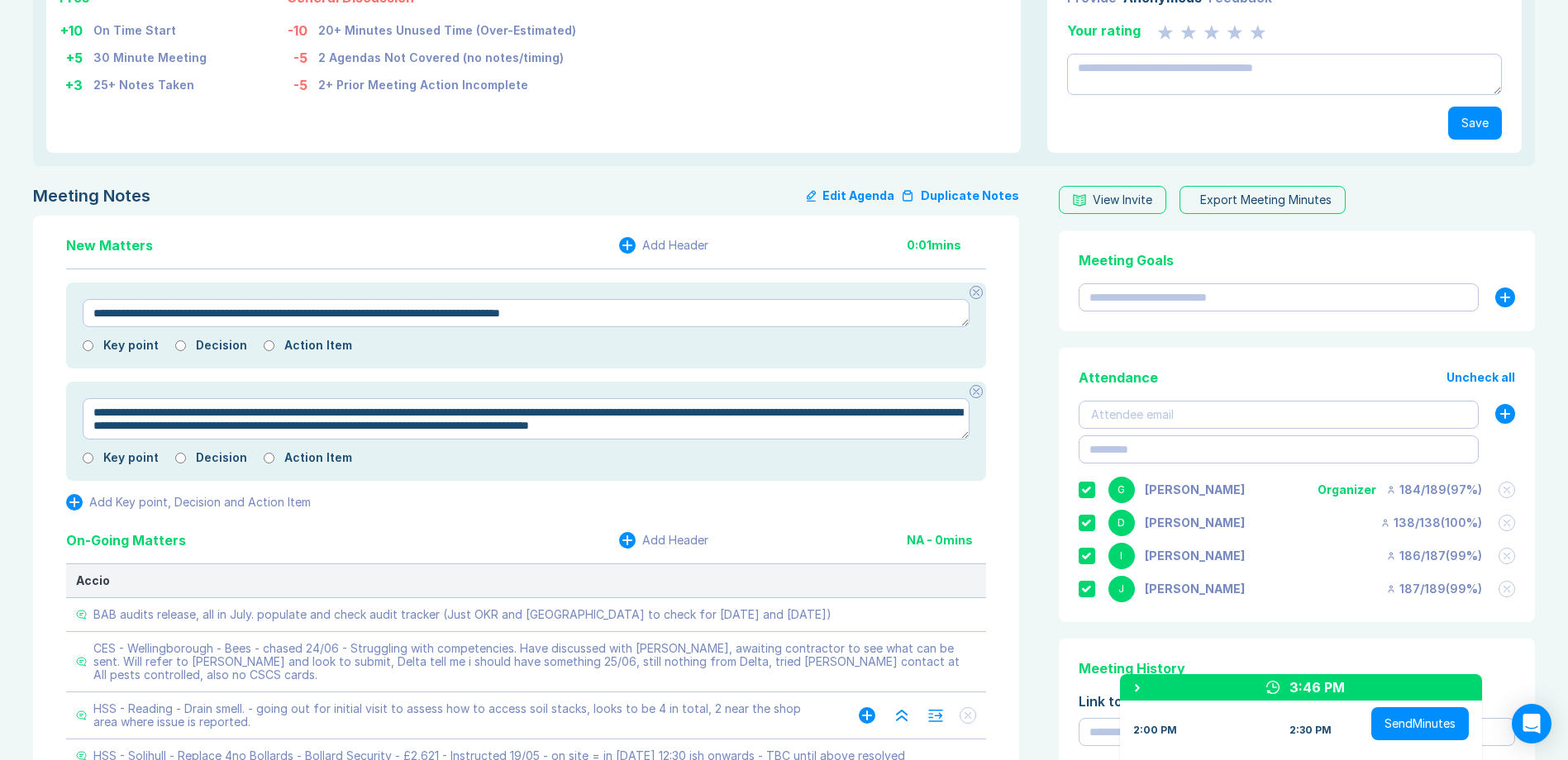 scroll, scrollTop: 578, scrollLeft: 0, axis: vertical 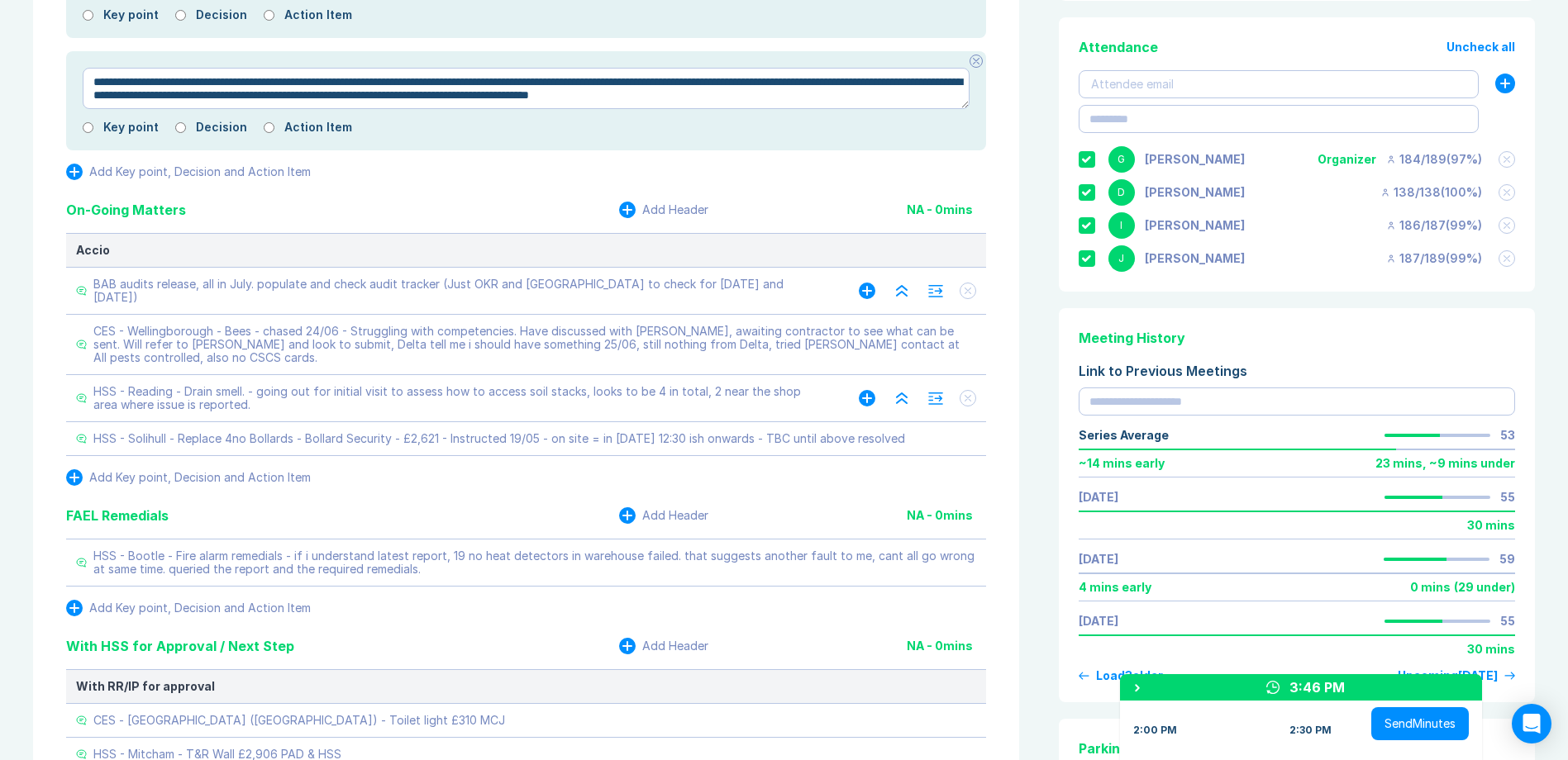 click on "BAB audits release, all in July. populate and check audit tracker (Just OKR and [GEOGRAPHIC_DATA] to check for [DATE] and [DATE])" at bounding box center (460, 291) 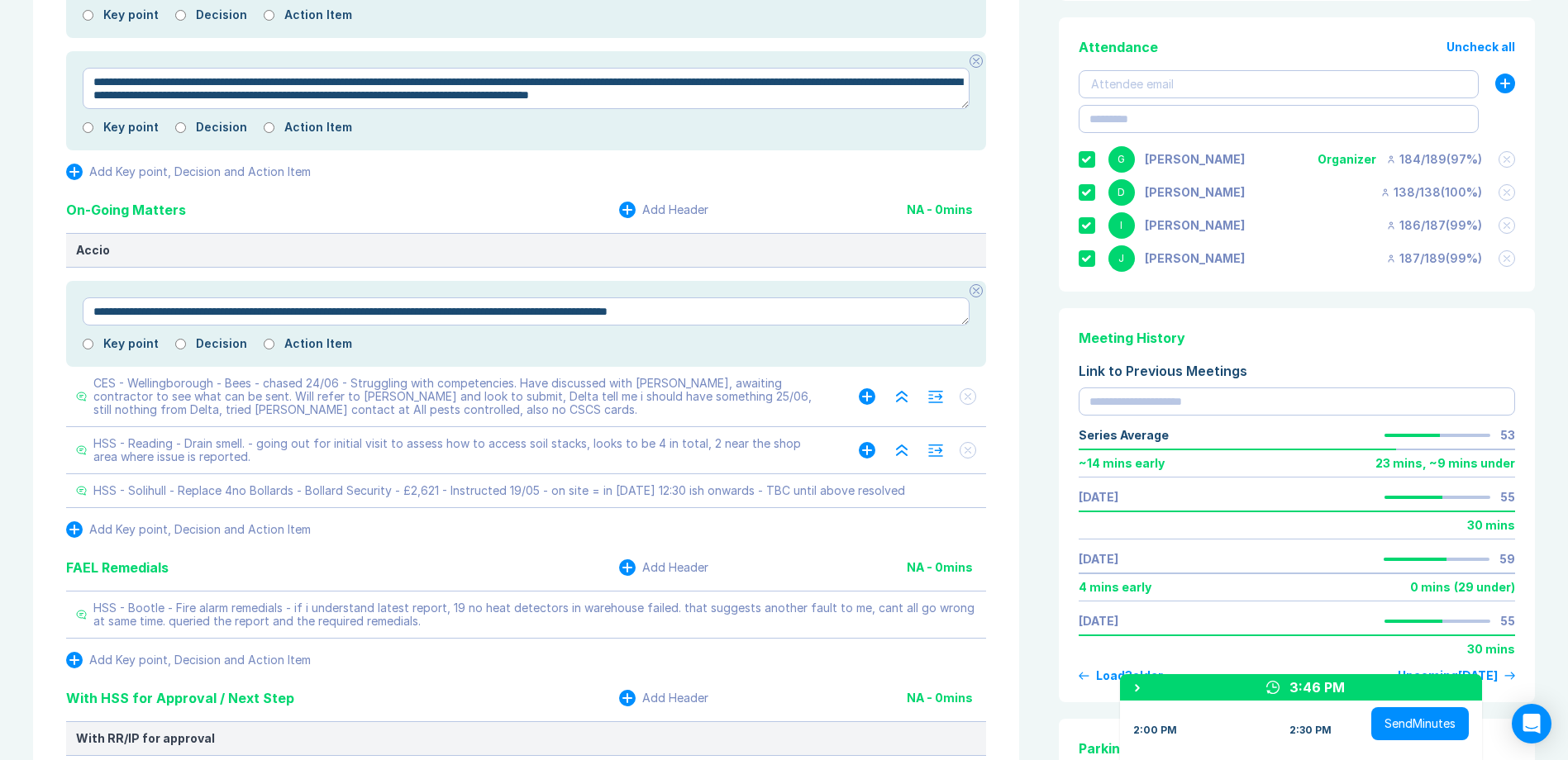 click on "CES - Wellingborough - Bees  -  chased 24/06 - Struggling with competencies. Have discussed with [PERSON_NAME], awaiting contractor to see what can be sent. Will refer to [PERSON_NAME] and look to submit, Delta tell me i should have something 25/06, still nothing from Delta, tried [PERSON_NAME] contact at All pests controlled, also no CSCS cards." at bounding box center [460, 397] 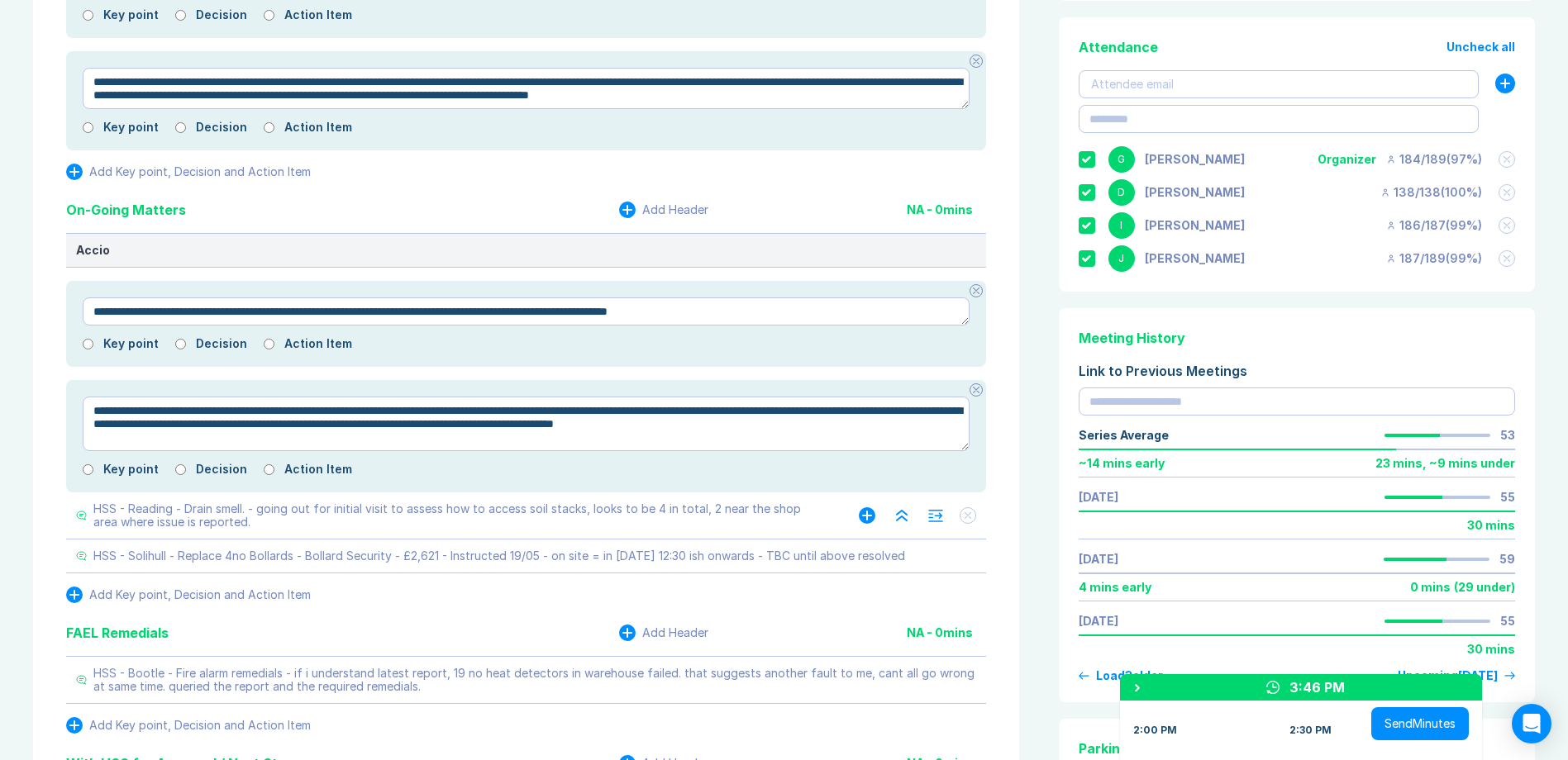 click on "HSS - Reading - Drain smell. - going out for initial visit to assess how to access soil stacks, looks to be 4 in total, 2 near the shop area where issue is reported." at bounding box center (460, 515) 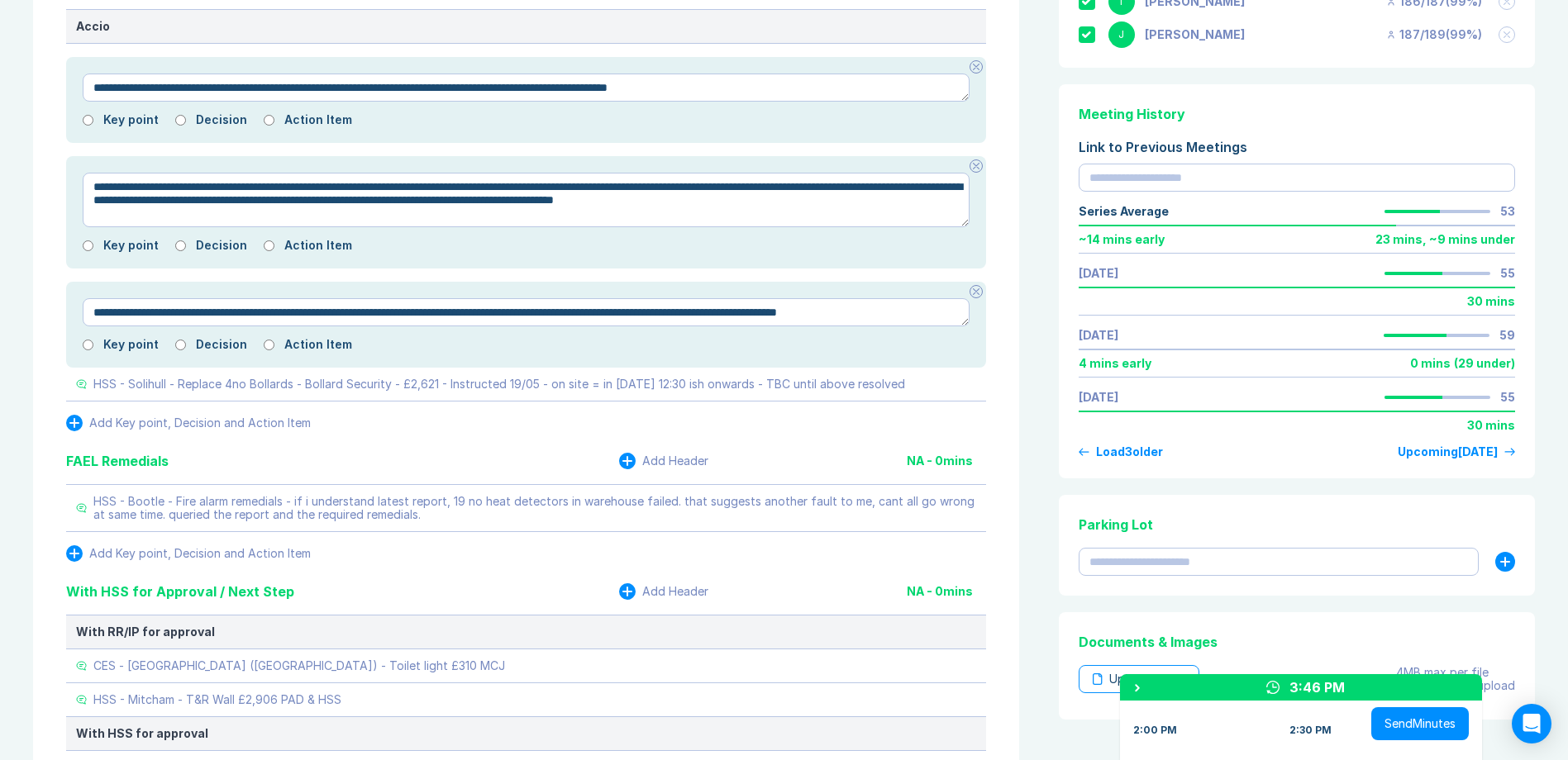 scroll, scrollTop: 826, scrollLeft: 0, axis: vertical 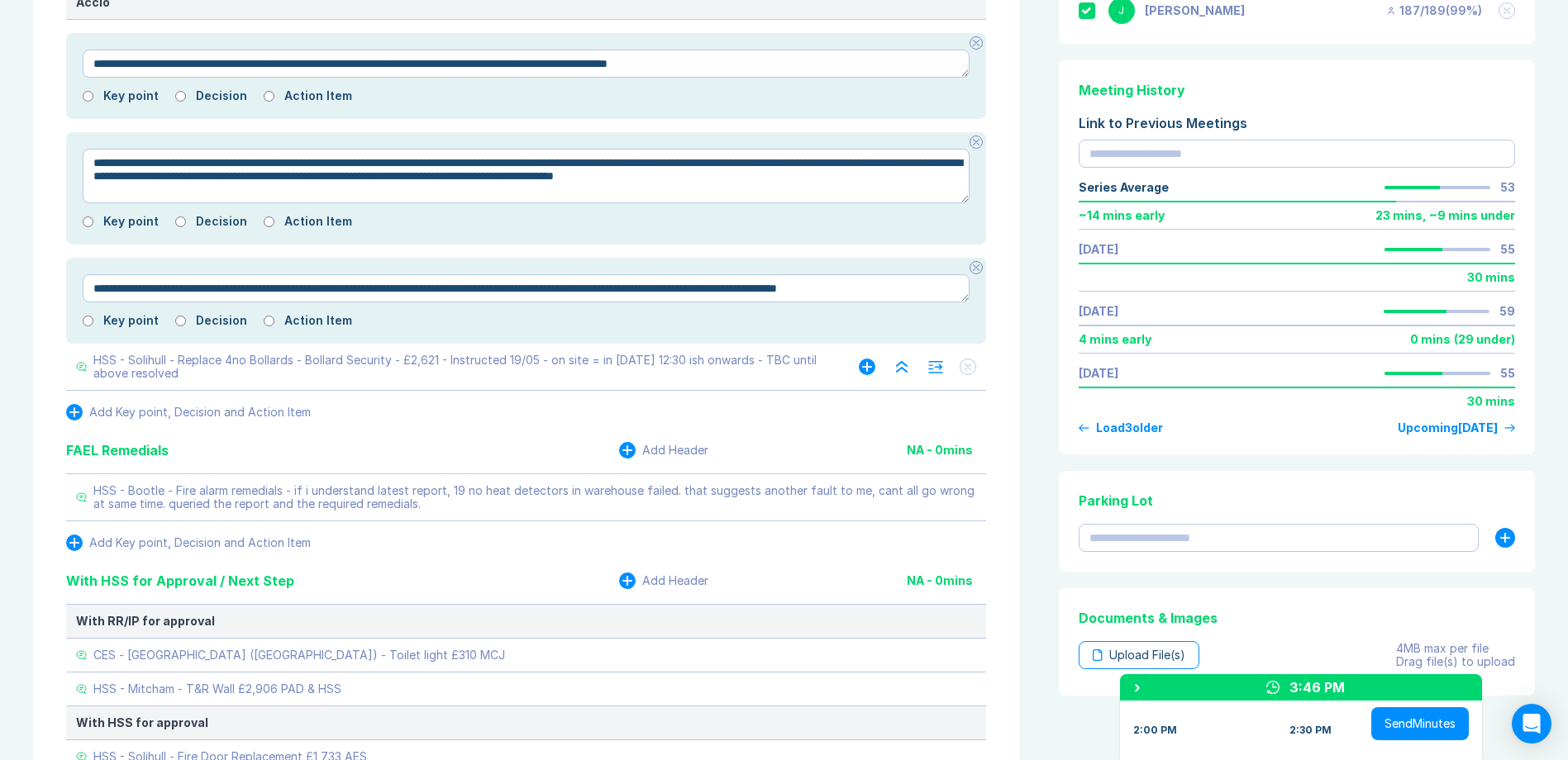 click on "HSS - Solihull - Replace 4no Bollards - Bollard Security - £2,621  - Instructed 19/05 - on site =  in 28/06  -Saturday 12:30 ish onwards - TBC until above resolved" at bounding box center (460, 367) 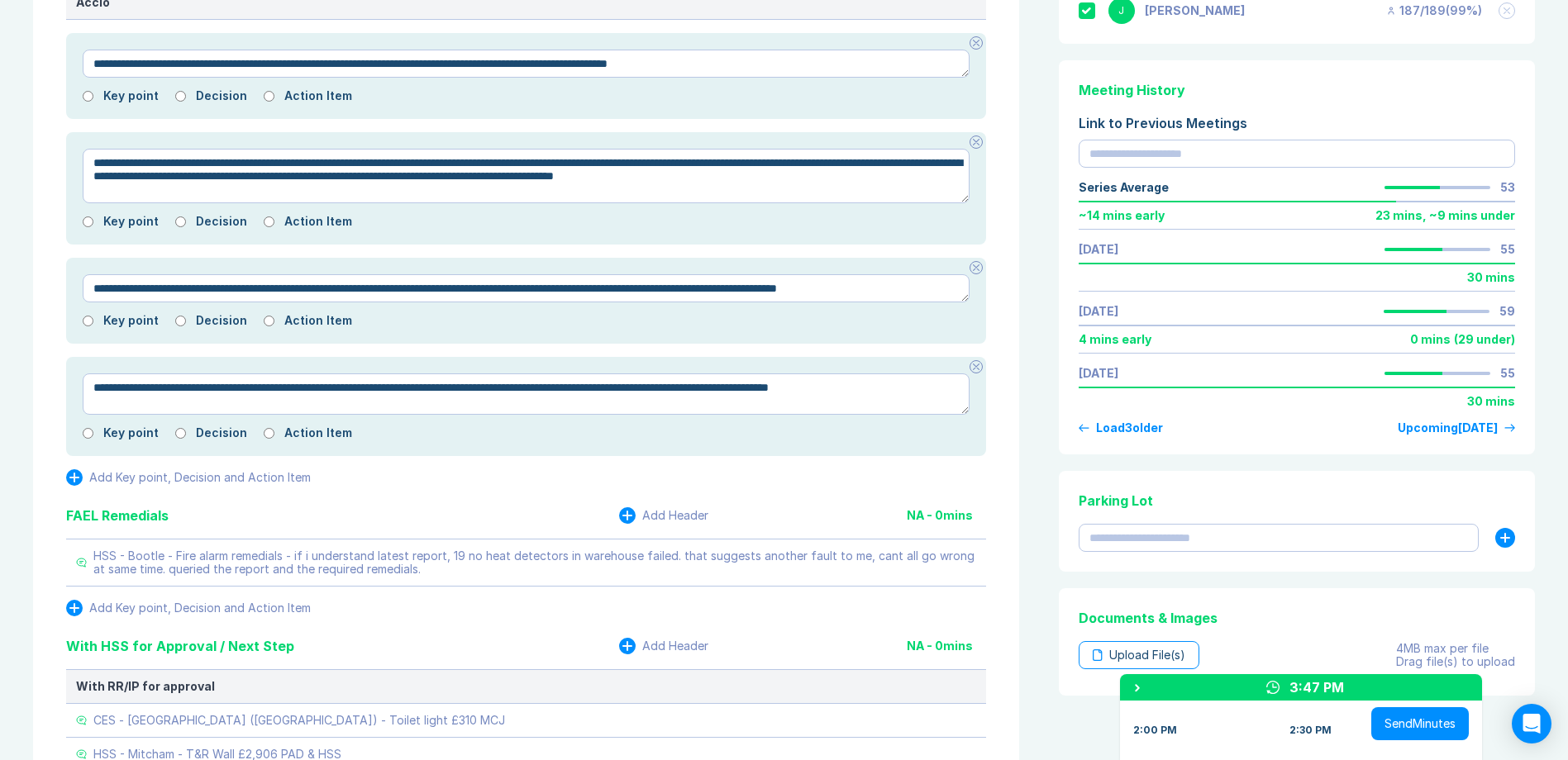 click on "**********" at bounding box center (784, 7211) 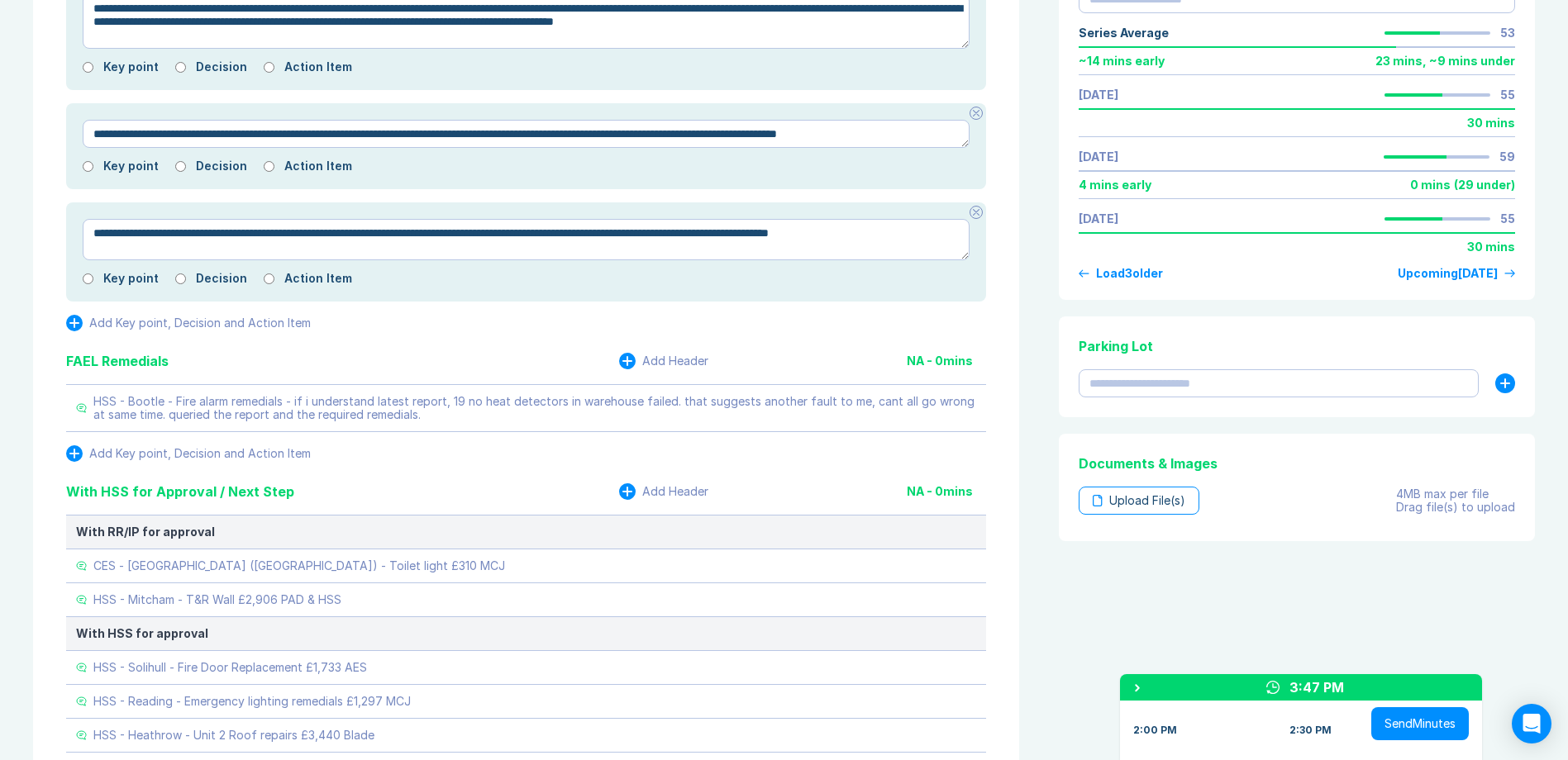 scroll, scrollTop: 991, scrollLeft: 0, axis: vertical 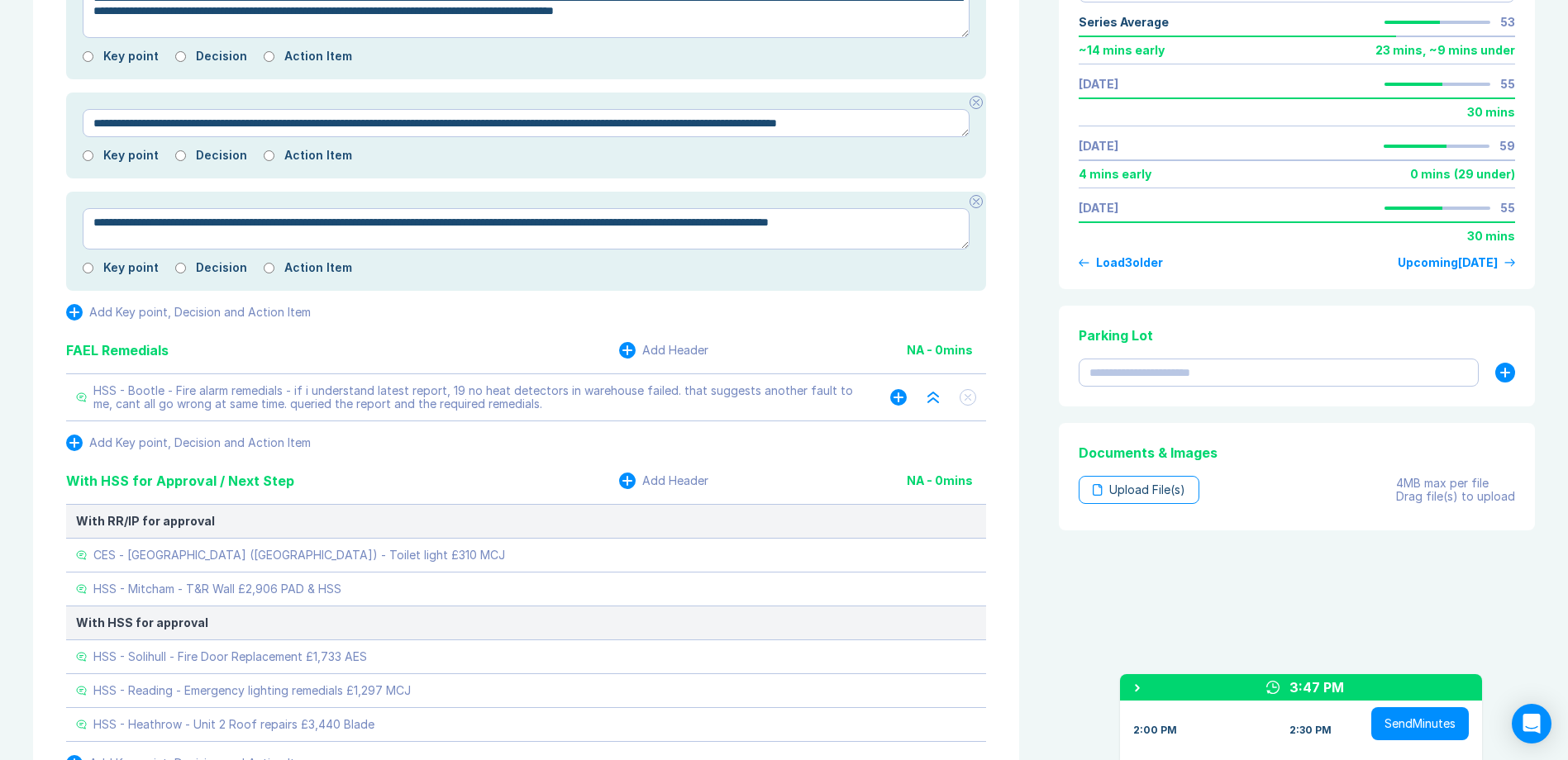 click on "HSS - Bootle - Fire alarm remedials - if i understand latest report, 19 no heat detectors in warehouse failed. that suggests another fault to me, cant all go wrong at same time. queried the report and the required remedials." at bounding box center [475, 397] 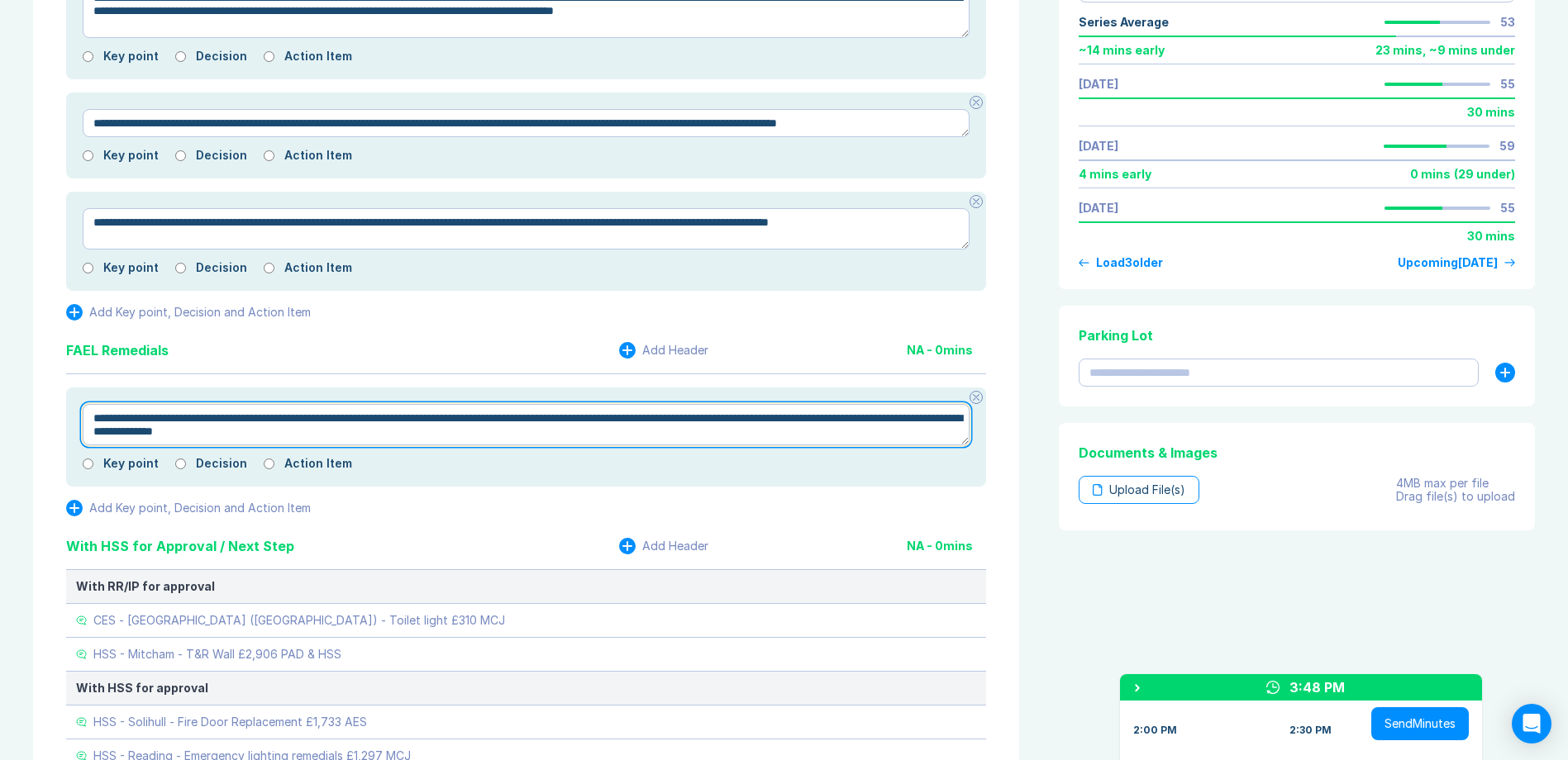 click on "**********" at bounding box center (526, 425) 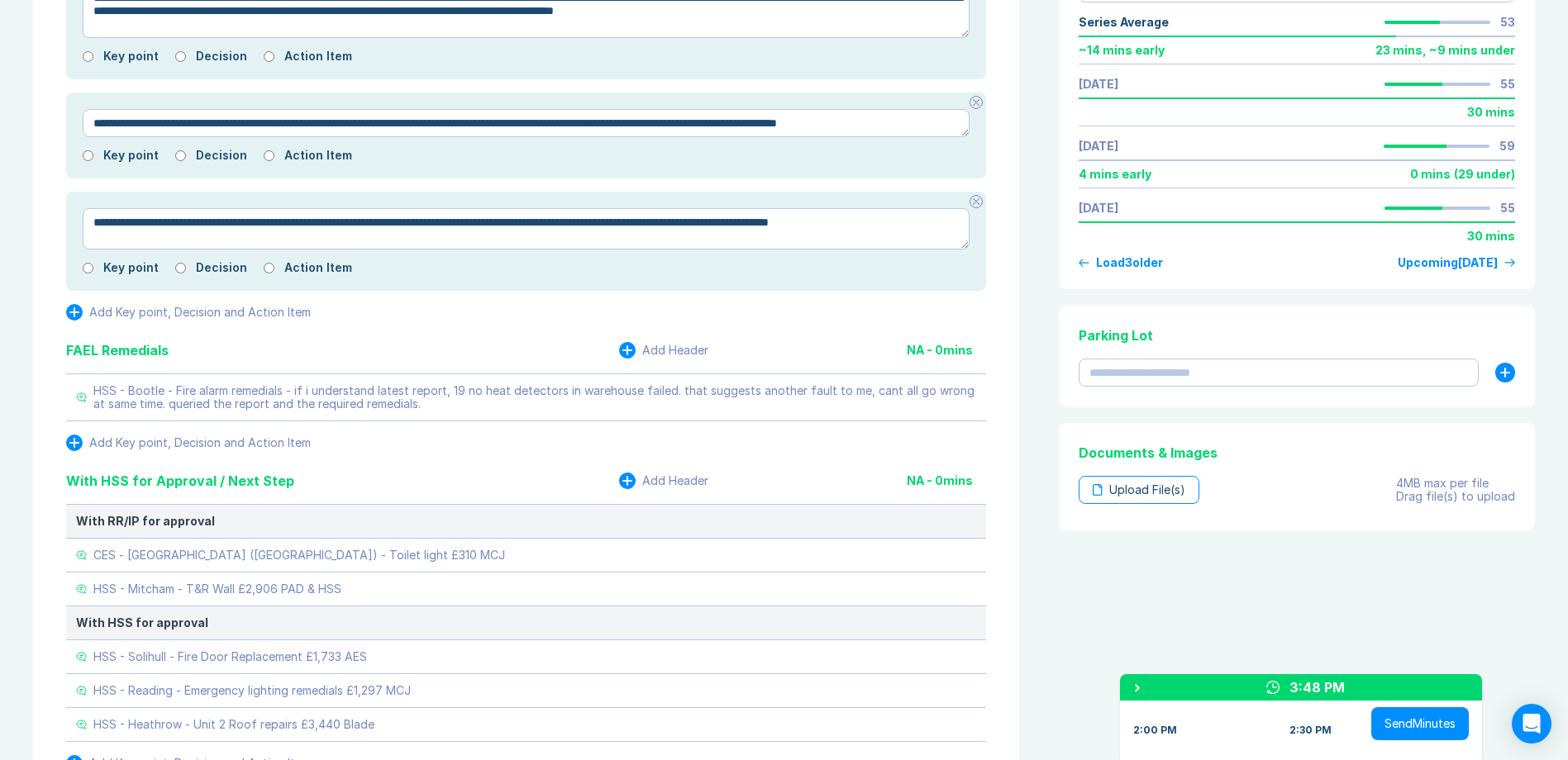 click on "**********" at bounding box center [784, 7046] 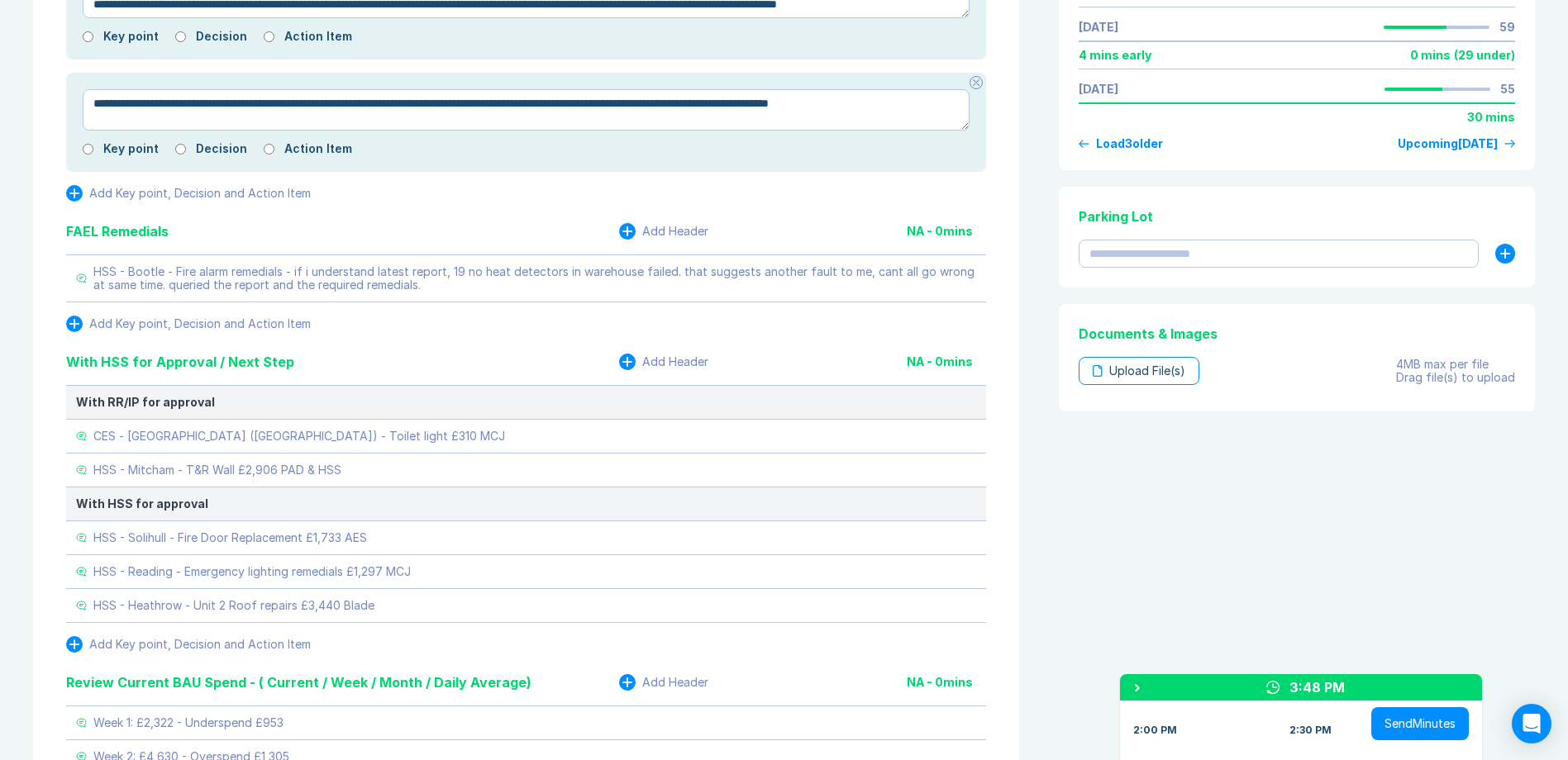 scroll, scrollTop: 1157, scrollLeft: 0, axis: vertical 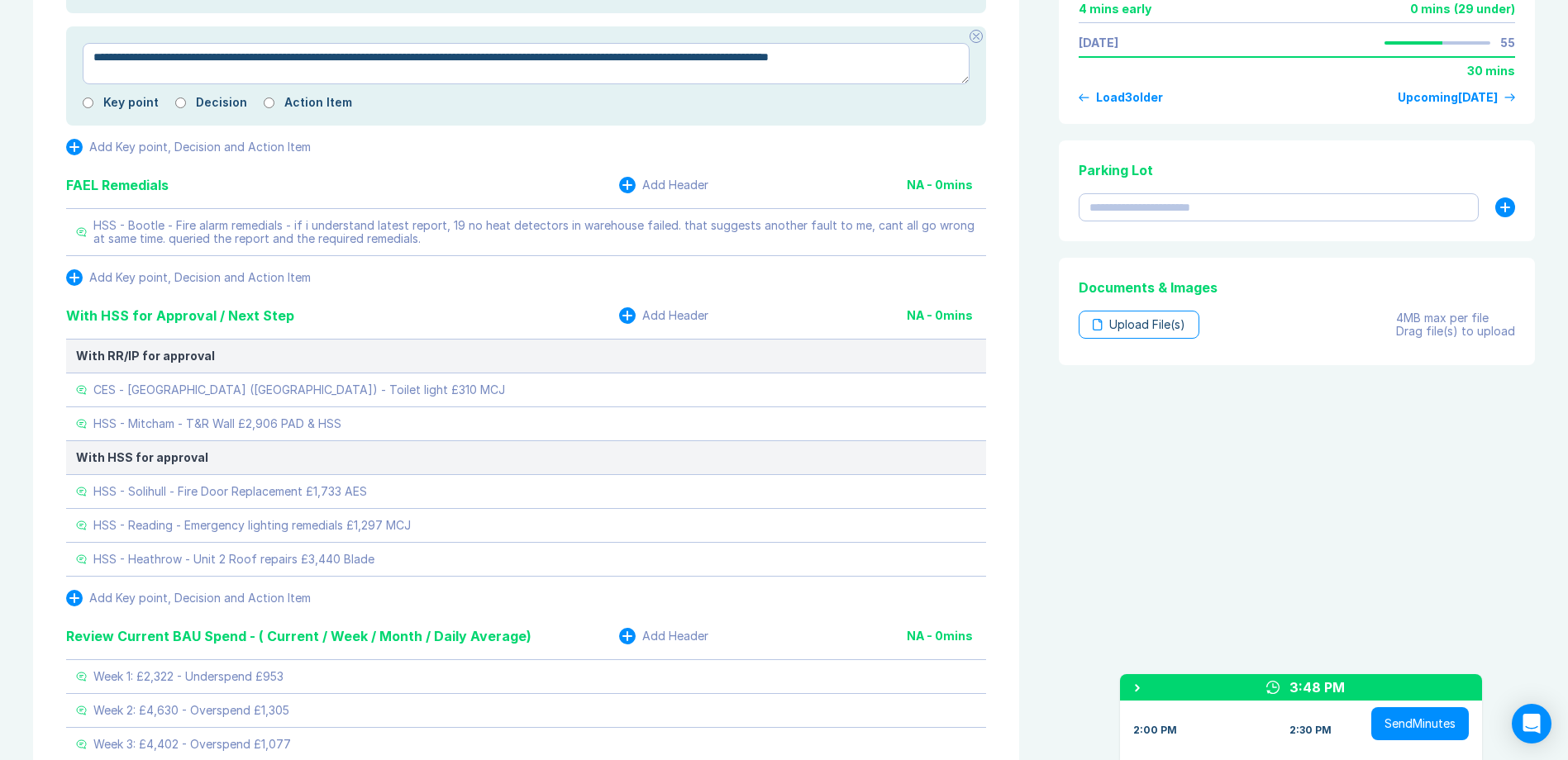 click on "**********" at bounding box center (784, 6880) 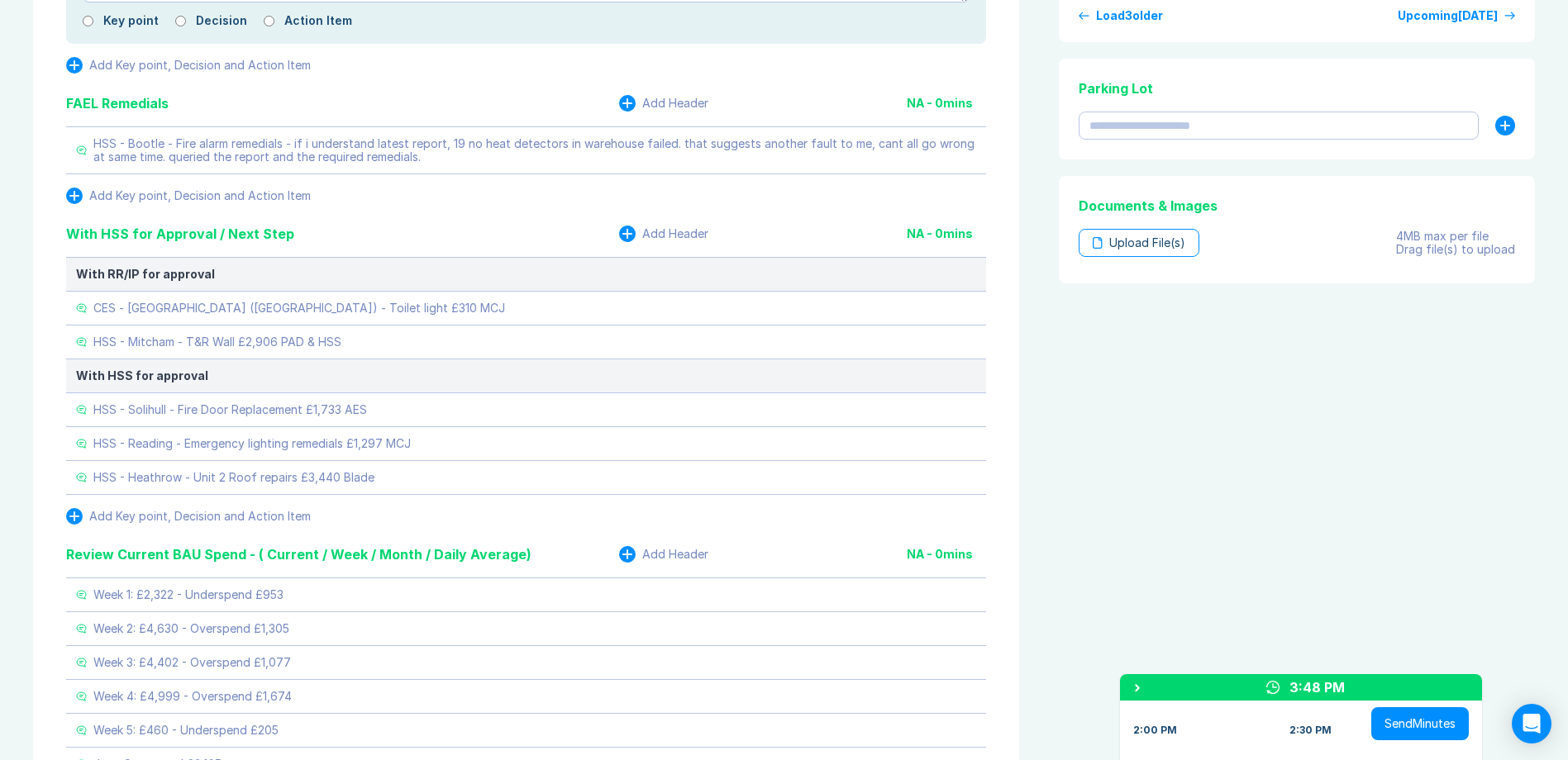 scroll, scrollTop: 1239, scrollLeft: 0, axis: vertical 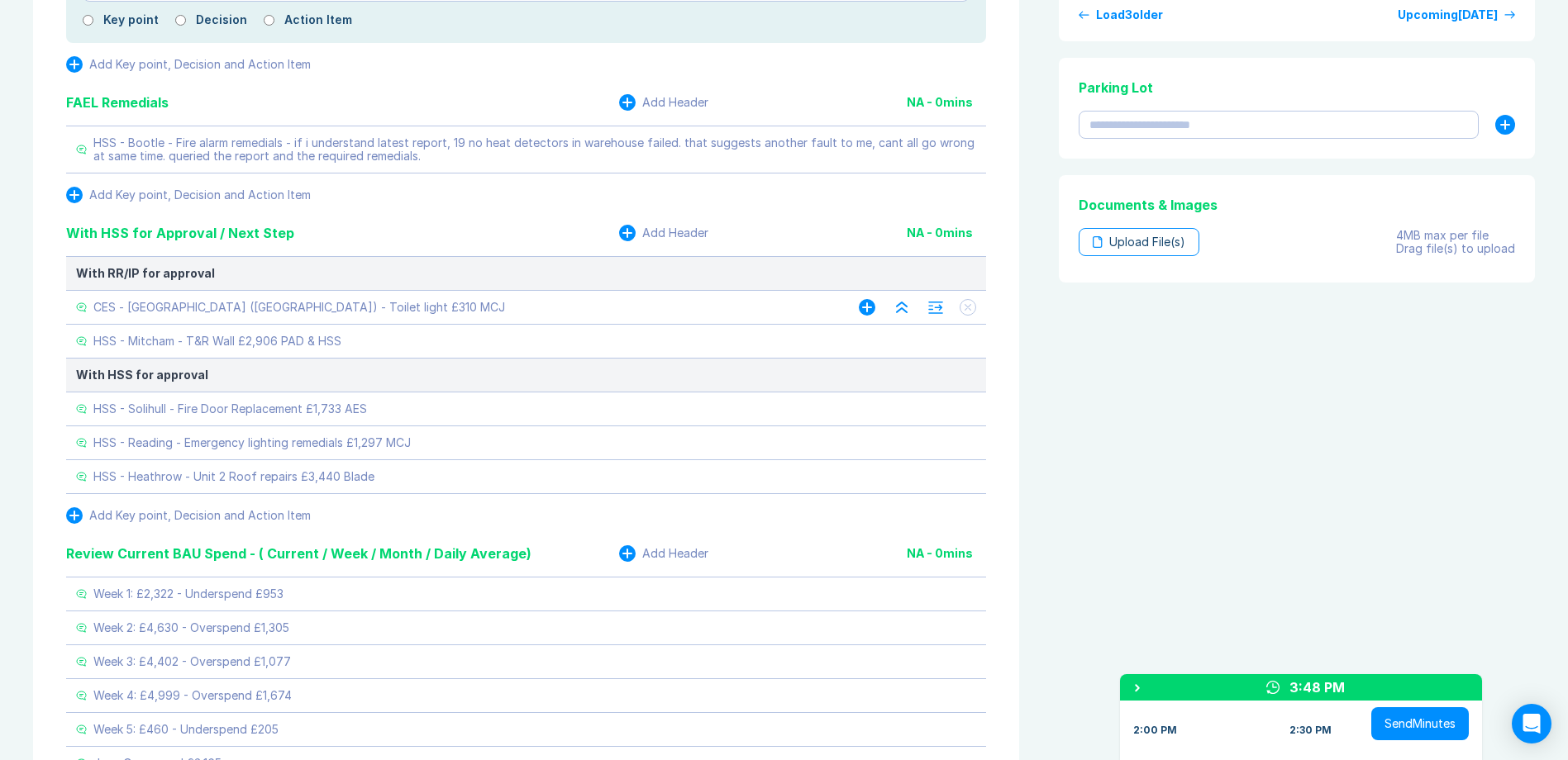 click on "CES - [GEOGRAPHIC_DATA] ([GEOGRAPHIC_DATA]) - Toilet light £310 MCJ" at bounding box center (450, 307) 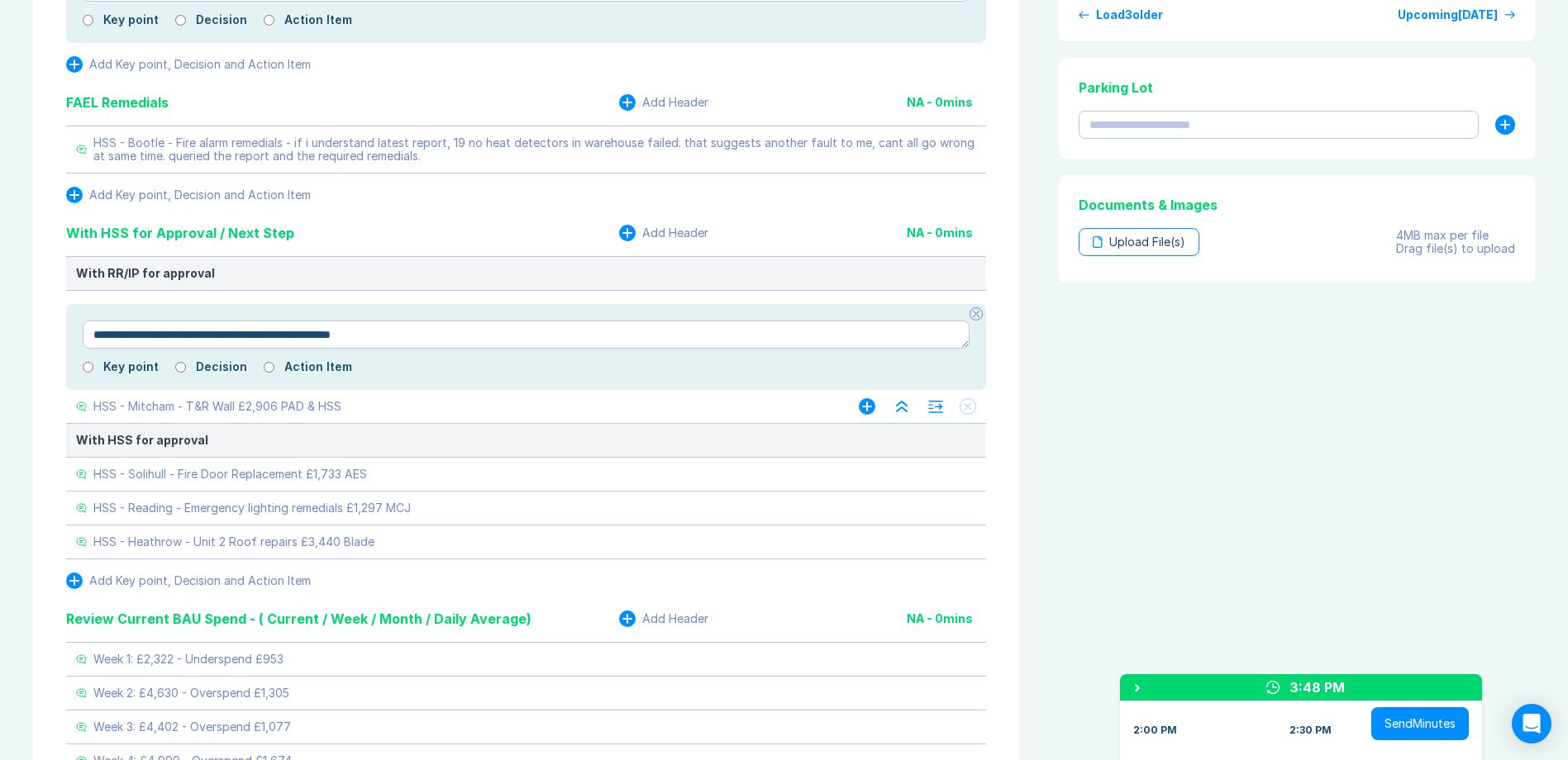 click on "HSS - Mitcham - T&R Wall £2,906  PAD & HSS" at bounding box center [450, 406] 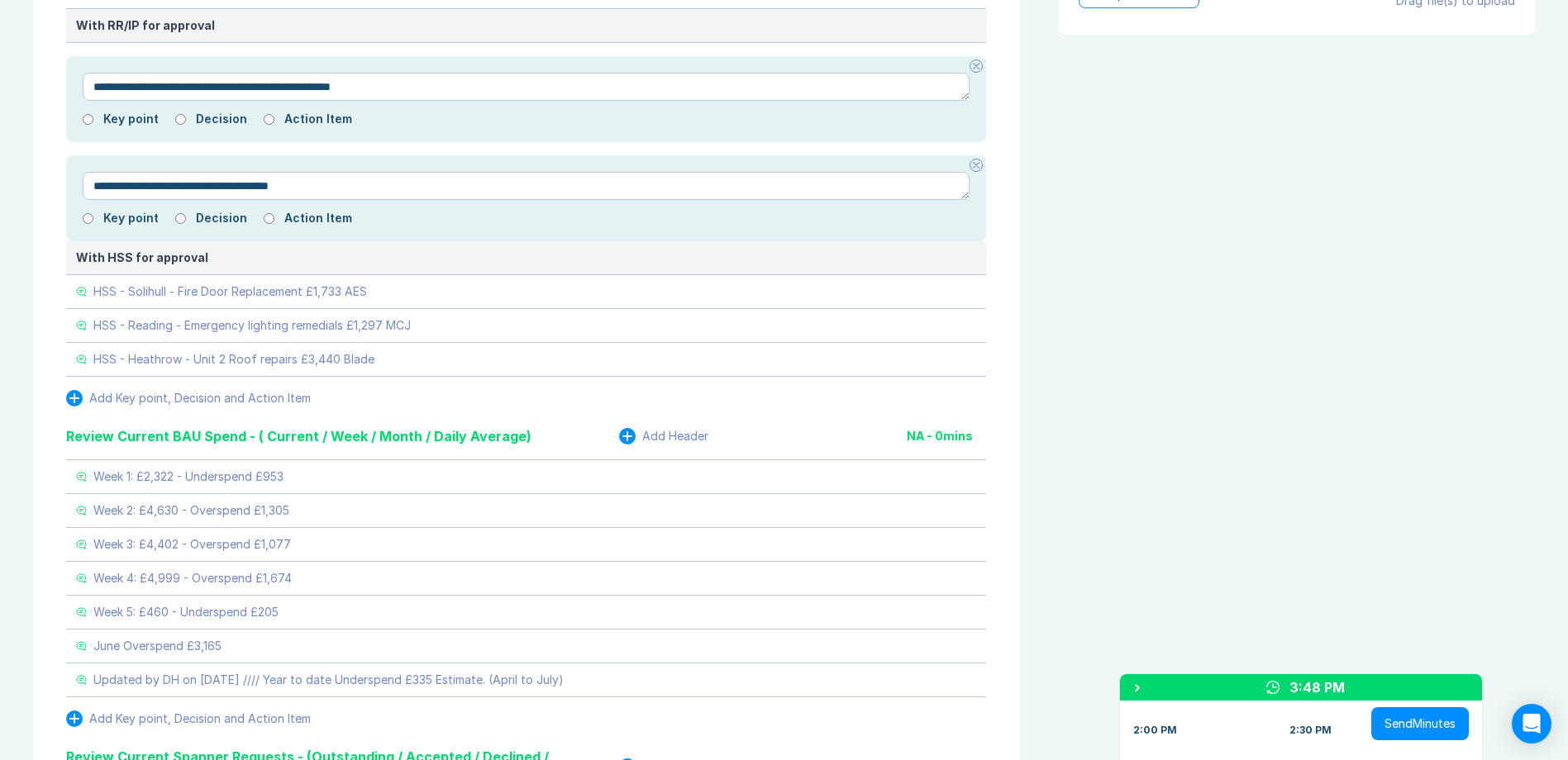 click on "View Invite Export Meeting Minutes Meeting Goals
To pick up a draggable item, press the space bar.
While dragging, use the arrow keys to move the item.
Press space again to drop the item in its new position, or press escape to cancel.
Attendance Uncheck all Attendee email G Gemma White Organizer 184 / 189  ( 97 %) D David Hayter 138 / 138  ( 100 %) I Iain Parnell 186 / 187  ( 99 %) J Jonny Welbourn 187 / 189  ( 99 %) Meeting History Link to Previous Meetings Series Average 53 ~ 14 mins early 23 mins , ~ 9 mins under Jun 24 55 30 mins Jun 17 59 4 mins early 0 mins ( 29 under ) Jun 10 55 30 mins Load  3  older Upcoming  Jul 8 Parking Lot Documents & Images  Upload File(s) 4MB max per file Drag file(s) to upload" at bounding box center [1294, 6615] 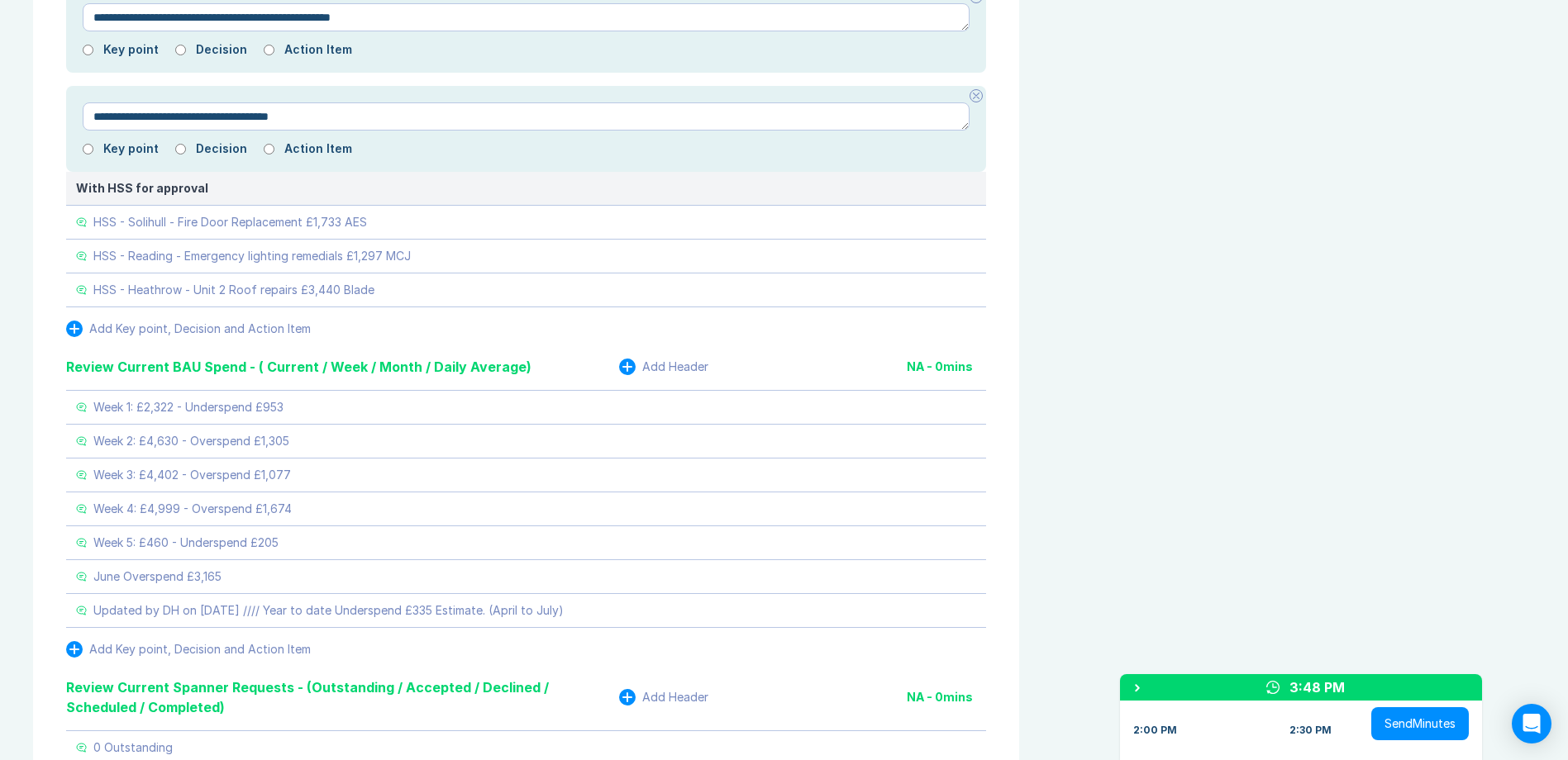 scroll, scrollTop: 1652, scrollLeft: 0, axis: vertical 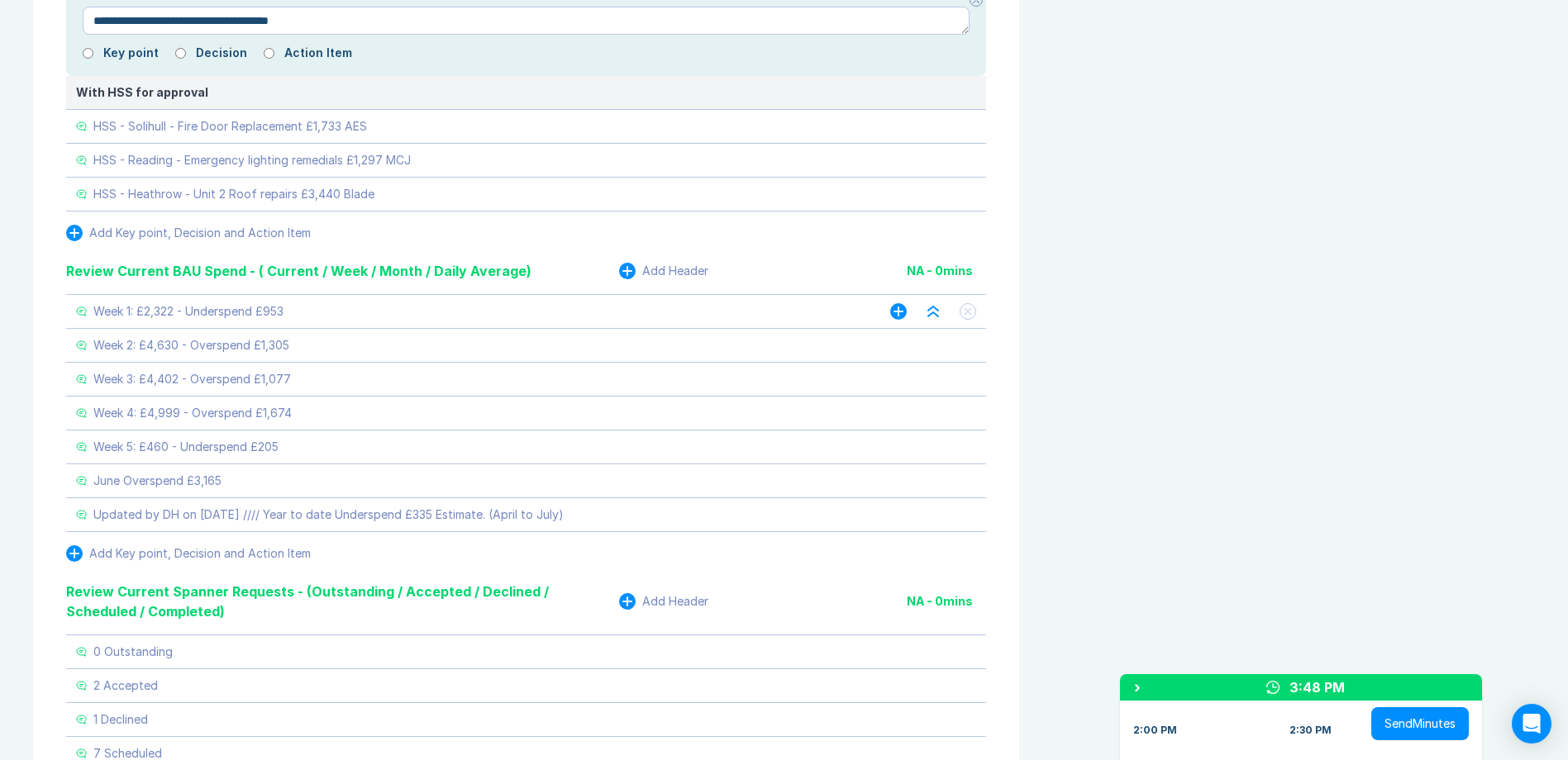 click on "Week 1: £2,322 - Underspend £953" at bounding box center [466, 311] 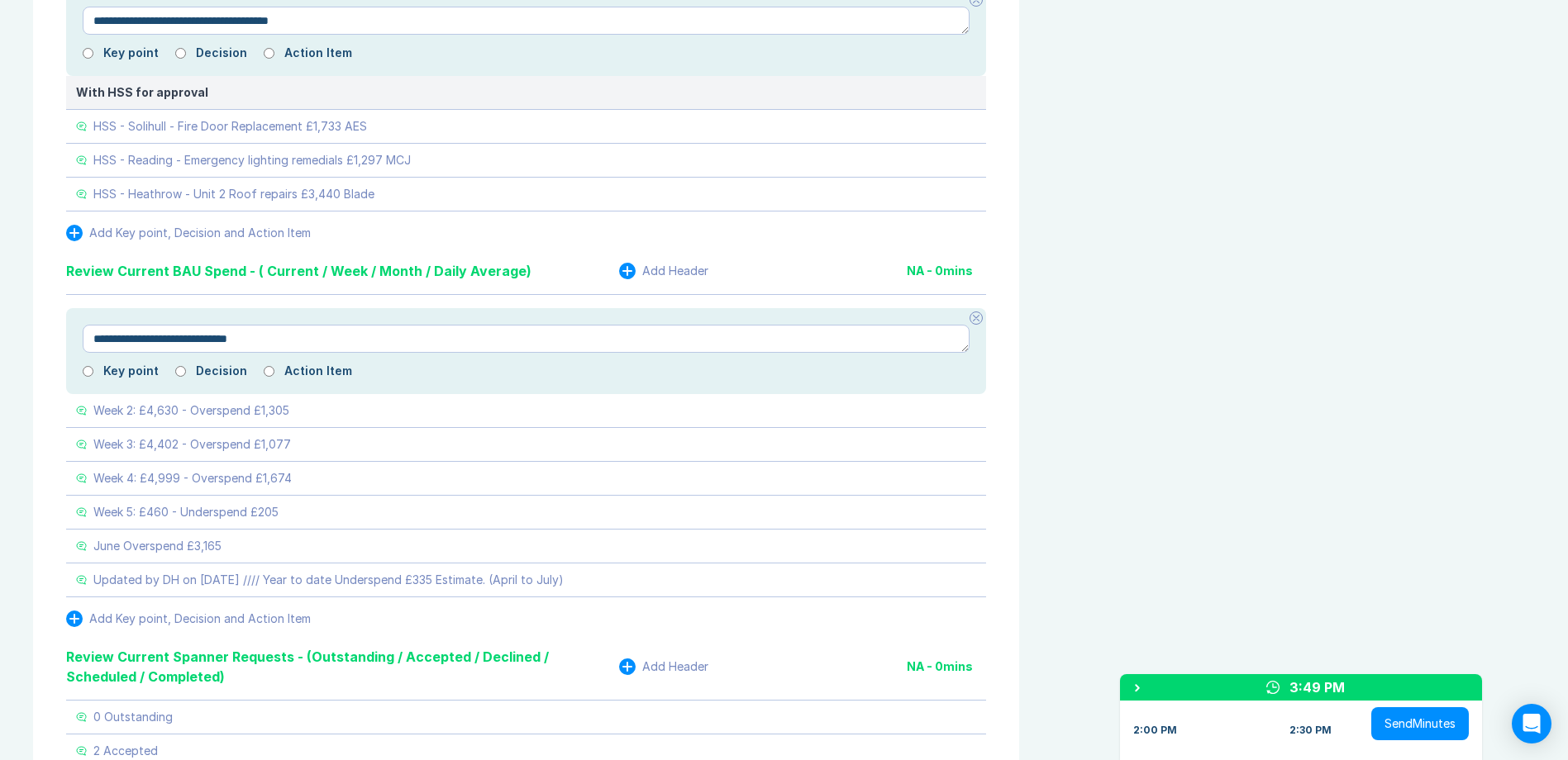 click on "Week 2: £4,630 -  Overspend £1,305" at bounding box center [526, 411] 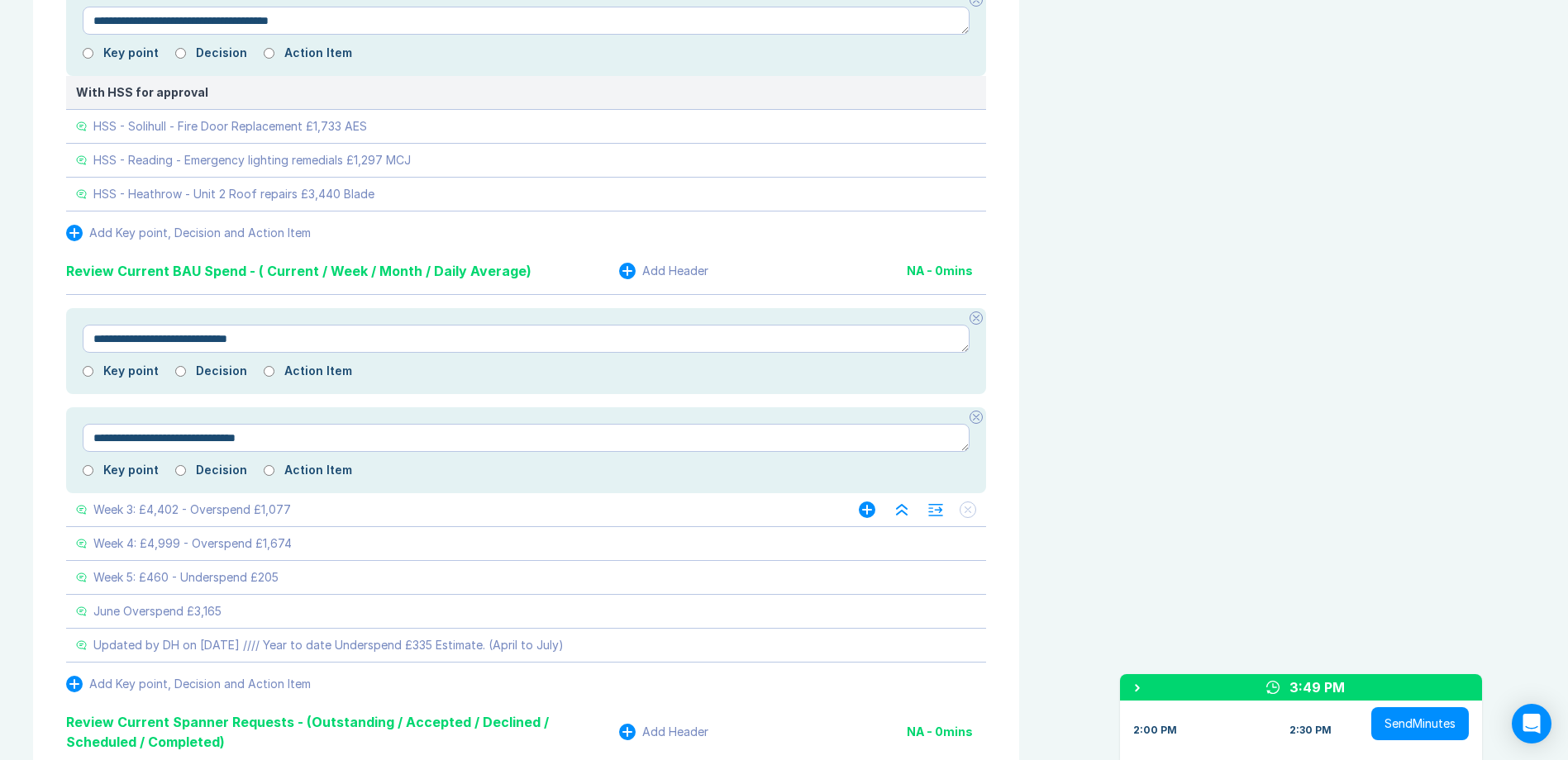 click on "Week 3: £4,402 -  Overspend £1,077" at bounding box center (450, 510) 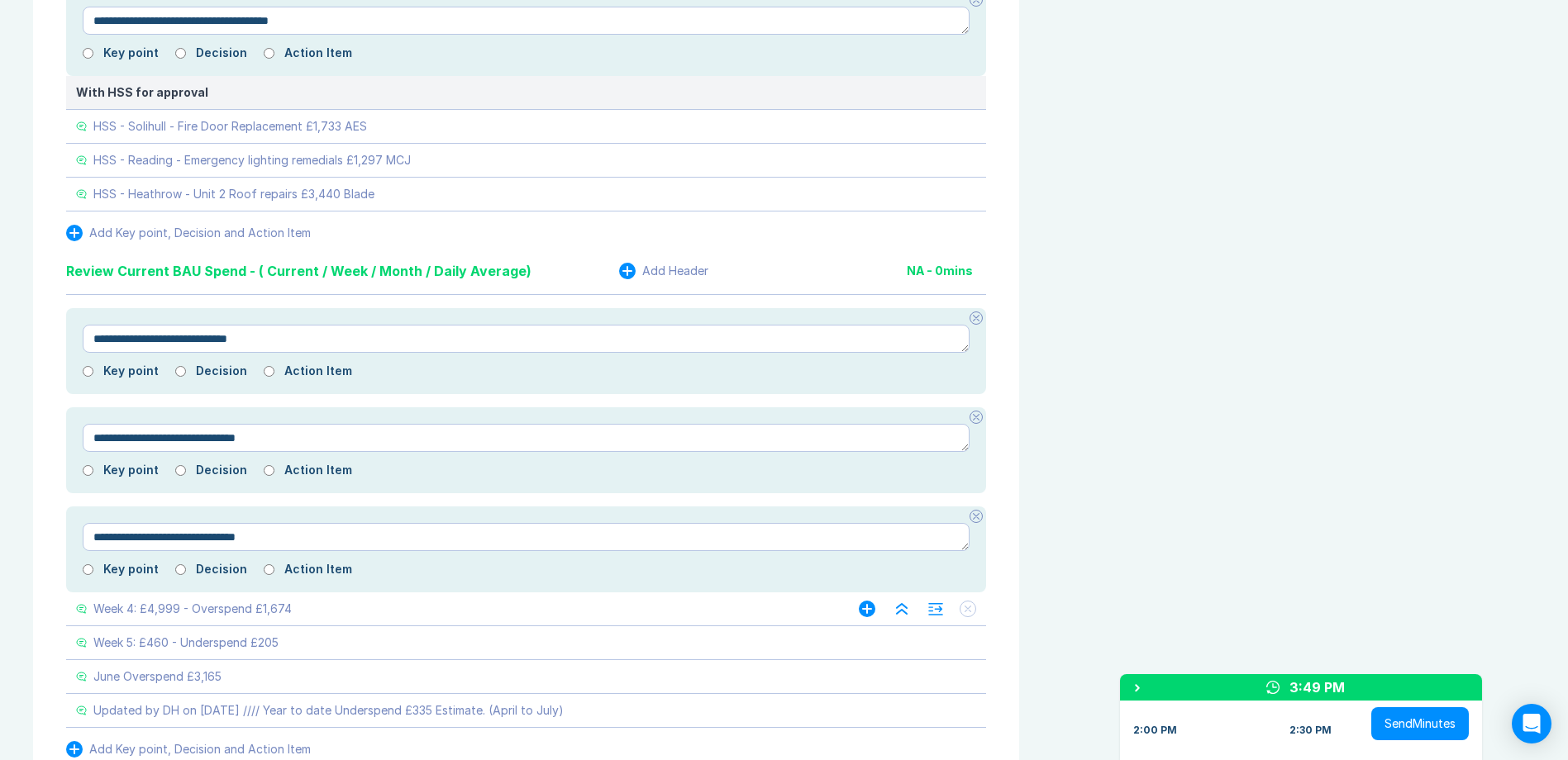 click on "Week 4: £4,999 -  Overspend £1,674" at bounding box center [450, 609] 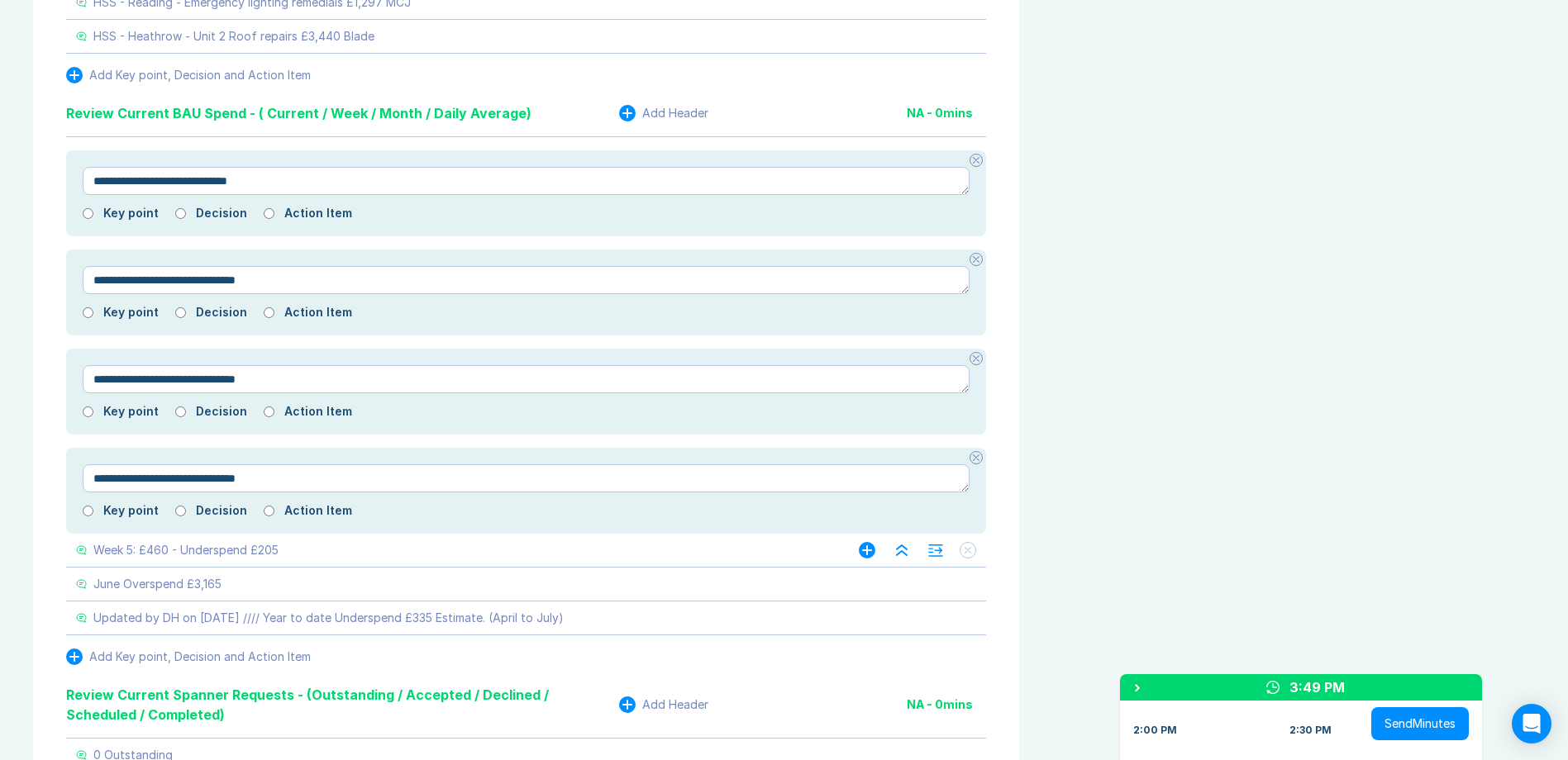 scroll, scrollTop: 1817, scrollLeft: 0, axis: vertical 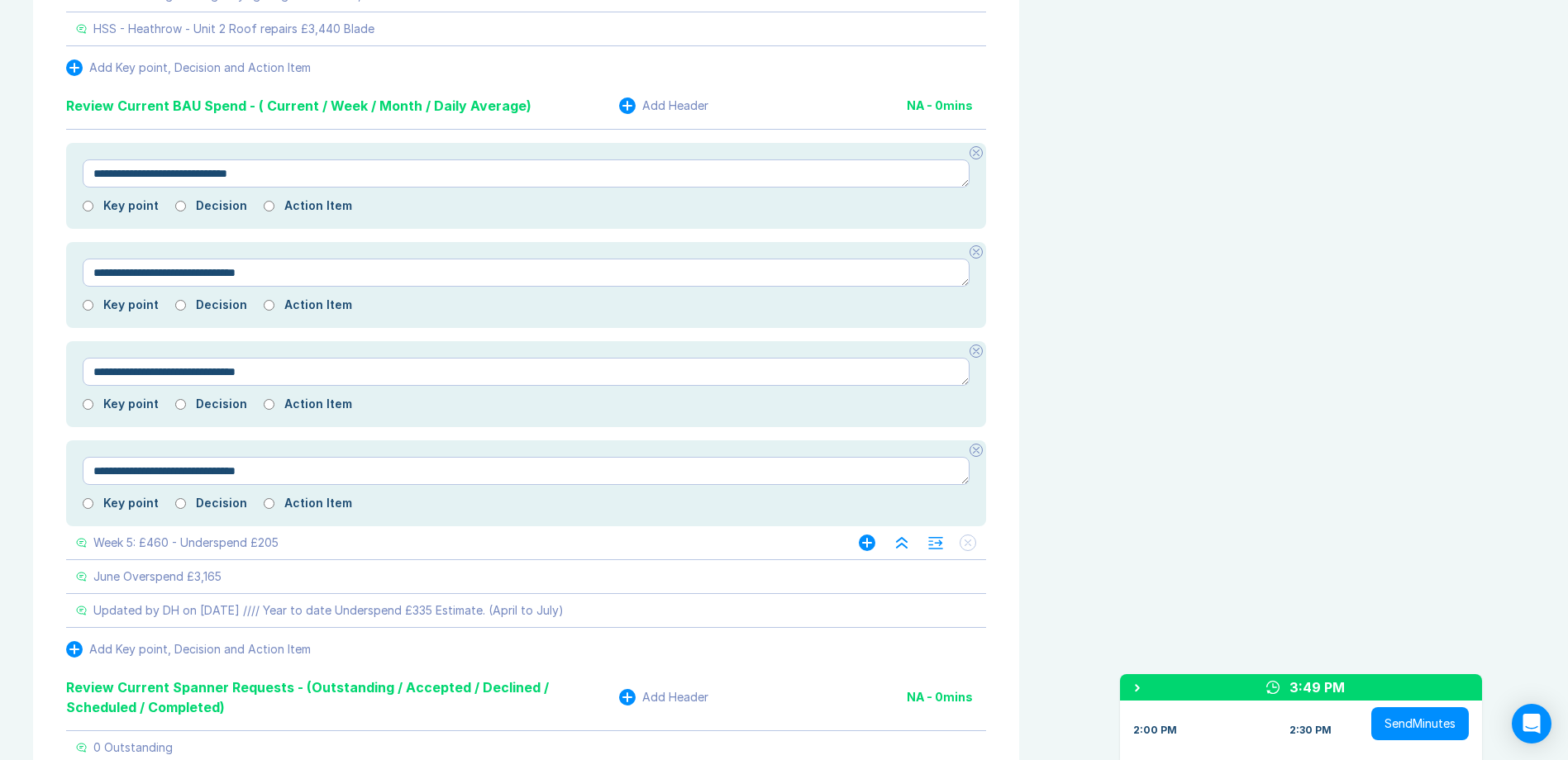 click on "Week 5: £460 -  Underspend £205" at bounding box center [450, 543] 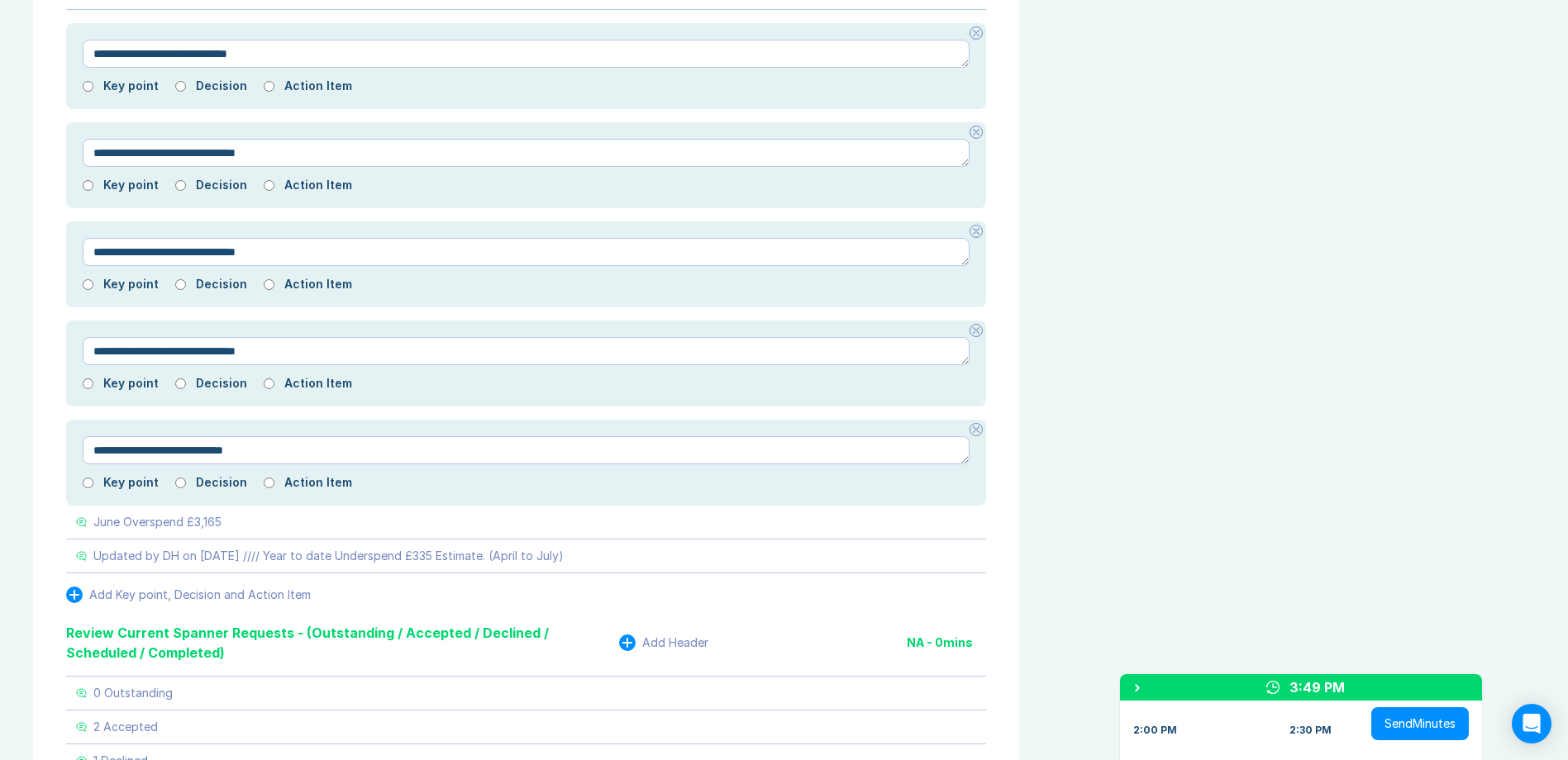 scroll, scrollTop: 2065, scrollLeft: 0, axis: vertical 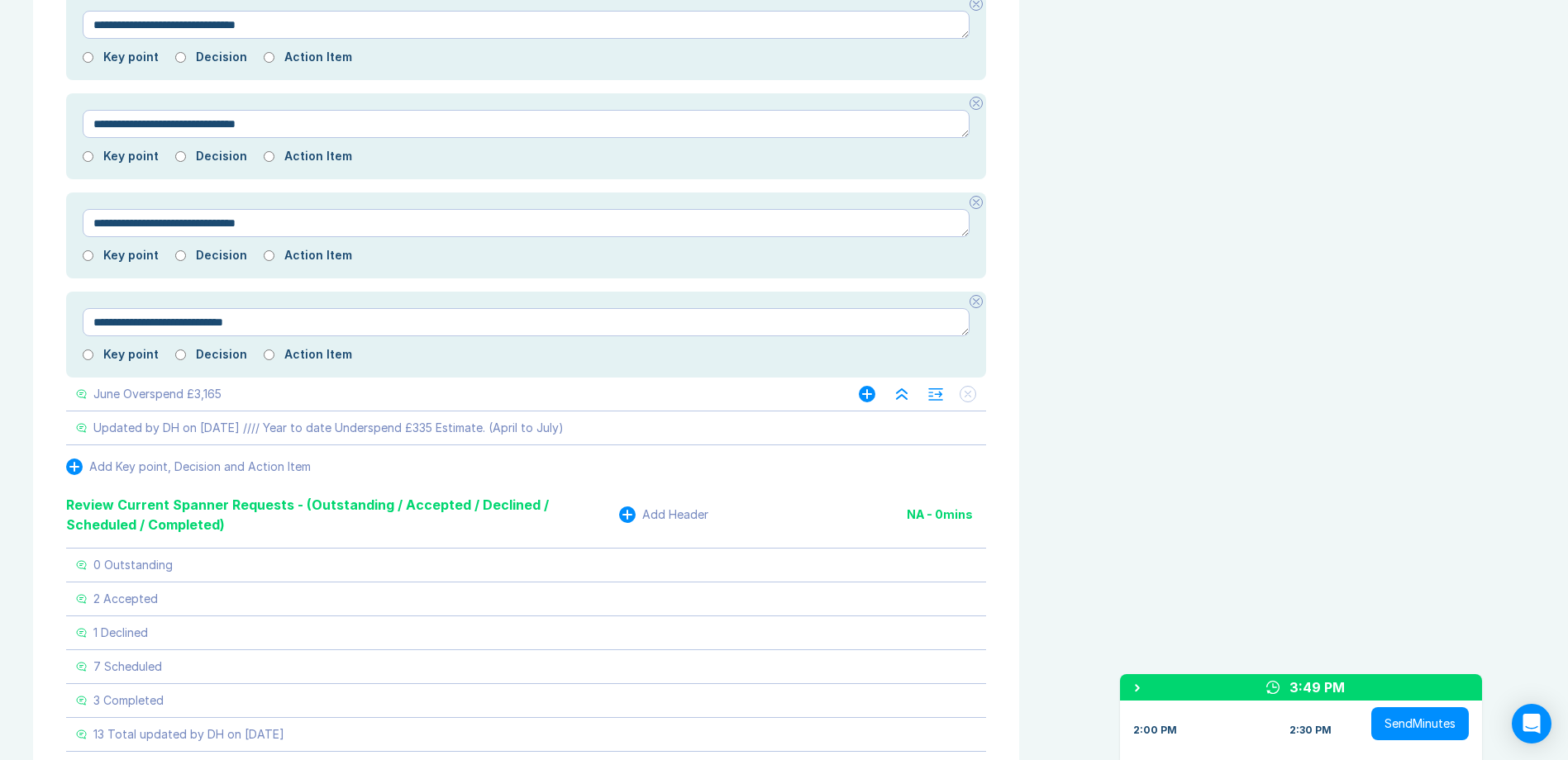 click on "June Overspend £3,165" at bounding box center (450, 394) 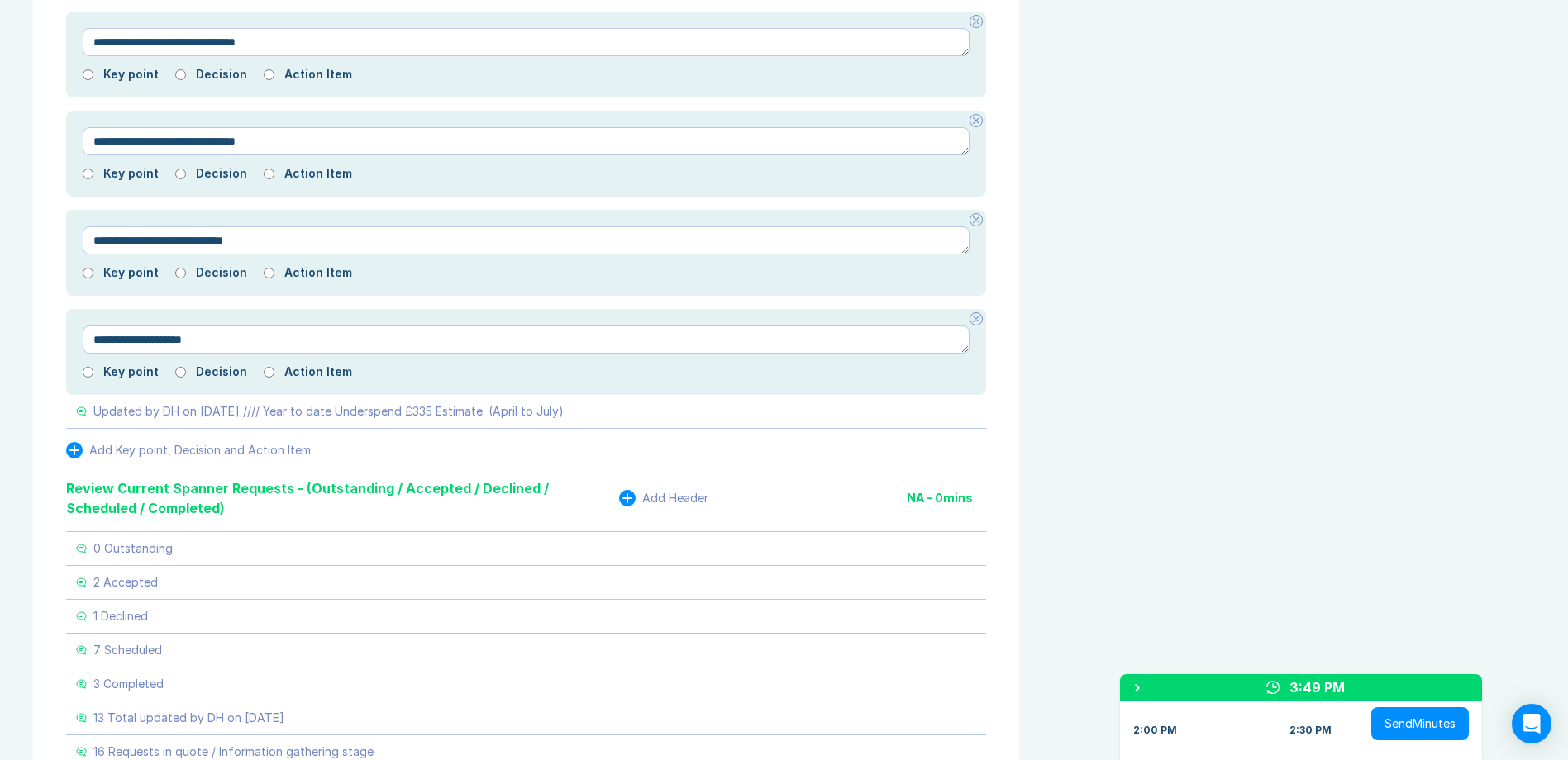 scroll, scrollTop: 2148, scrollLeft: 0, axis: vertical 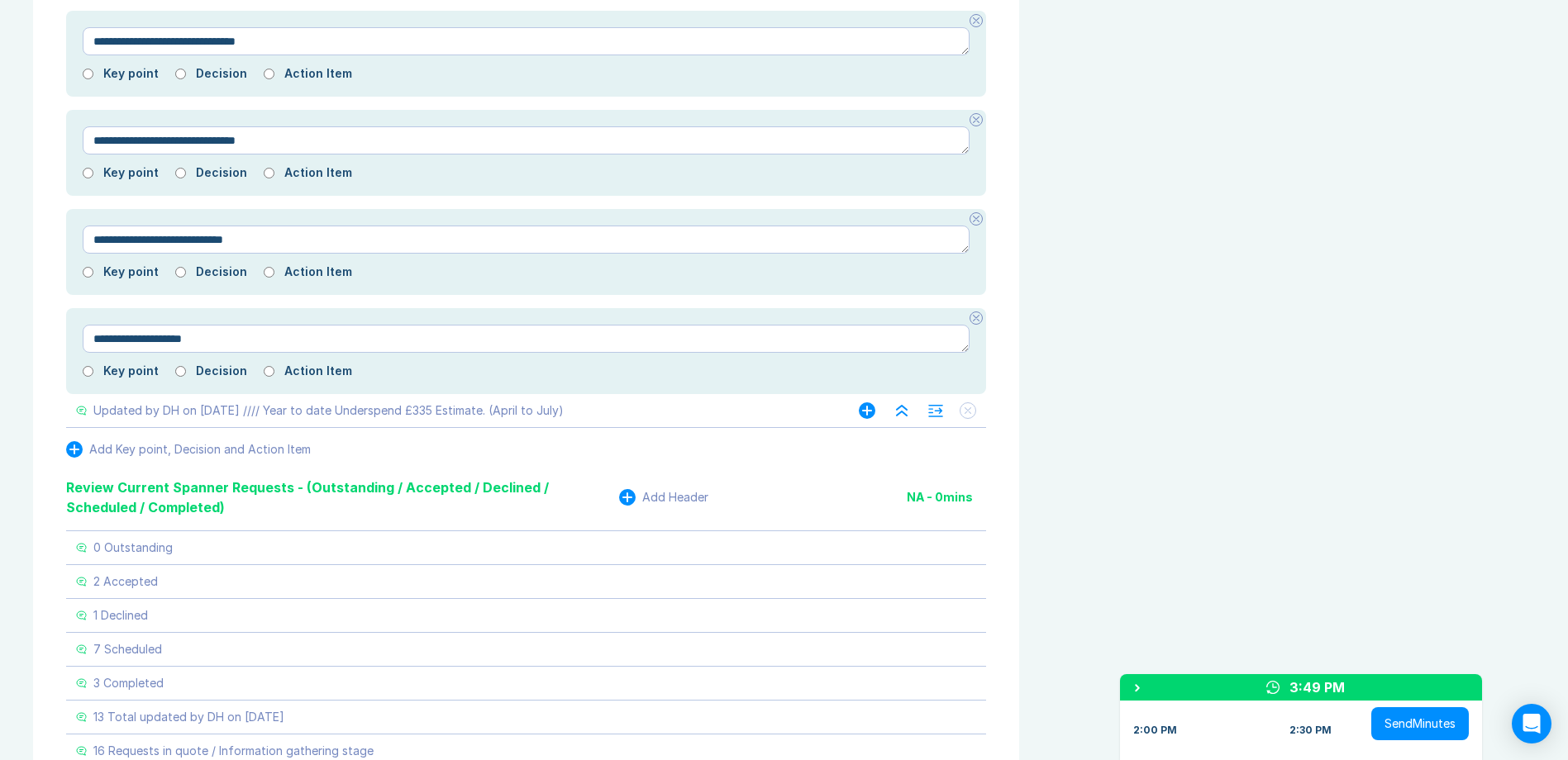 click on "Updated by DH on [DATE]           ////        Year to date Underspend  £335  Estimate.  (April to July)" at bounding box center [450, 411] 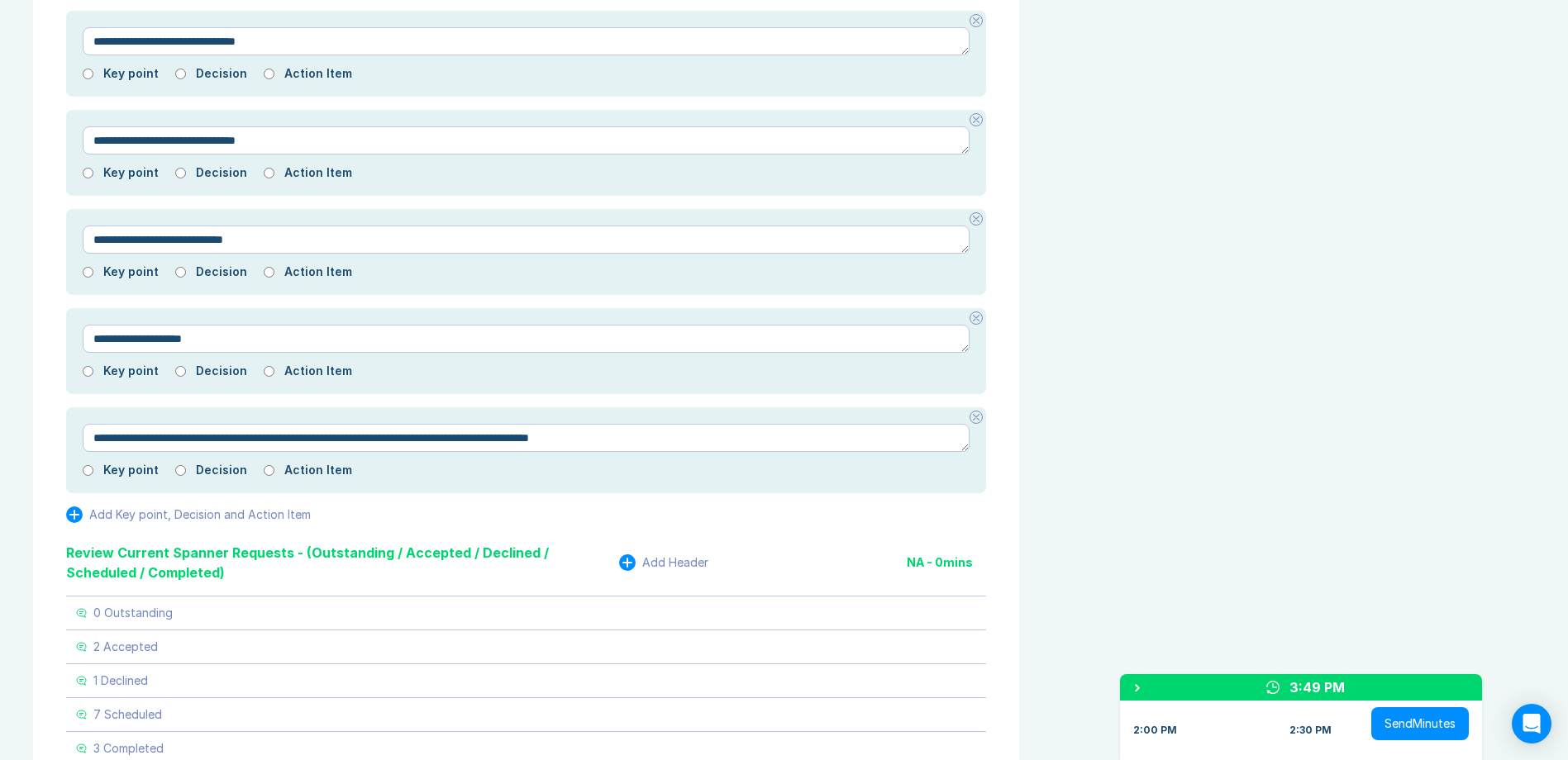 click on "View Invite Export Meeting Minutes Meeting Goals
To pick up a draggable item, press the space bar.
While dragging, use the arrow keys to move the item.
Press space again to drop the item in its new position, or press escape to cancel.
Attendance Uncheck all Attendee email G Gemma White Organizer 184 / 189  ( 97 %) D David Hayter 138 / 138  ( 100 %) I Iain Parnell 186 / 187  ( 99 %) J Jonny Welbourn 187 / 189  ( 99 %) Meeting History Link to Previous Meetings Series Average 53 ~ 14 mins early 23 mins , ~ 9 mins under Jun 24 55 30 mins Jun 17 59 4 mins early 0 mins ( 29 under ) Jun 10 55 30 mins Load  3  older Upcoming  Jul 8 Parking Lot Documents & Images  Upload File(s) 4MB max per file Drag file(s) to upload" at bounding box center [1294, 6183] 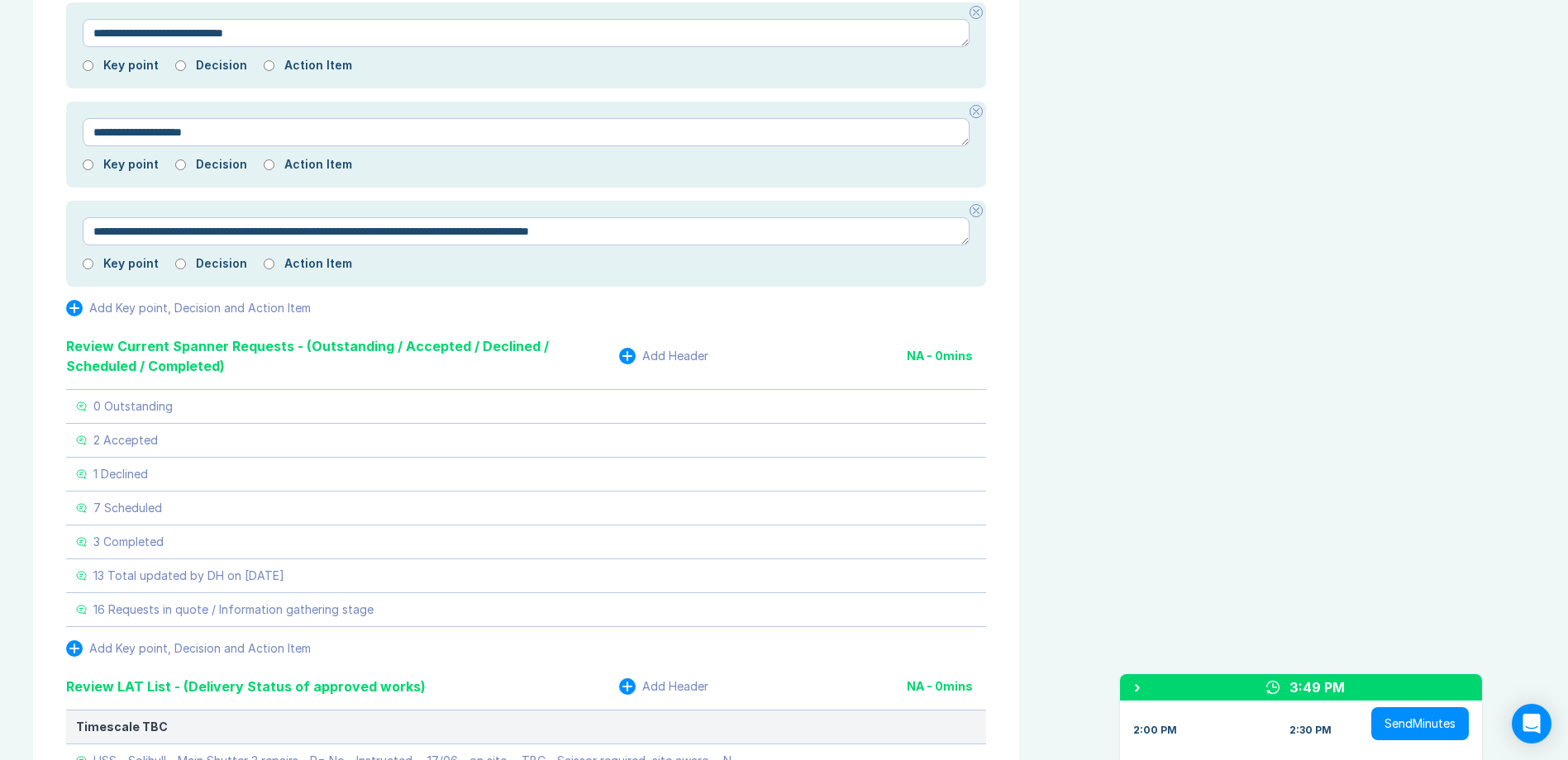 scroll, scrollTop: 2396, scrollLeft: 0, axis: vertical 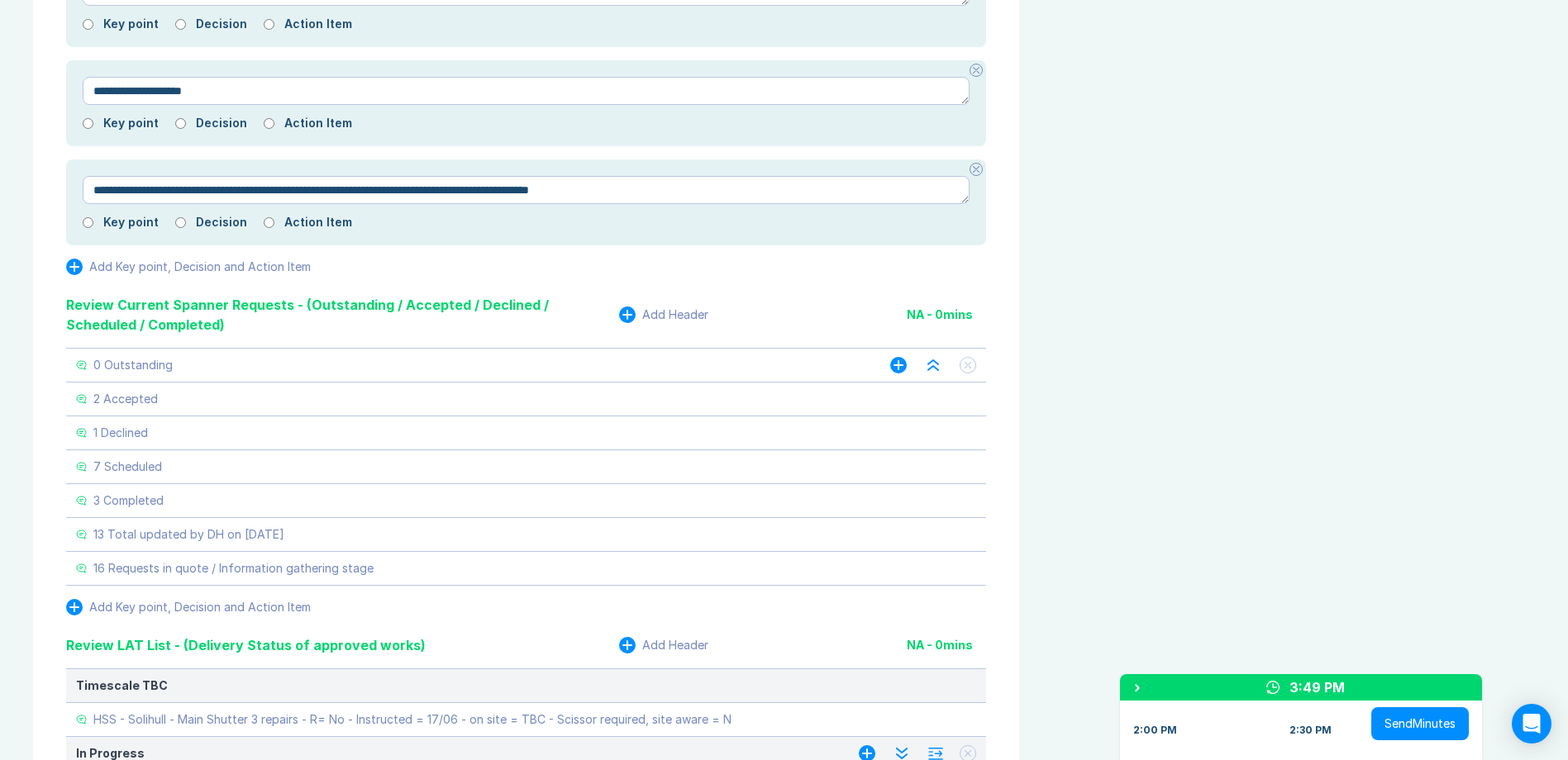 click on "0 Outstanding" at bounding box center [466, 365] 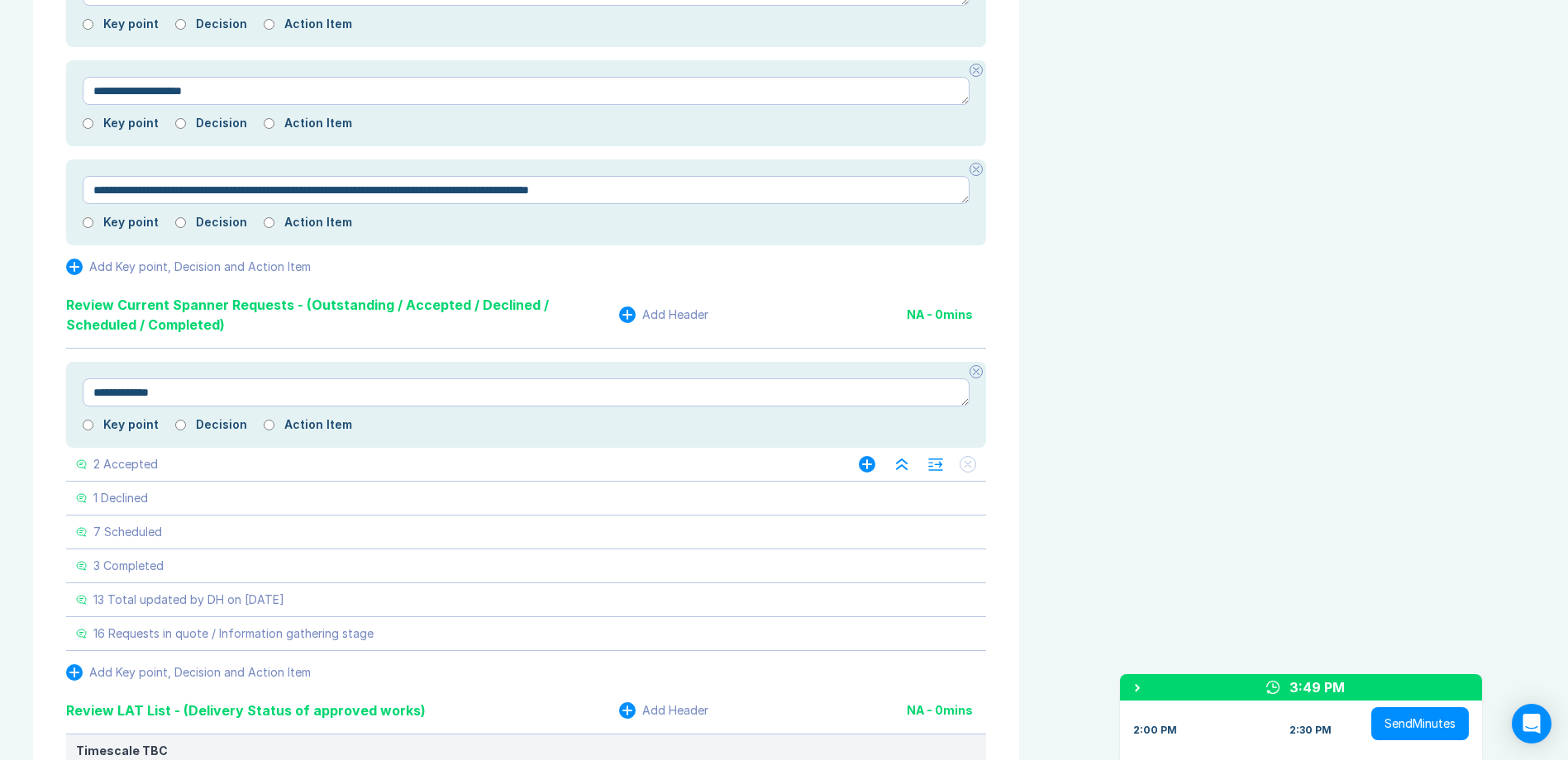 click on "2 Accepted" at bounding box center [450, 464] 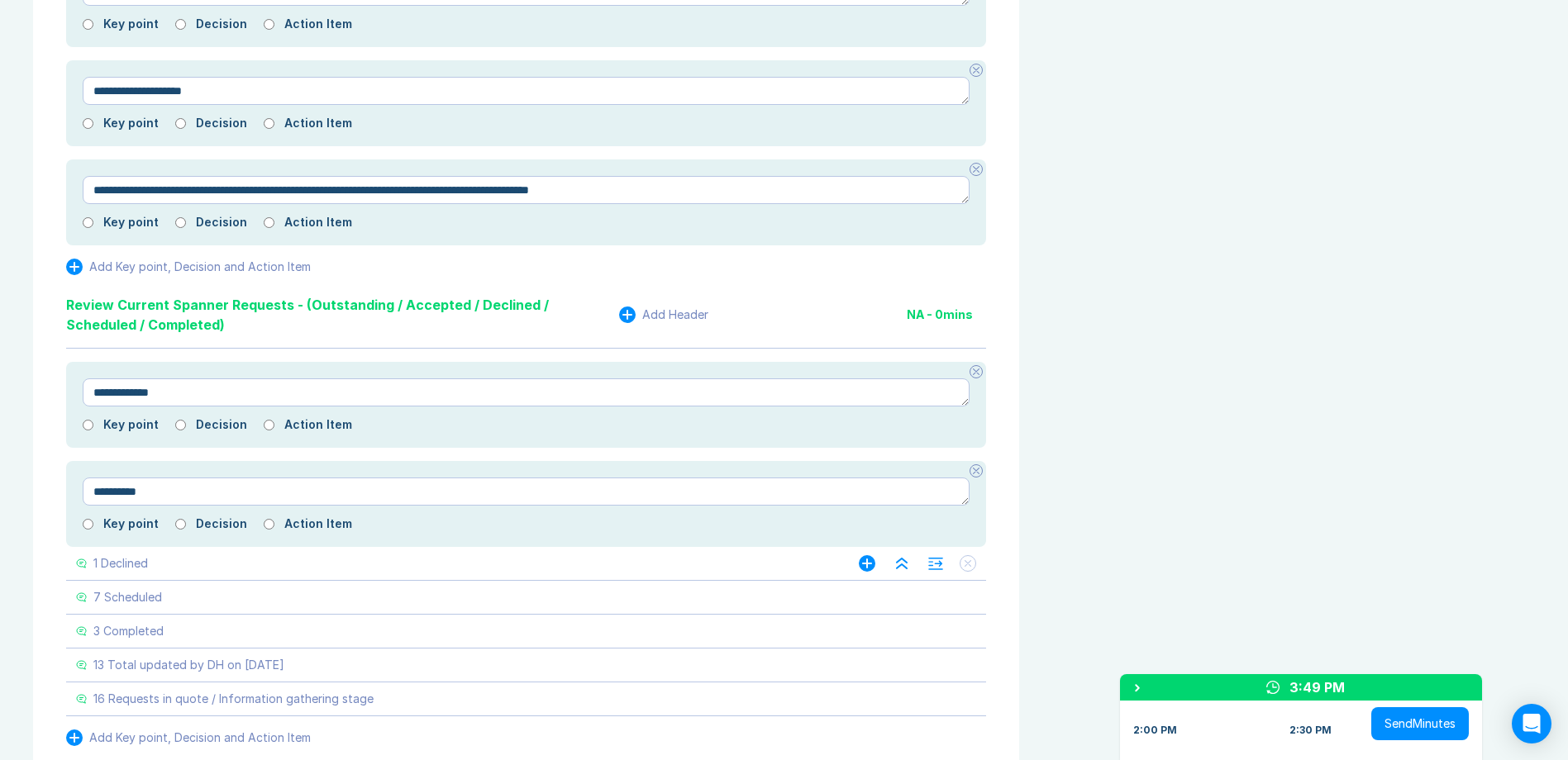 click on "1 Declined" at bounding box center [450, 563] 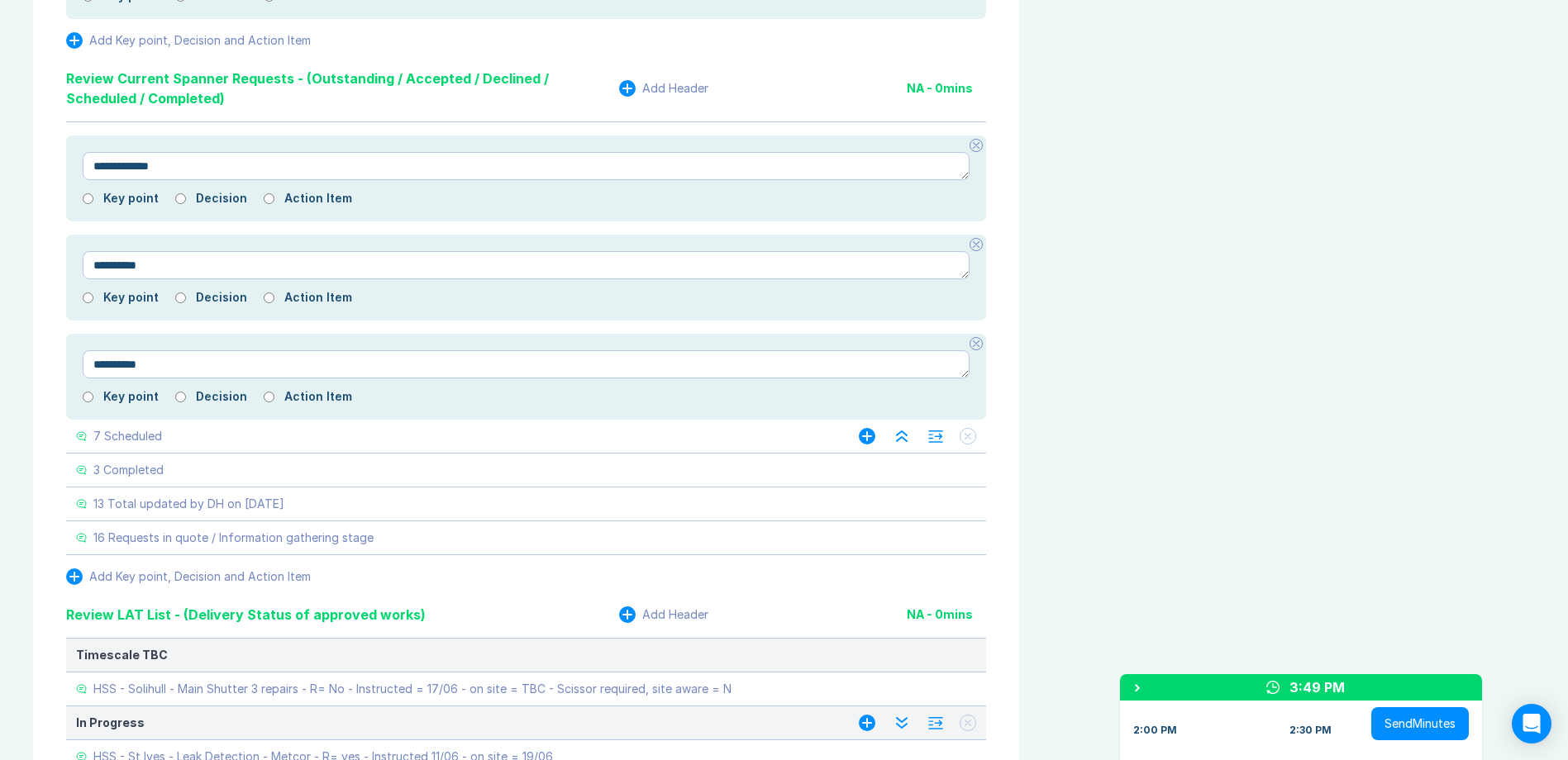 scroll, scrollTop: 2643, scrollLeft: 0, axis: vertical 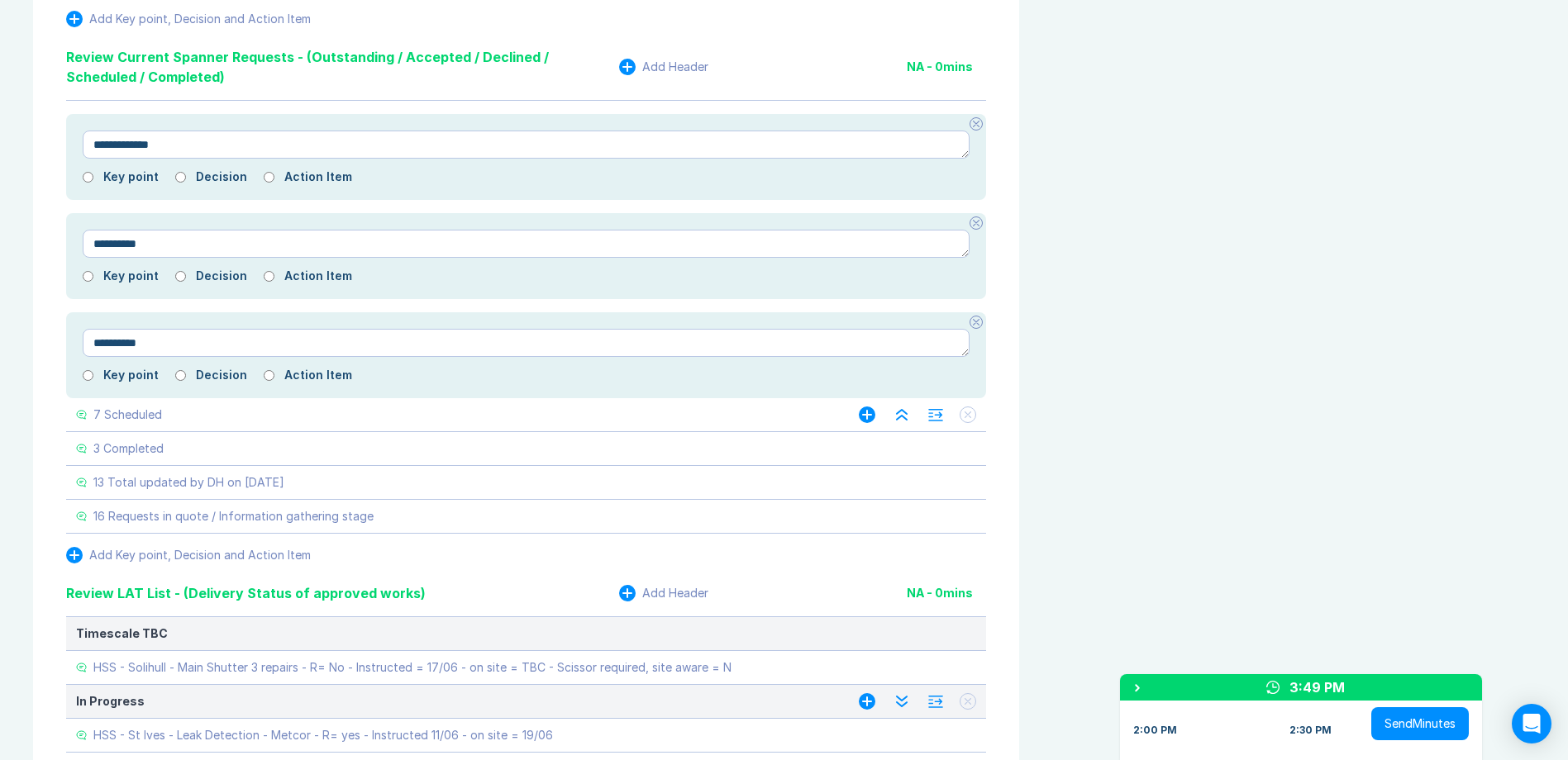 click on "7 Scheduled" at bounding box center (450, 415) 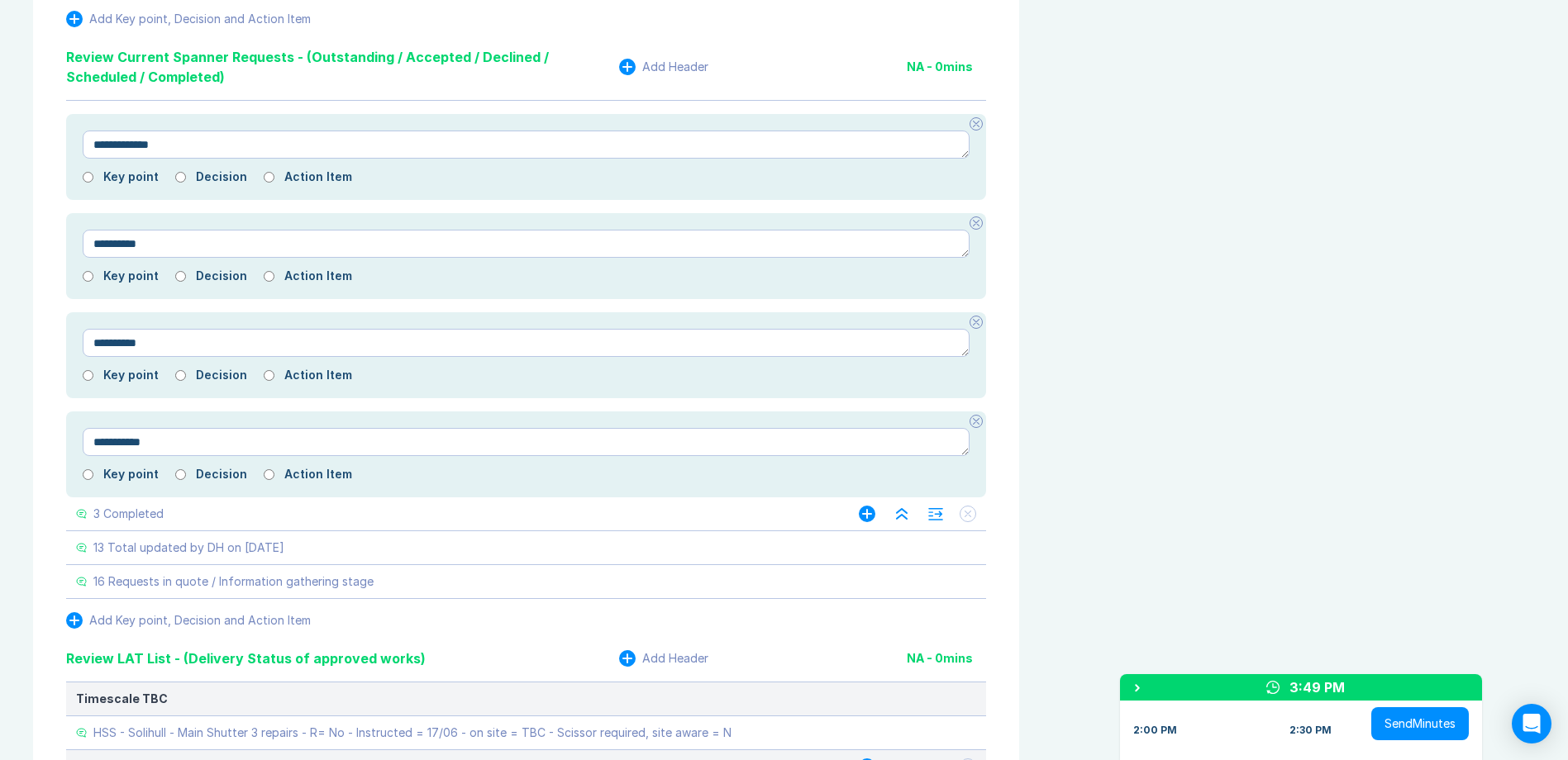 click on "3 Completed" at bounding box center (450, 514) 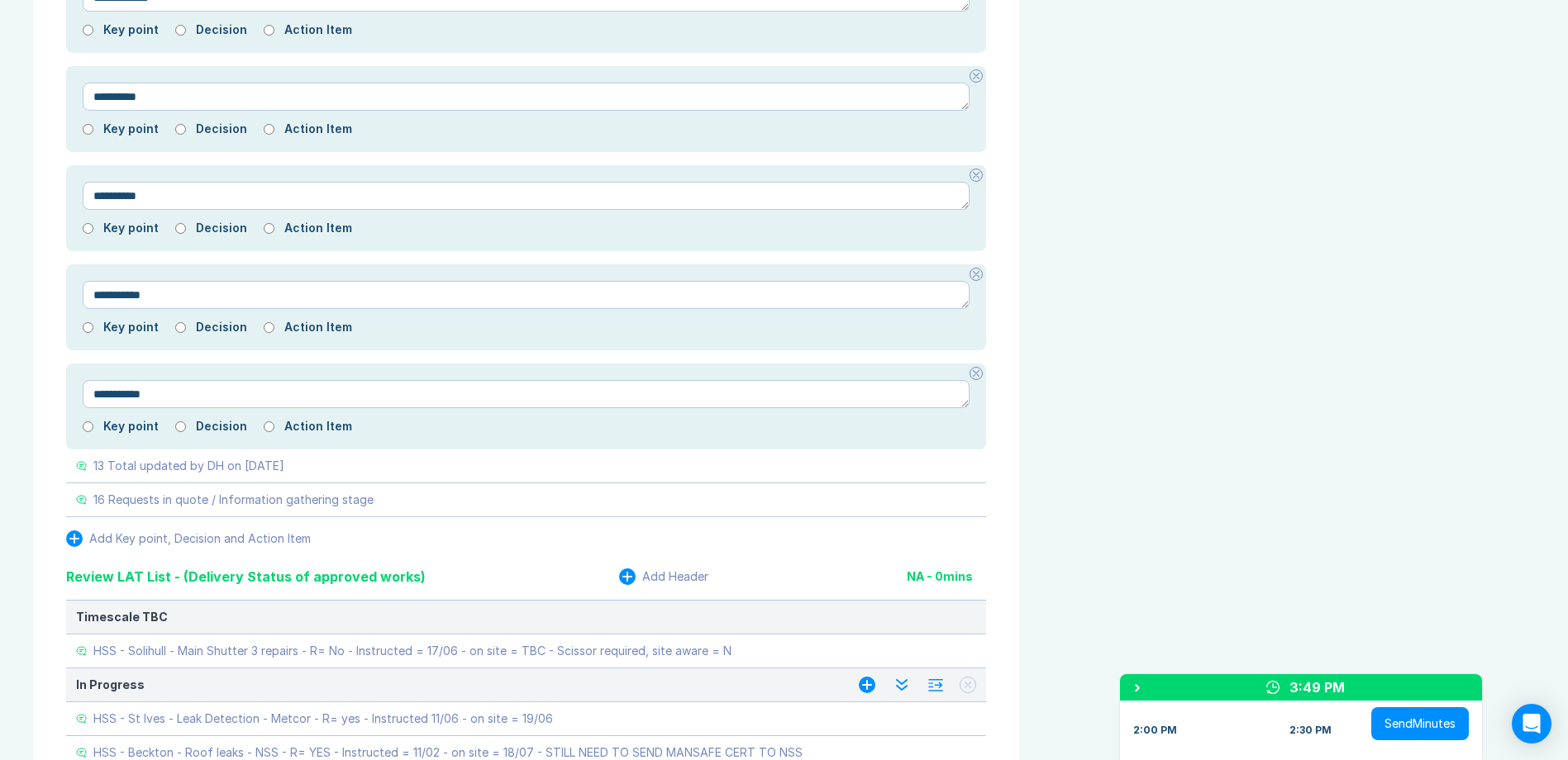 scroll, scrollTop: 2809, scrollLeft: 0, axis: vertical 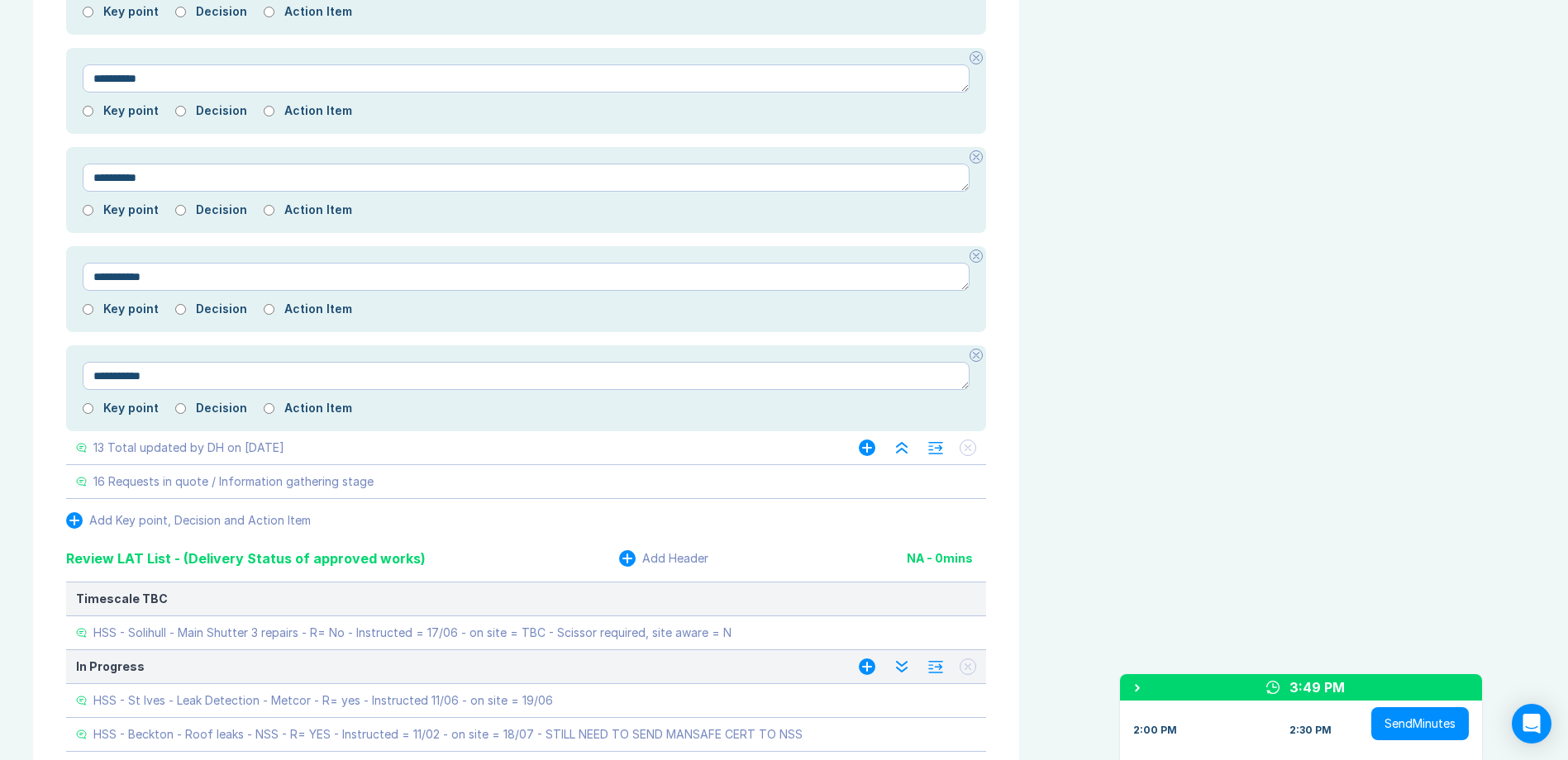 click on "13 Total updated by DH on [DATE]" at bounding box center (450, 448) 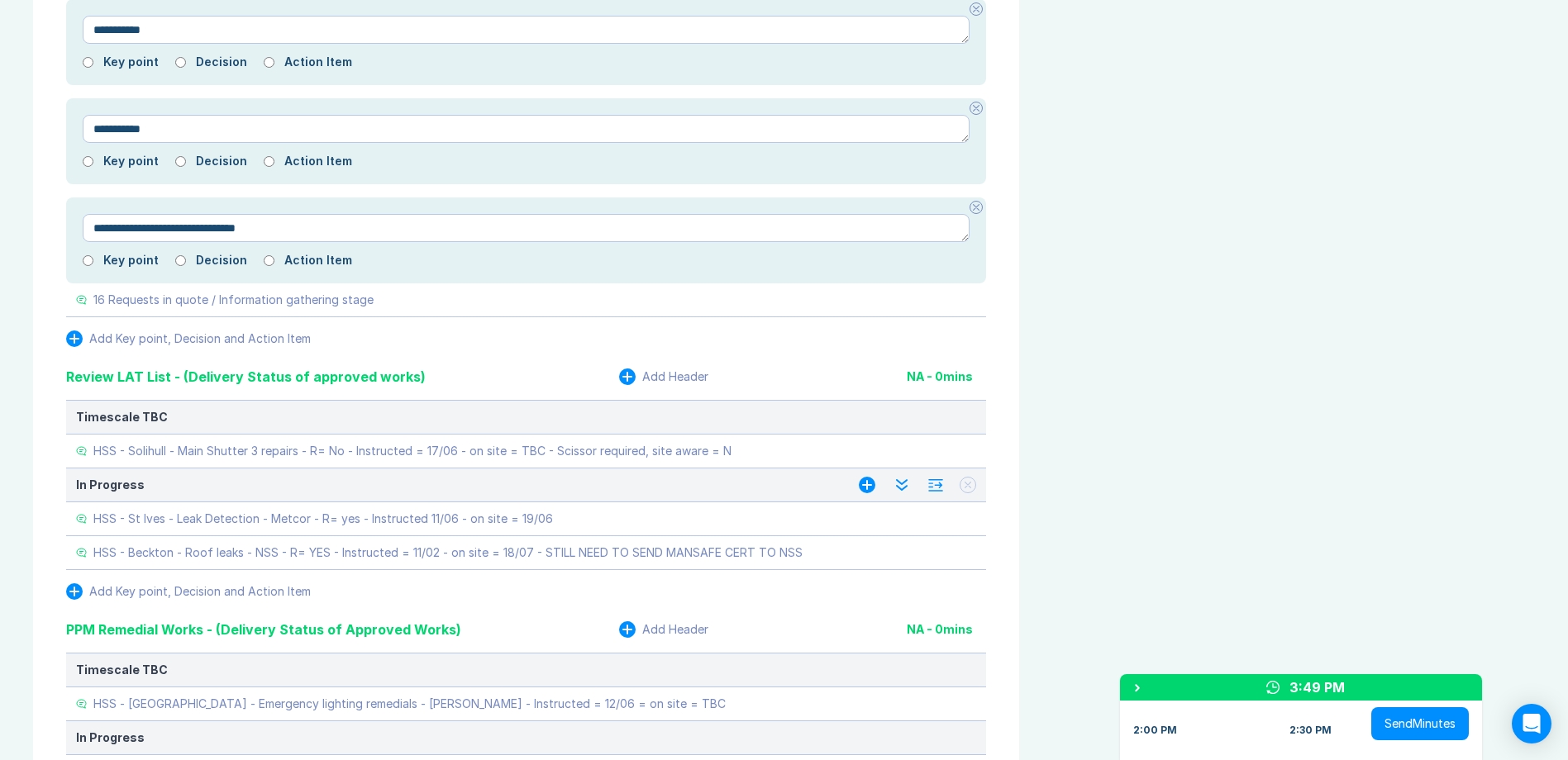 scroll, scrollTop: 3057, scrollLeft: 0, axis: vertical 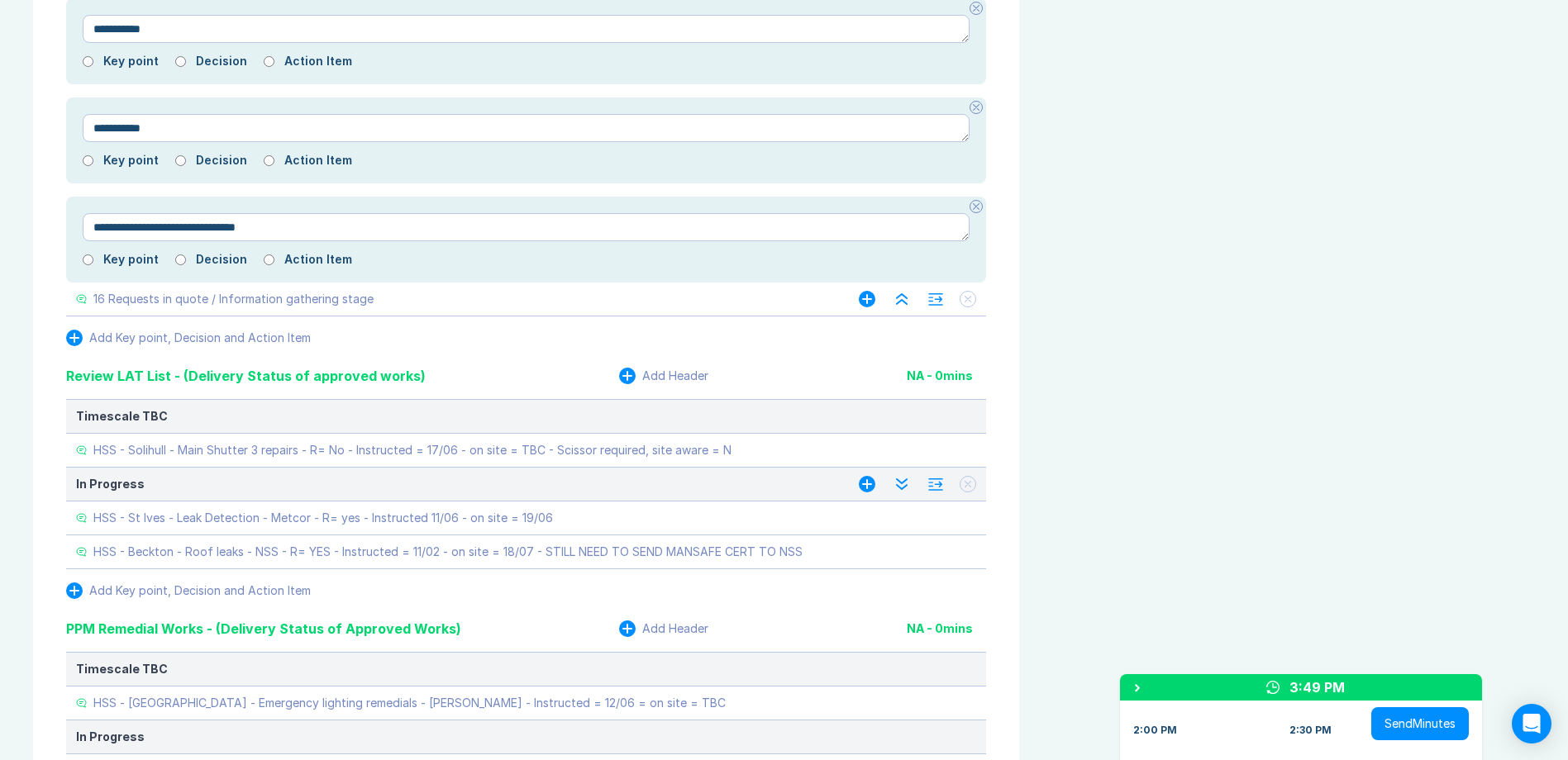 click on "16 Requests in quote / Information gathering stage" at bounding box center (450, 299) 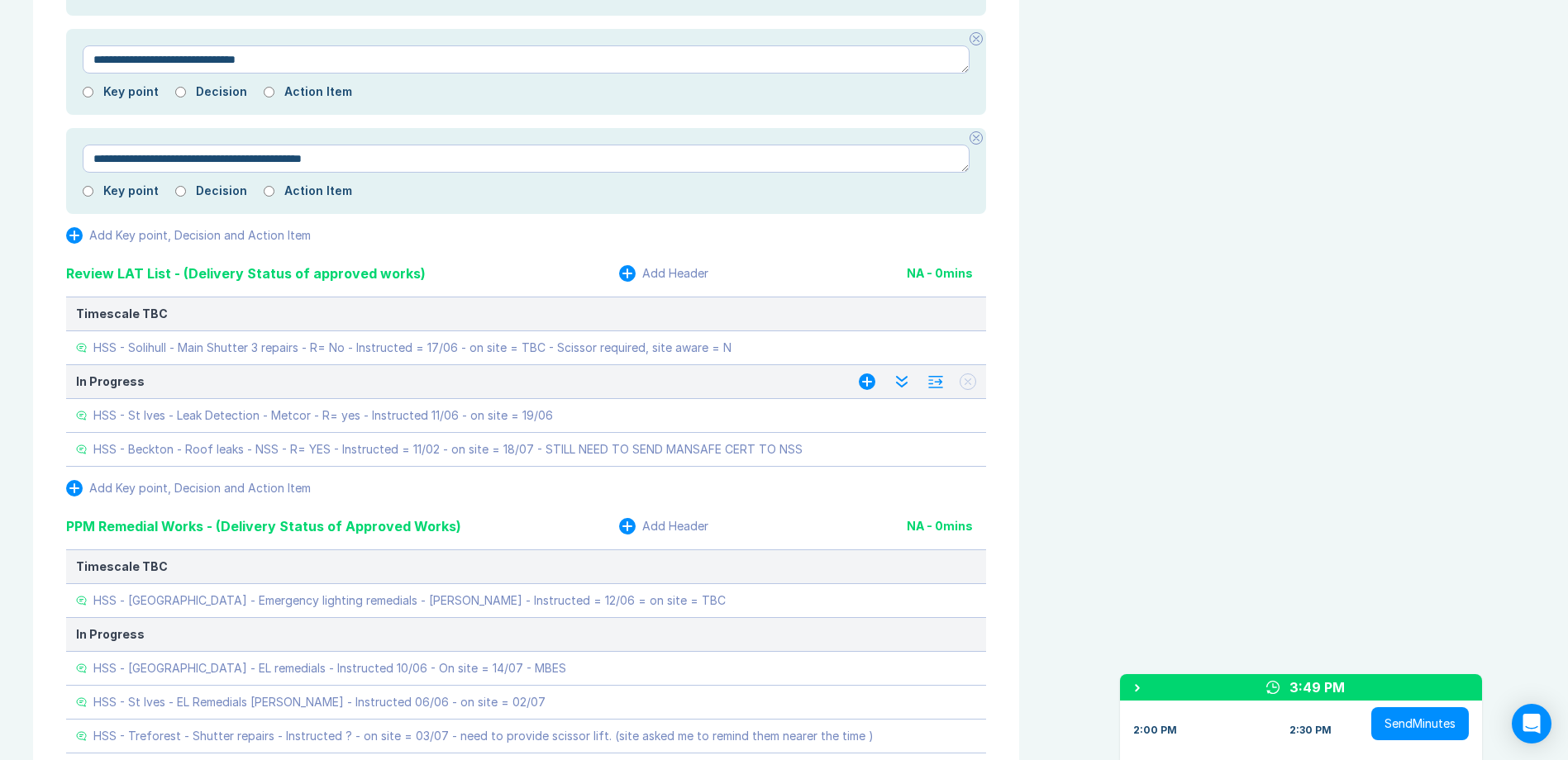 scroll, scrollTop: 3304, scrollLeft: 0, axis: vertical 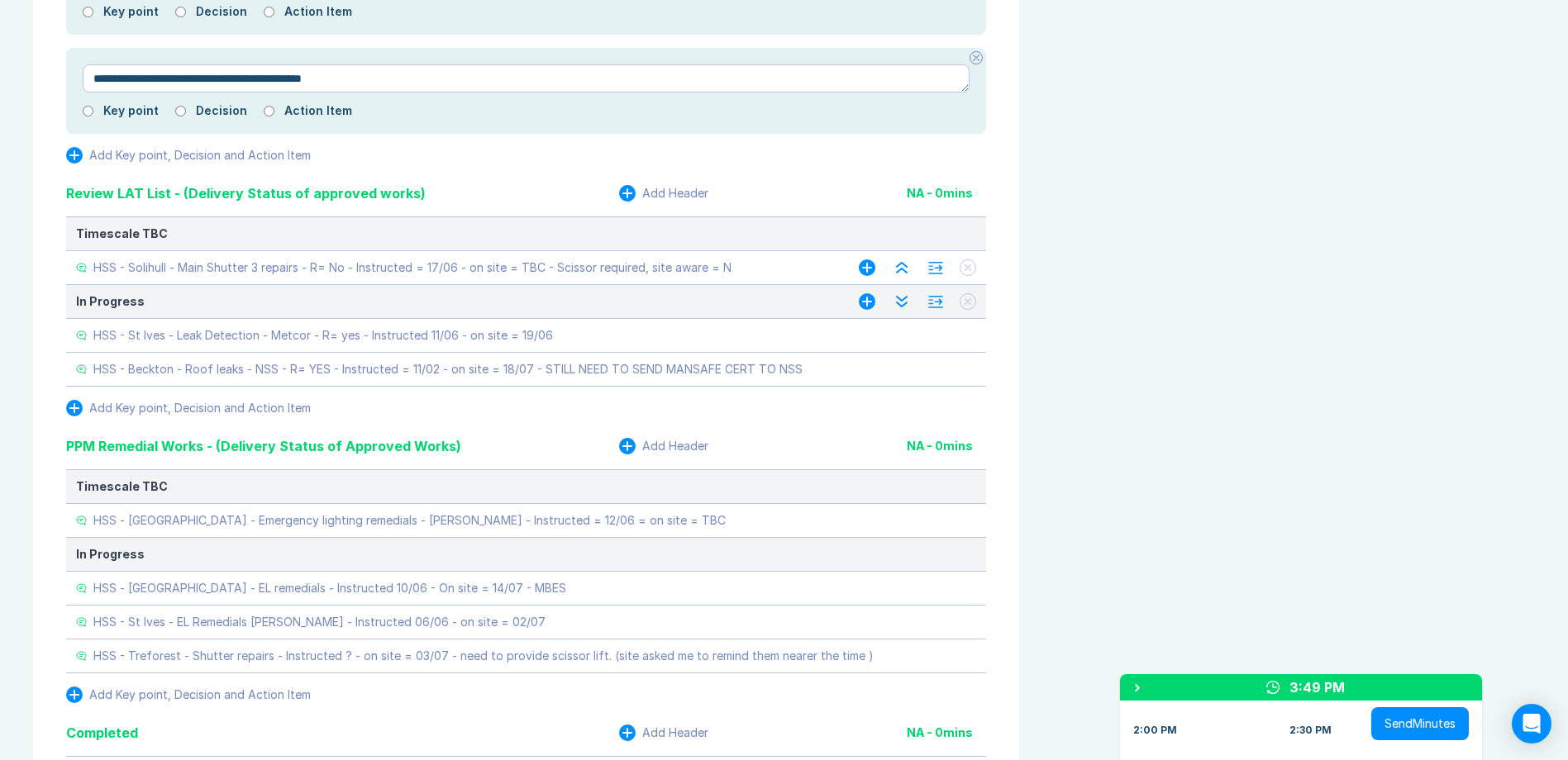 click on "HSS - Solihull - Main Shutter 3 repairs  - R= No -   Instructed  =  17/06   -  on site  =  TBC   -   Scissor required, site aware = N" at bounding box center (450, 268) 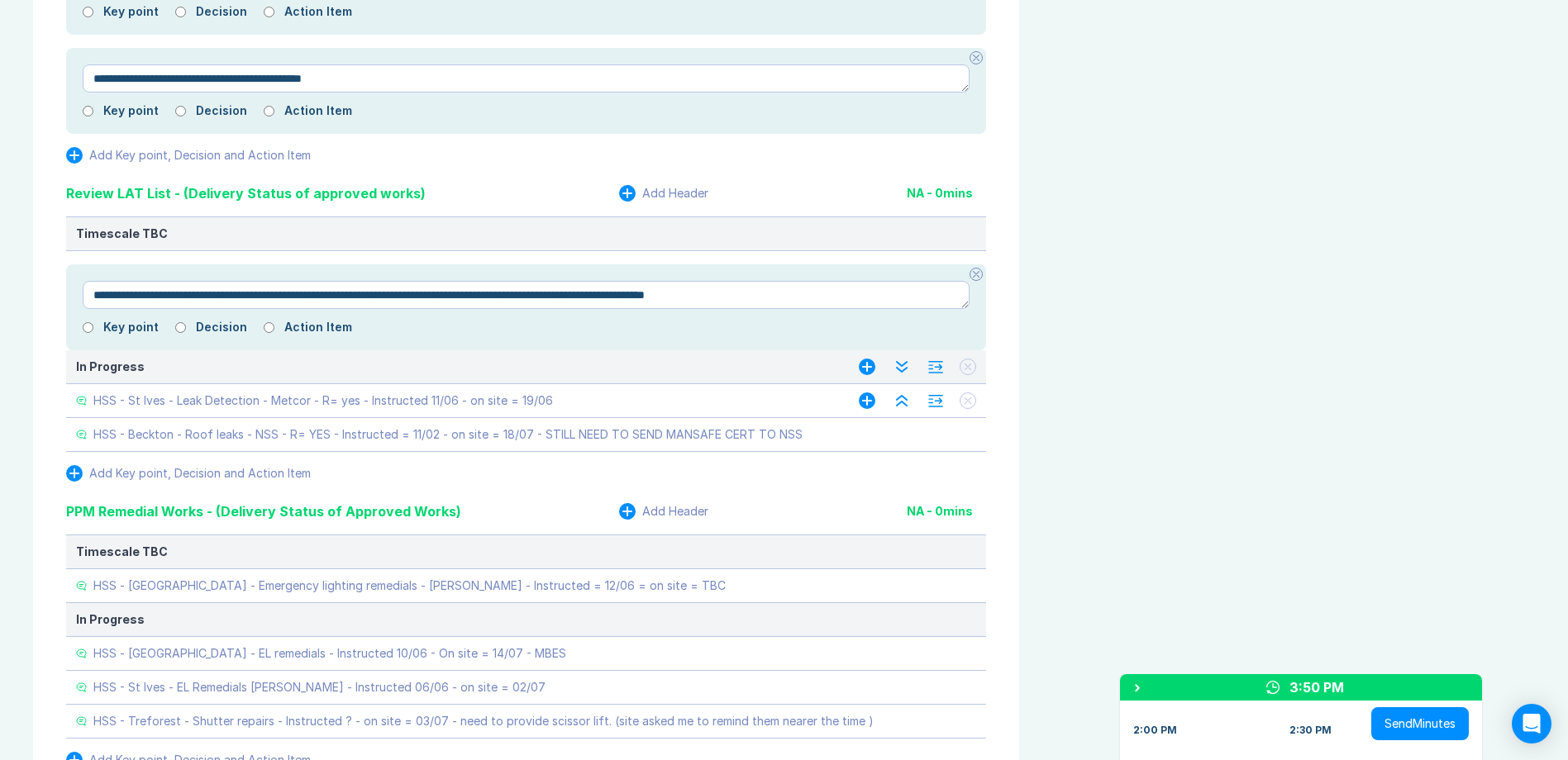 click on "HSS - St Ives - Leak Detection -  Metcor -  R= yes -  Instructed 11/06  -  on site = 19/06" at bounding box center (323, 401) 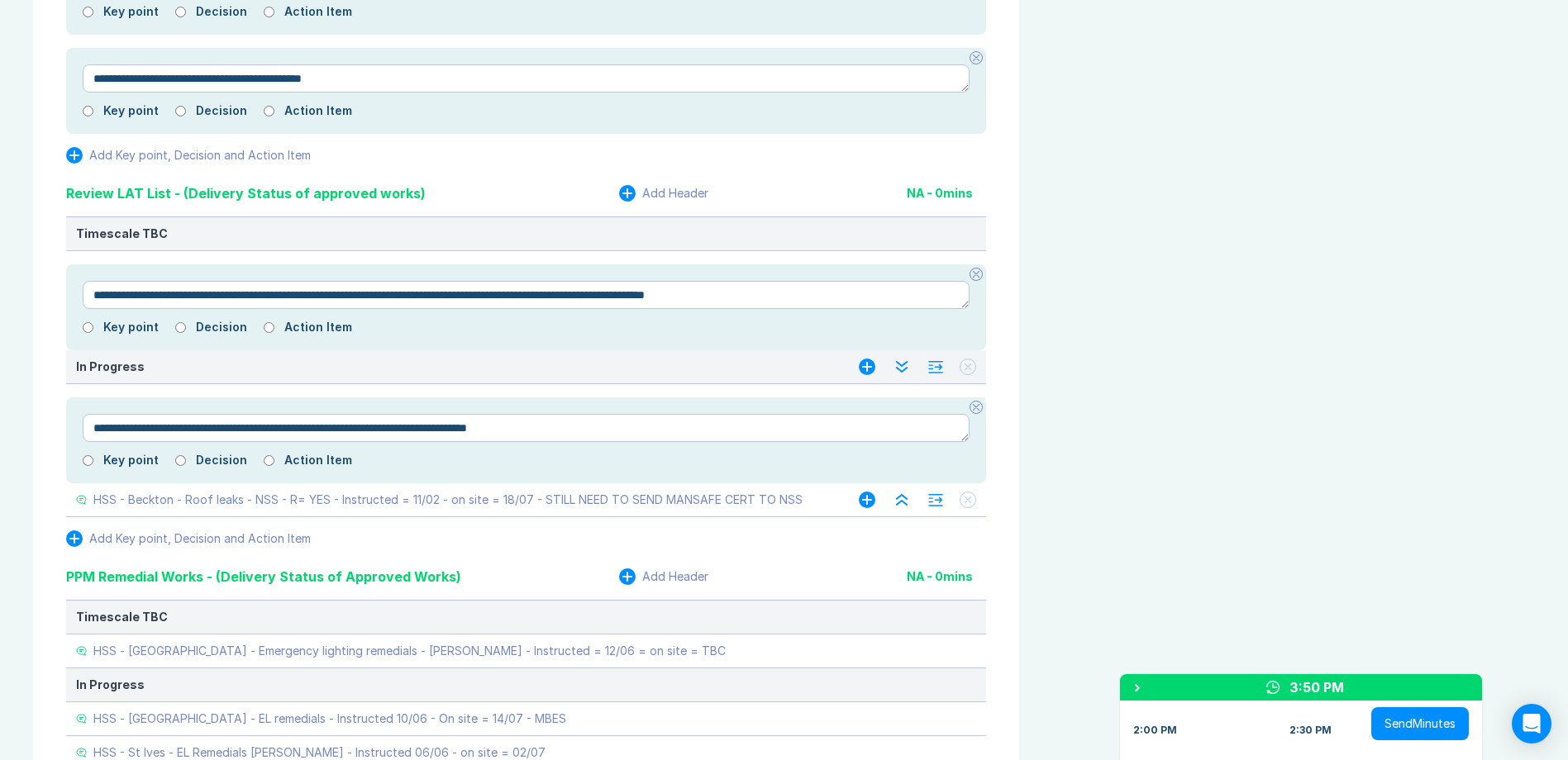 click on "HSS - Beckton - Roof leaks - NSS -  R= YES -  Instructed  = 11/02   -   on site  =  18/07  -  STILL NEED TO SEND MANSAFE CERT TO NSS" at bounding box center [448, 500] 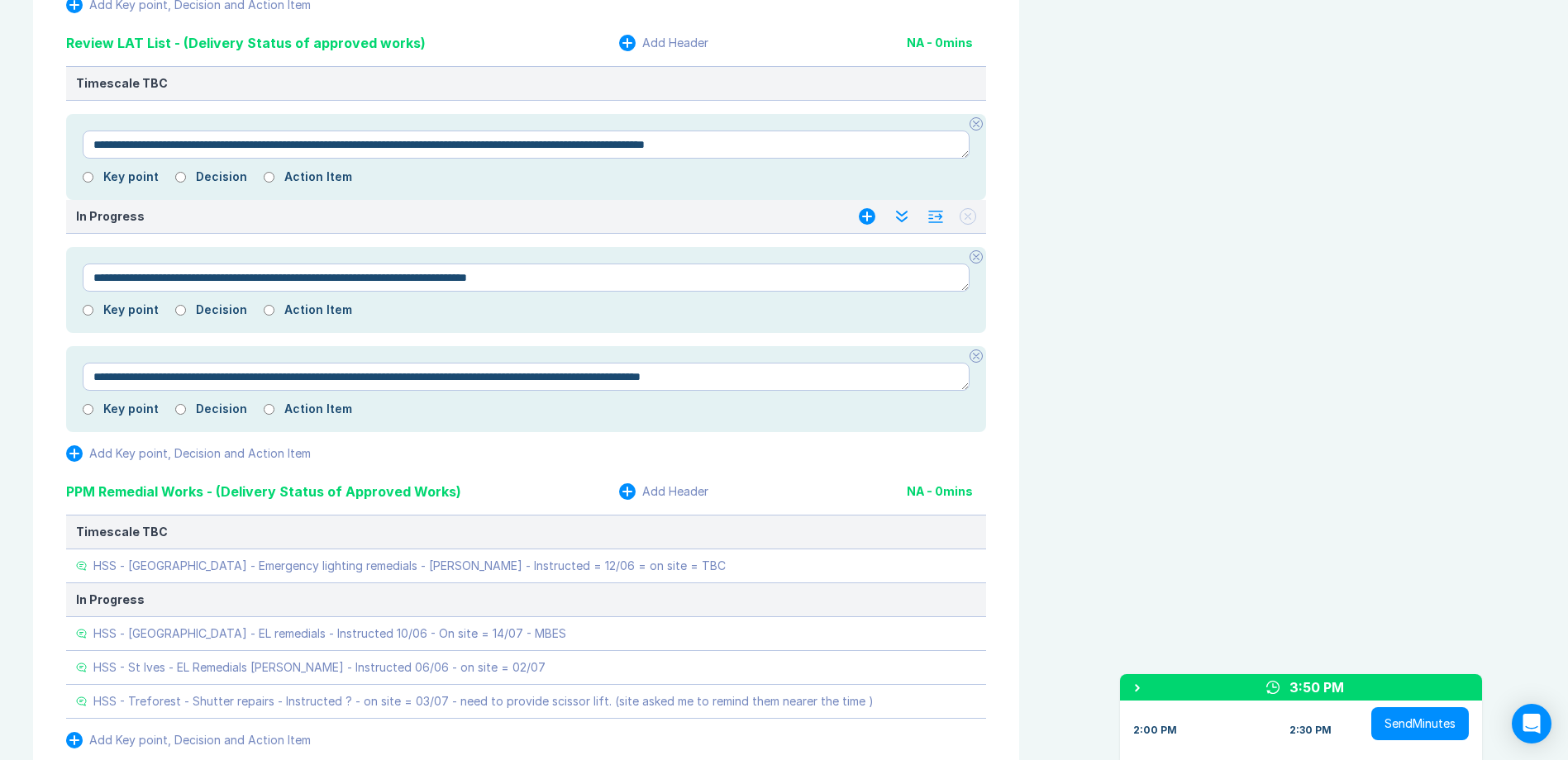 scroll, scrollTop: 3552, scrollLeft: 0, axis: vertical 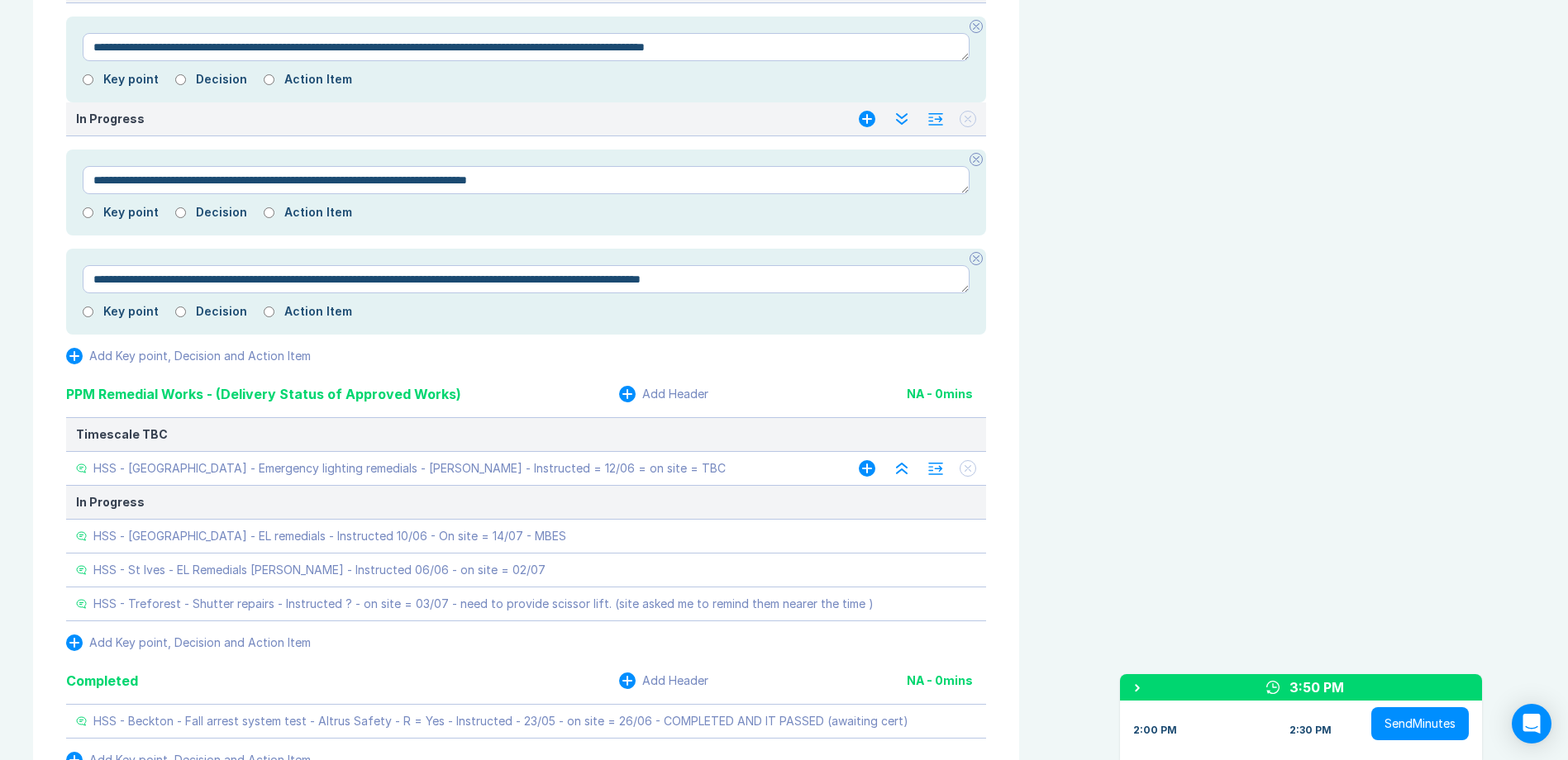 click on "HSS - [GEOGRAPHIC_DATA] - Emergency lighting remedials  - [PERSON_NAME] -  Instructed  =  12/06   =  on site = TBC" at bounding box center [409, 468] 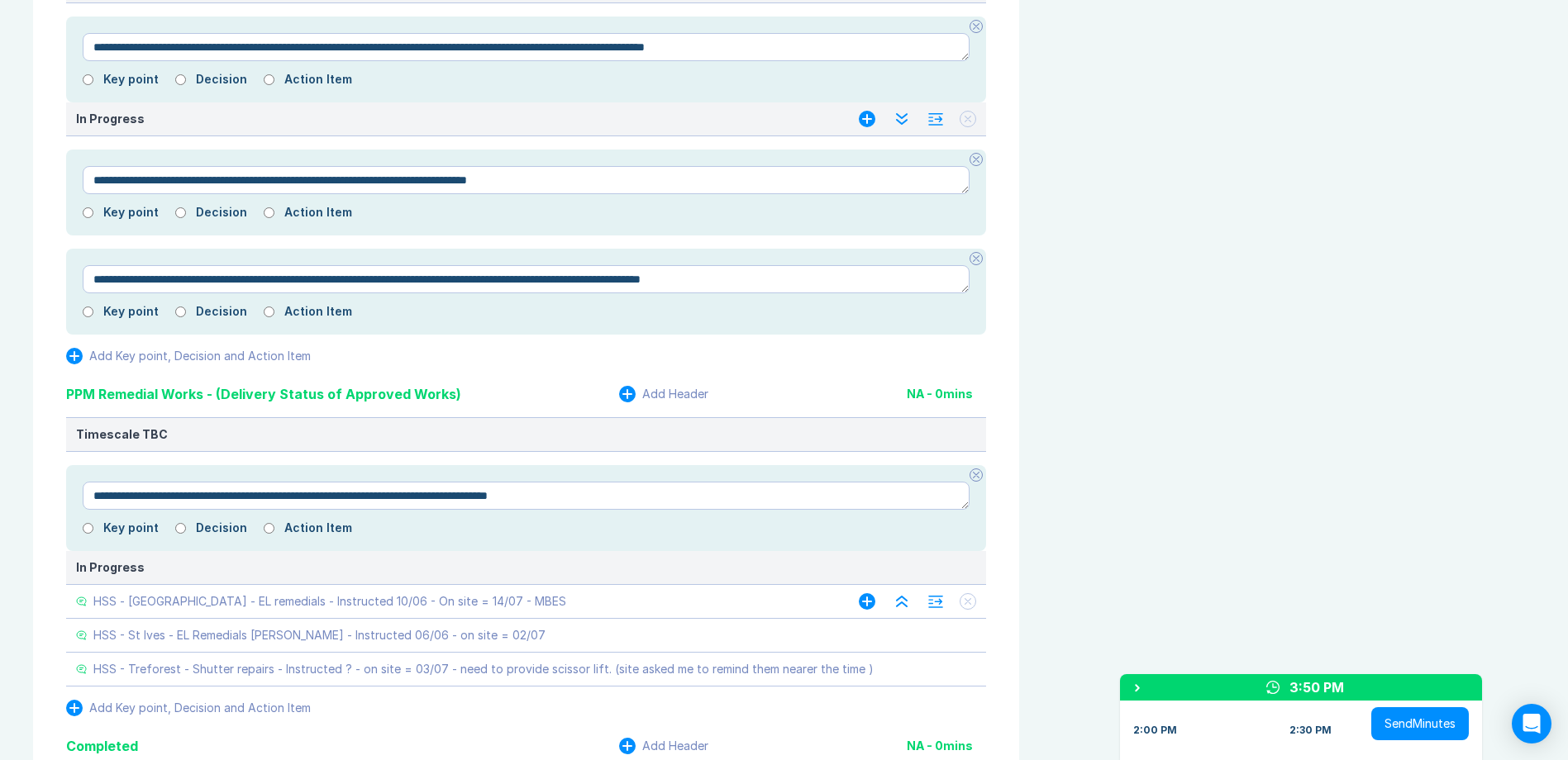 click on "HSS - [GEOGRAPHIC_DATA] - EL remedials - Instructed 10/06   -  On site  =  14/07  - MBES" at bounding box center (450, 601) 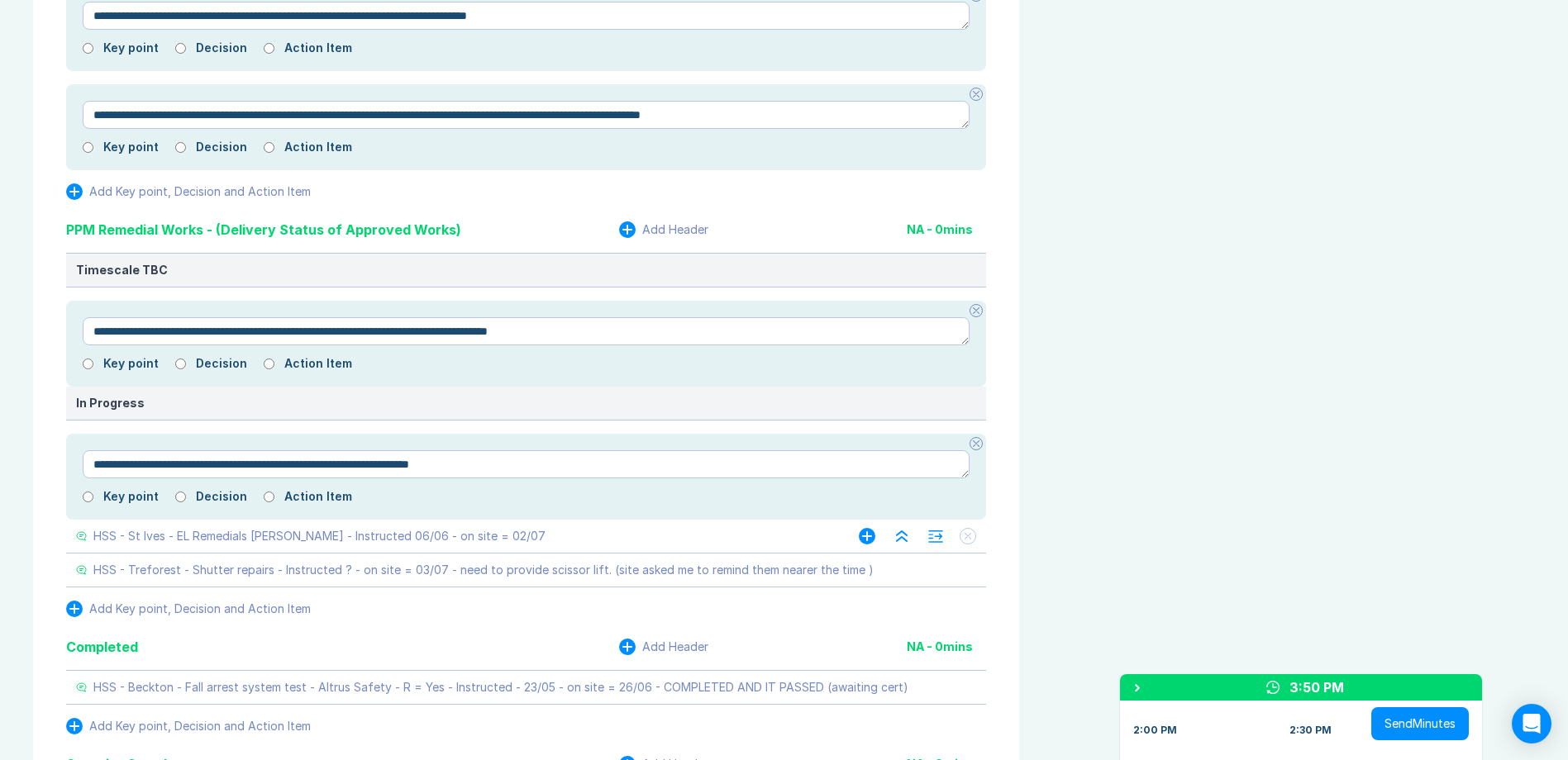 scroll, scrollTop: 3717, scrollLeft: 0, axis: vertical 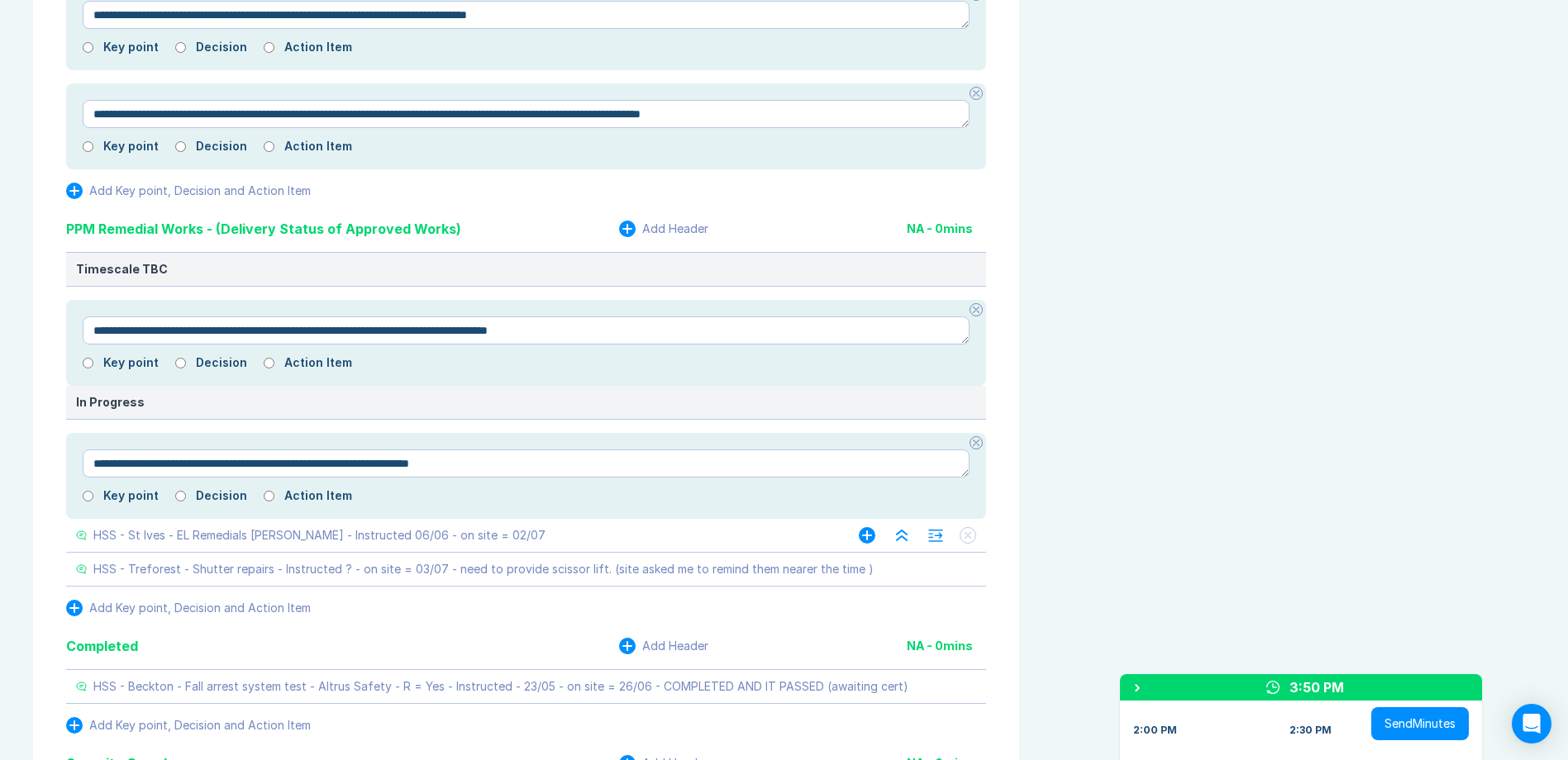 click on "HSS - St Ives - EL Remedials  [PERSON_NAME] - Instructed 06/06  - on site = 02/07" at bounding box center (450, 535) 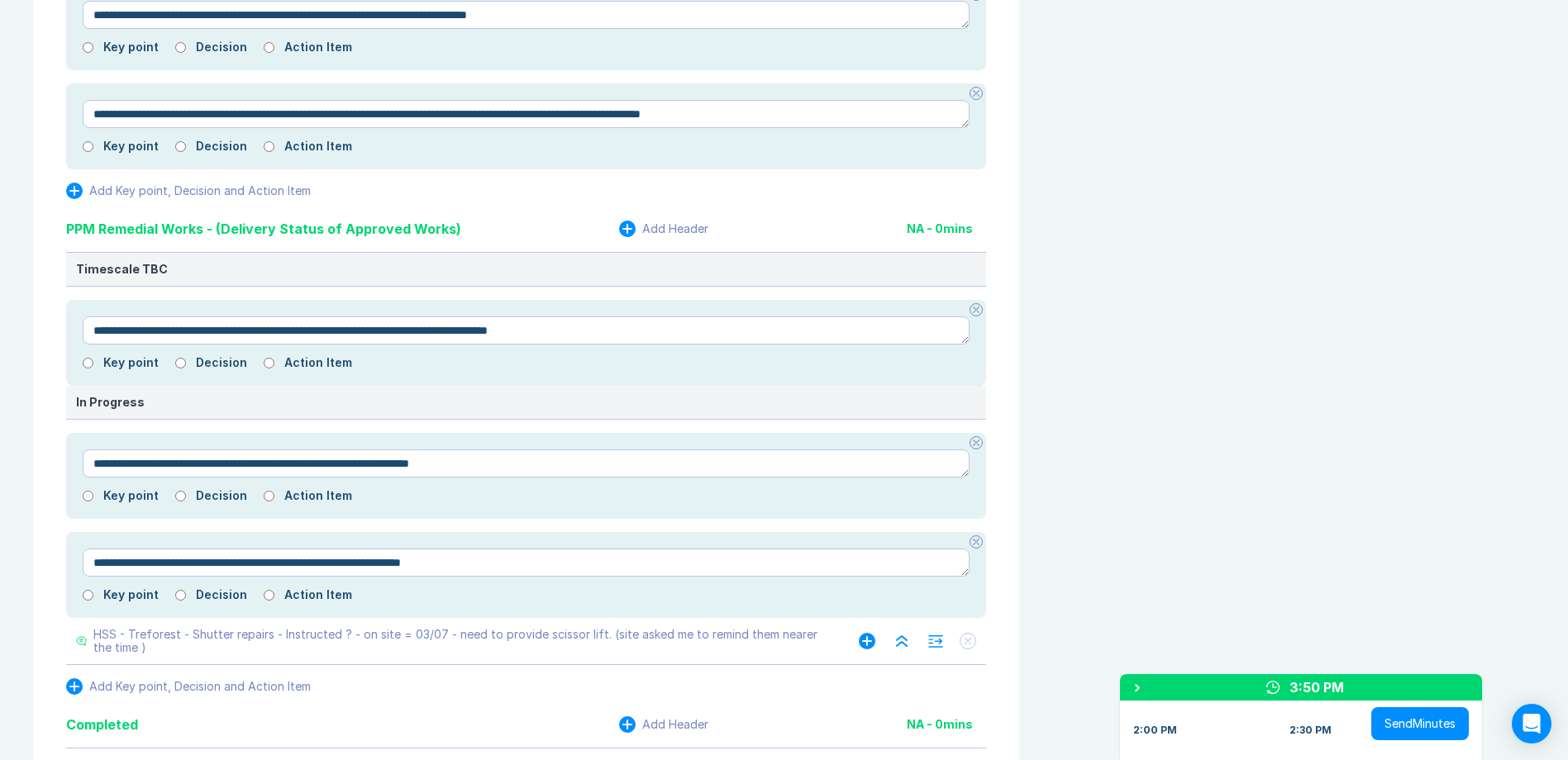 click on "HSS - Treforest - Shutter repairs -  Instructed ? -   on site  = 03/07 - need to provide scissor lift.   (site asked me to remind them nearer the time )" at bounding box center [460, 641] 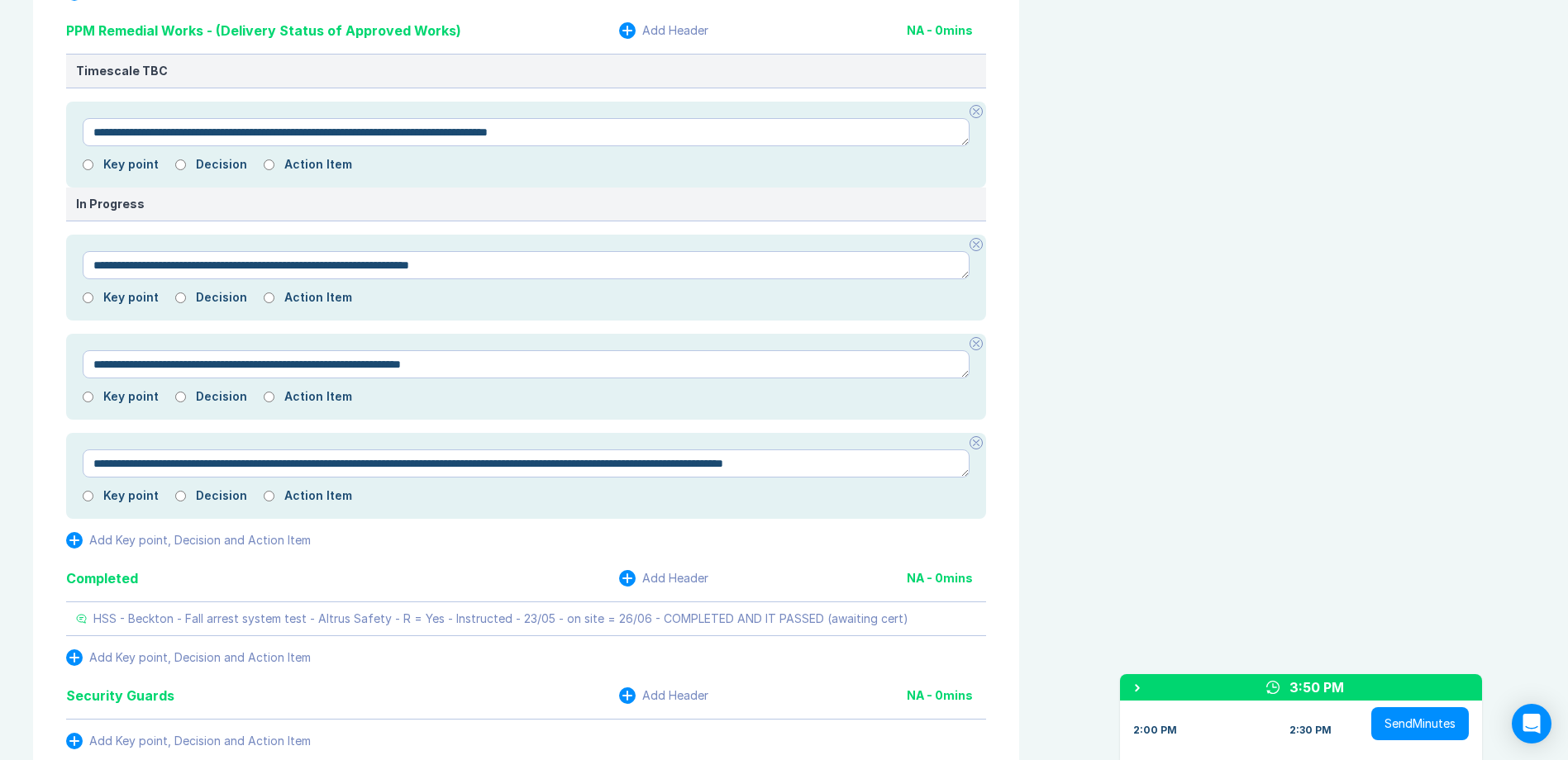 scroll, scrollTop: 4048, scrollLeft: 0, axis: vertical 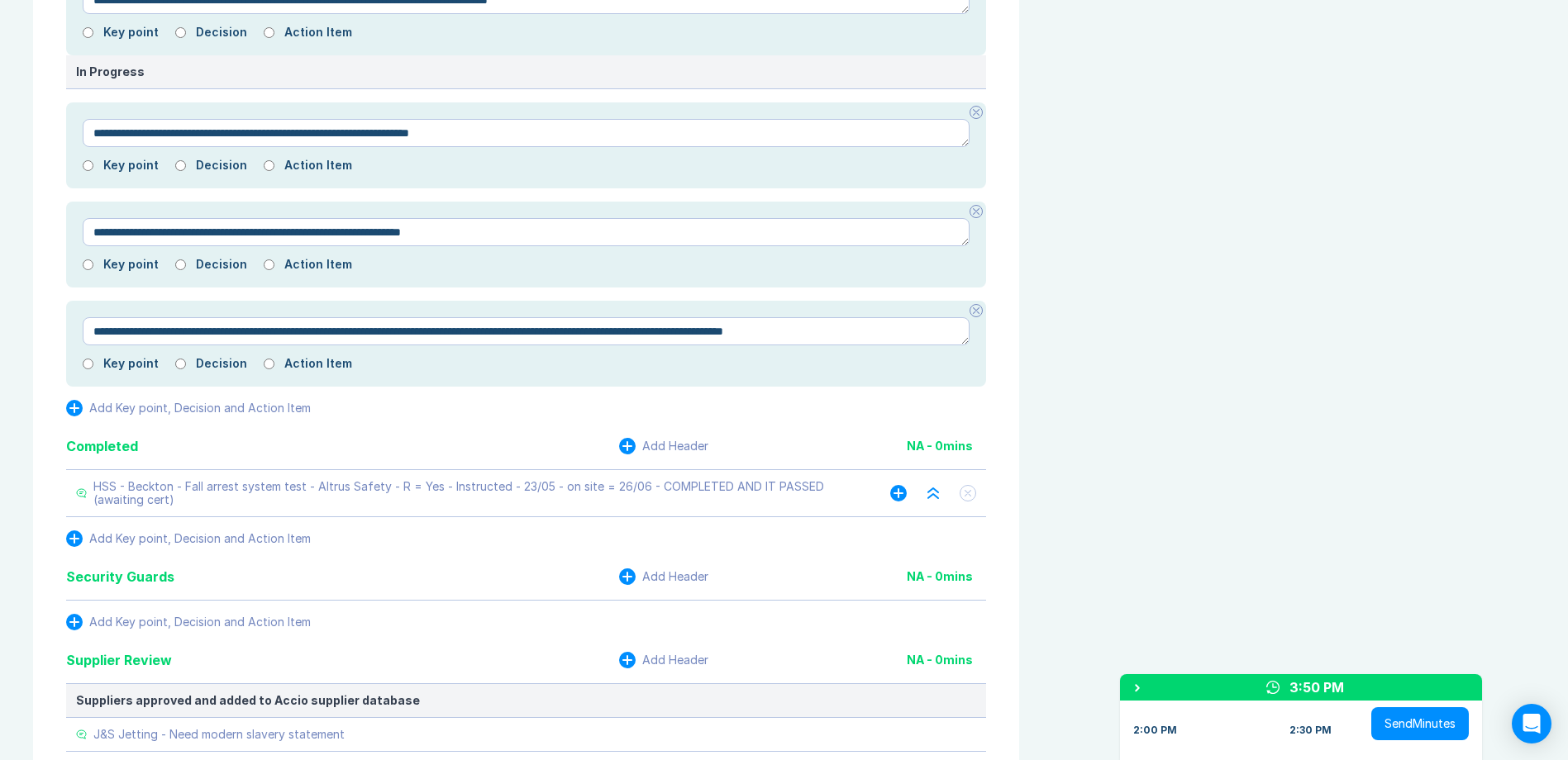click on "HSS - Beckton - Fall arrest system test  - Altrus Safety - R = Yes -  Instructed - 23/05  -  on site  =  26/06  -  COMPLETED AND IT PASSED (awaiting cert)" at bounding box center [475, 493] 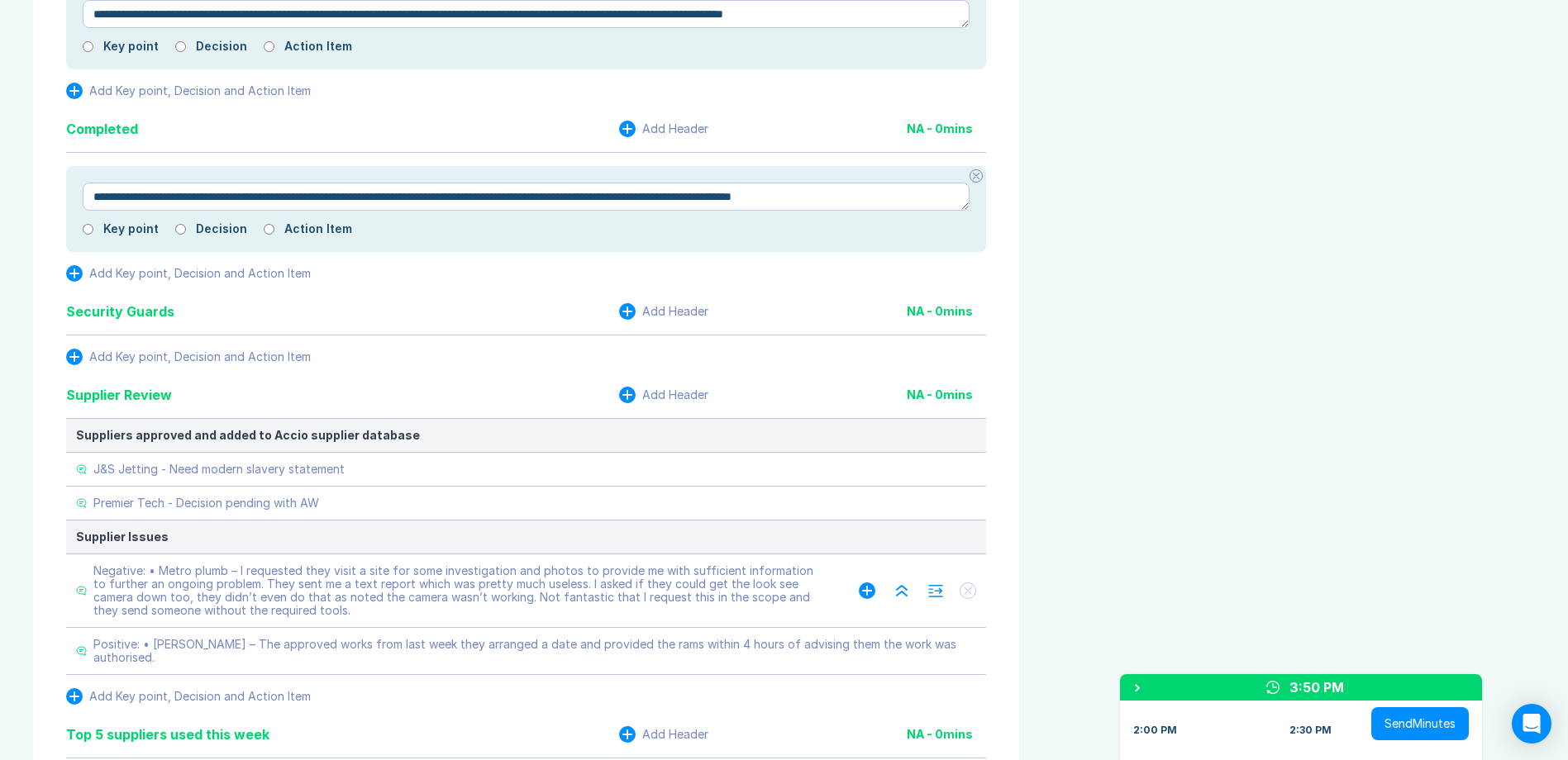scroll, scrollTop: 4461, scrollLeft: 0, axis: vertical 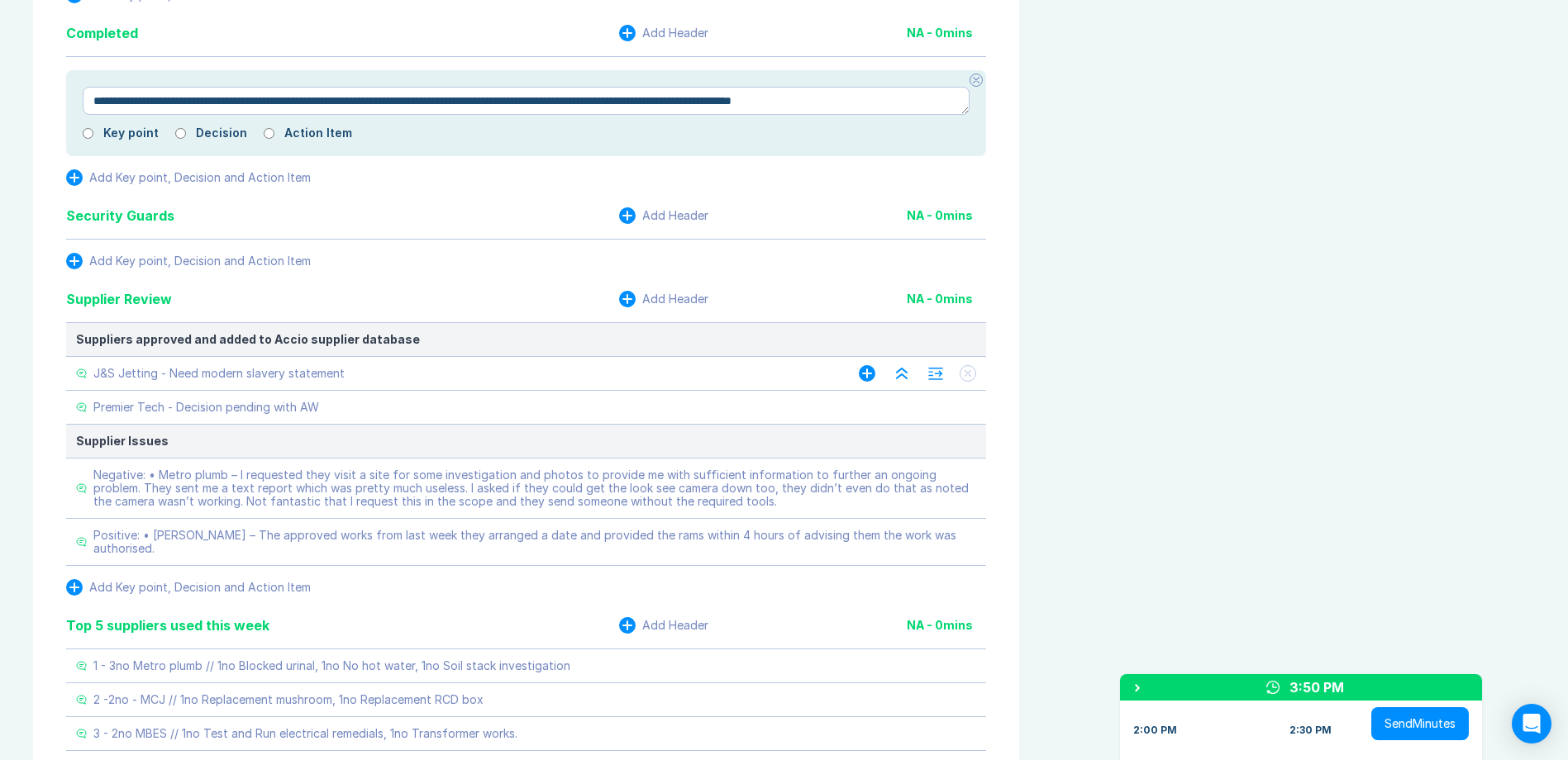 click on "J&S Jetting - Need modern slavery statement" at bounding box center (450, 373) 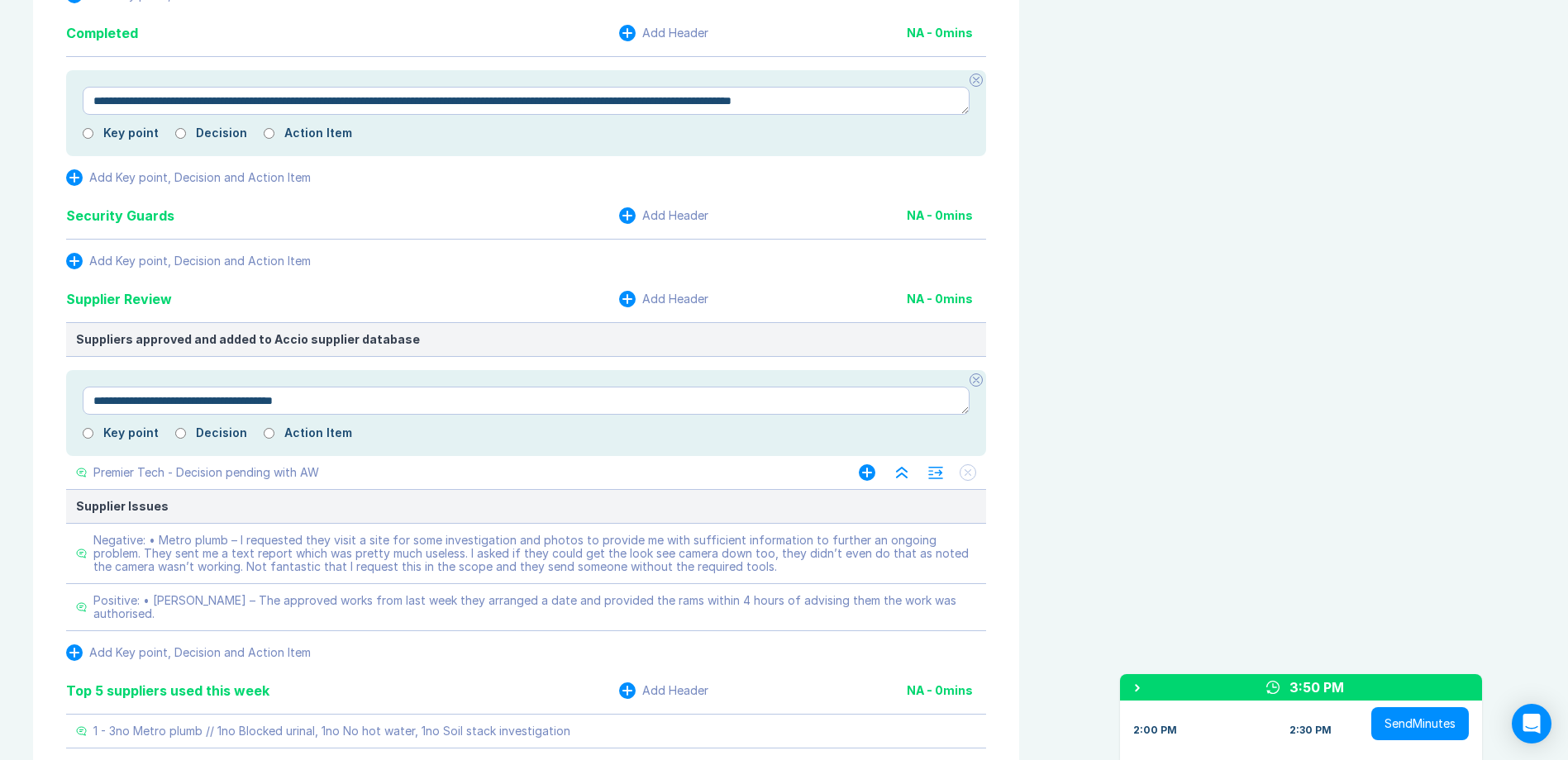 click on "Premier Tech - Decision pending with AW" at bounding box center (450, 473) 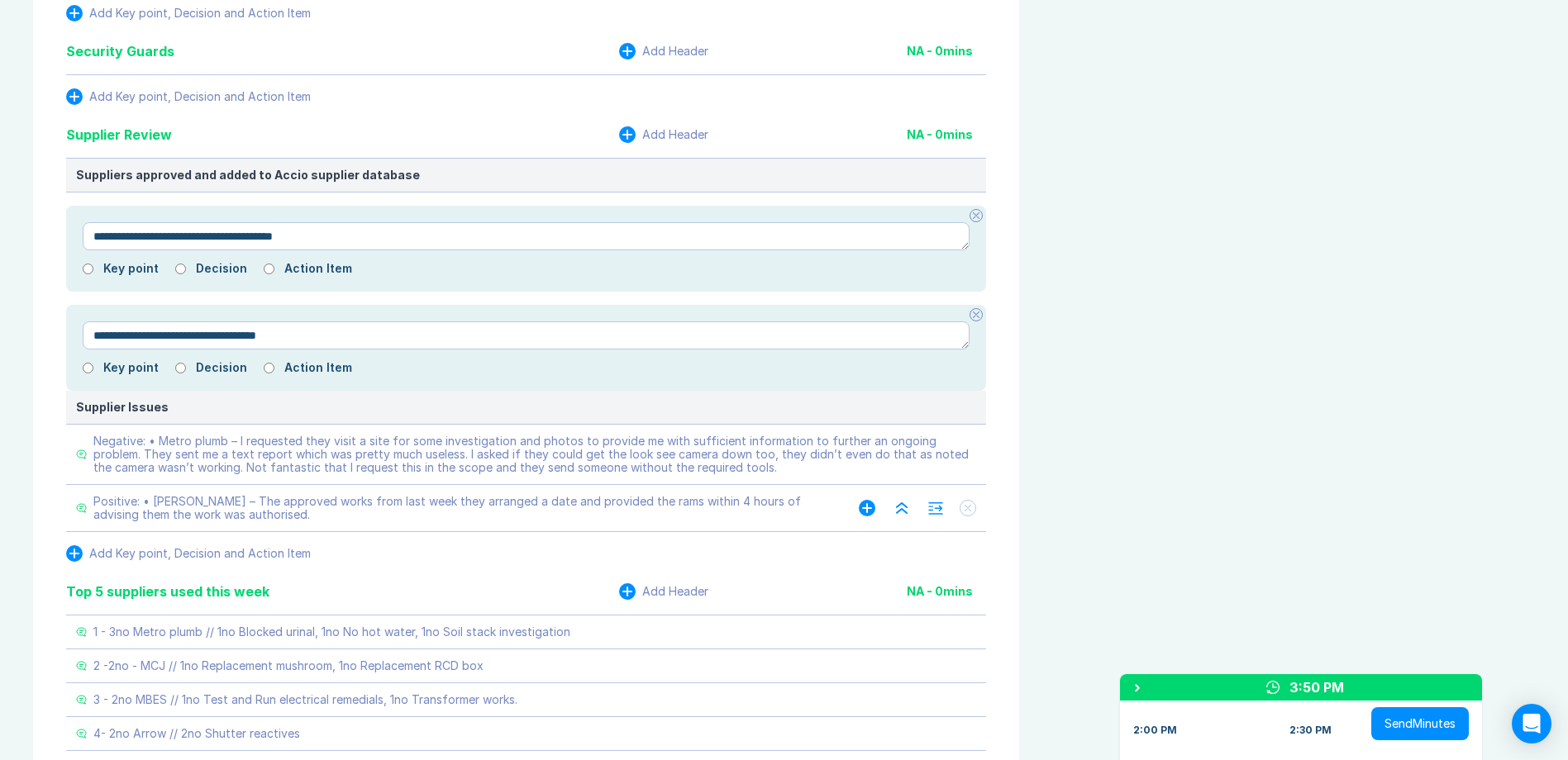 scroll, scrollTop: 4626, scrollLeft: 0, axis: vertical 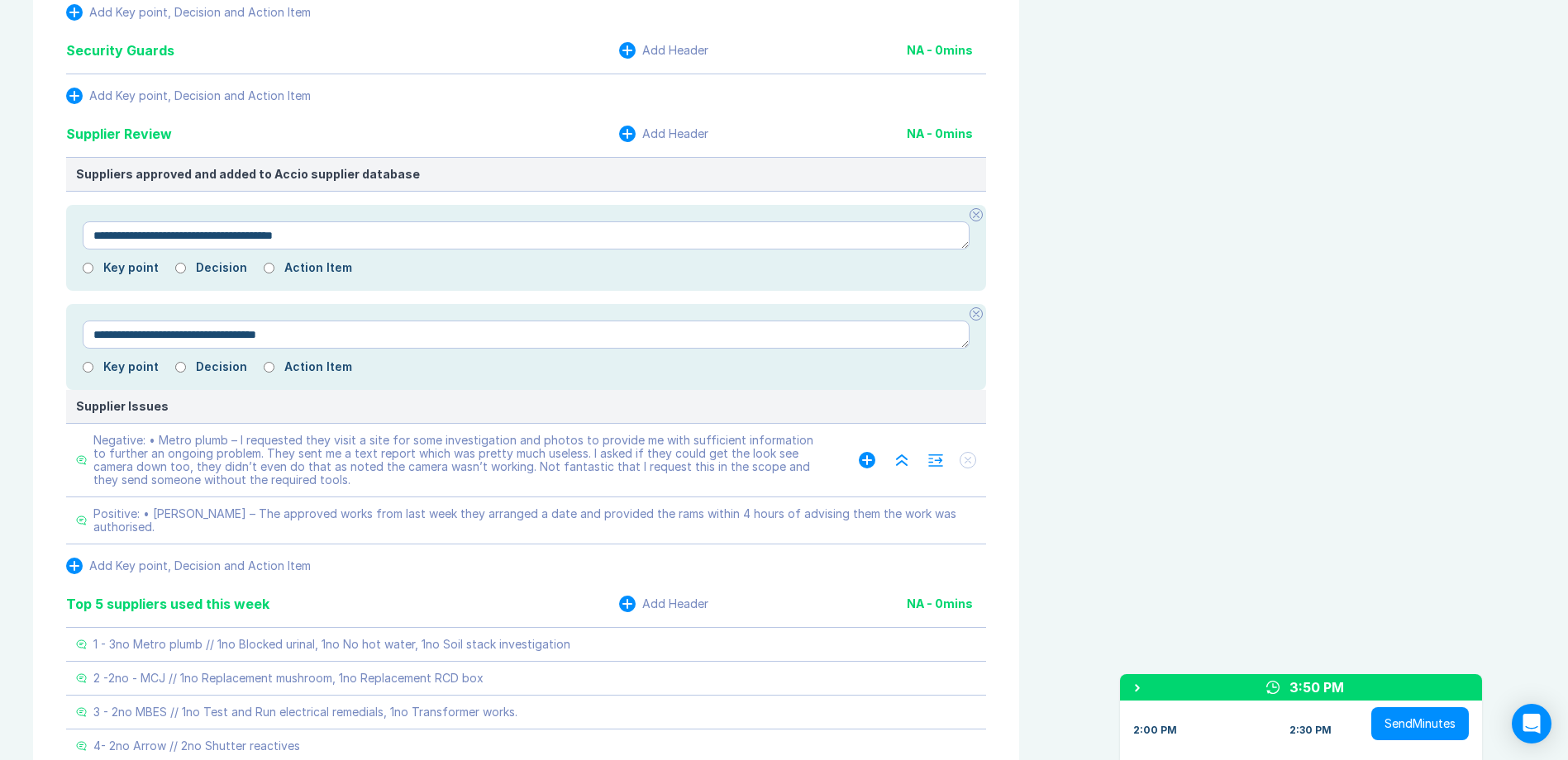 click on "Negative:
•	Metro plumb – I requested they visit a site for some investigation and photos to provide me with sufficient information to further an ongoing problem. They sent me a text report which was pretty much useless. I asked if they could get the look see camera down too, they didn’t even do that as noted the camera wasn’t working. Not fantastic that I request this in the scope and they send someone without the required tools." at bounding box center [460, 460] 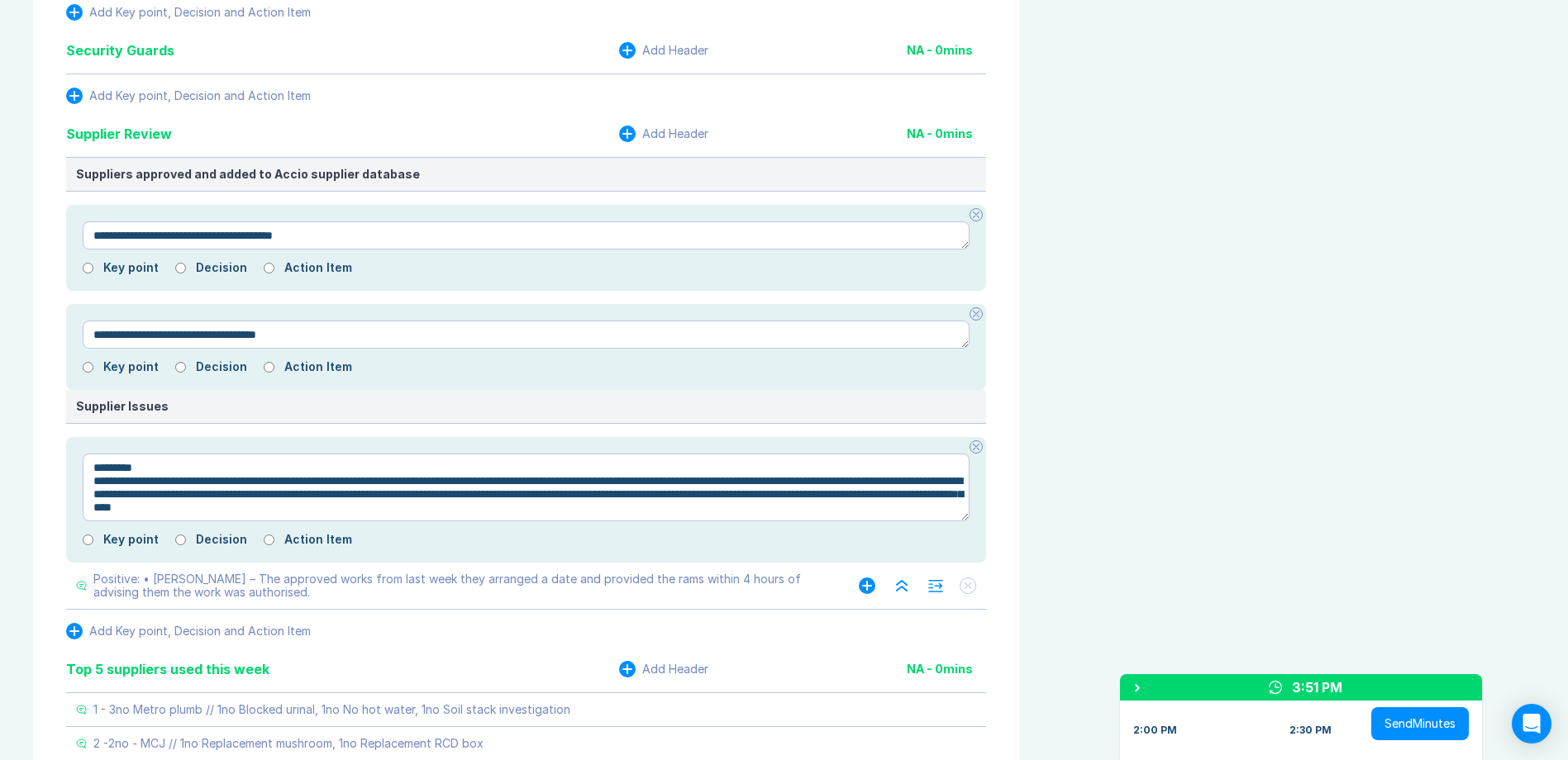 click on "Positive:
• Bens Gutters – The approved works from last week they arranged a date and provided the rams within 4 hours of advising them the work was authorised." at bounding box center [460, 586] 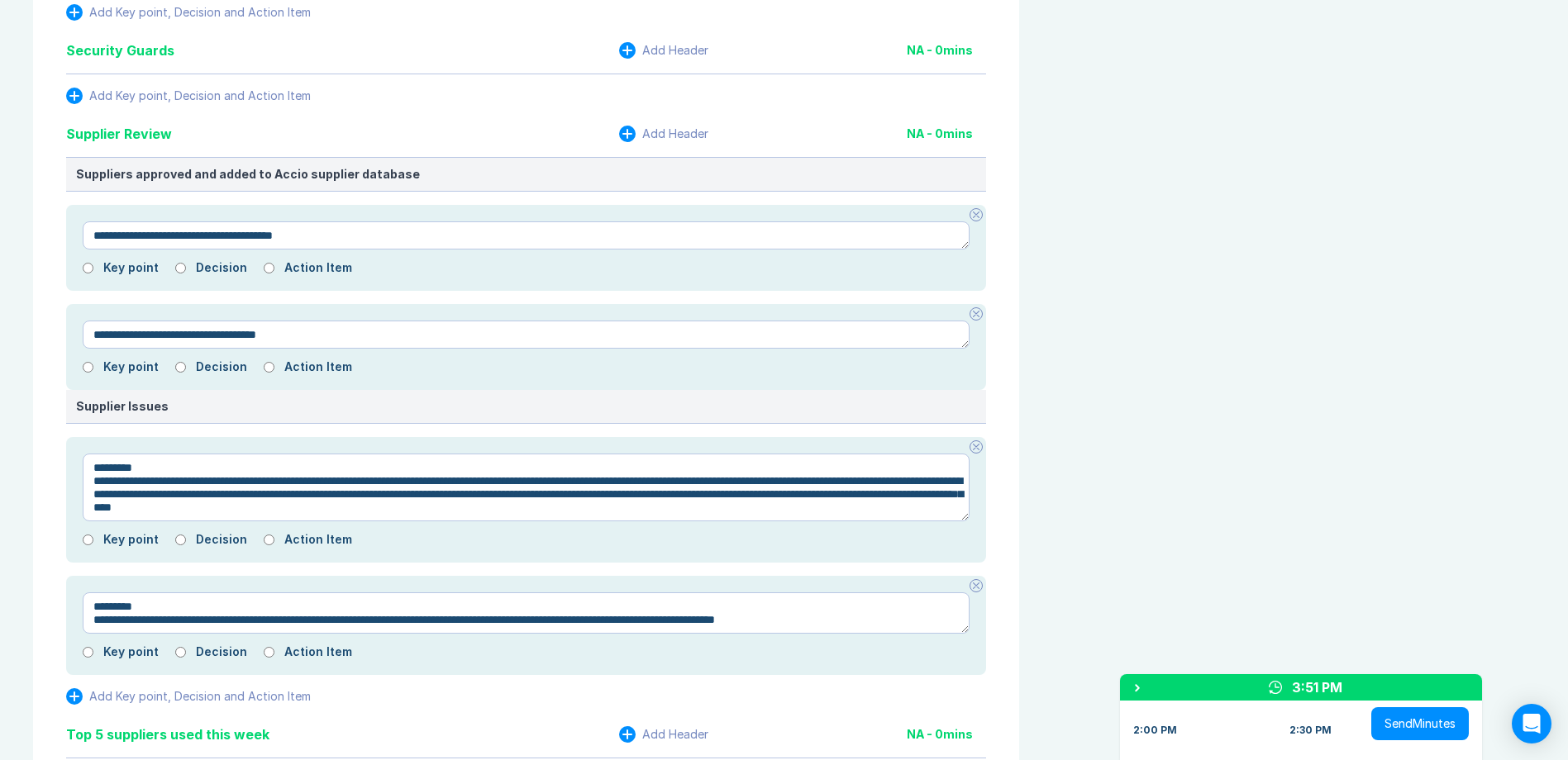 scroll, scrollTop: 4957, scrollLeft: 0, axis: vertical 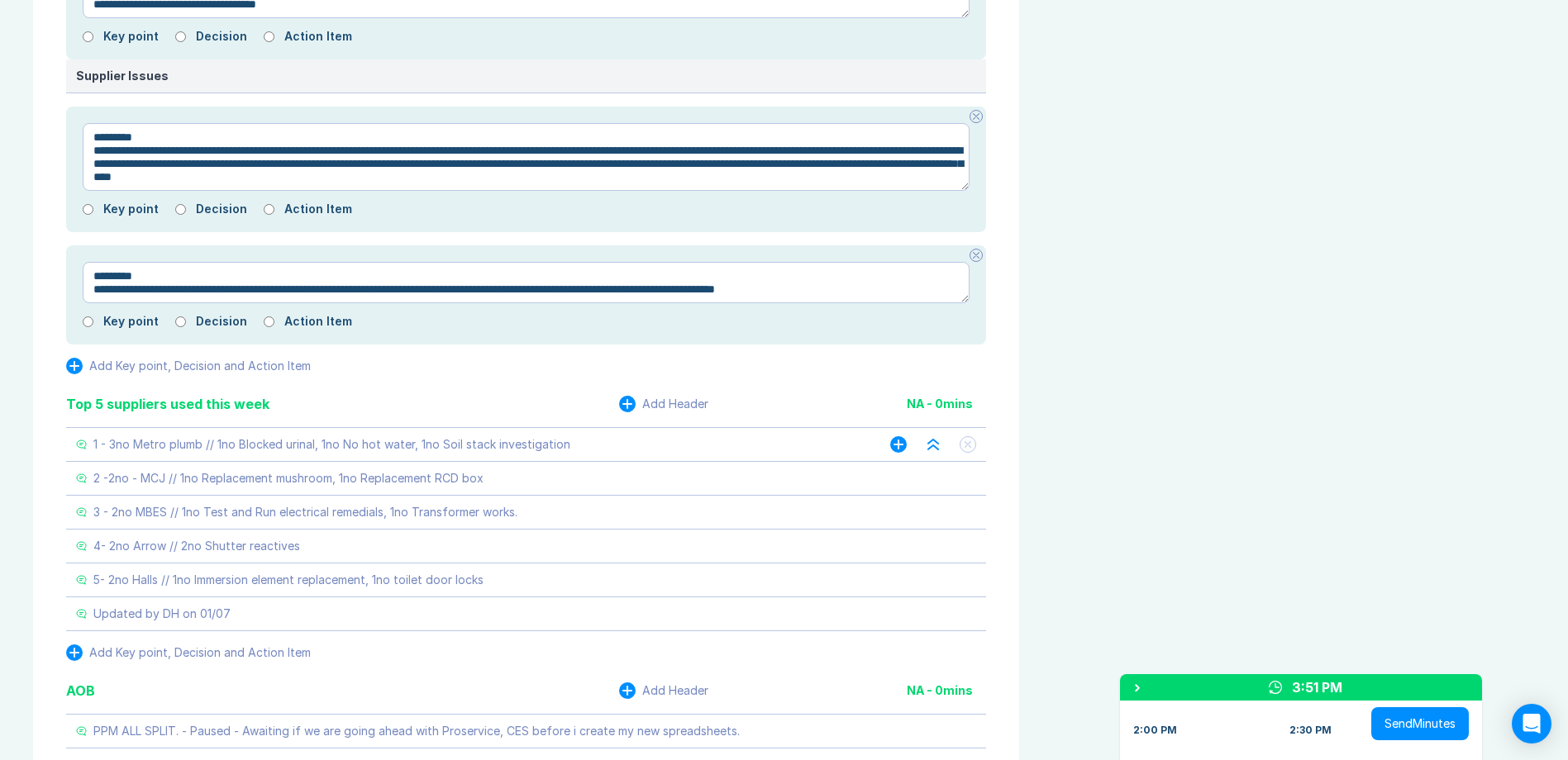click on "1 - 3no  Metro plumb //  1no Blocked urinal, 1no No hot water, 1no Soil stack investigation" at bounding box center (466, 444) 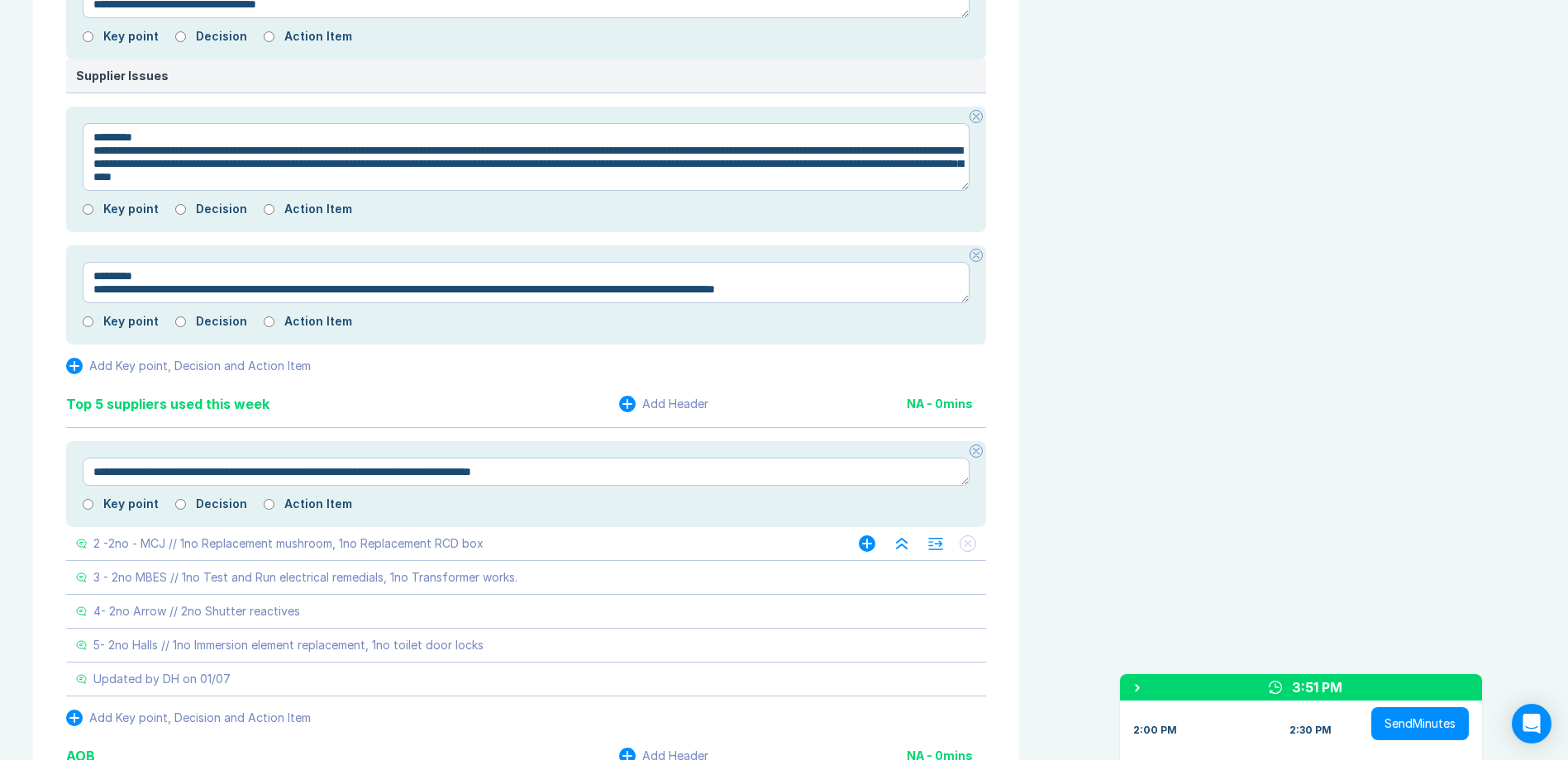 click on "2 -2no -  MCJ // 1no Replacement mushroom,   1no Replacement RCD box" at bounding box center (288, 544) 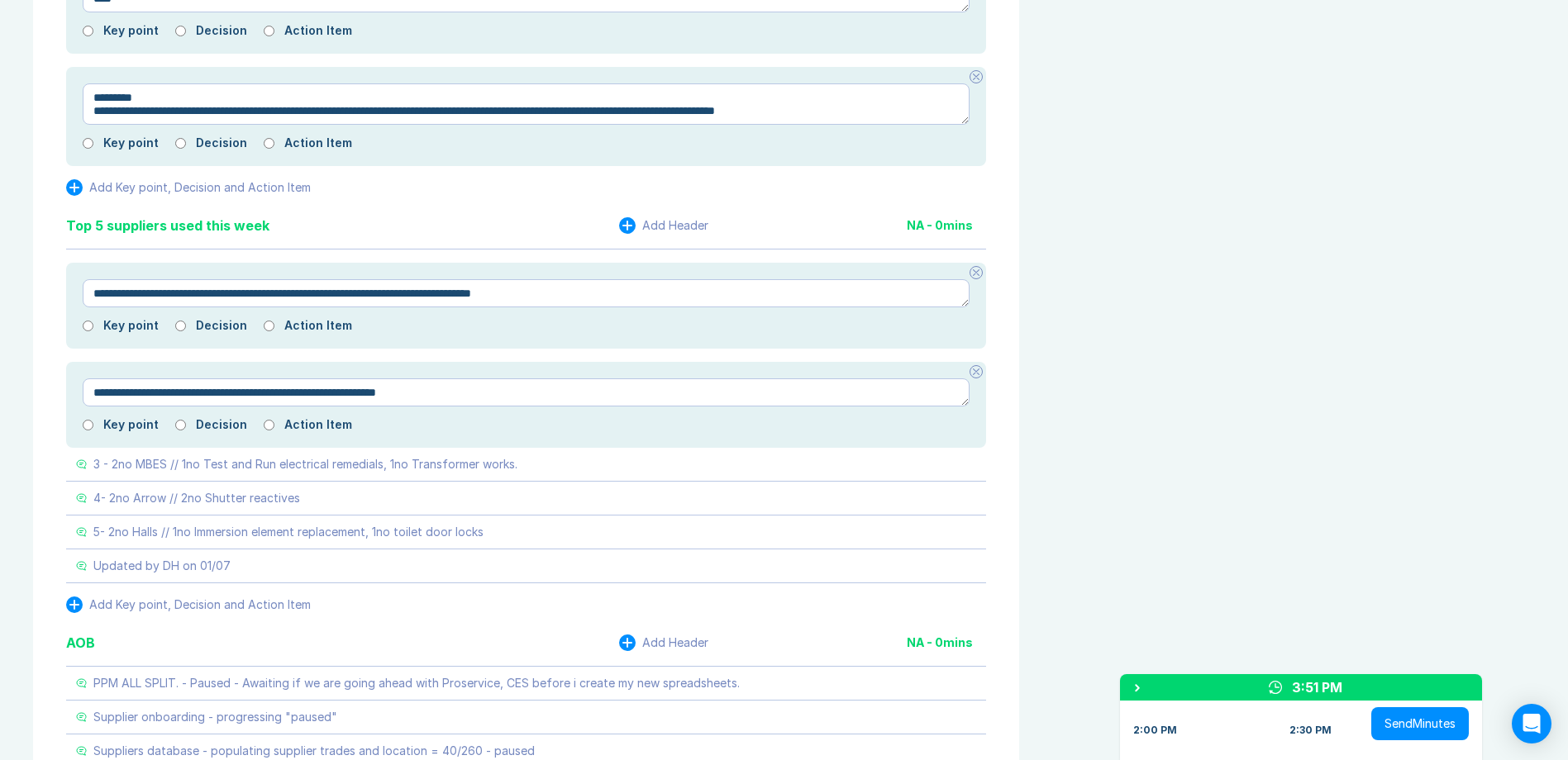 scroll, scrollTop: 5204, scrollLeft: 0, axis: vertical 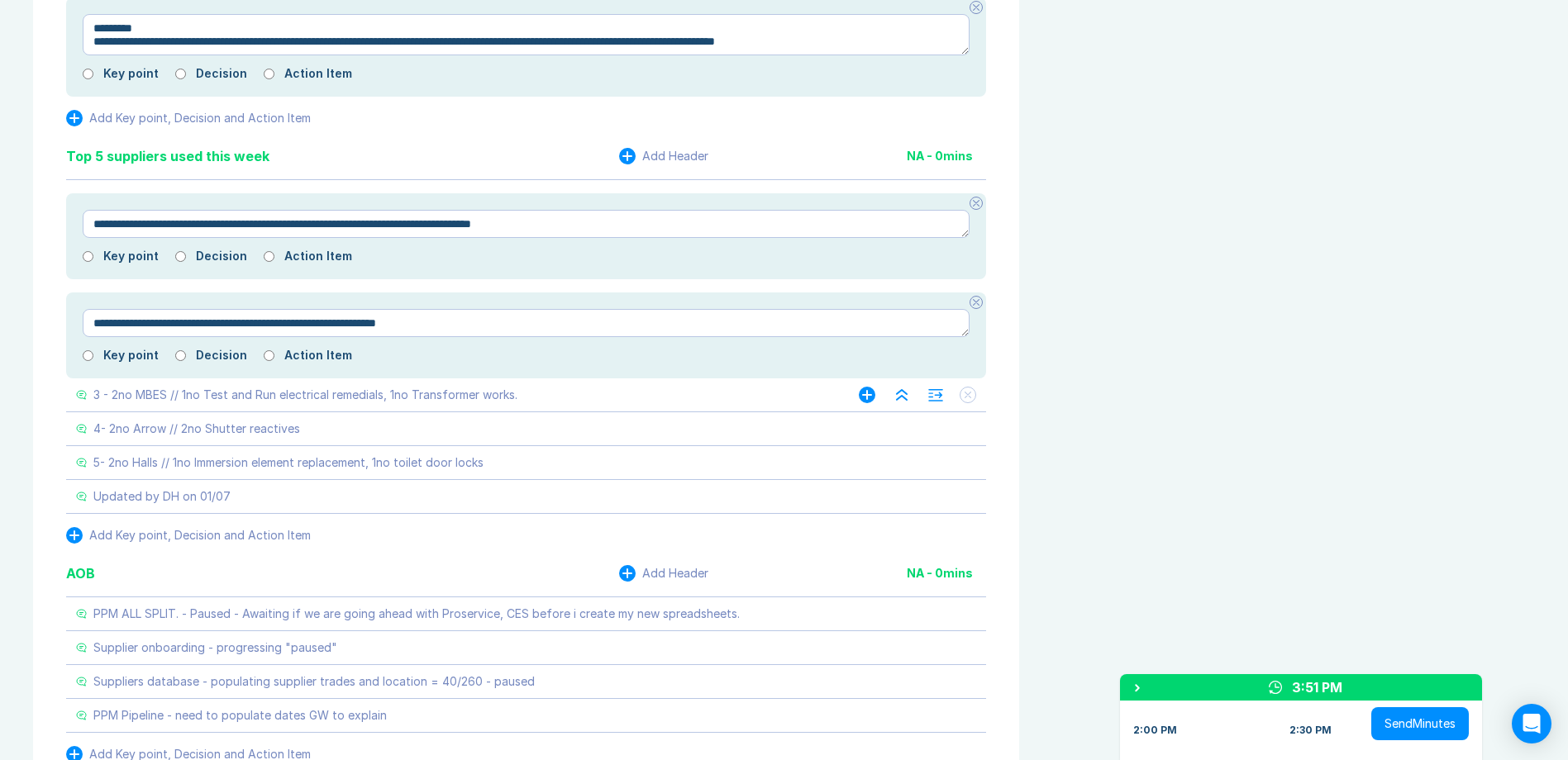 click on "3 - 2no MBES //   1no Test and Run electrical remedials,  1no Transformer works." at bounding box center (305, 395) 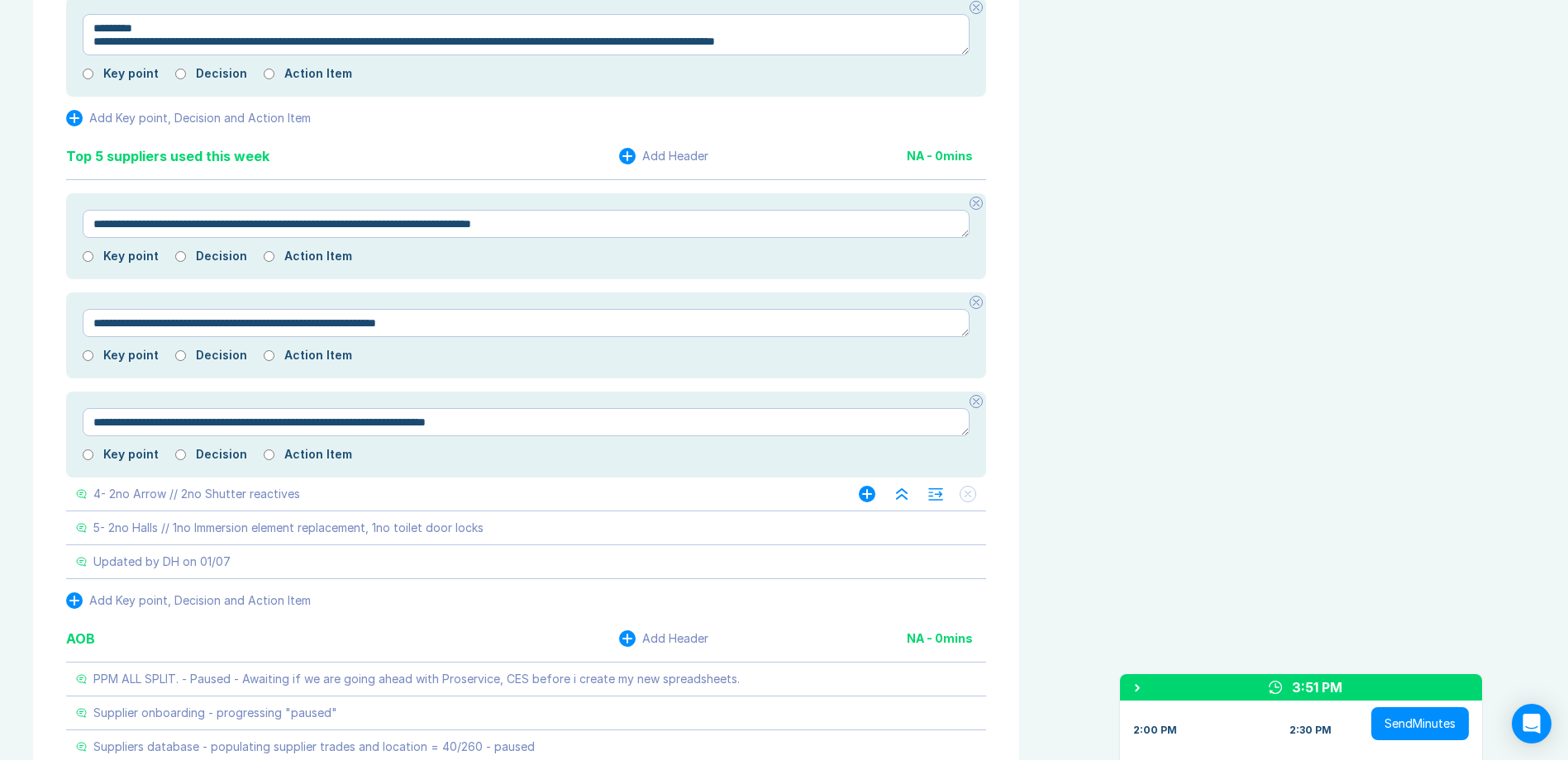 click on "4- 2no Arrow // 2no Shutter reactives" at bounding box center [450, 494] 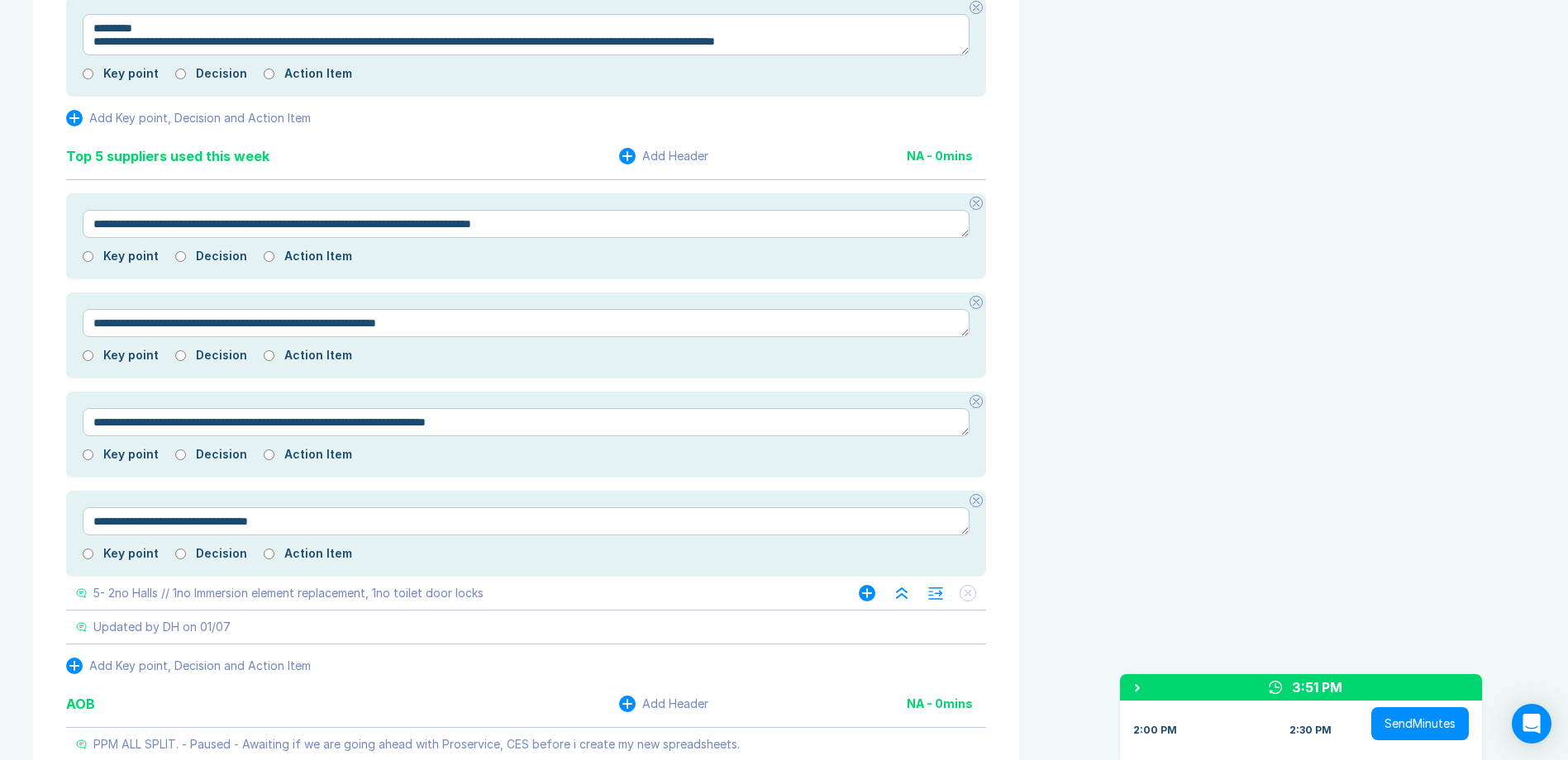 click on "5- 2no Halls // 1no Immersion element replacement,    1no  toilet door locks" at bounding box center [288, 593] 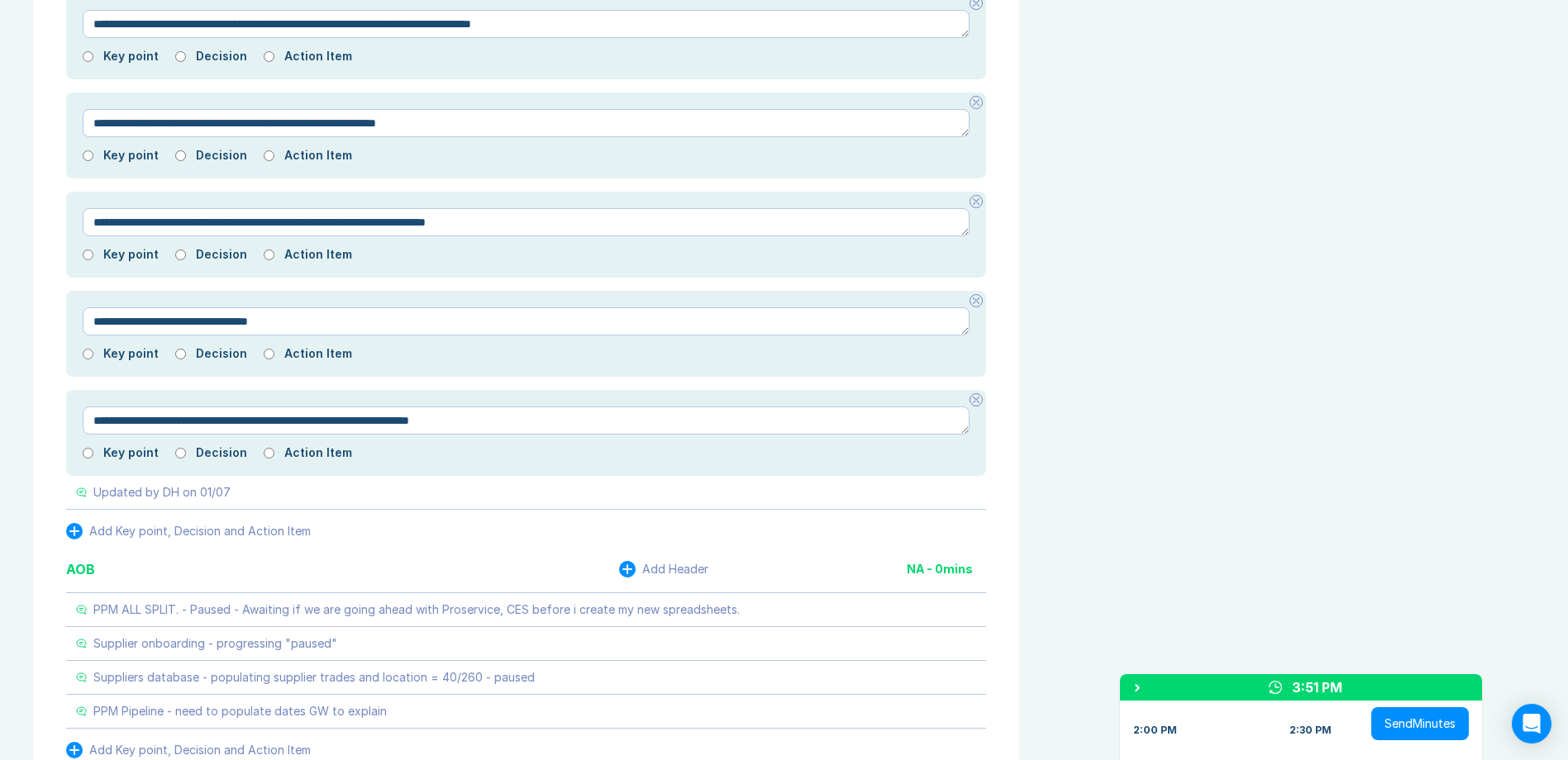 scroll, scrollTop: 5452, scrollLeft: 0, axis: vertical 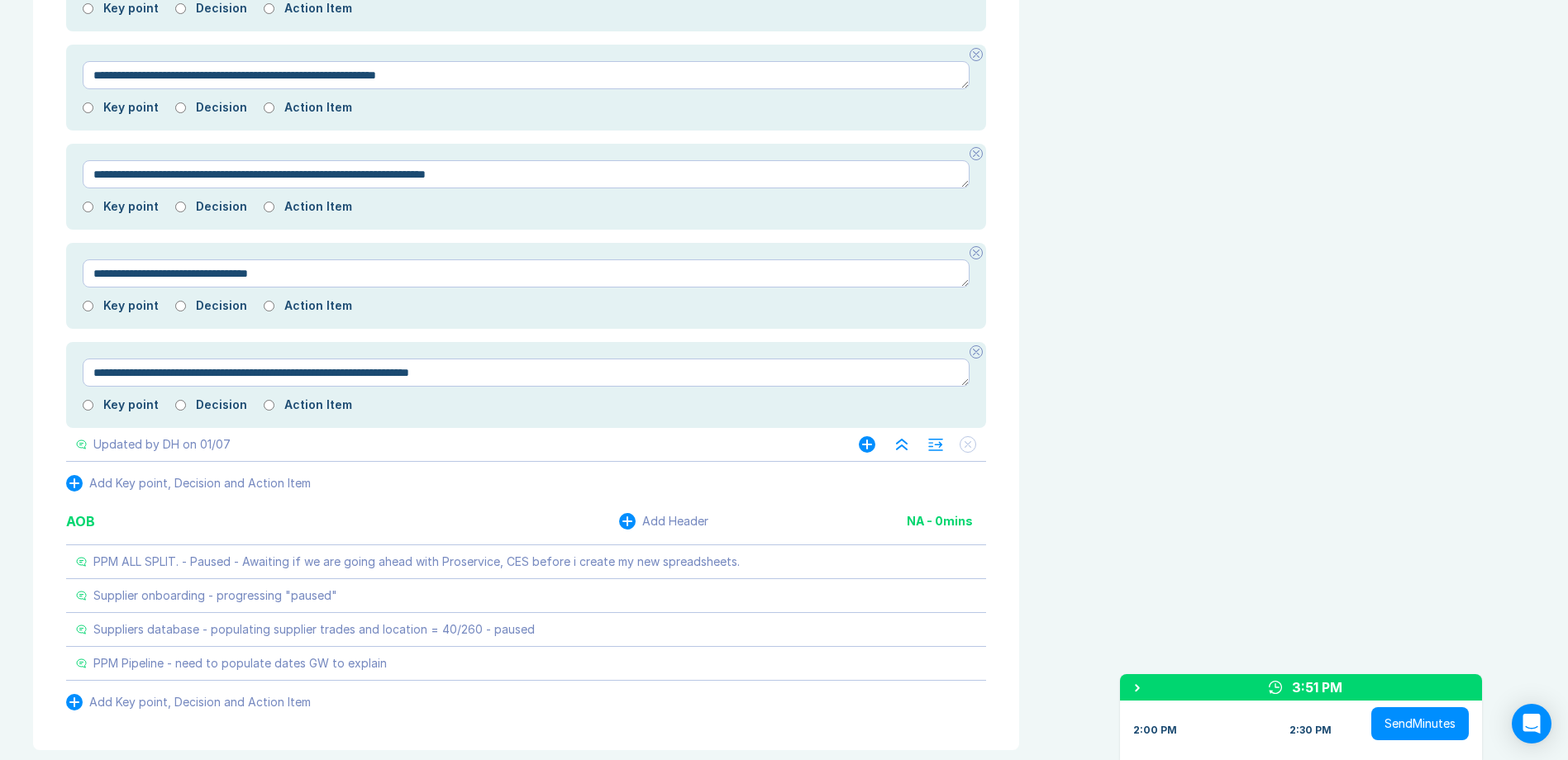 click on "Updated by DH on  01/07" at bounding box center (450, 444) 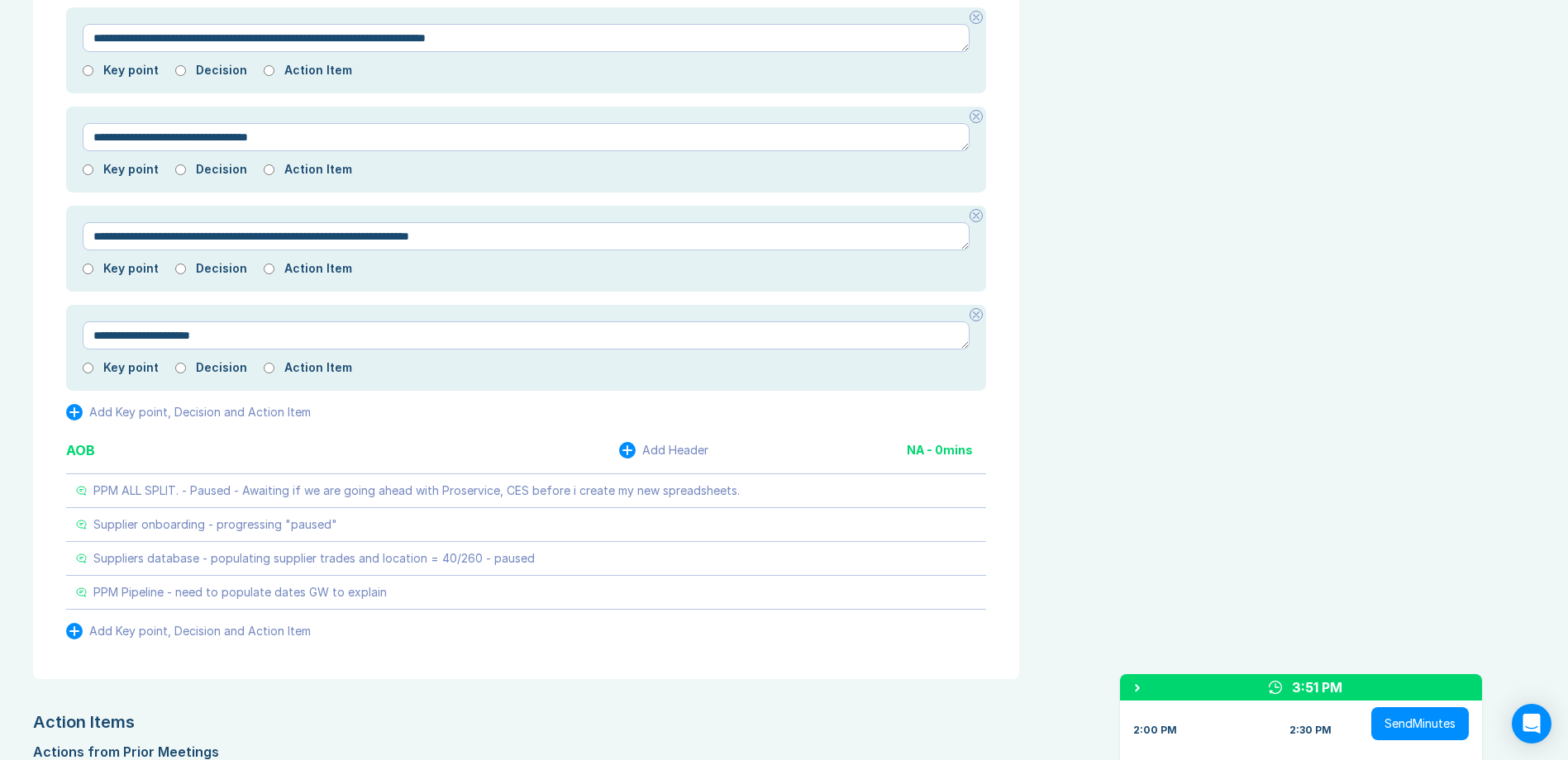 scroll, scrollTop: 5617, scrollLeft: 0, axis: vertical 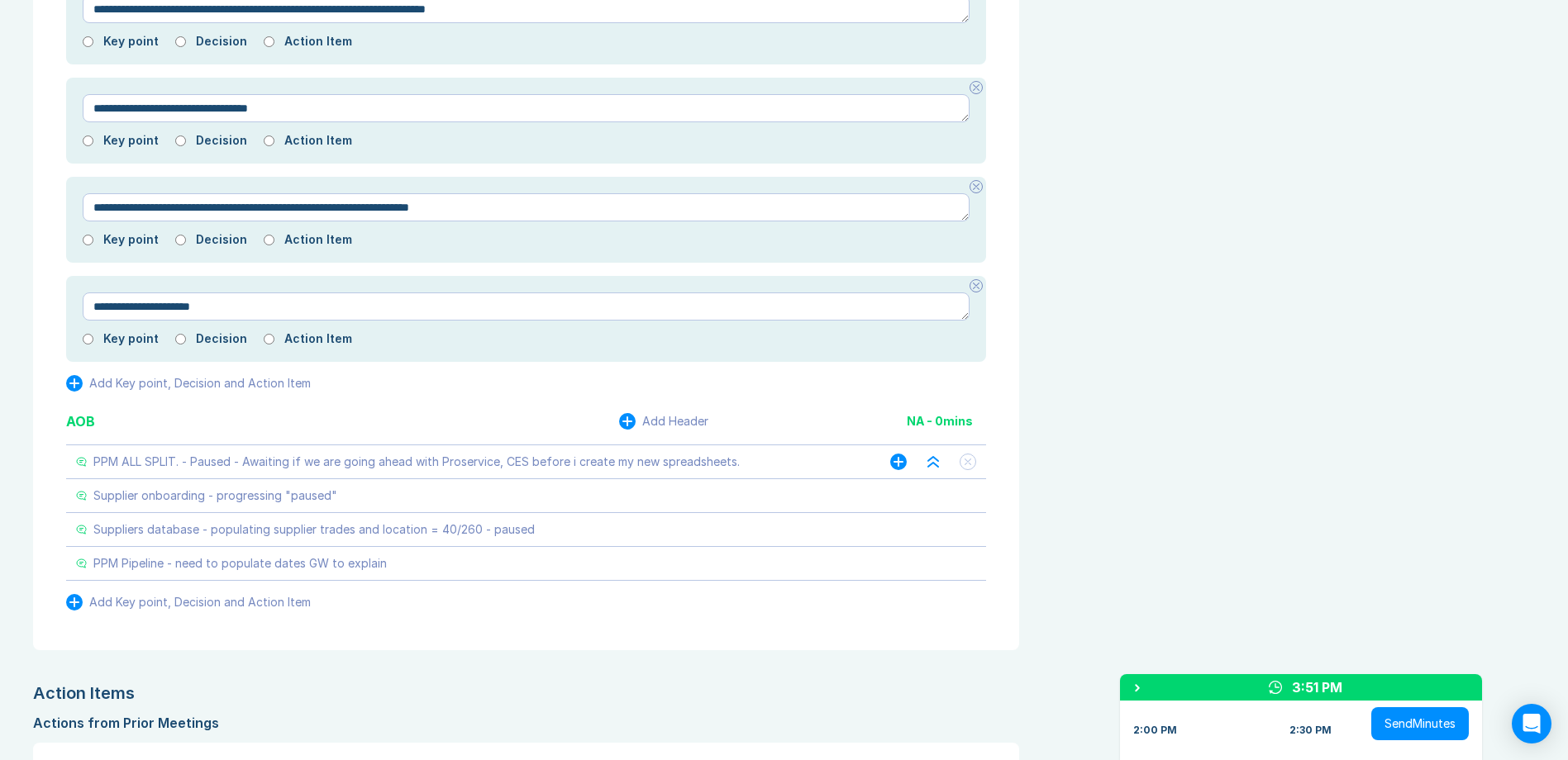 click on "PPM ALL SPLIT. - Paused - Awaiting if we are going ahead with Proservice, CES before i create my new spreadsheets." at bounding box center [466, 462] 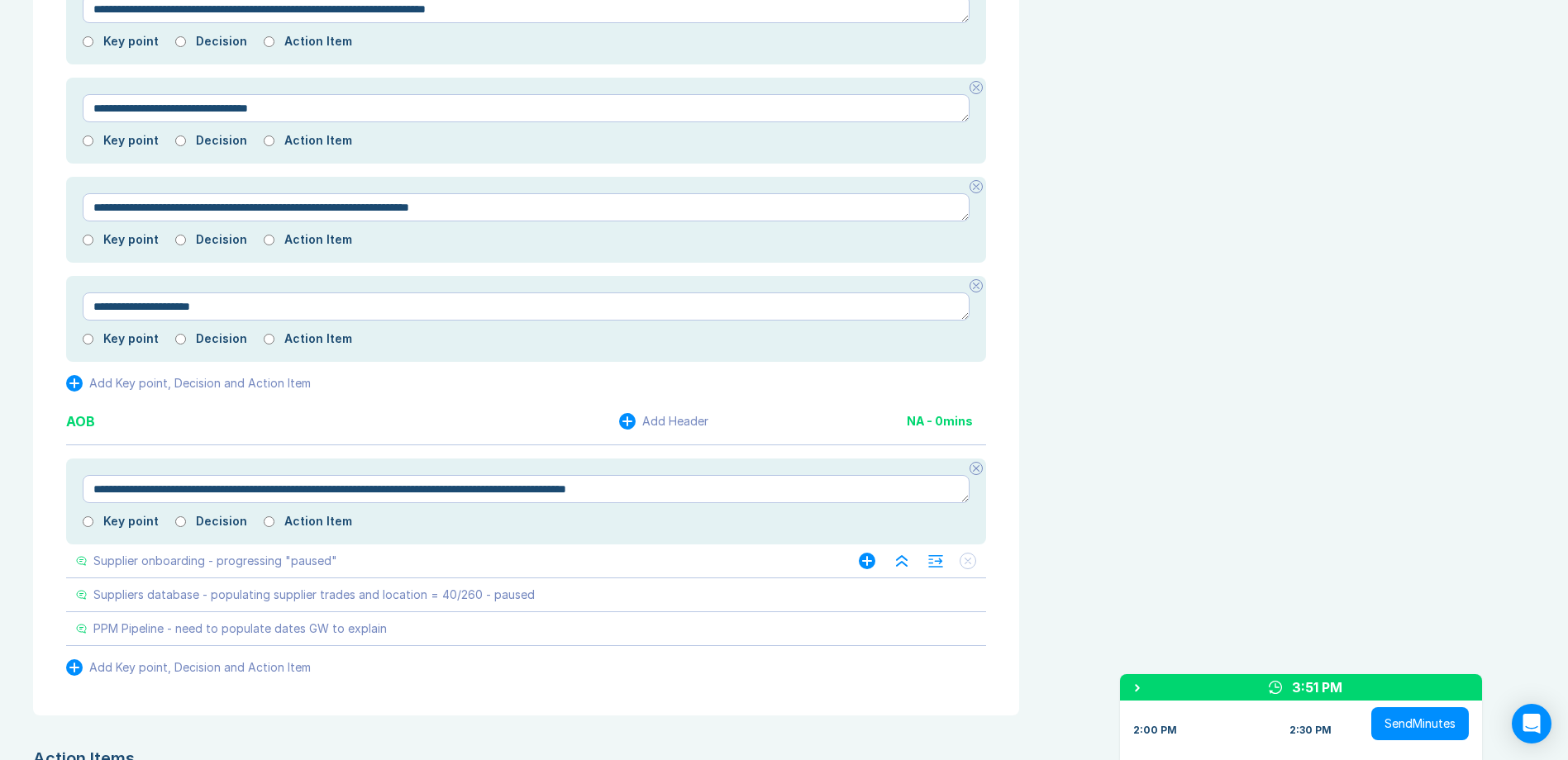click on "Supplier onboarding - progressing "paused"" at bounding box center (450, 561) 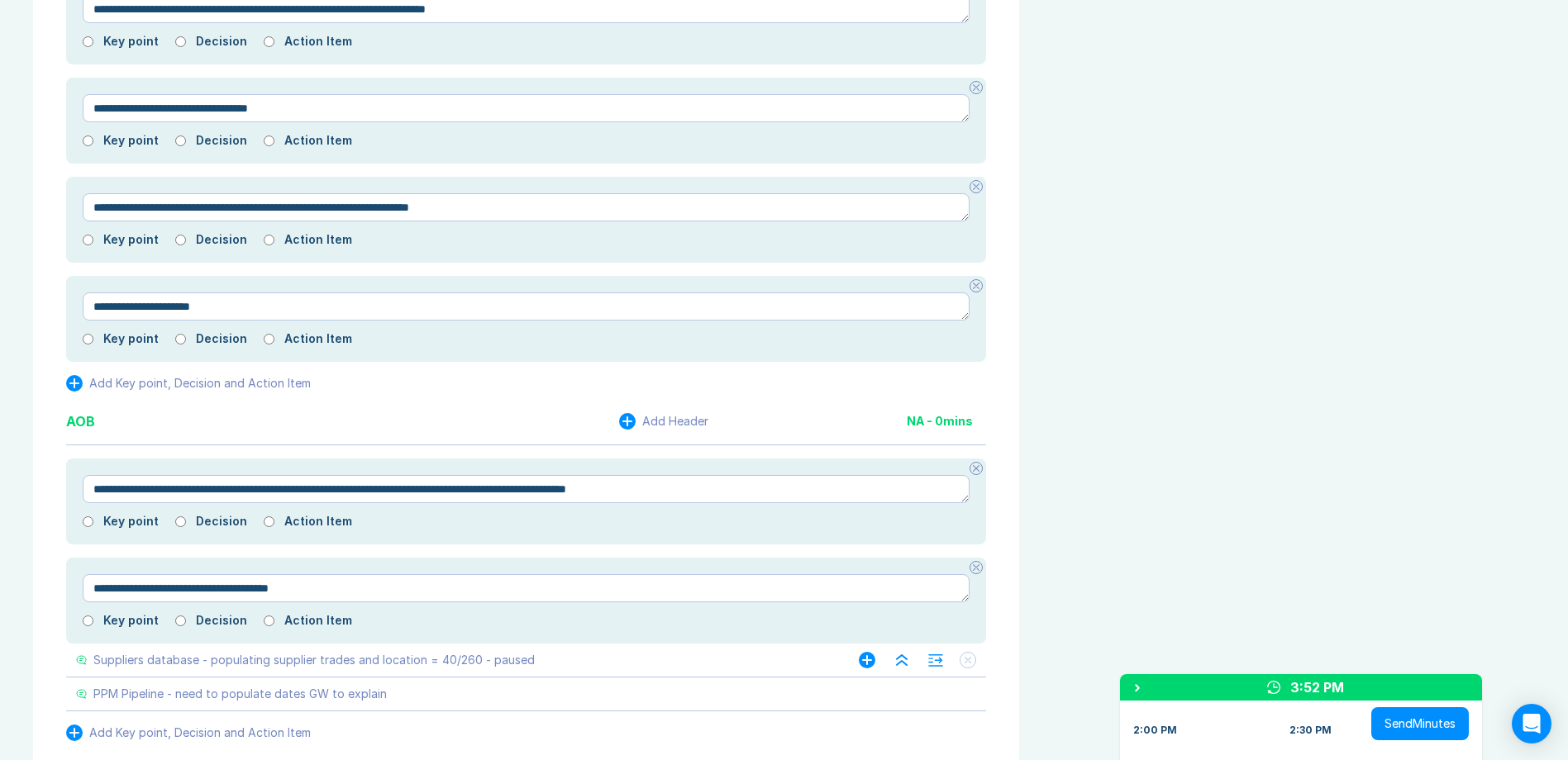 click on "Suppliers database - populating supplier trades and location = 40/260 - paused" at bounding box center [450, 660] 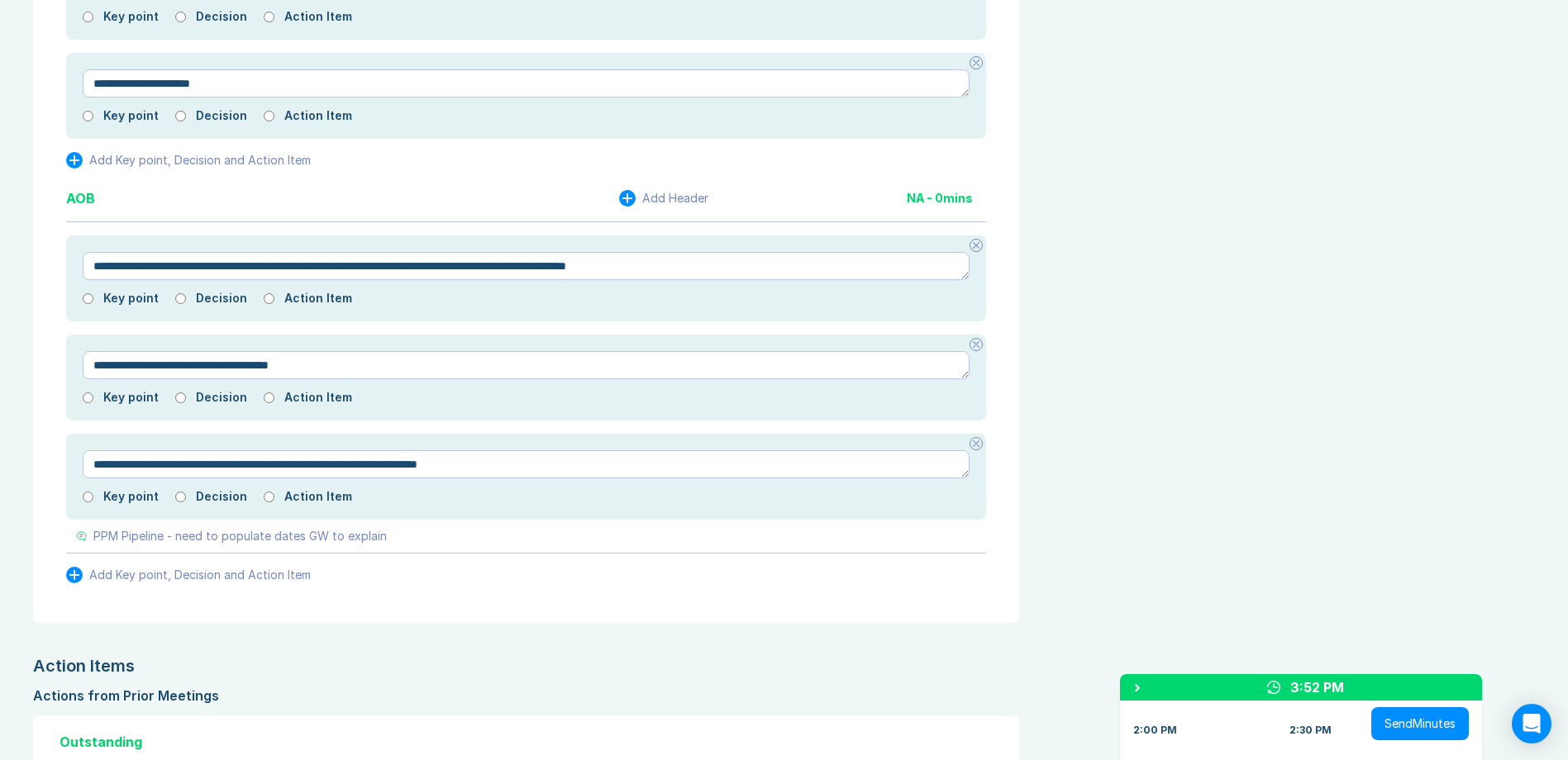 scroll, scrollTop: 5865, scrollLeft: 0, axis: vertical 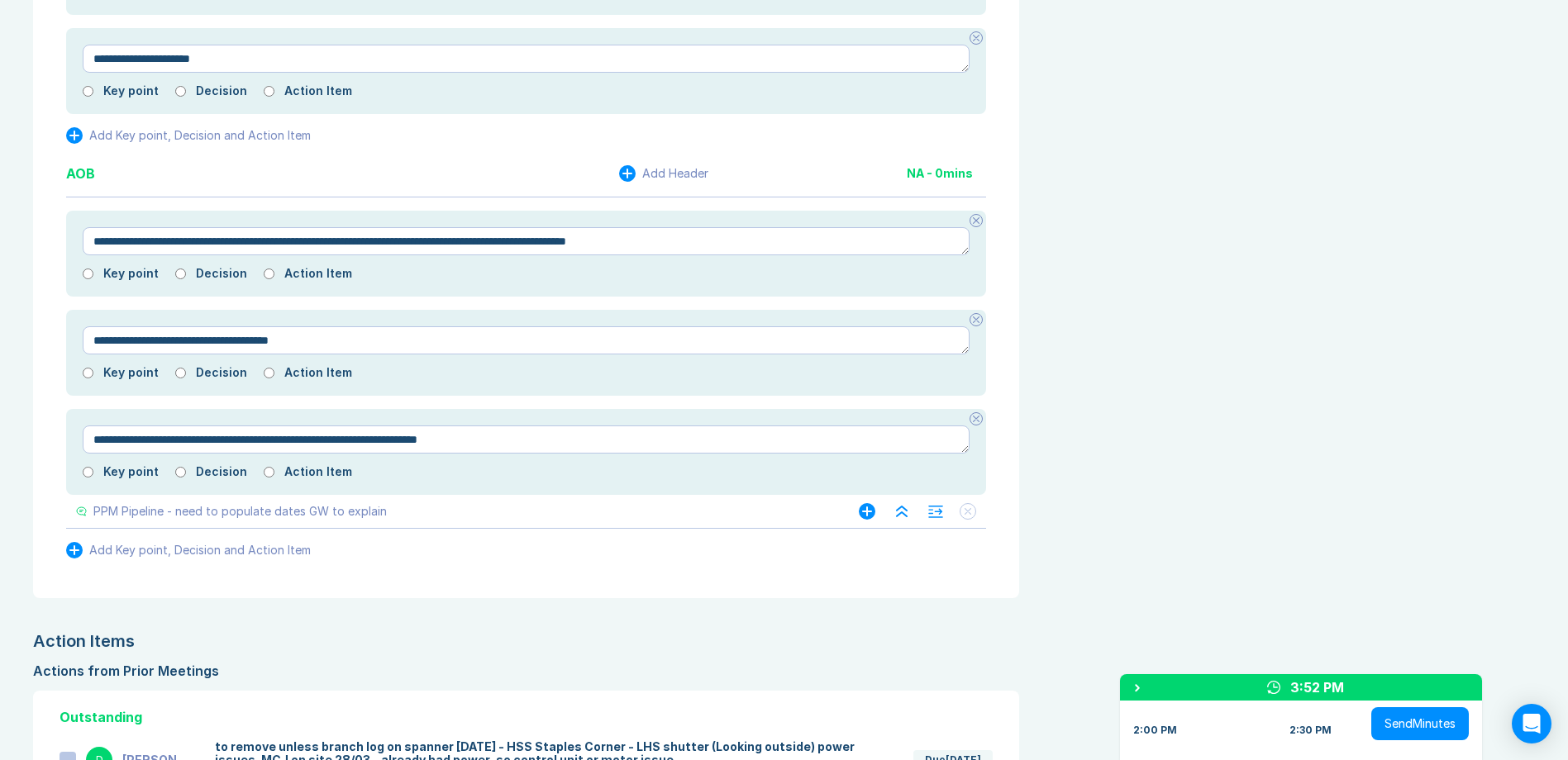 click on "PPM Pipeline - need to populate dates GW to explain" at bounding box center (450, 511) 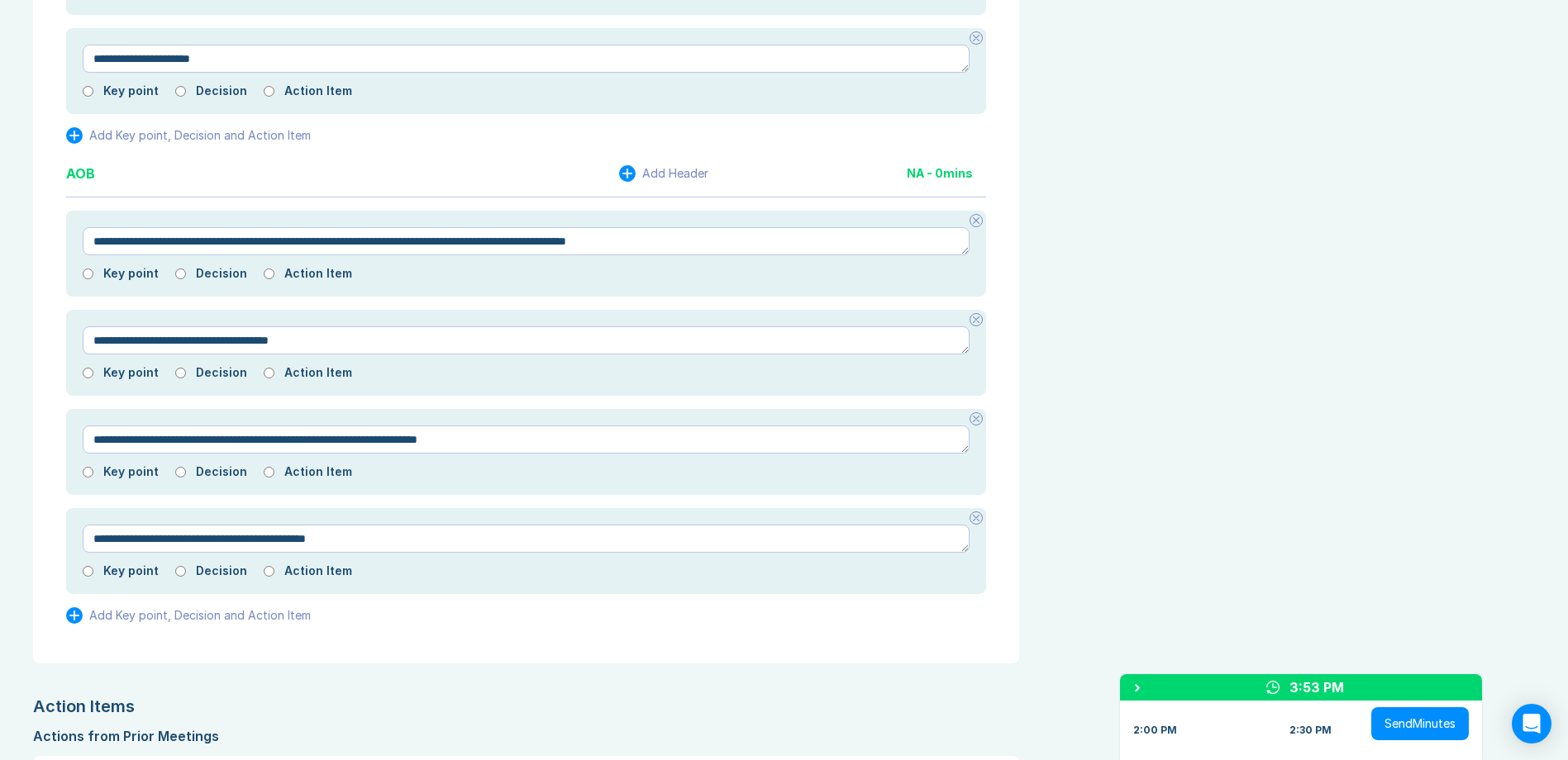 drag, startPoint x: 1092, startPoint y: 204, endPoint x: 1246, endPoint y: 250, distance: 160.72336 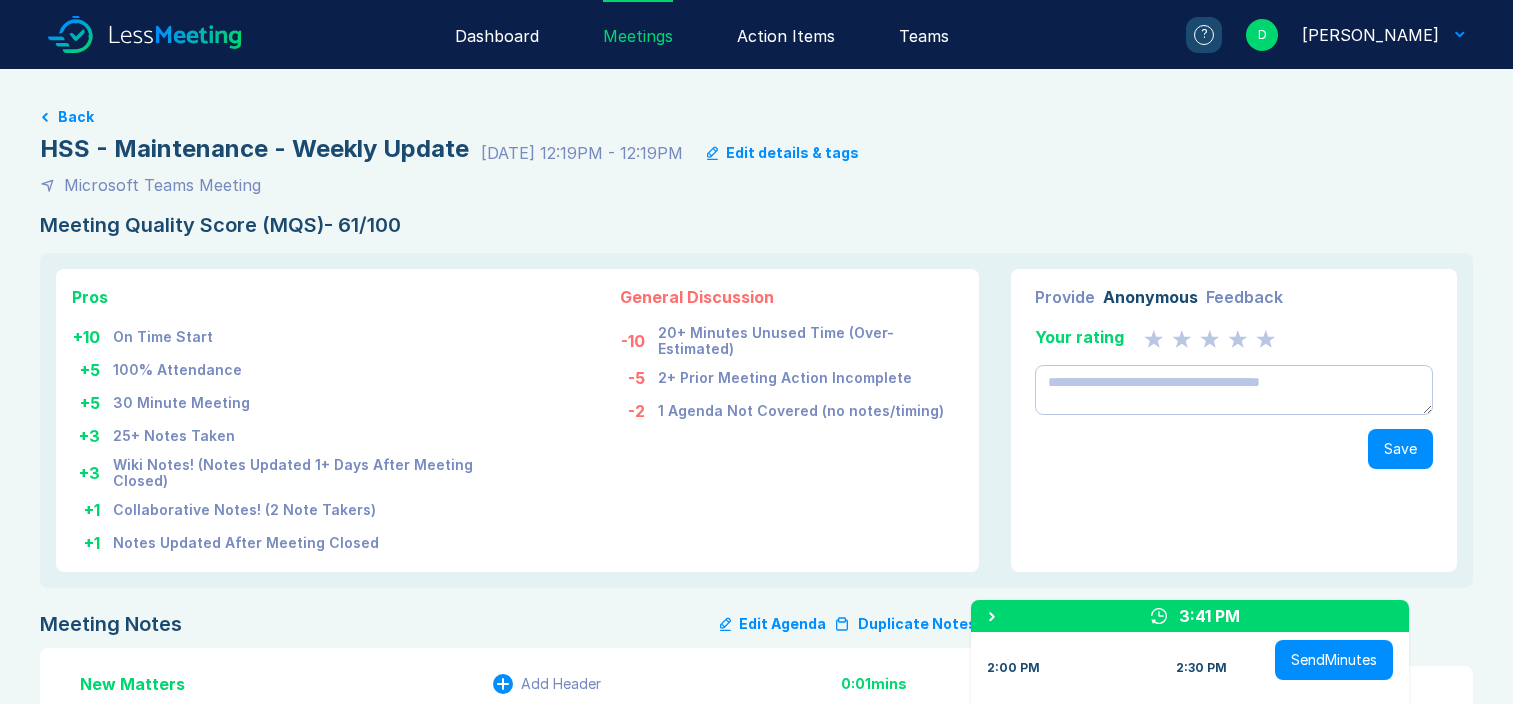 scroll, scrollTop: 0, scrollLeft: 0, axis: both 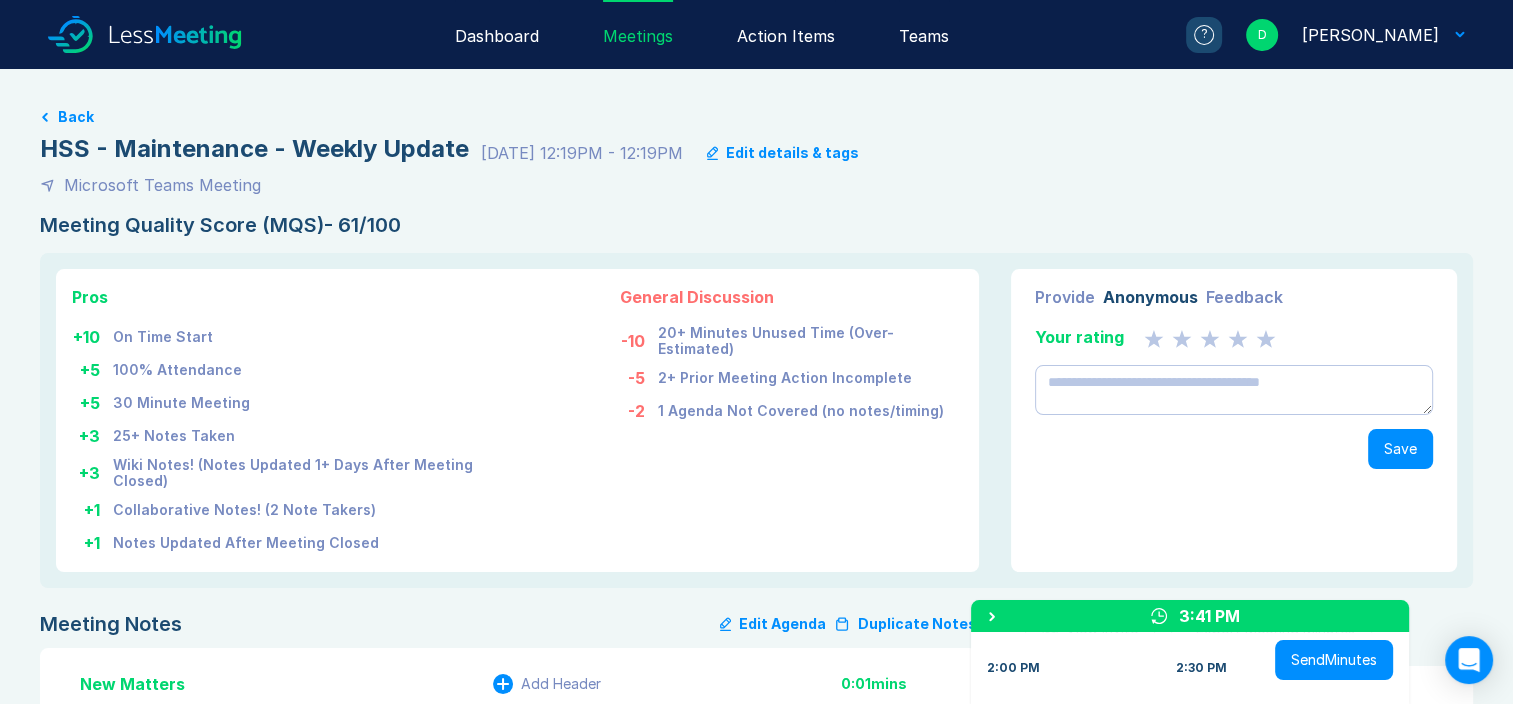 click on "Meetings" at bounding box center (638, 34) 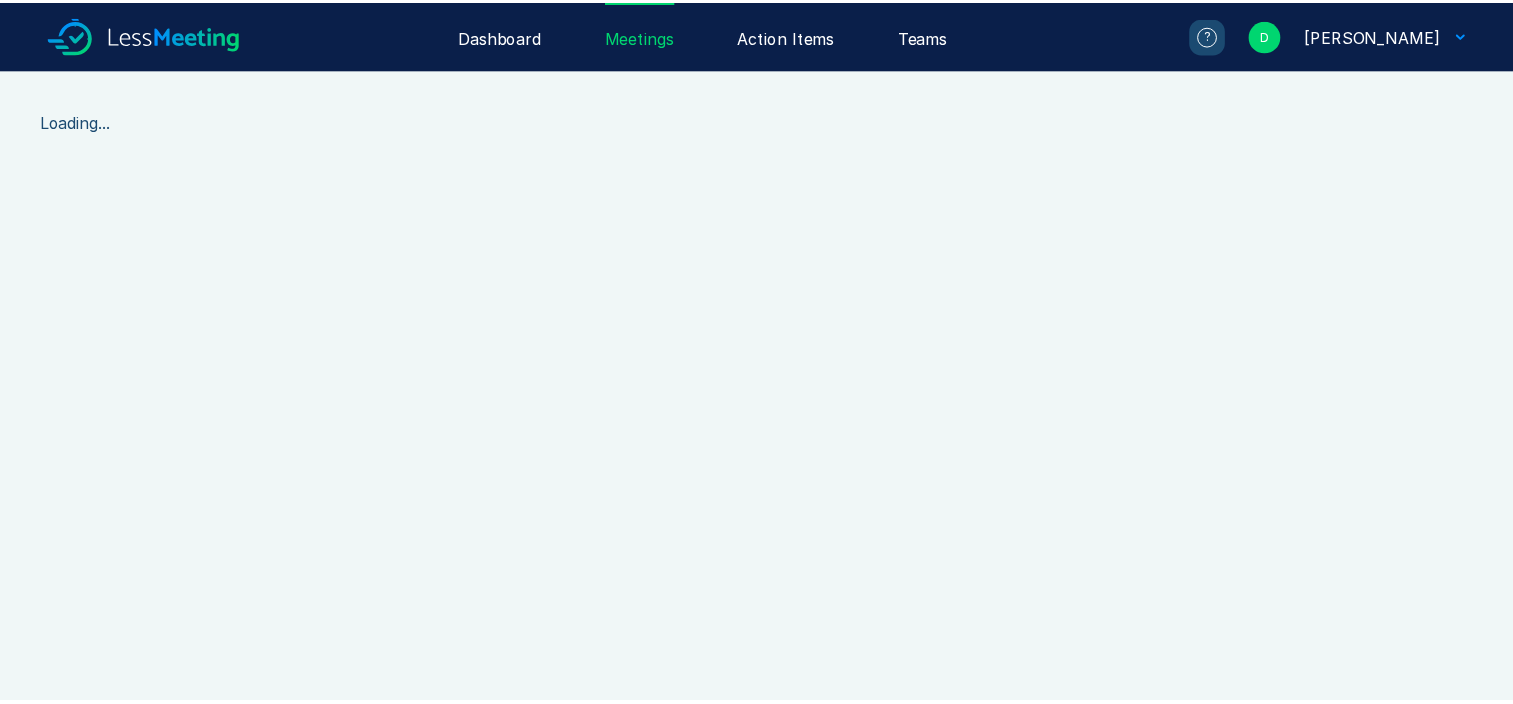 scroll, scrollTop: 0, scrollLeft: 0, axis: both 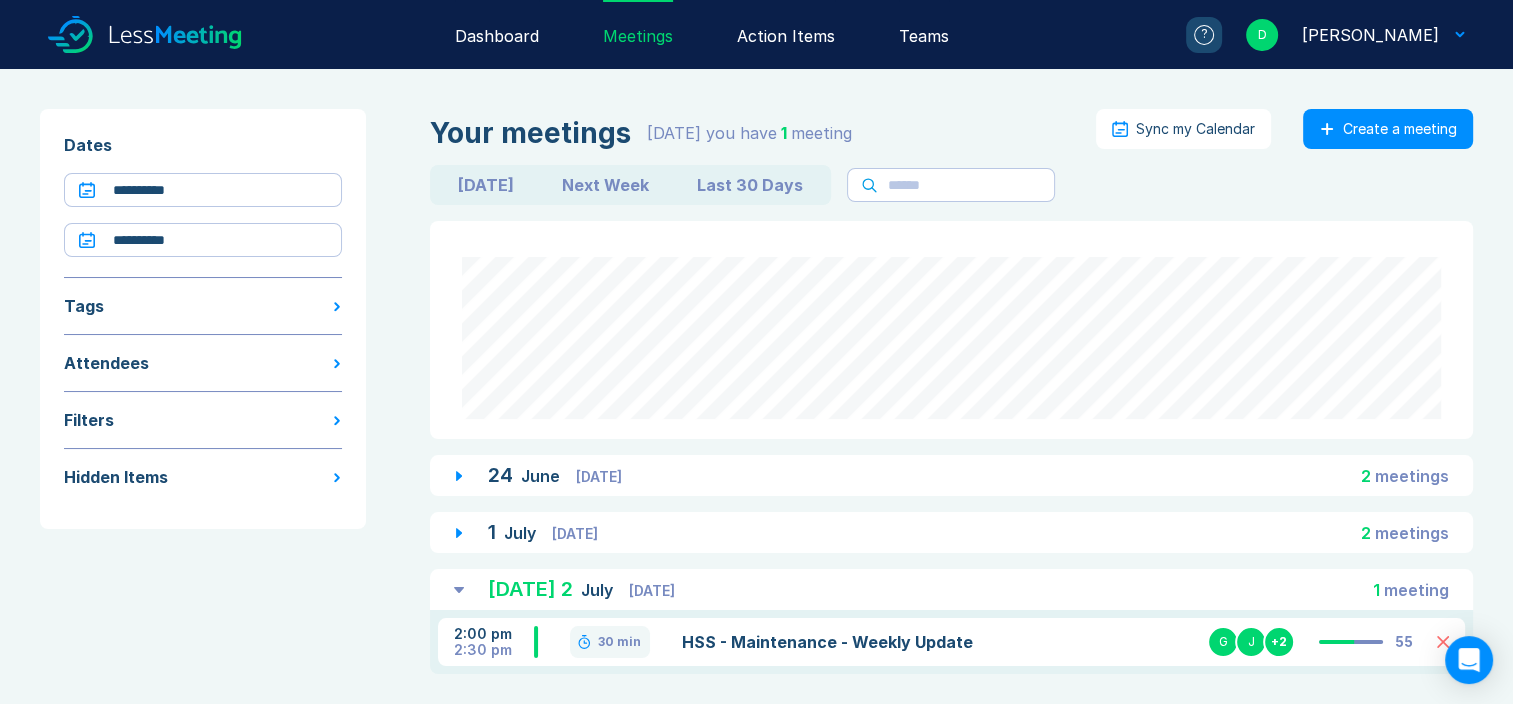 click on "Next Week" at bounding box center [605, 185] 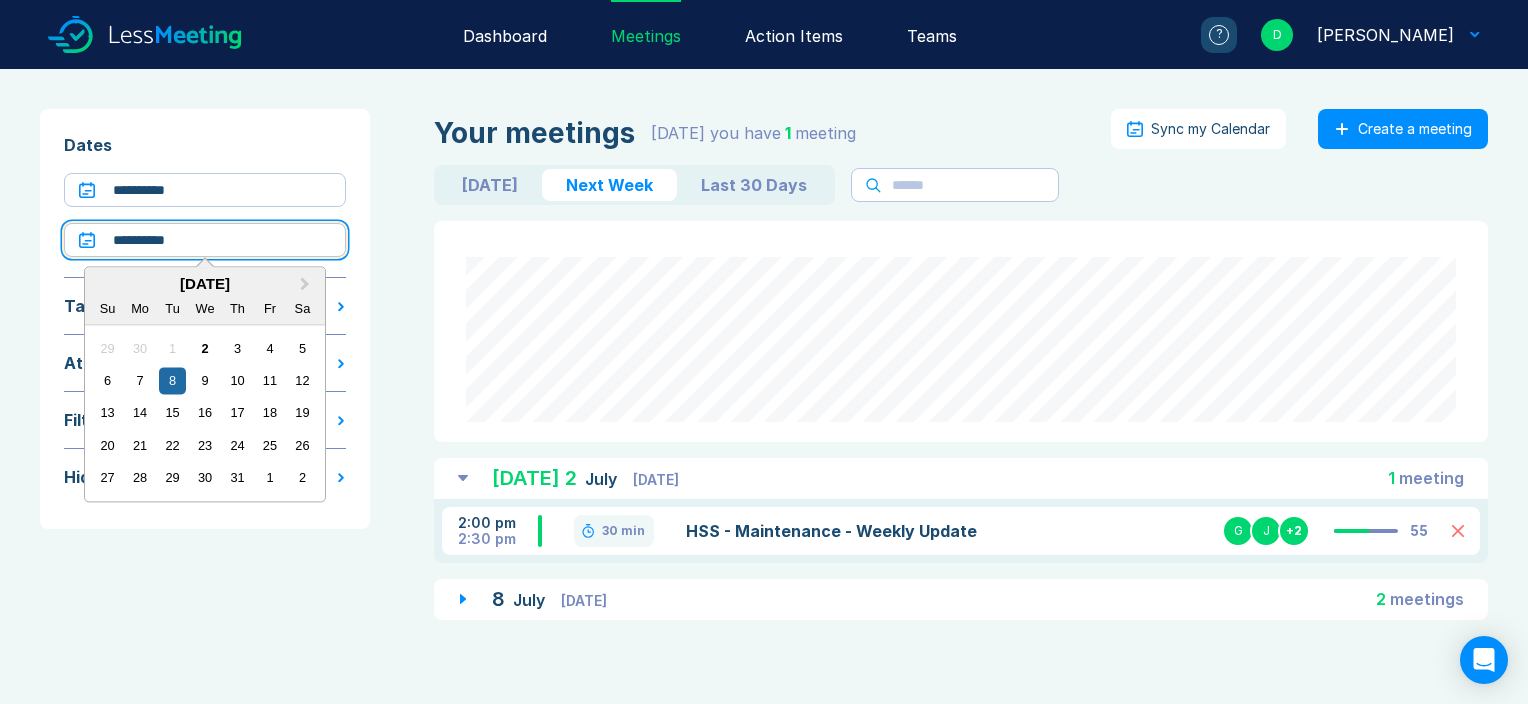 click on "**********" at bounding box center (205, 240) 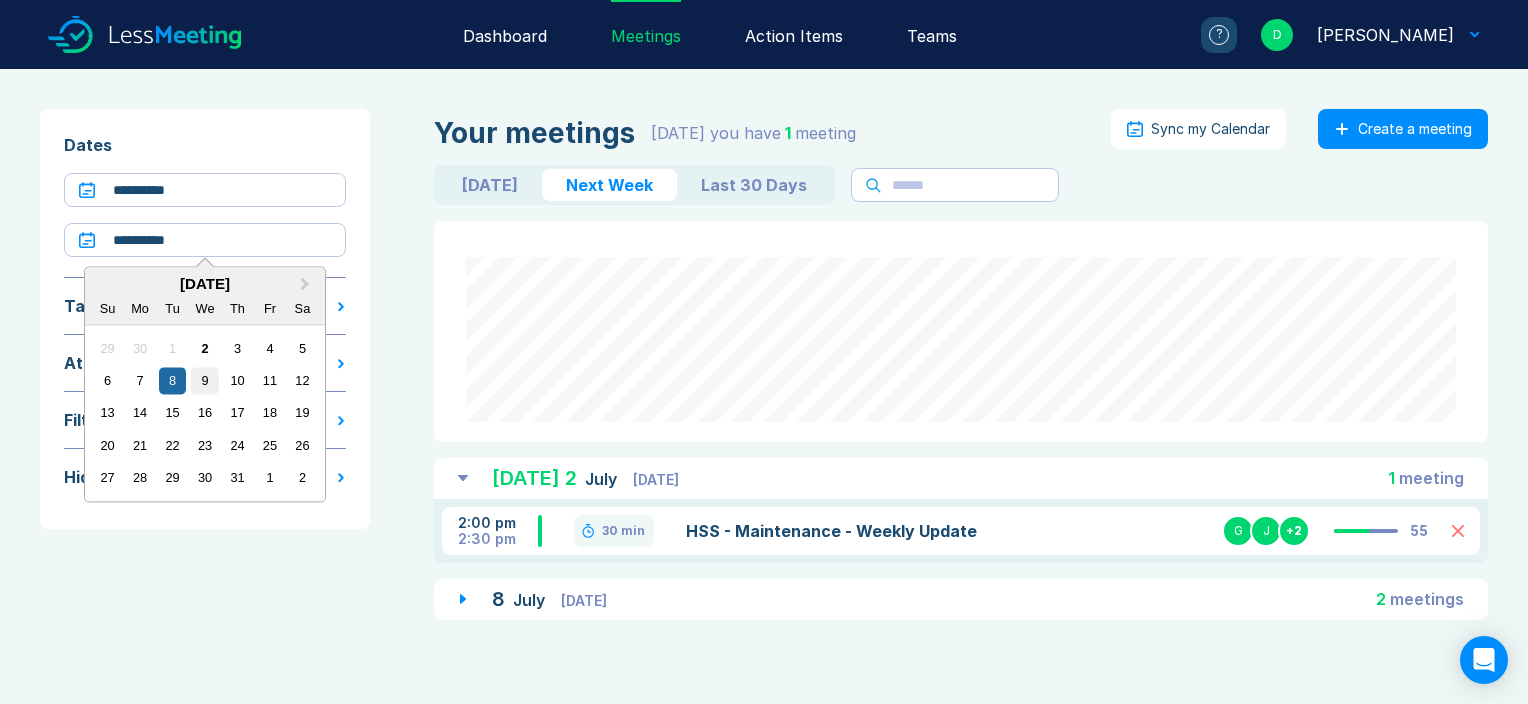 click on "9" at bounding box center (204, 380) 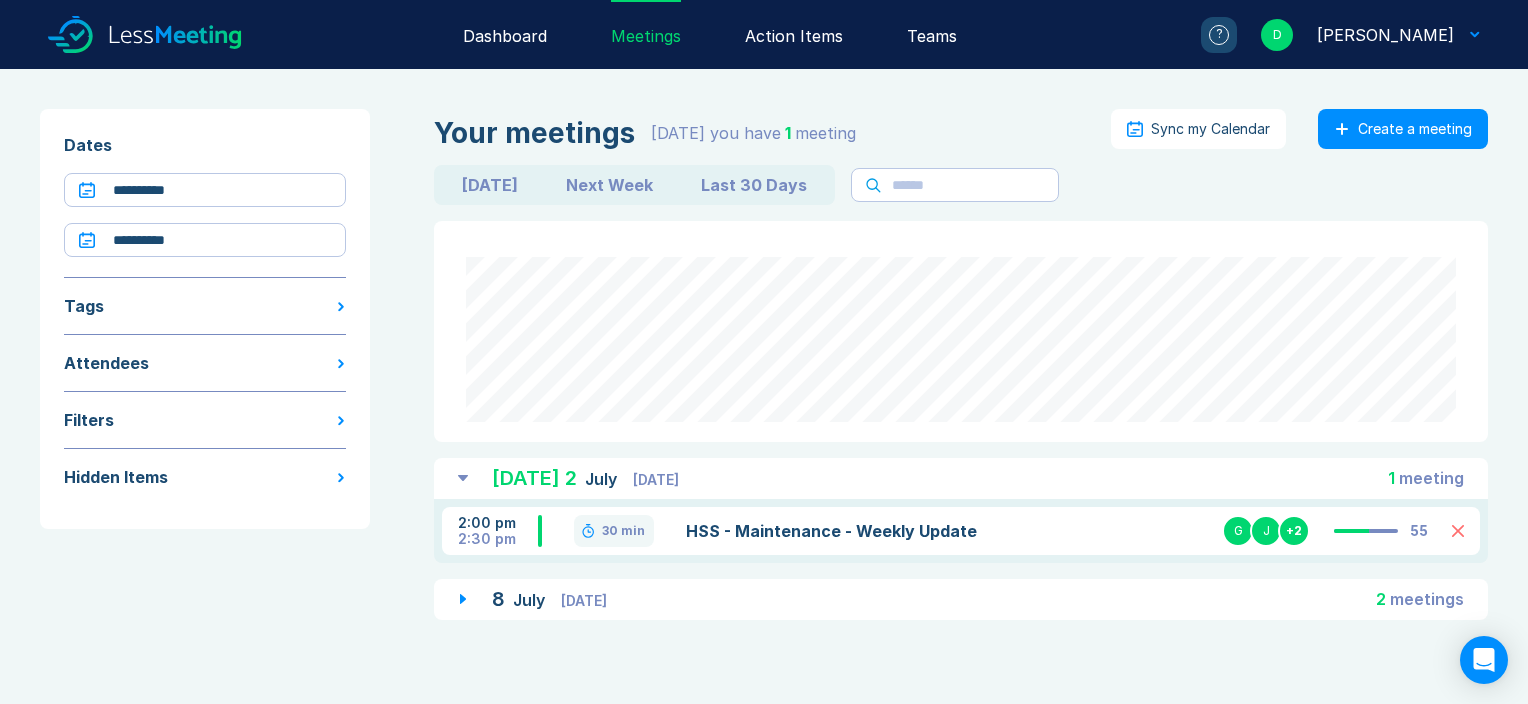 click 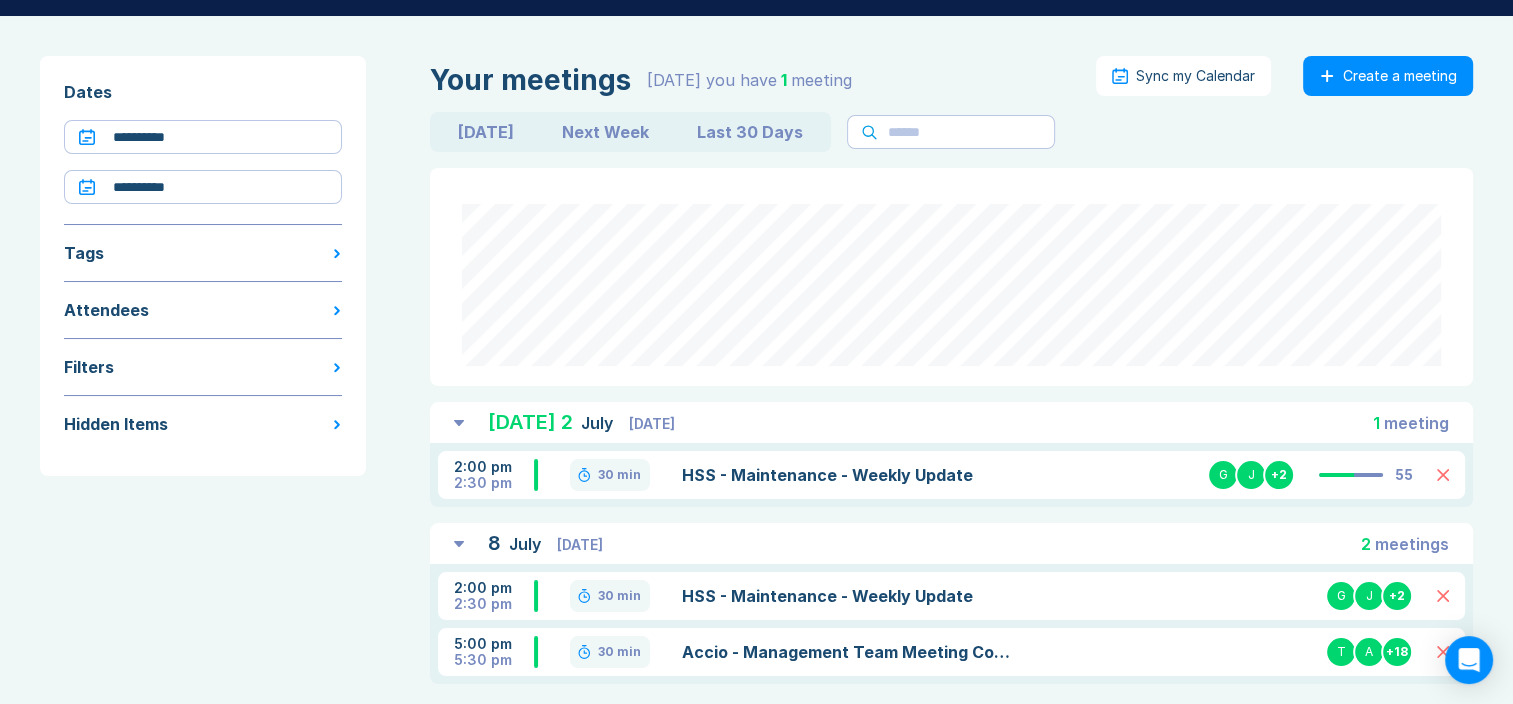 scroll, scrollTop: 82, scrollLeft: 0, axis: vertical 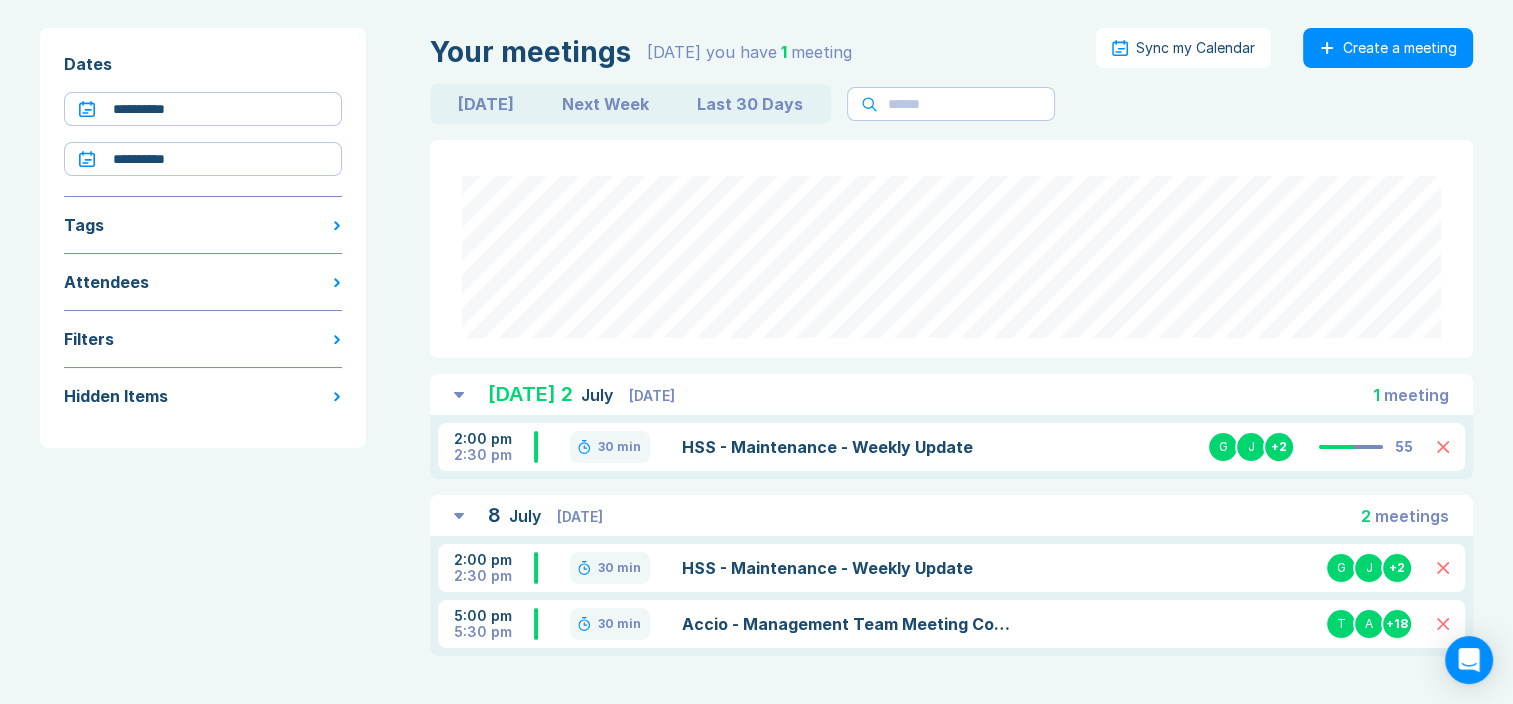click on "Accio - Management Team Meeting Completion of Meeting minute" at bounding box center (848, 624) 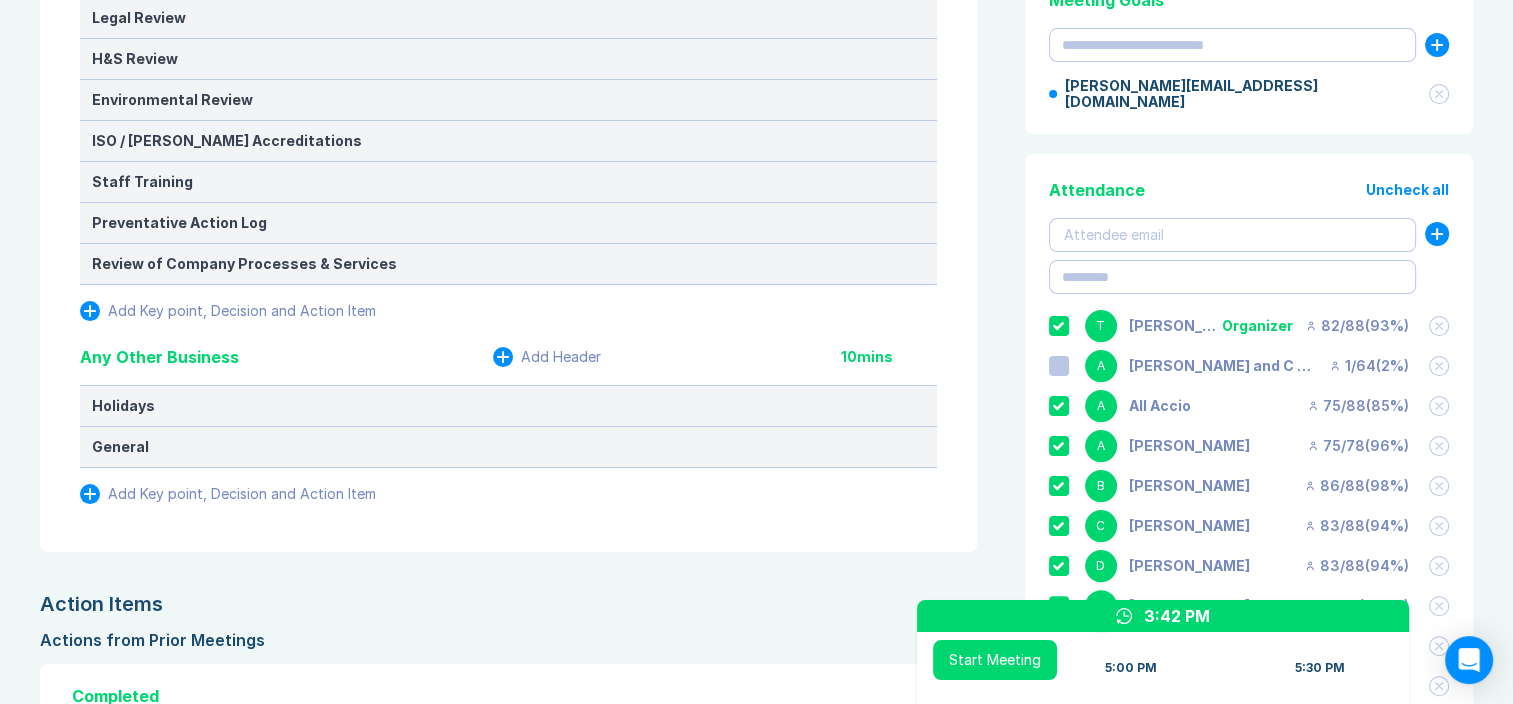 scroll, scrollTop: 400, scrollLeft: 0, axis: vertical 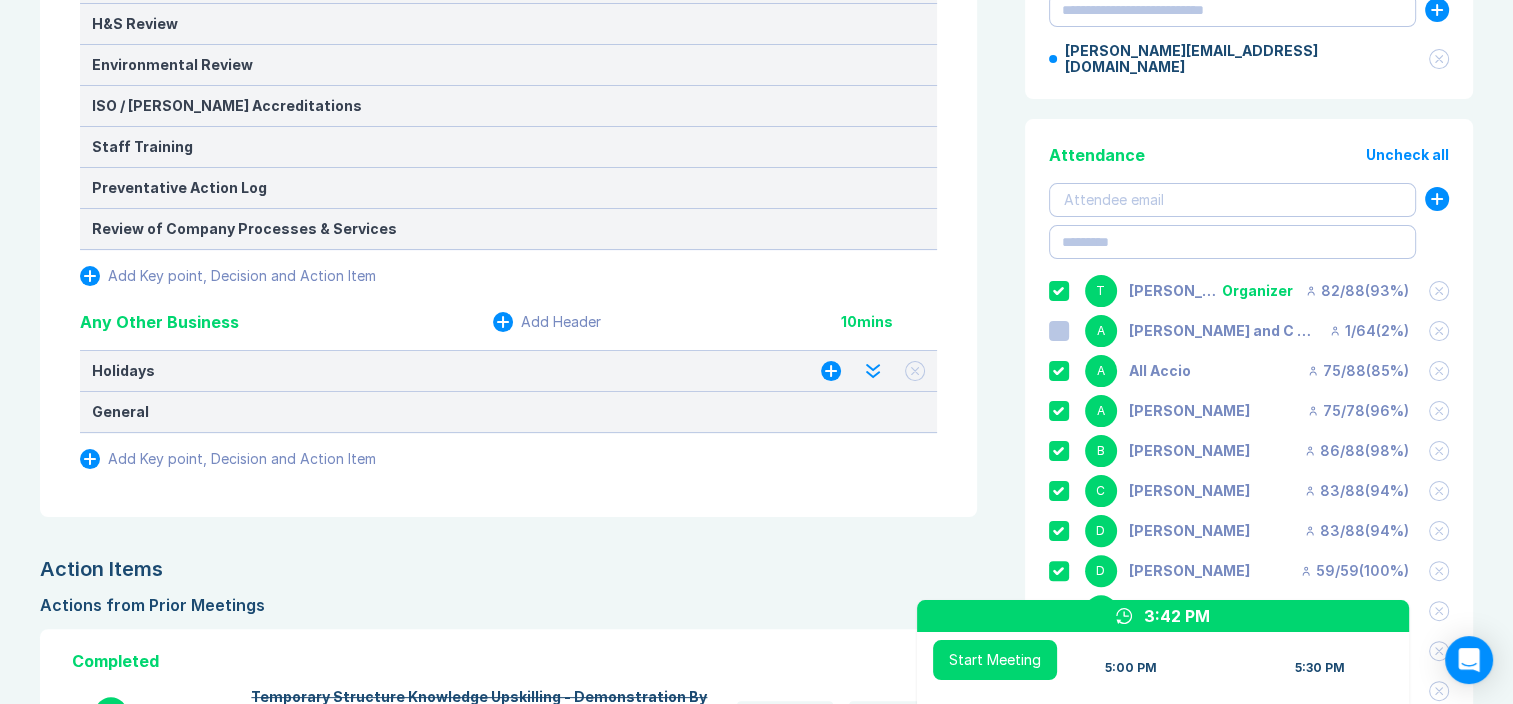 click on "Holidays" at bounding box center (436, 371) 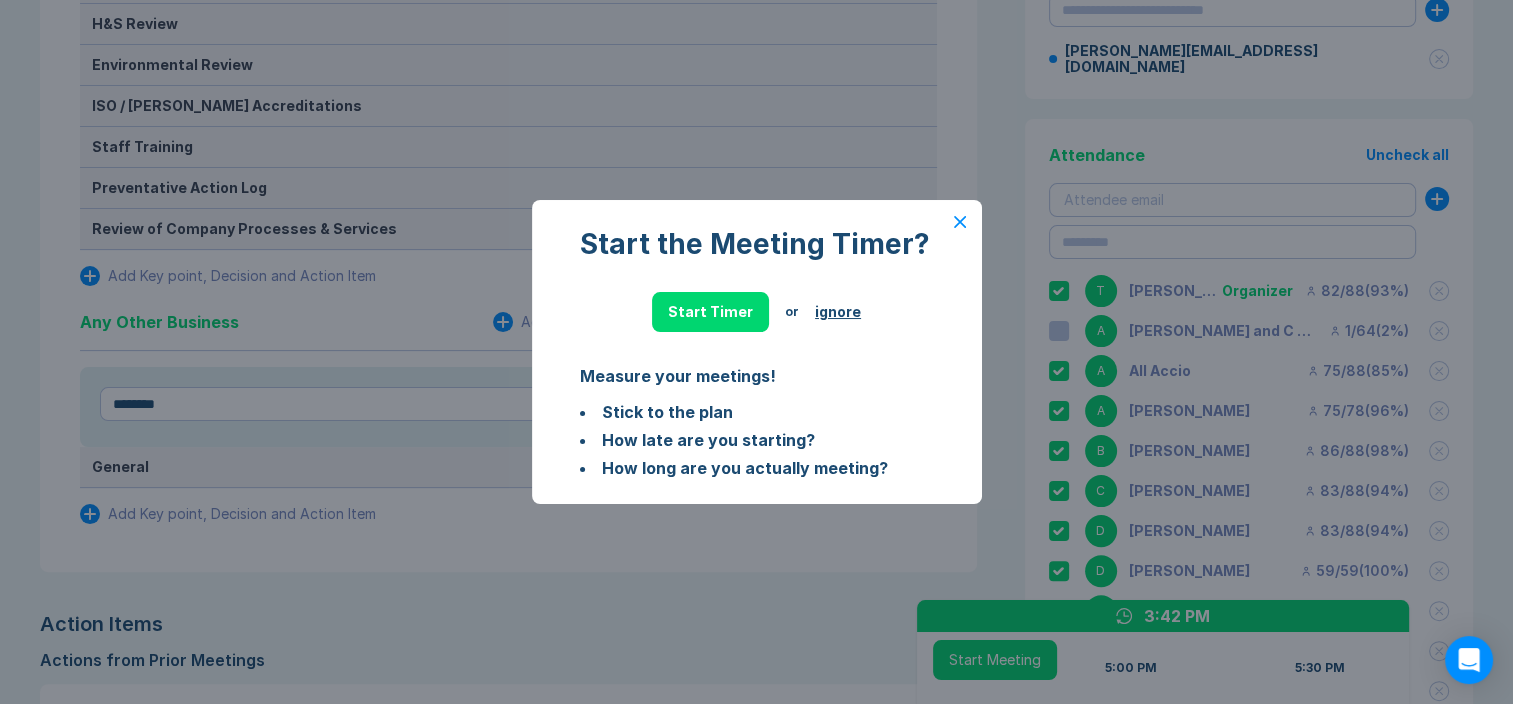 click 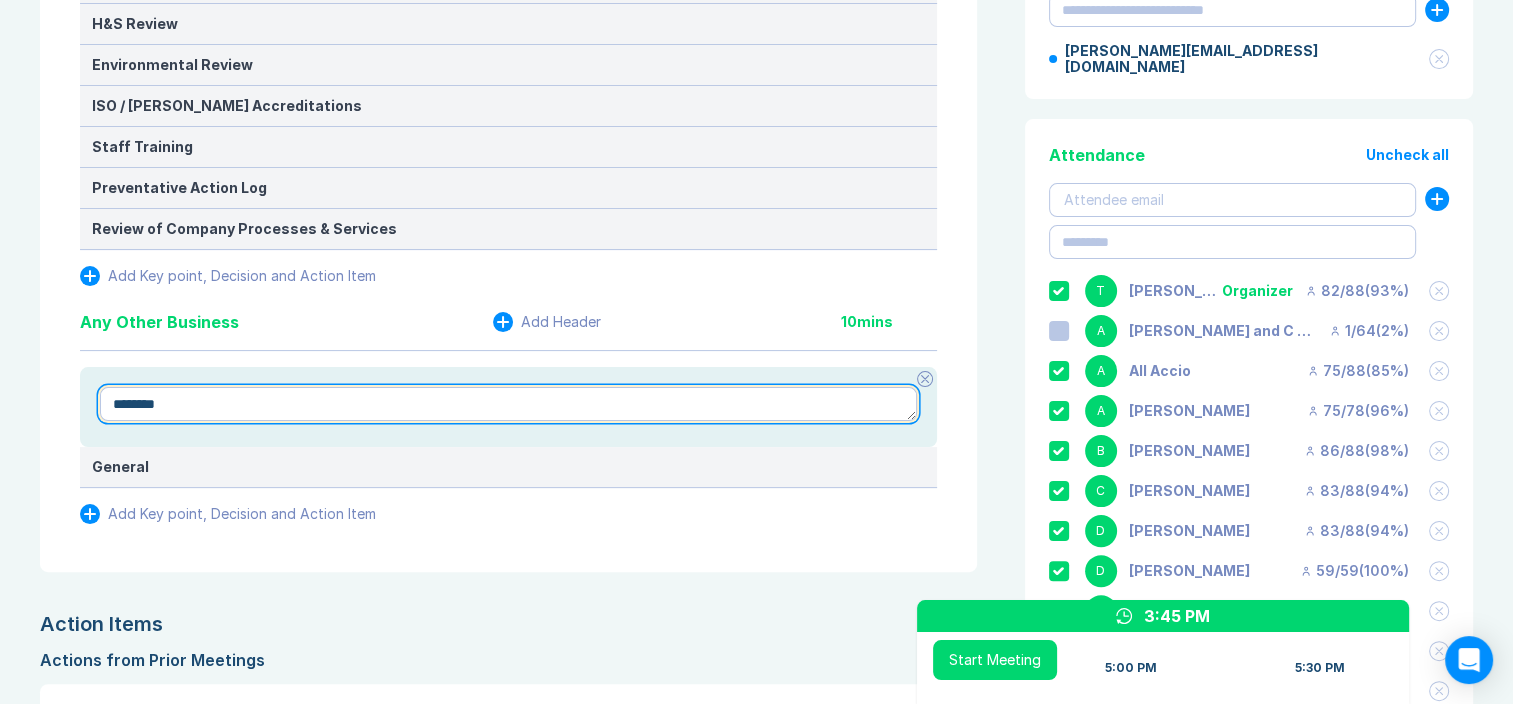 type on "*" 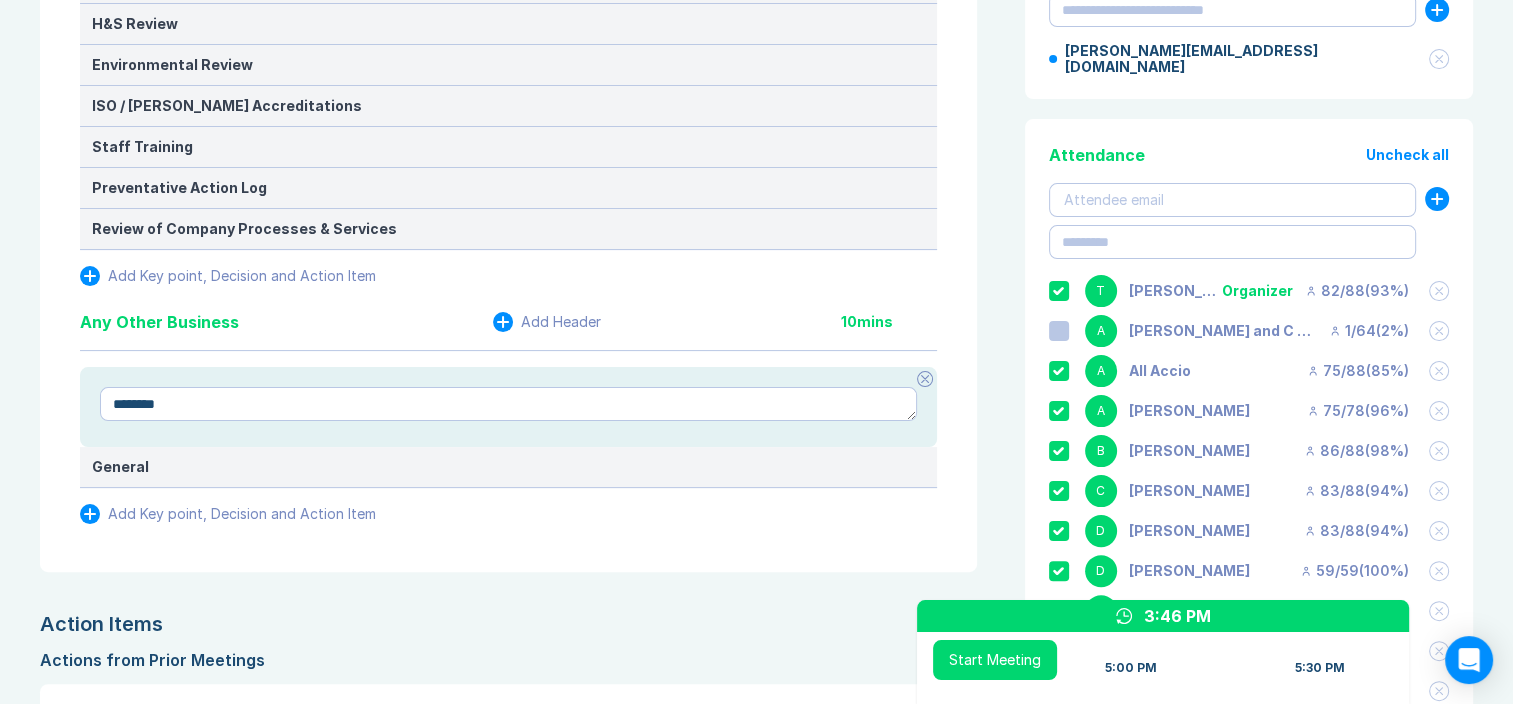 click on "Programme of Review Meetings Add Header 10  mins Client Review Legal Review H&S Review Environmental Review ISO / CHAS Accreditations Staff Training Preventative Action Log Review of Company Processes & Services Add Key point, Decision and Action Item Any Other Business Add Header 10  mins ******** General Add Key point, Decision and Action Item" at bounding box center (508, 214) 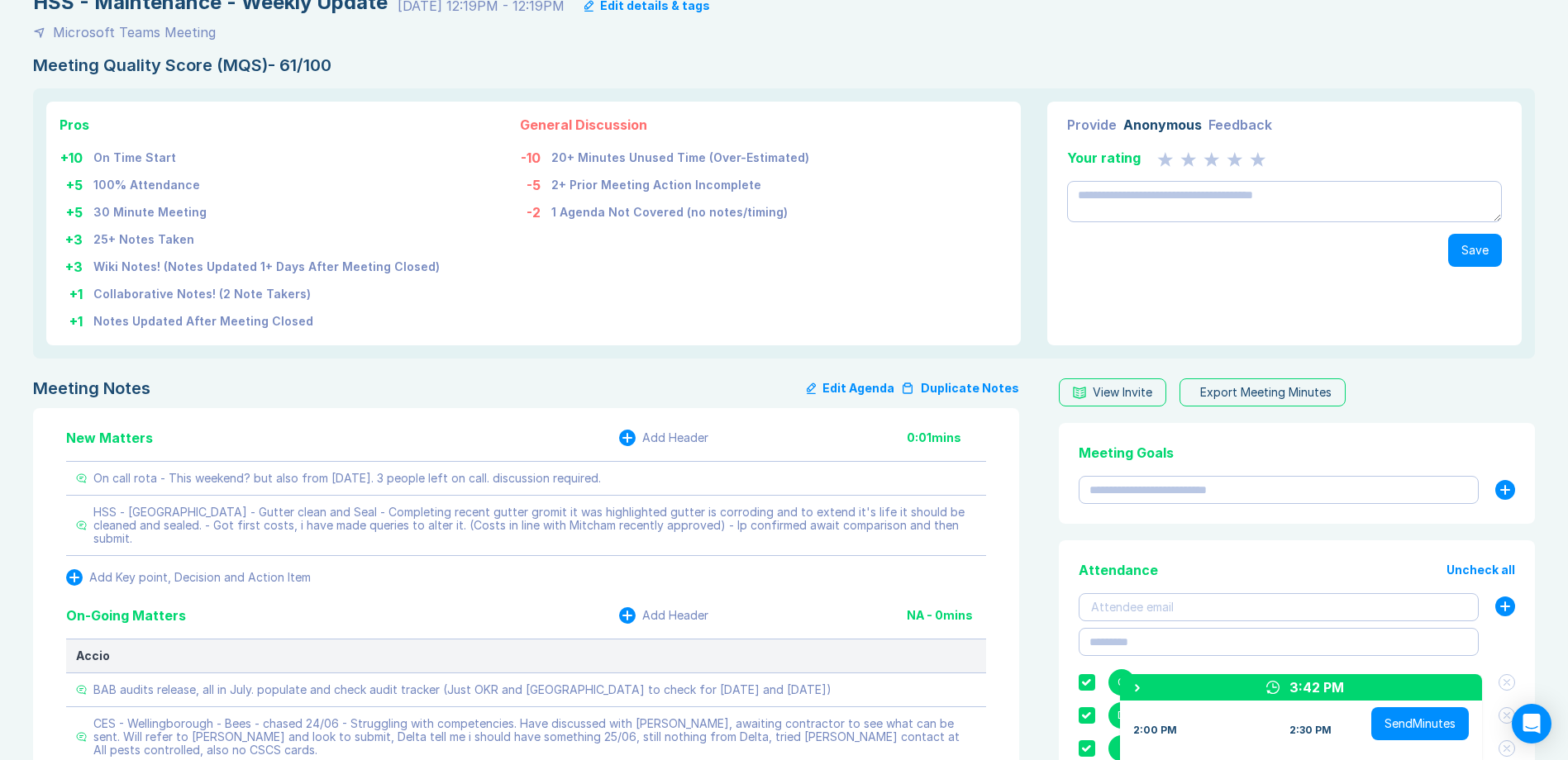 scroll, scrollTop: 0, scrollLeft: 0, axis: both 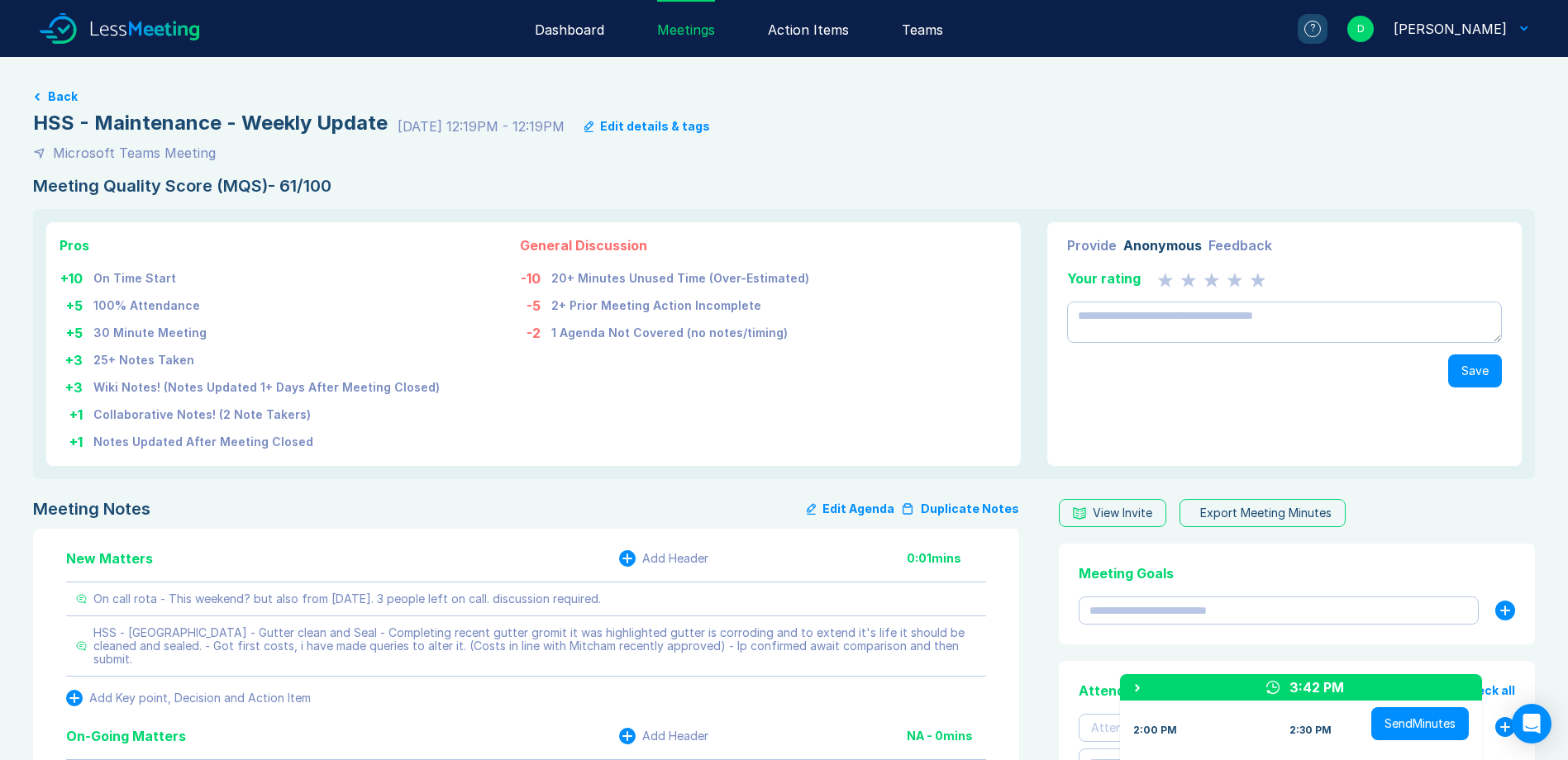 click on "Meetings" at bounding box center [686, 28] 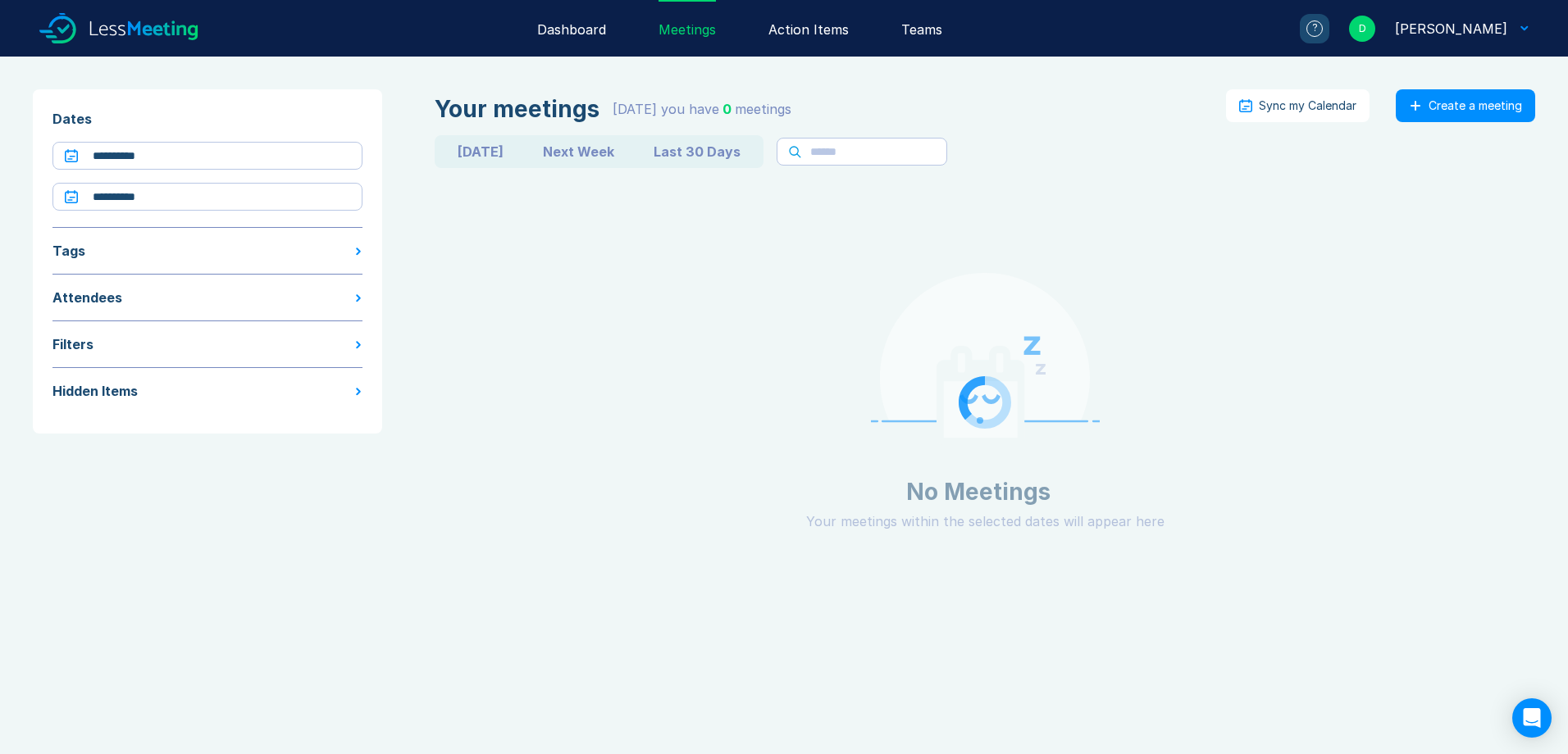 scroll, scrollTop: 0, scrollLeft: 0, axis: both 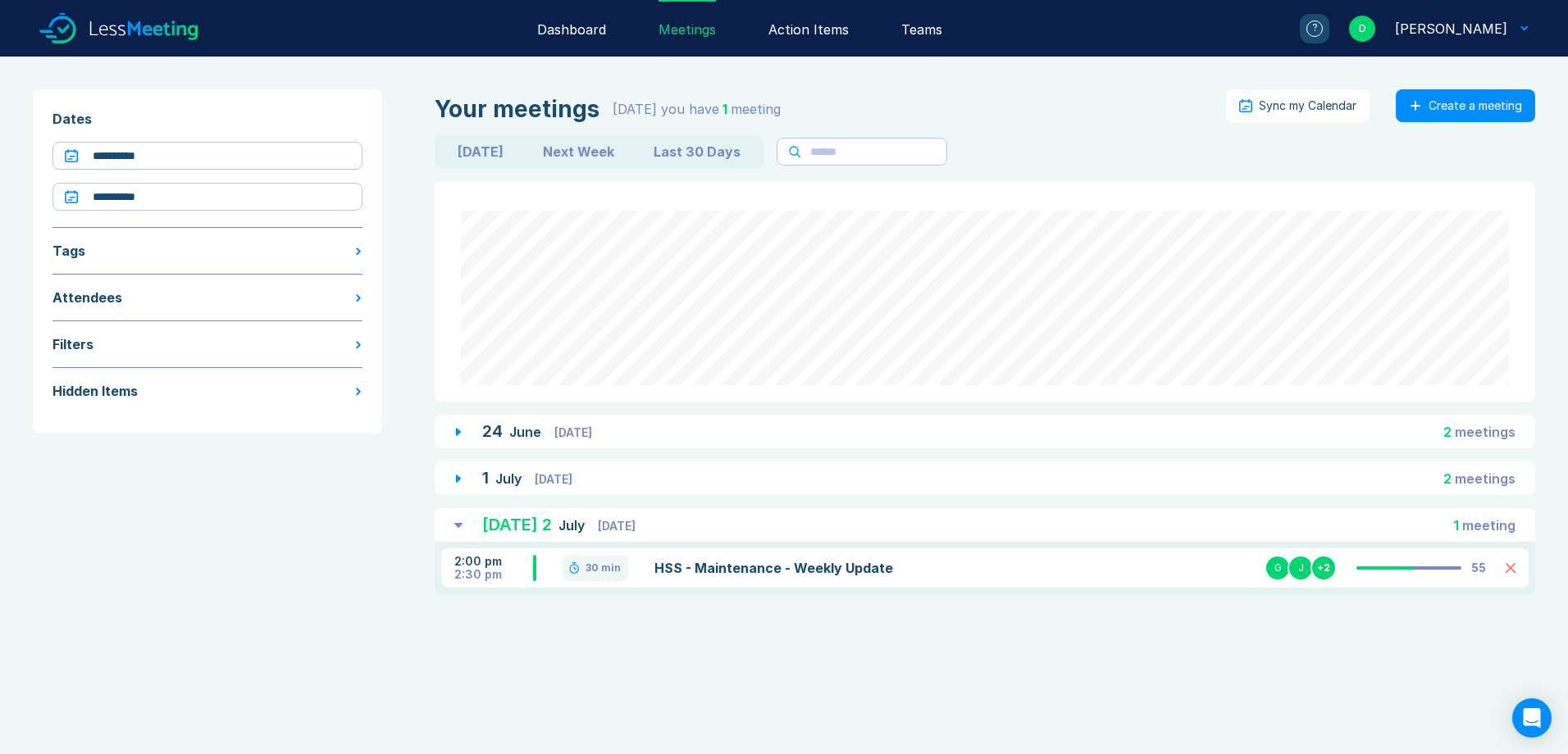 click 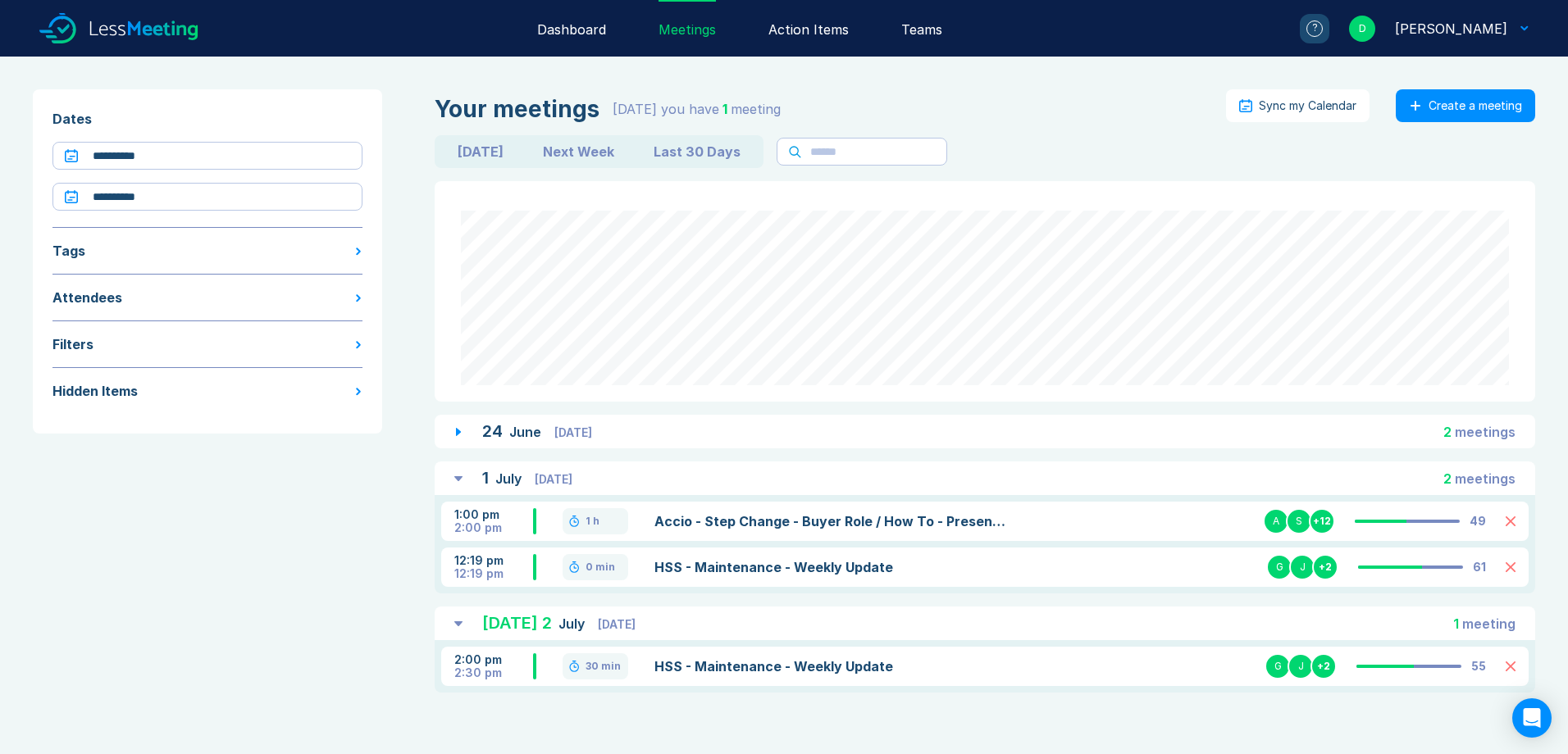 click on "HSS - Maintenance - Weekly Update" at bounding box center (831, 567) 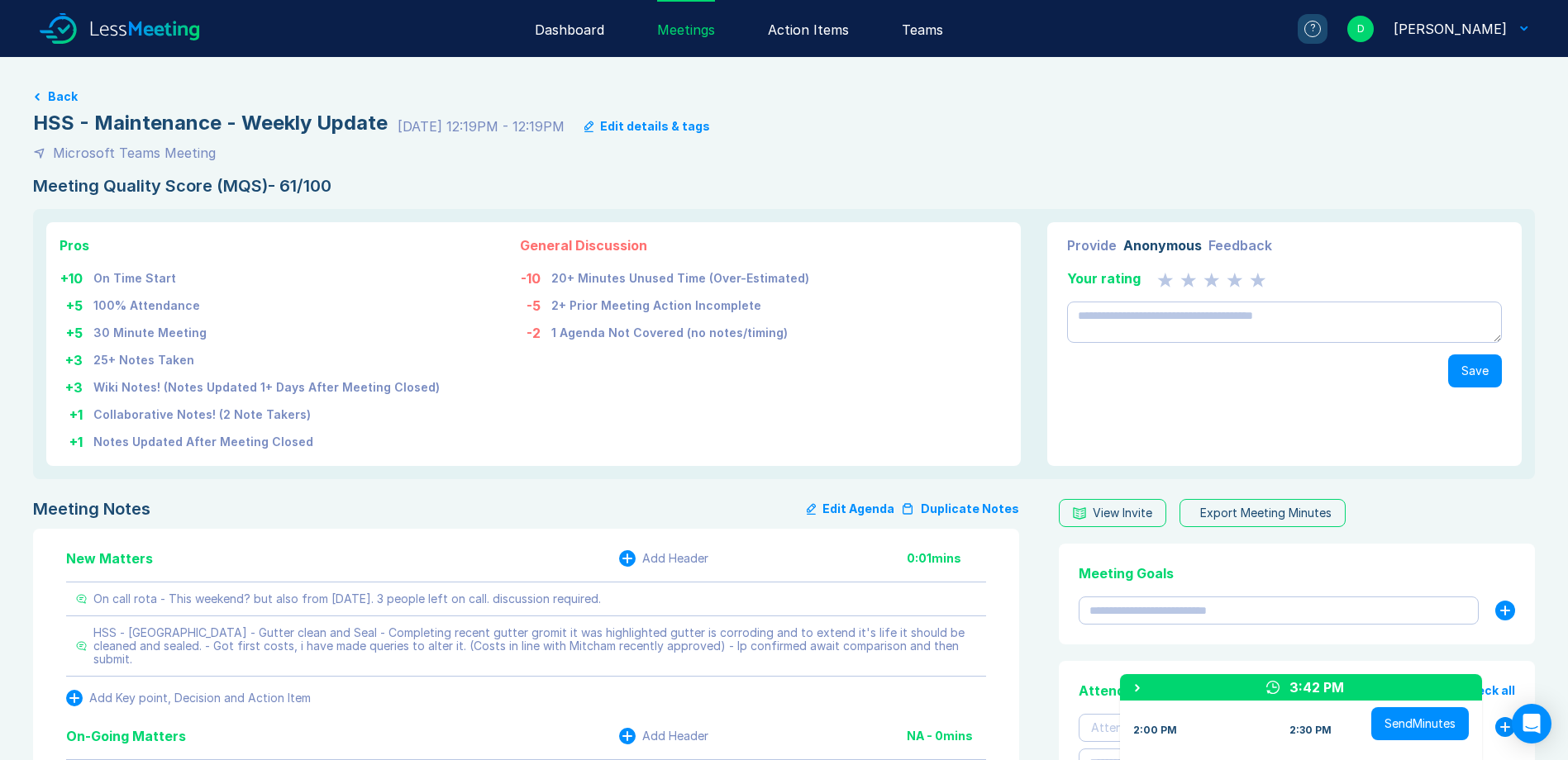 scroll, scrollTop: 0, scrollLeft: 0, axis: both 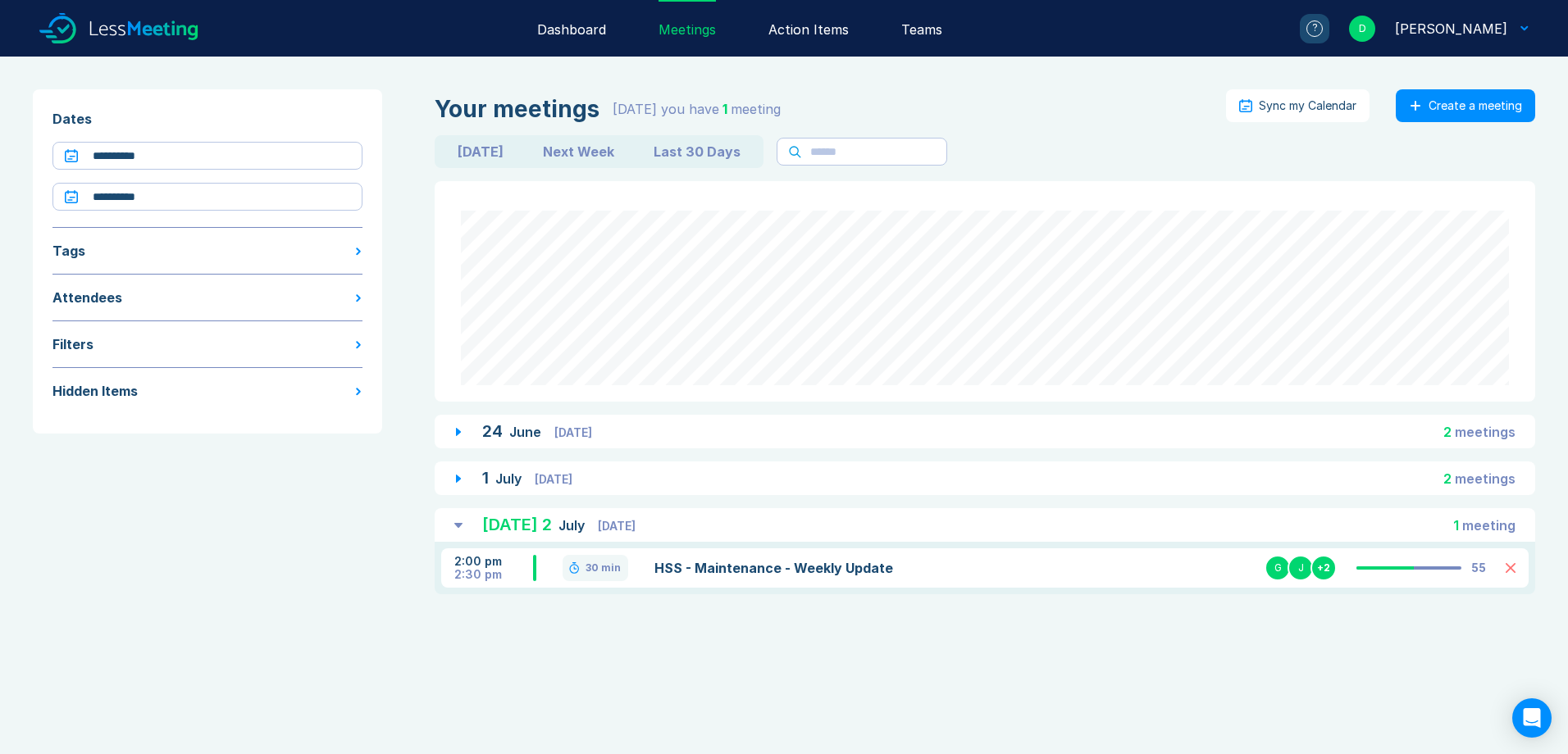 click on "[DATE]   [DATE] 2 meeting s" at bounding box center (985, 431) 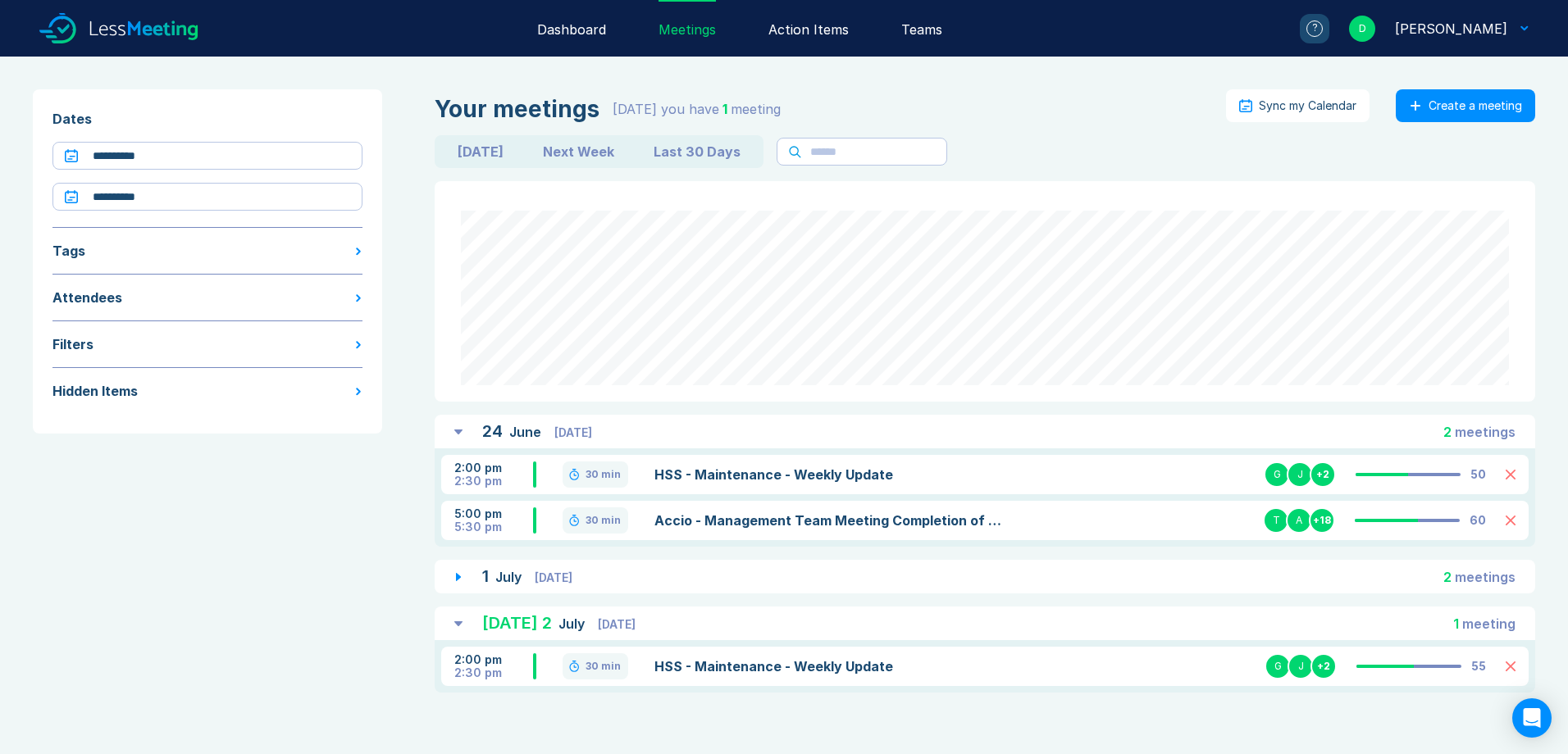 click on "Accio - Management Team Meeting Completion of Meeting minute" at bounding box center (831, 520) 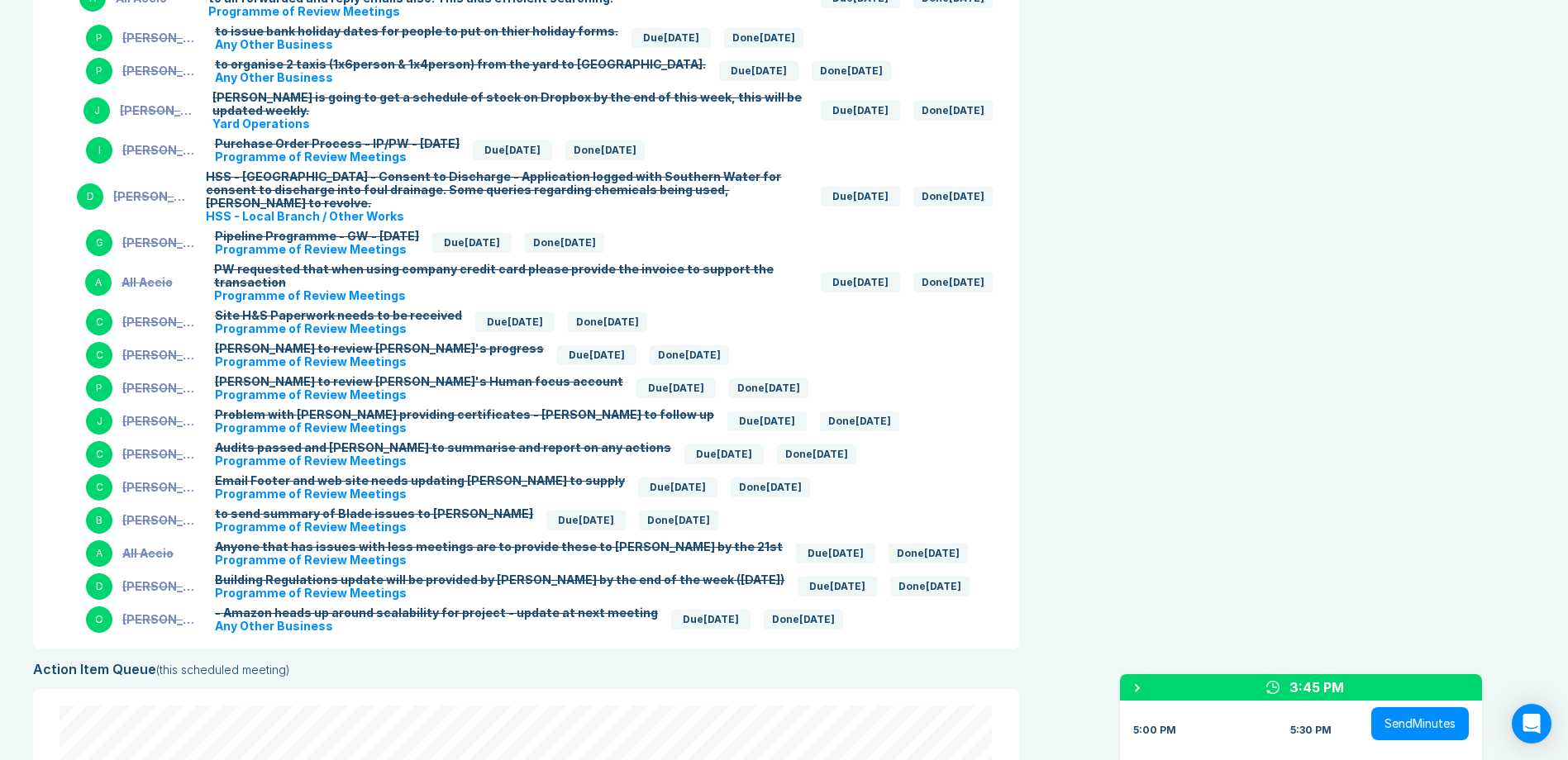 scroll, scrollTop: 4213, scrollLeft: 0, axis: vertical 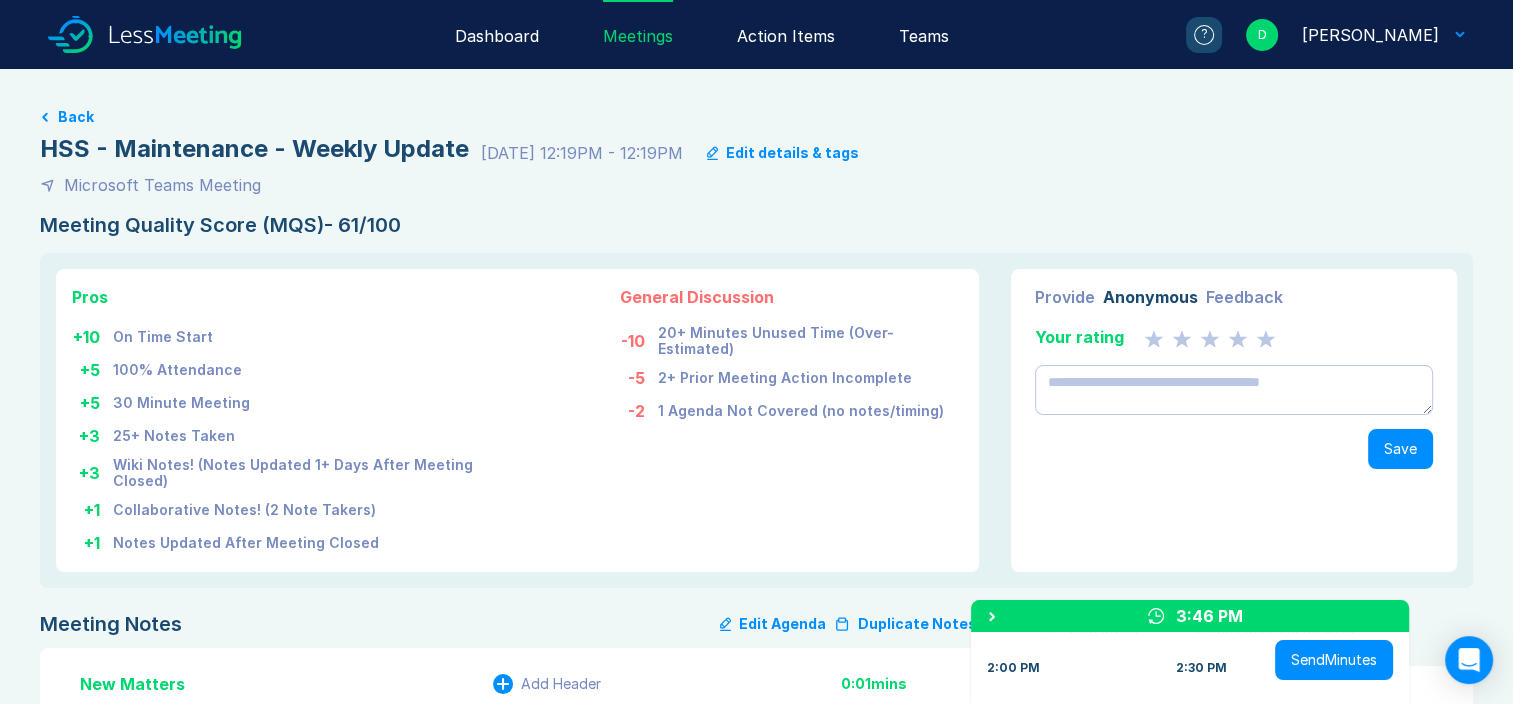 click on "Meetings" at bounding box center [638, 34] 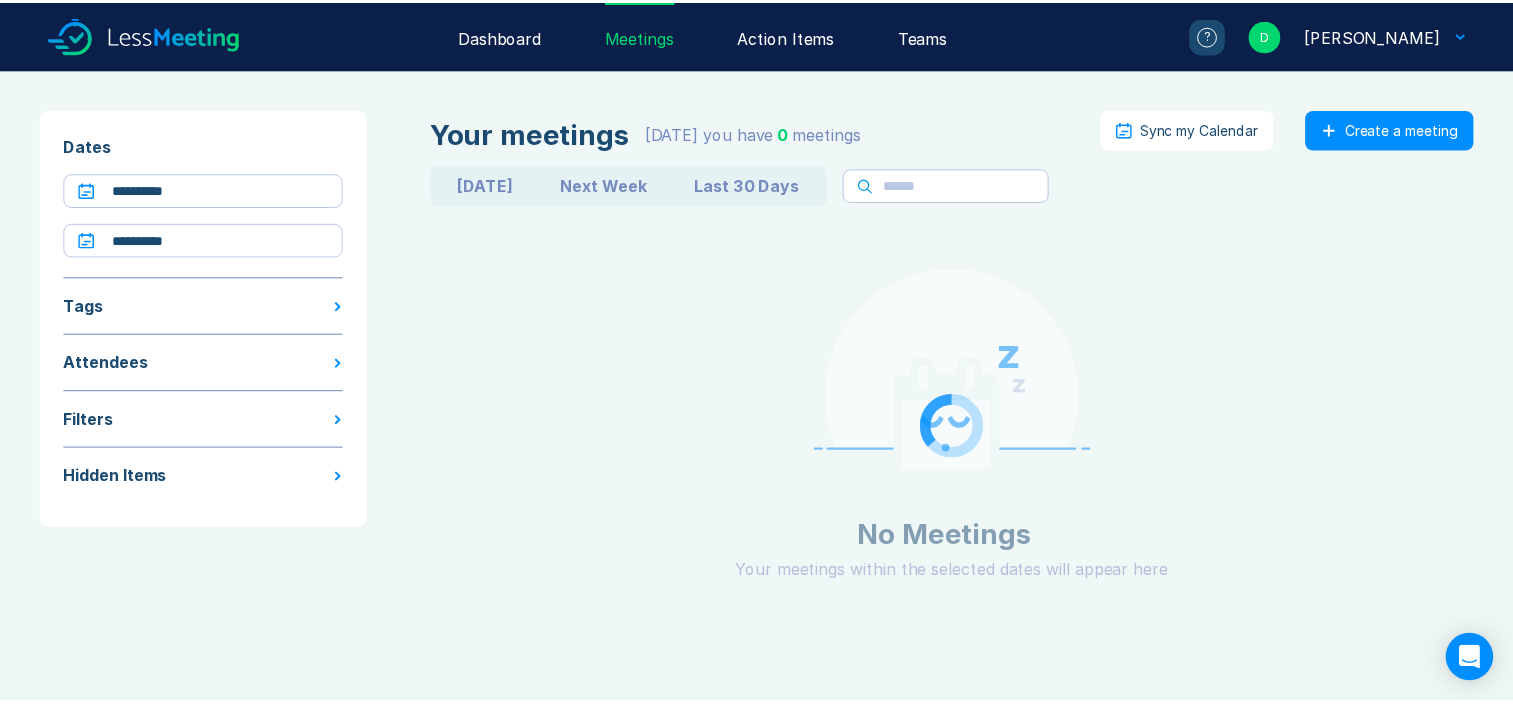 scroll, scrollTop: 0, scrollLeft: 0, axis: both 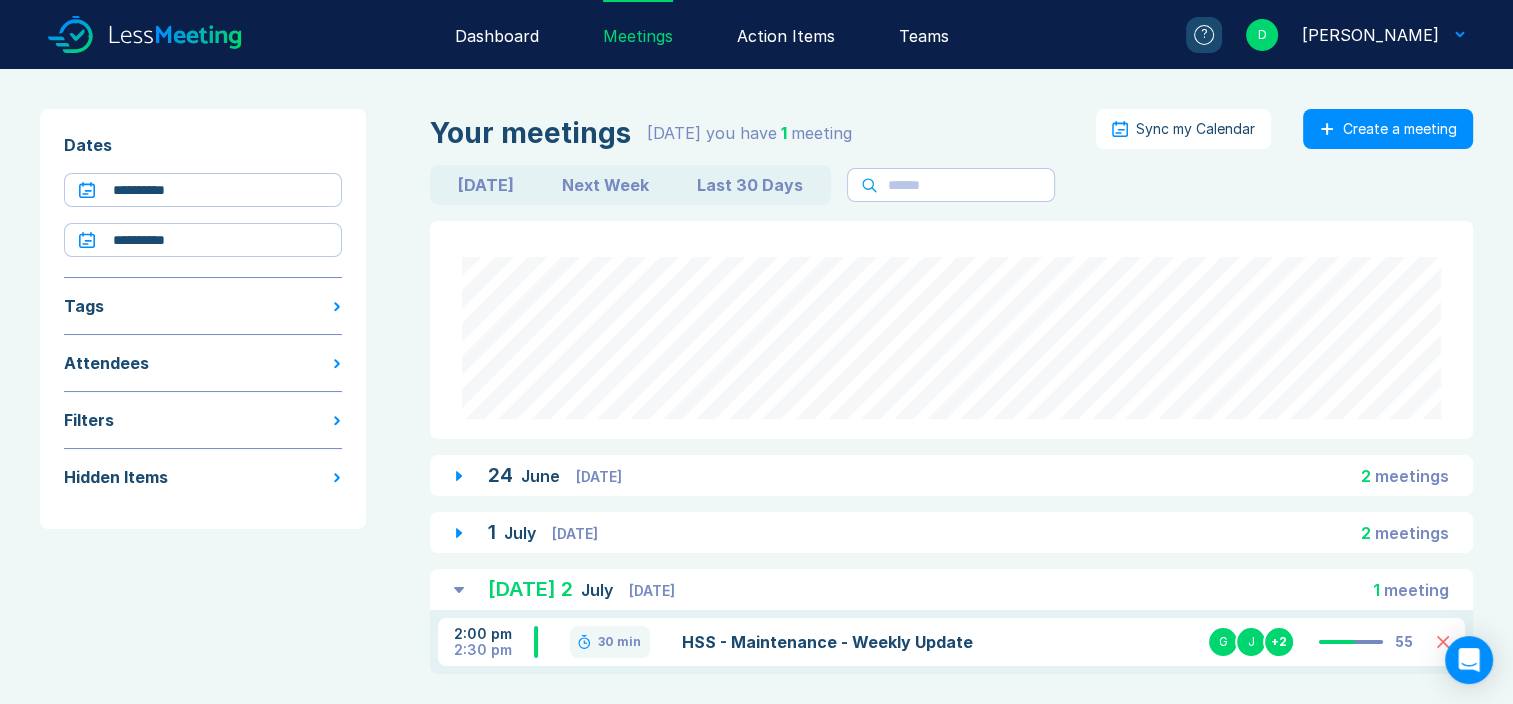 click on "Next Week" at bounding box center (605, 185) 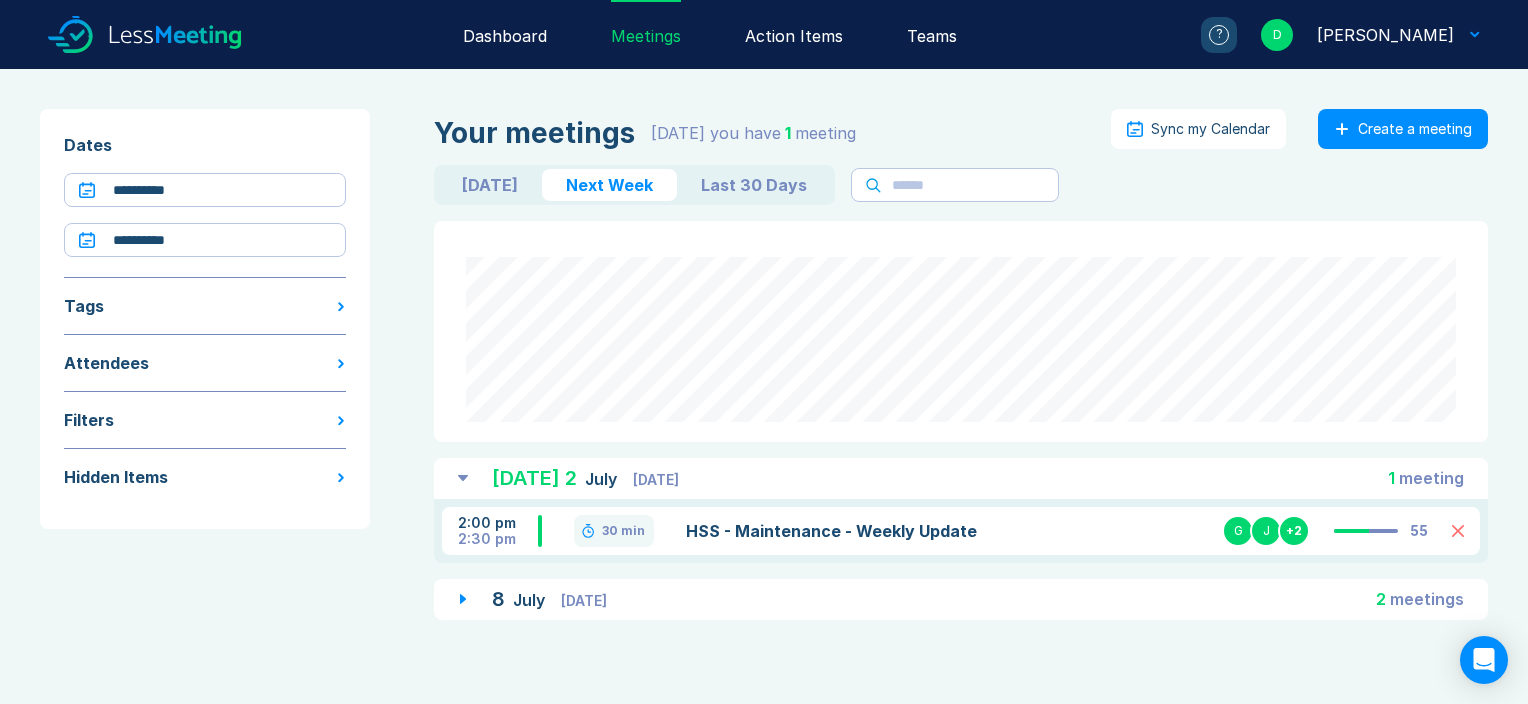 click on "[DATE]   [DATE] 2 meeting s" at bounding box center [961, 599] 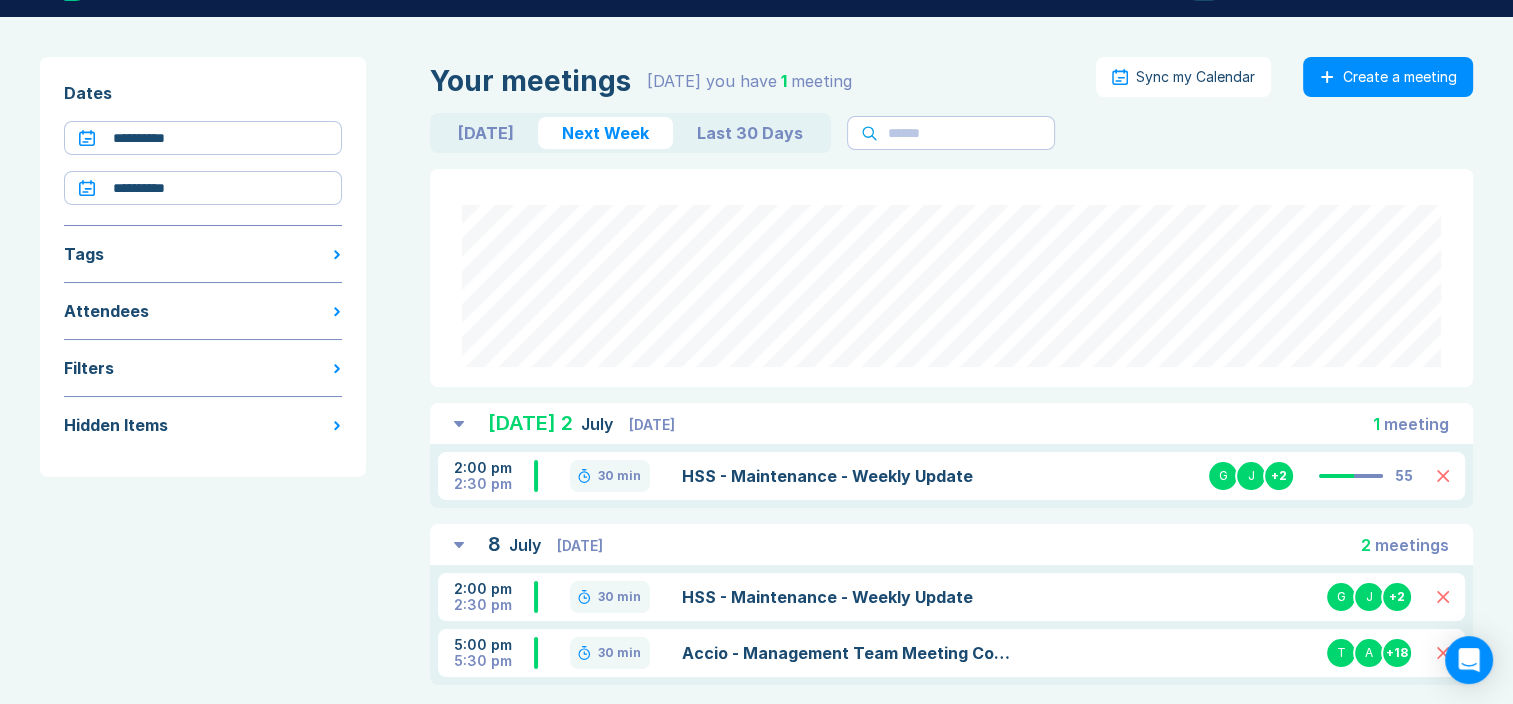 scroll, scrollTop: 82, scrollLeft: 0, axis: vertical 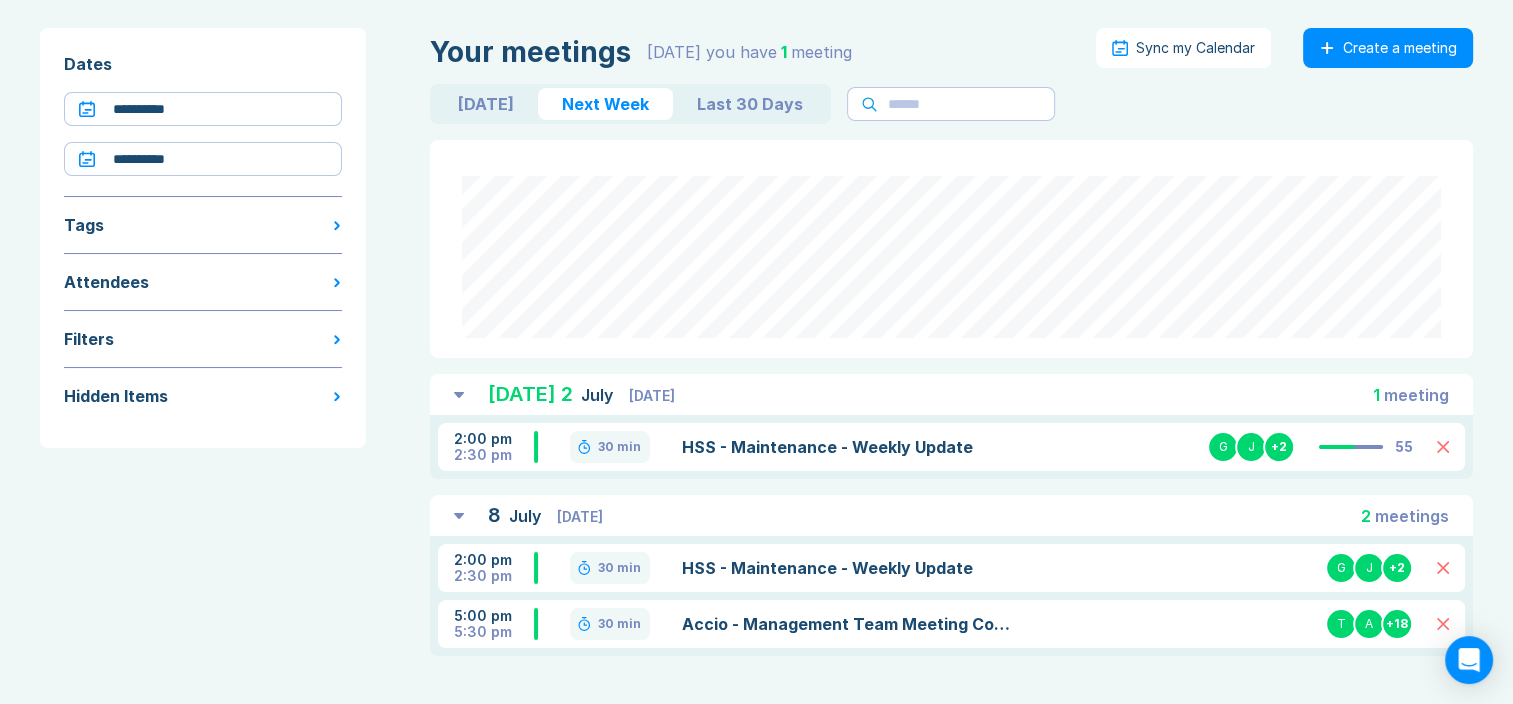 click on "HSS - Maintenance - Weekly Update" at bounding box center (848, 568) 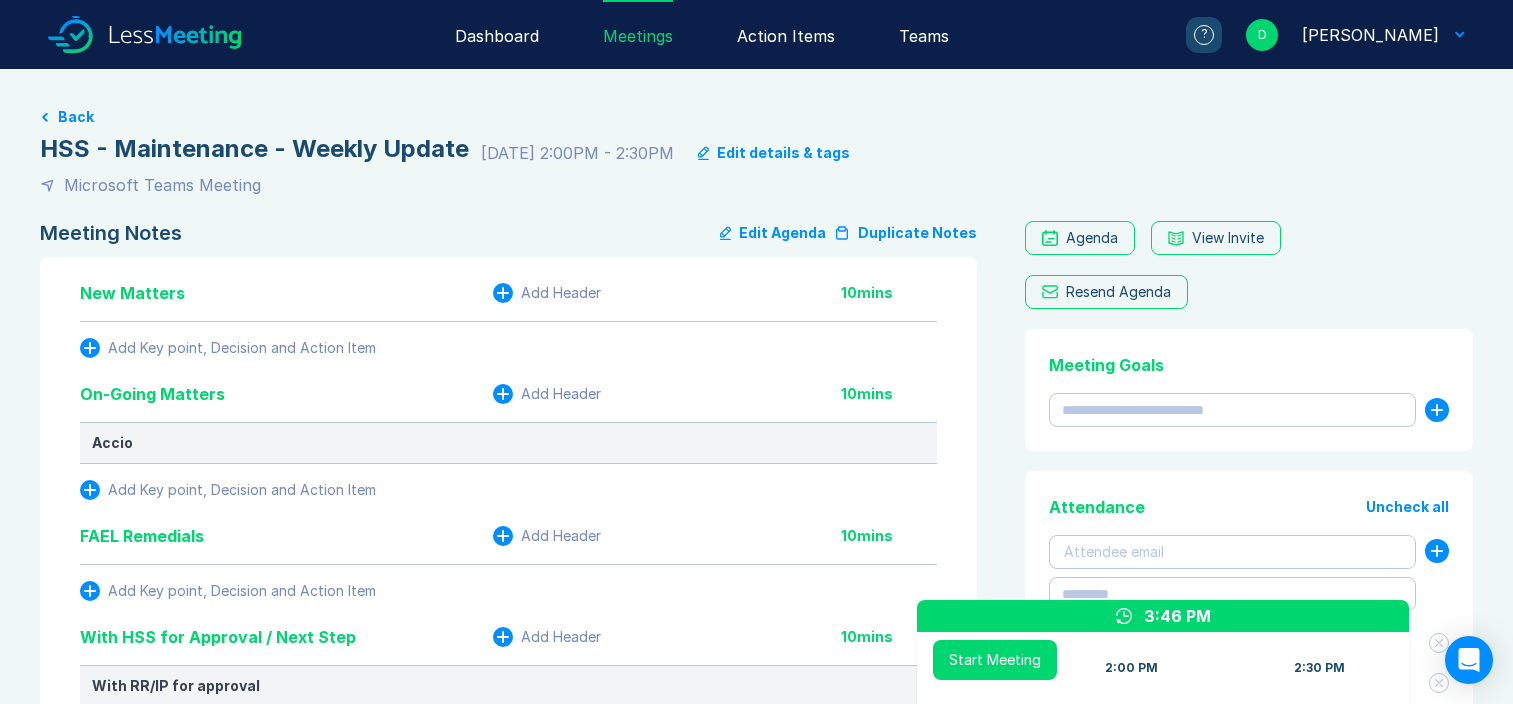 scroll, scrollTop: 0, scrollLeft: 0, axis: both 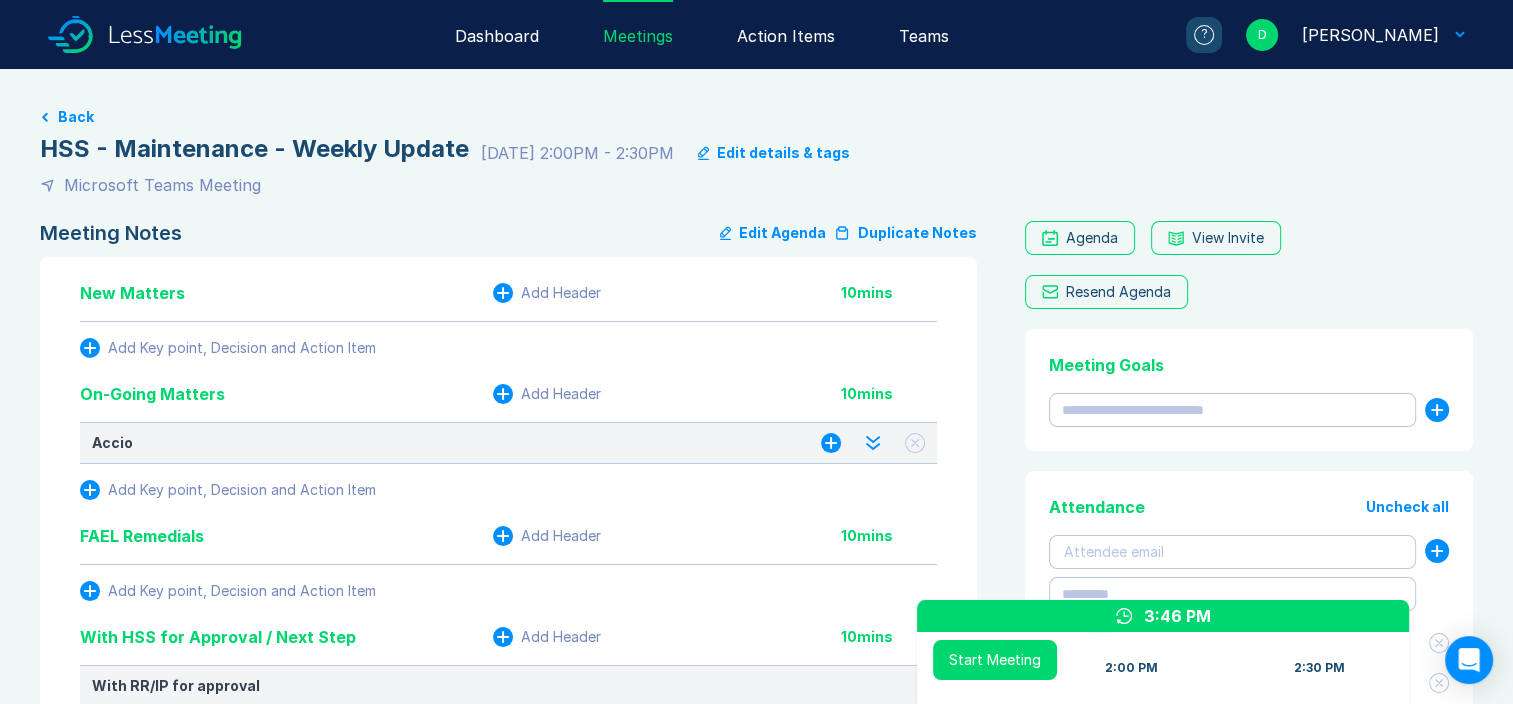 click 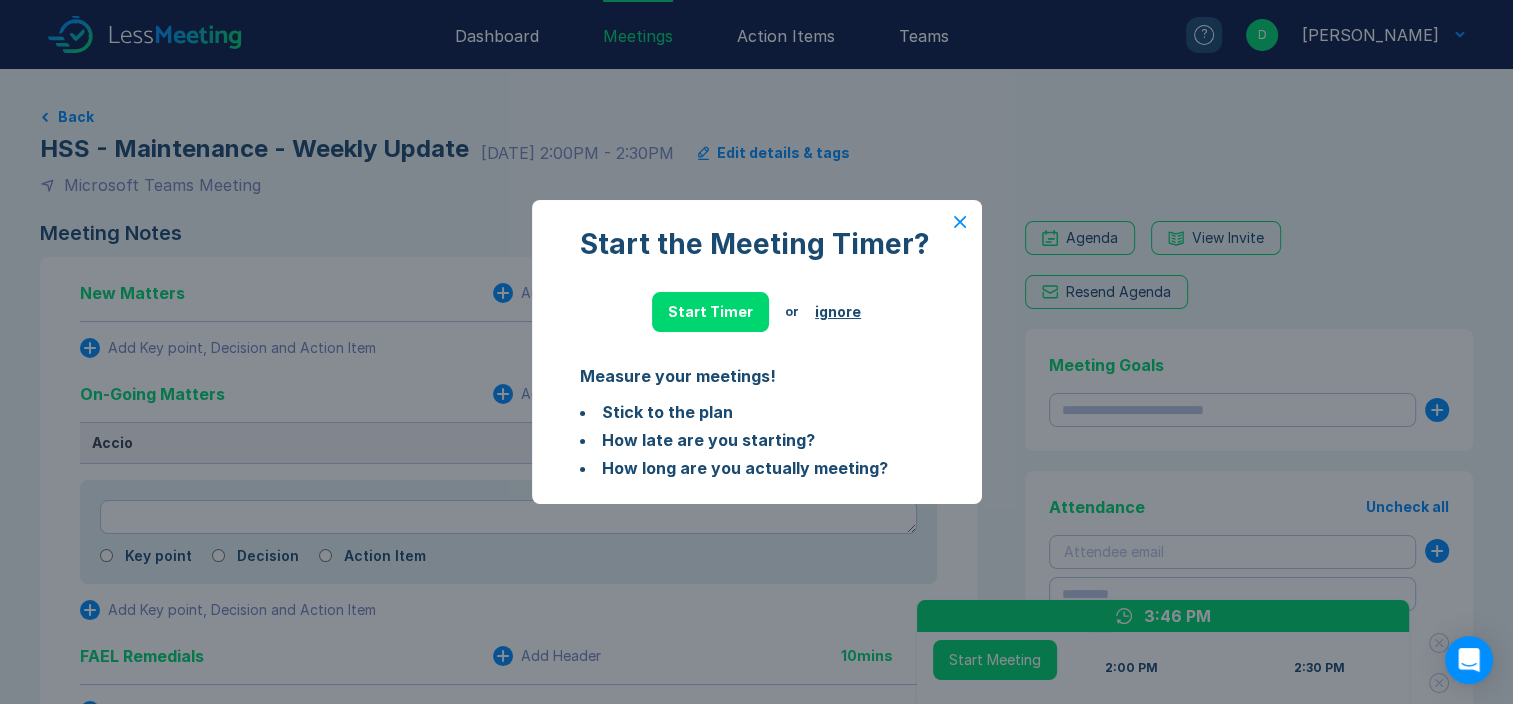 click 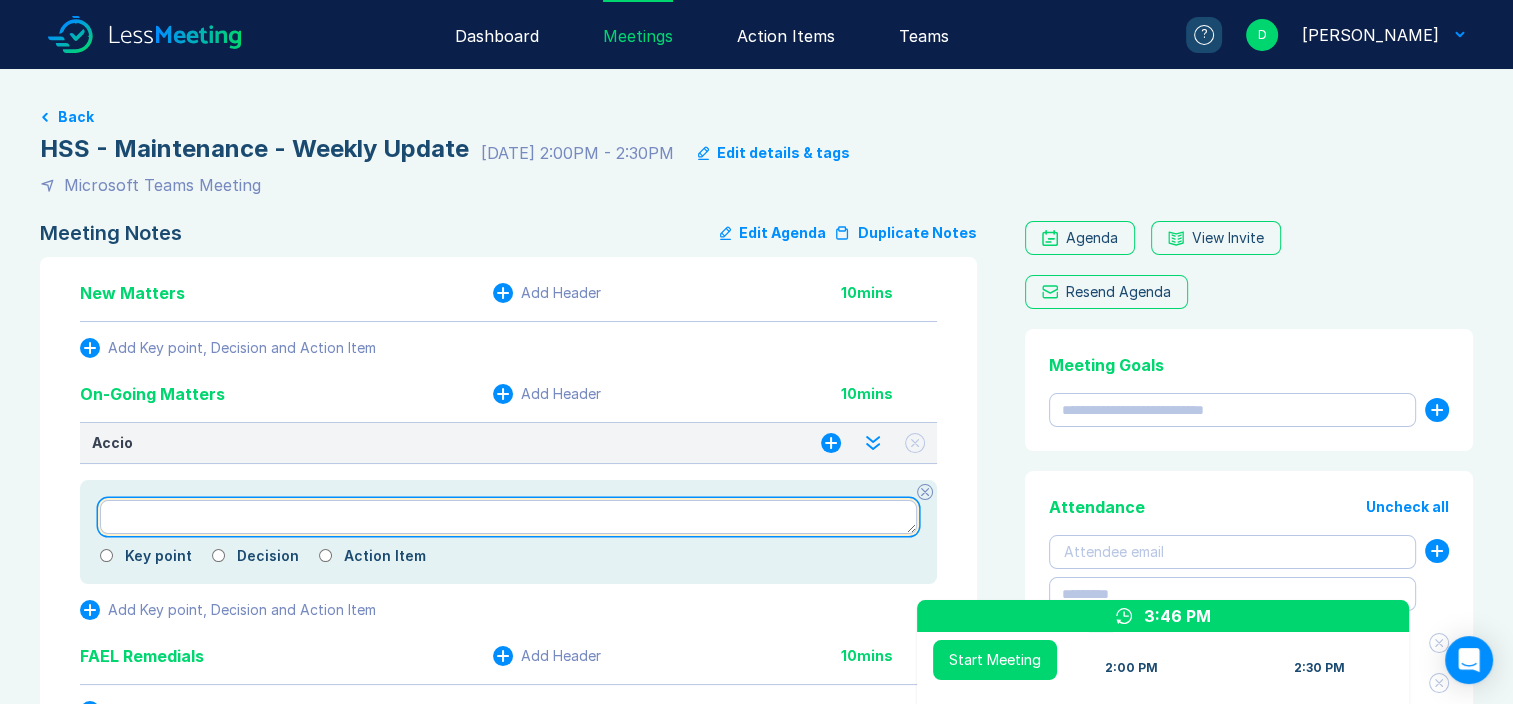 paste on "**********" 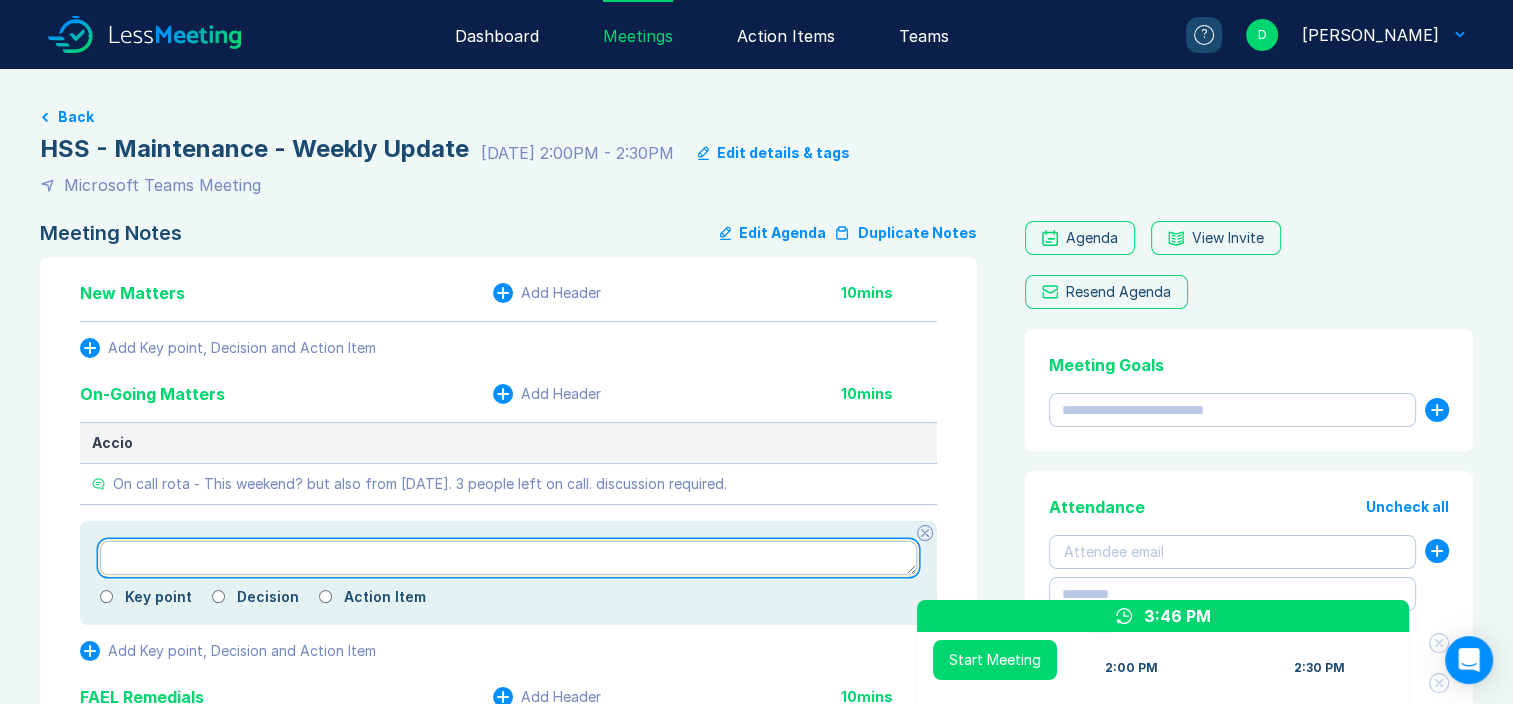 click at bounding box center [508, 558] 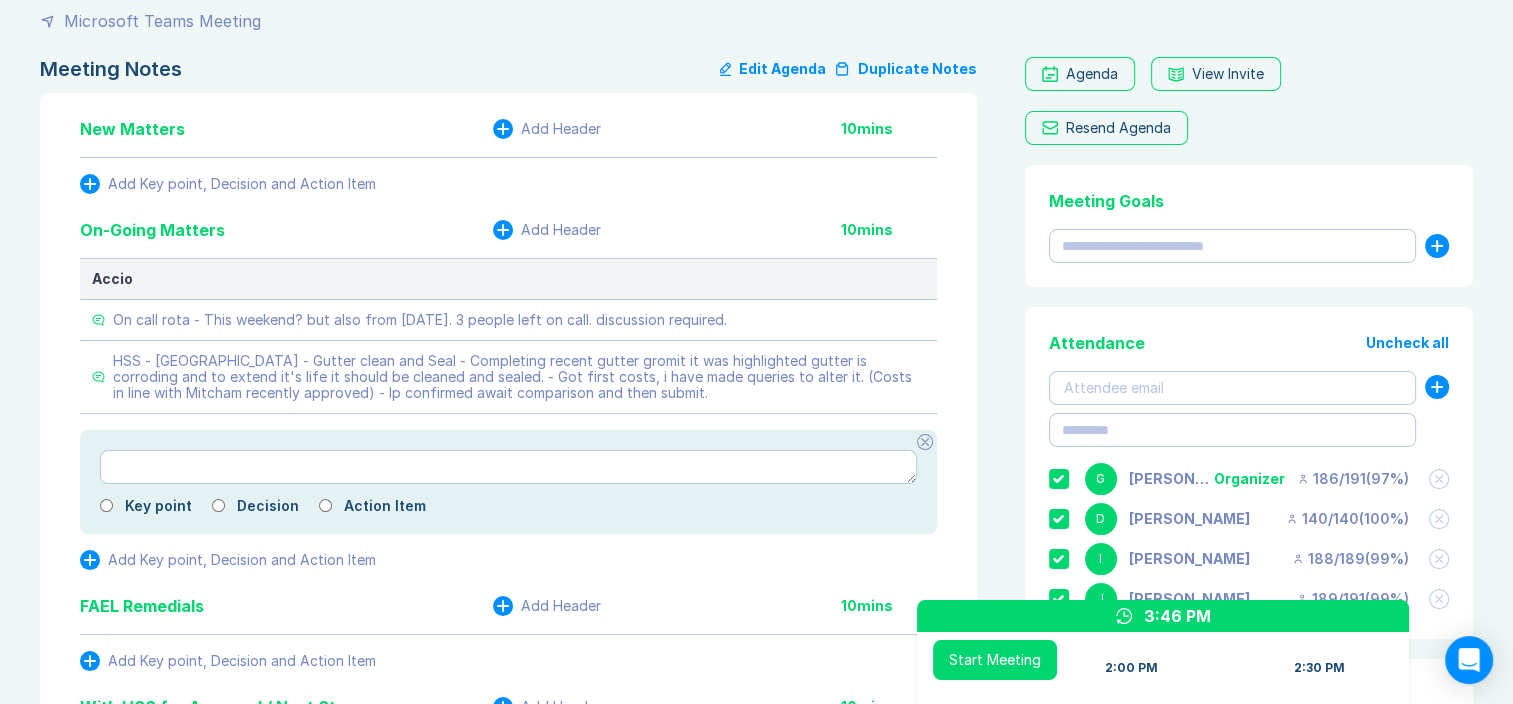 scroll, scrollTop: 500, scrollLeft: 0, axis: vertical 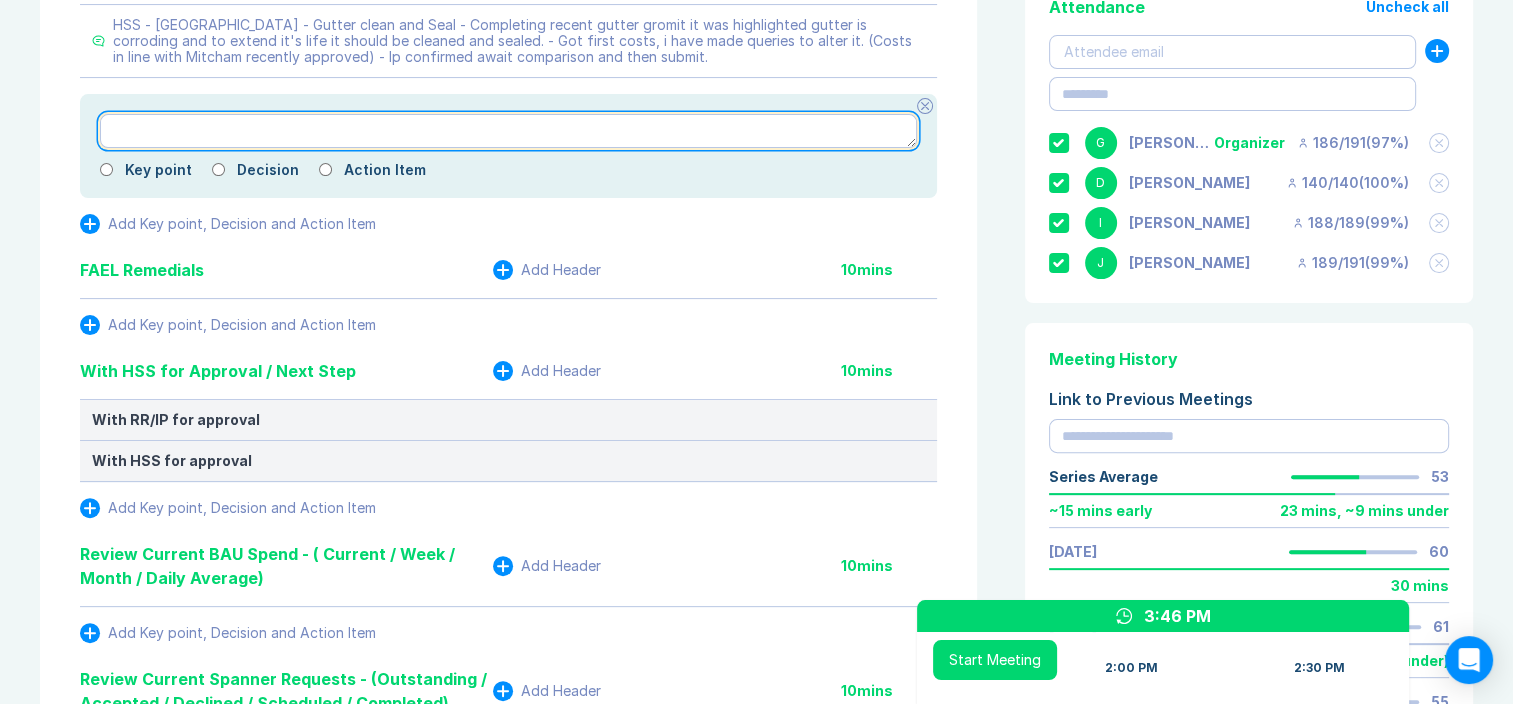 click at bounding box center (508, 131) 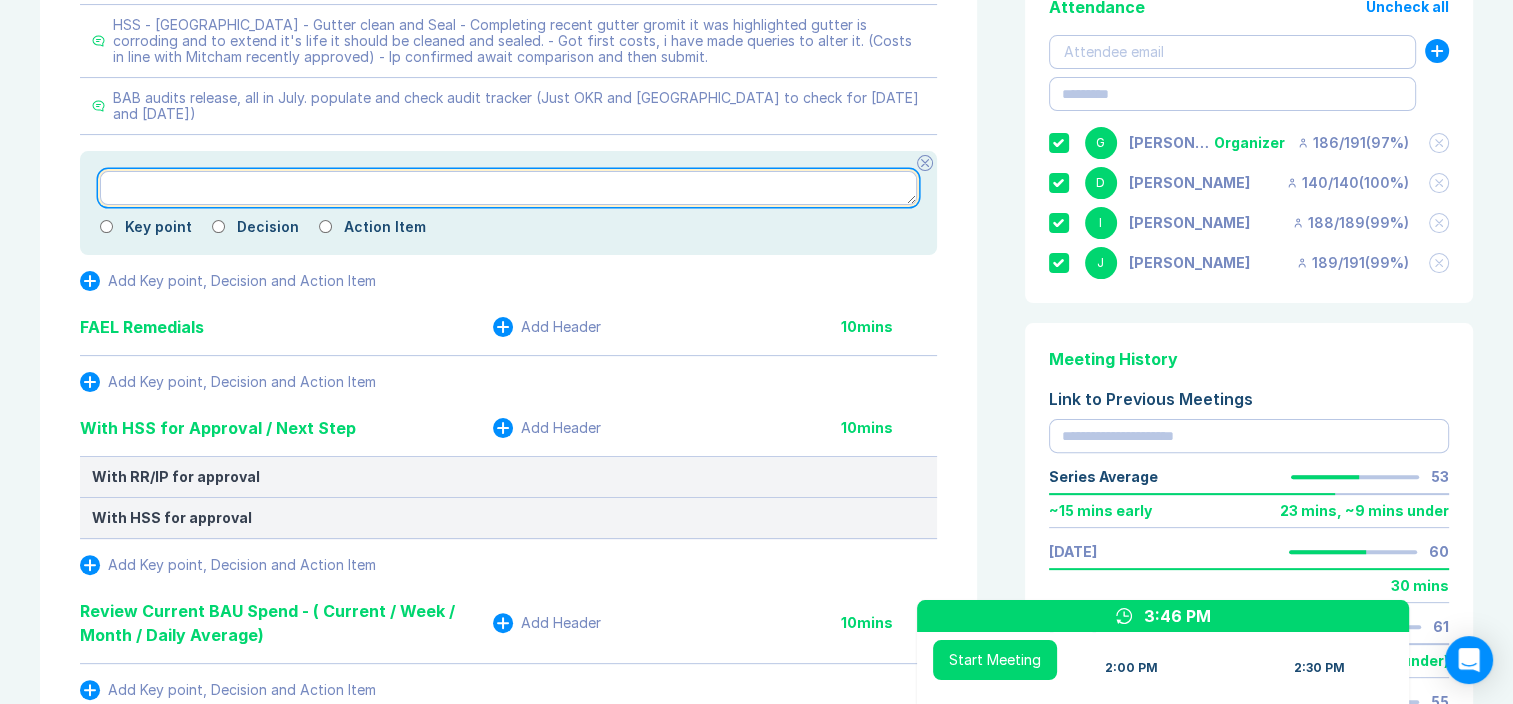 click at bounding box center [508, 188] 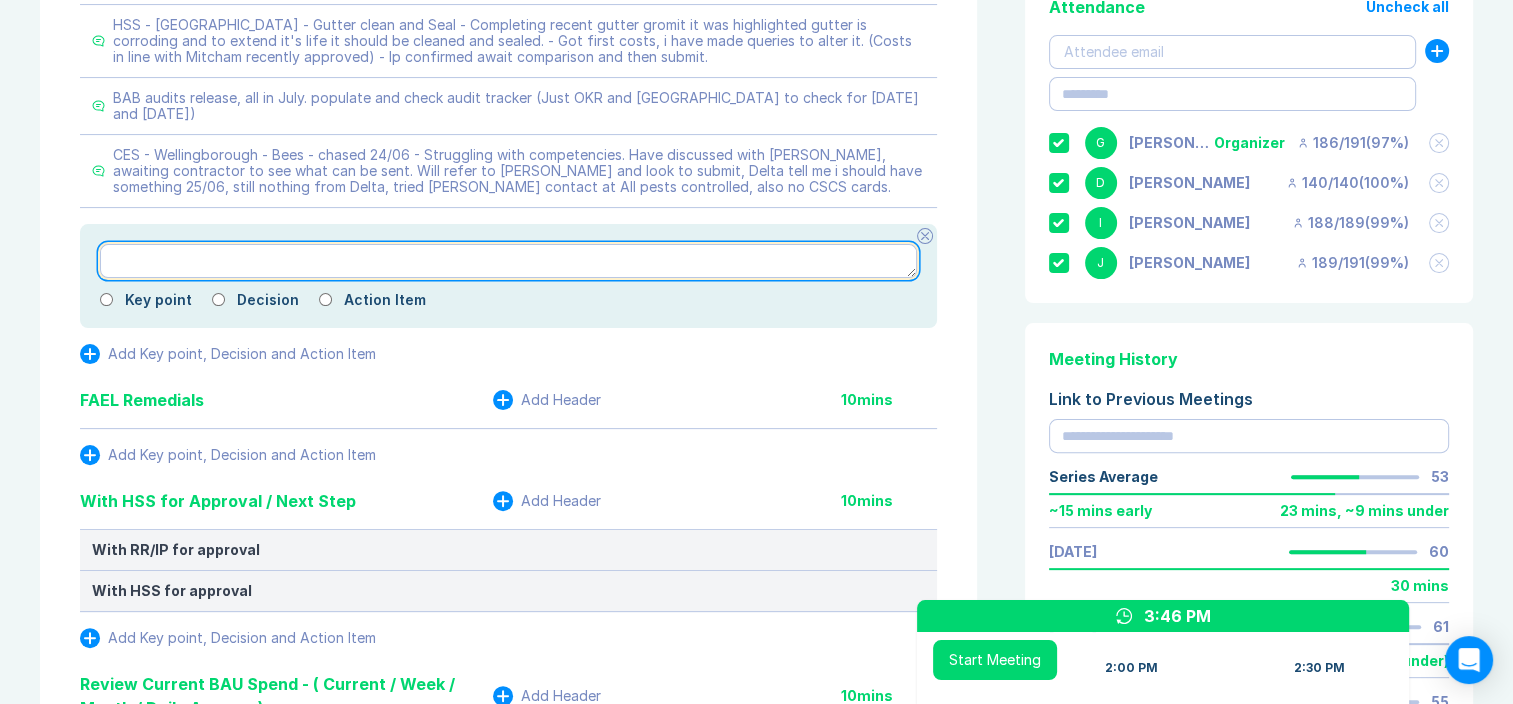 click at bounding box center [508, 261] 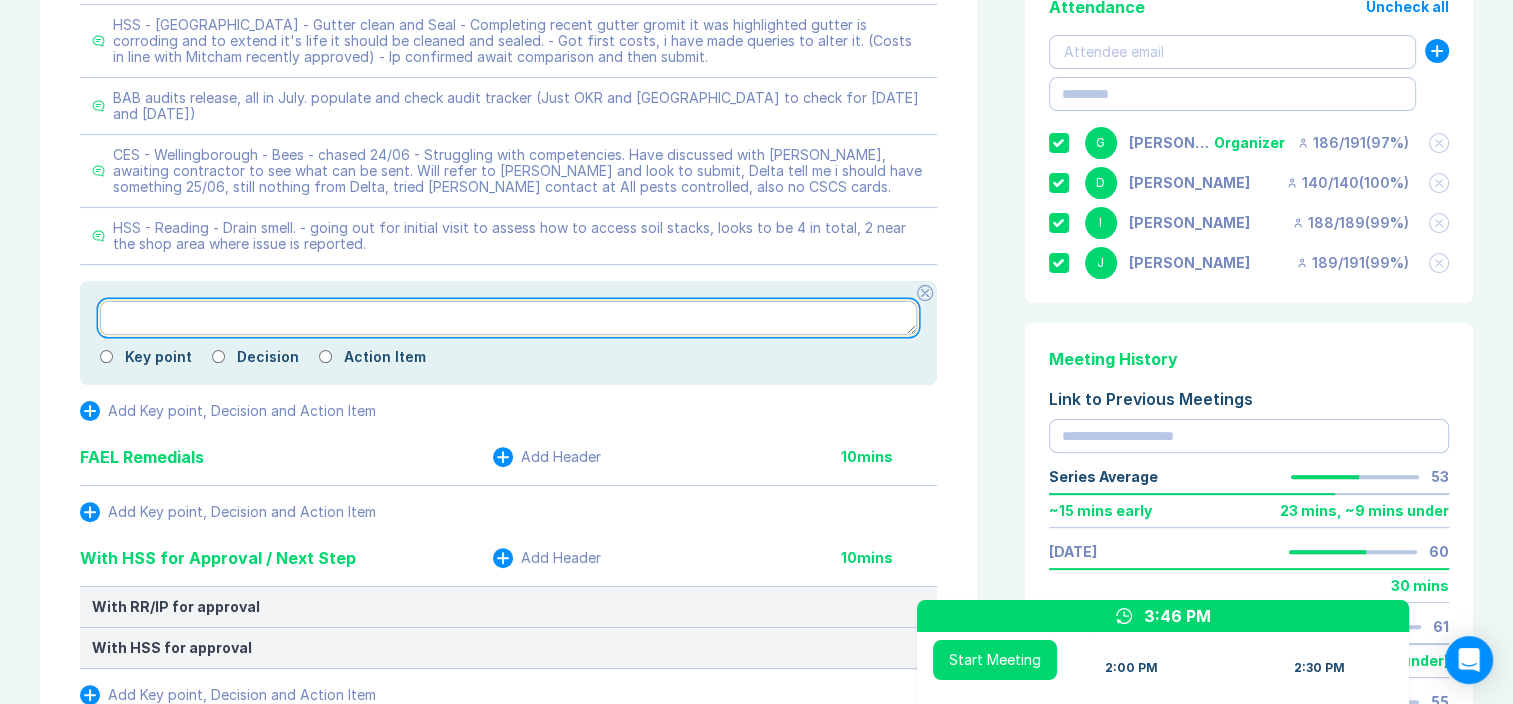 click at bounding box center (508, 318) 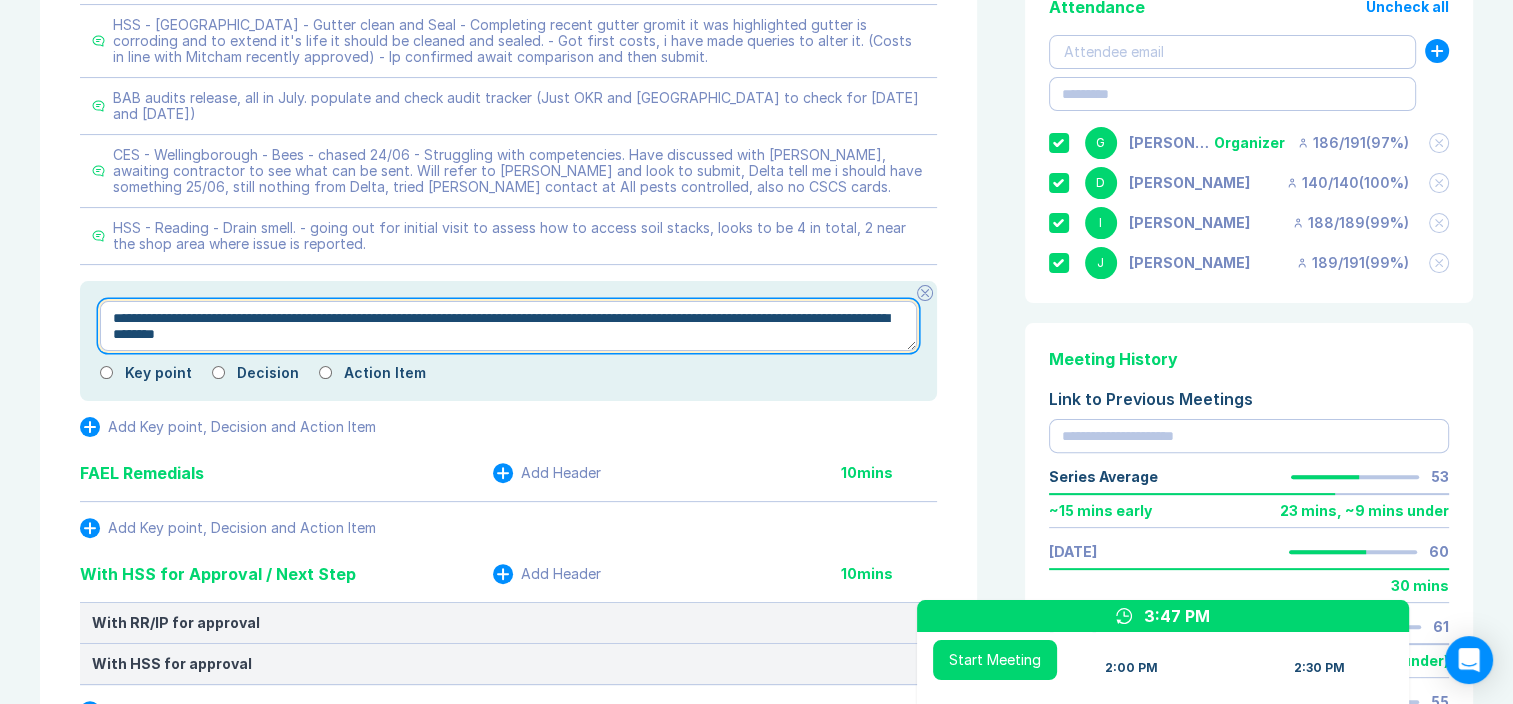 click on "**********" at bounding box center (508, 326) 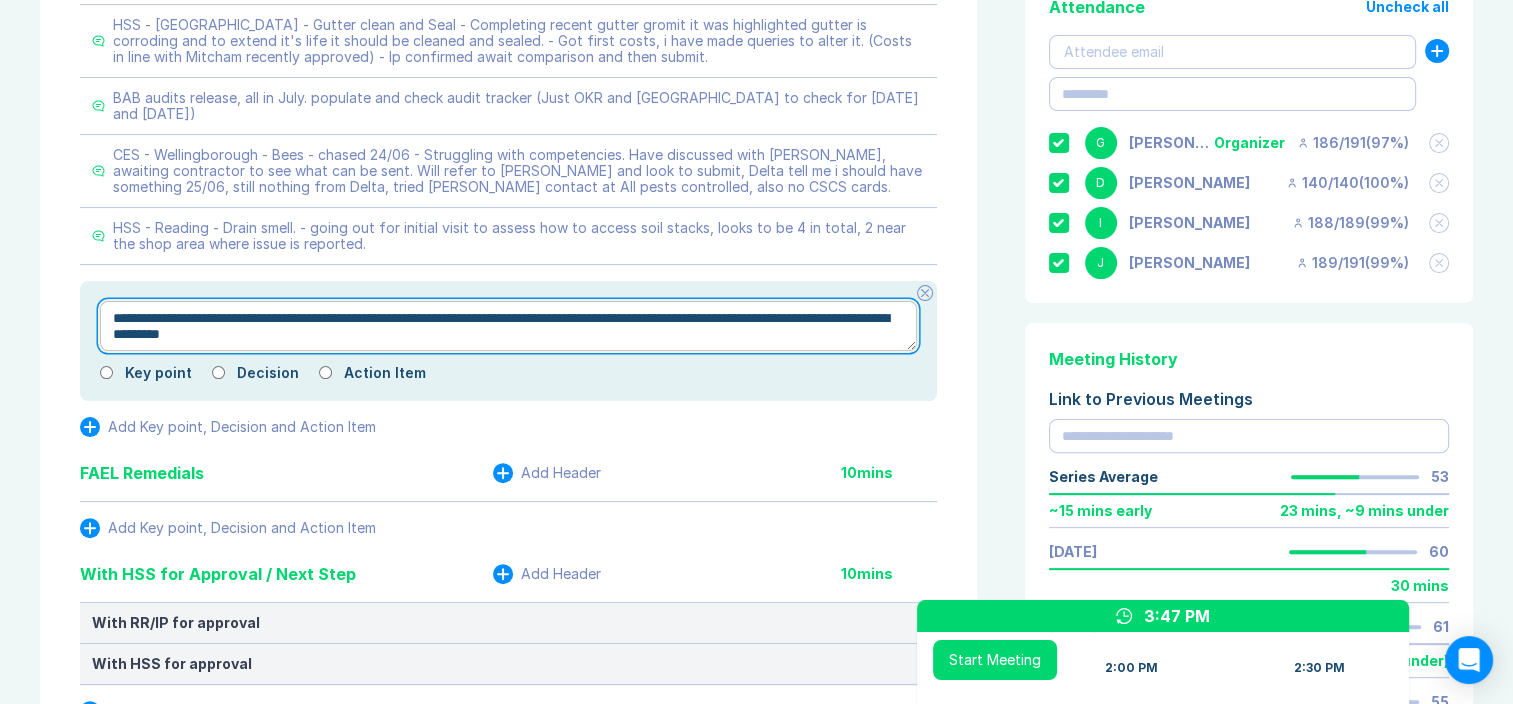 type on "*" 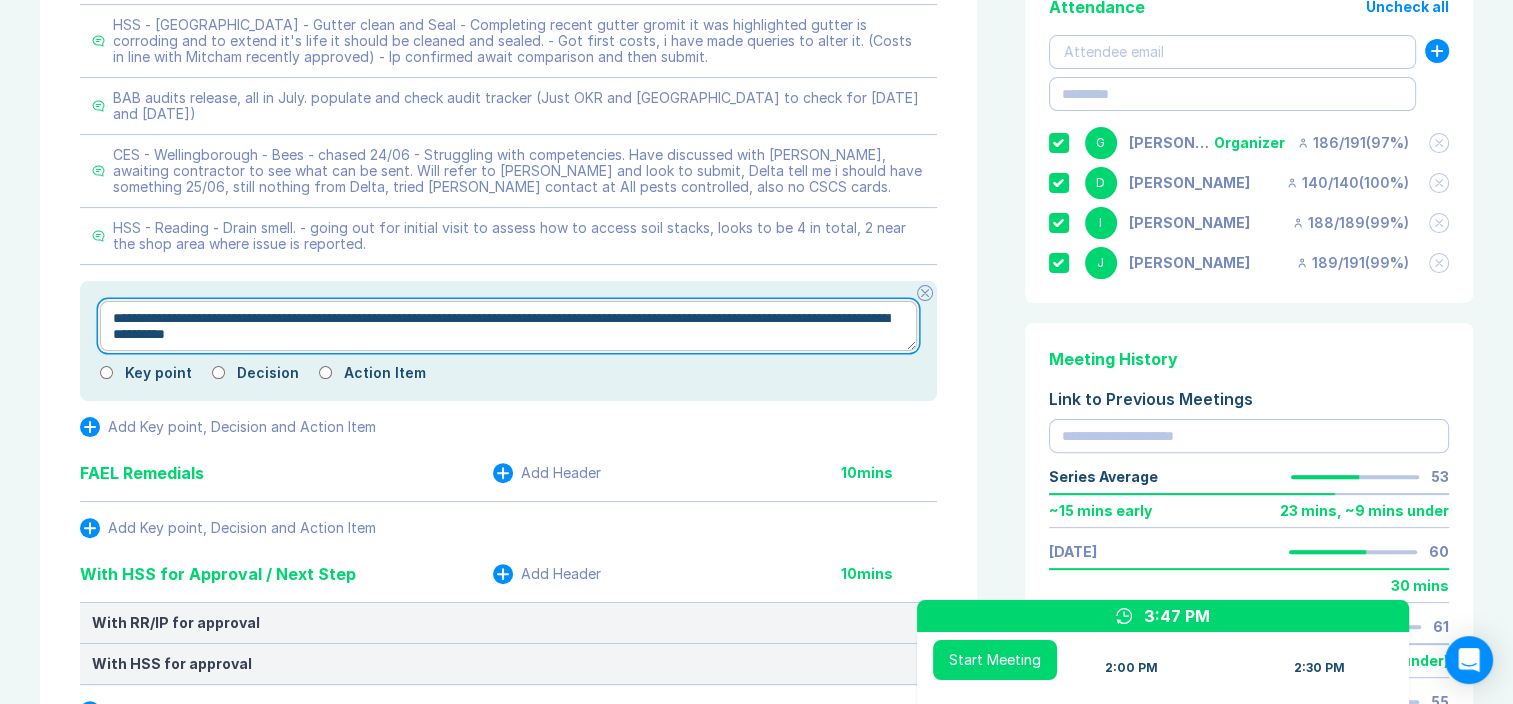 type on "*" 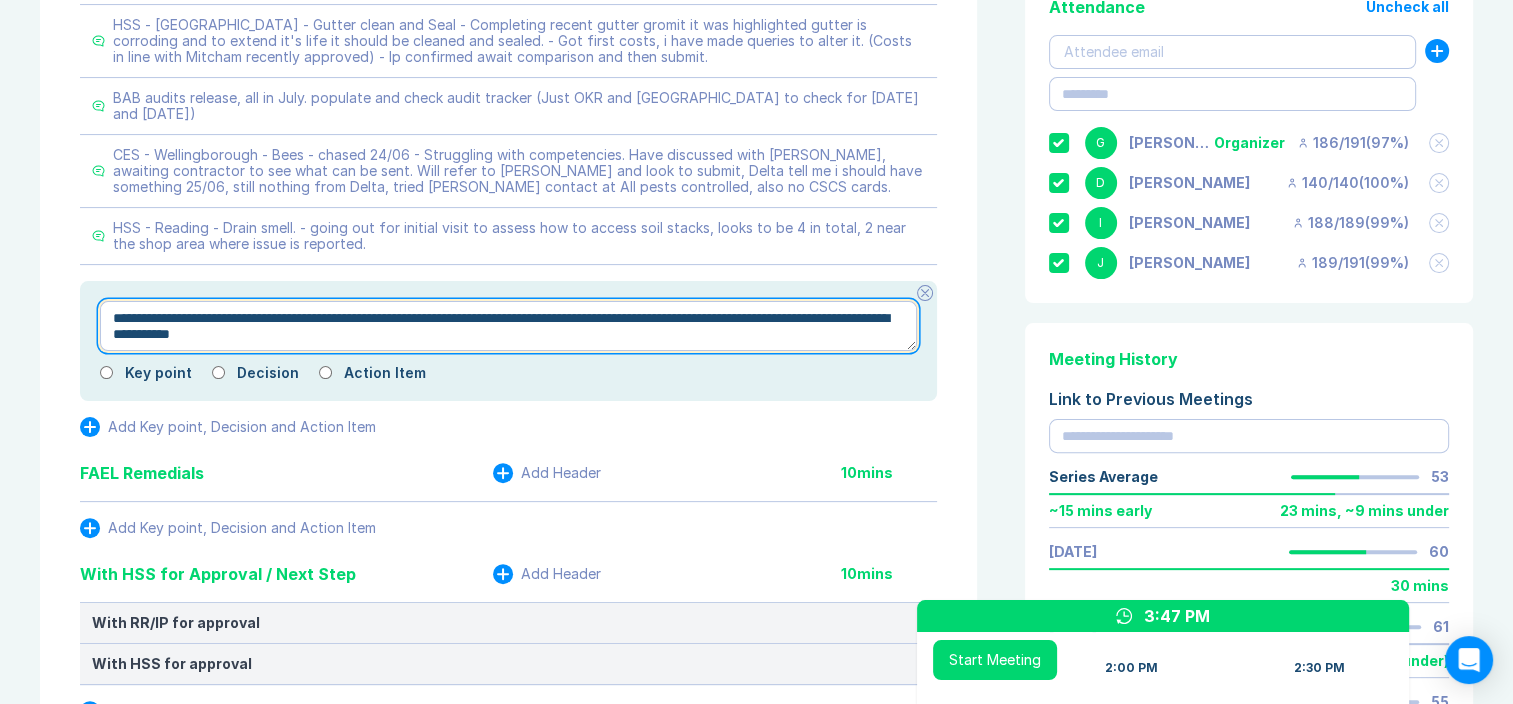 type on "*" 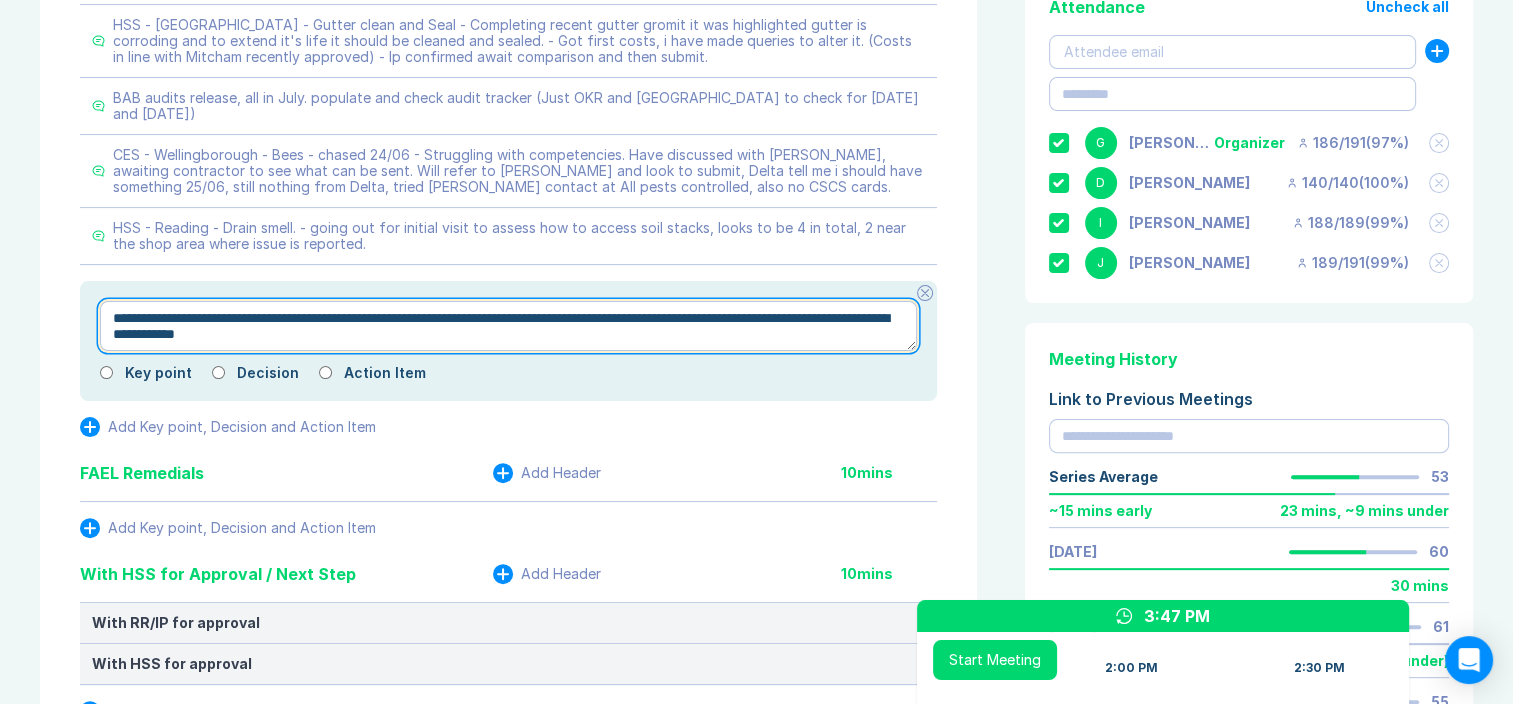 type on "*" 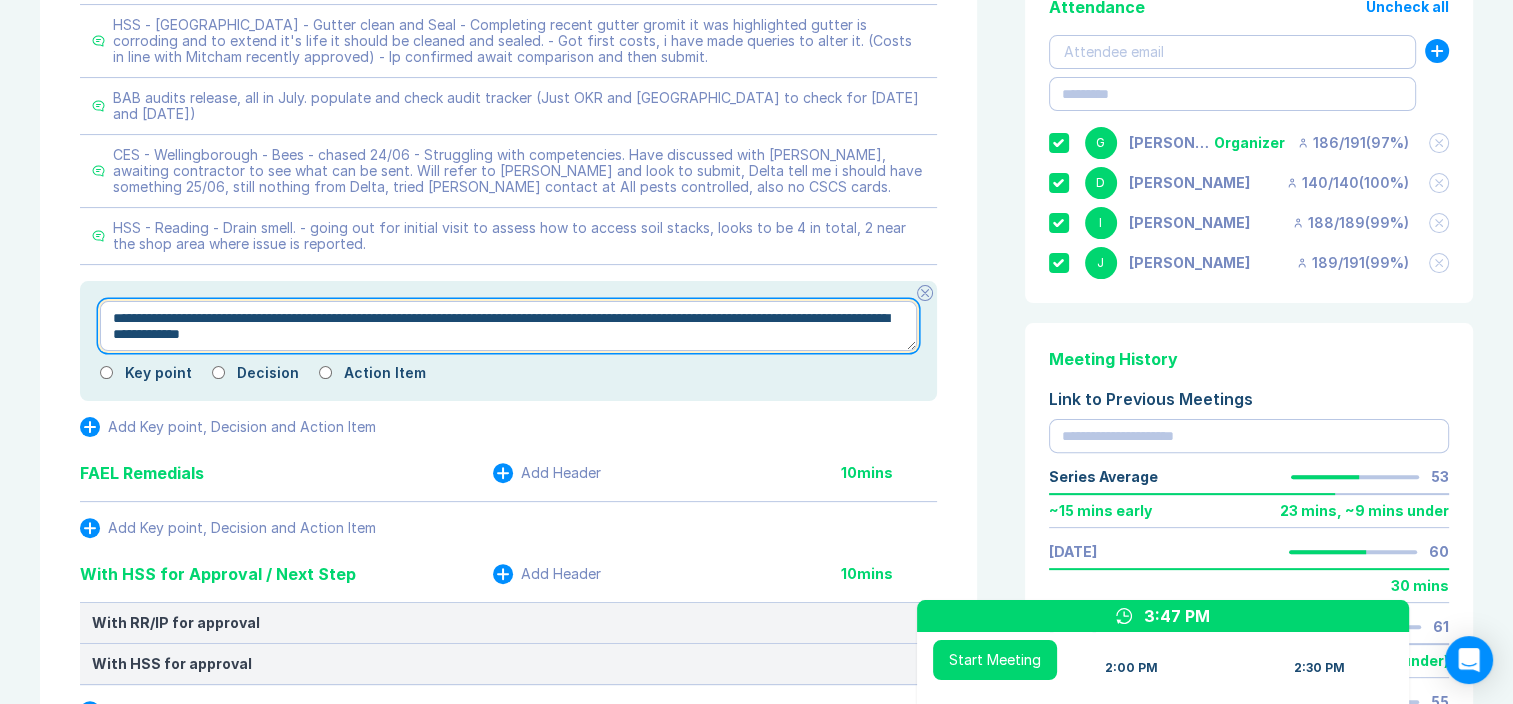 type on "*" 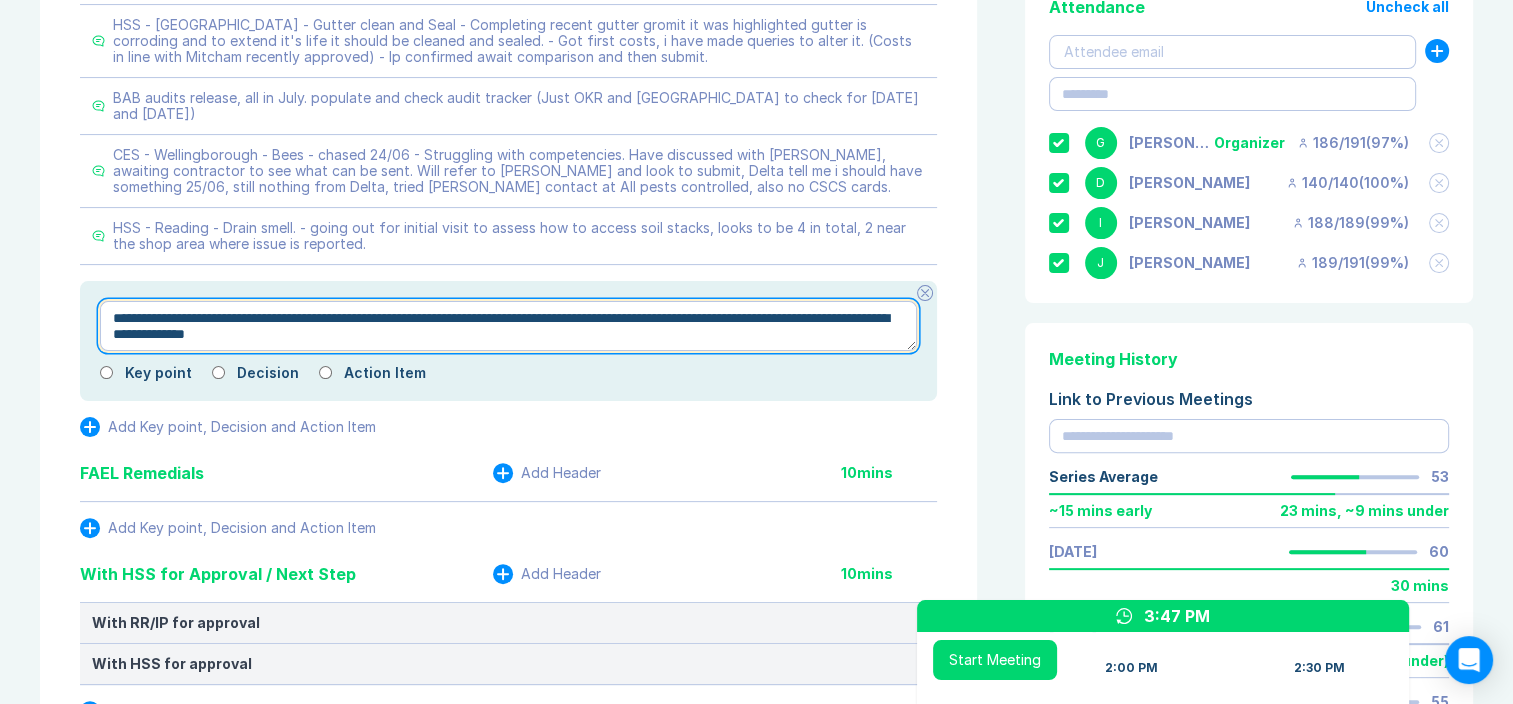 type on "*" 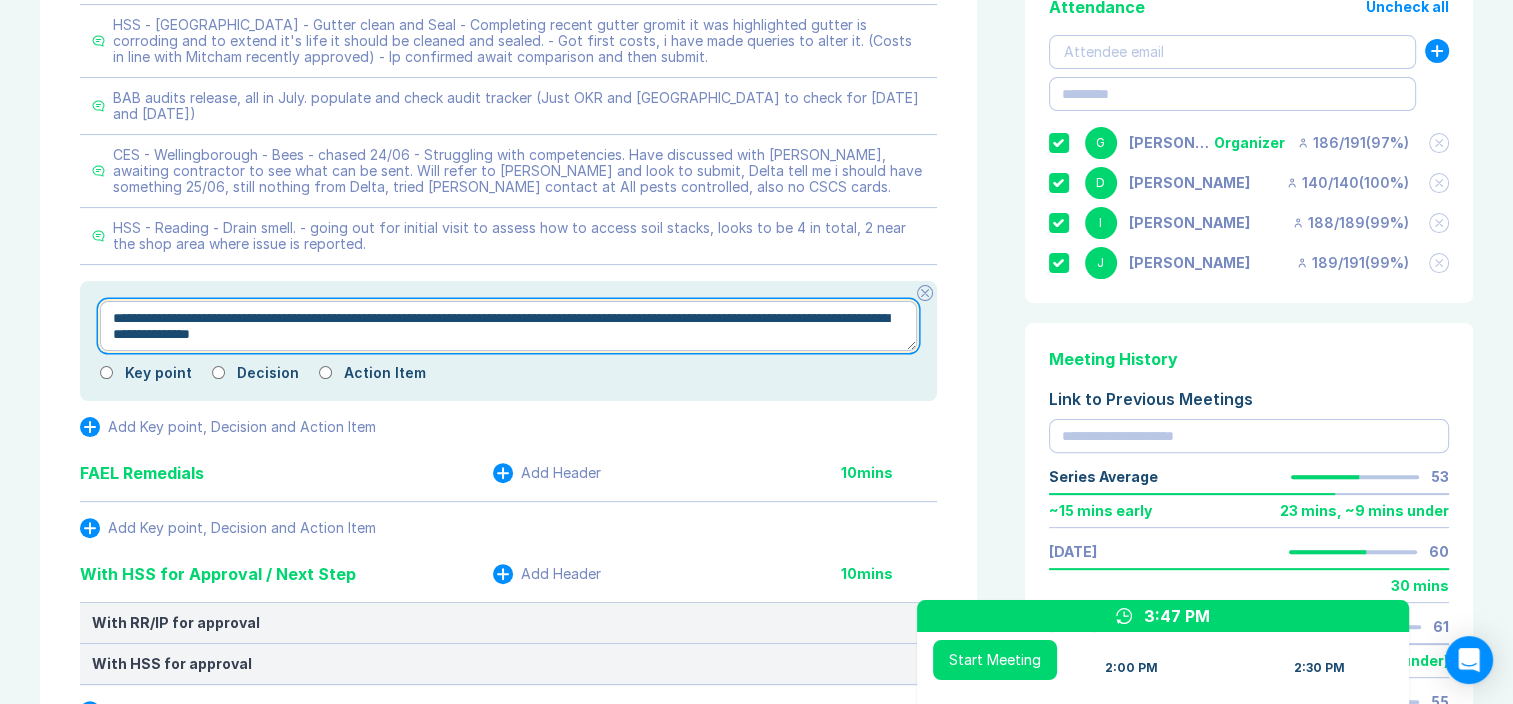 type on "*" 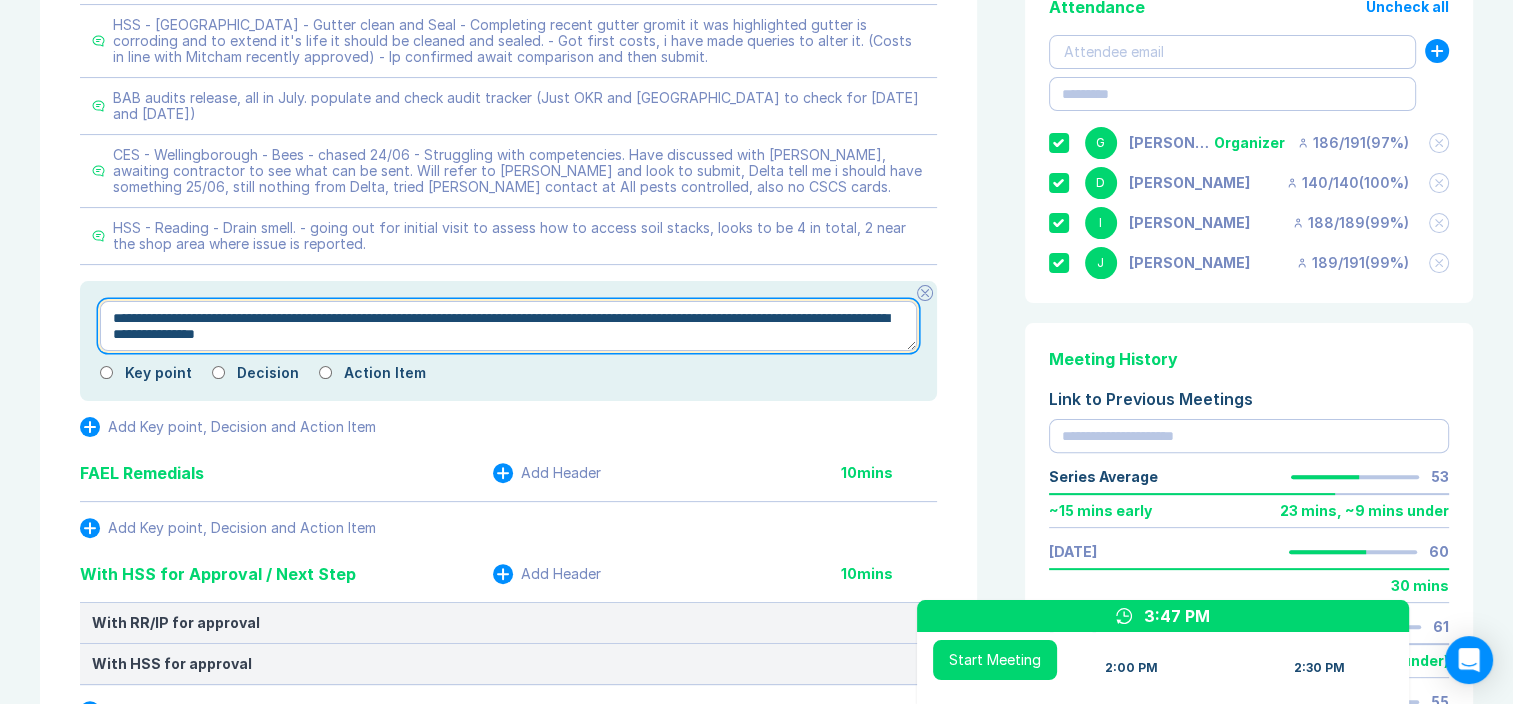 type on "*" 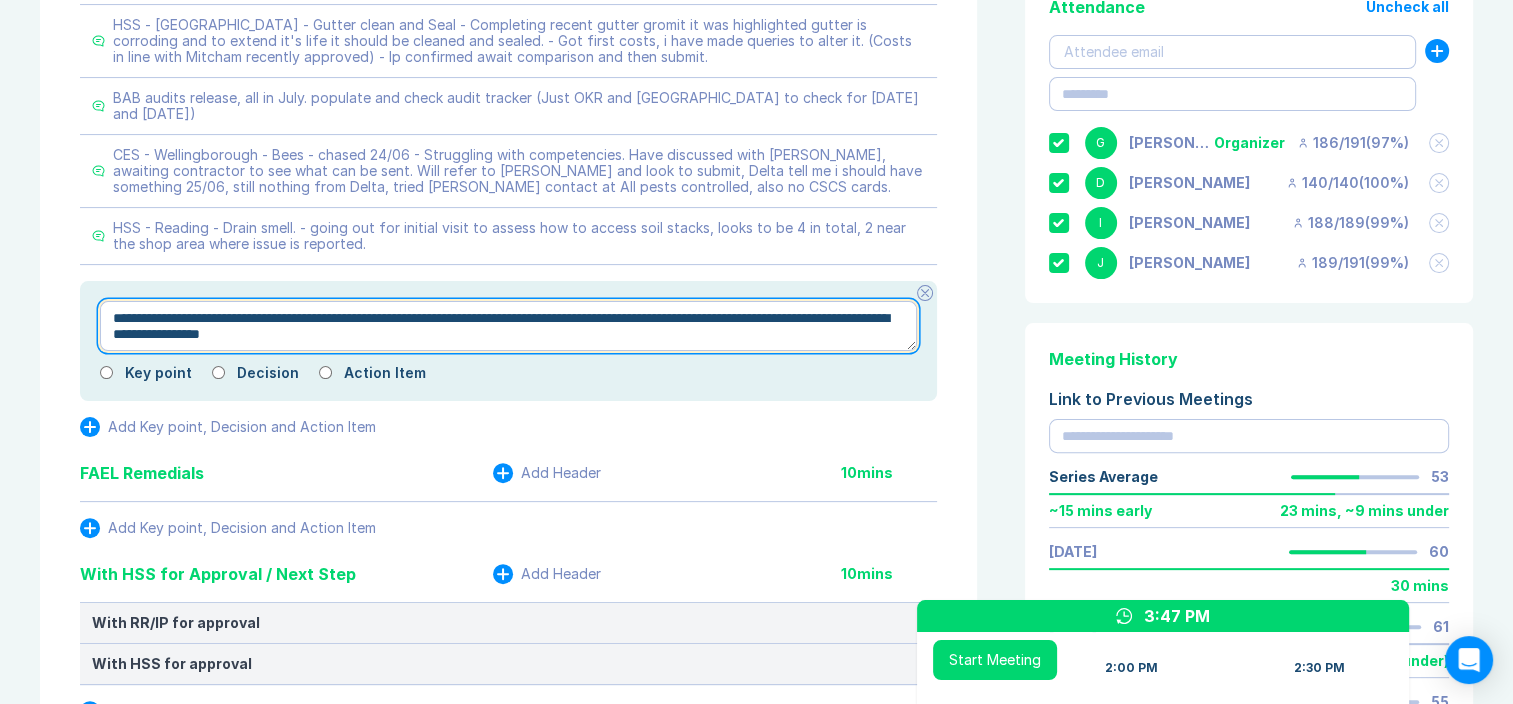 type on "*" 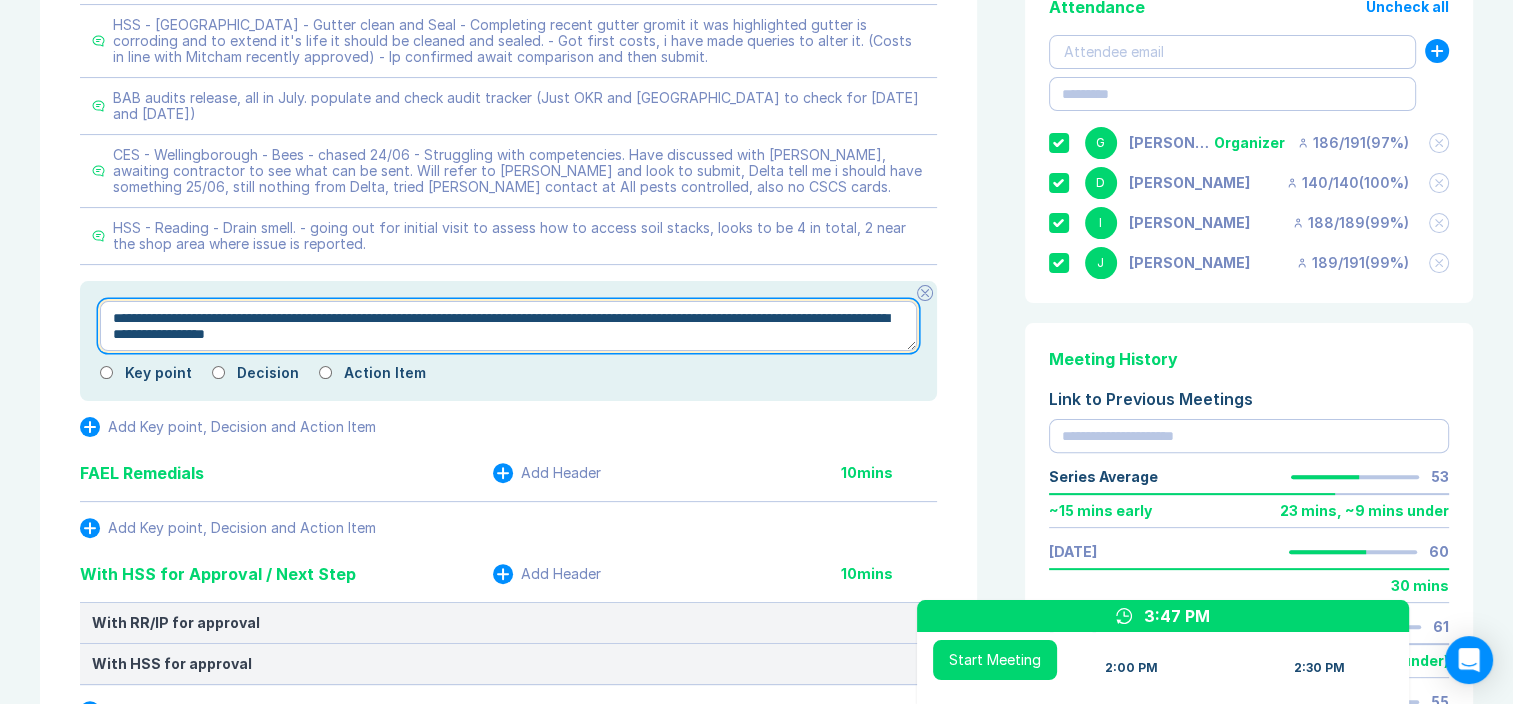 type on "*" 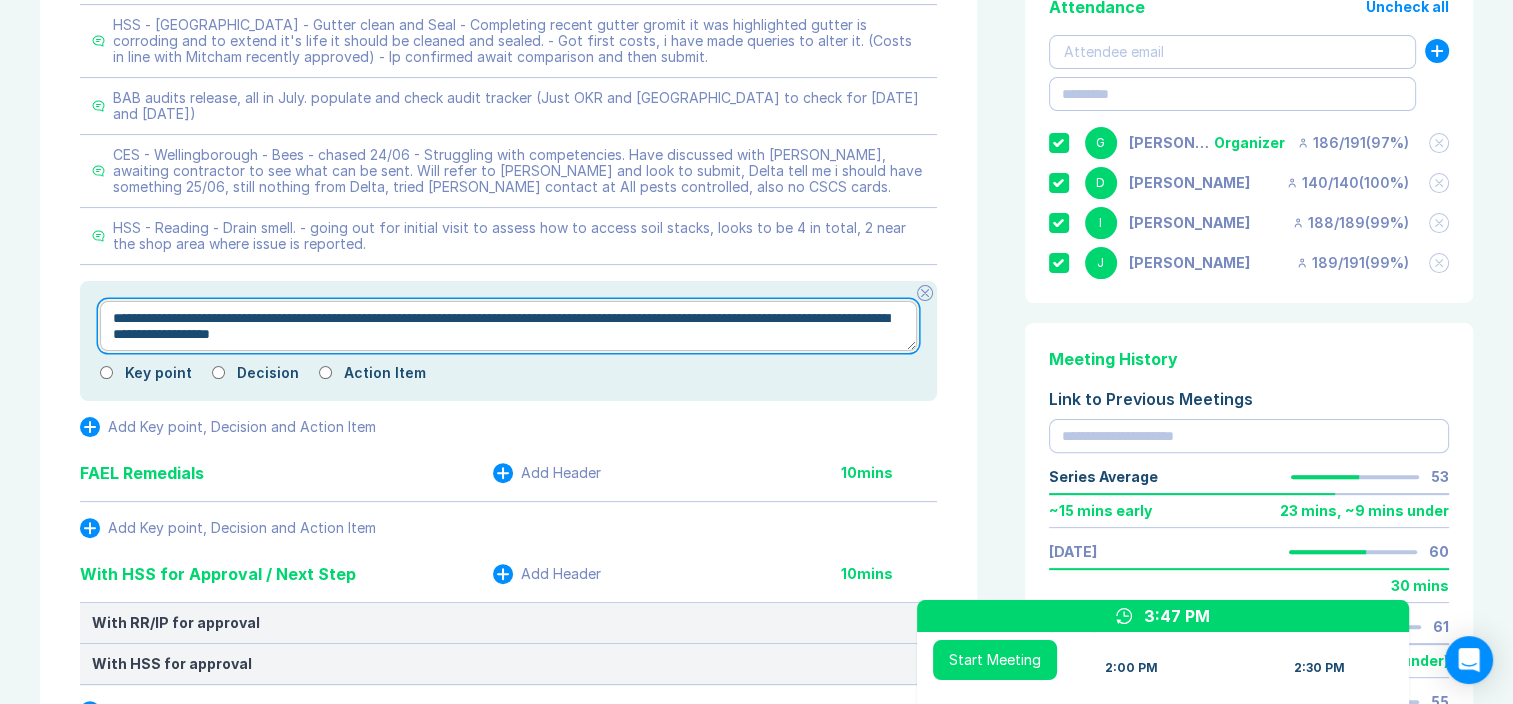 type on "*" 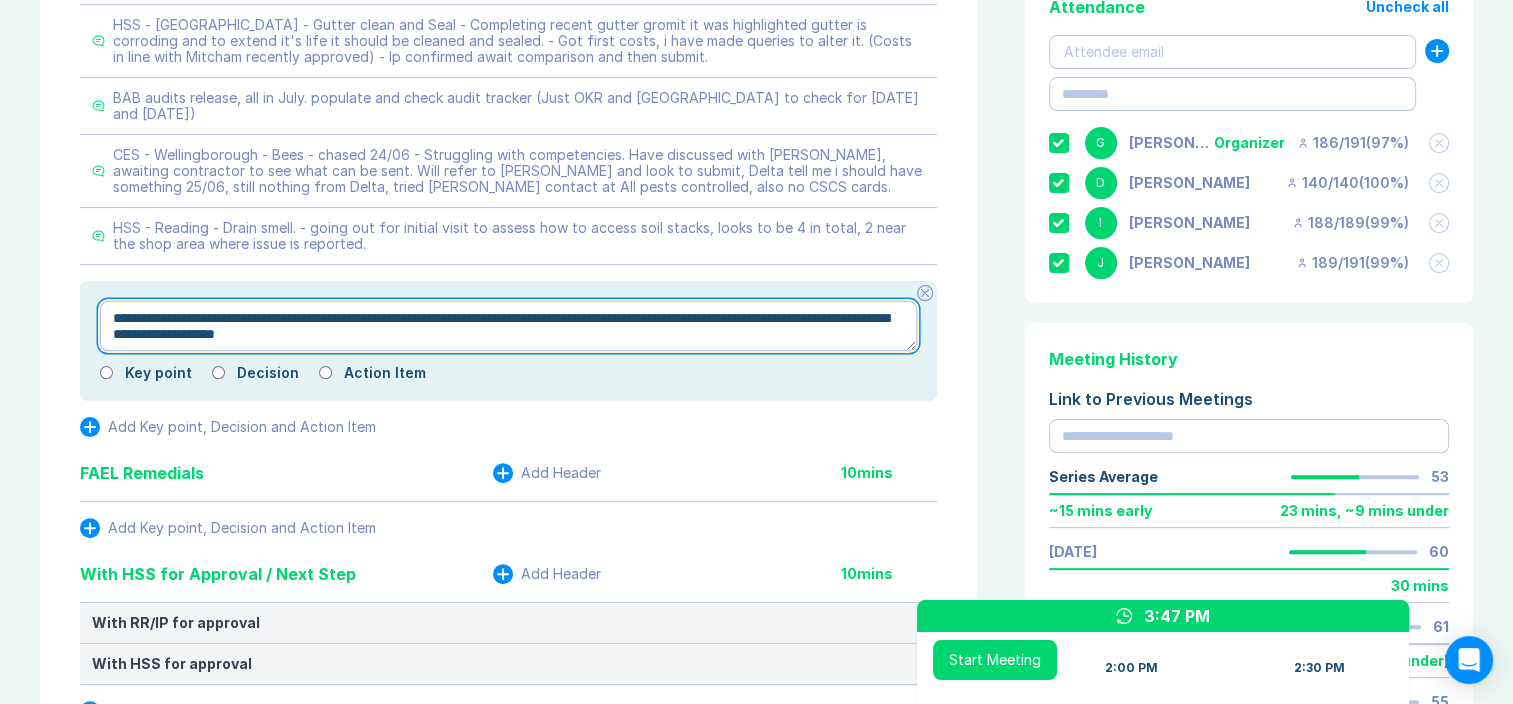 type on "*" 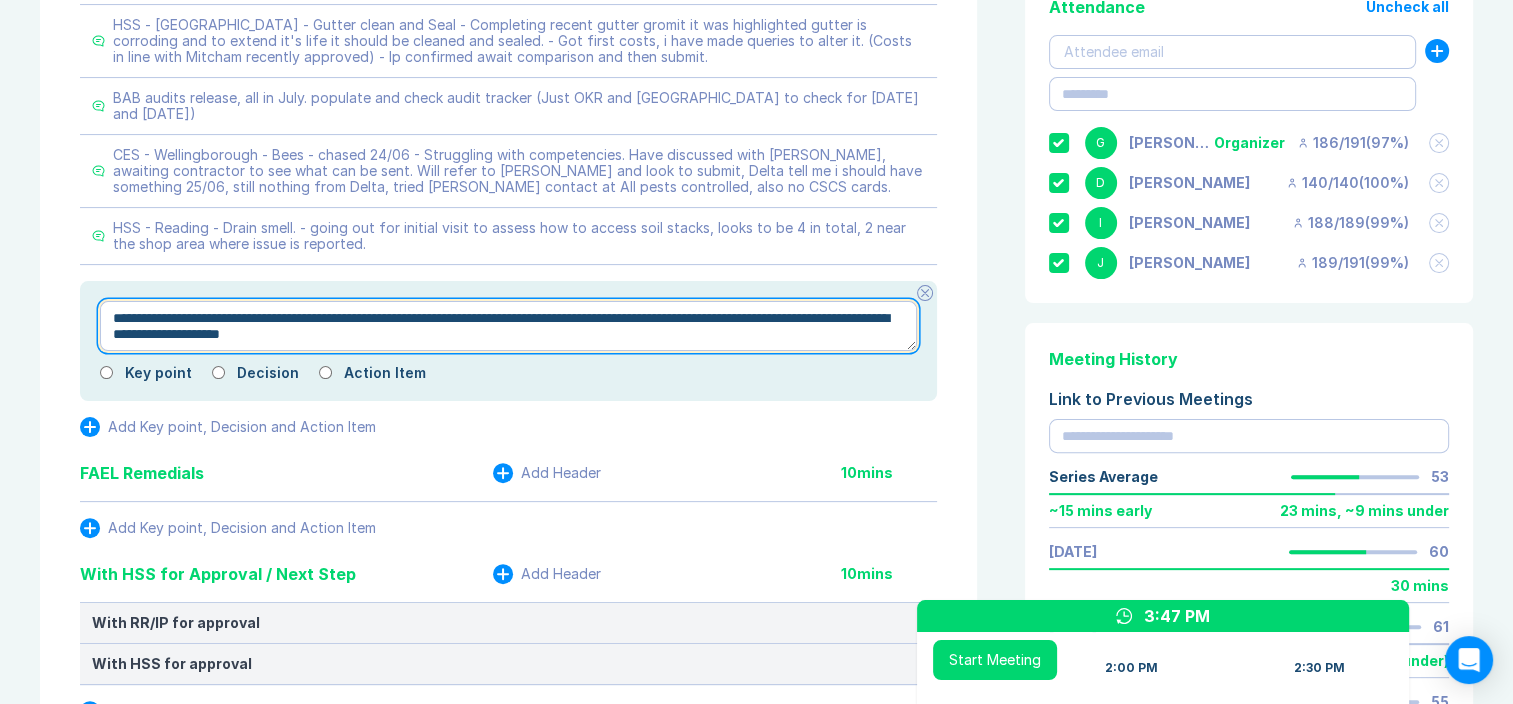type on "*" 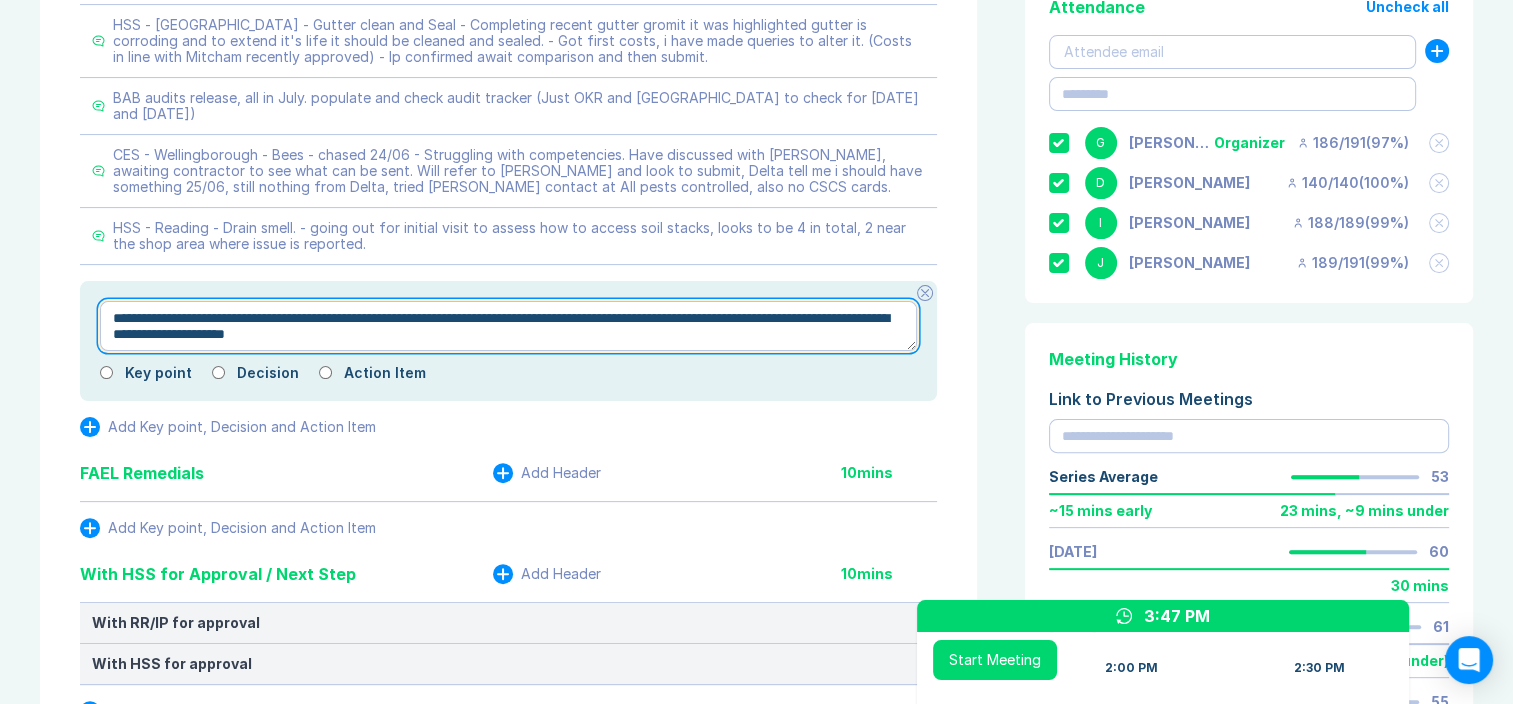 type on "*" 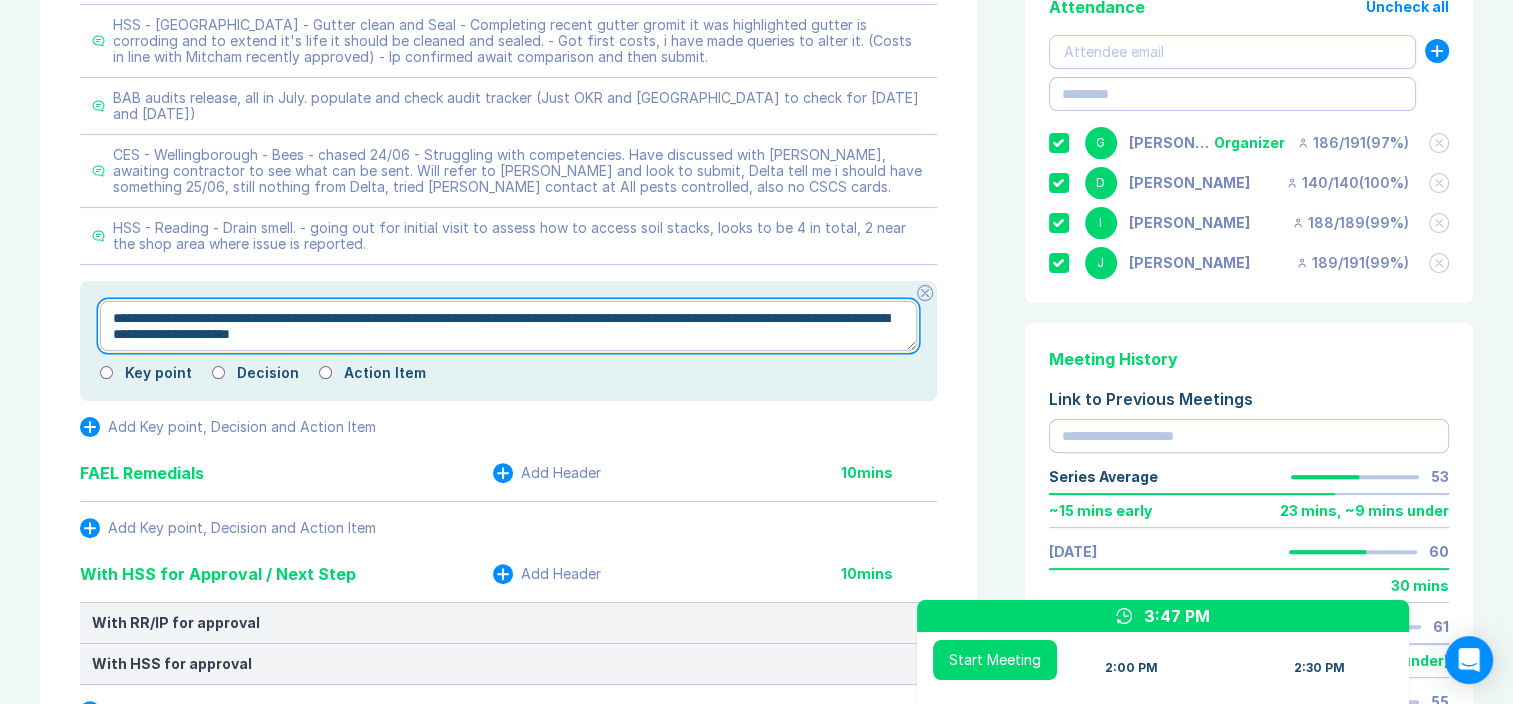 type on "*" 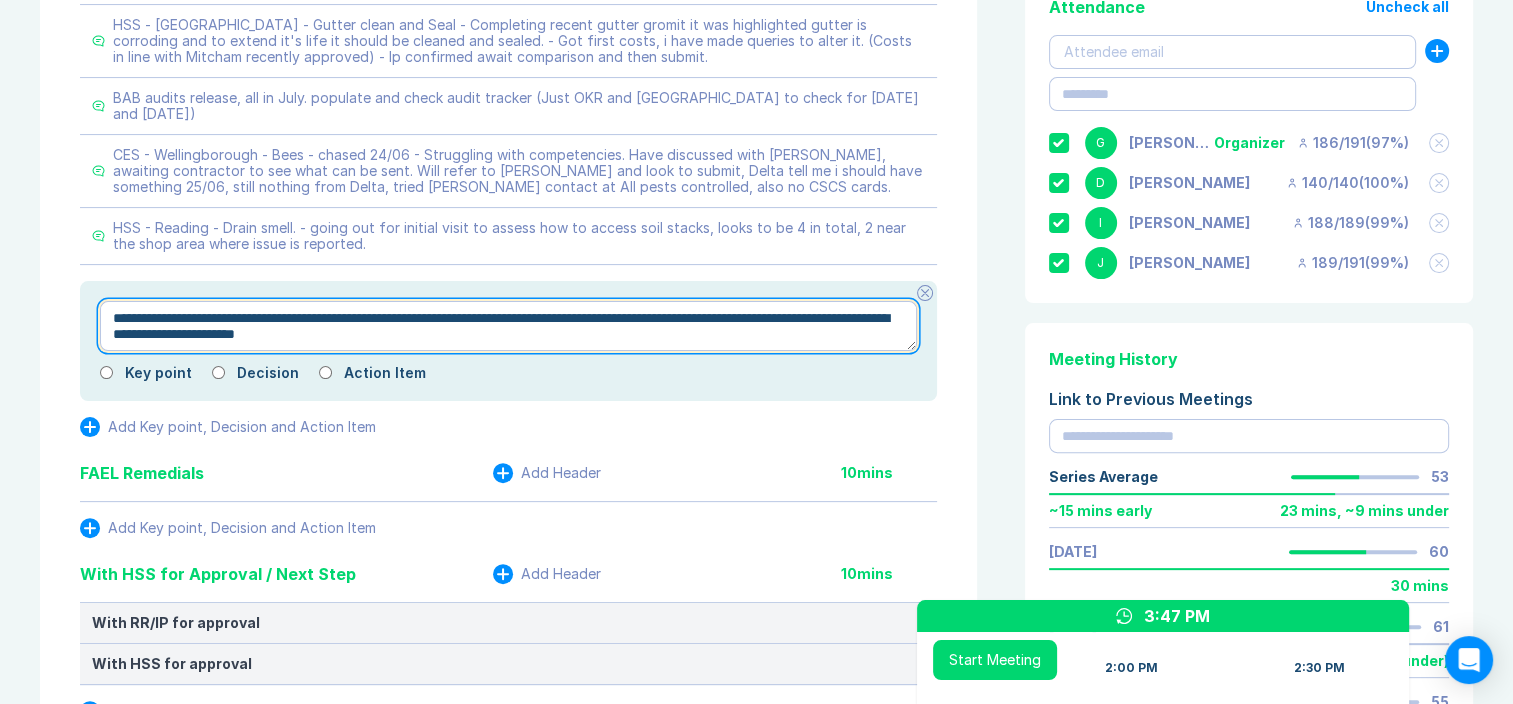 type on "*" 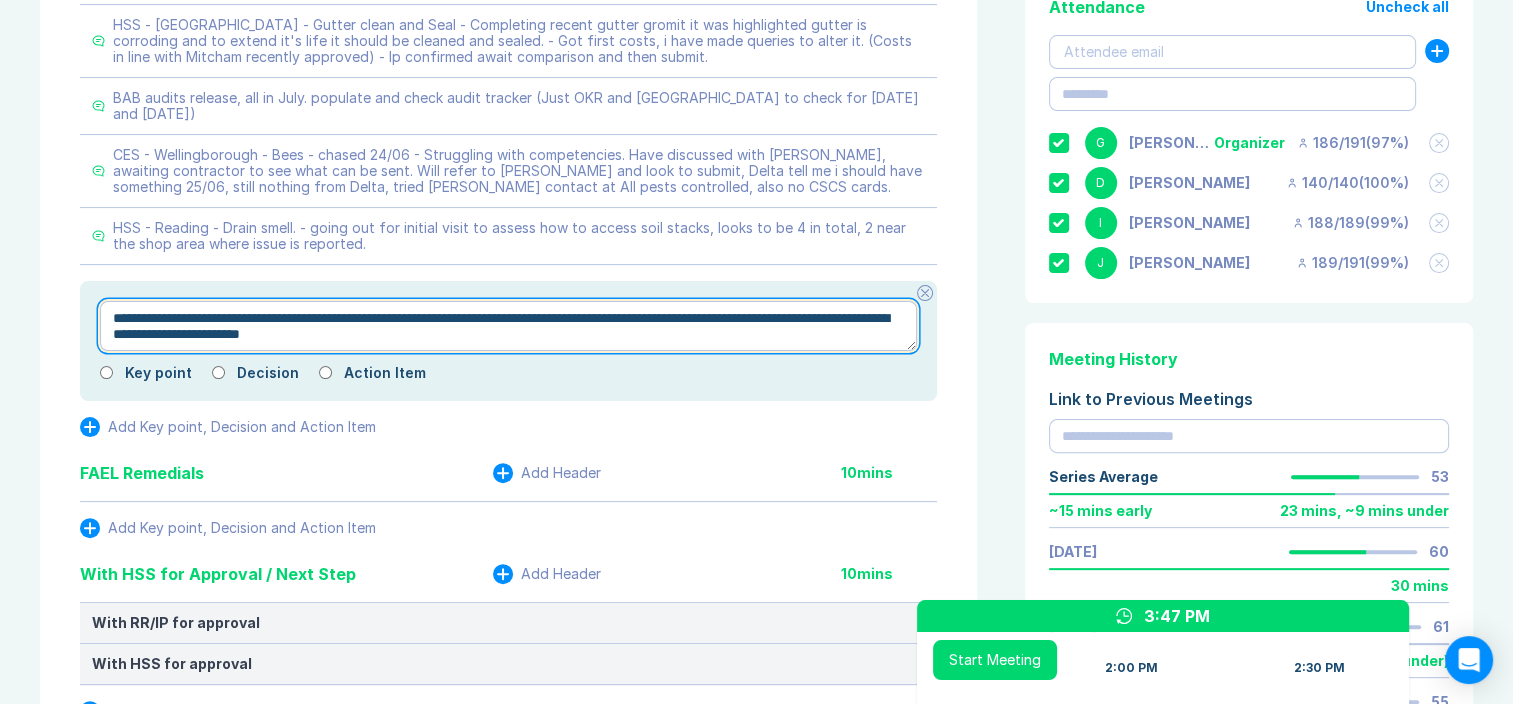 type on "*" 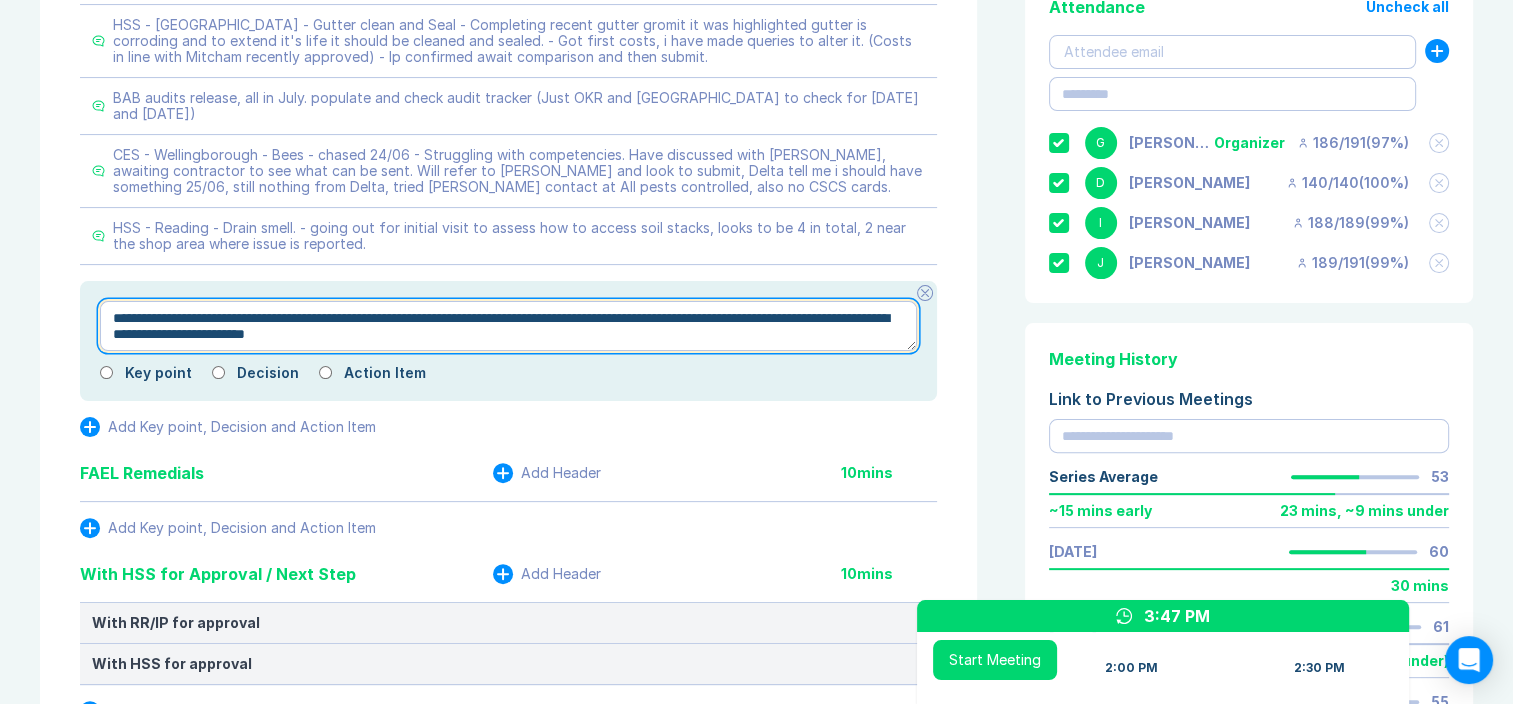 type on "*" 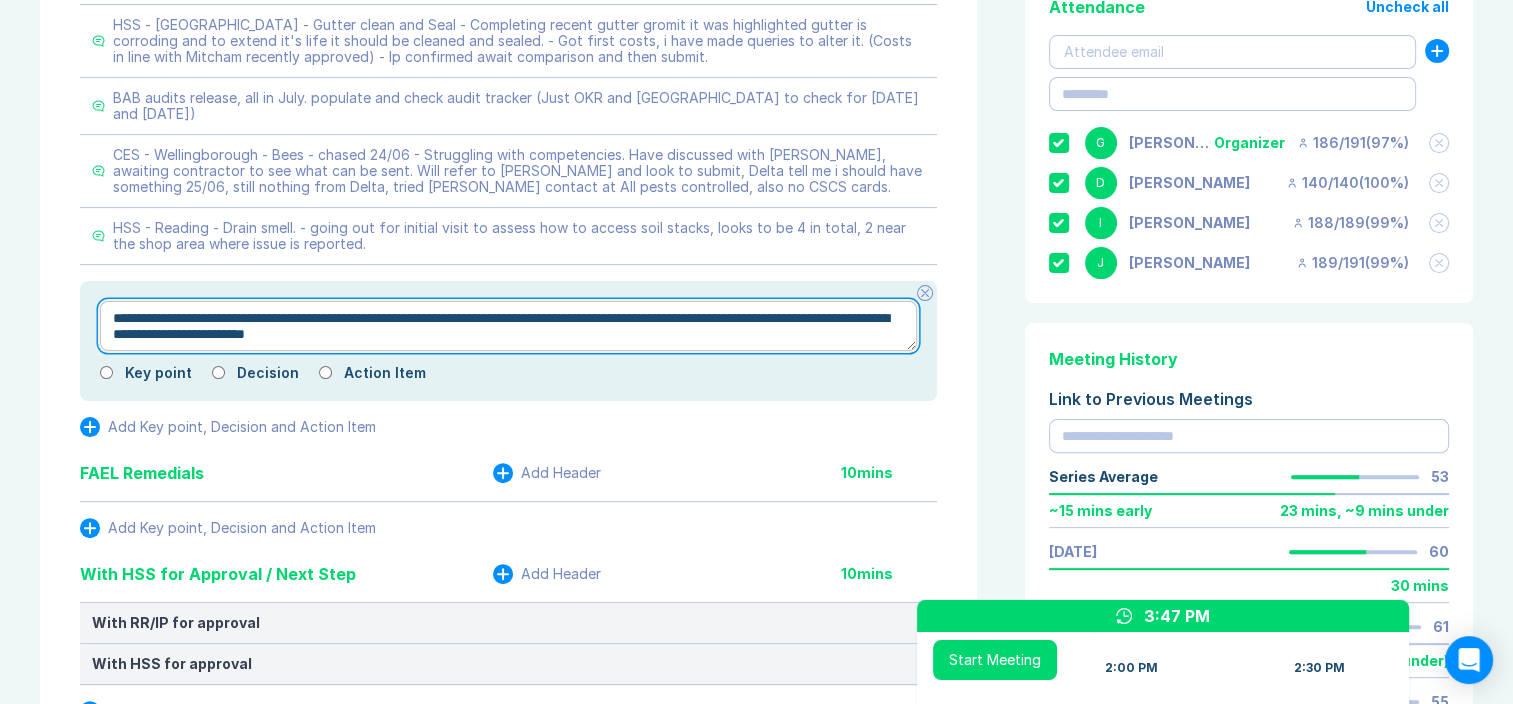 type on "**********" 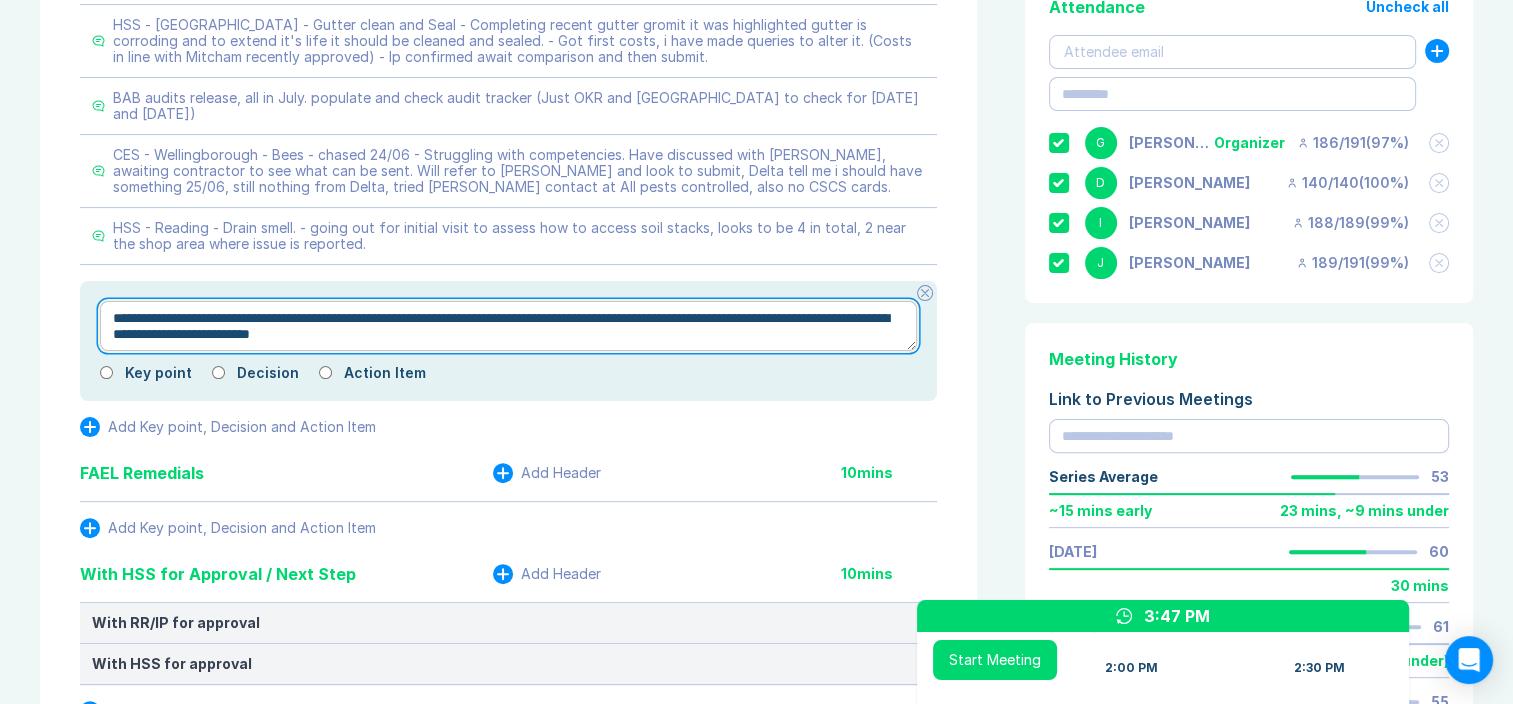 type on "*" 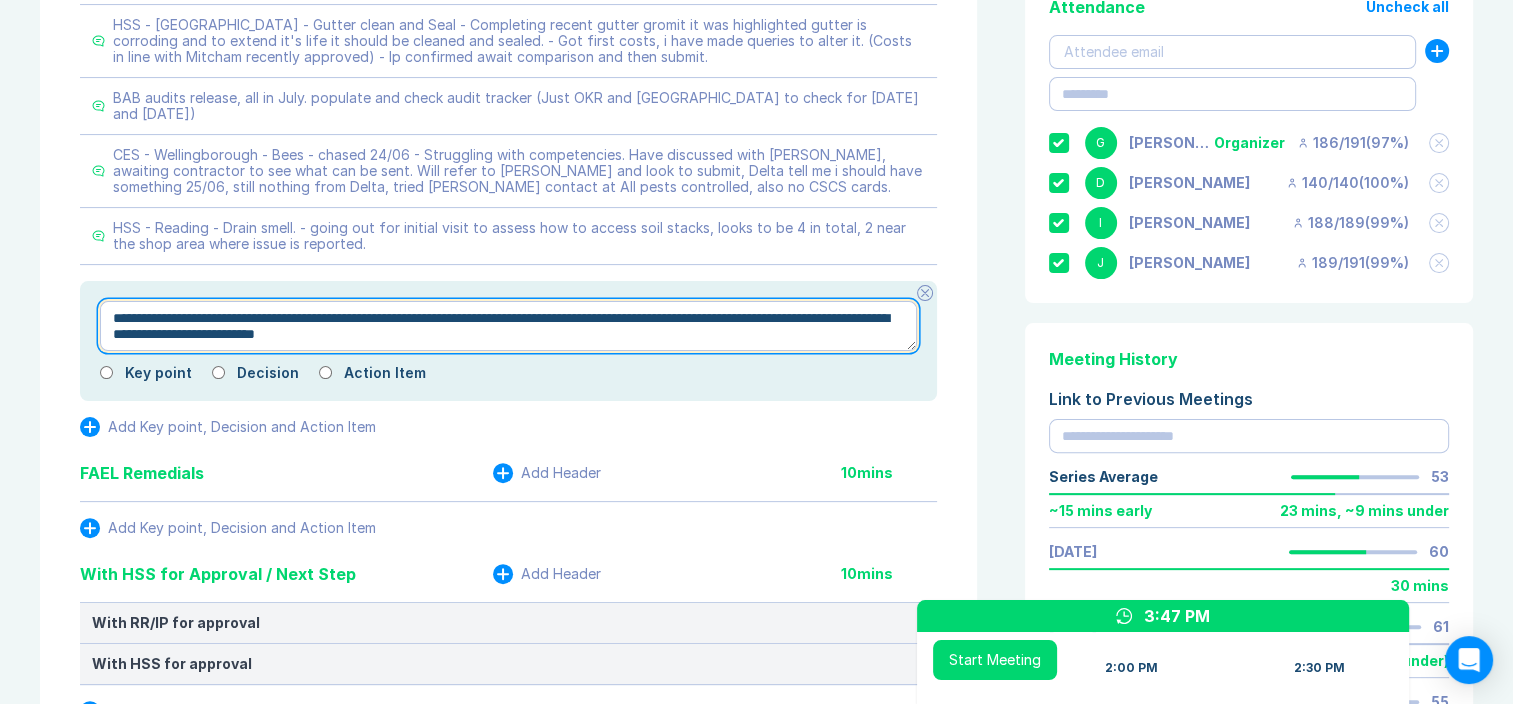 type on "*" 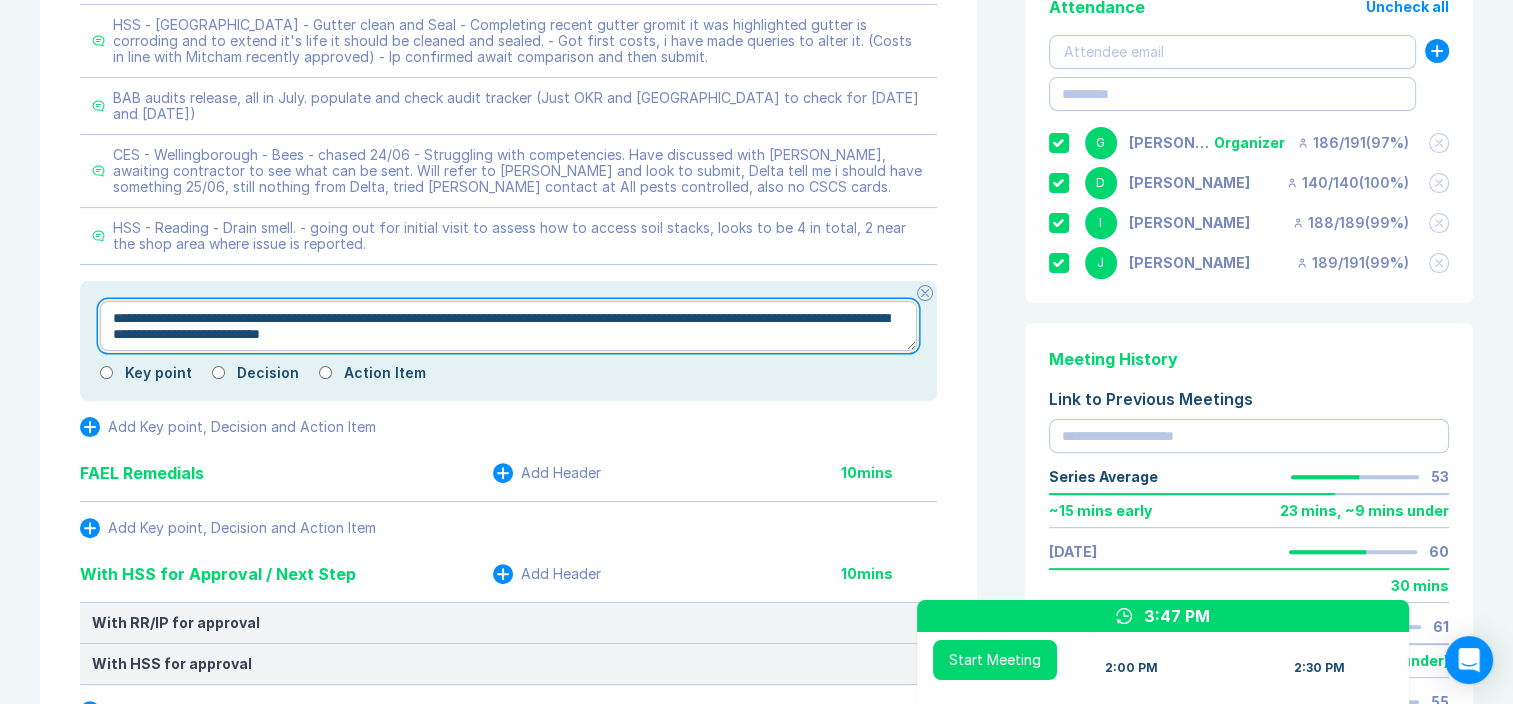 type on "*" 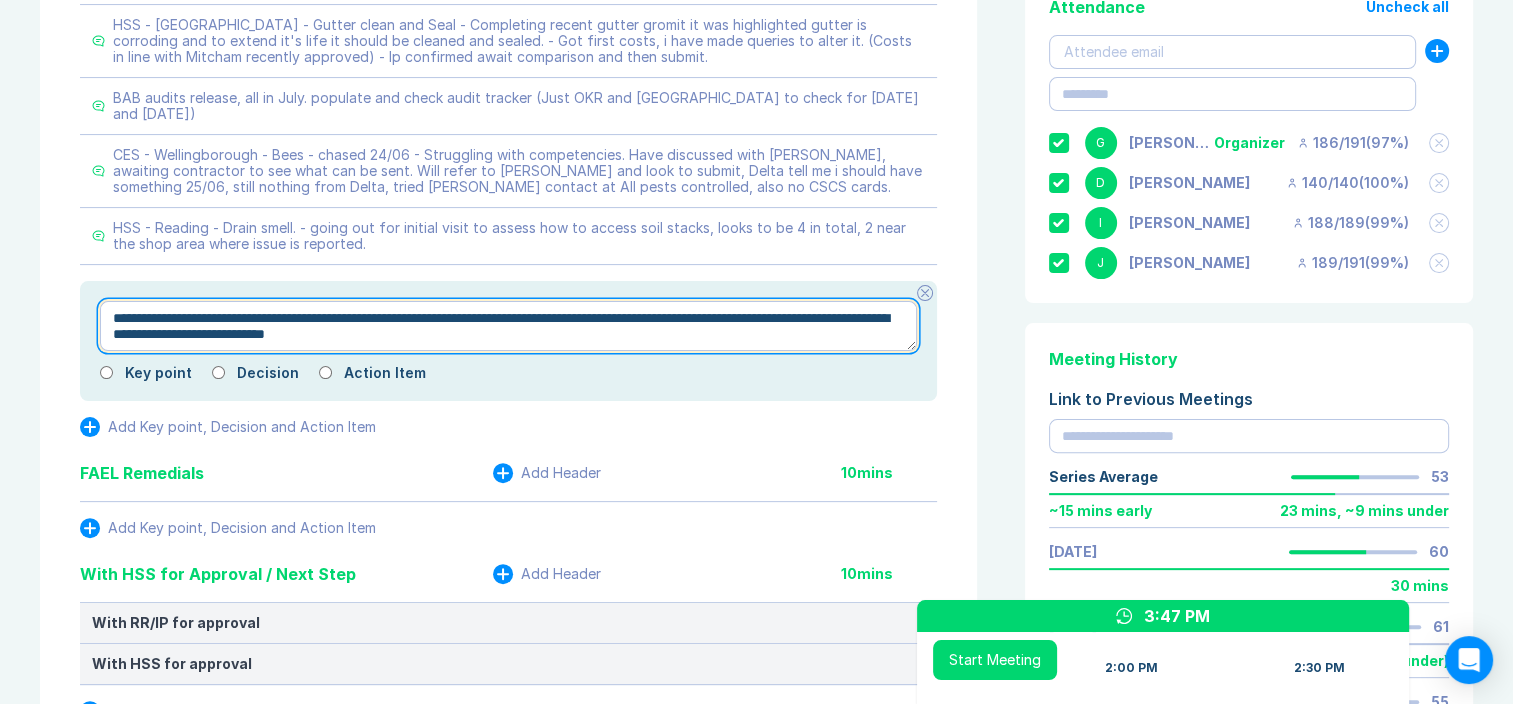 type on "*" 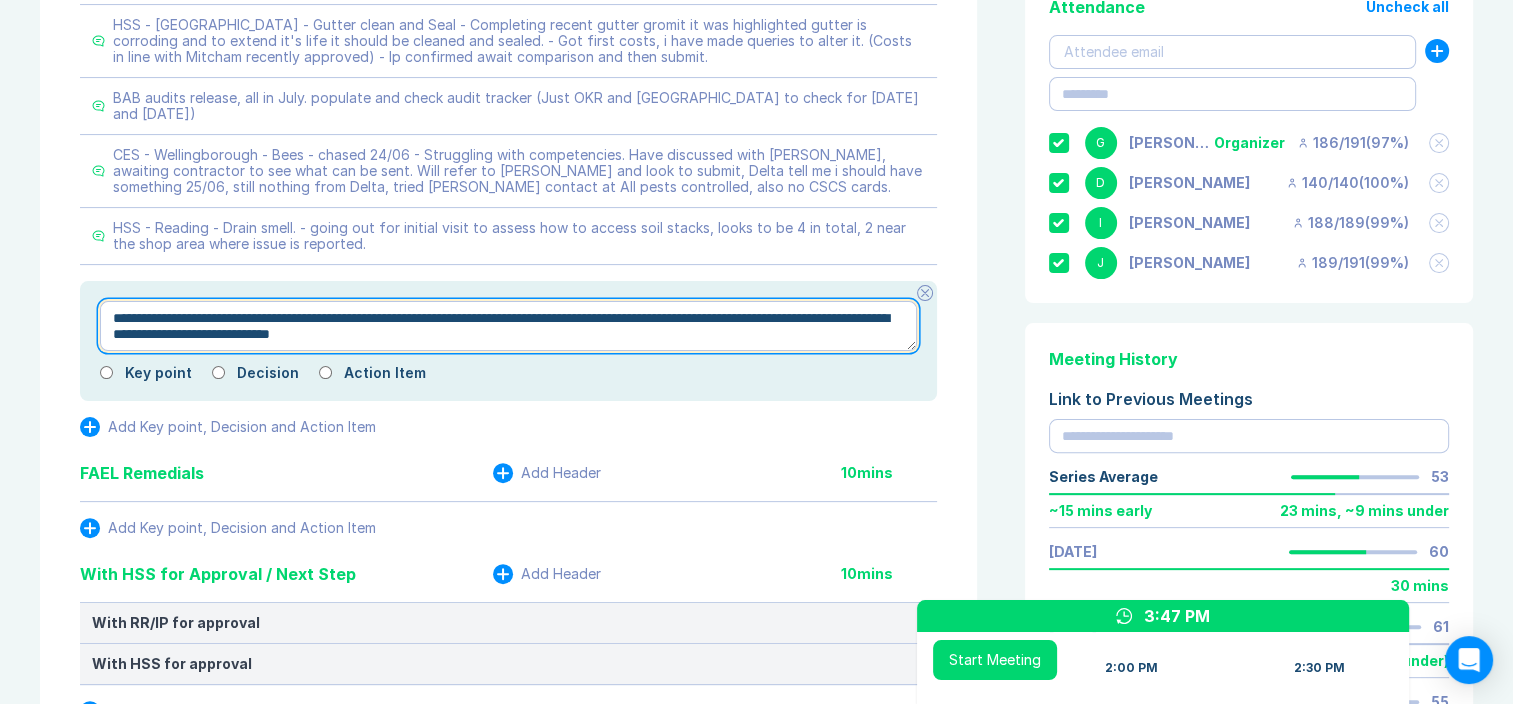 type on "*" 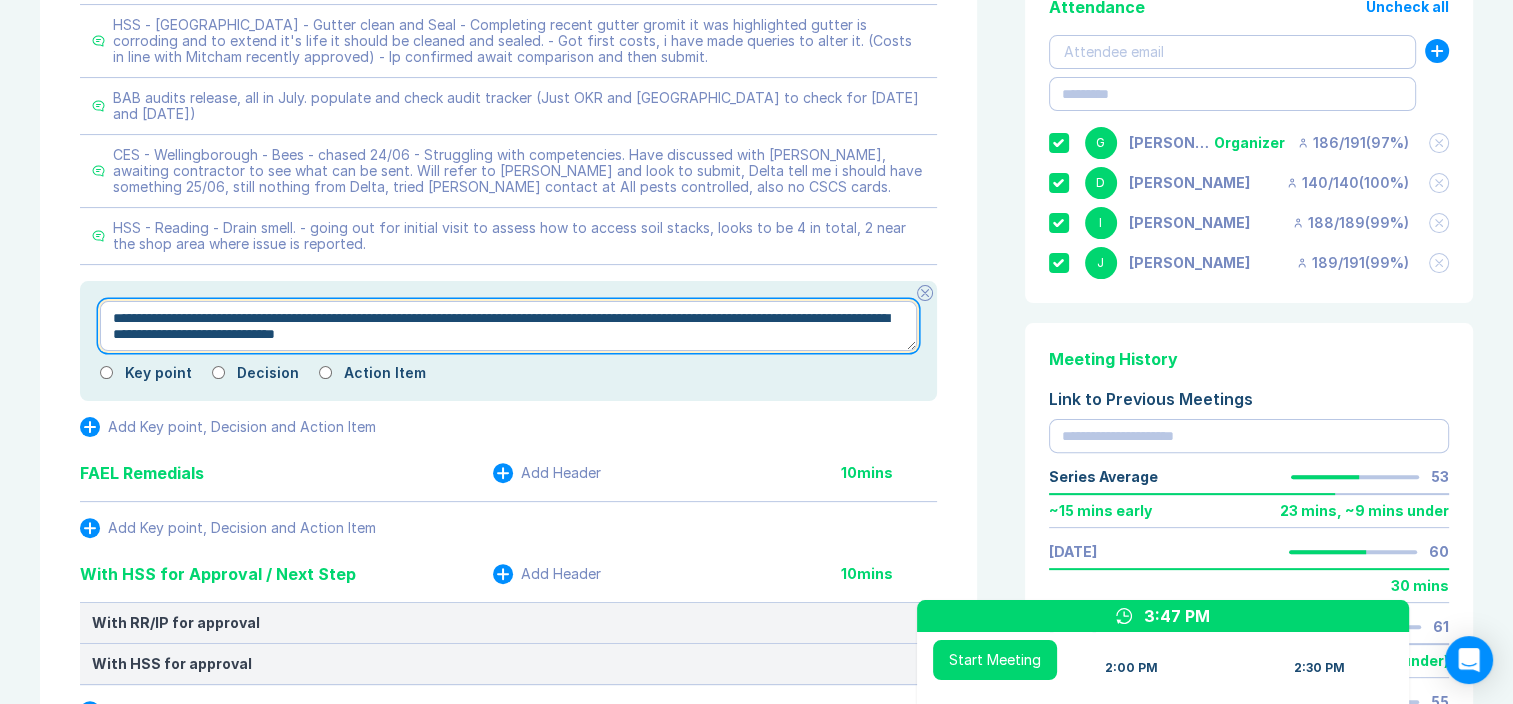 type on "*" 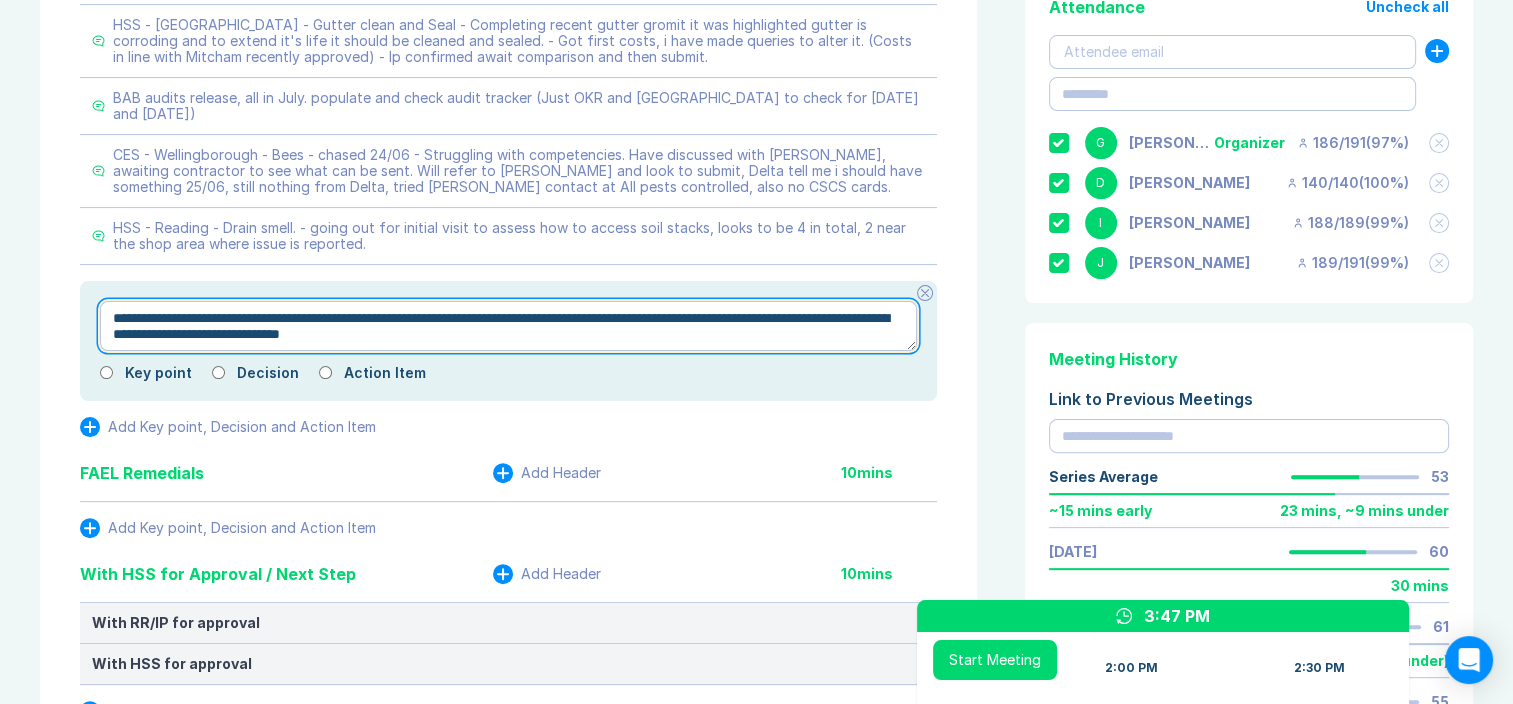 type on "*" 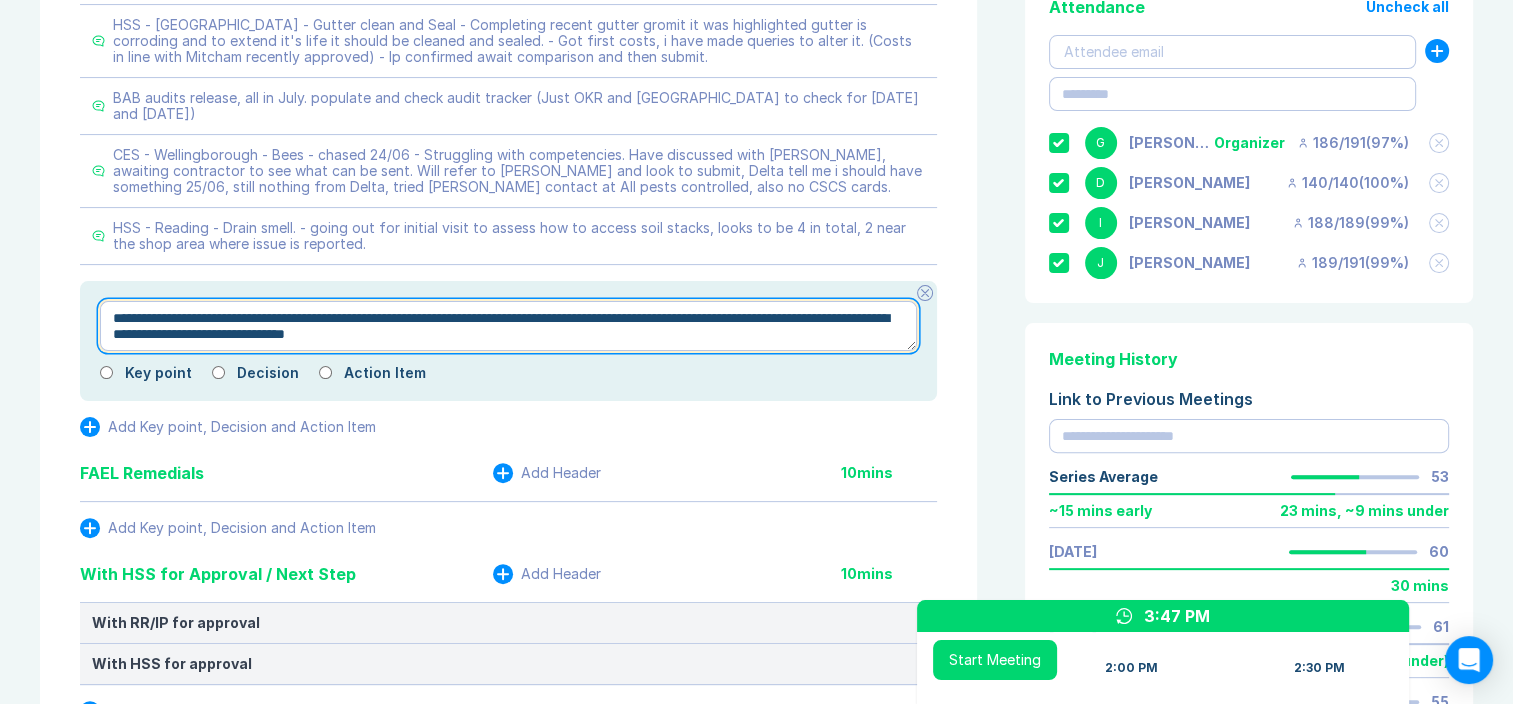 type on "*" 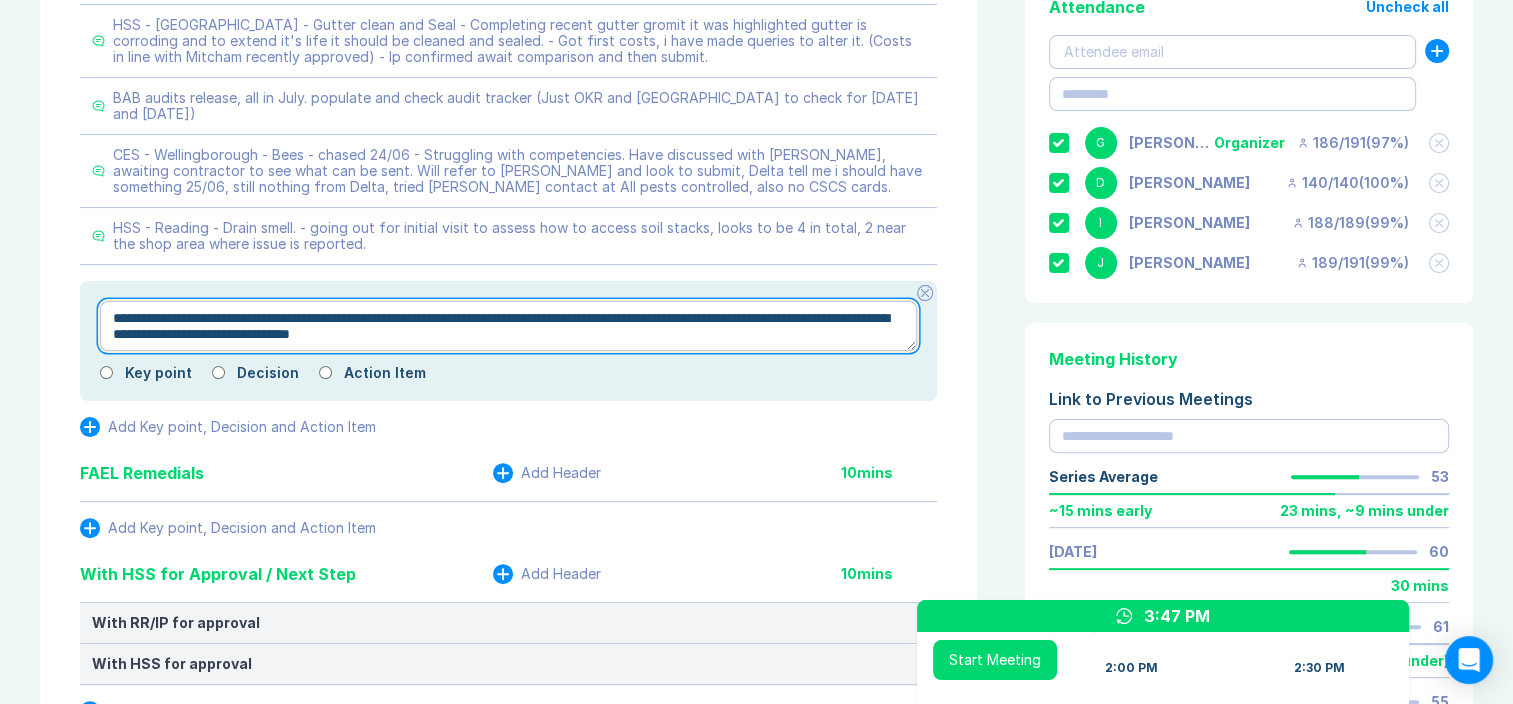 type on "*" 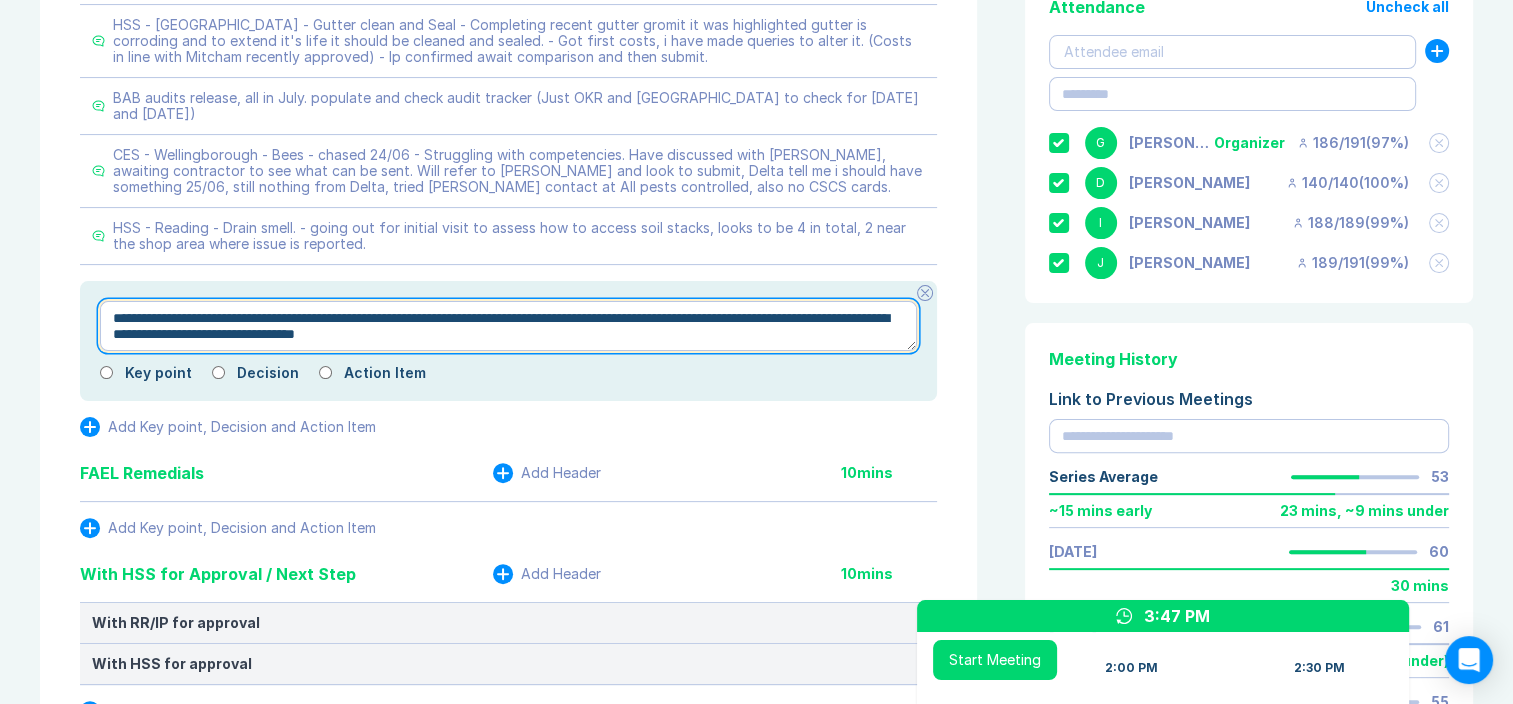 type on "*" 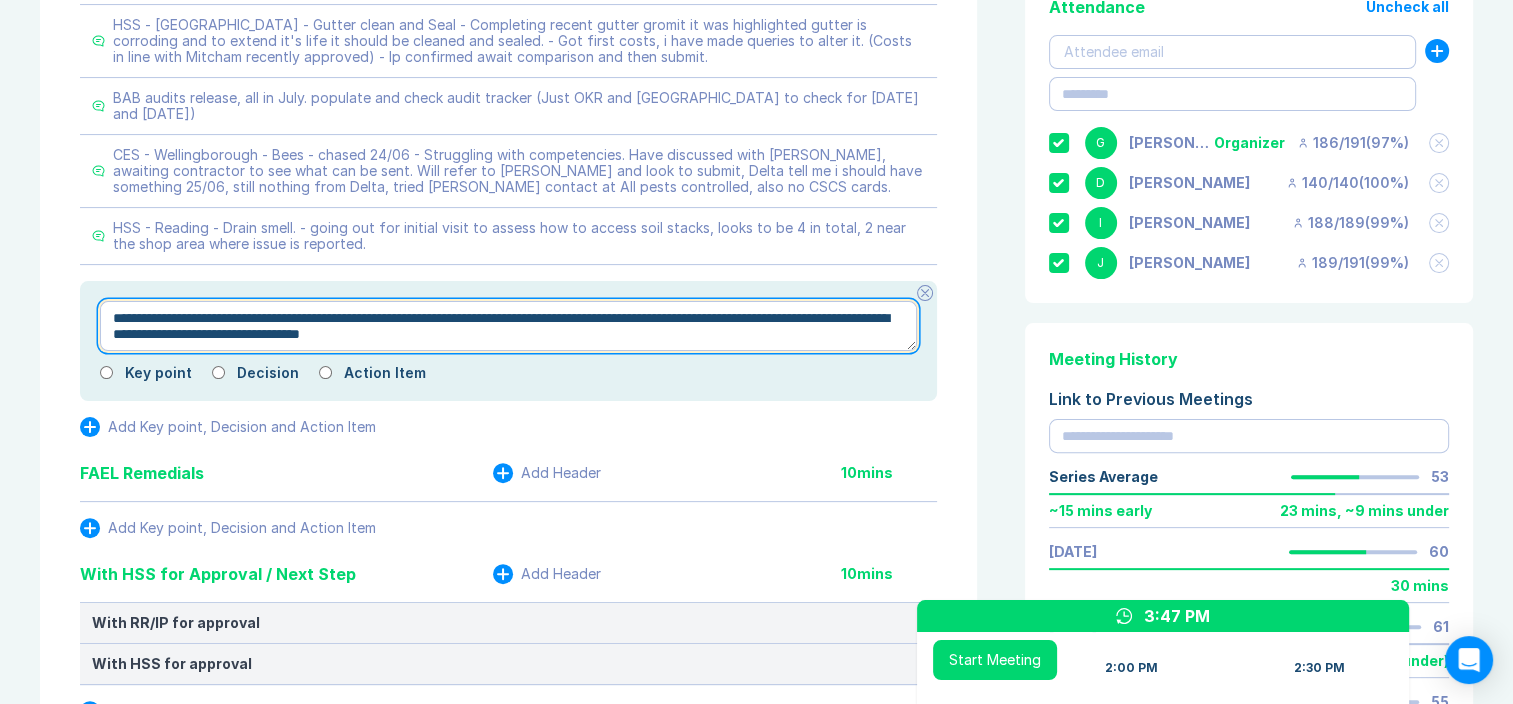 type on "*" 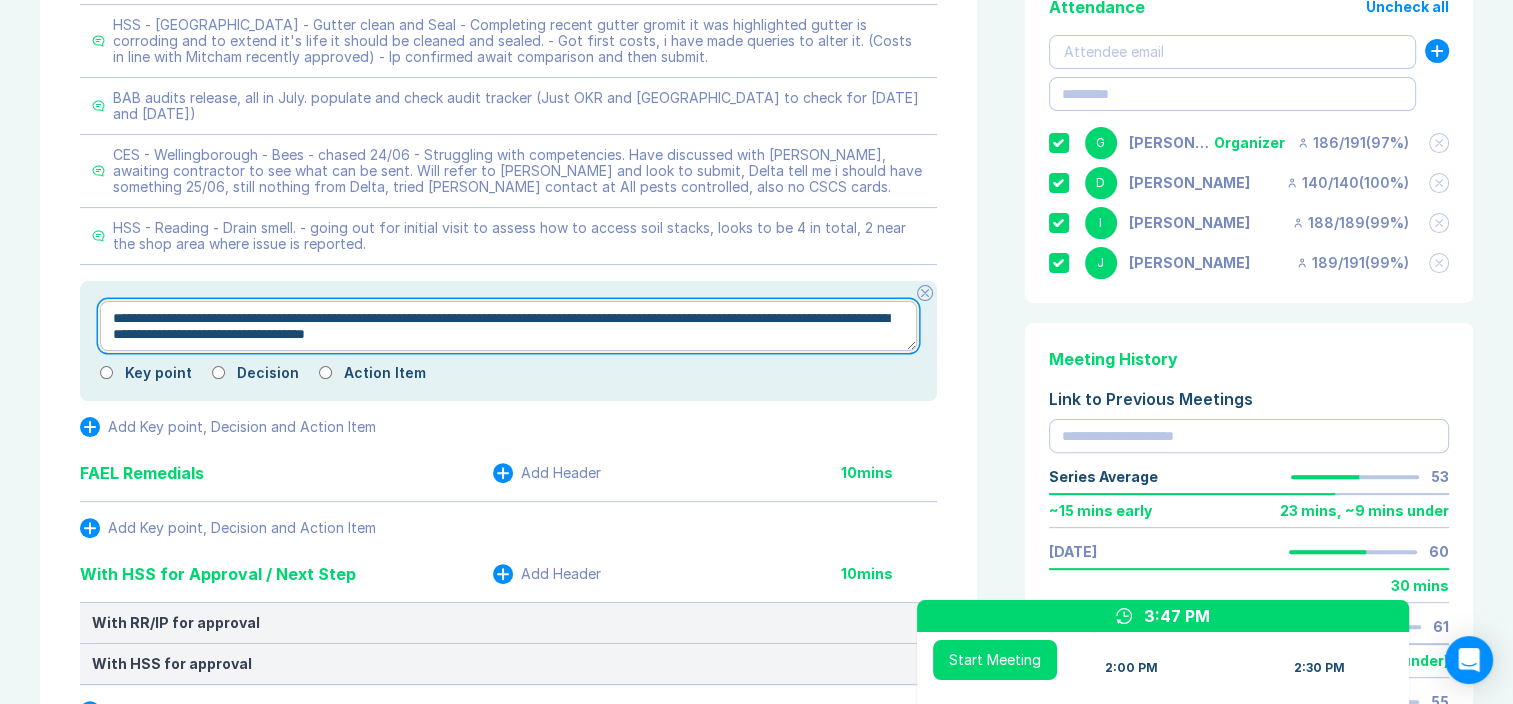 type on "*" 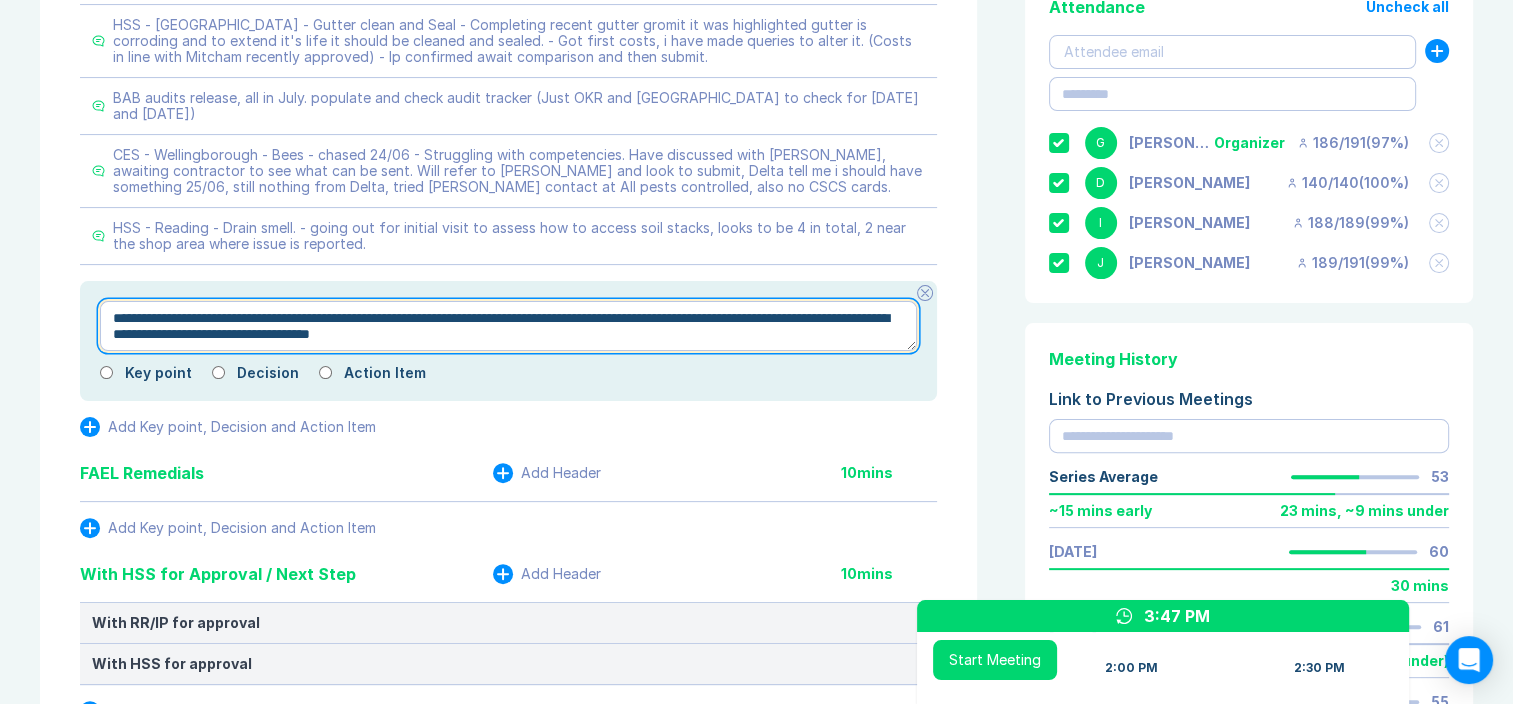 type on "*" 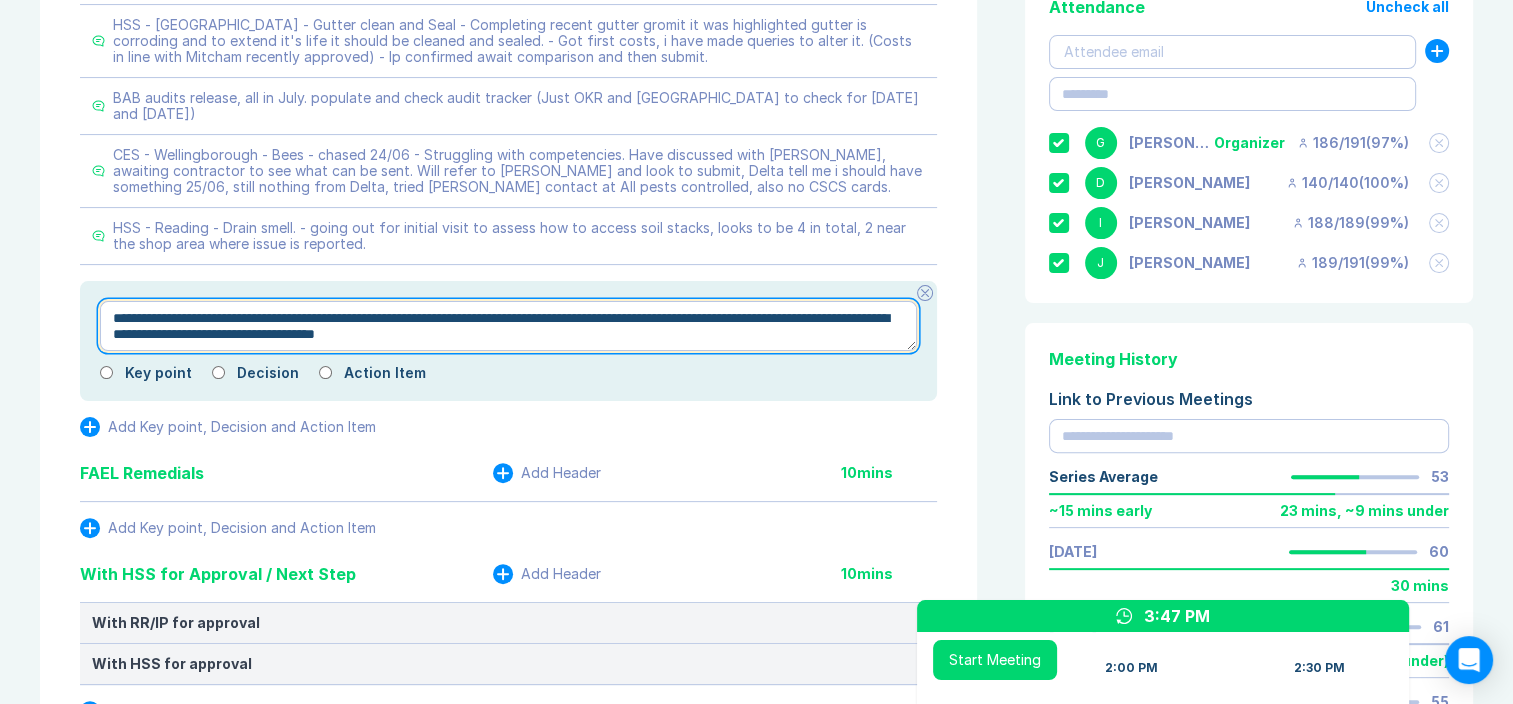 type on "*" 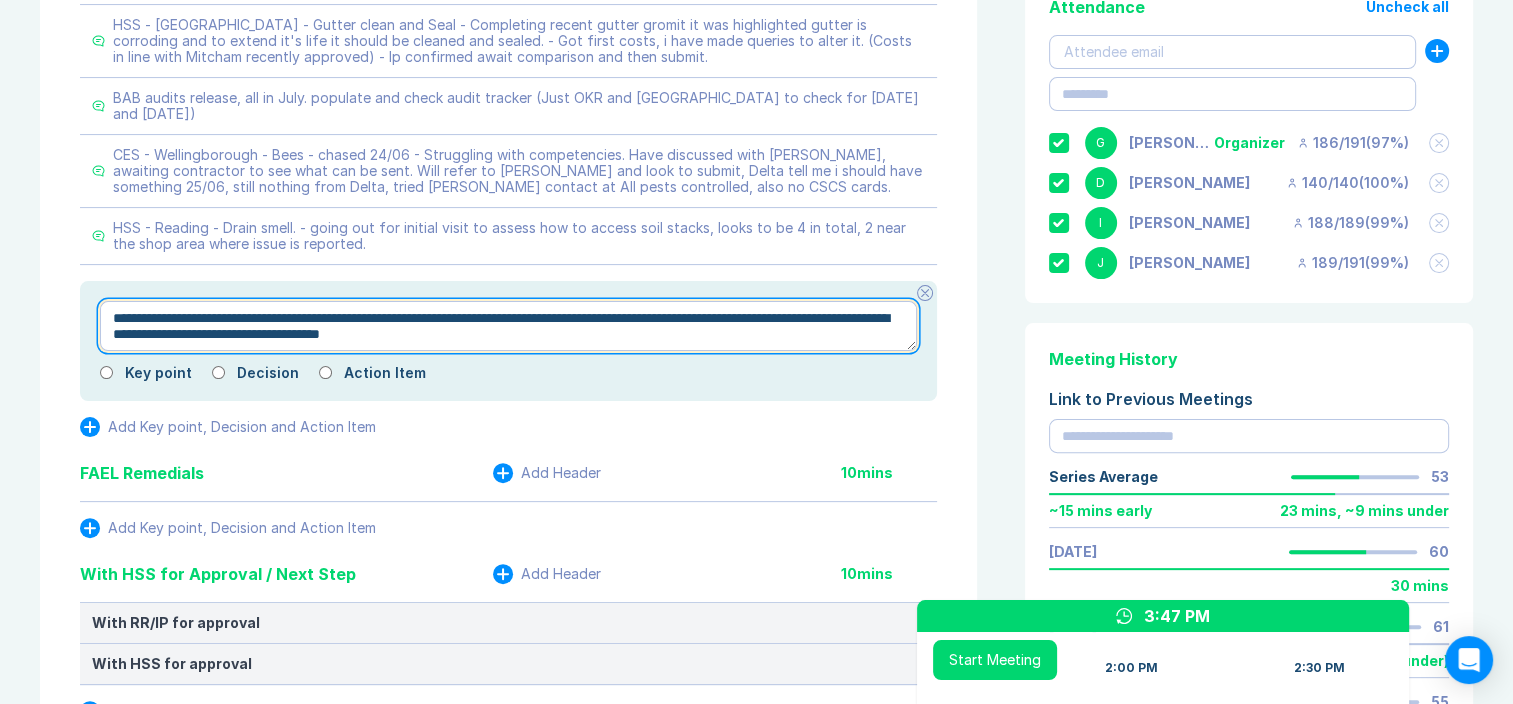 type on "*" 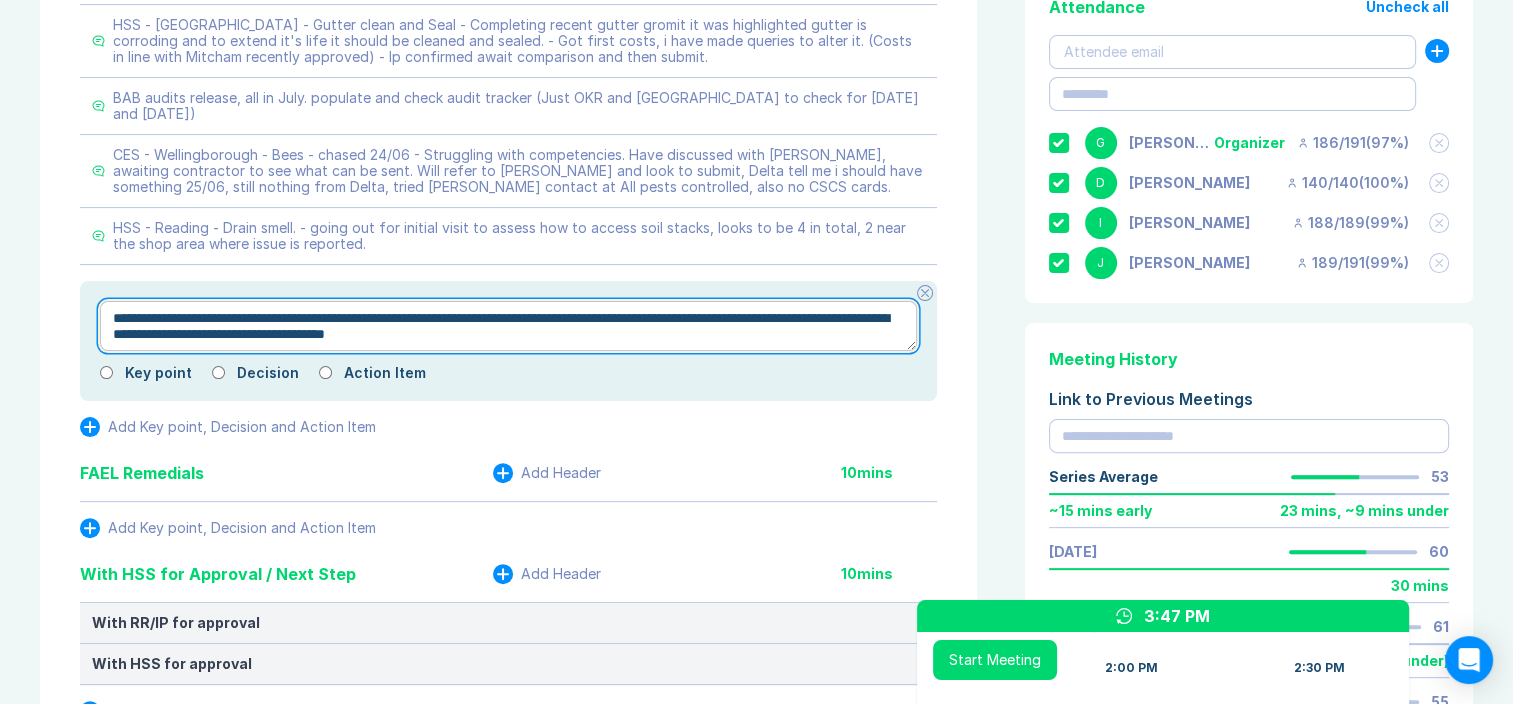 type on "*" 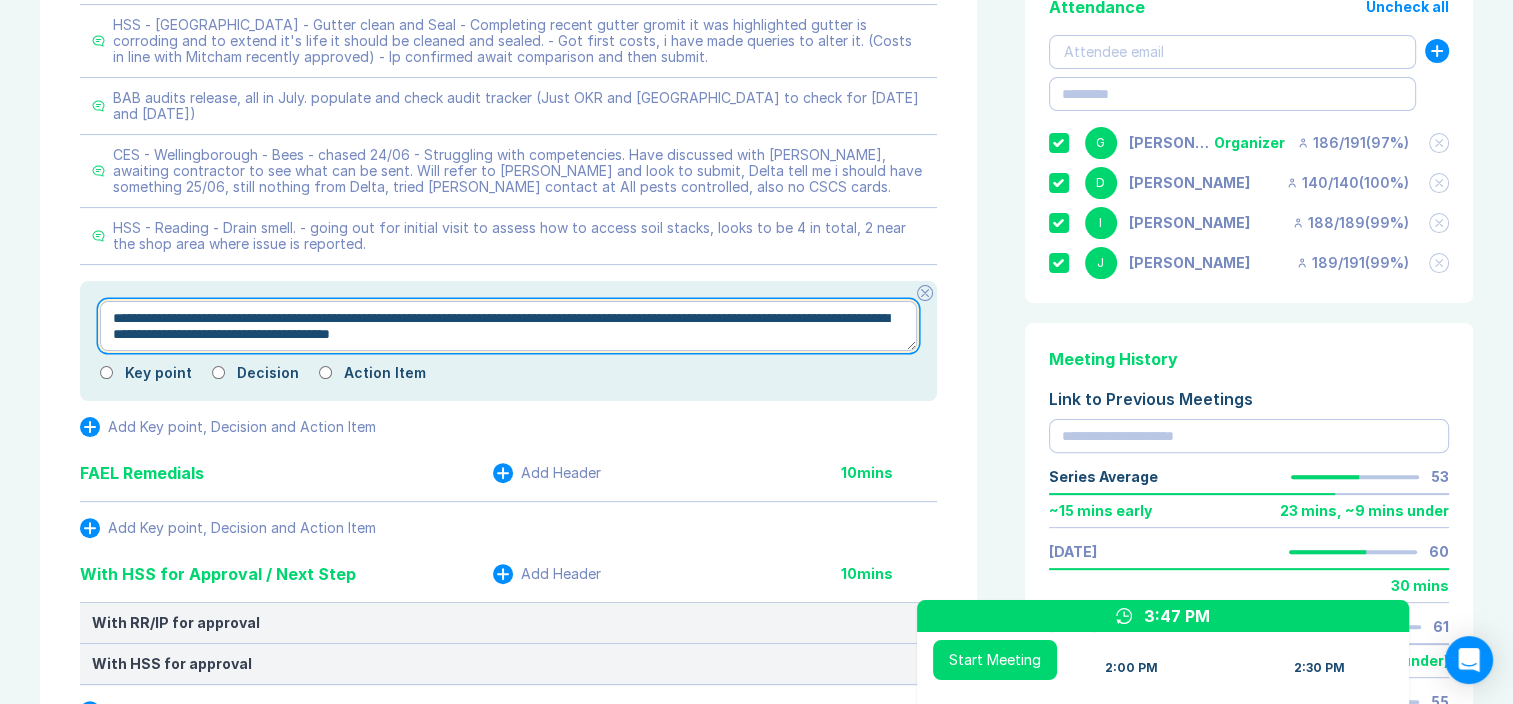 type on "*" 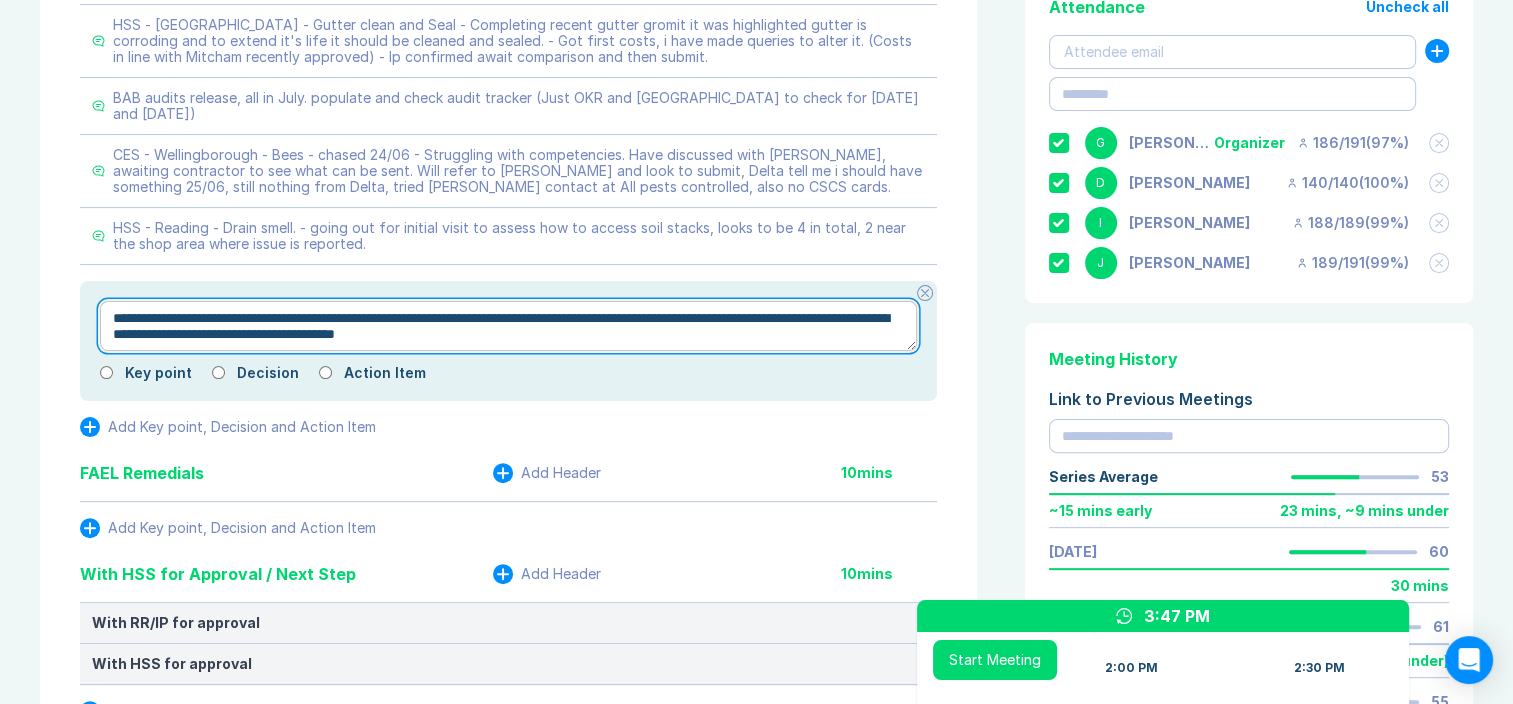 type on "*" 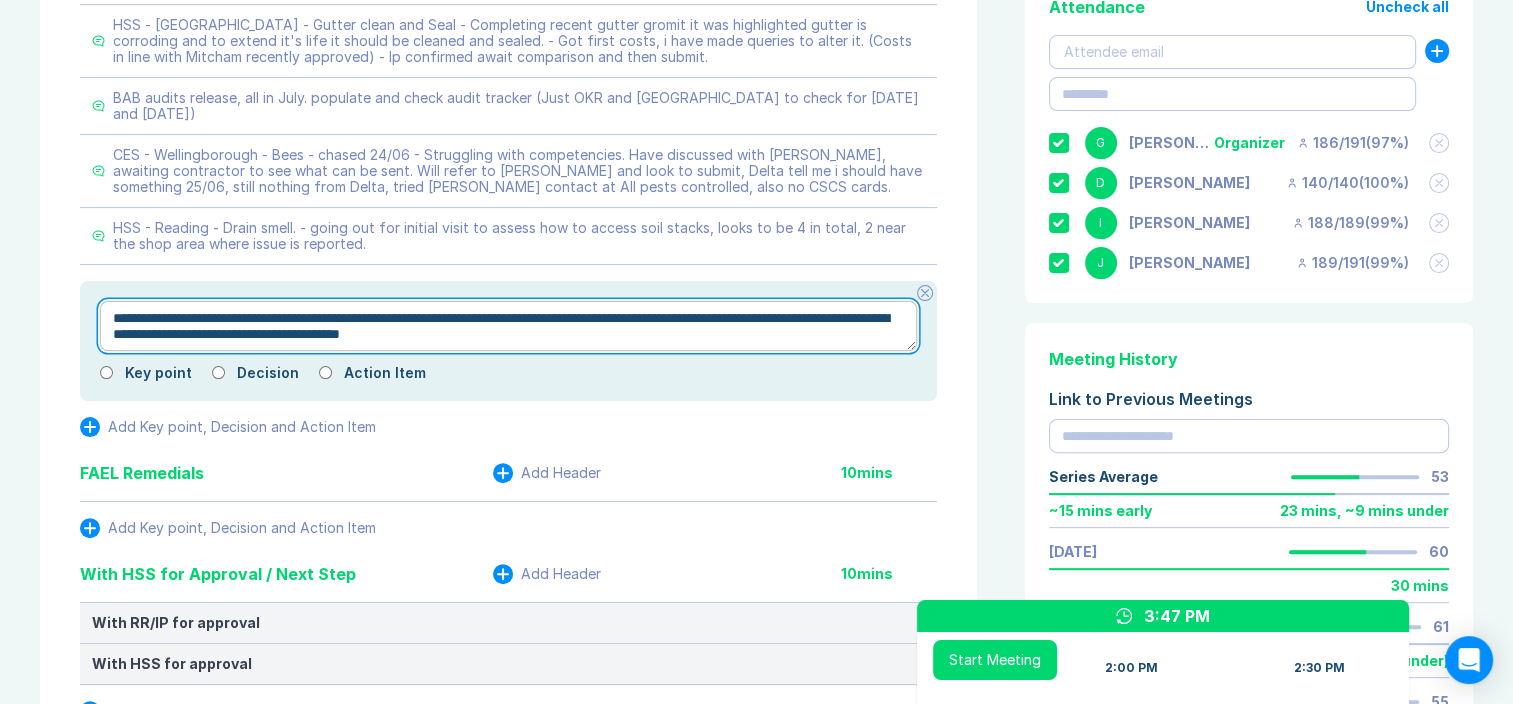 type on "*" 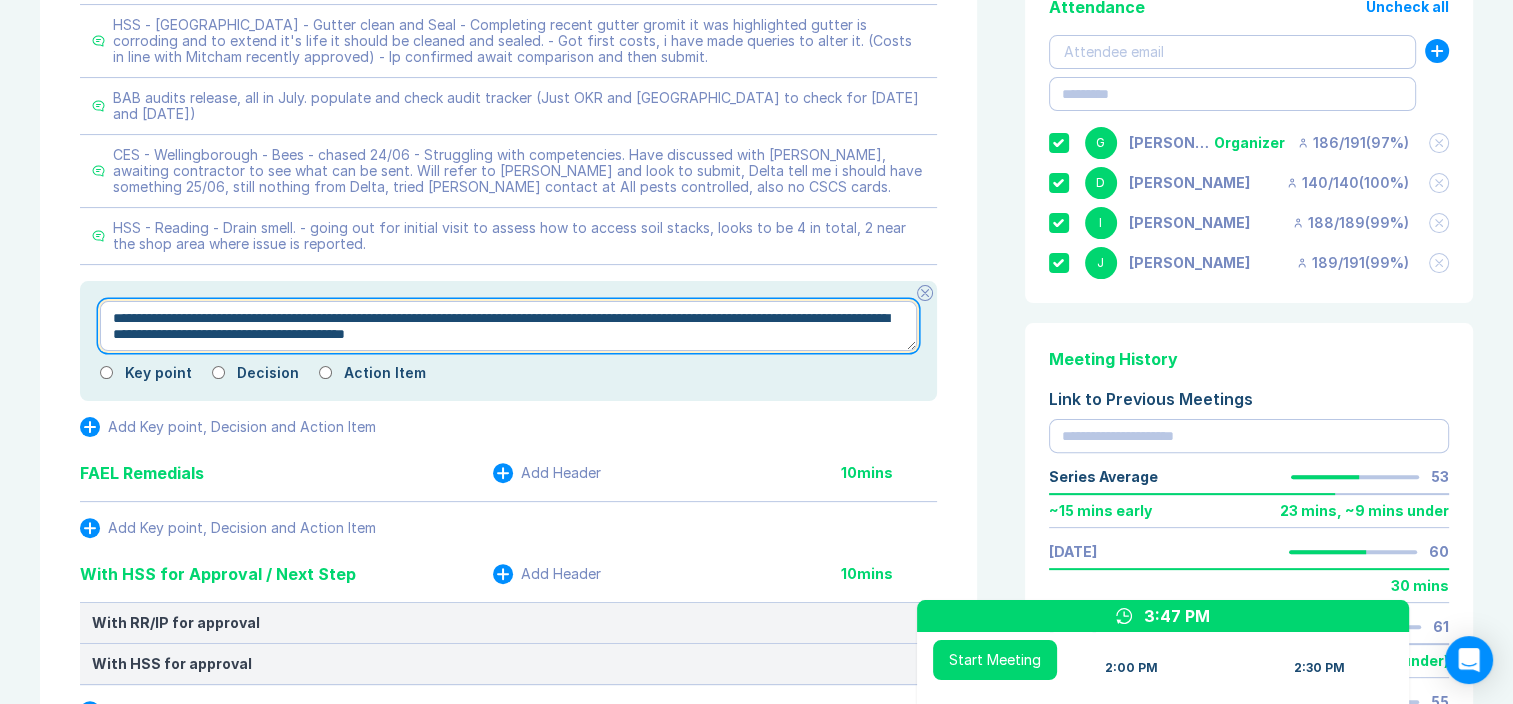 type on "*" 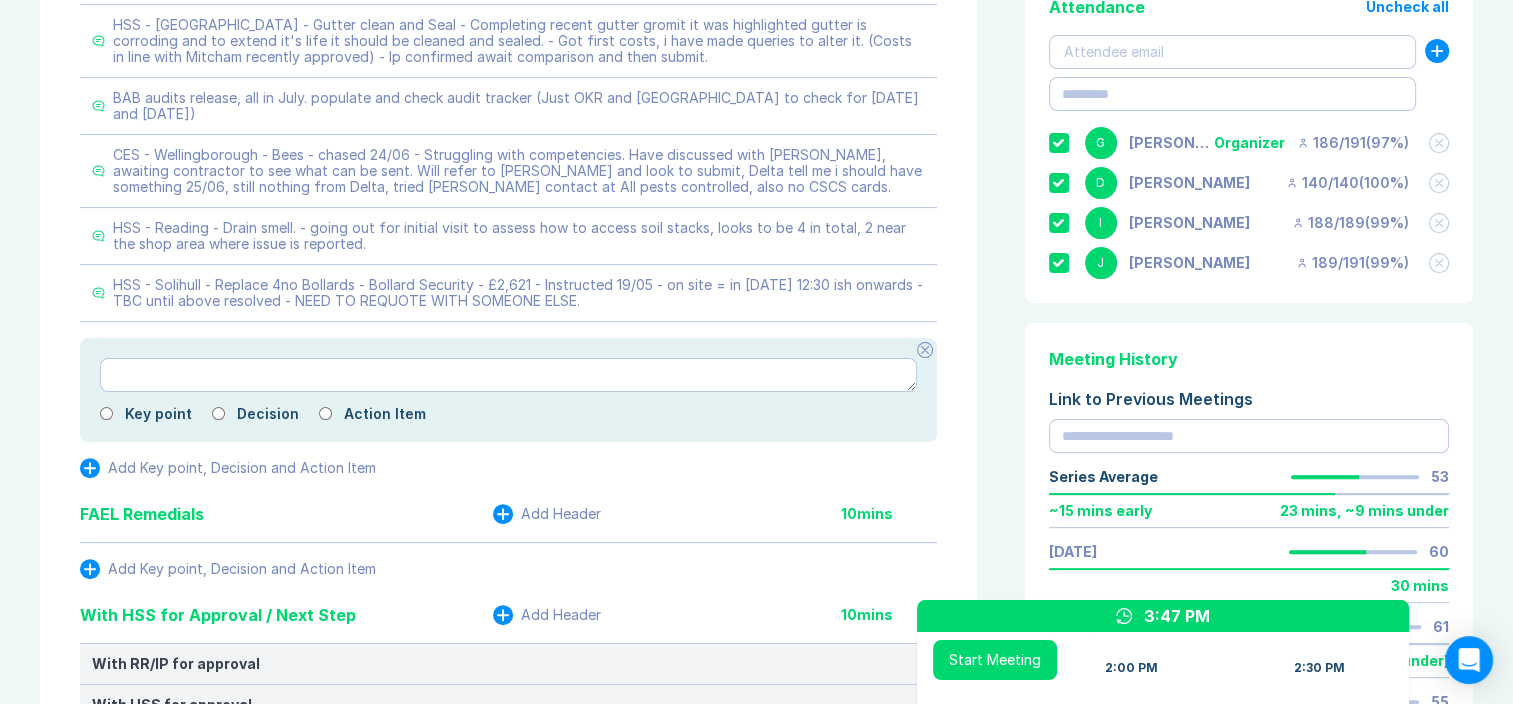 click 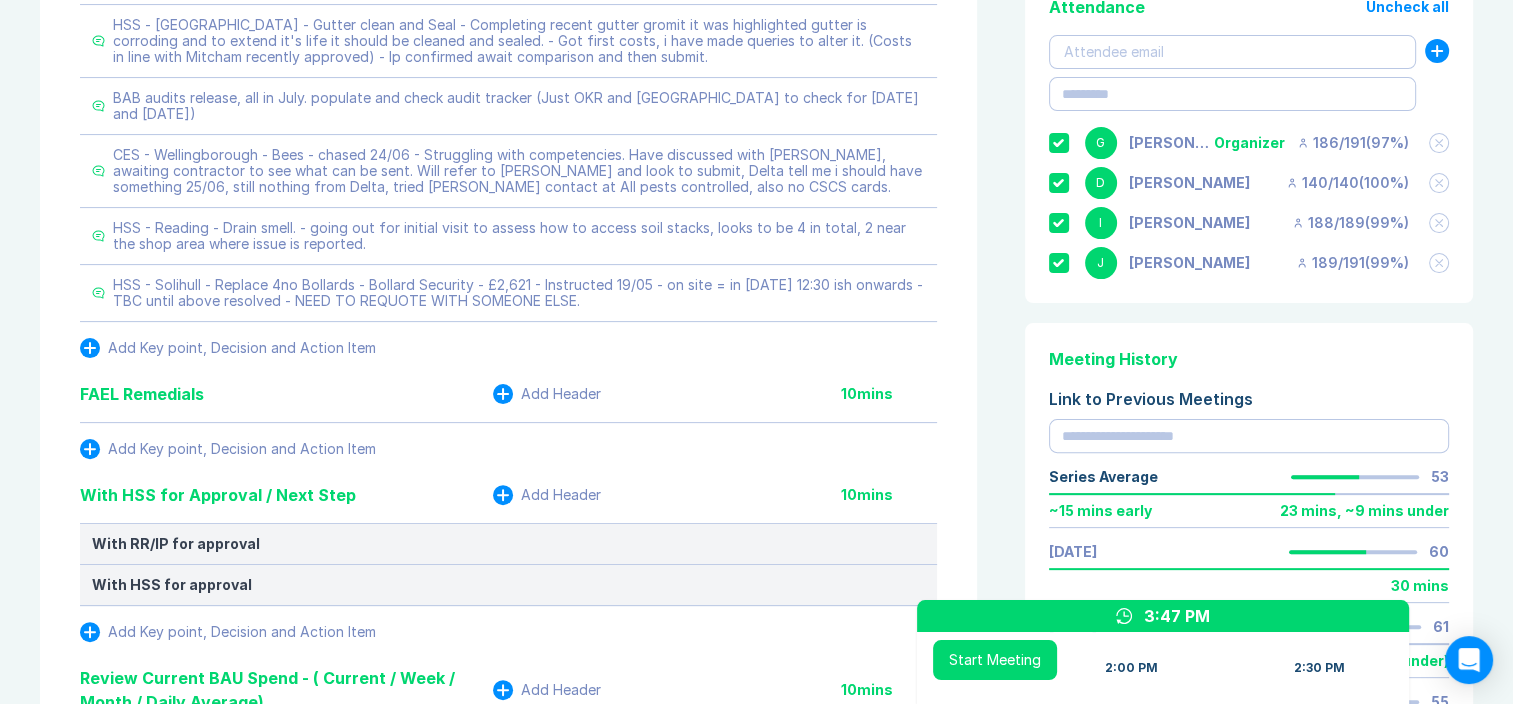 click 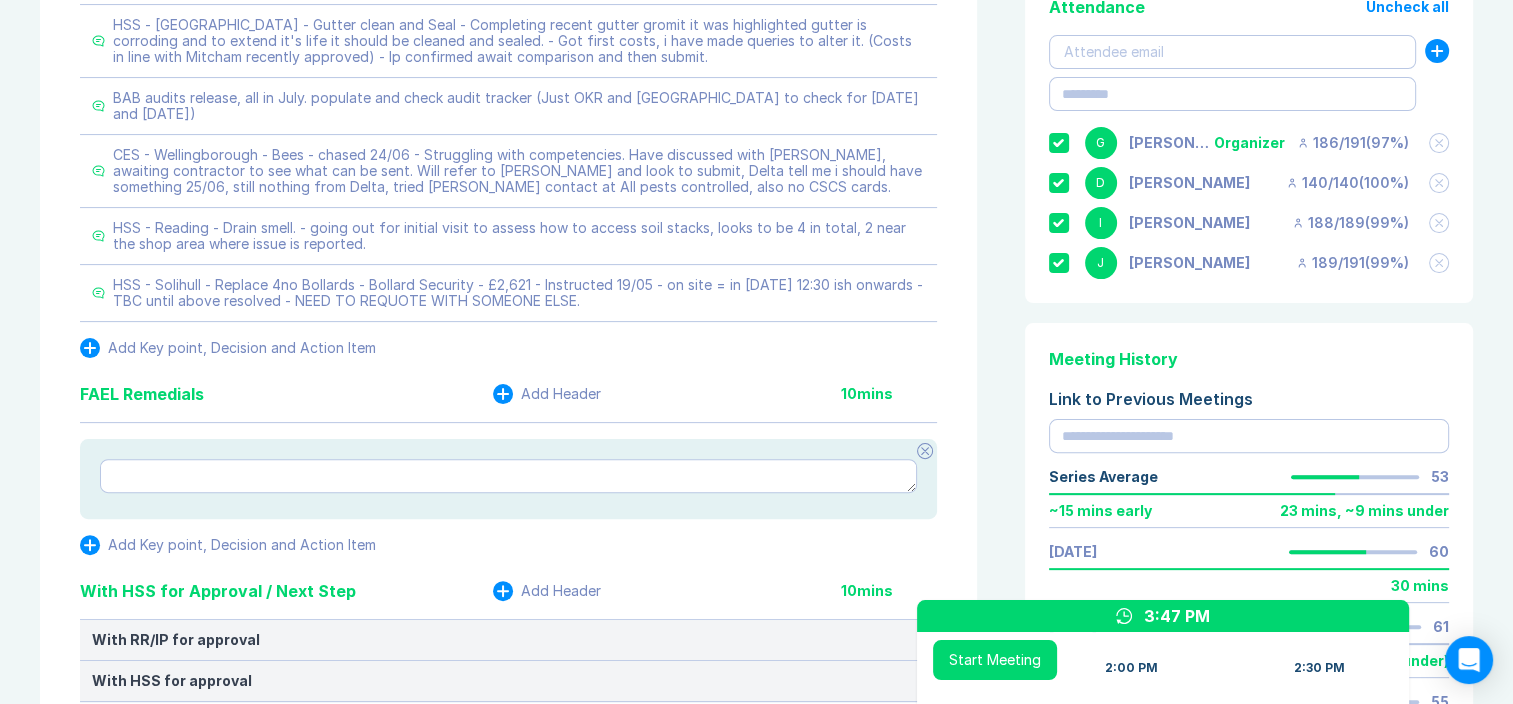 click at bounding box center (508, 476) 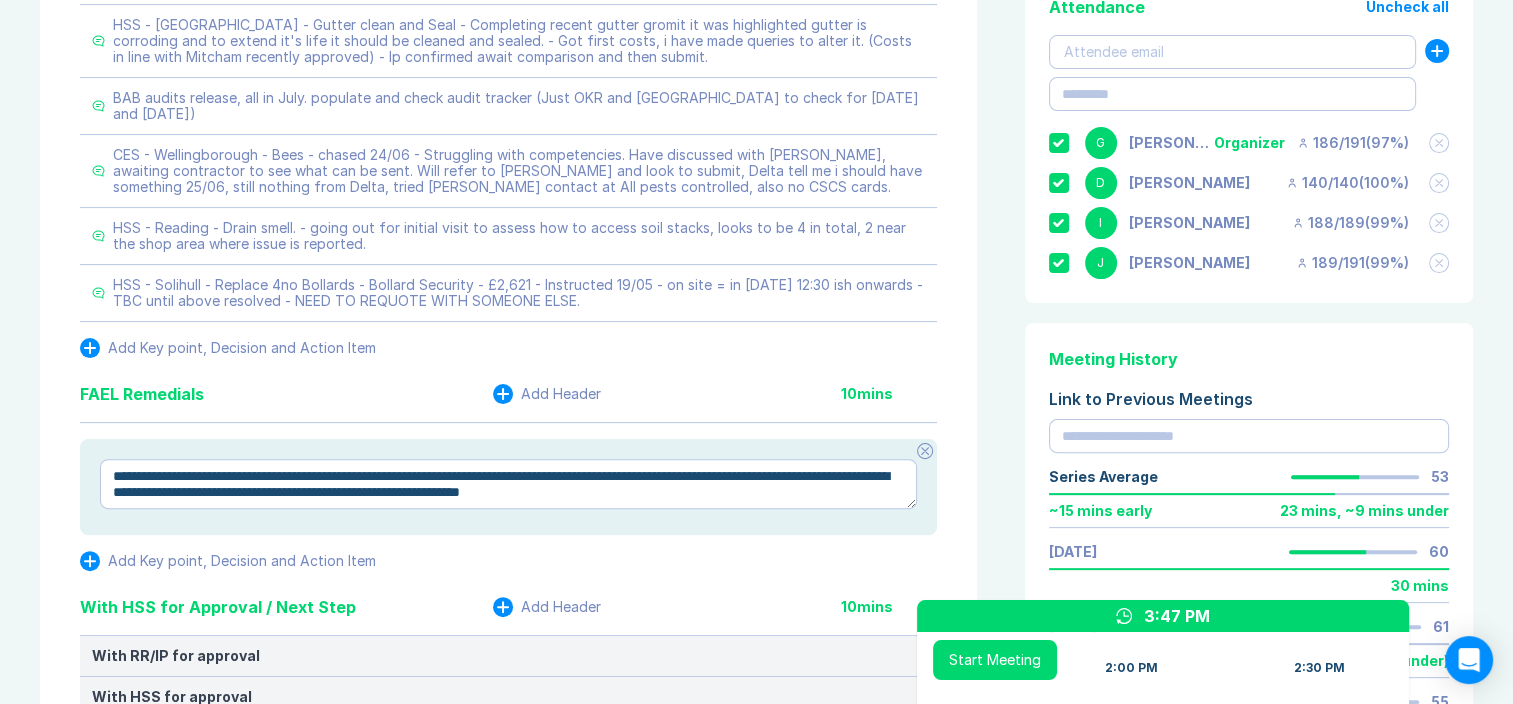 type on "*" 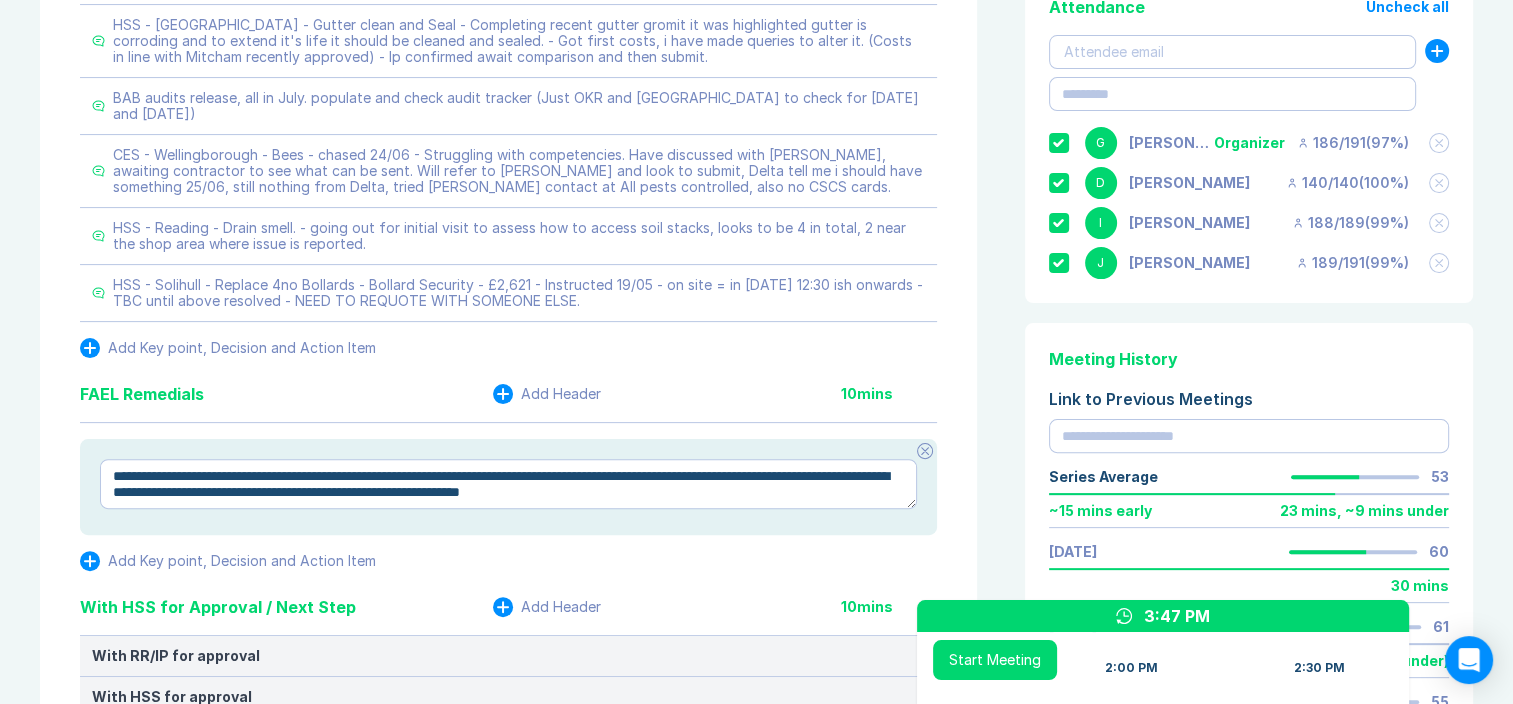 type on "**********" 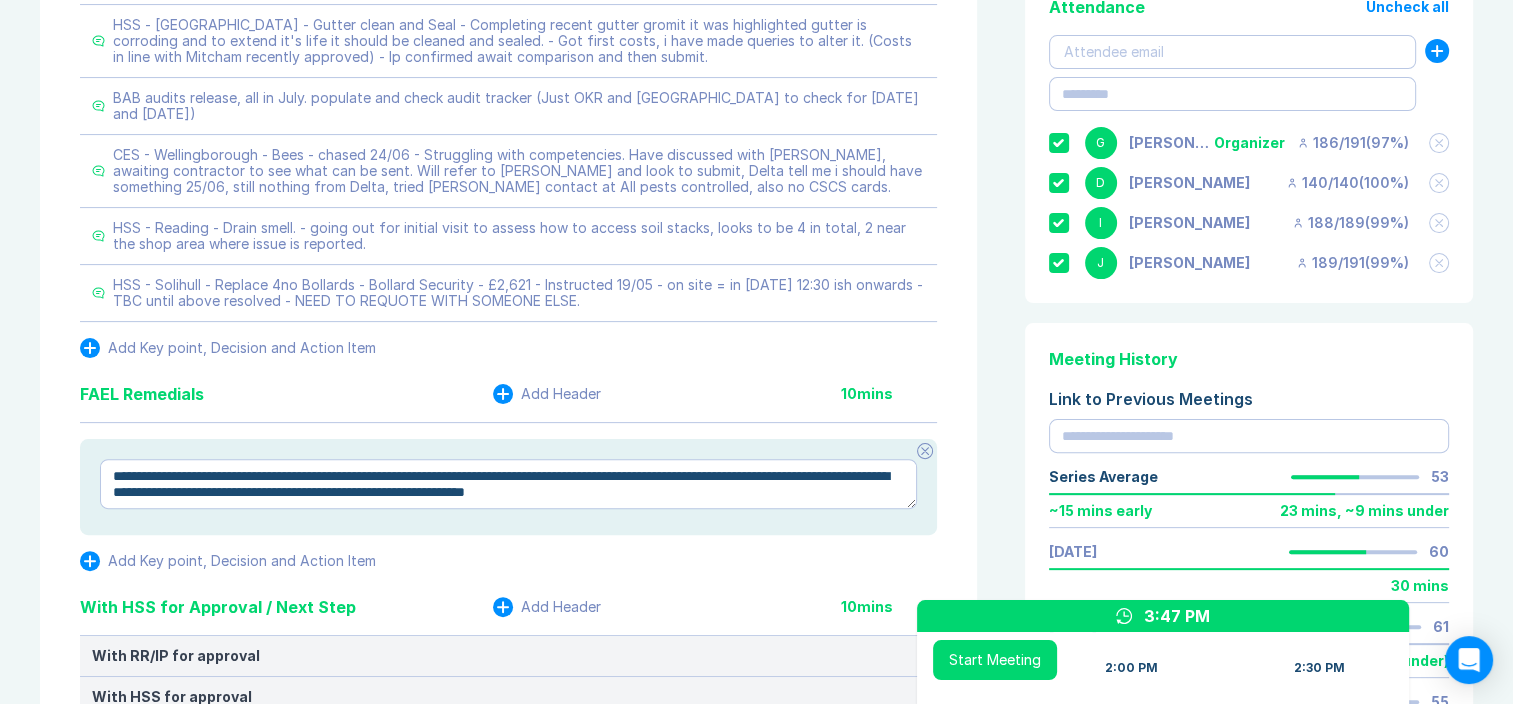 type on "*" 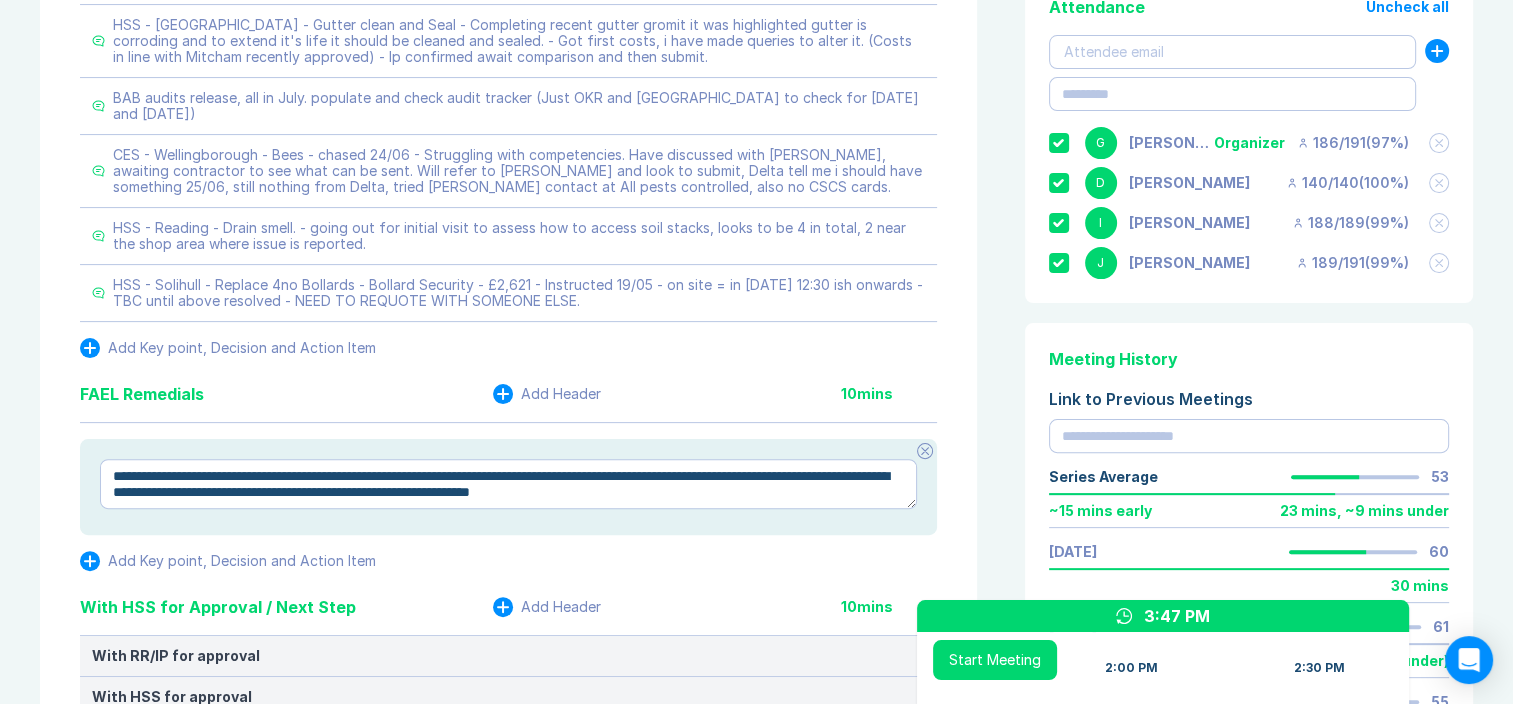 type on "*" 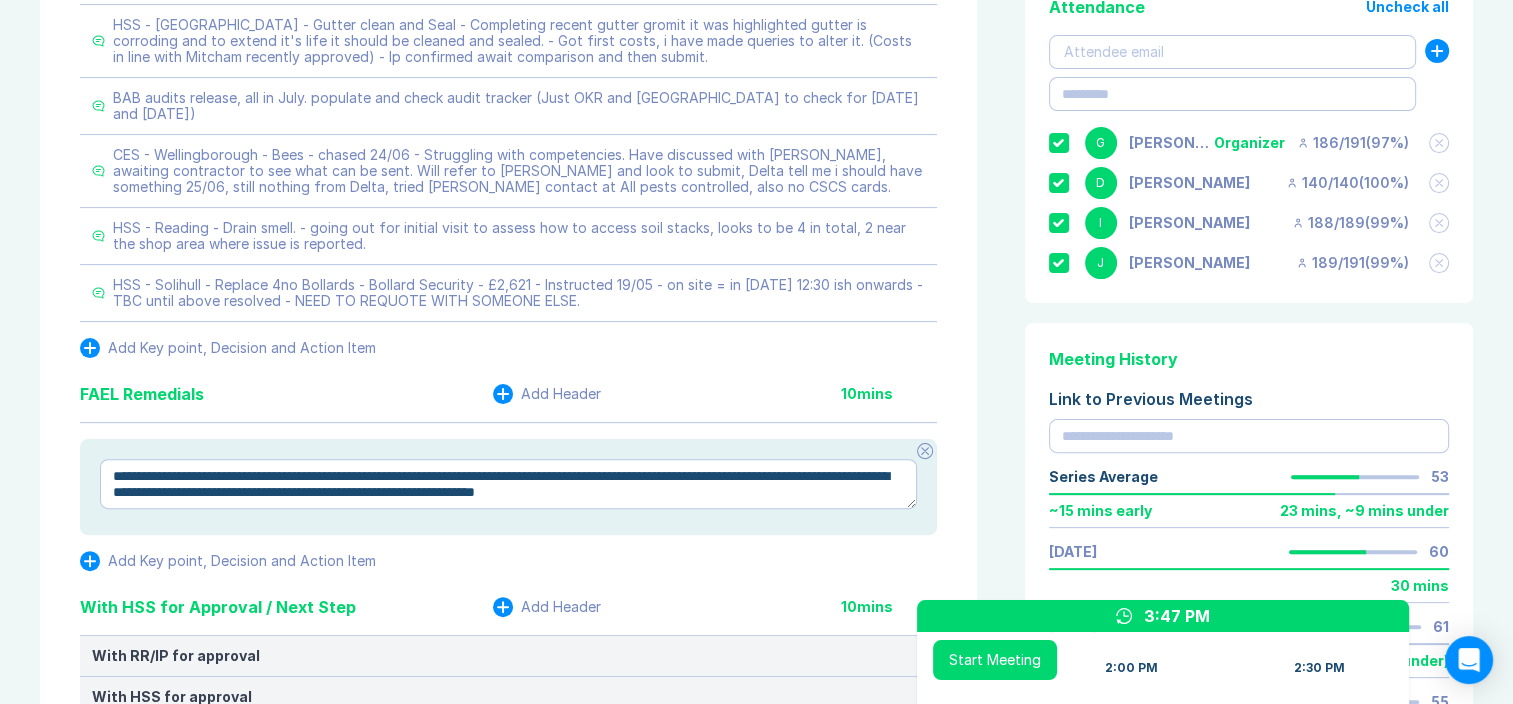 type on "*" 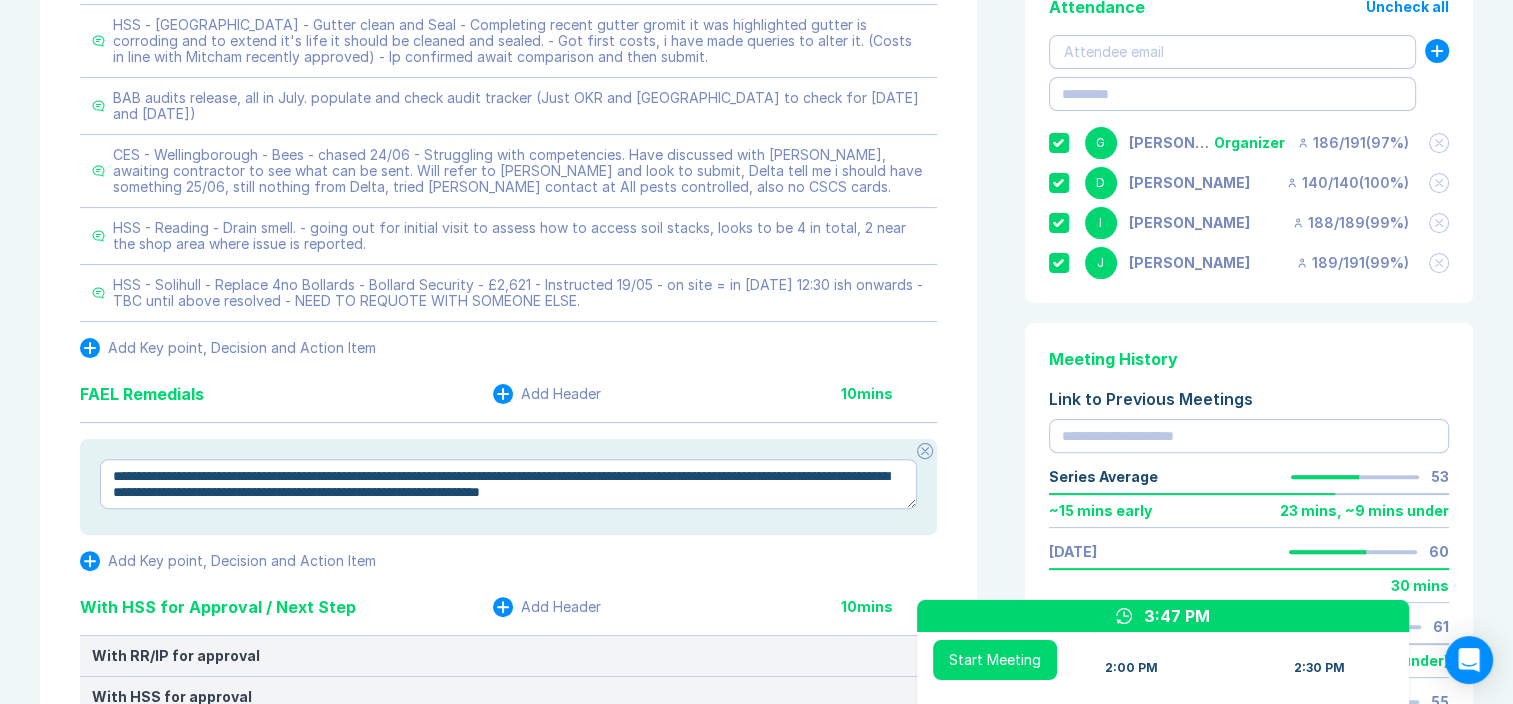 type on "*" 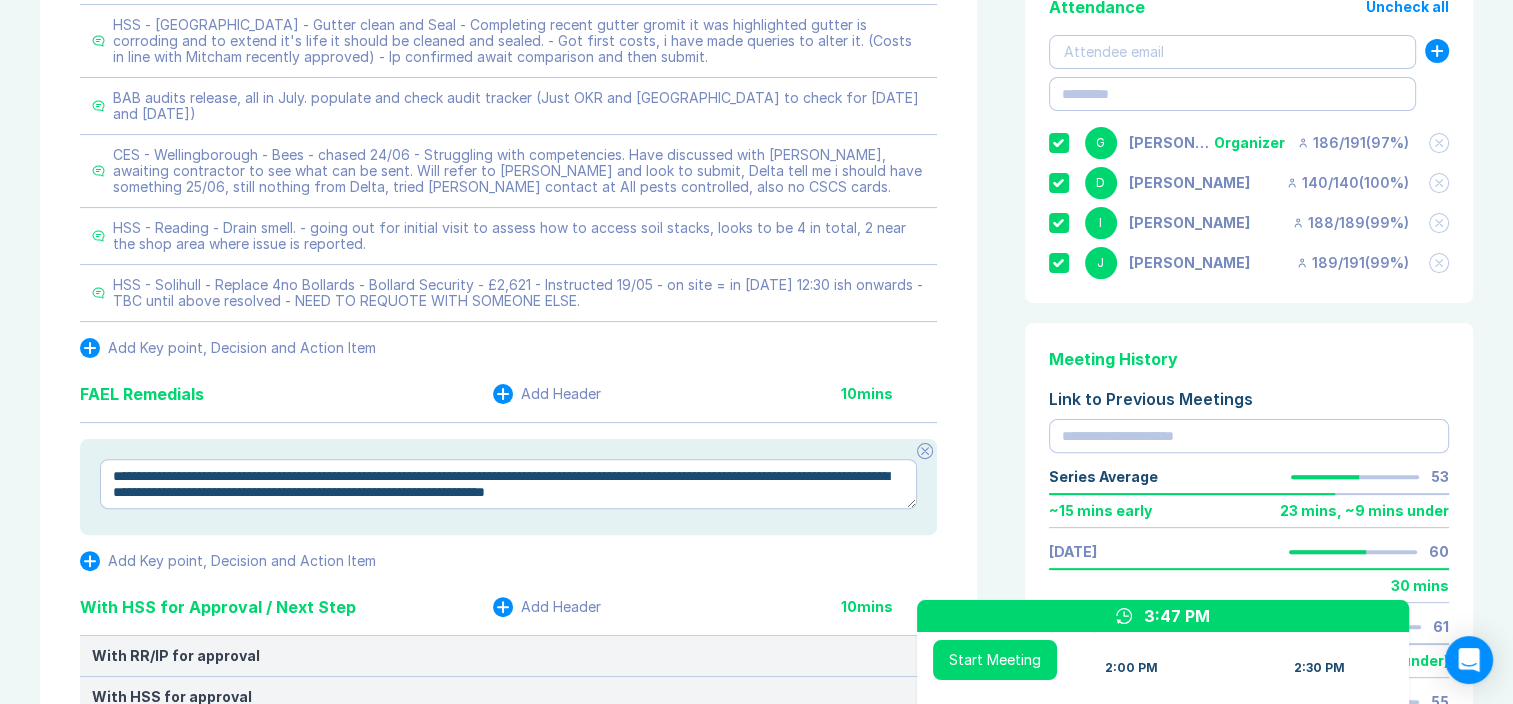 type on "*" 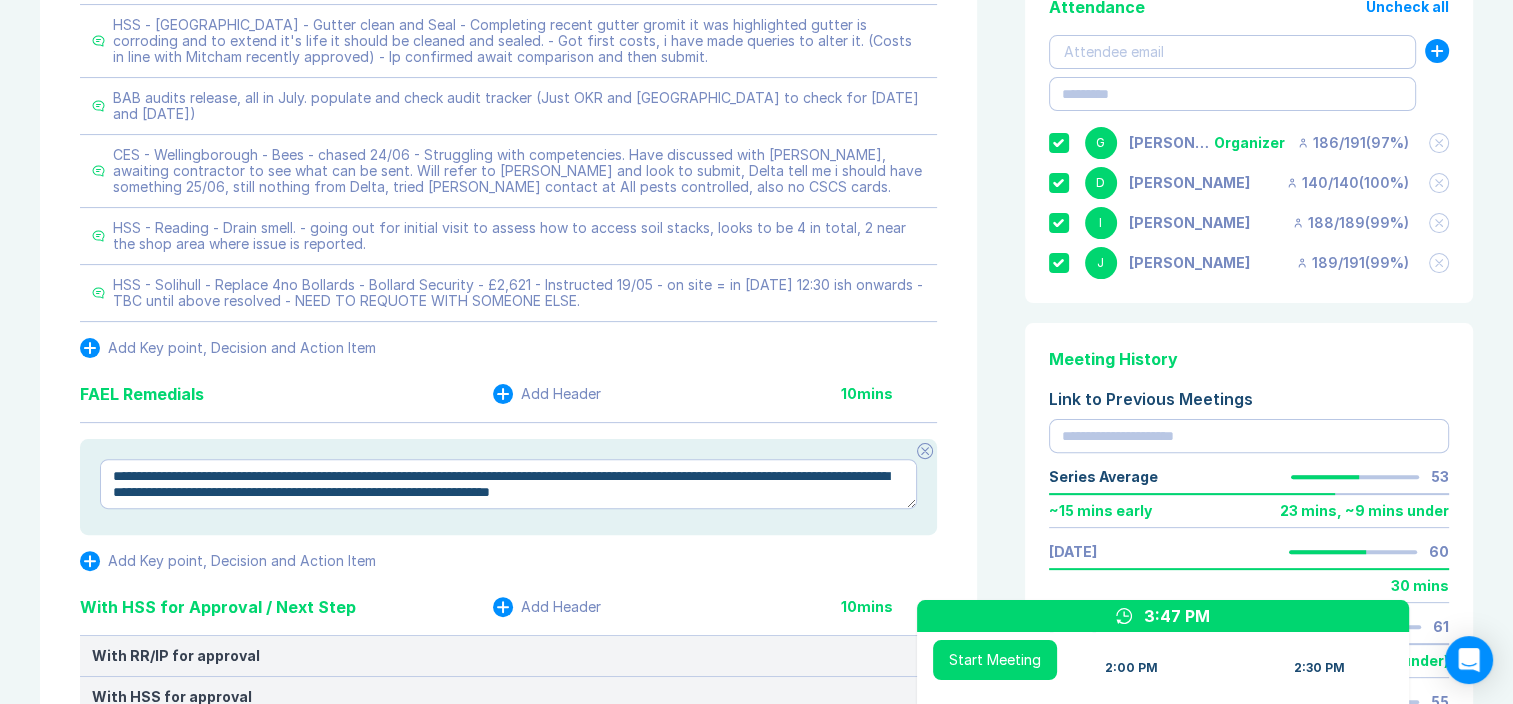 type on "*" 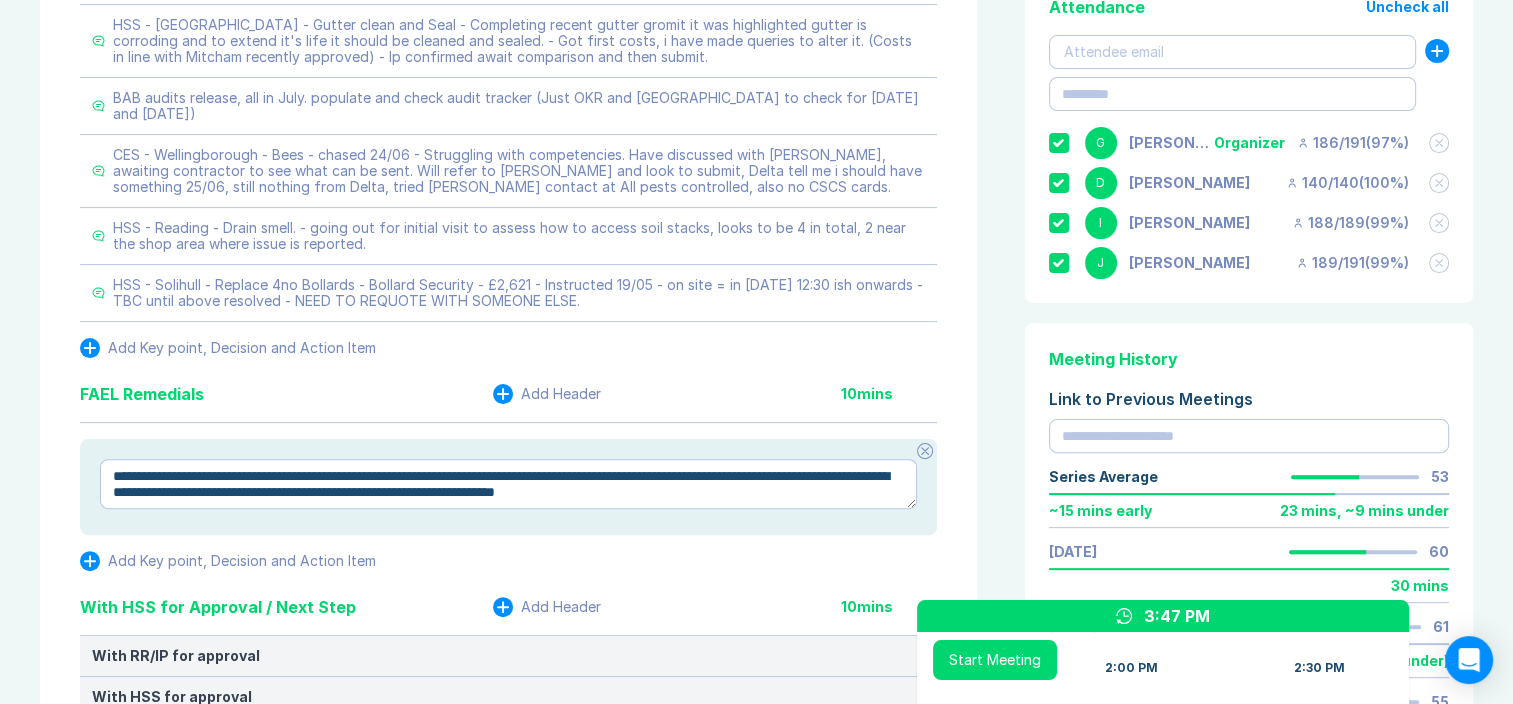 type on "*" 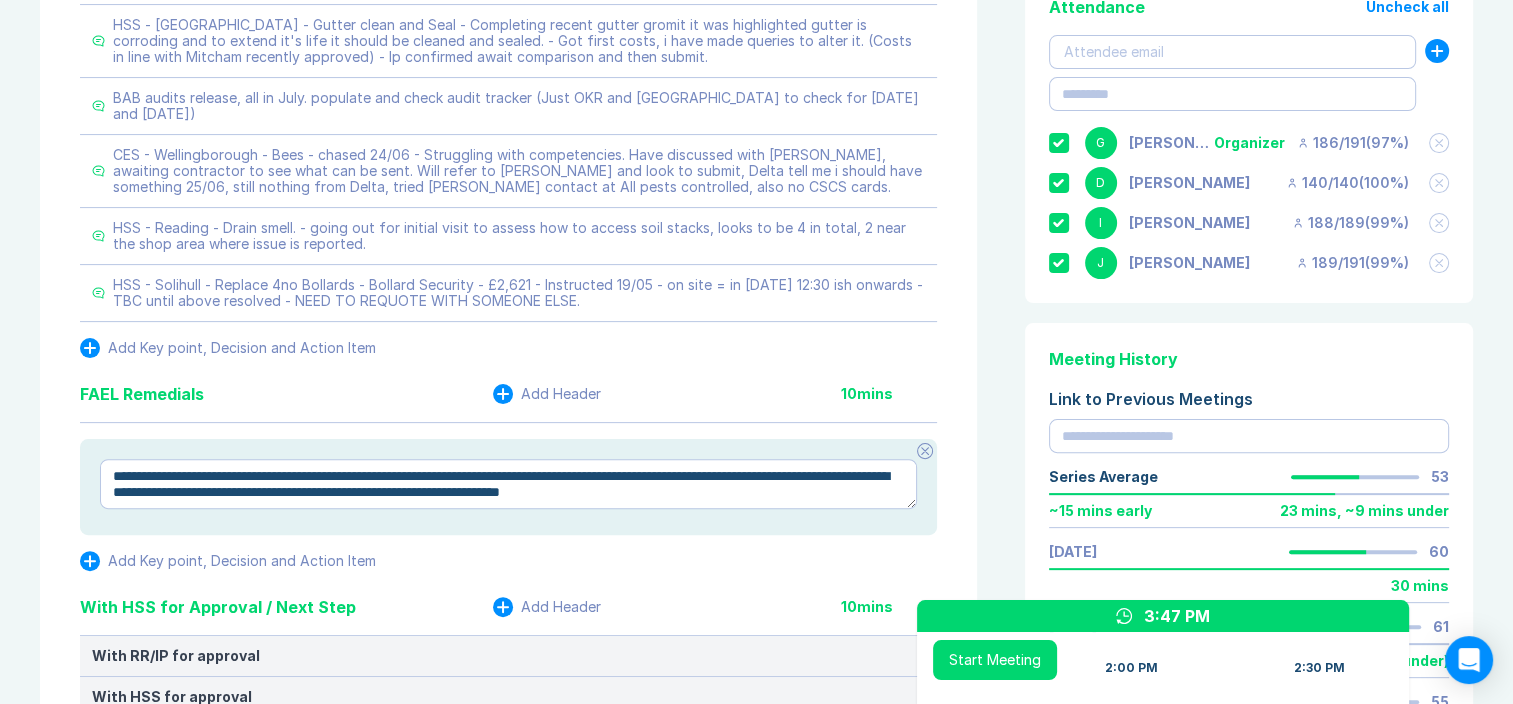 type on "*" 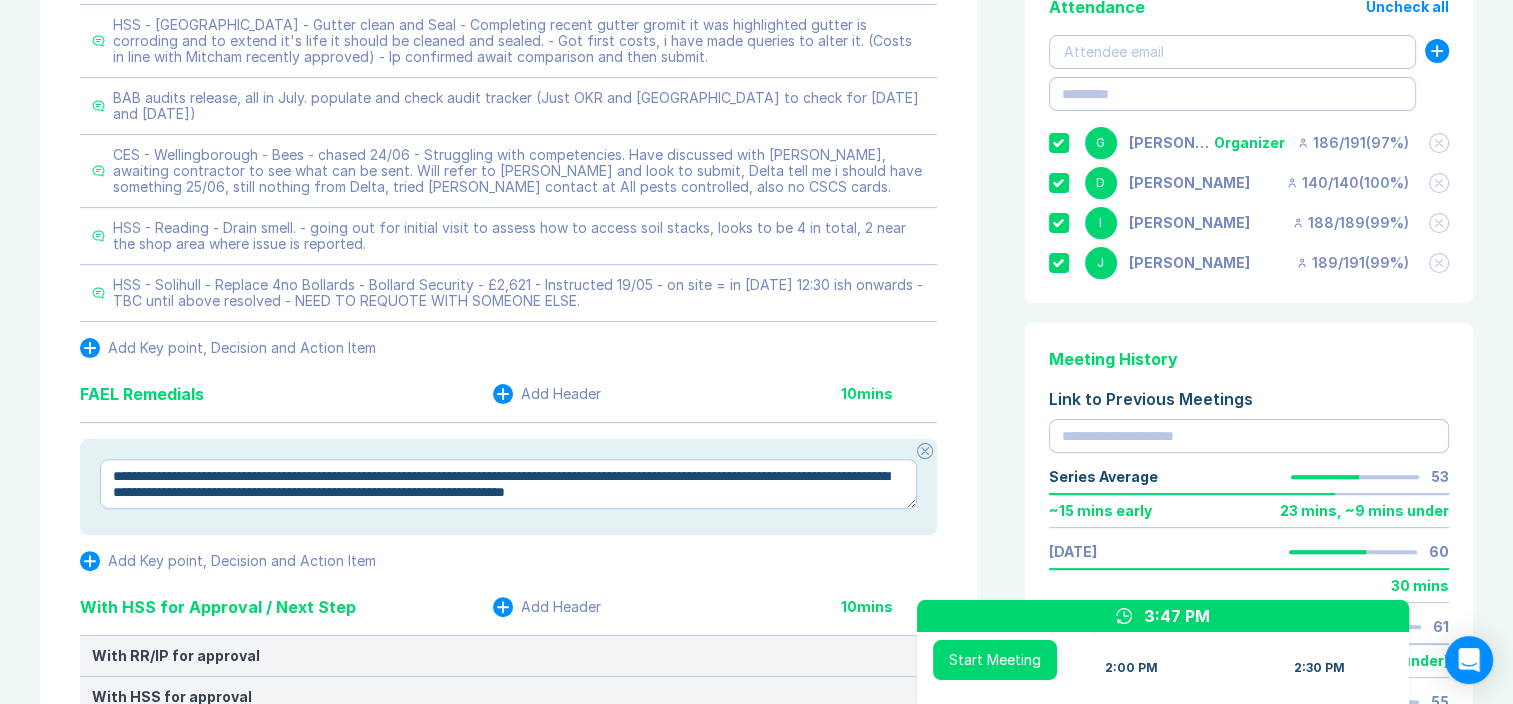 type on "*" 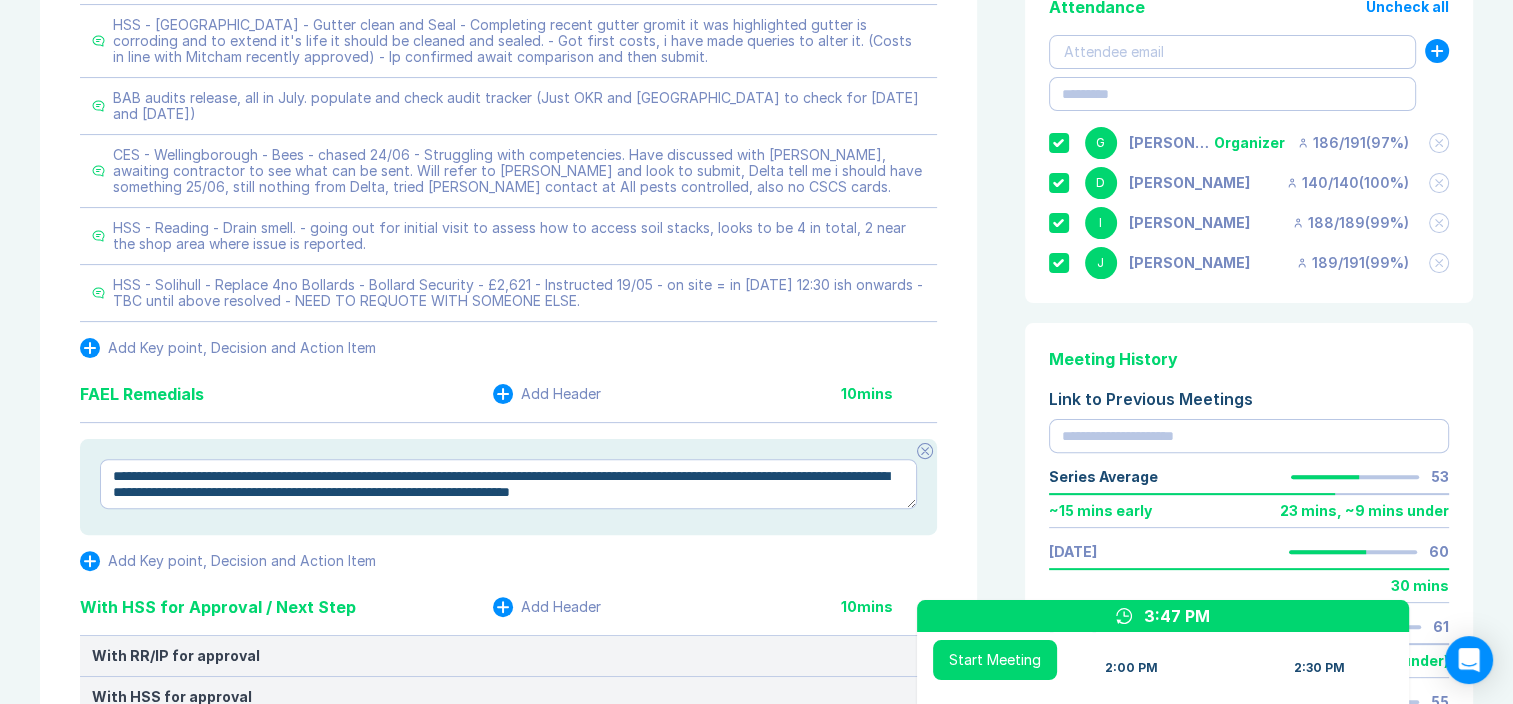 type on "*" 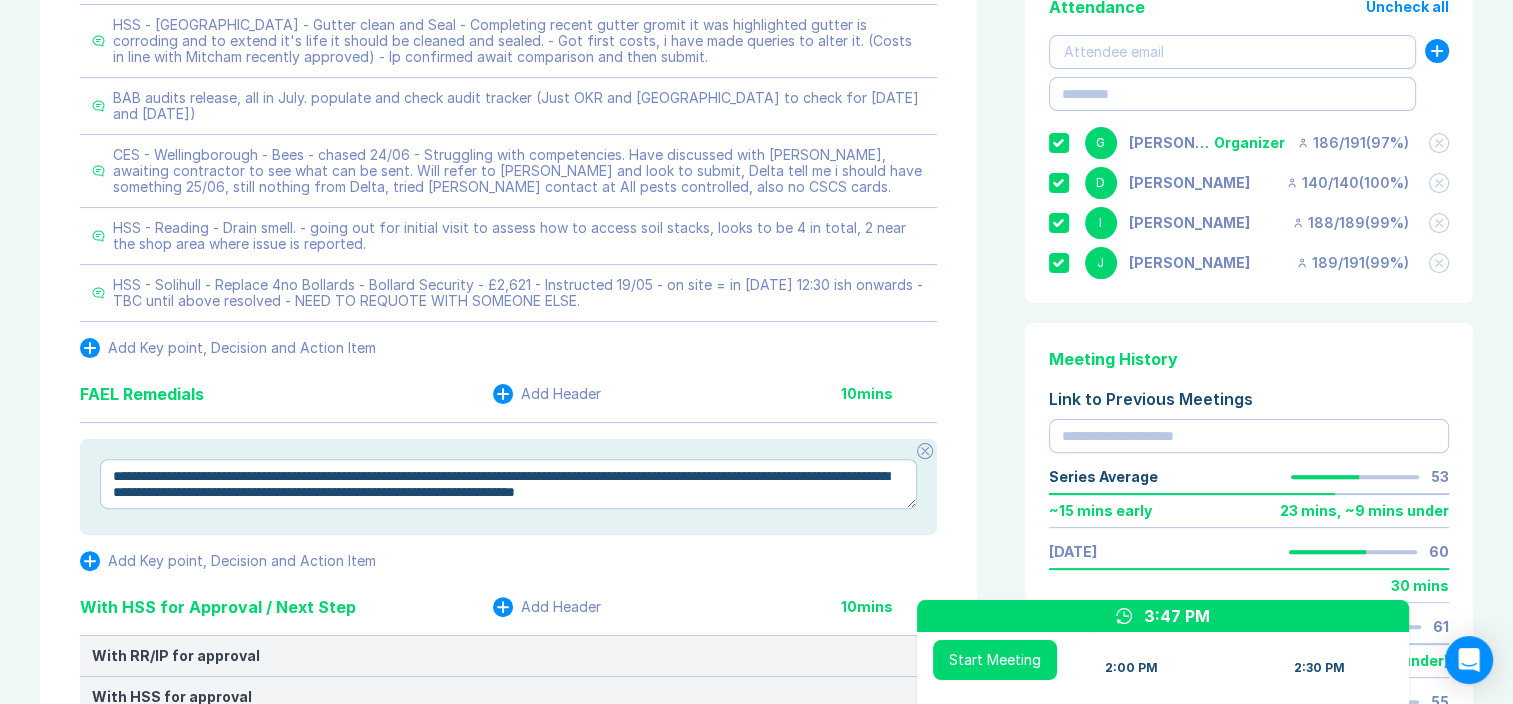 type on "*" 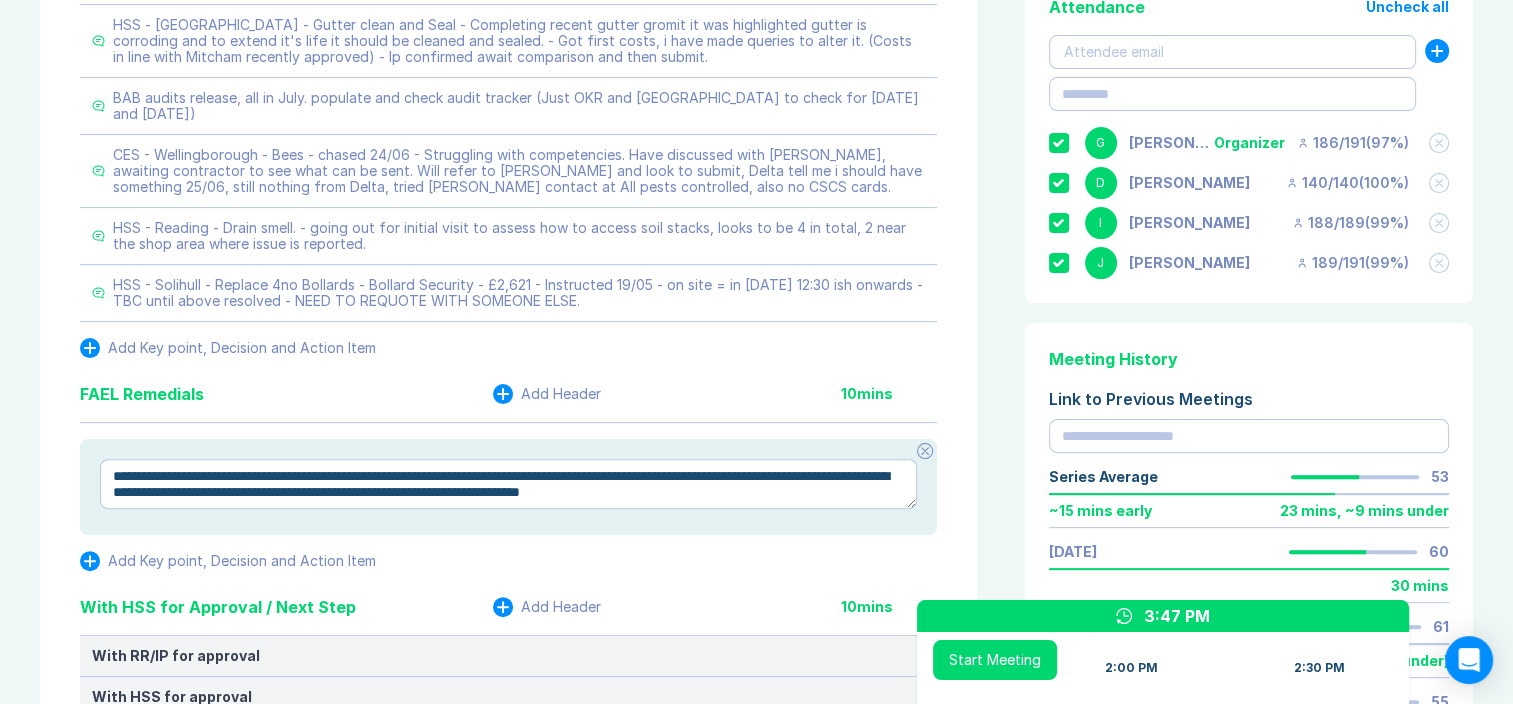 type on "*" 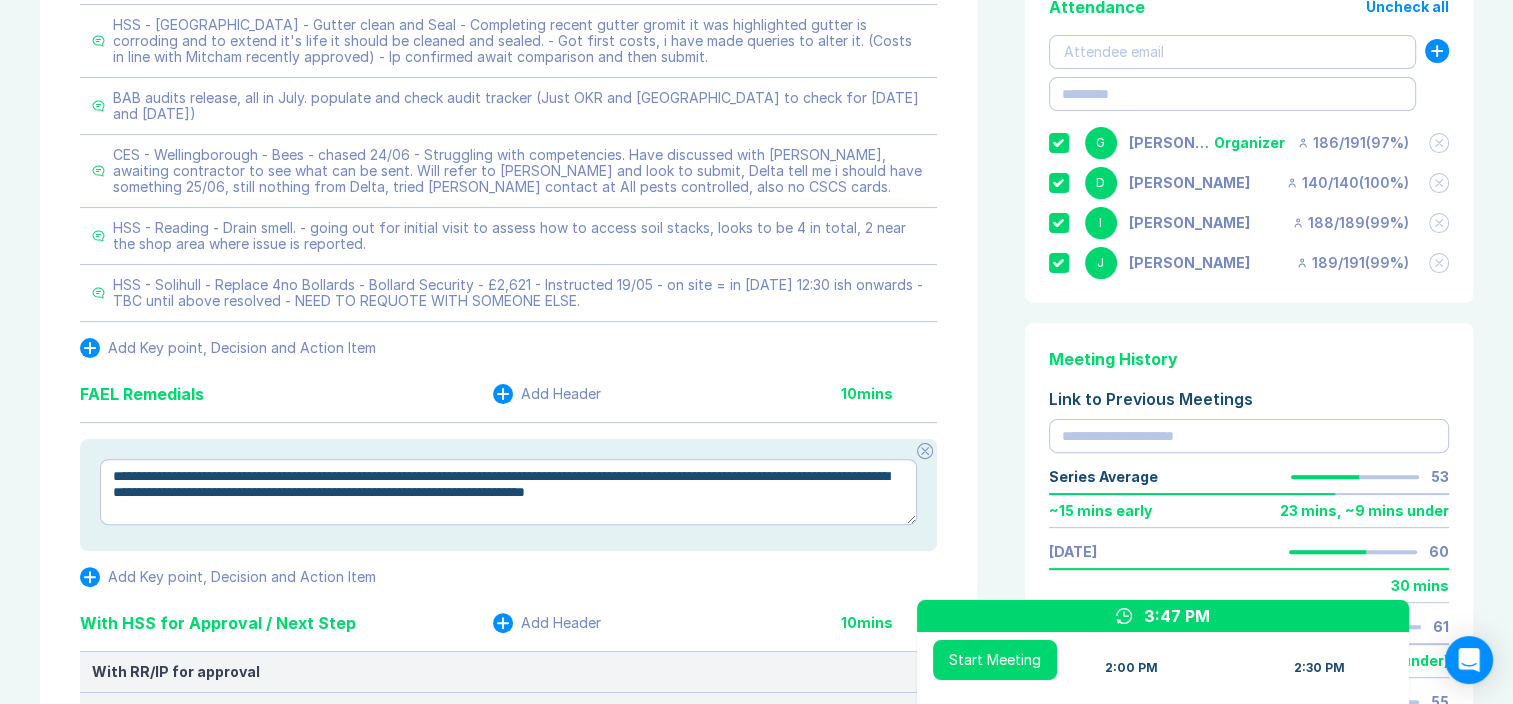 type on "*" 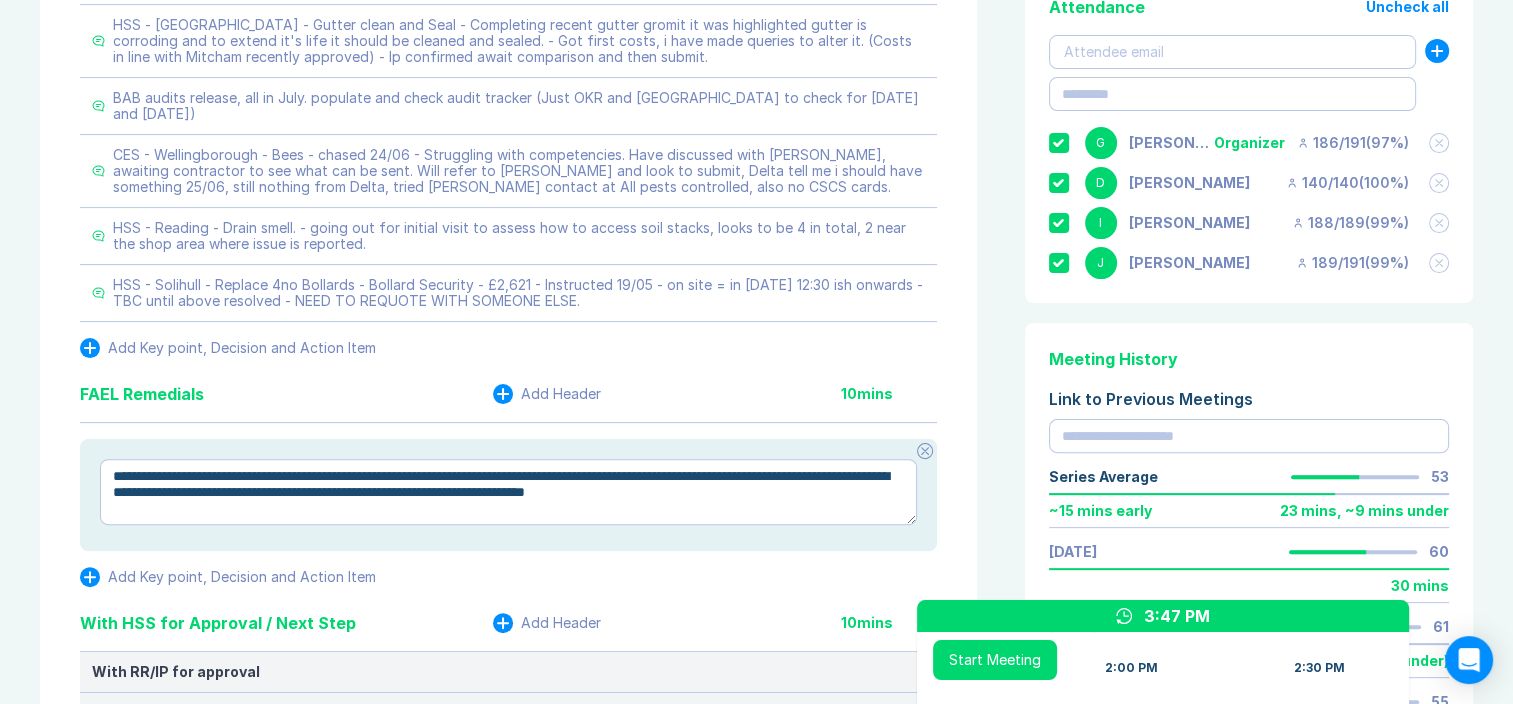 type on "**********" 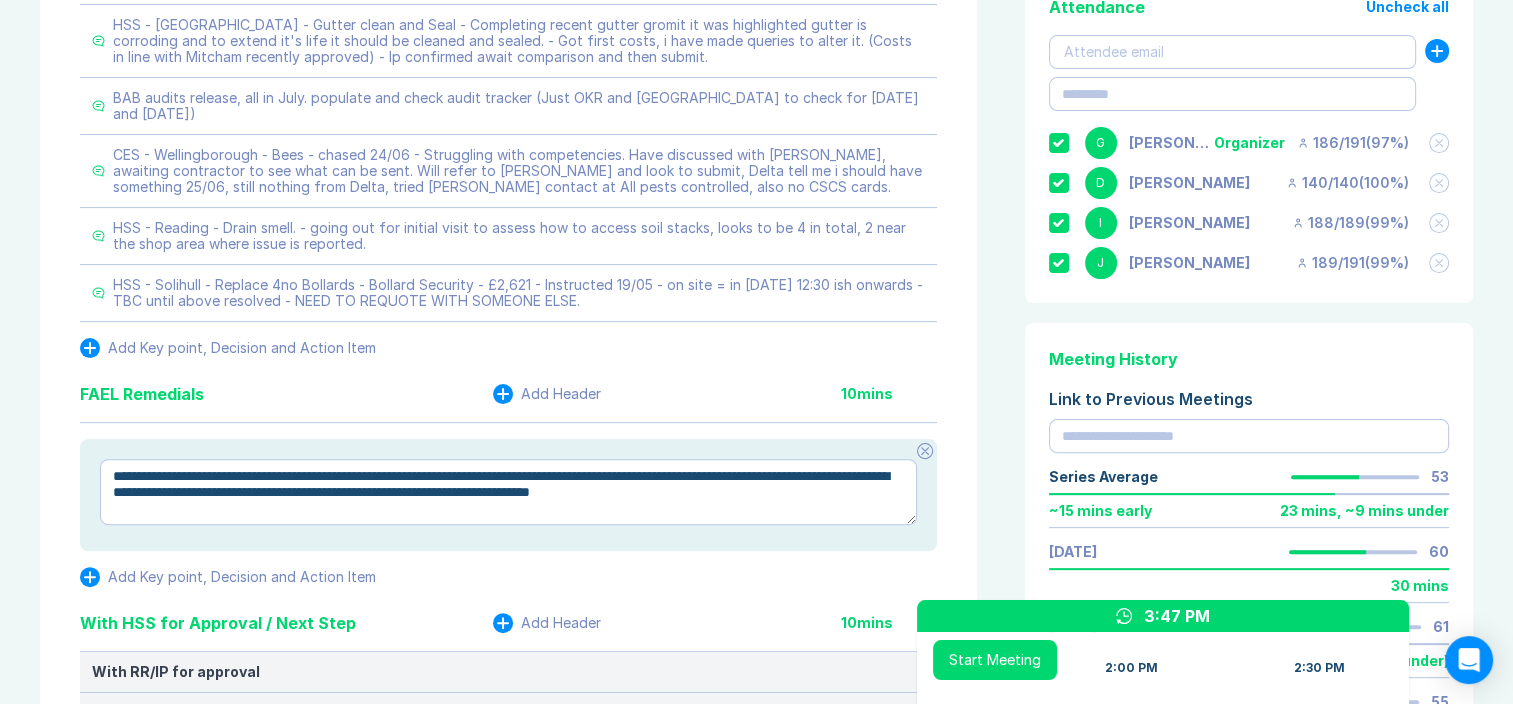 type on "*" 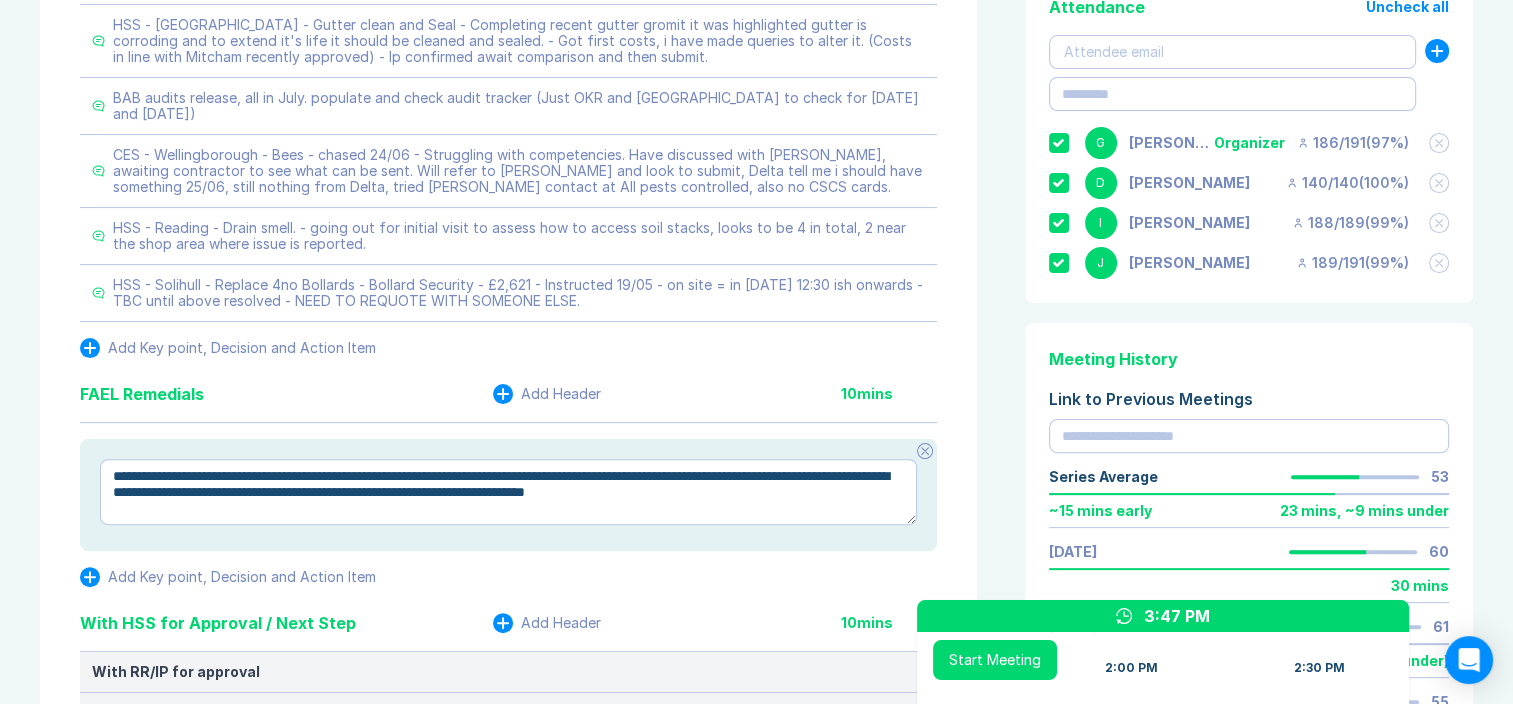 type on "*" 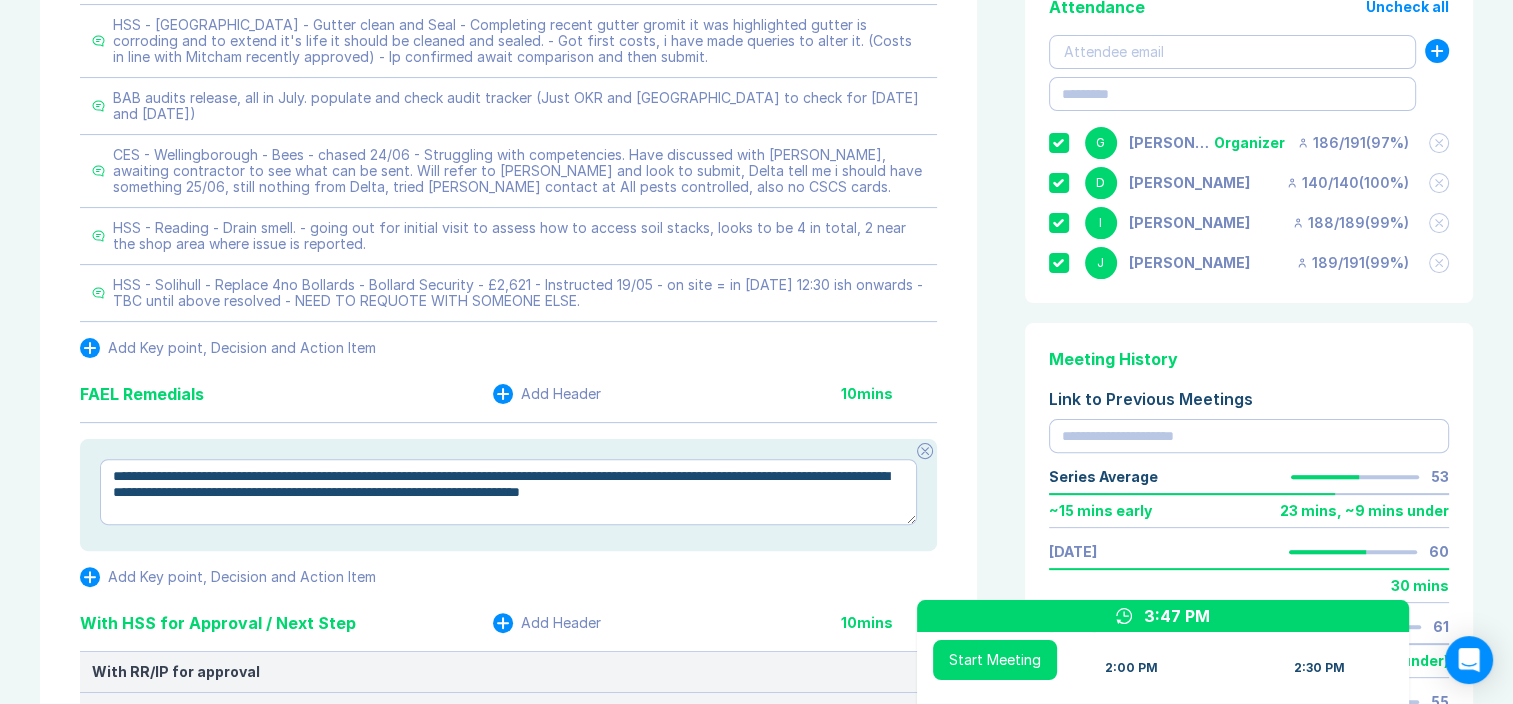 type on "*" 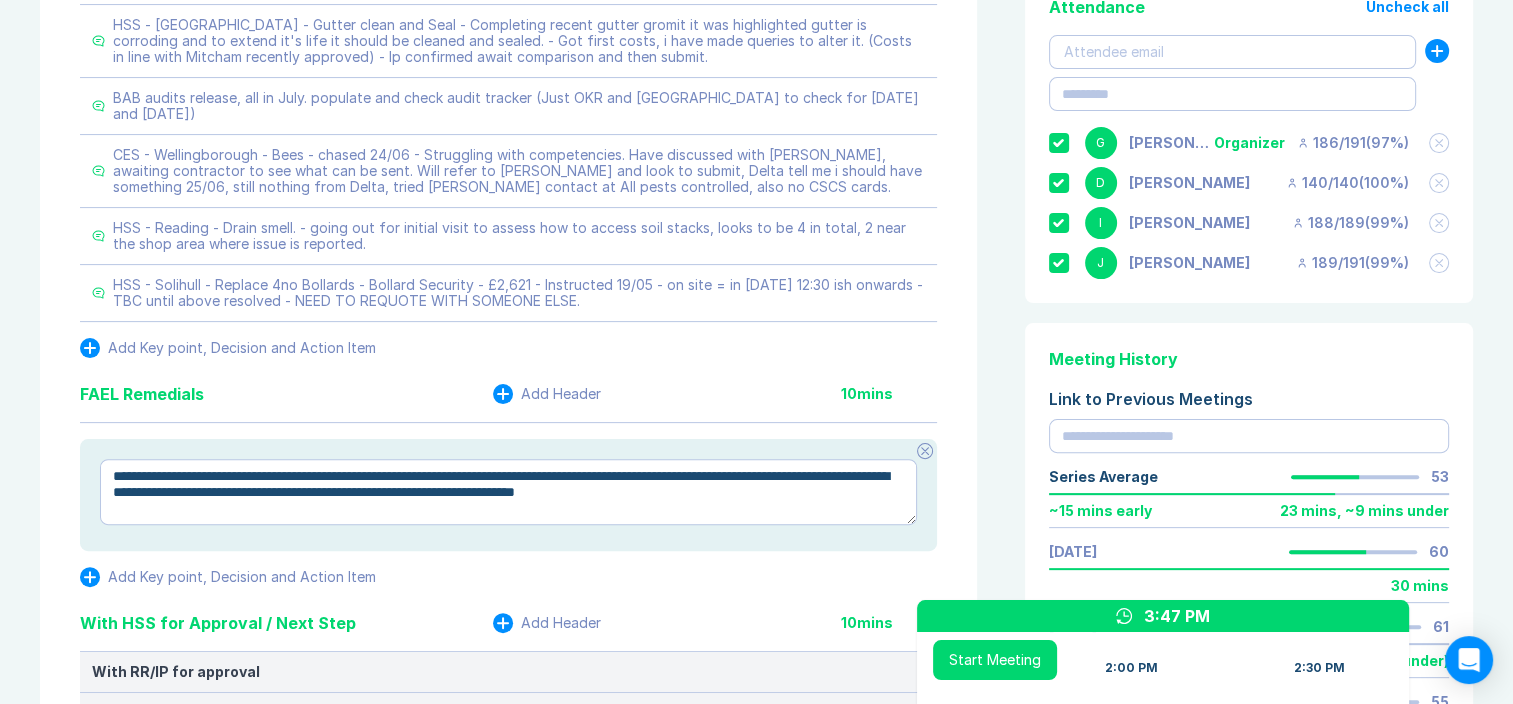 type on "*" 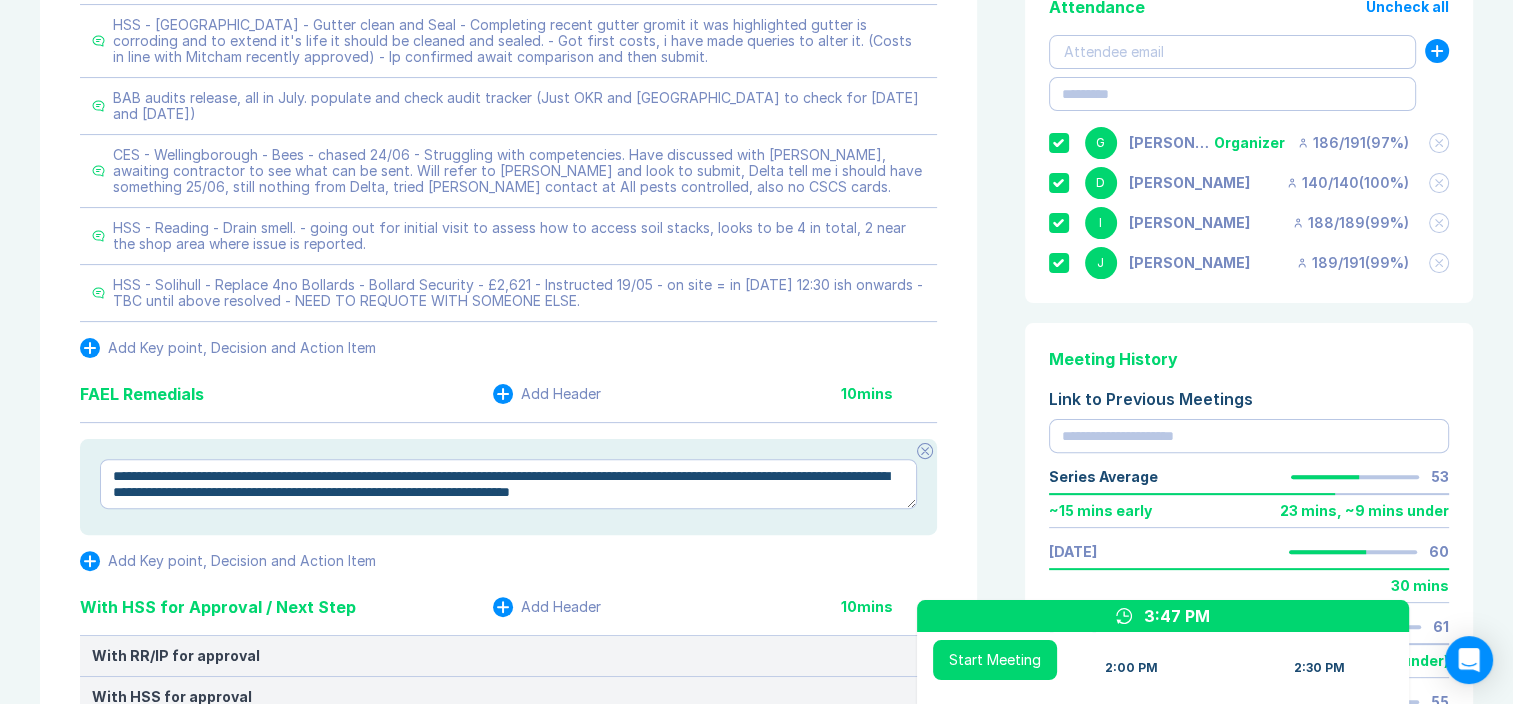 type on "*" 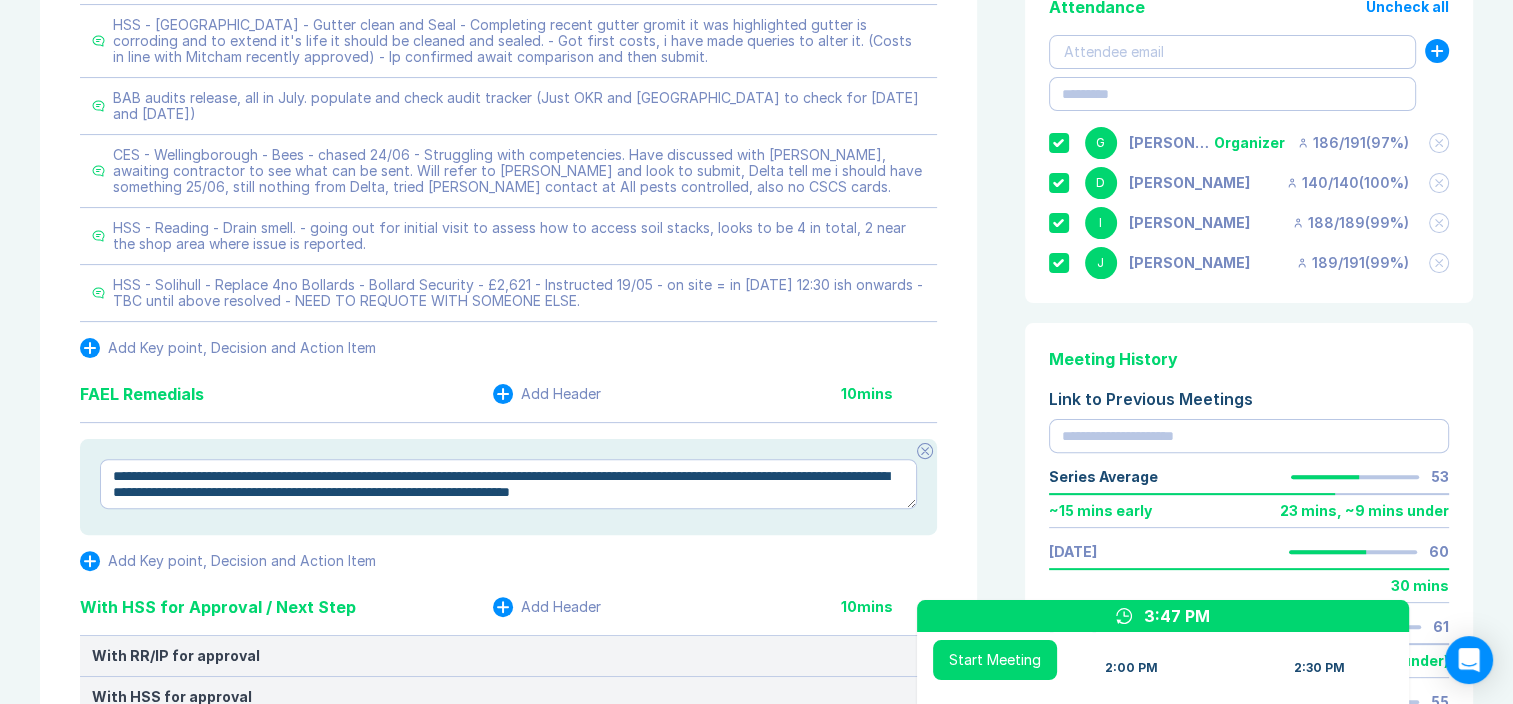 type on "**********" 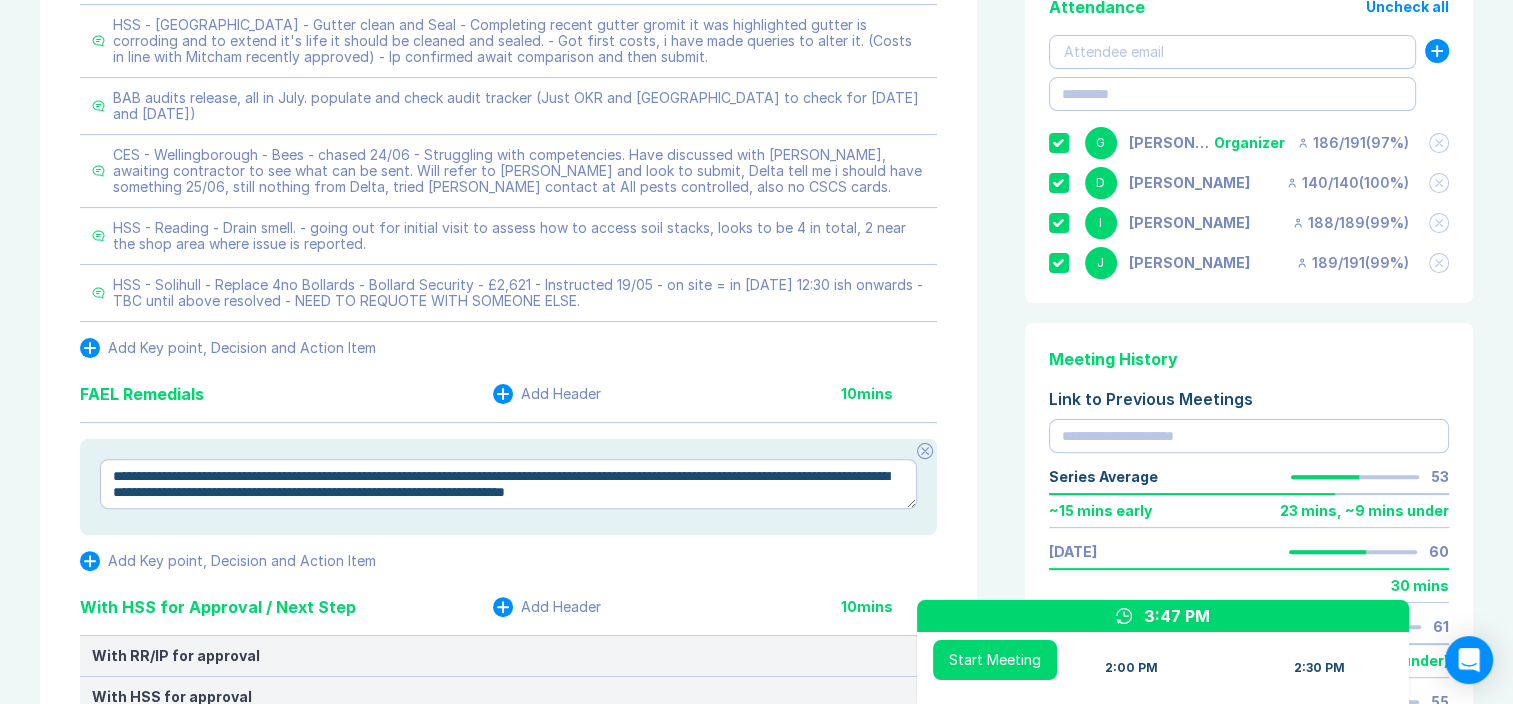 type on "*" 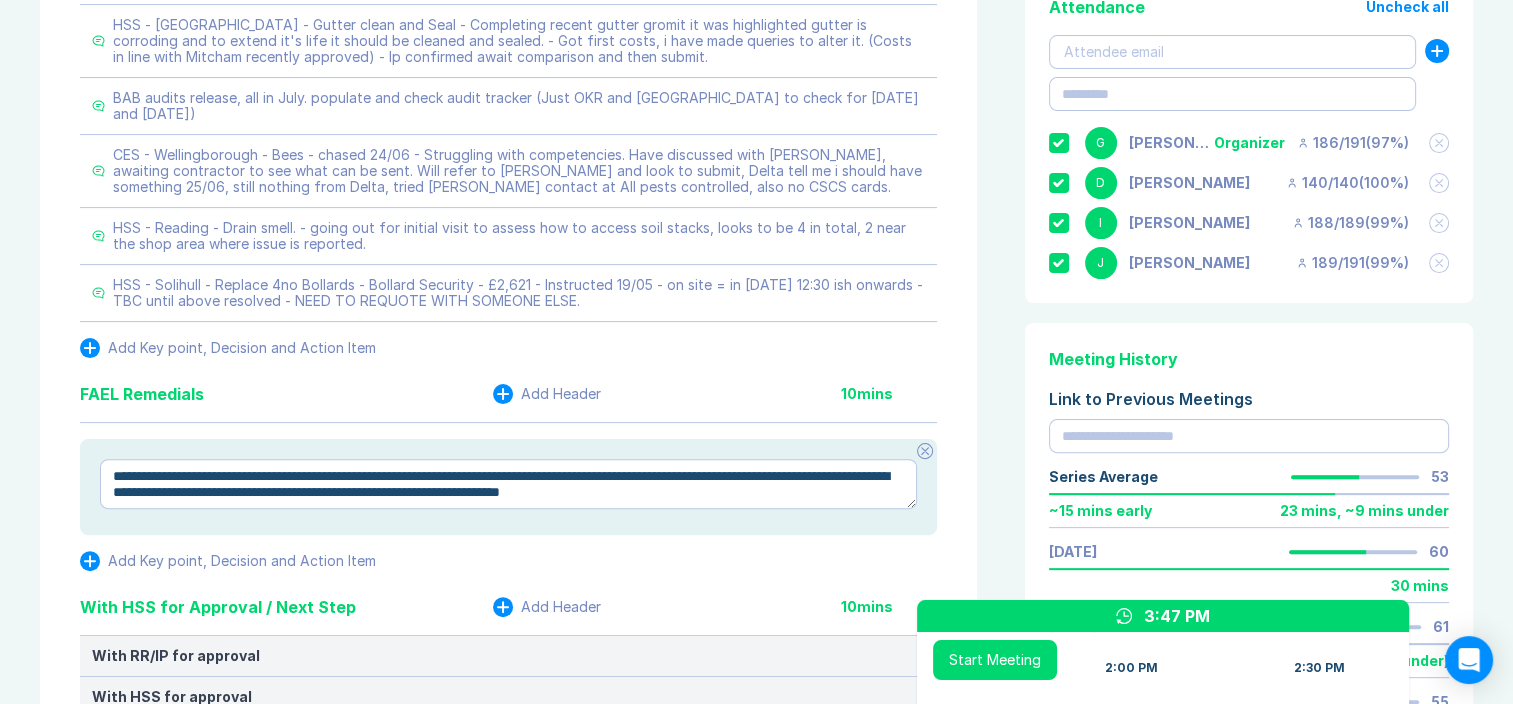 type on "*" 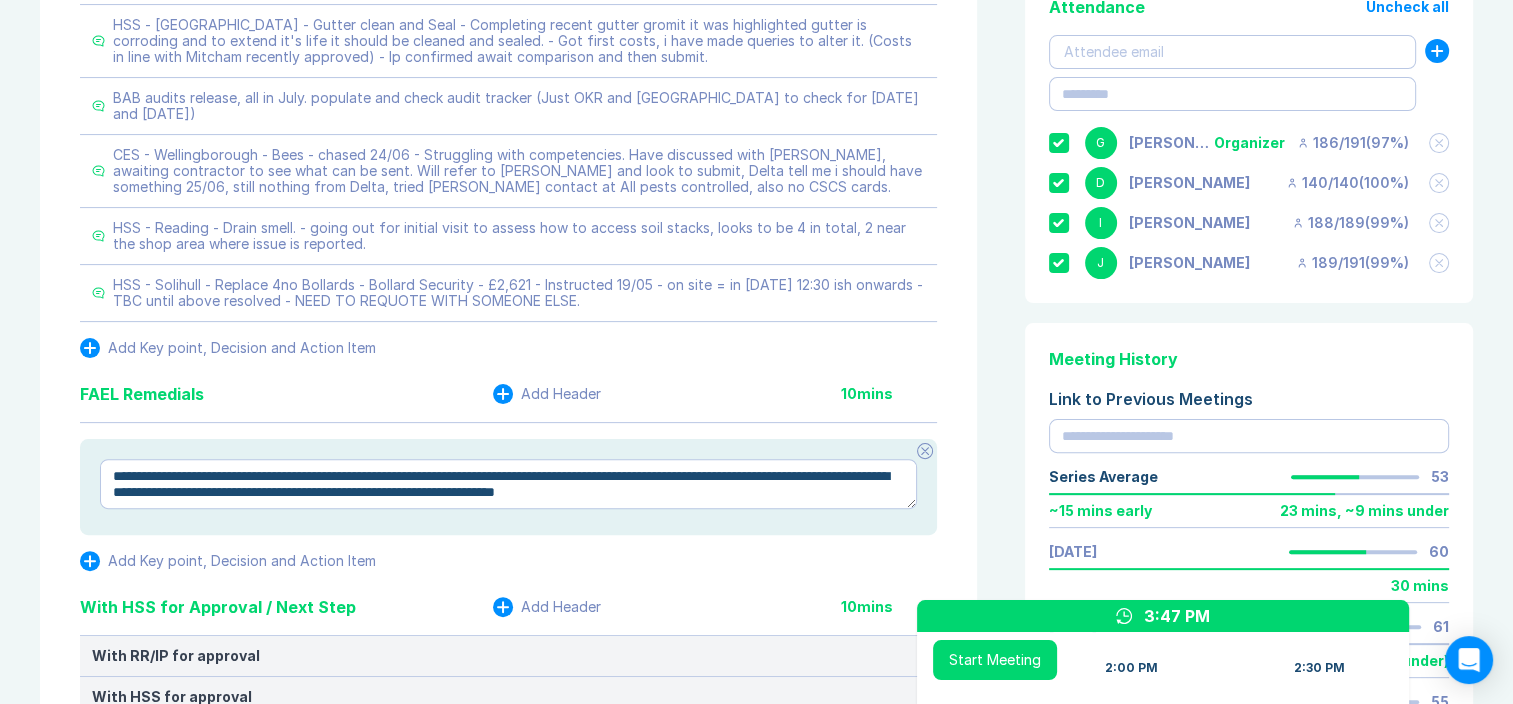 type on "*" 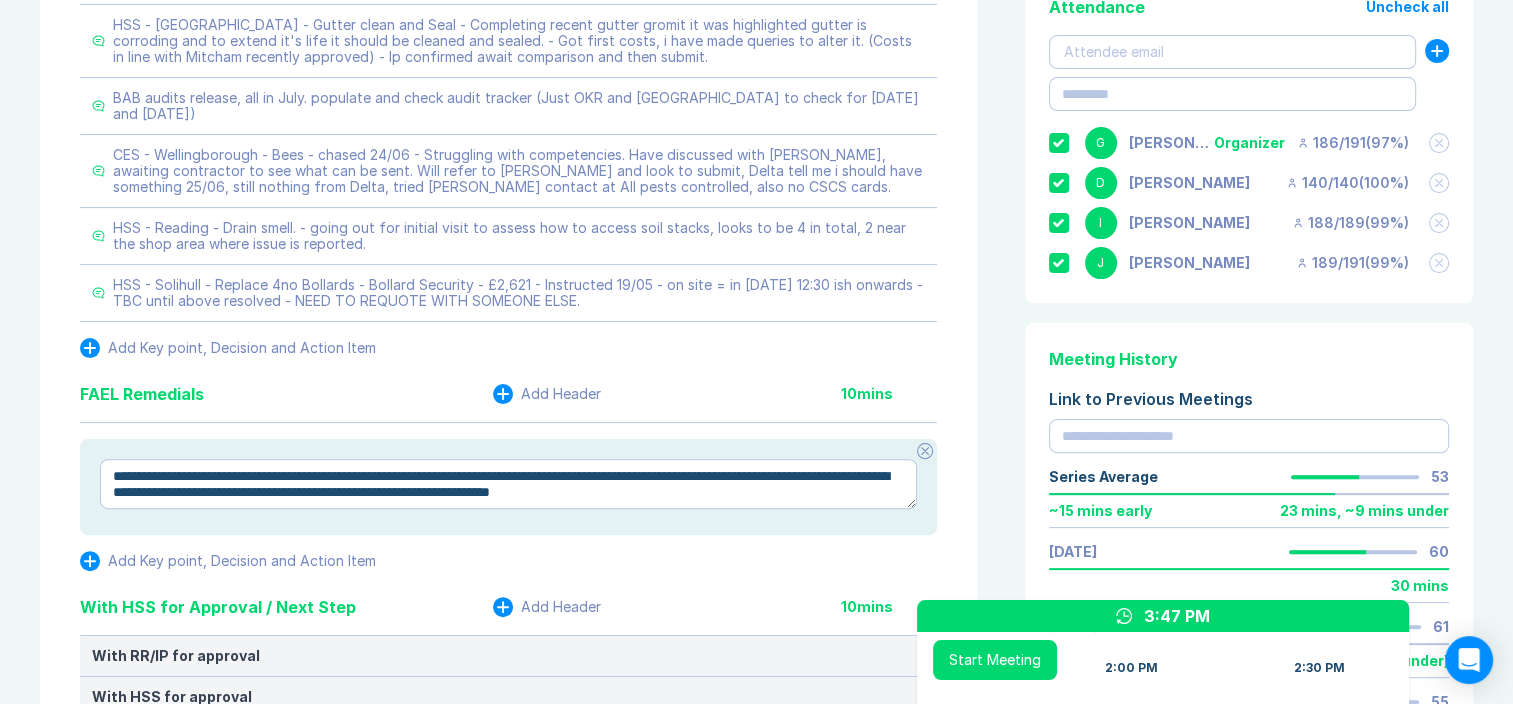 type on "*" 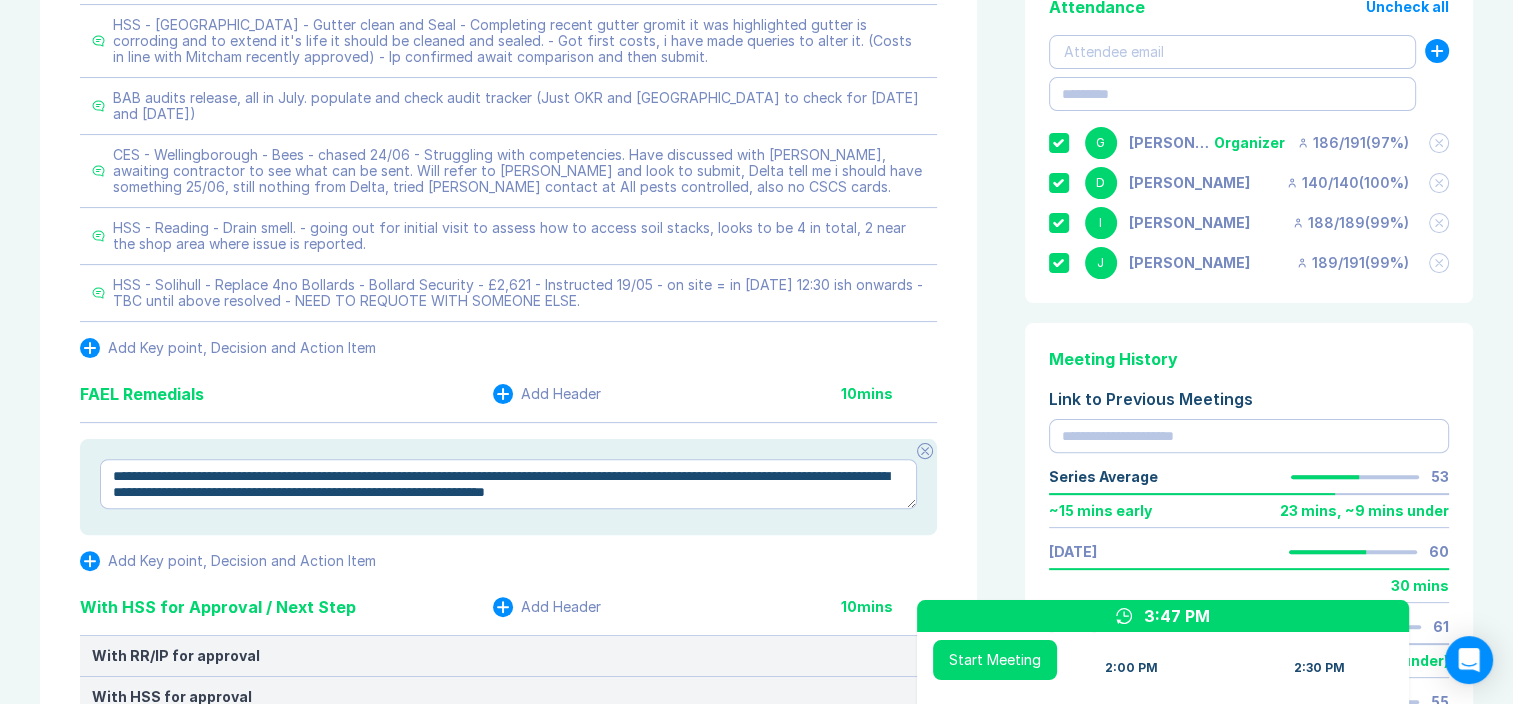 type on "*" 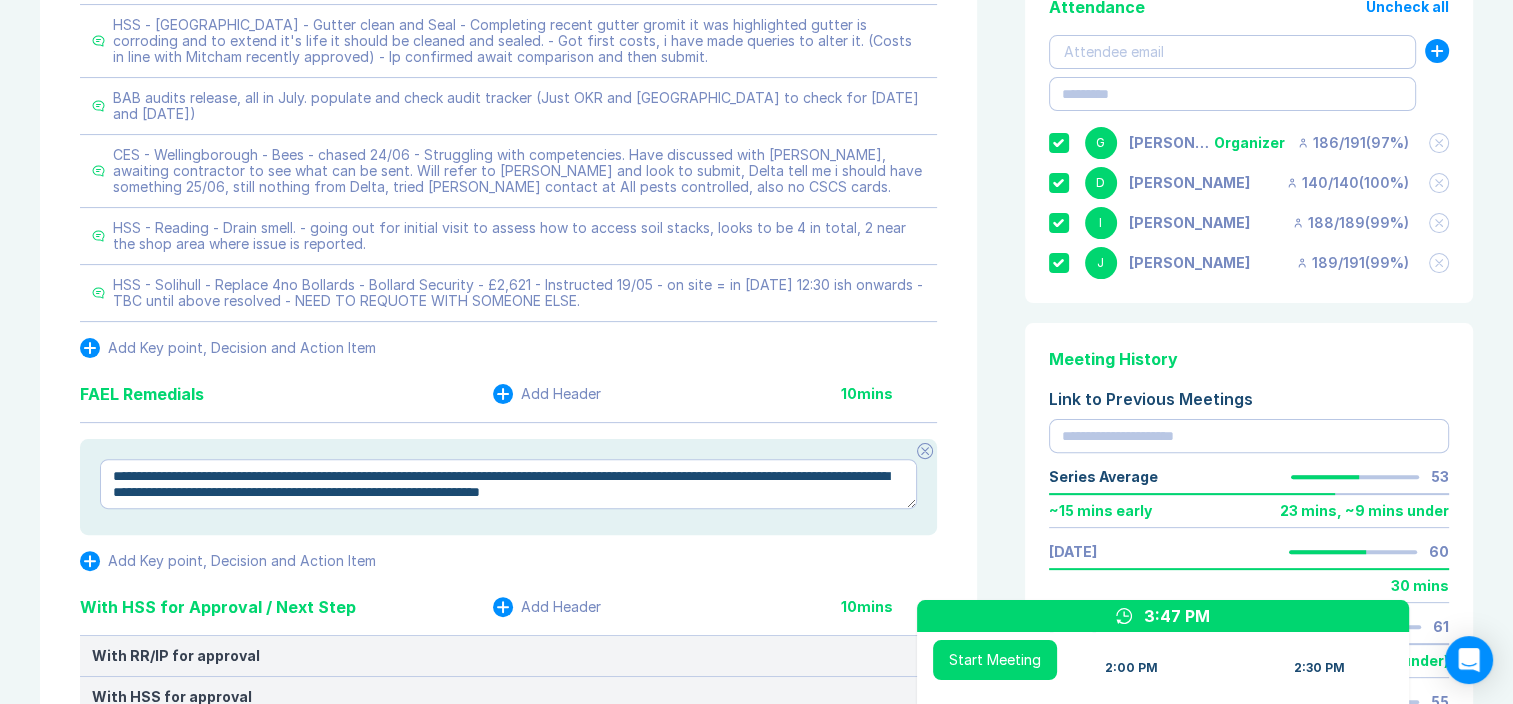 type on "**********" 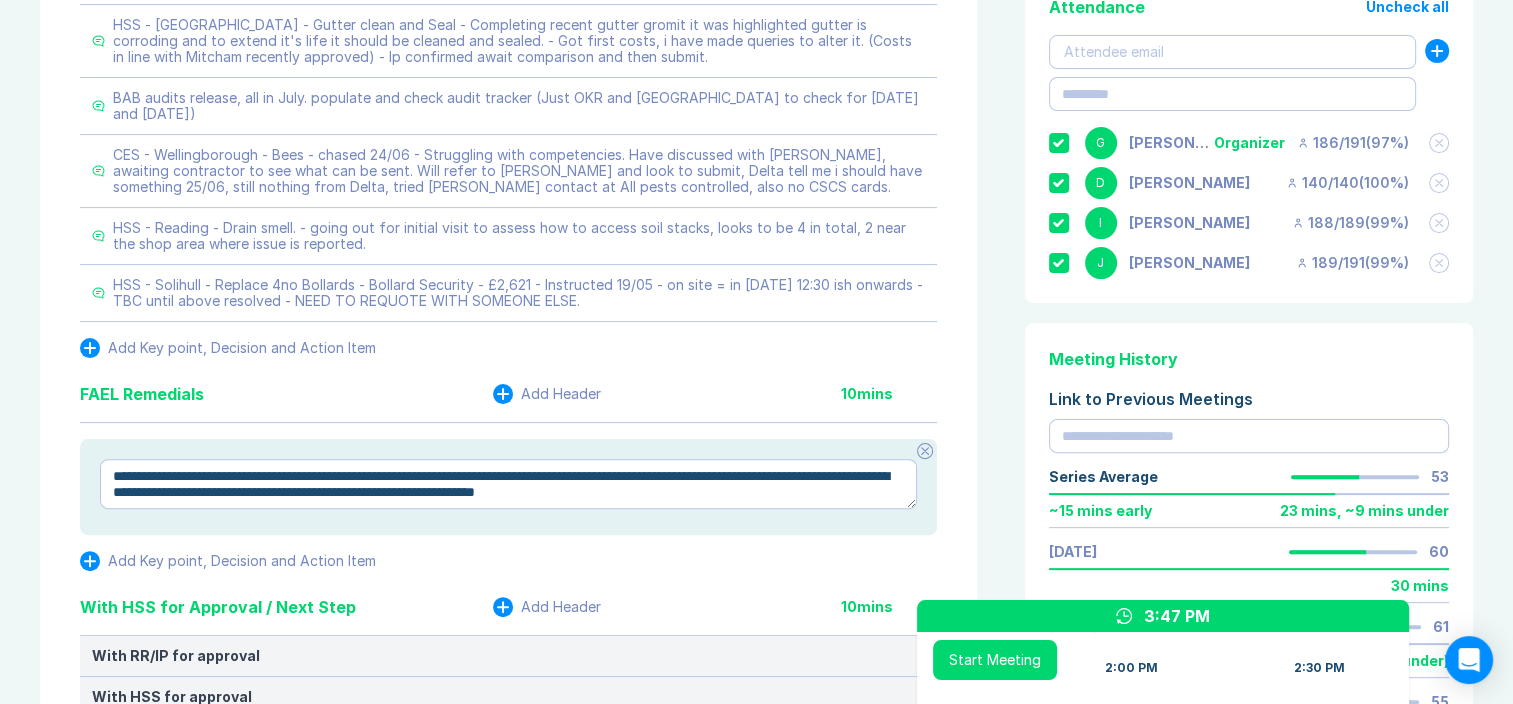 type on "*" 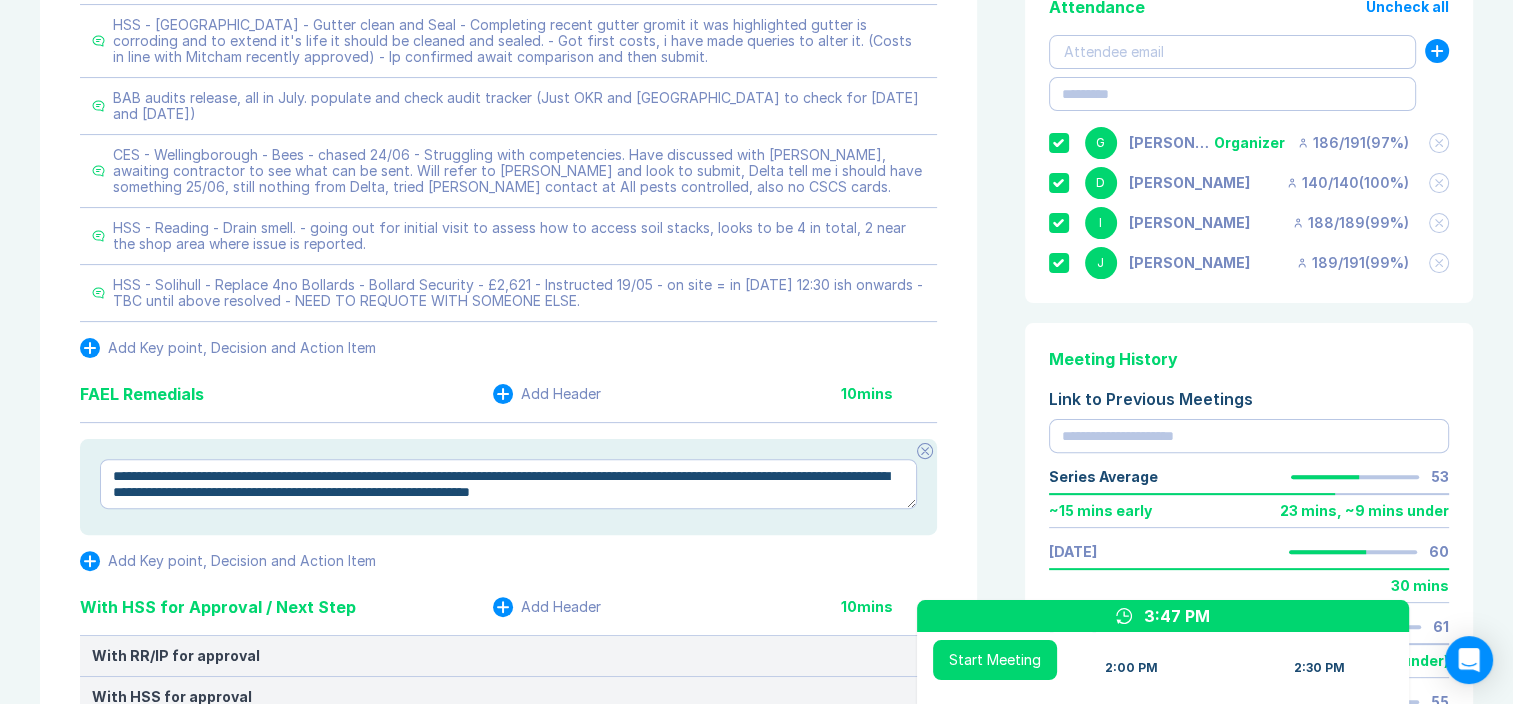 type on "*" 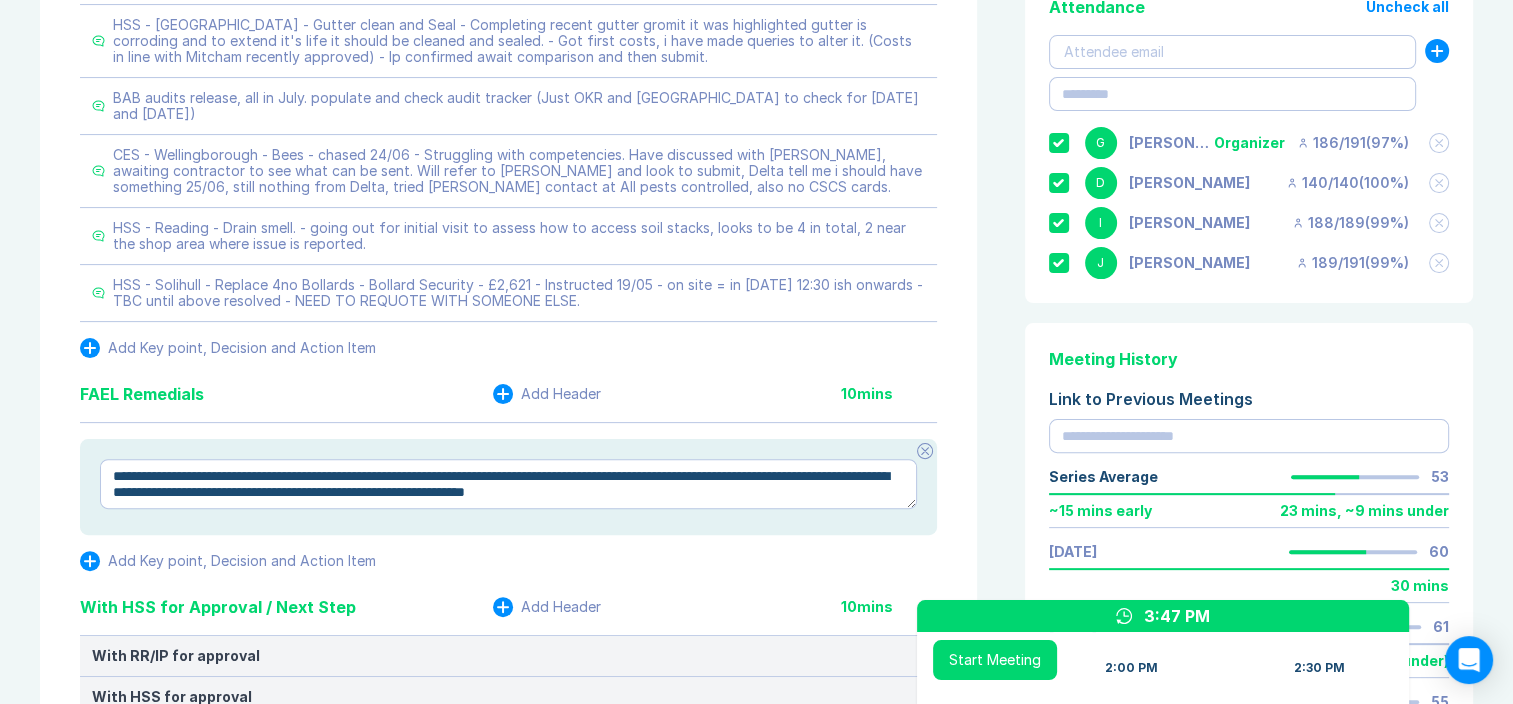 type on "*" 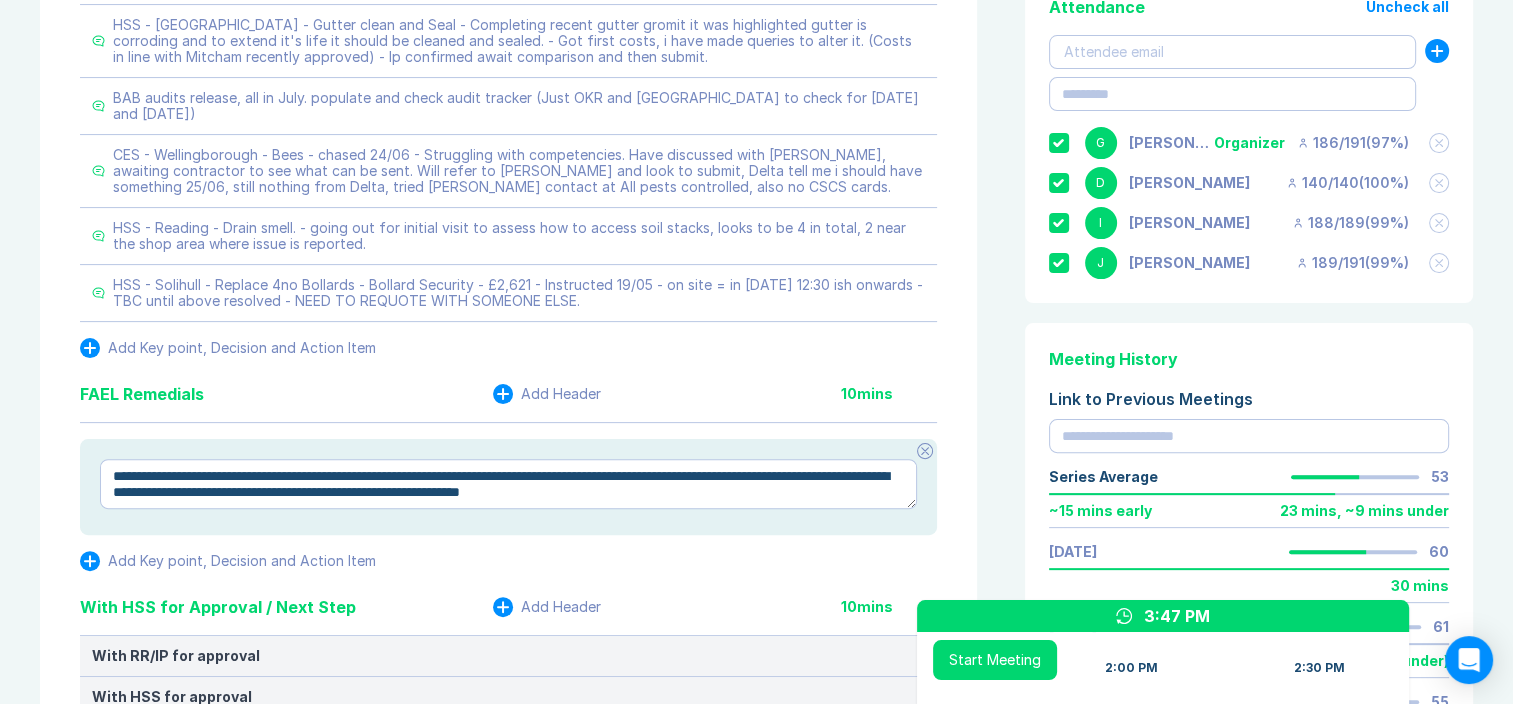 type on "*" 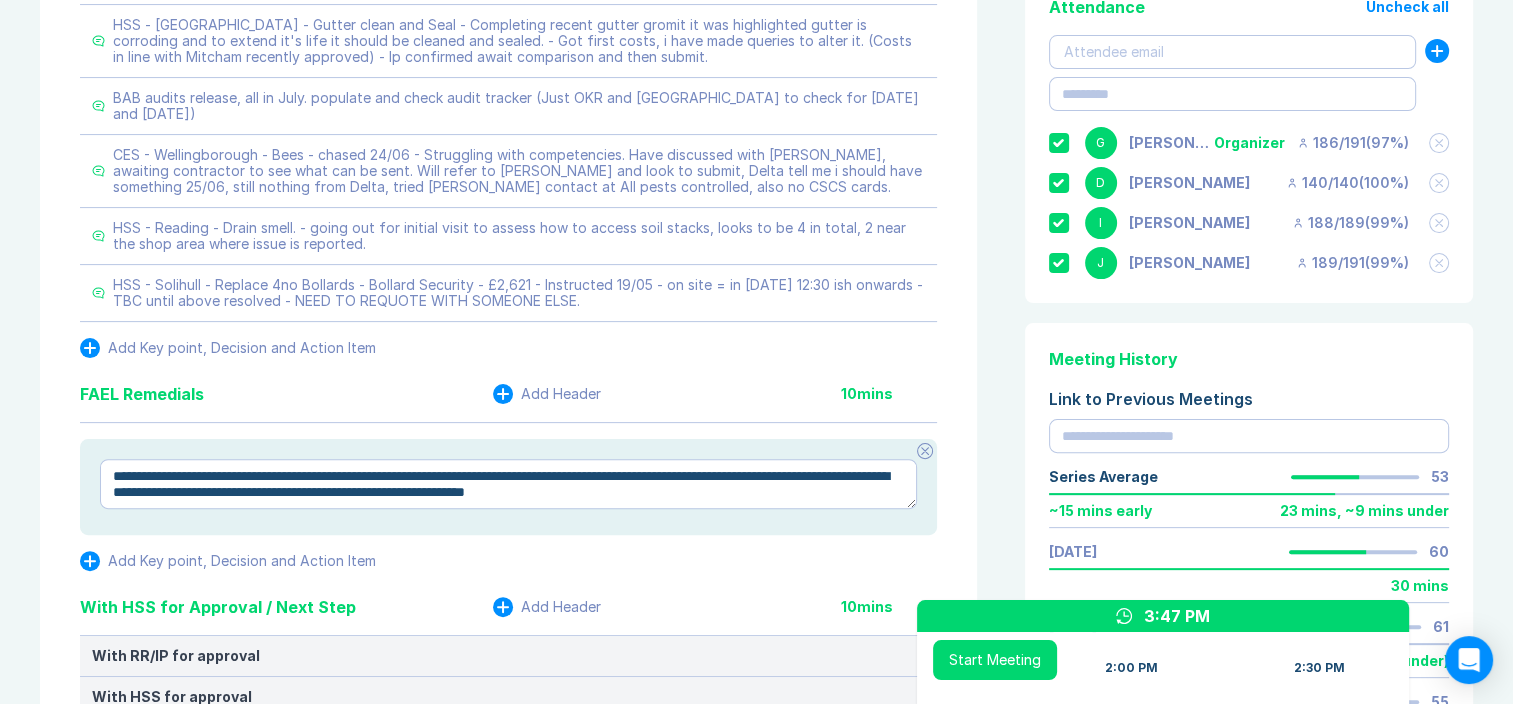 type on "*" 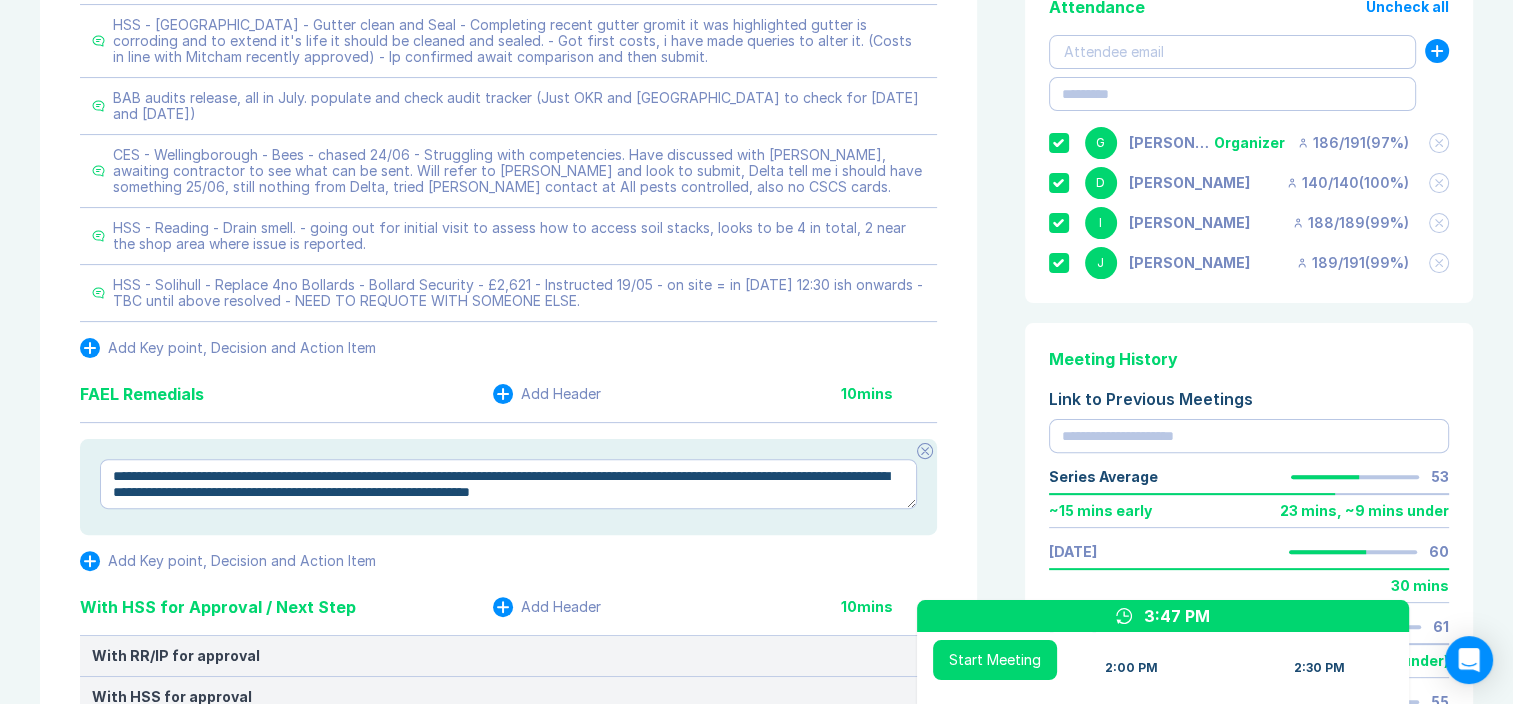 type on "*" 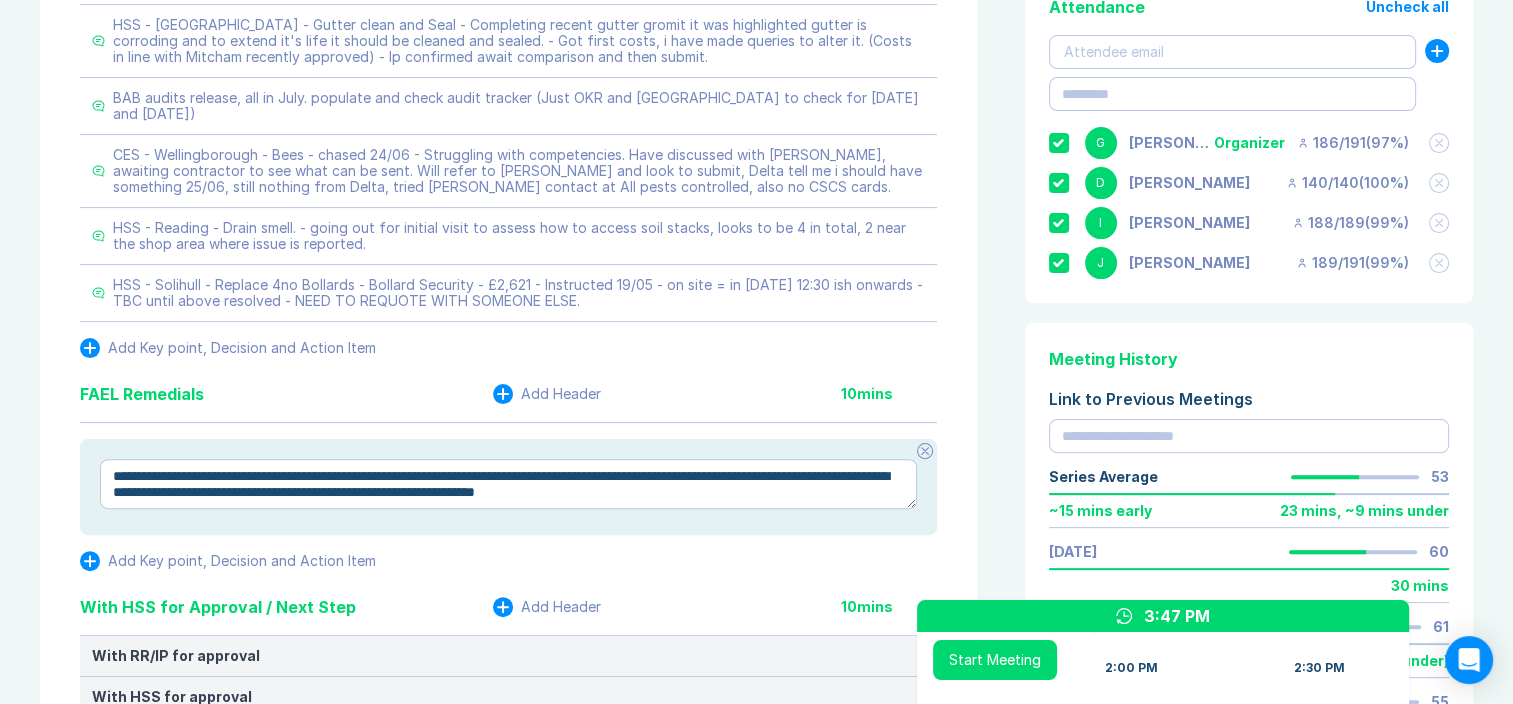 type on "*" 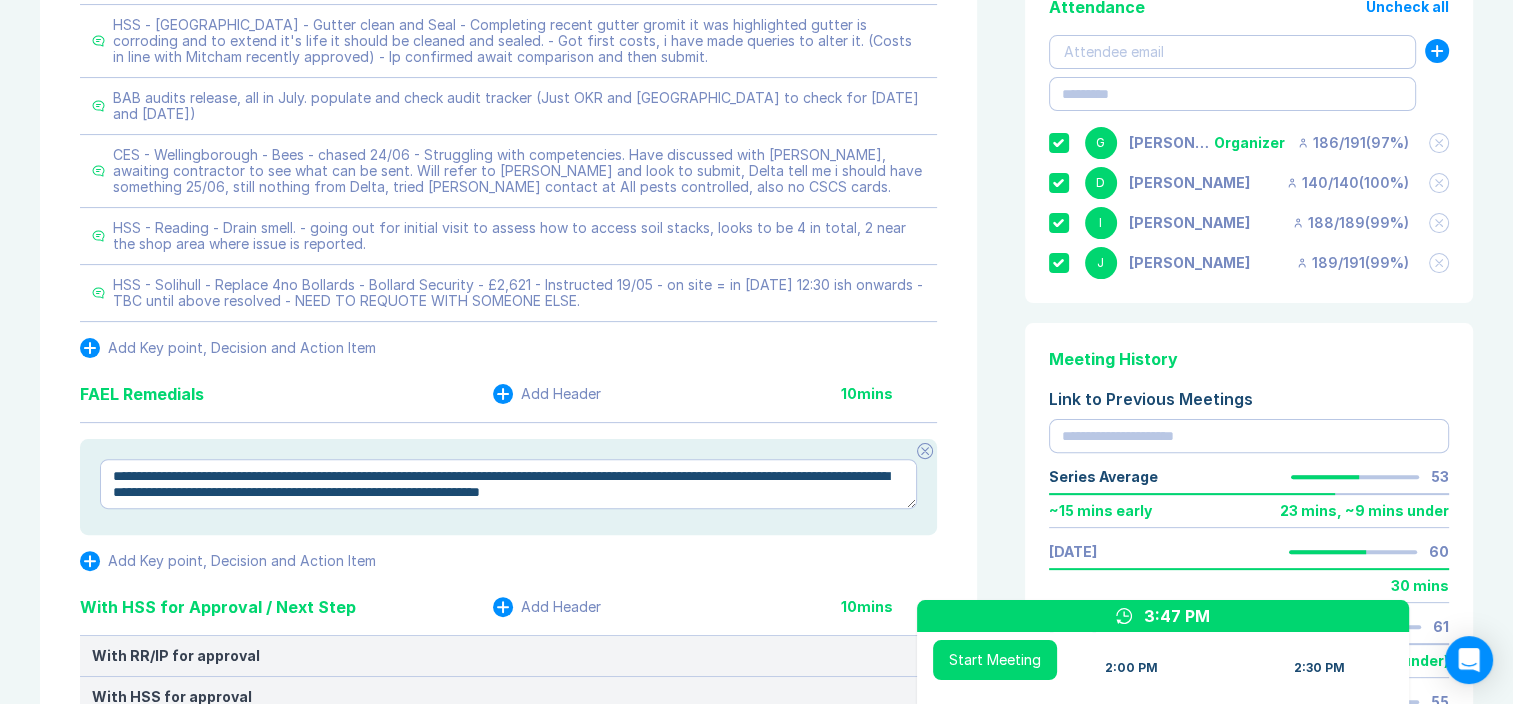 type on "*" 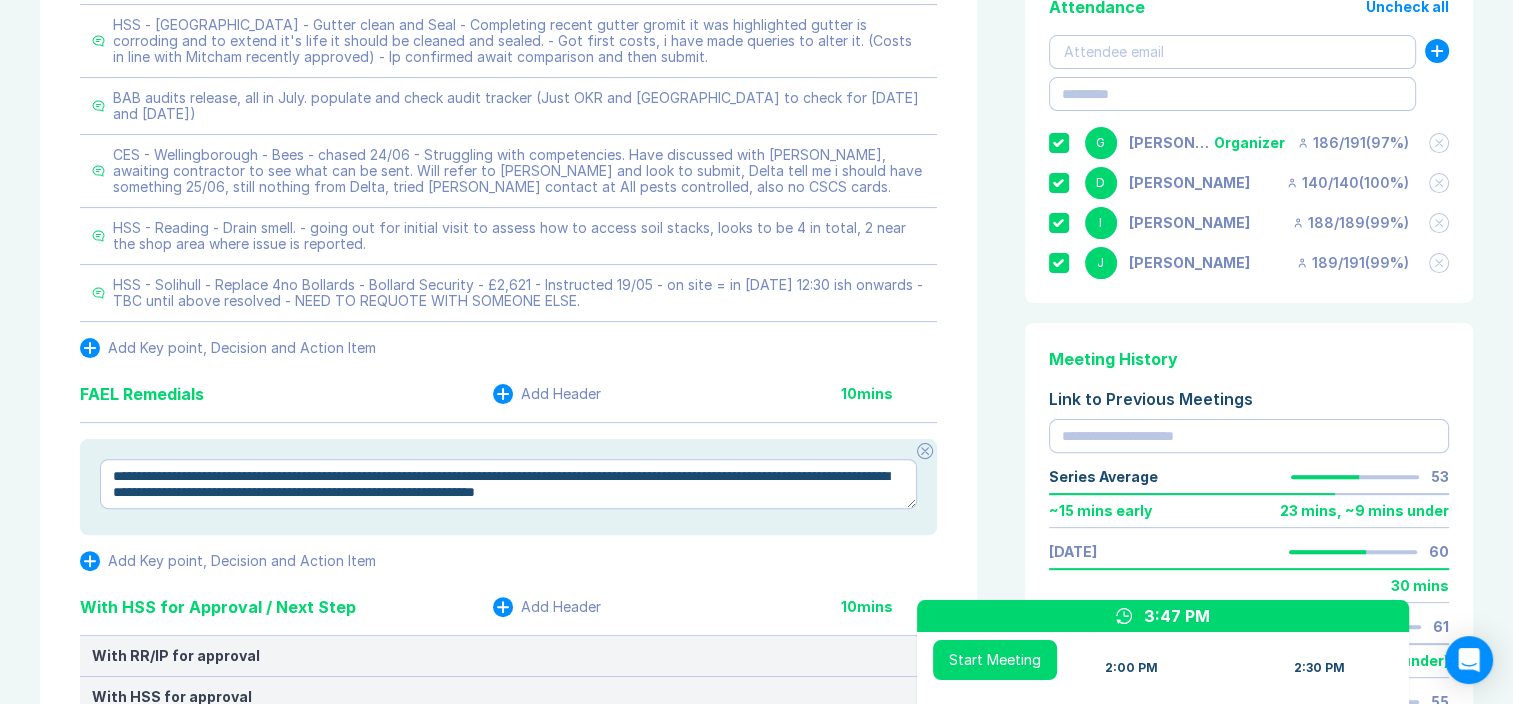 type on "*" 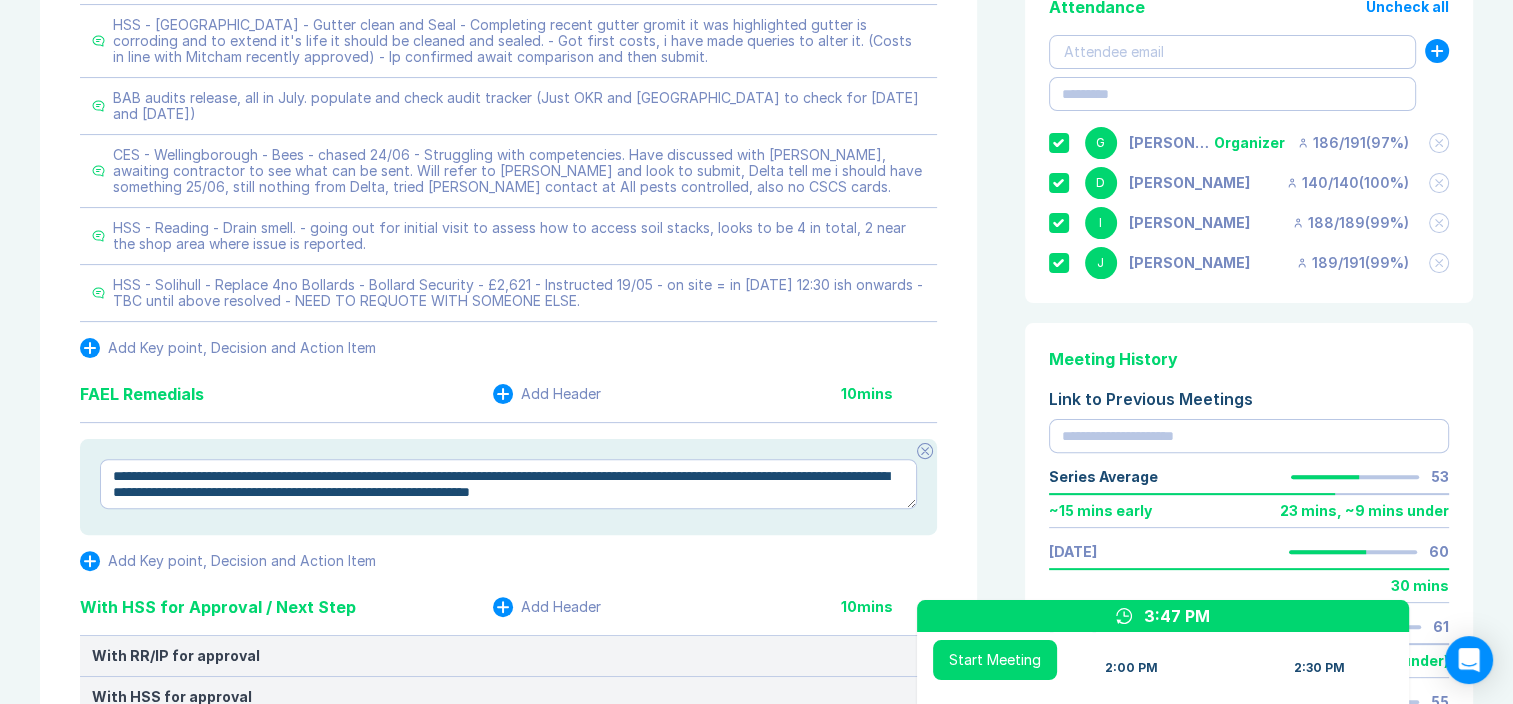 type on "*" 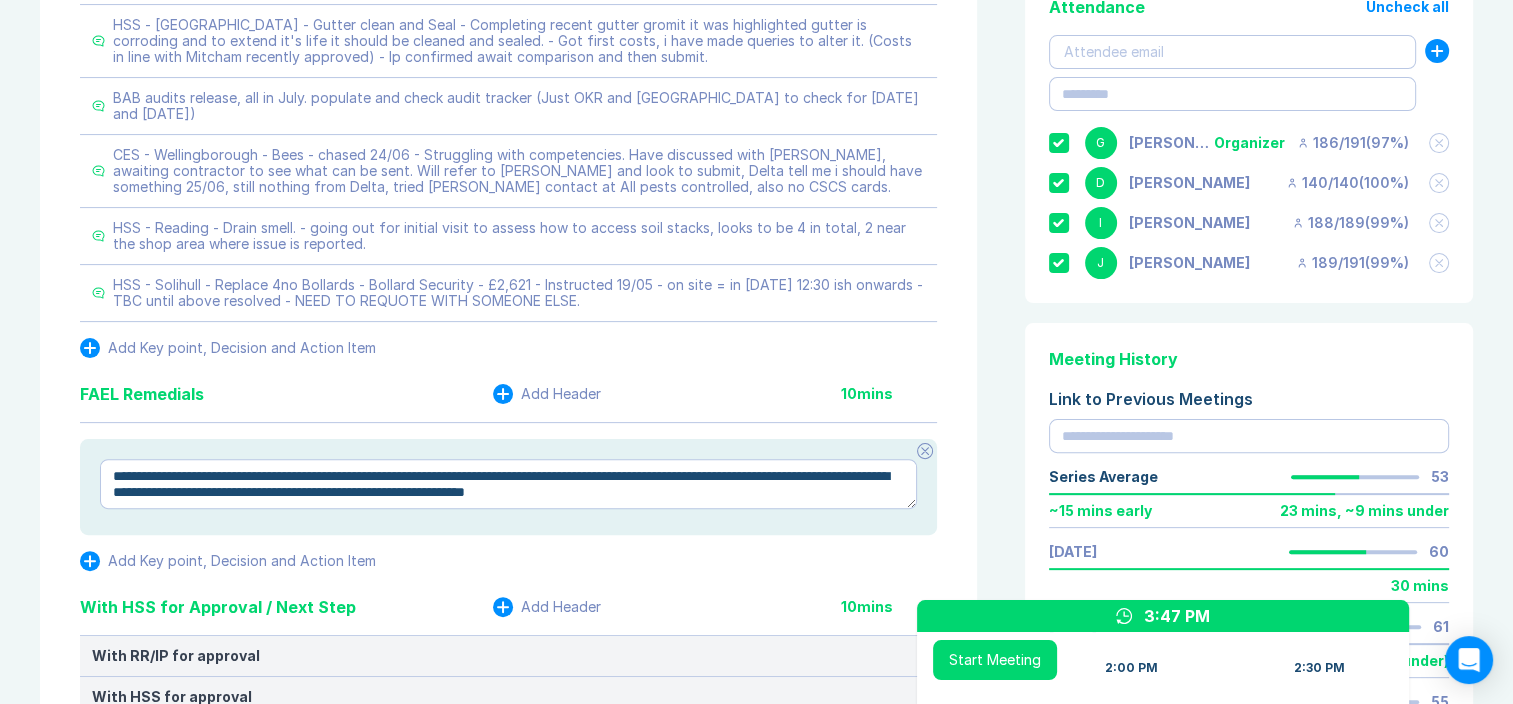 type on "*" 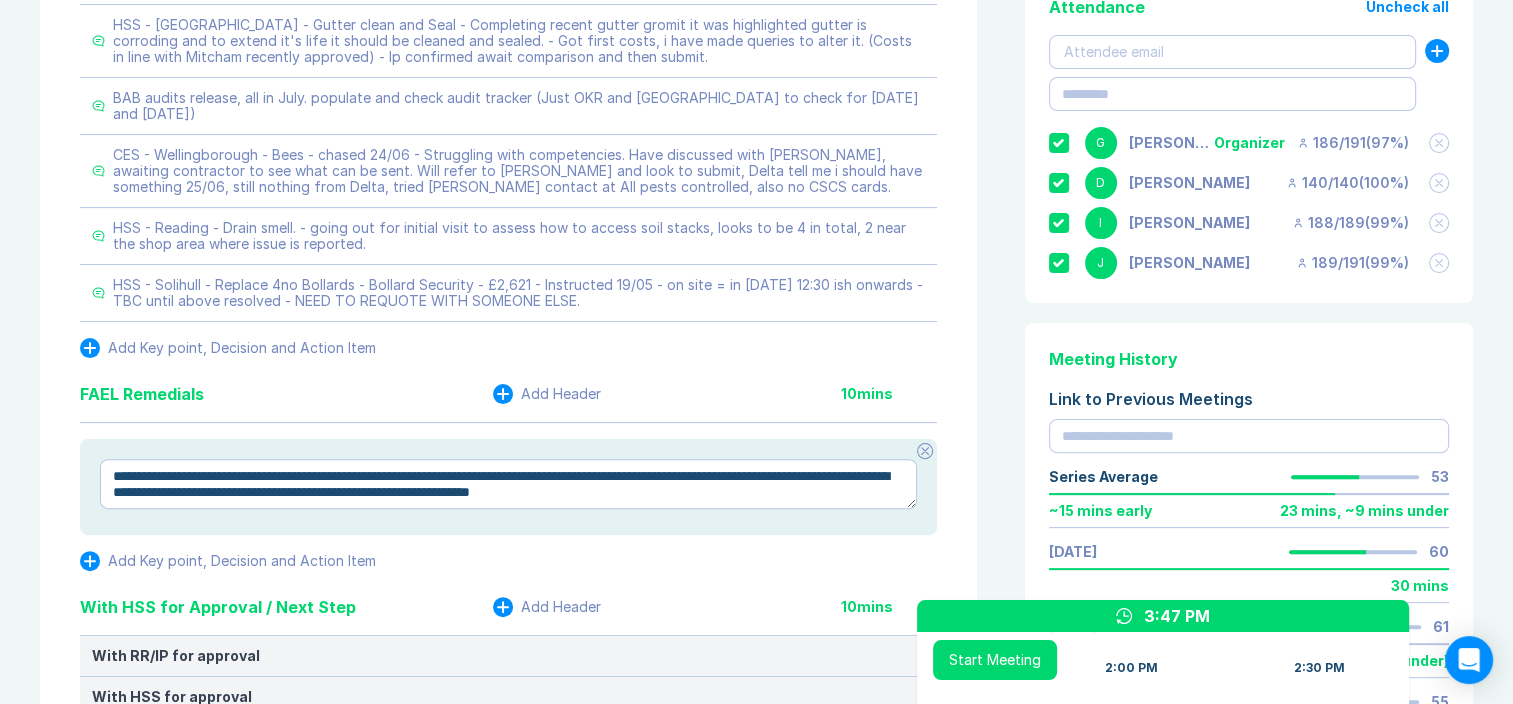 type on "*" 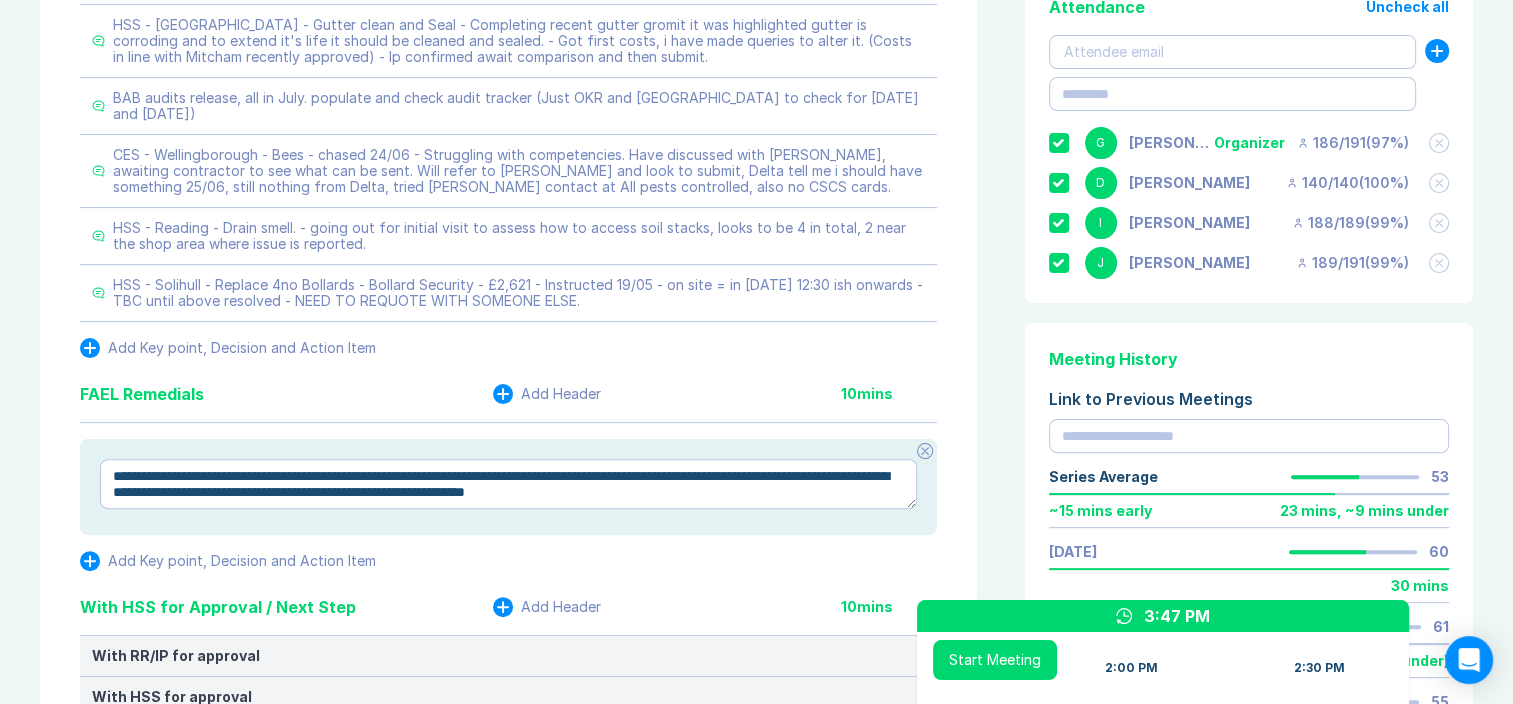 type on "*" 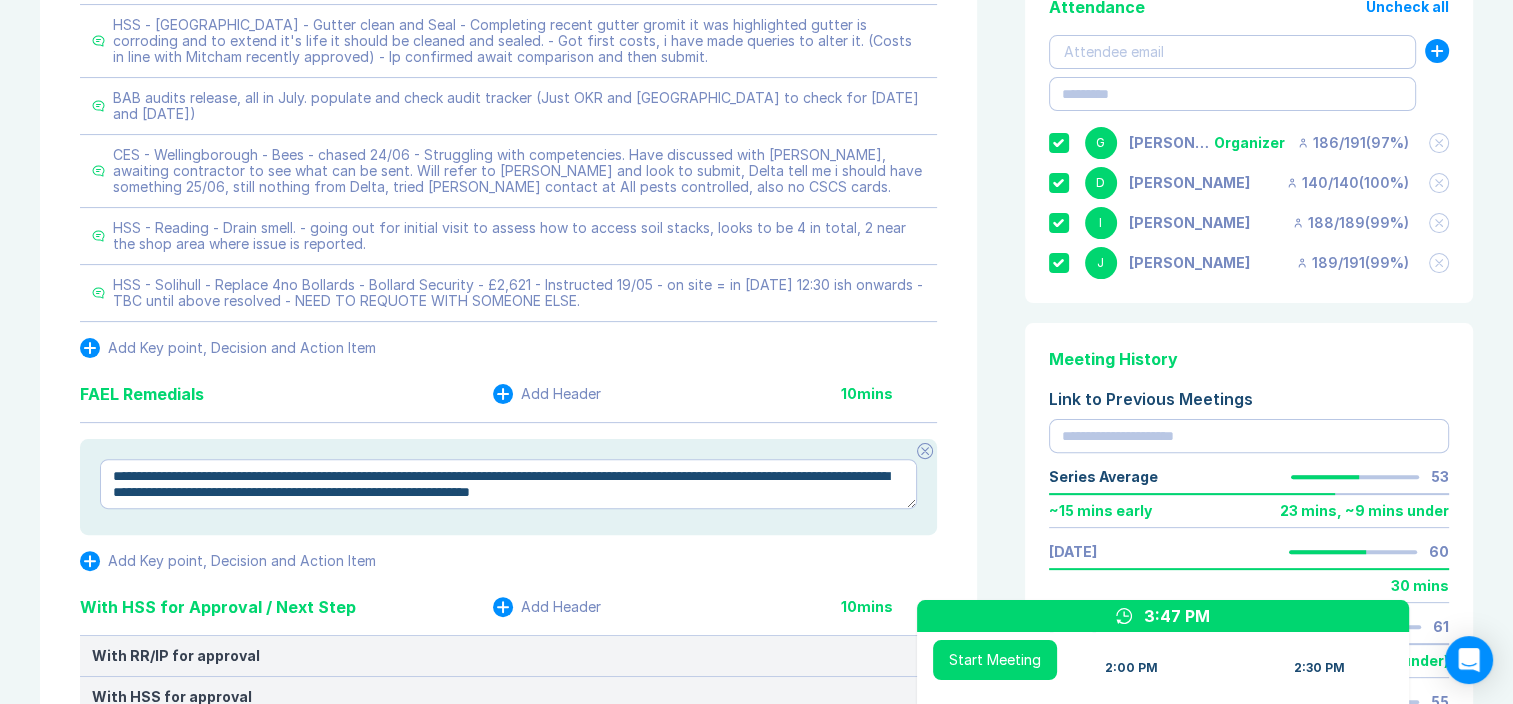 type on "*" 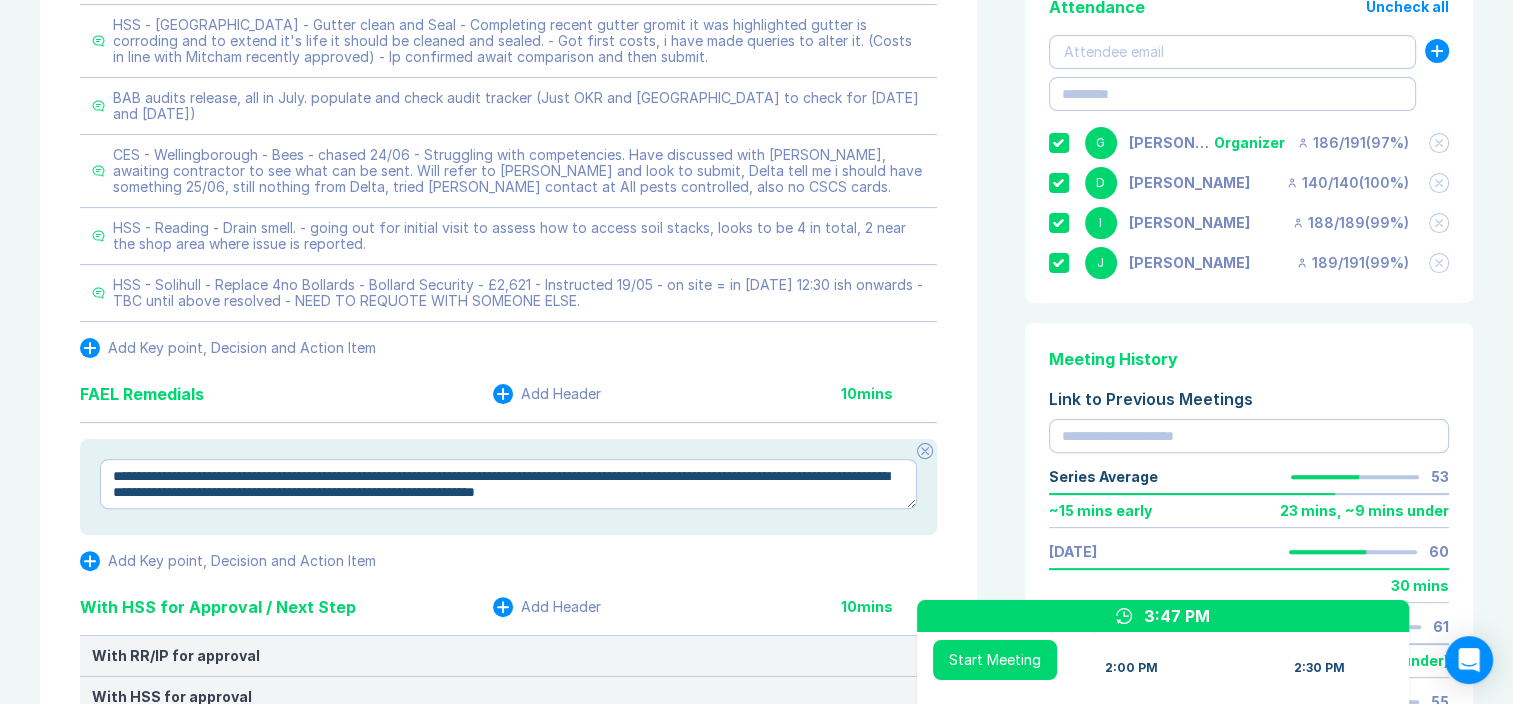 type on "*" 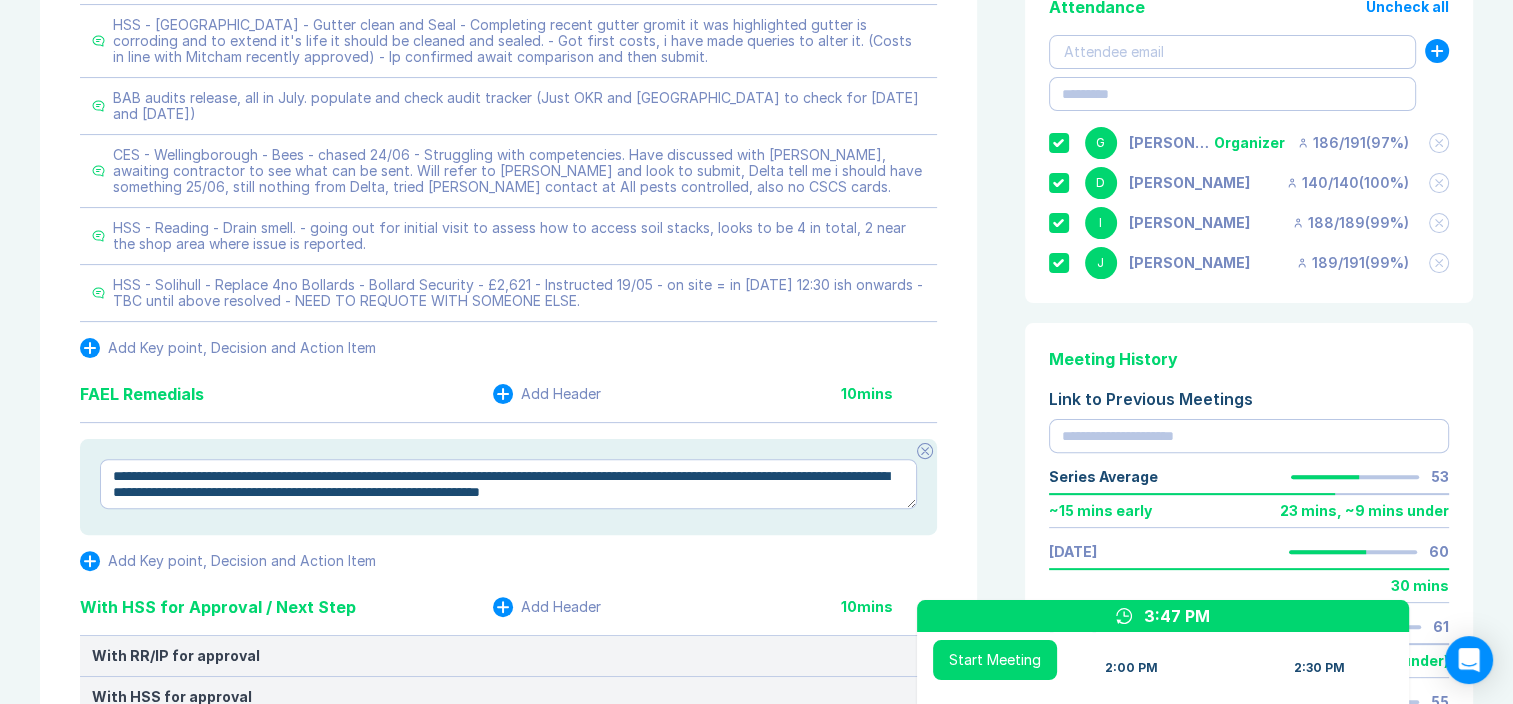 type on "*" 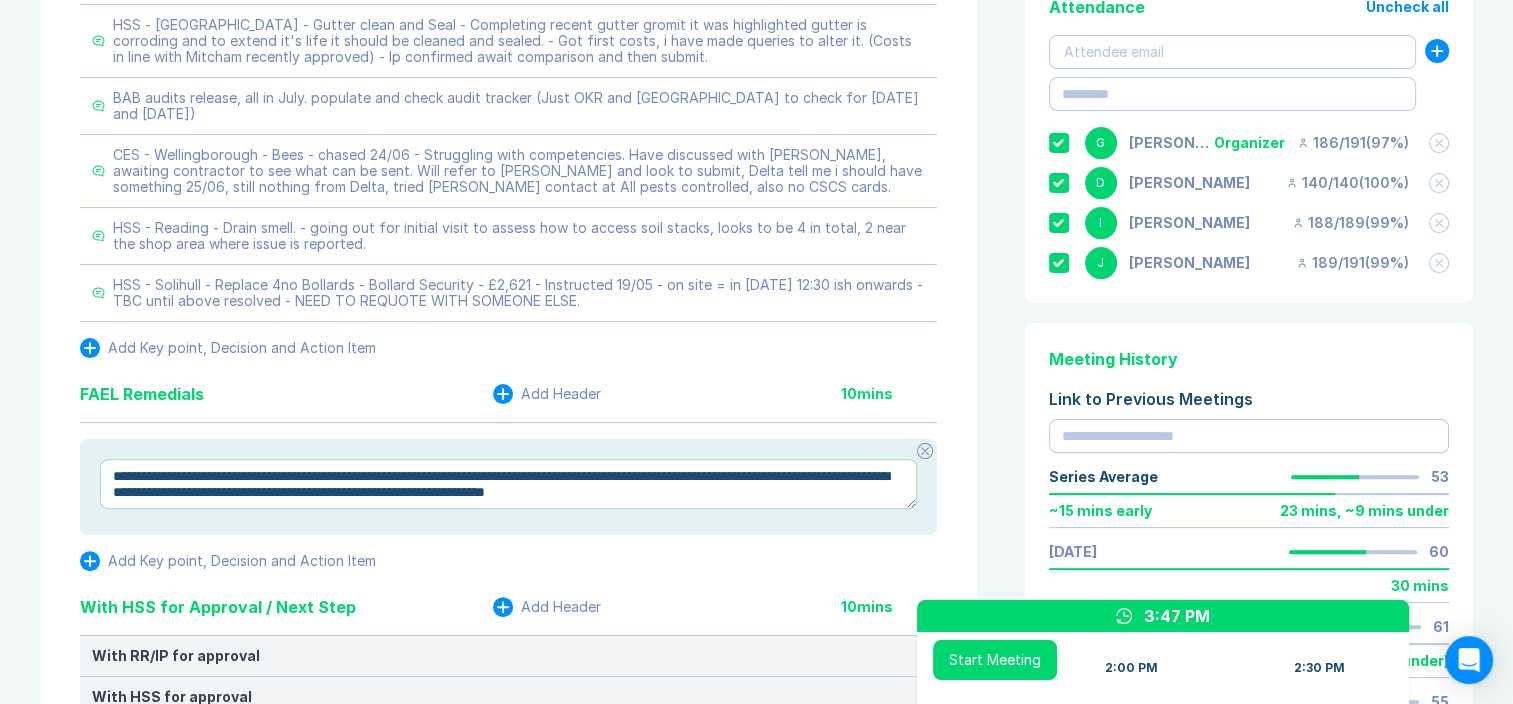 type on "*" 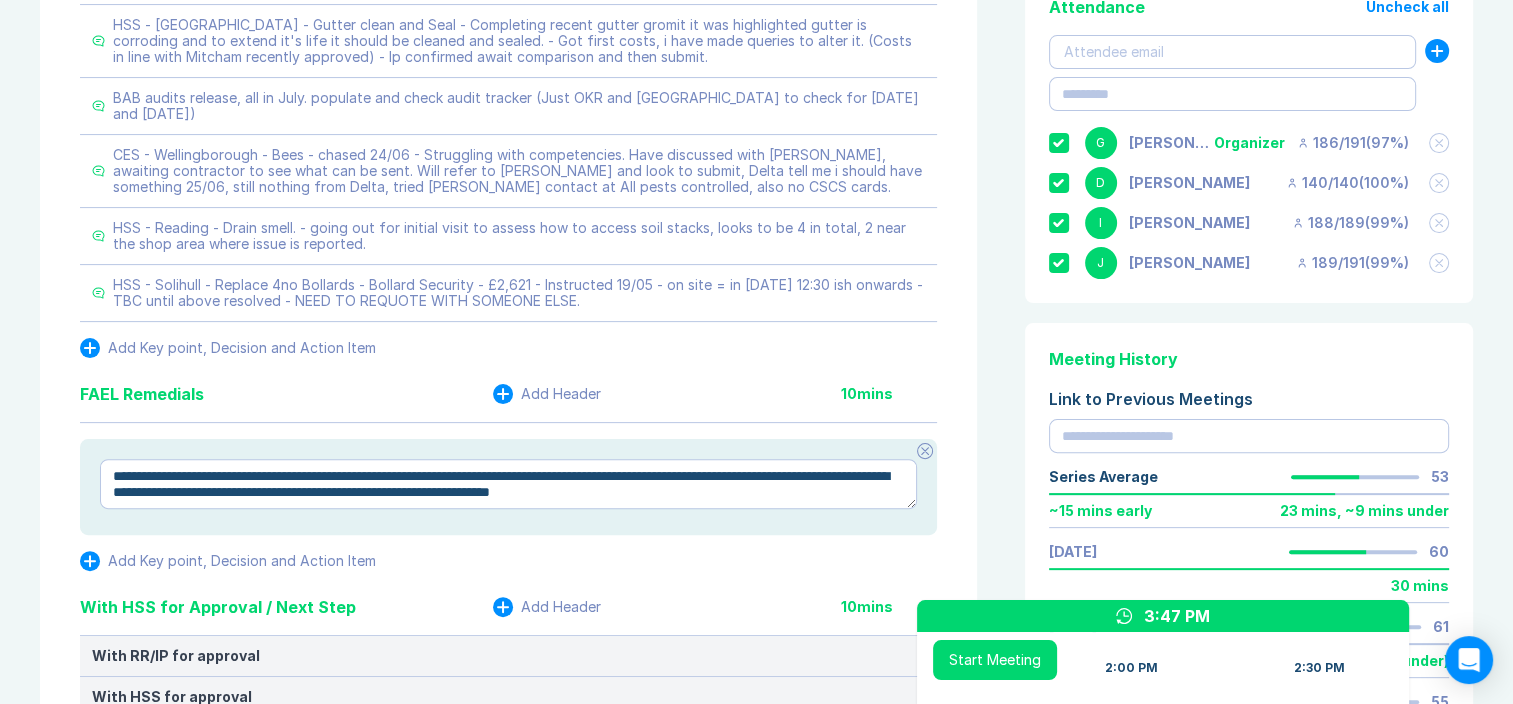 type on "*" 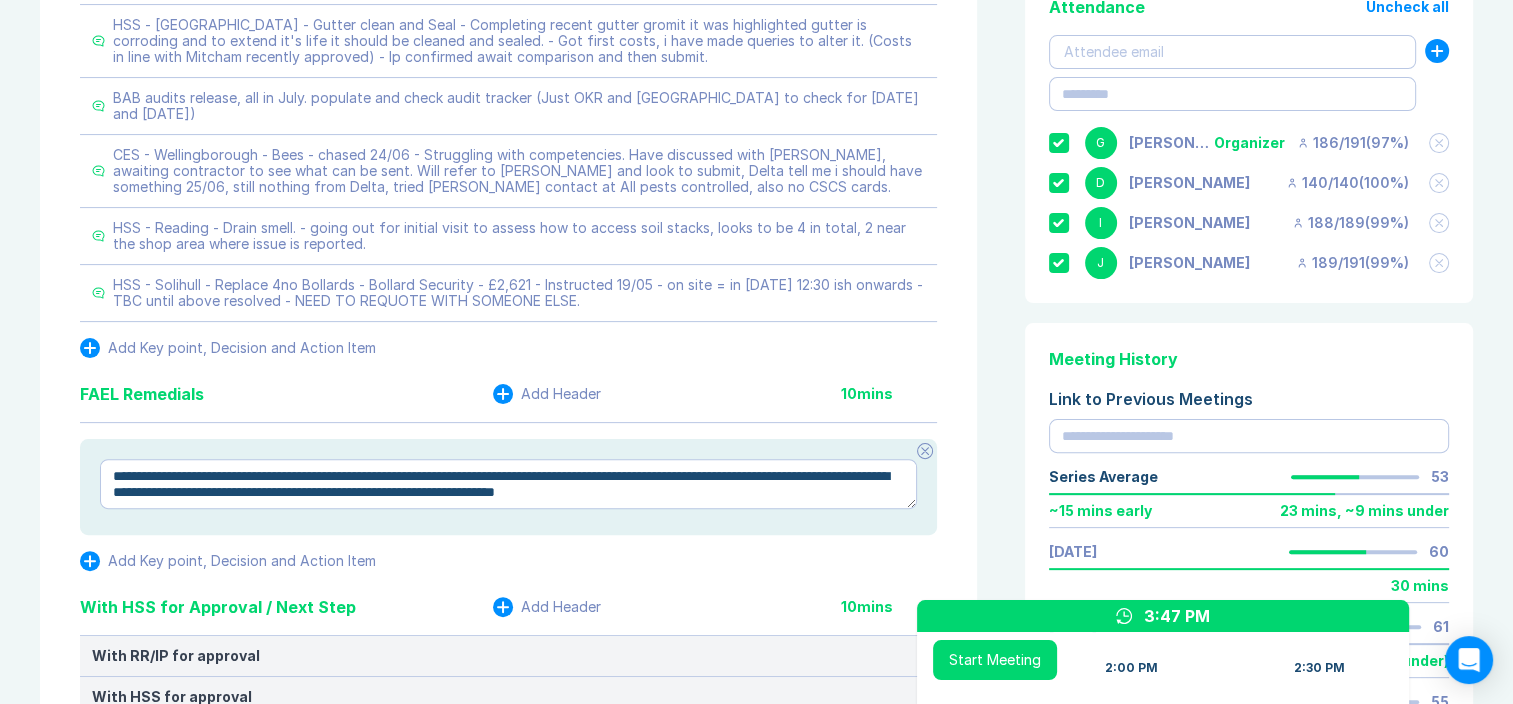 type on "*" 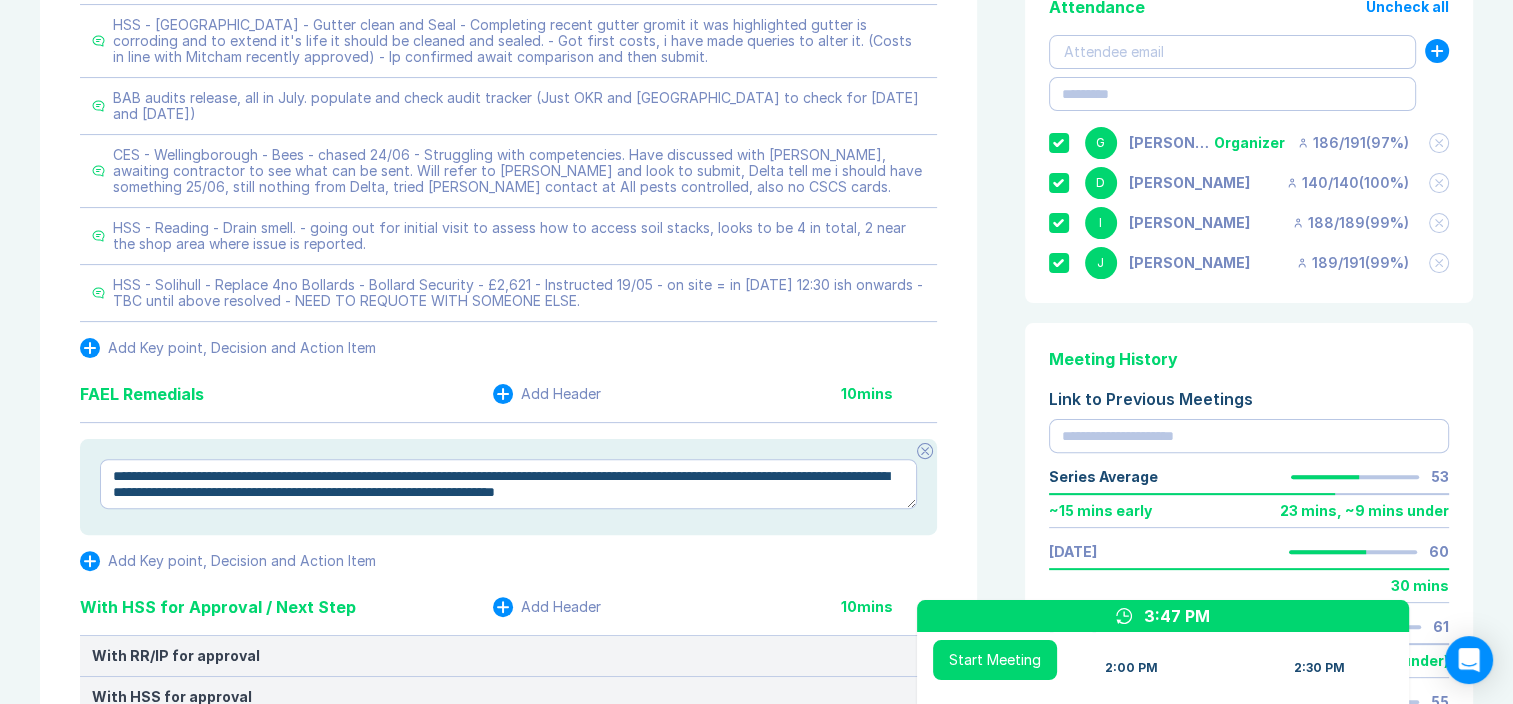 type on "**********" 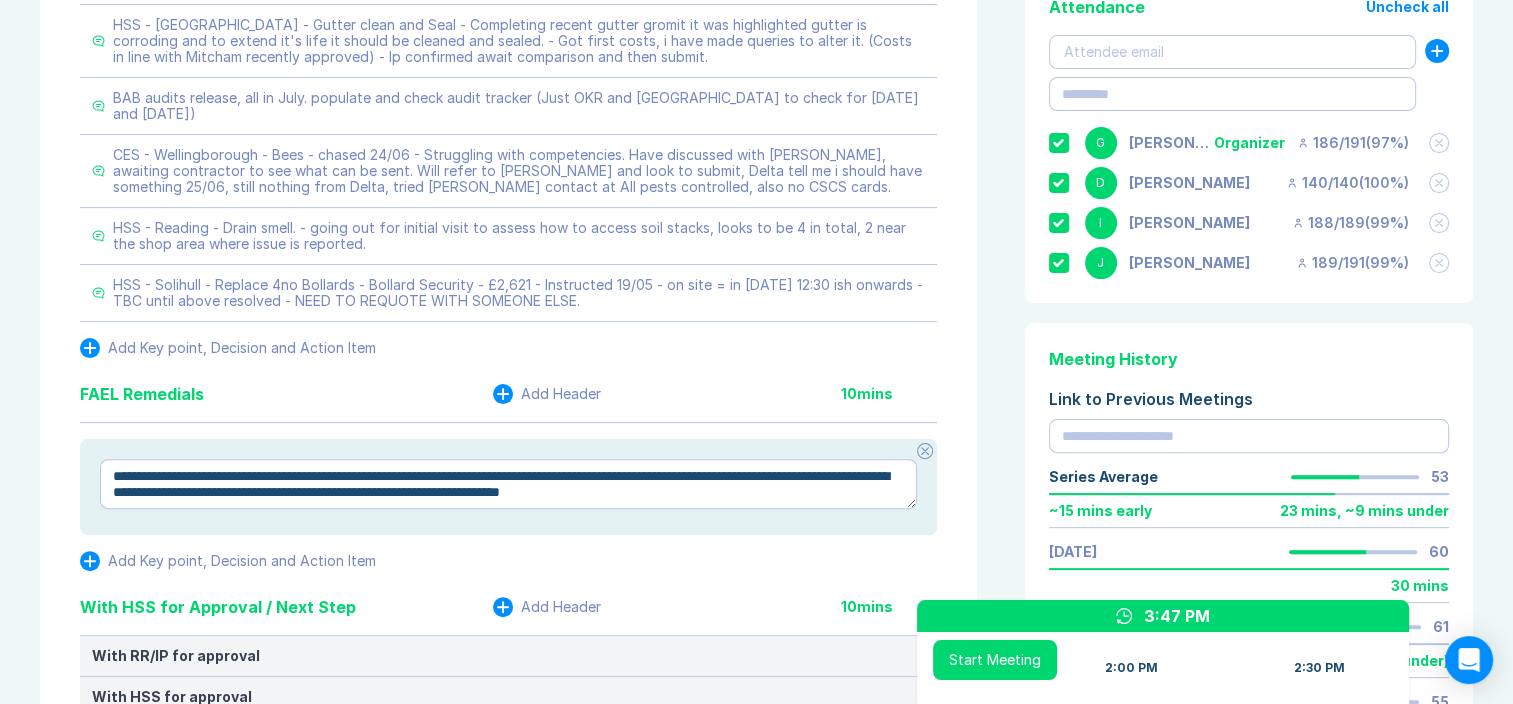 type on "*" 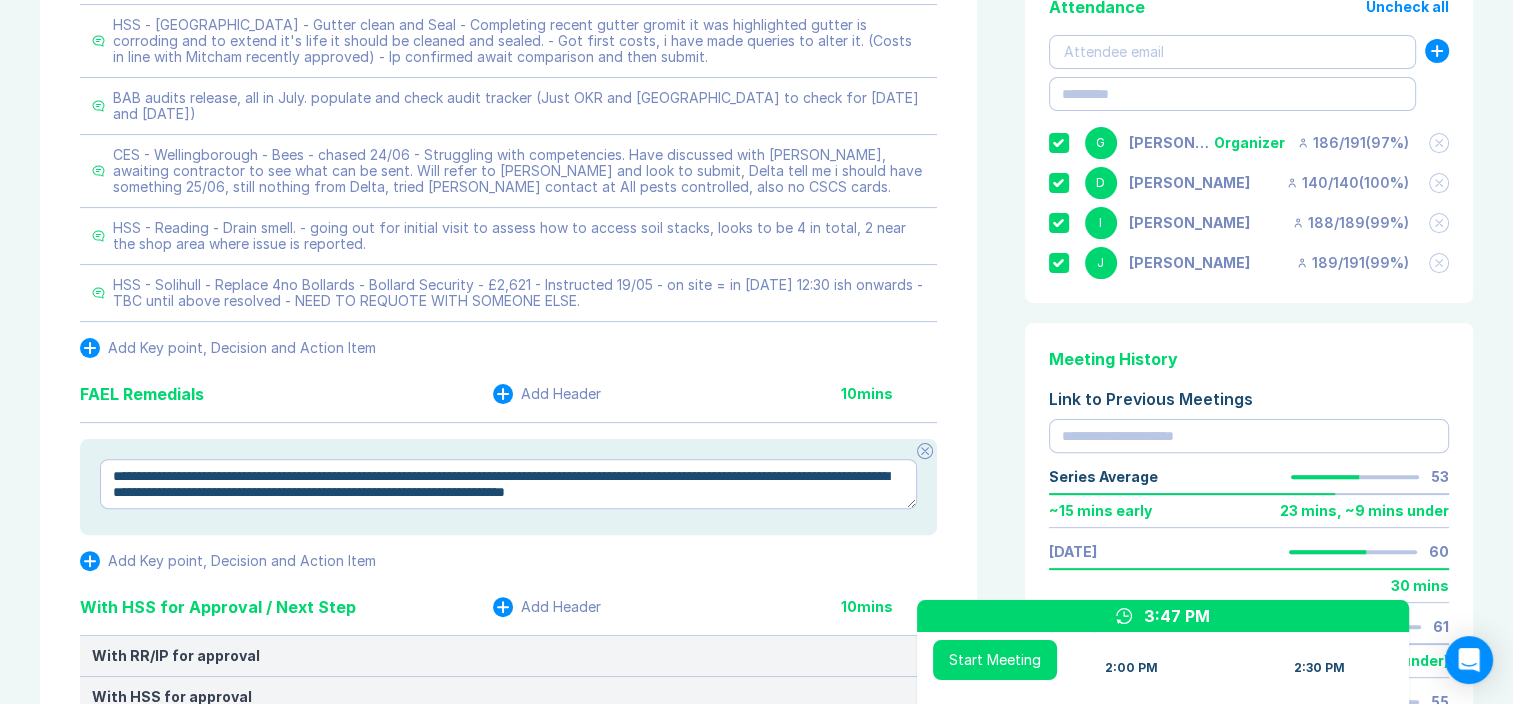 type on "*" 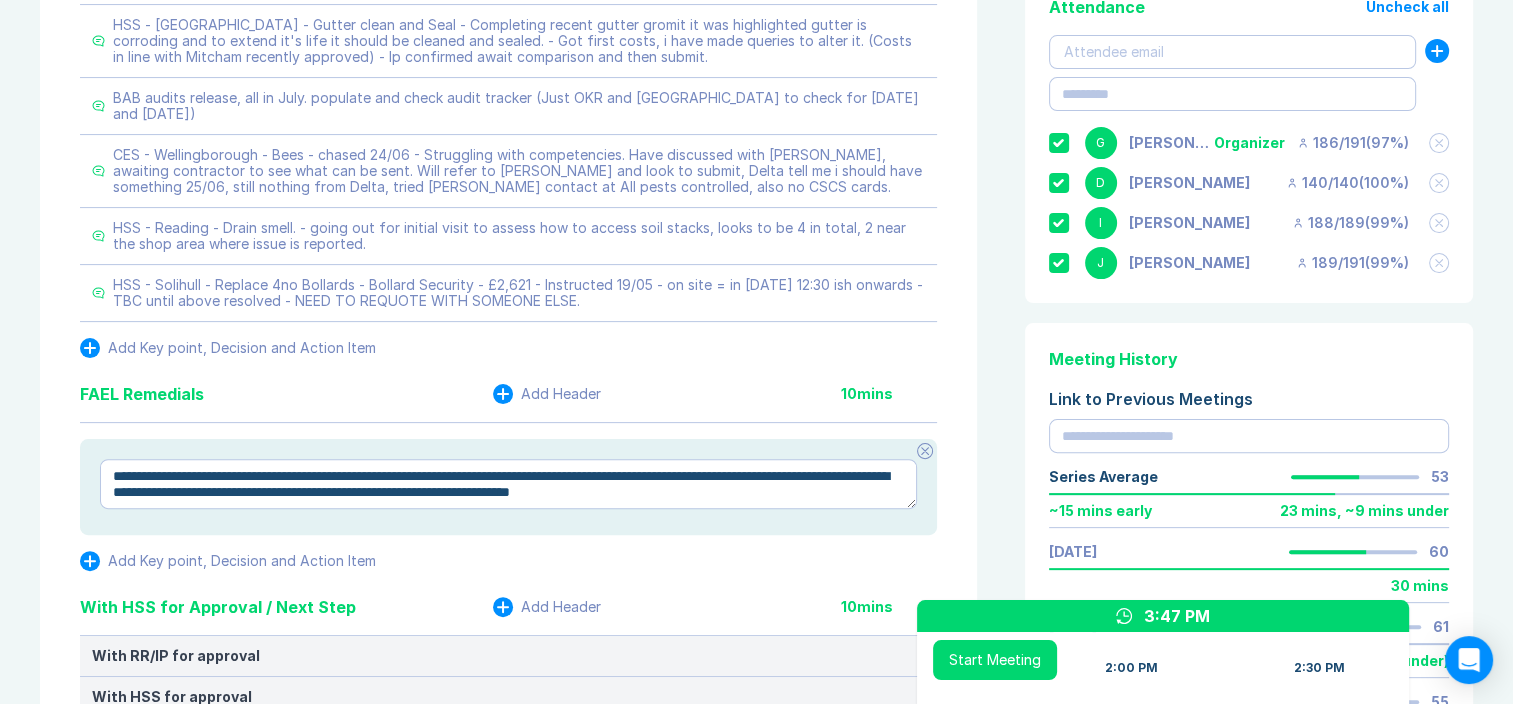 type on "*" 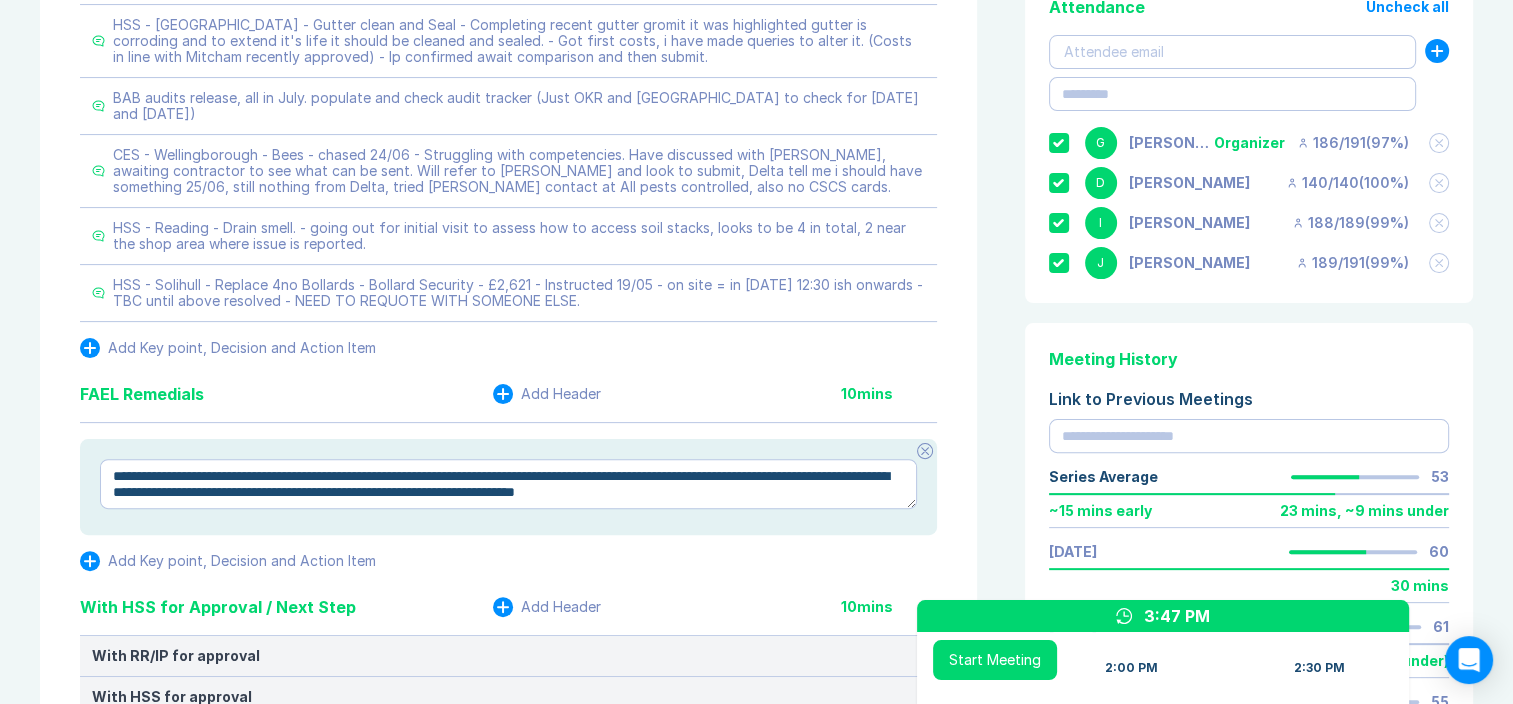 type on "*" 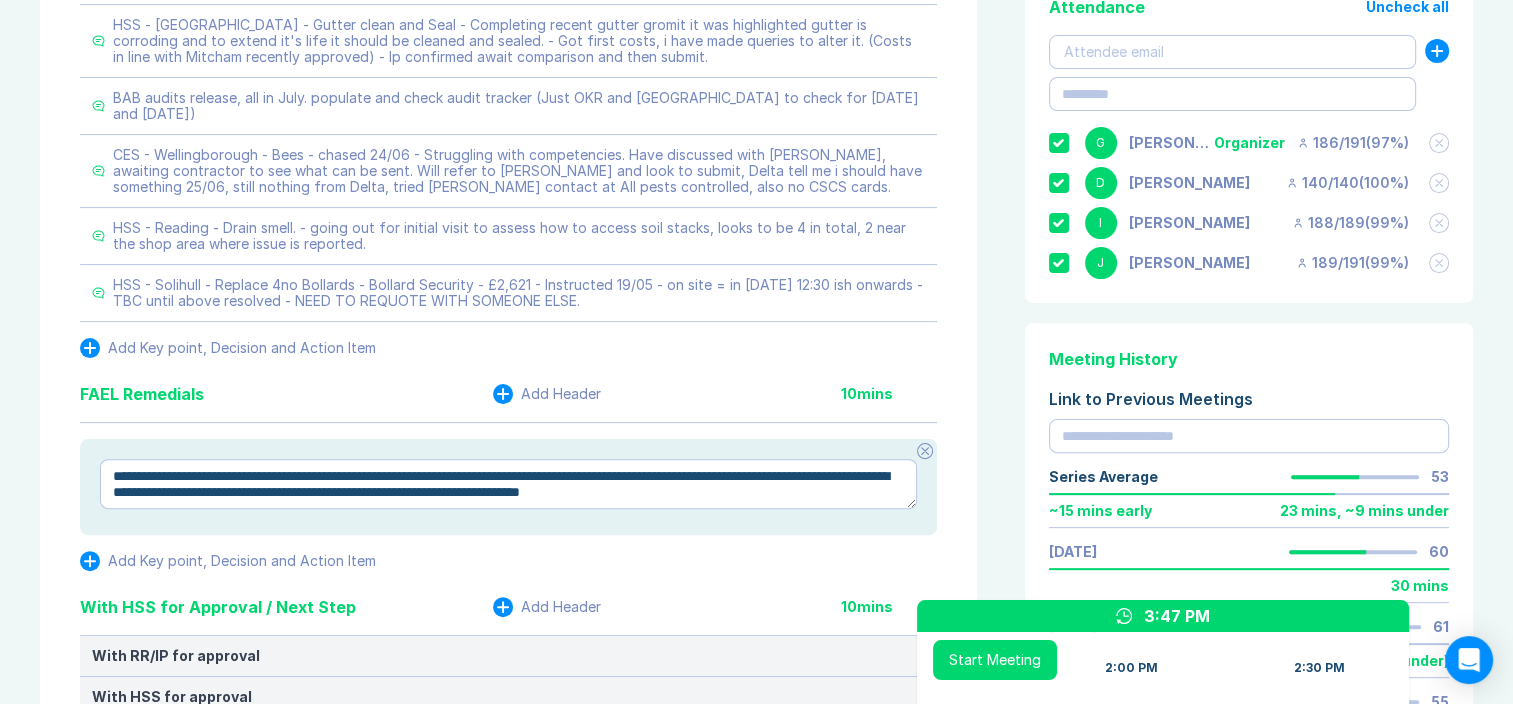 type on "*" 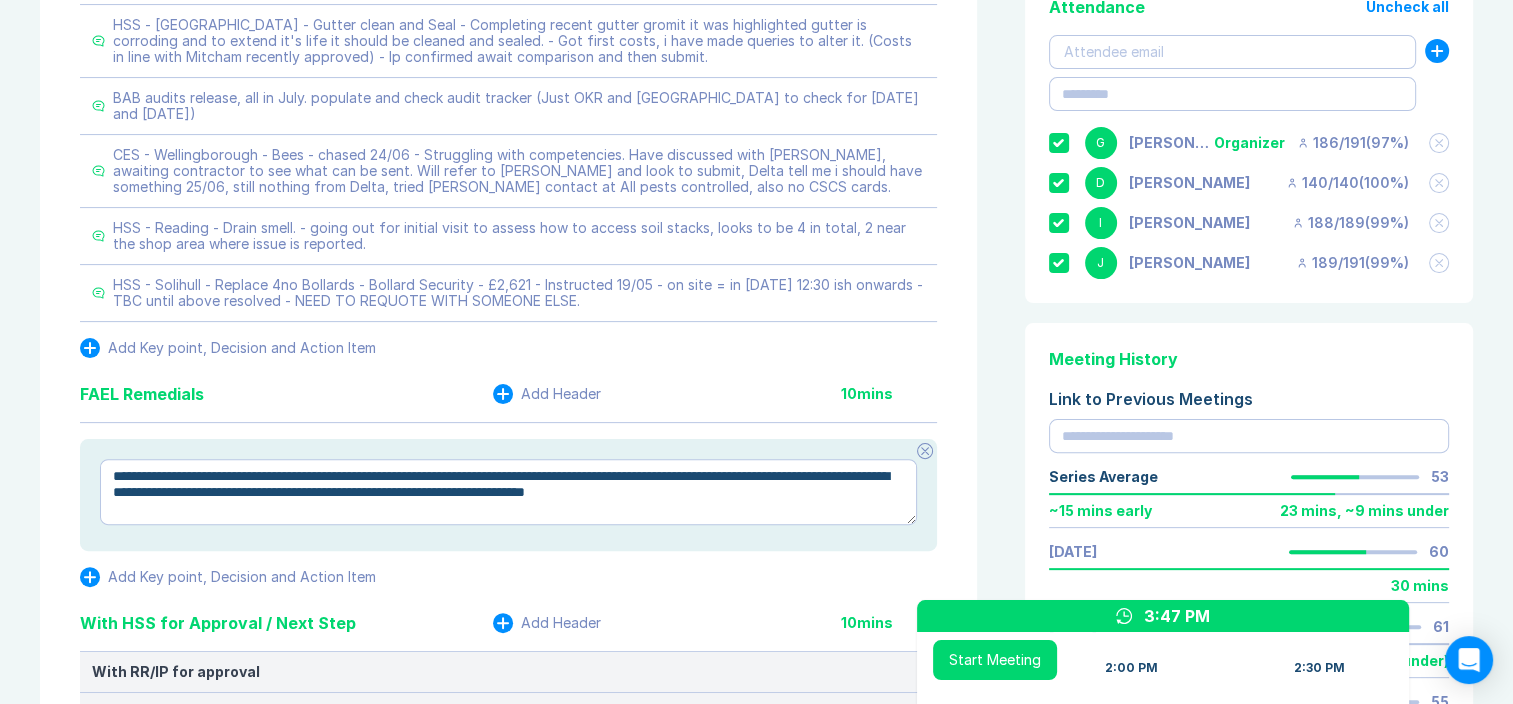 type on "*" 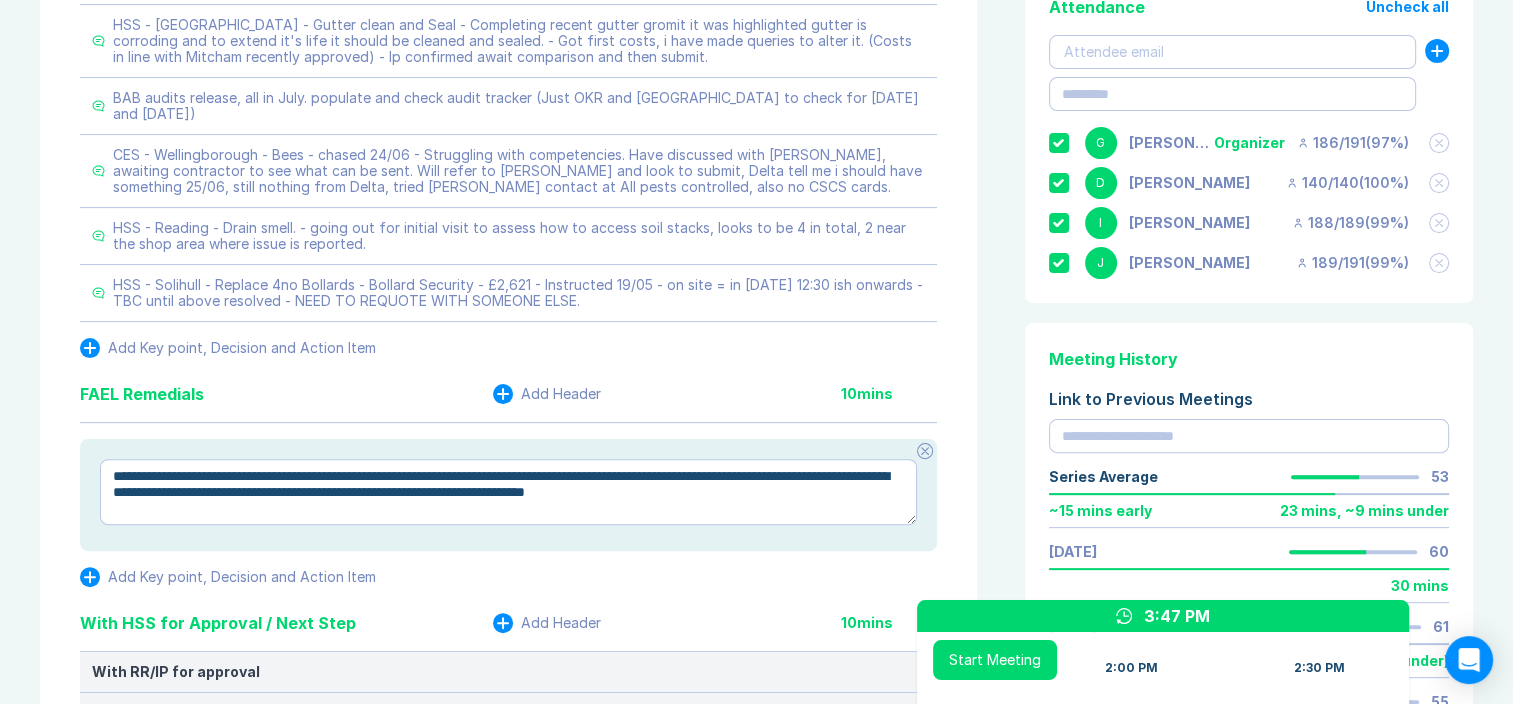 type on "**********" 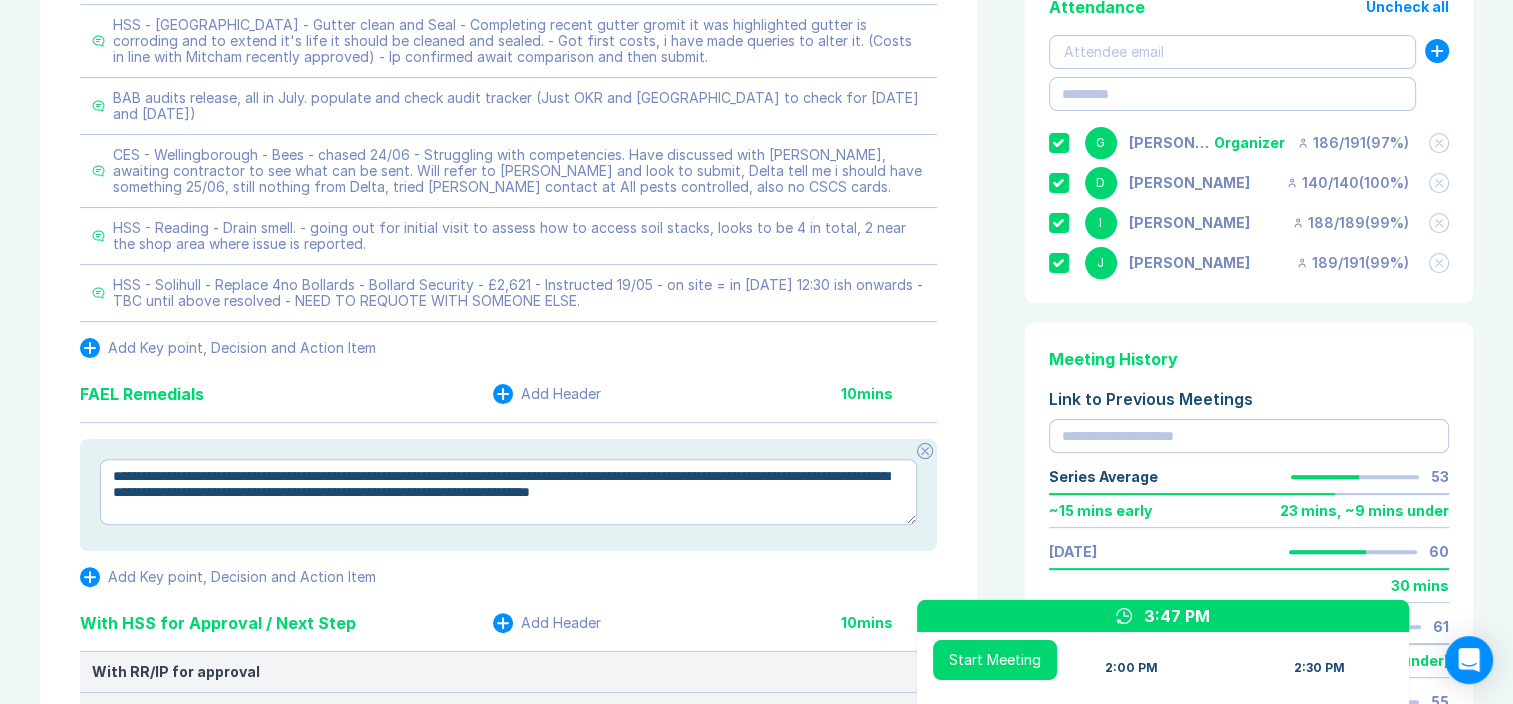 type on "*" 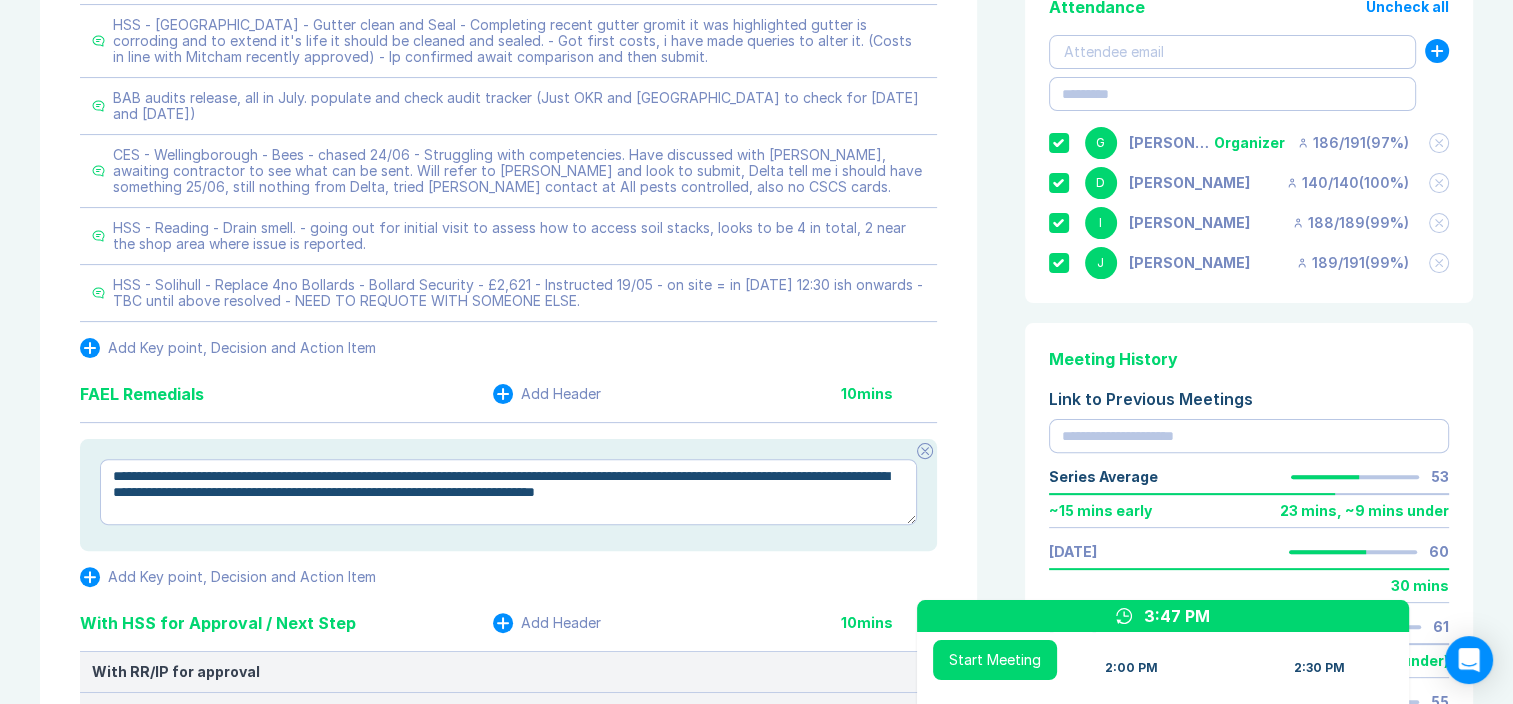type on "*" 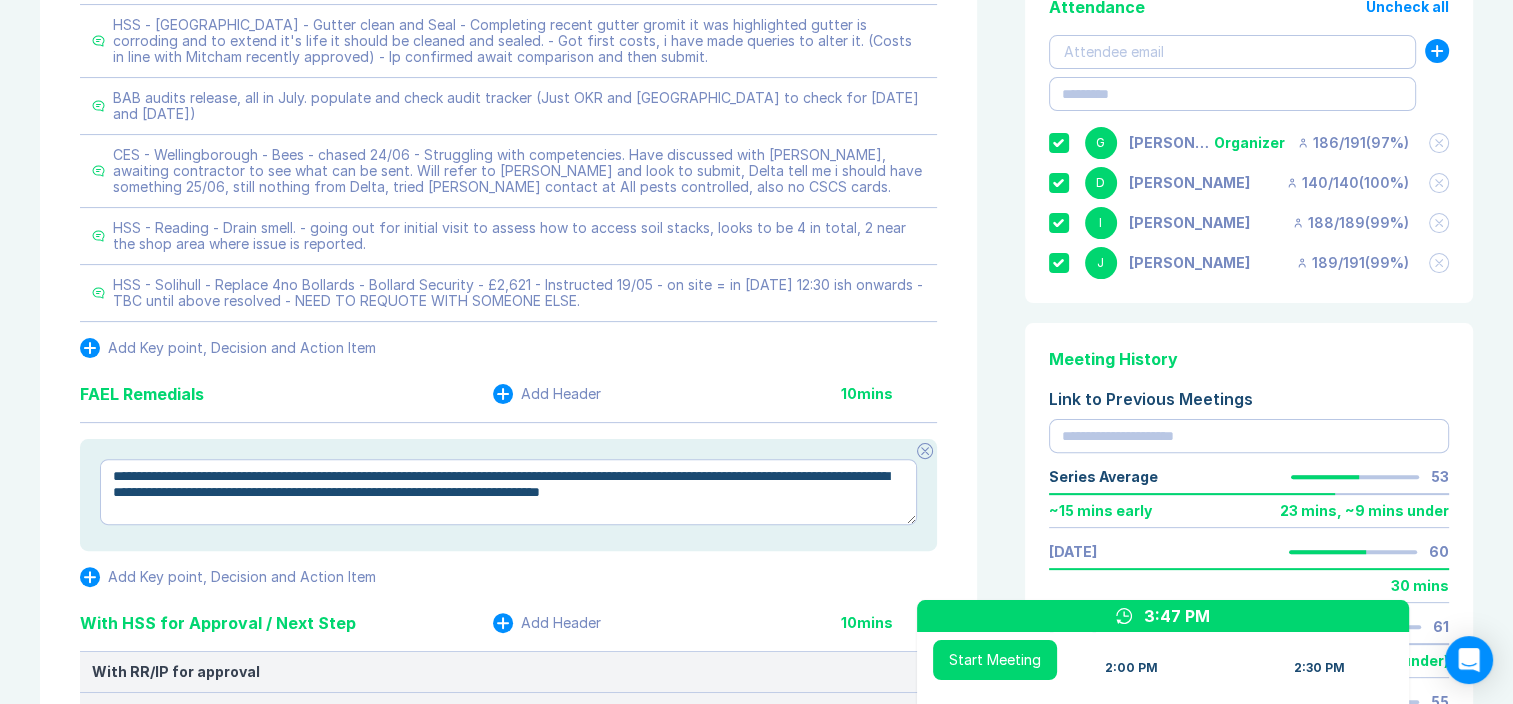 type on "*" 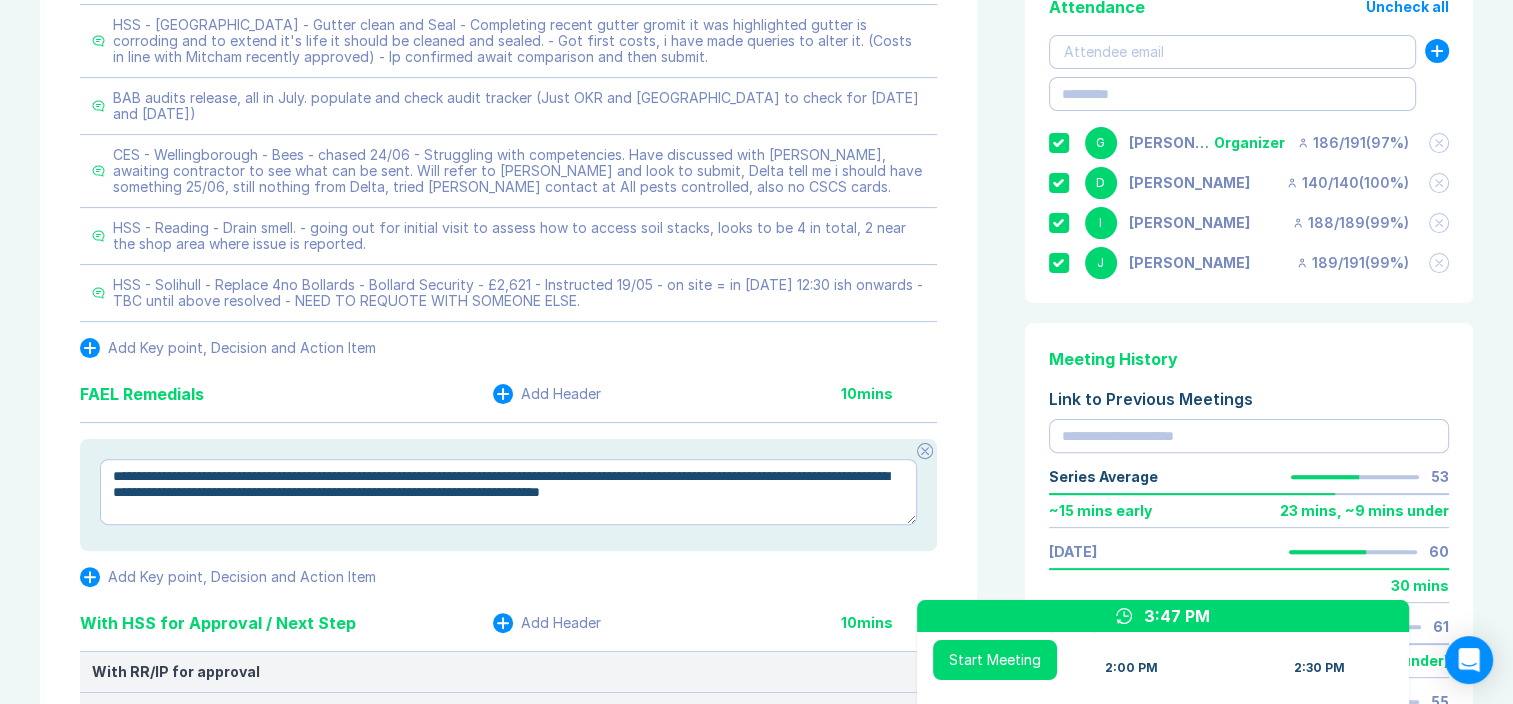 type on "**********" 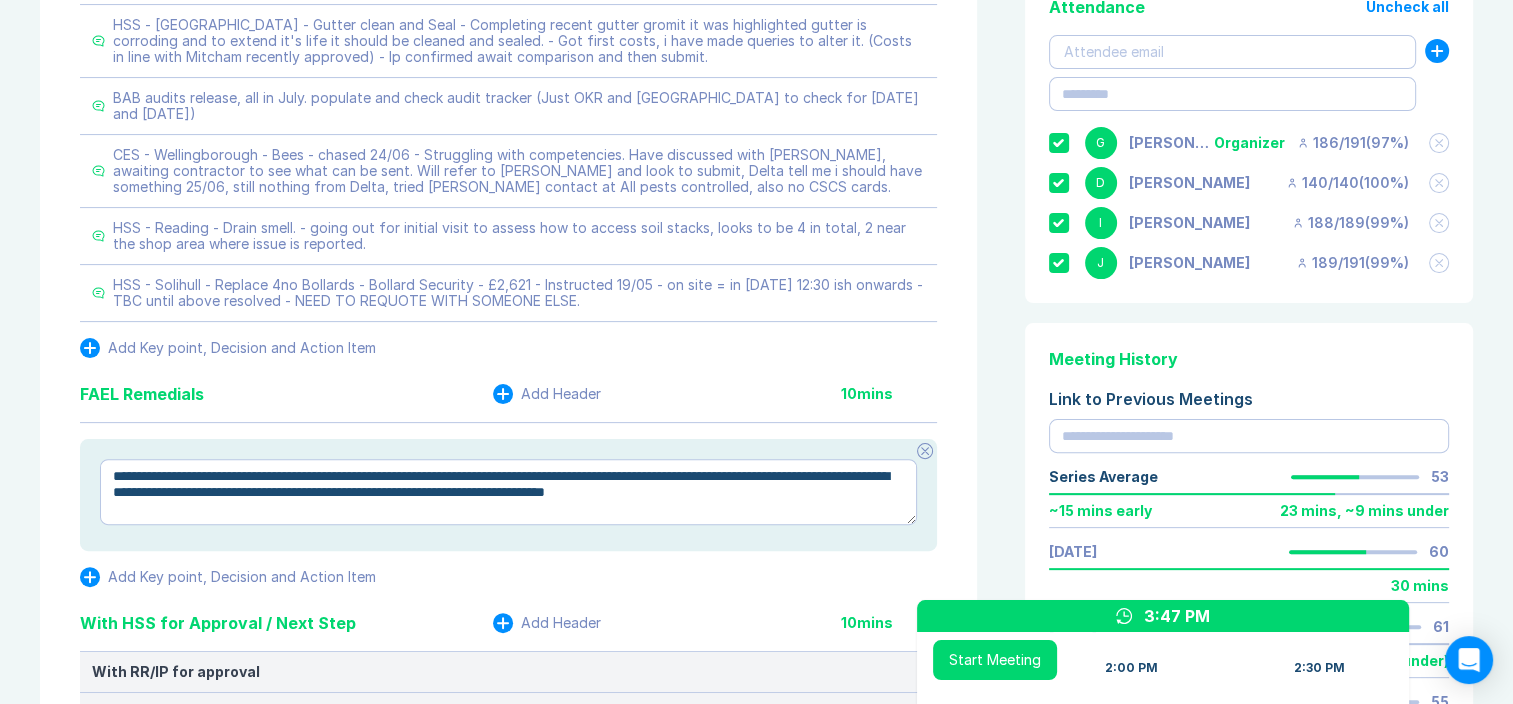 type on "*" 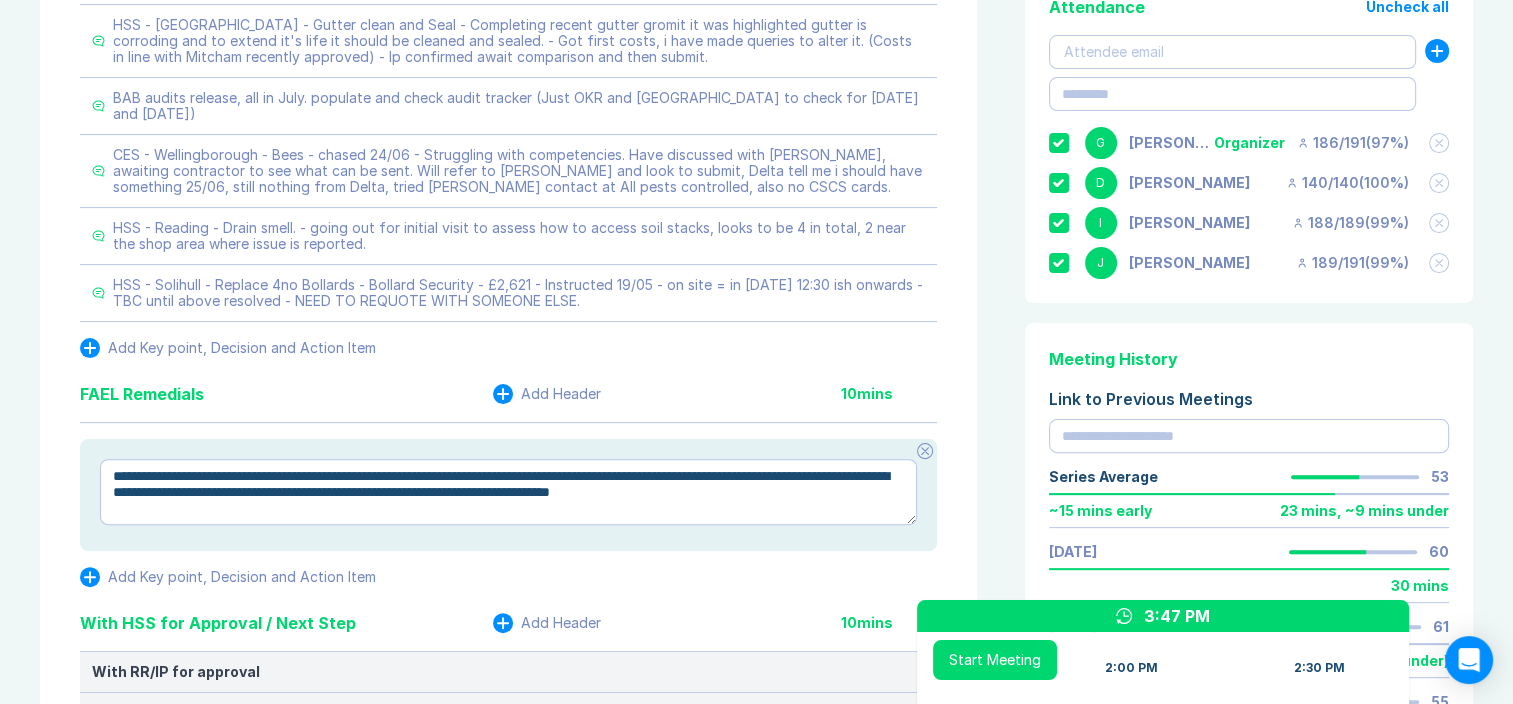 type on "*" 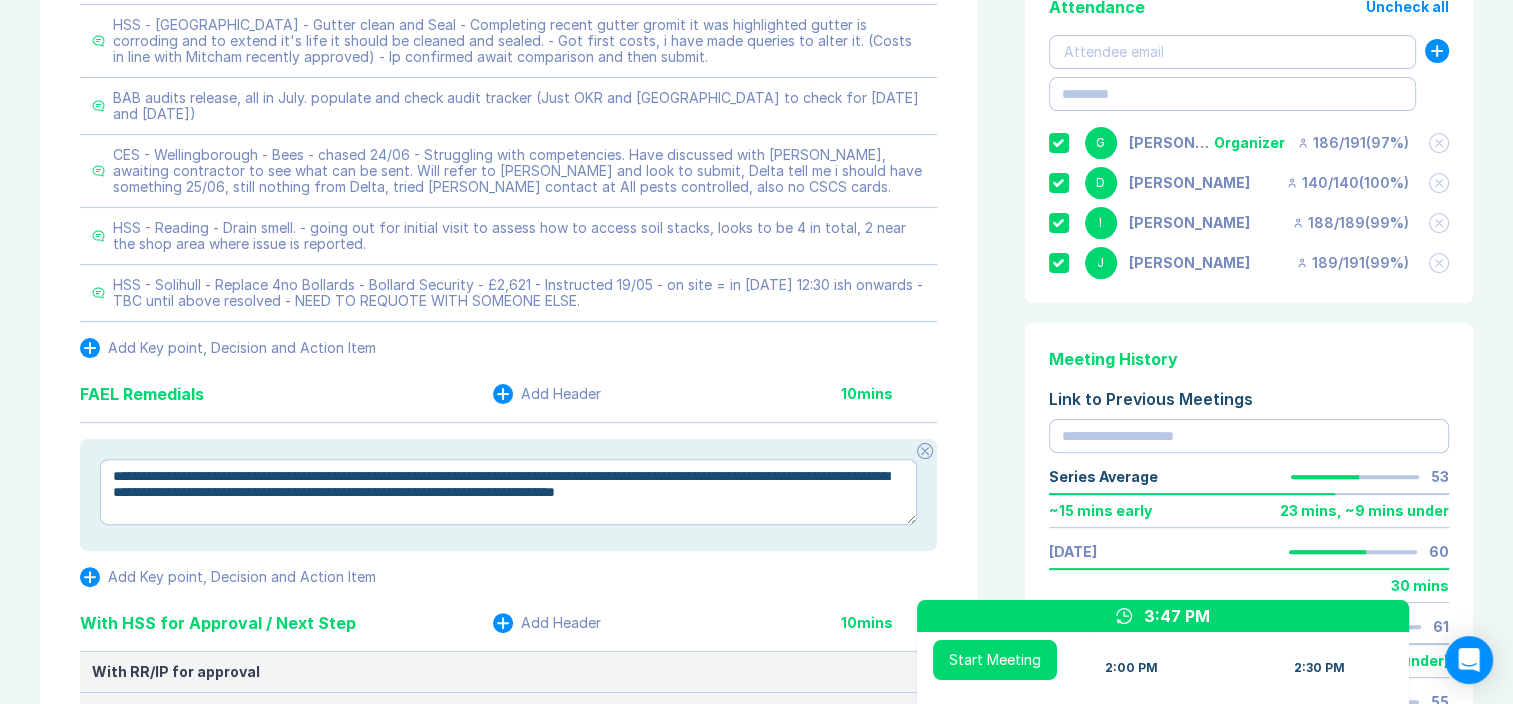 type 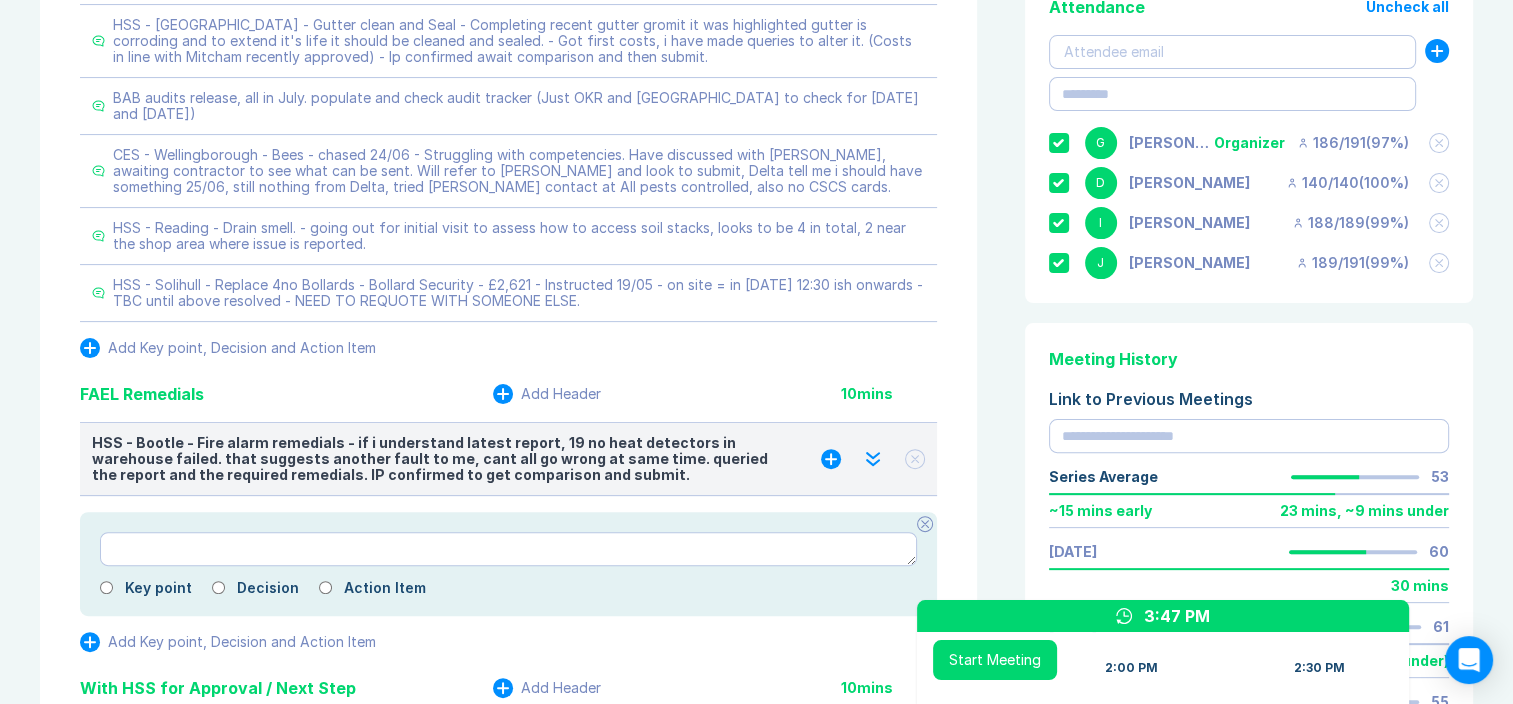 click 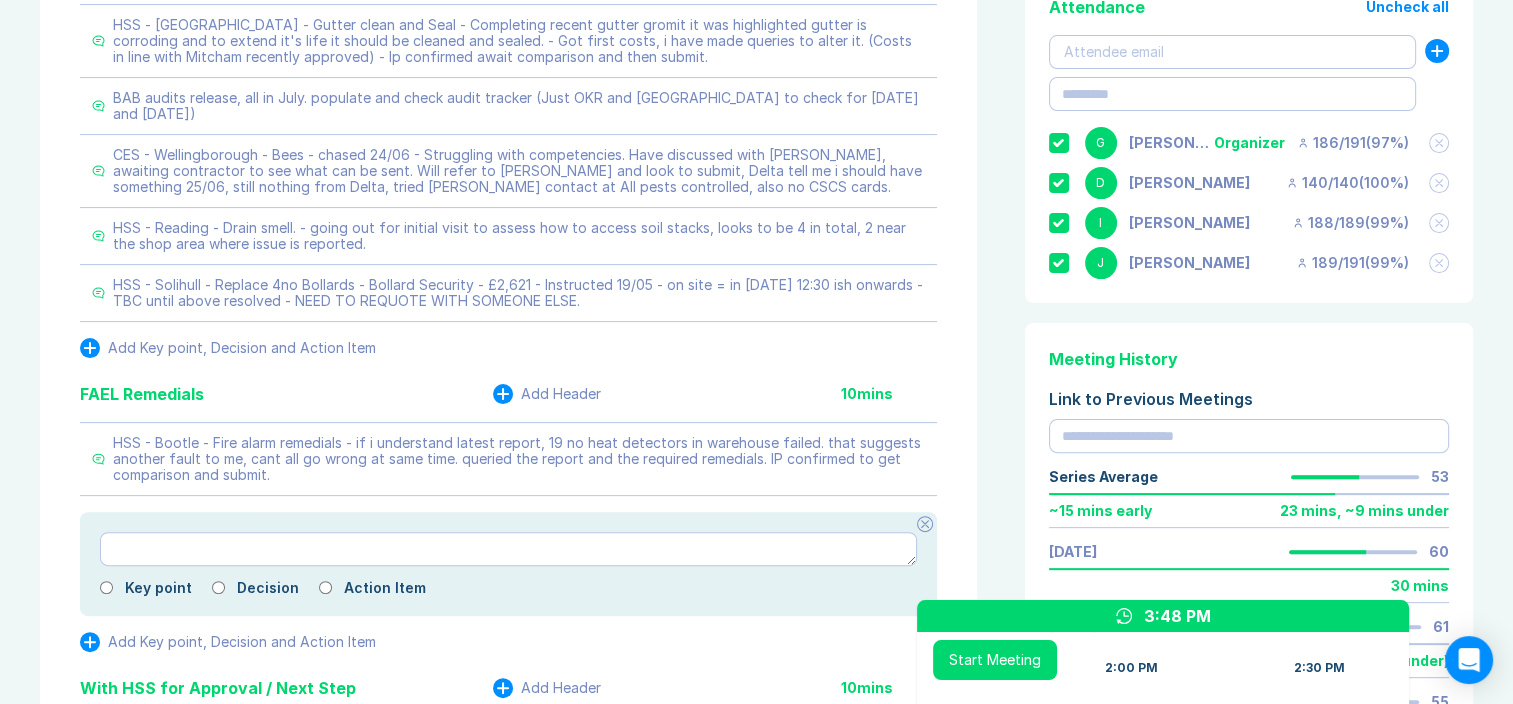 click 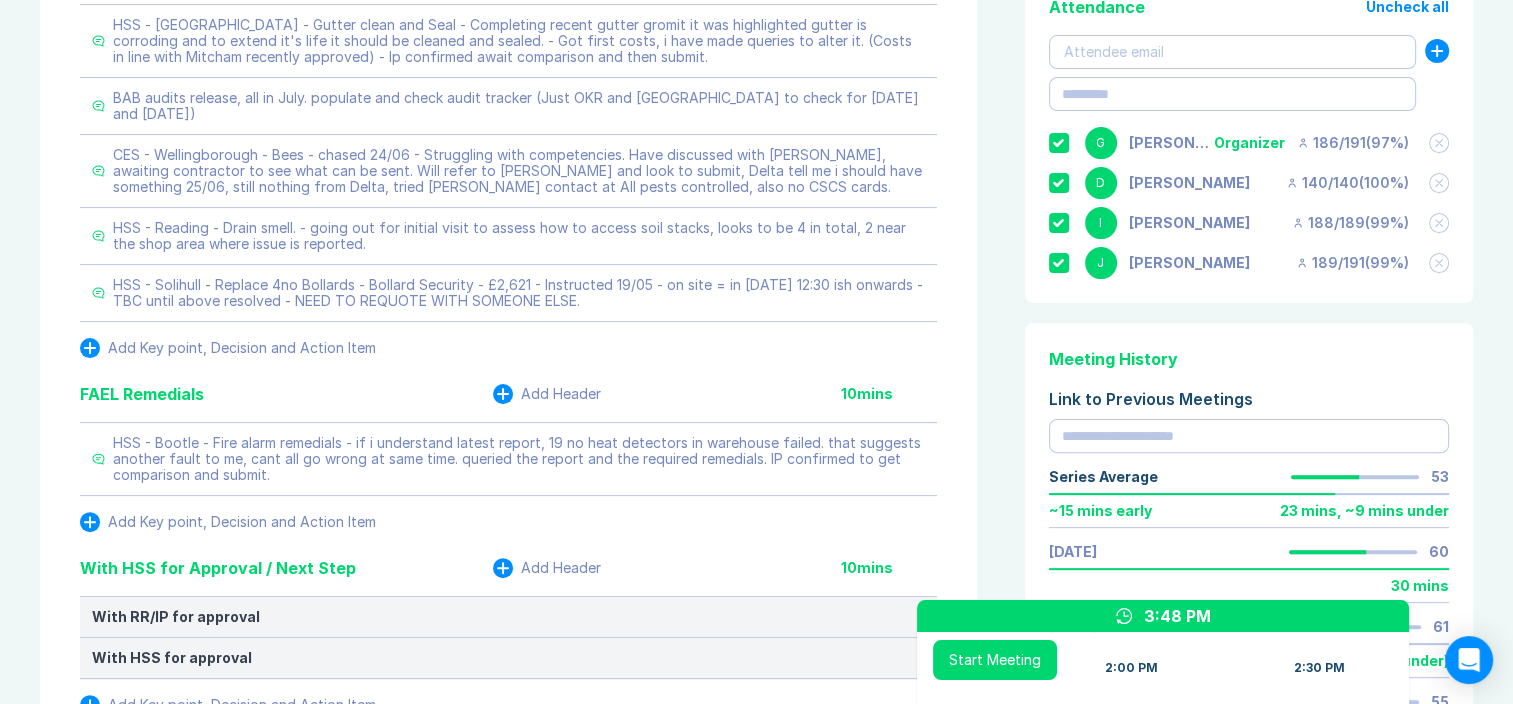 click on "Meeting Notes Edit Agenda Duplicate Notes New Matters Add Header 10  mins Add Key point, Decision and Action Item On-Going Matters Add Header 10  mins Accio On call rota -  This weekend? but also from 18th July. 3 people left on call. discussion required. HSS - Belfast - Gutter clean and Seal - Completing recent gutter gromit it was highlighted gutter is corroding and to extend it's life it should be cleaned and sealed. - Got first costs, i have made queries to alter it. (Costs in line with Mitcham recently approved) - Ip confirmed await comparison and then submit. BAB audits release, all in July. populate and check audit tracker (Just OKR and Southampton to check for 15th and 17th July) CES - Wellingborough - Bees  -  chased 24/06 - Struggling with competencies. Have discussed with Ash, awaiting contractor to see what can be sent. Will refer to Ash and look to submit, Delta tell me i should have something 25/06, still nothing from Delta, tried Jonnys contact at All pests controlled, also no CSCS cards. 10 10" at bounding box center (756, 9492) 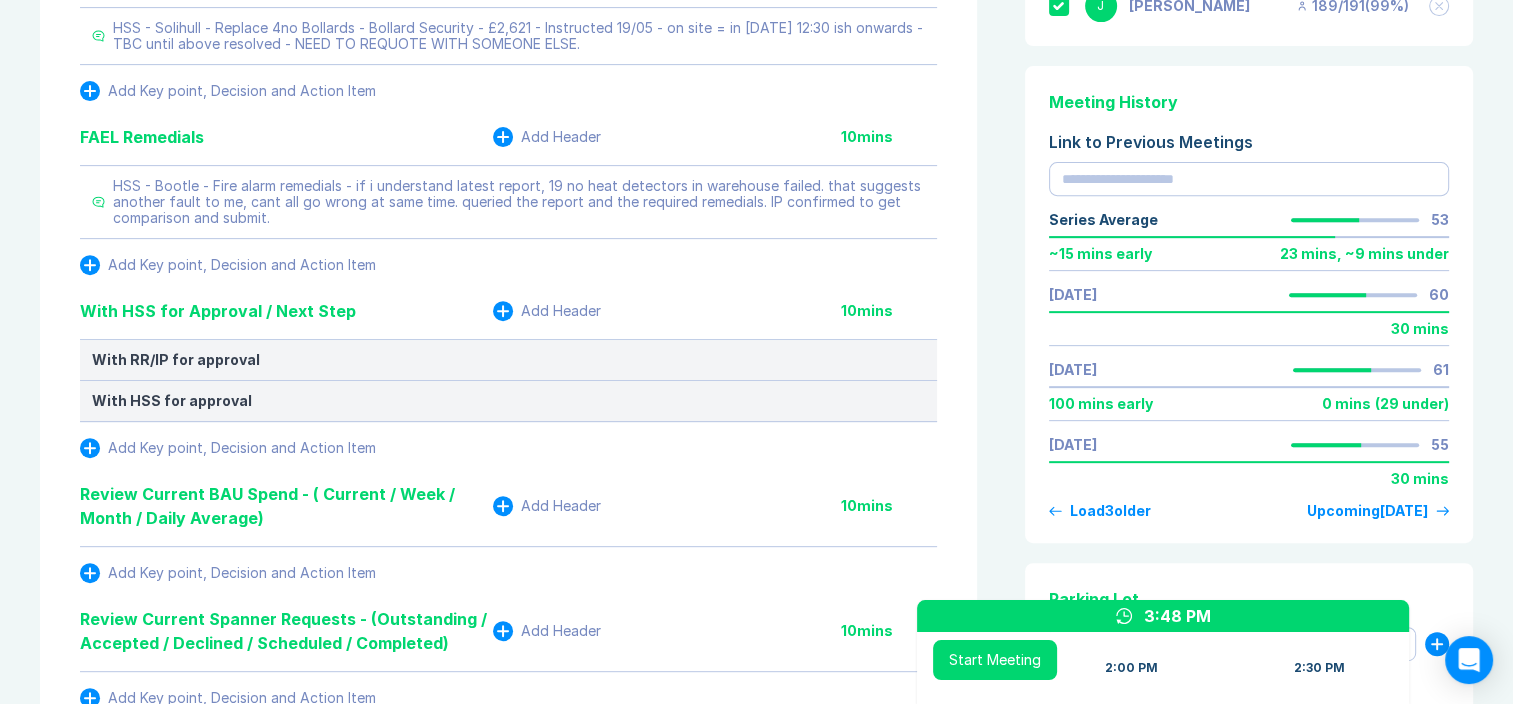 scroll, scrollTop: 800, scrollLeft: 0, axis: vertical 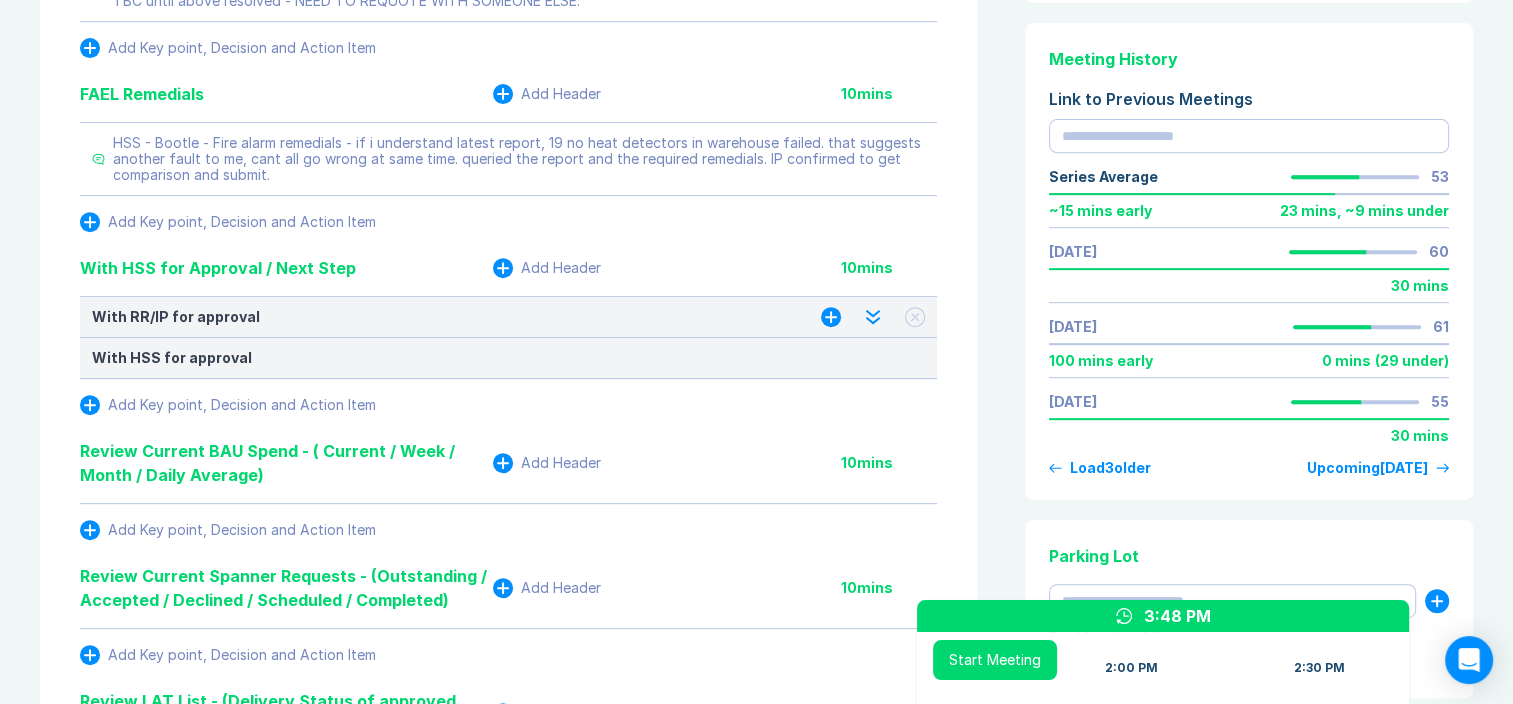 click 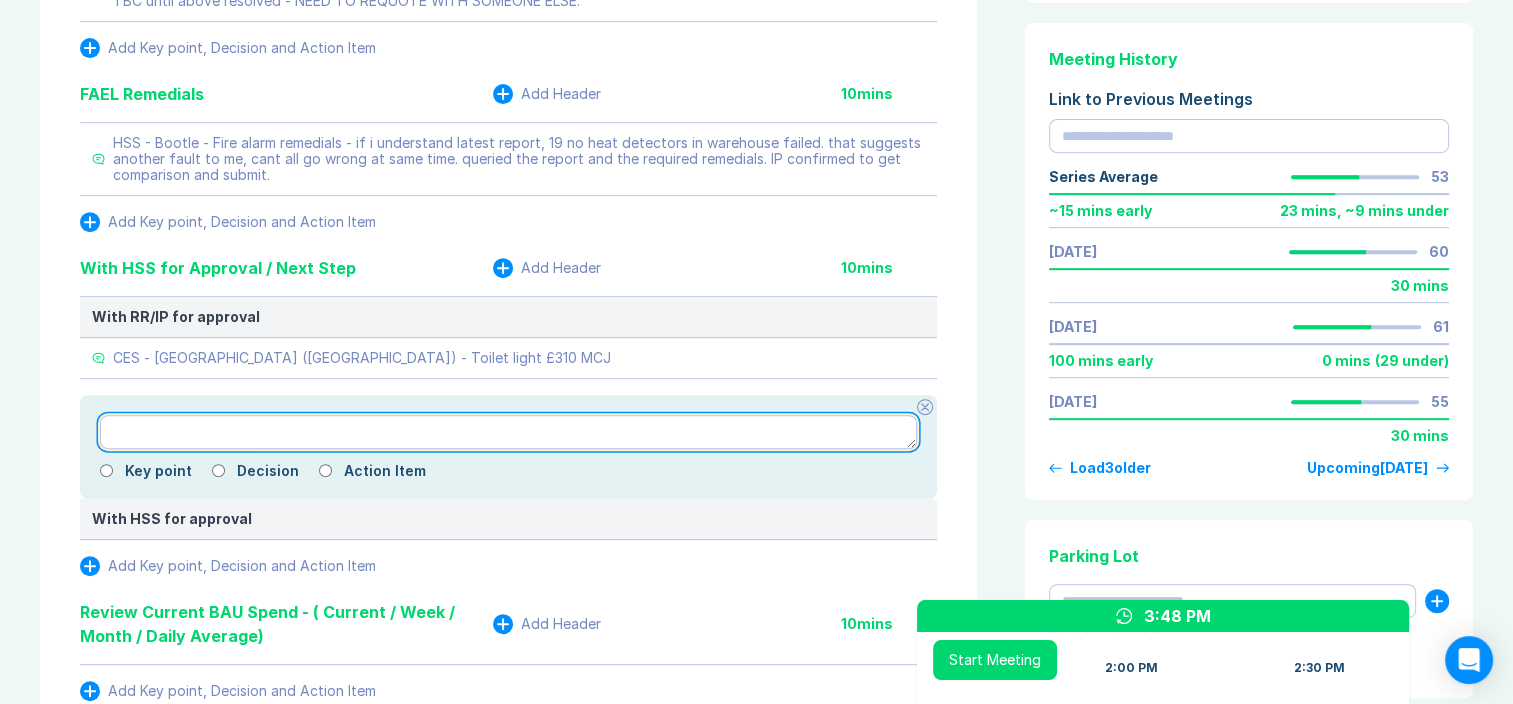 click at bounding box center (508, 432) 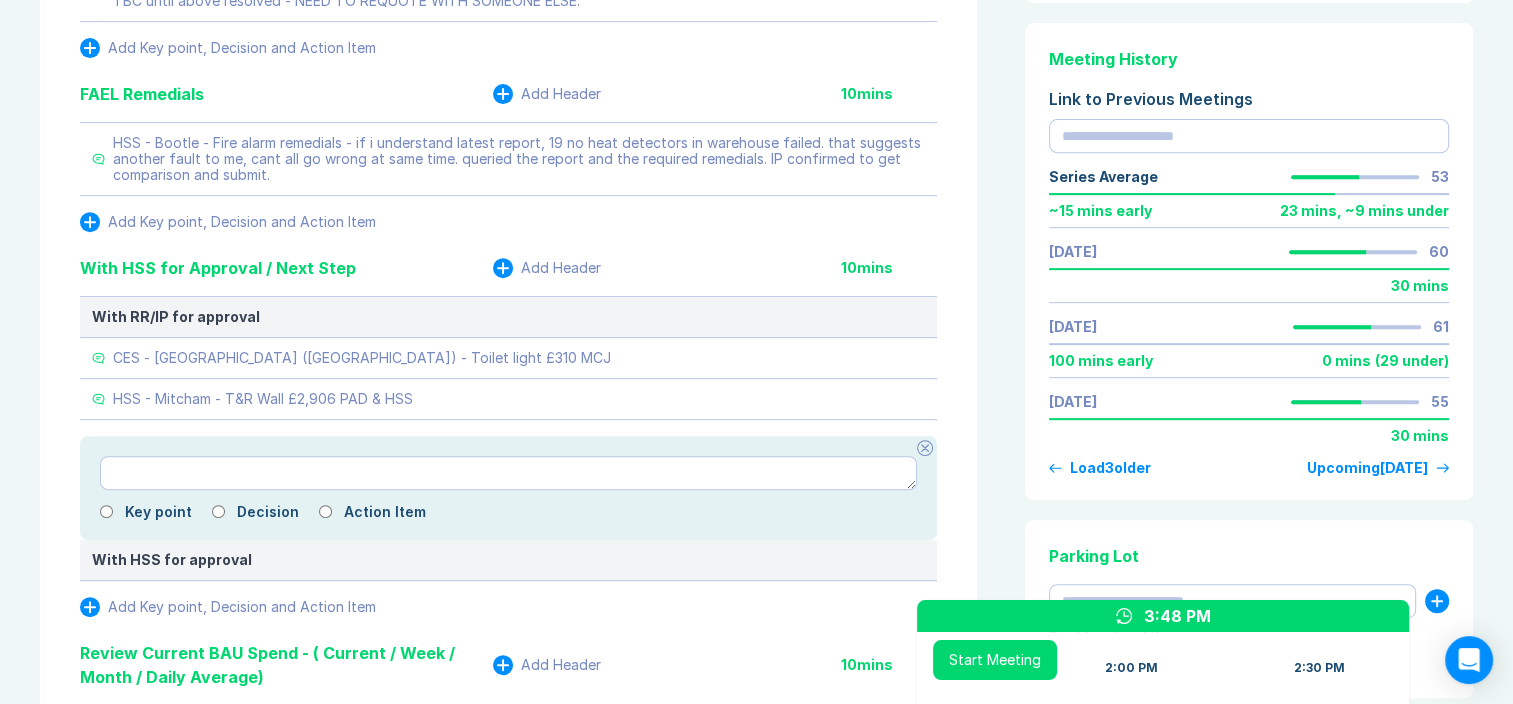 click 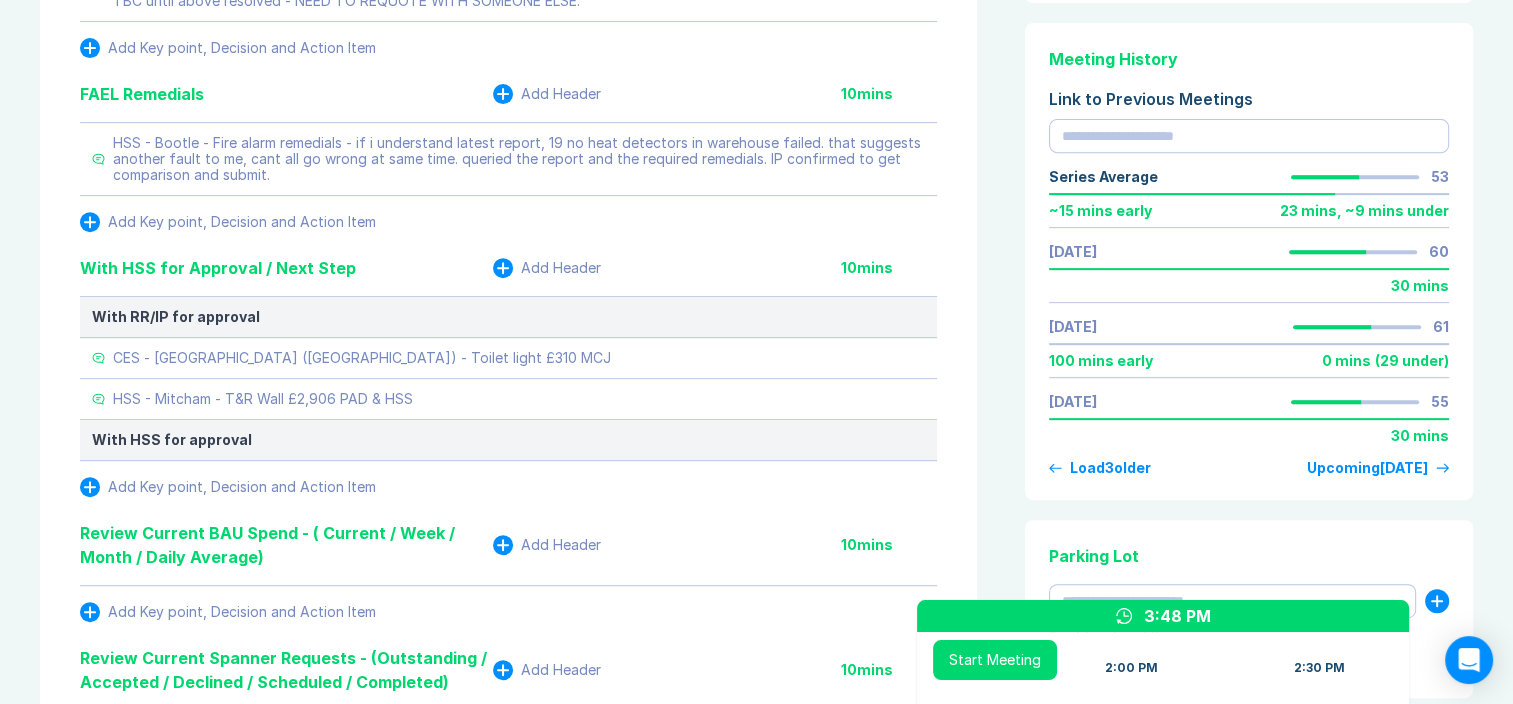 click on "Meeting Notes Edit Agenda Duplicate Notes New Matters Add Header 10  mins Add Key point, Decision and Action Item On-Going Matters Add Header 10  mins Accio On call rota -  This weekend? but also from 18th July. 3 people left on call. discussion required. HSS - Belfast - Gutter clean and Seal - Completing recent gutter gromit it was highlighted gutter is corroding and to extend it's life it should be cleaned and sealed. - Got first costs, i have made queries to alter it. (Costs in line with Mitcham recently approved) - Ip confirmed await comparison and then submit. BAB audits release, all in July. populate and check audit tracker (Just OKR and Southampton to check for 15th and 17th July) CES - Wellingborough - Bees  -  chased 24/06 - Struggling with competencies. Have discussed with Ash, awaiting contractor to see what can be sent. Will refer to Ash and look to submit, Delta tell me i should have something 25/06, still nothing from Delta, tried Jonnys contact at All pests controlled, also no CSCS cards. 10 10" at bounding box center (756, 9233) 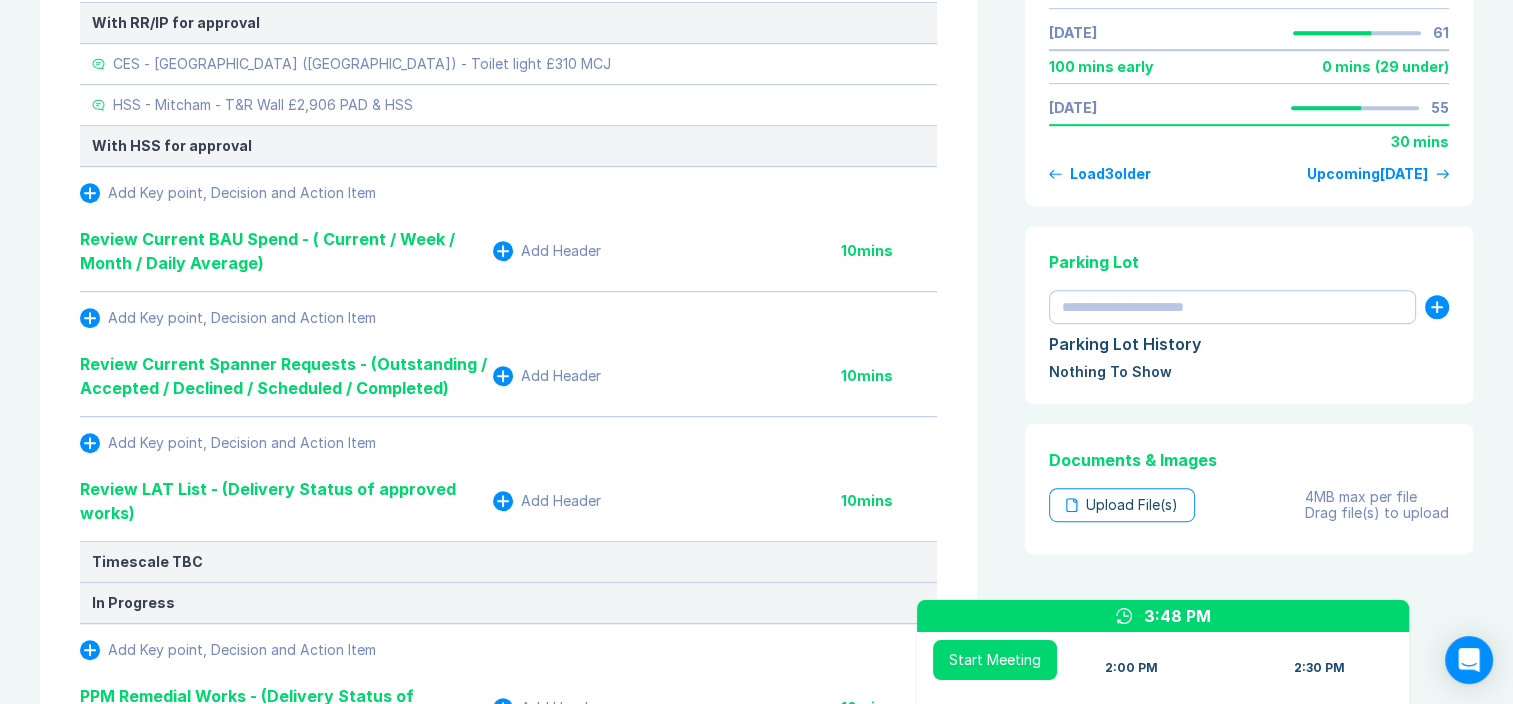 scroll, scrollTop: 1100, scrollLeft: 0, axis: vertical 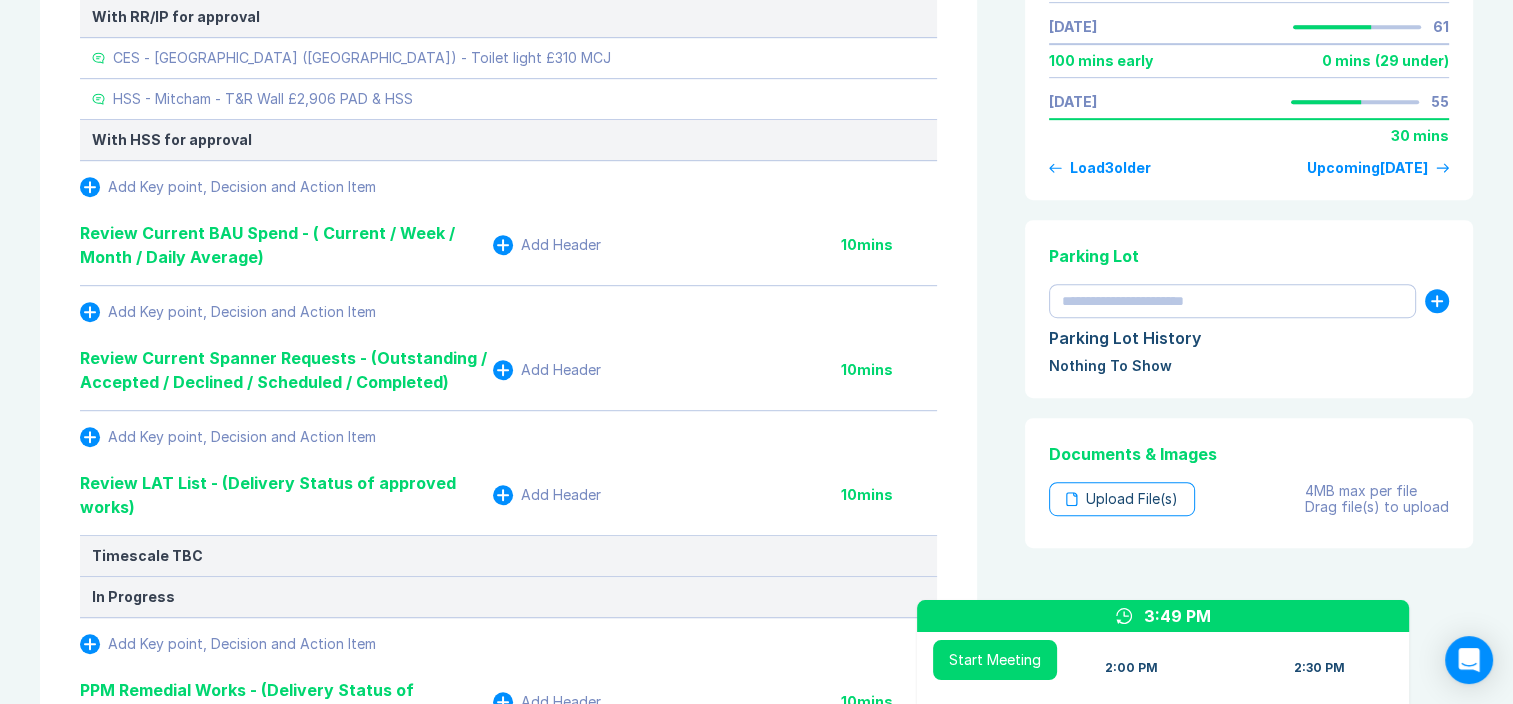 click 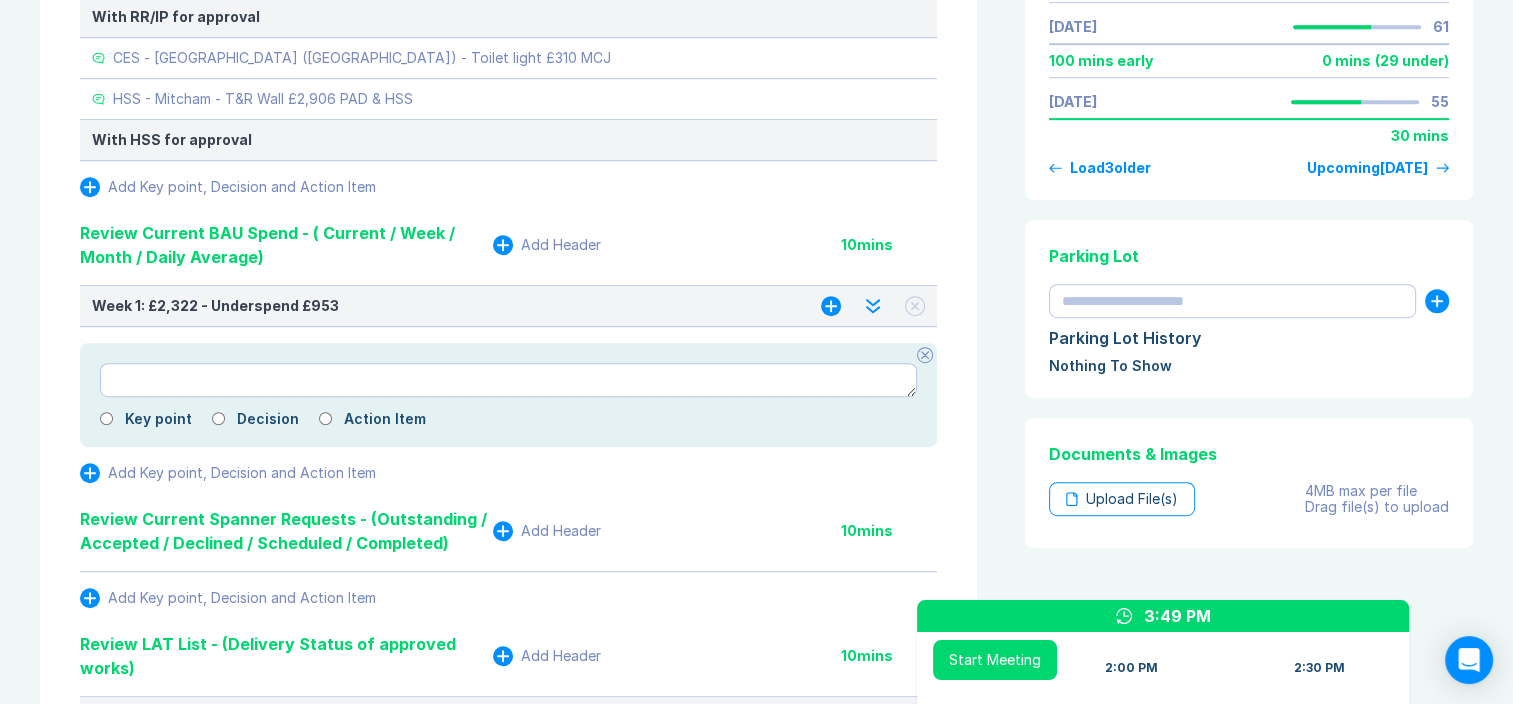 click 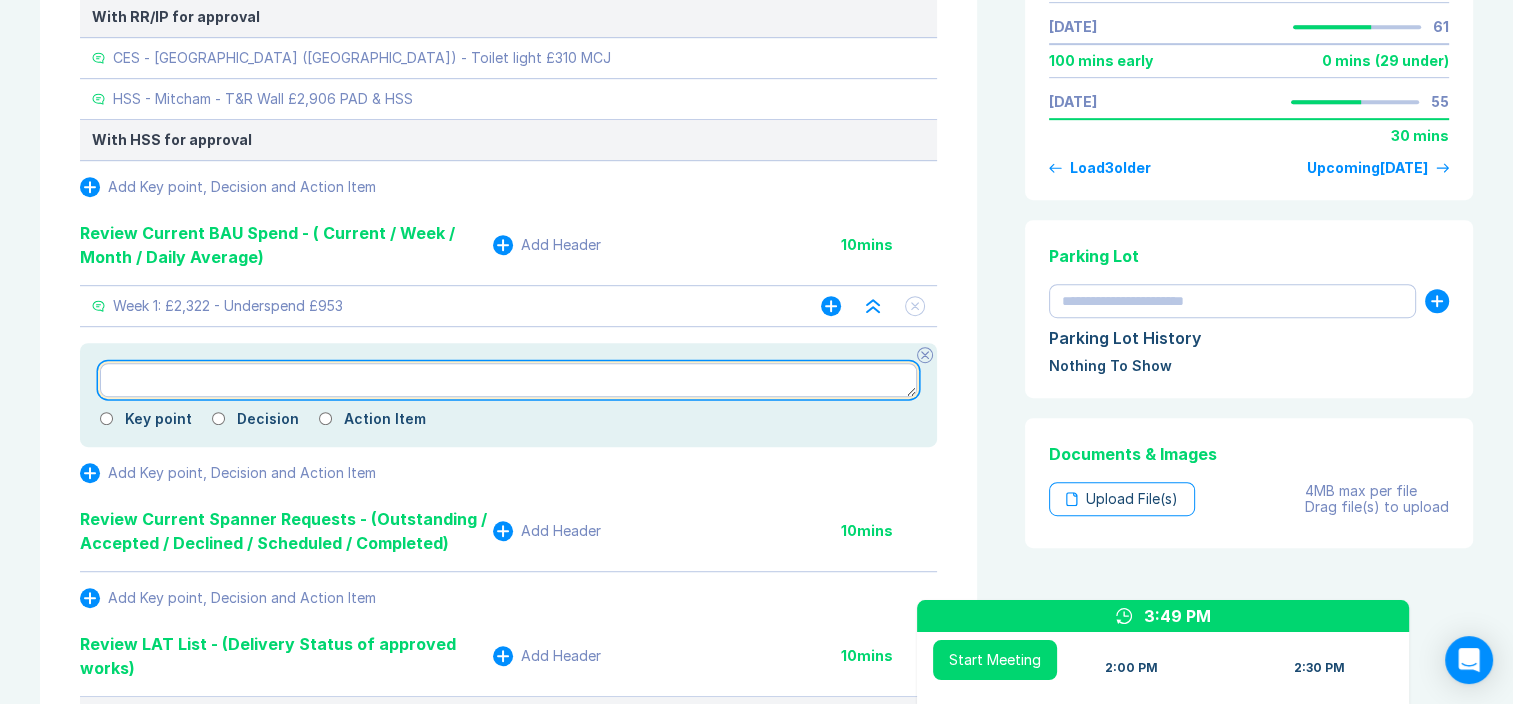 click at bounding box center [508, 380] 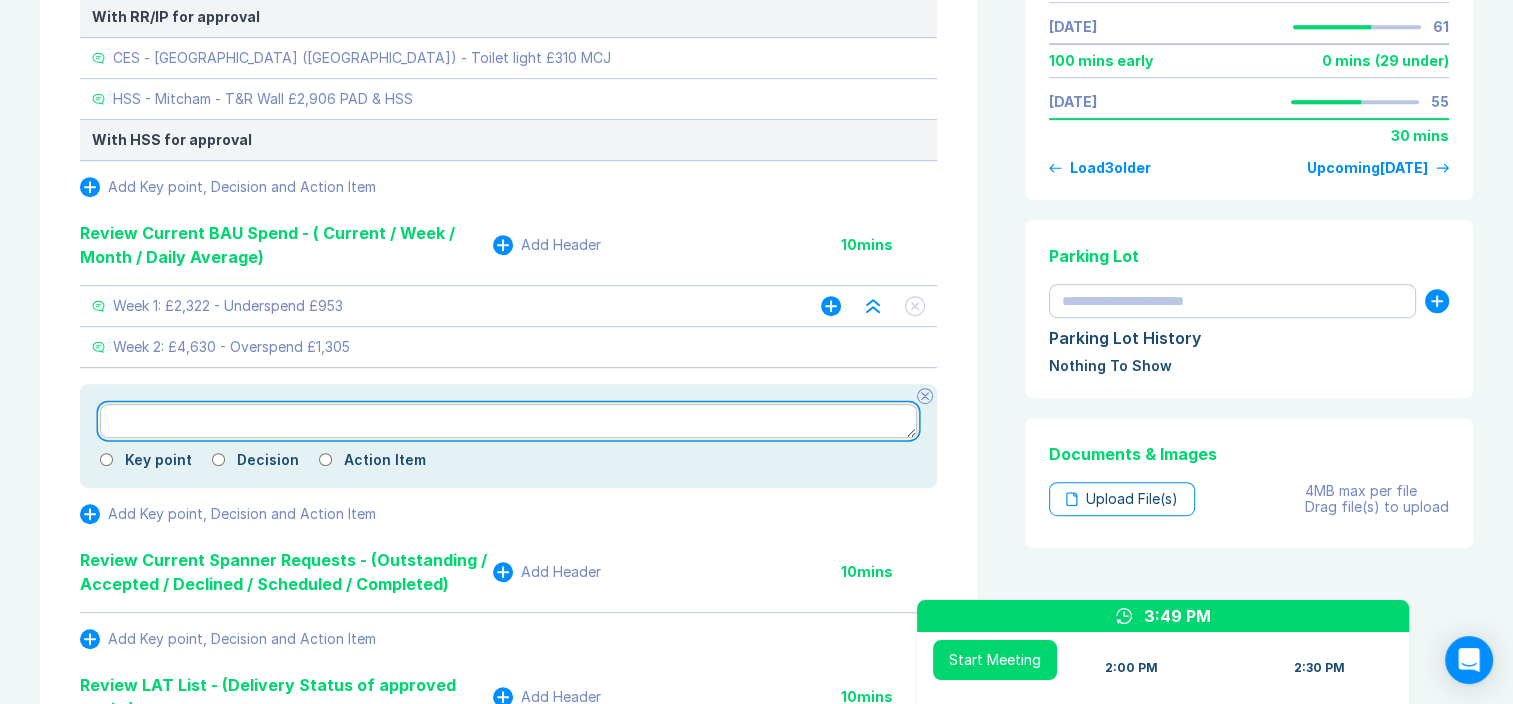 click at bounding box center (508, 421) 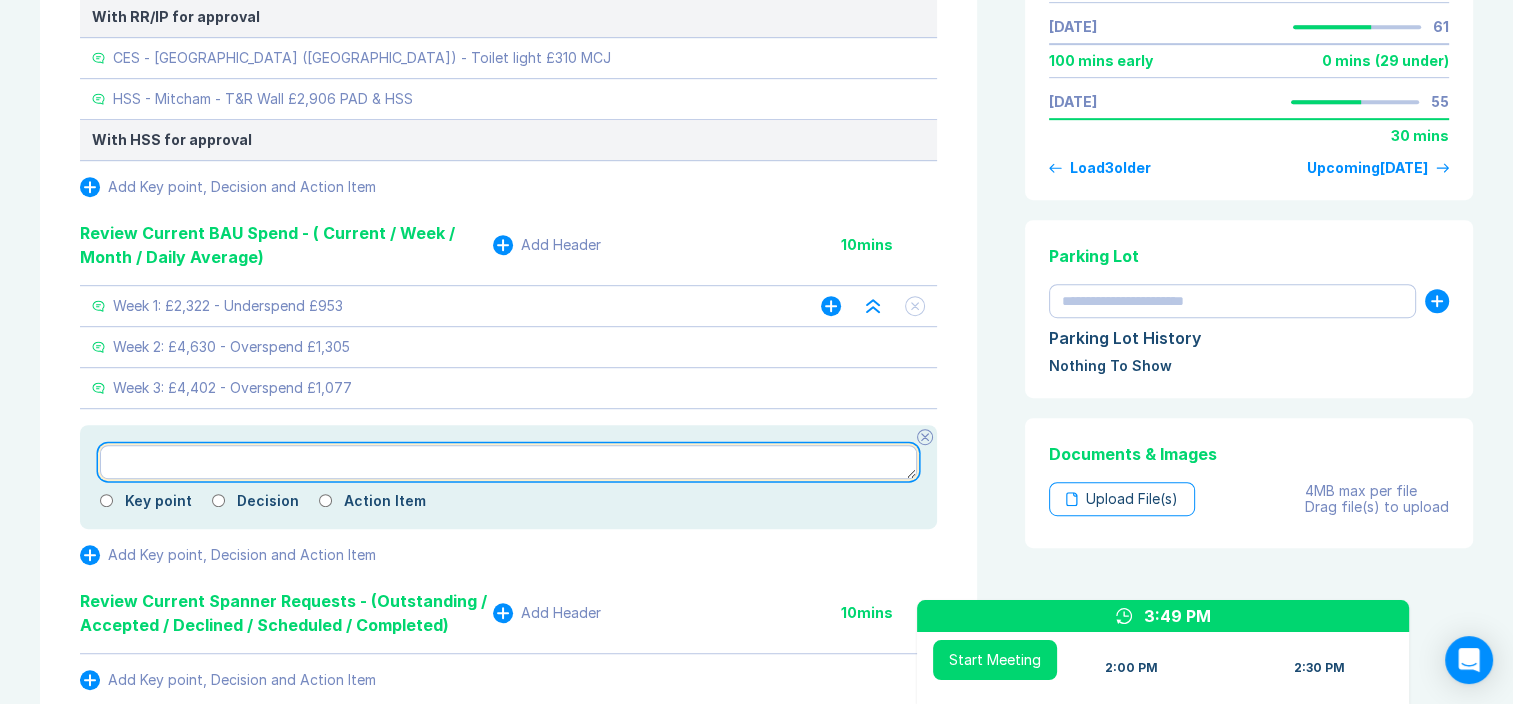 click at bounding box center (508, 462) 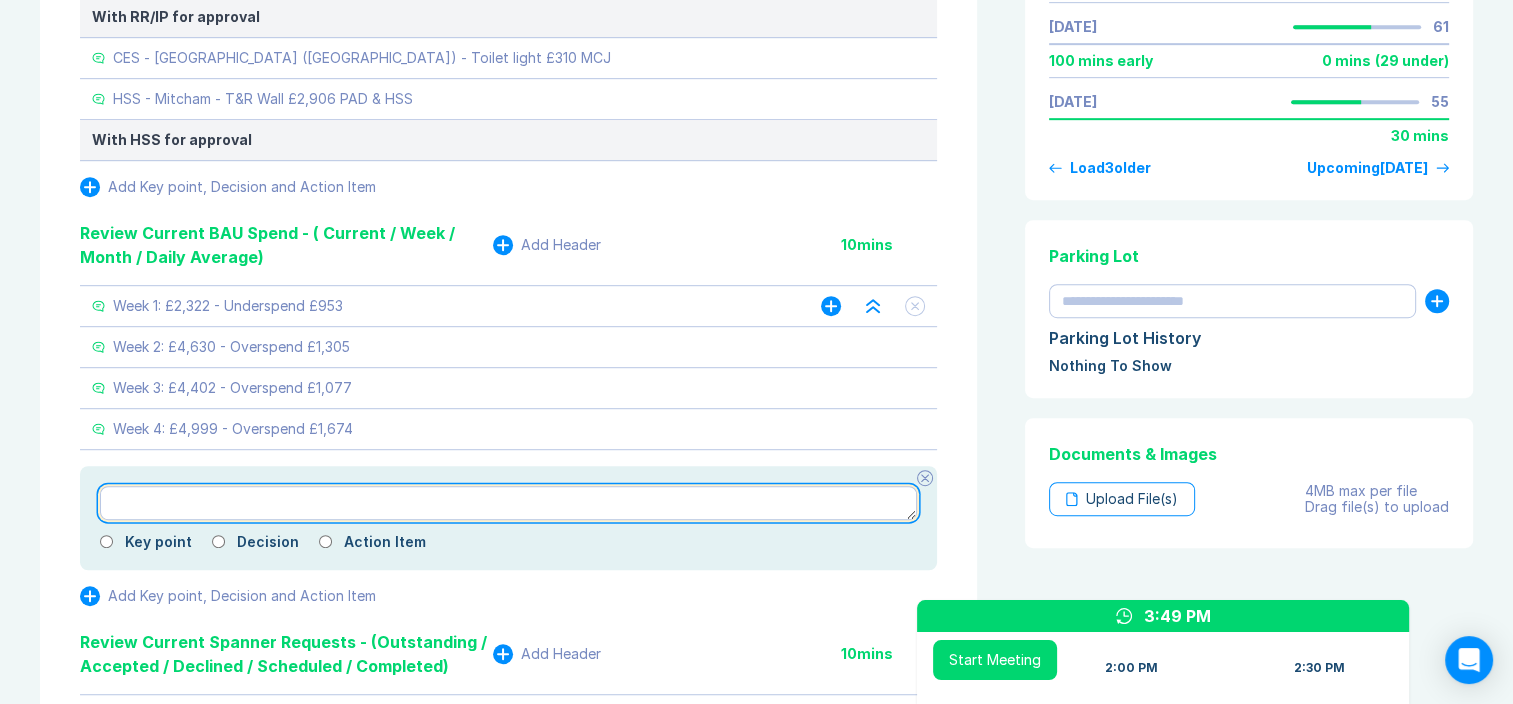 click at bounding box center [508, 503] 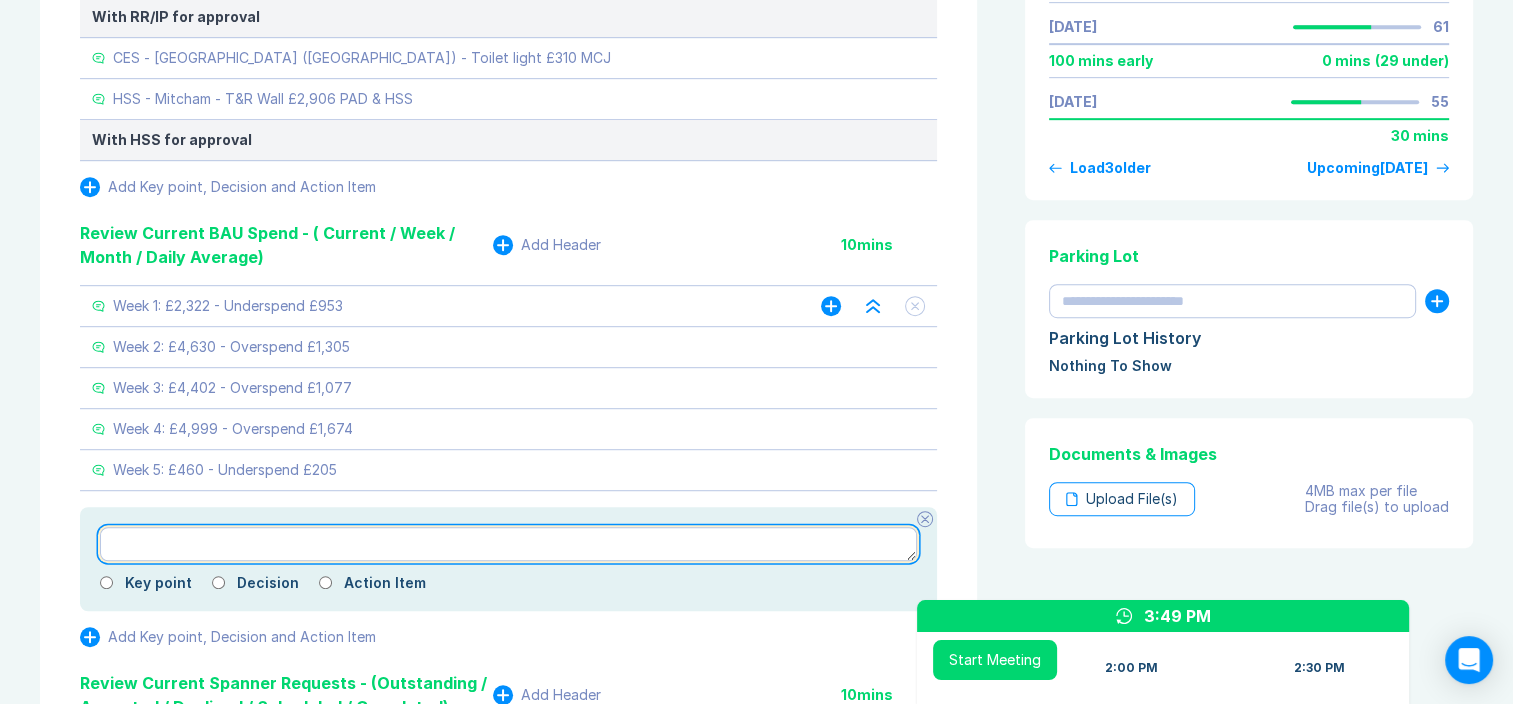 drag, startPoint x: 280, startPoint y: 538, endPoint x: 296, endPoint y: 529, distance: 18.35756 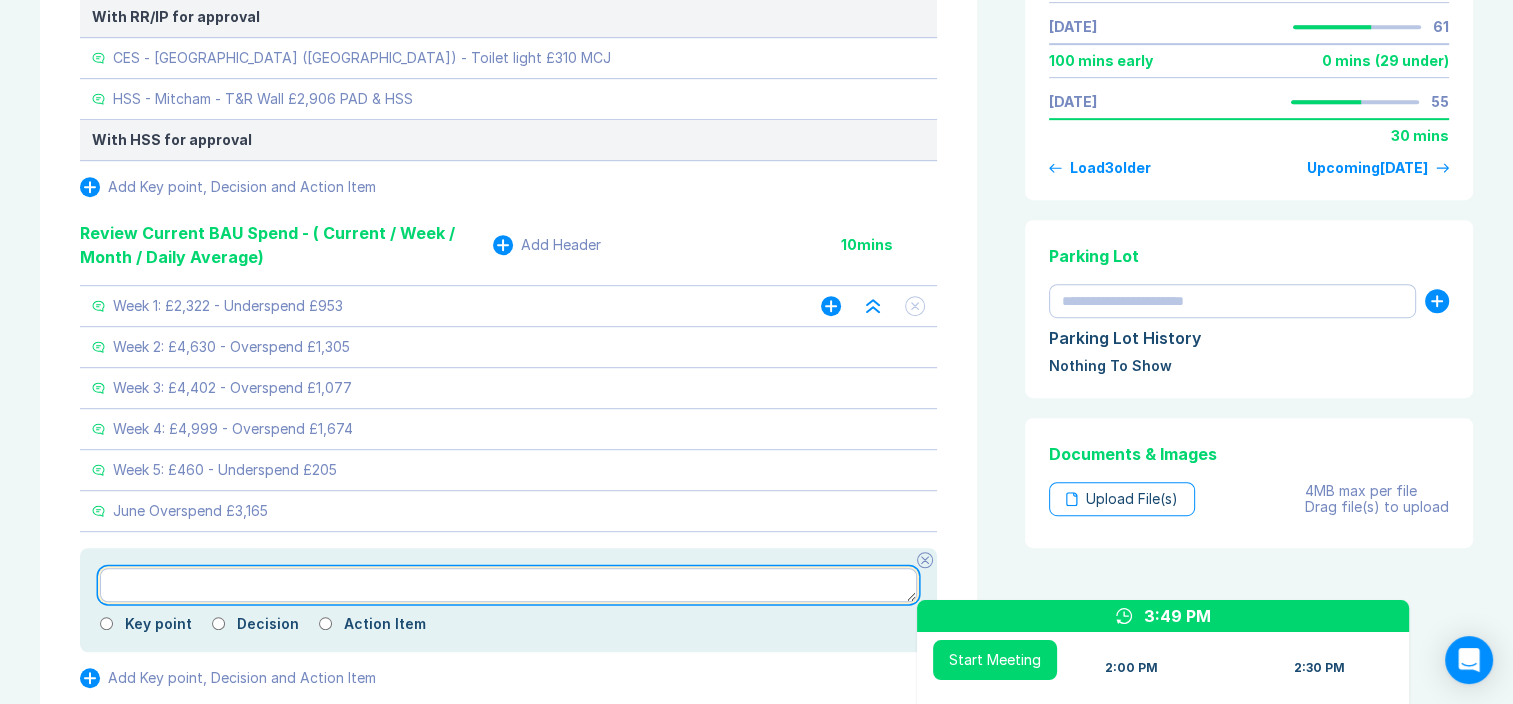click at bounding box center [508, 585] 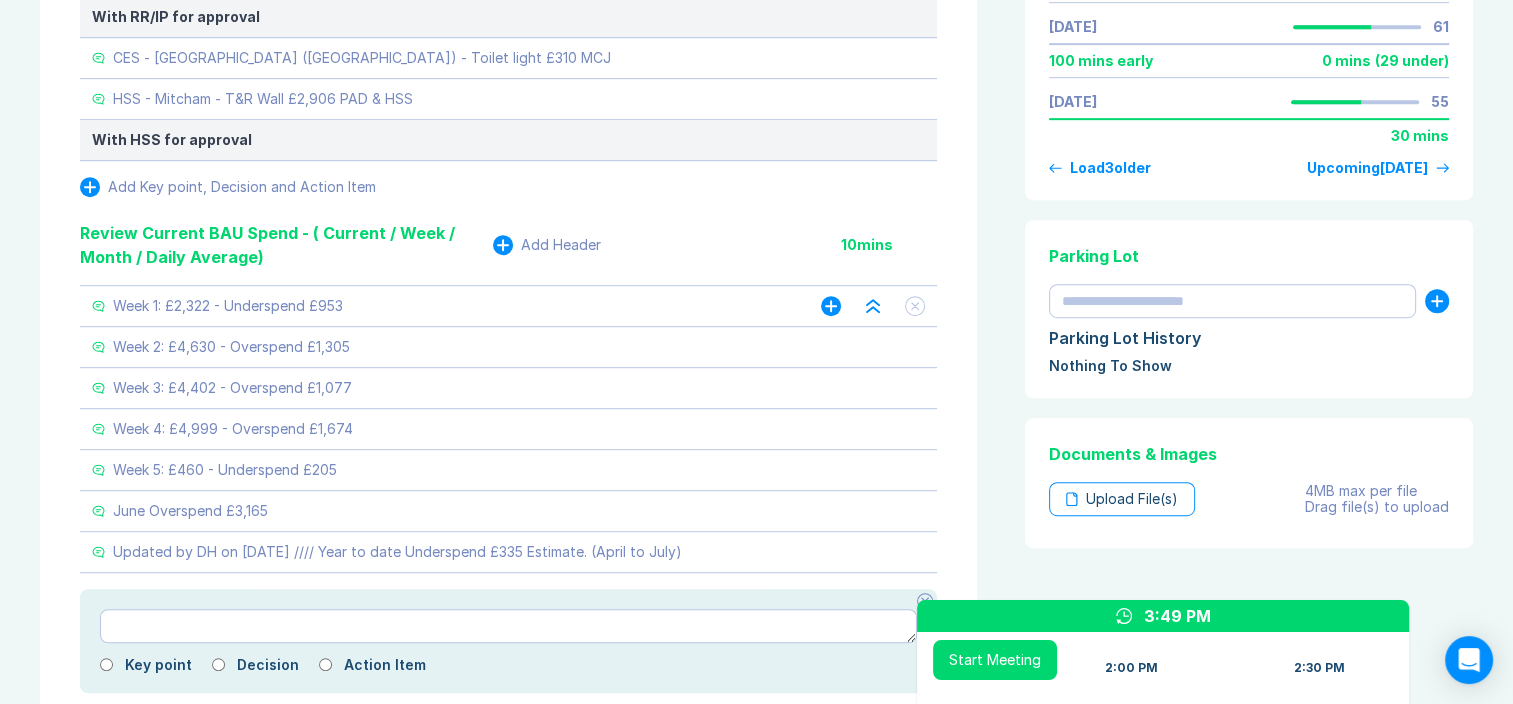 click 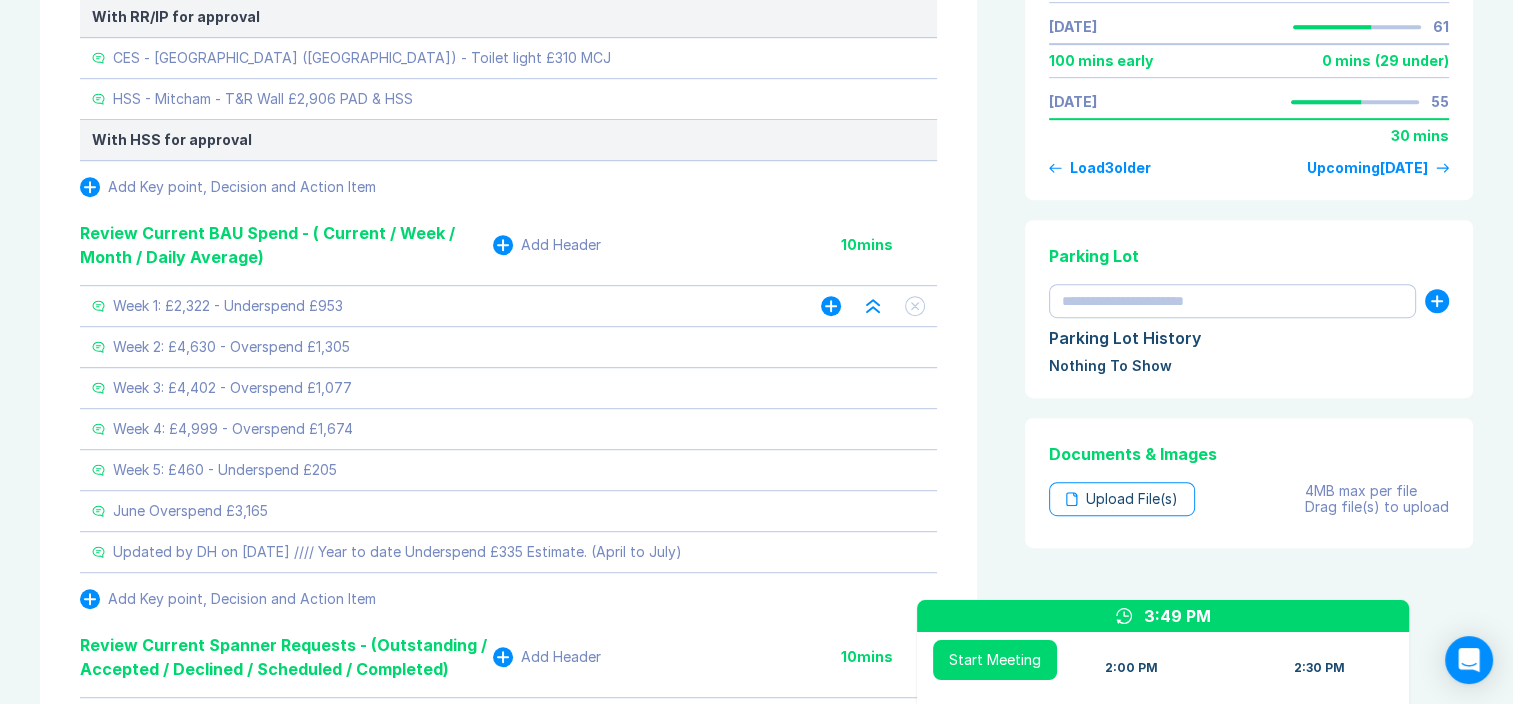 click on "Meeting Notes Edit Agenda Duplicate Notes New Matters Add Header 10  mins Add Key point, Decision and Action Item On-Going Matters Add Header 10  mins Accio On call rota -  This weekend? but also from 18th July. 3 people left on call. discussion required. HSS - Belfast - Gutter clean and Seal - Completing recent gutter gromit it was highlighted gutter is corroding and to extend it's life it should be cleaned and sealed. - Got first costs, i have made queries to alter it. (Costs in line with Mitcham recently approved) - Ip confirmed await comparison and then submit. BAB audits release, all in July. populate and check audit tracker (Just OKR and Southampton to check for 15th and 17th July) CES - Wellingborough - Bees  -  chased 24/06 - Struggling with competencies. Have discussed with Ash, awaiting contractor to see what can be sent. Will refer to Ash and look to submit, Delta tell me i should have something 25/06, still nothing from Delta, tried Jonnys contact at All pests controlled, also no CSCS cards. 10 10" at bounding box center [756, 9077] 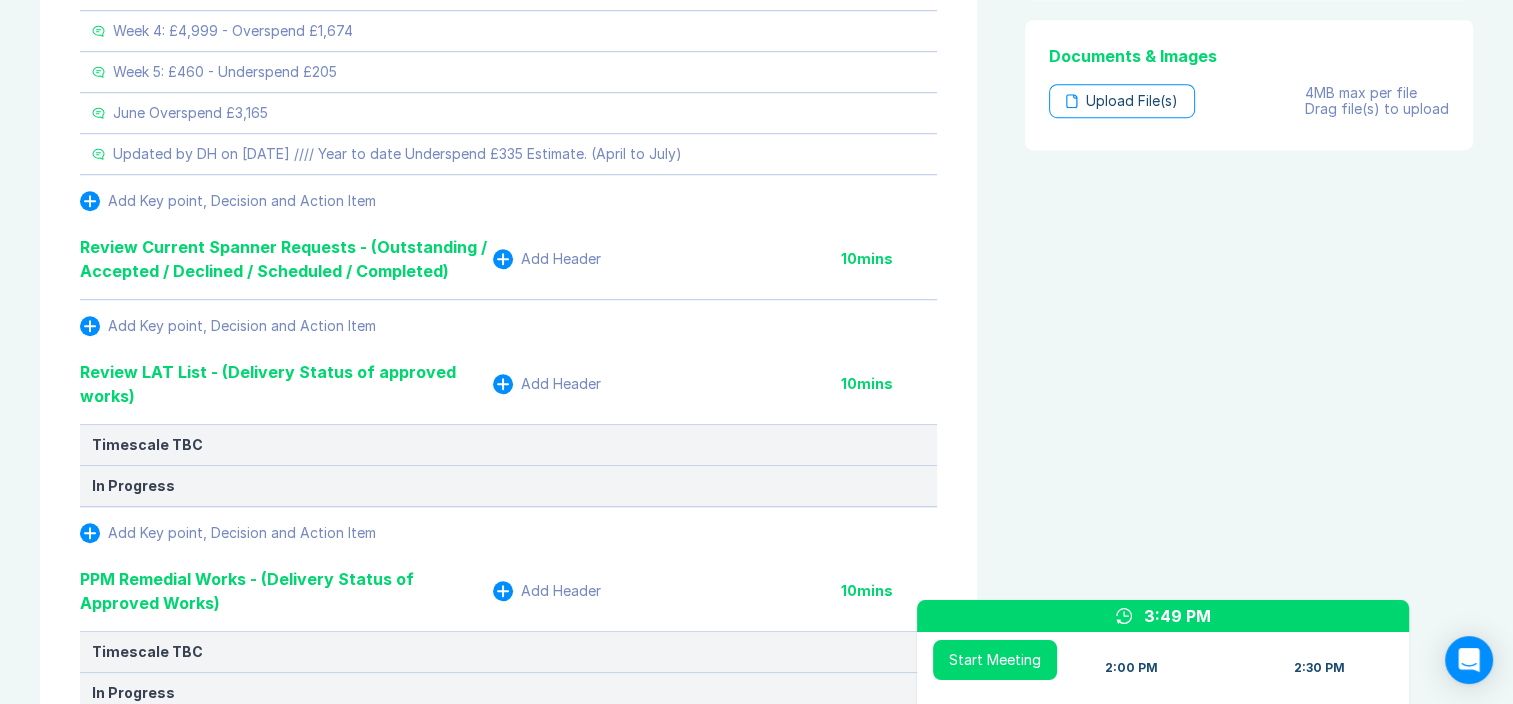 scroll, scrollTop: 1500, scrollLeft: 0, axis: vertical 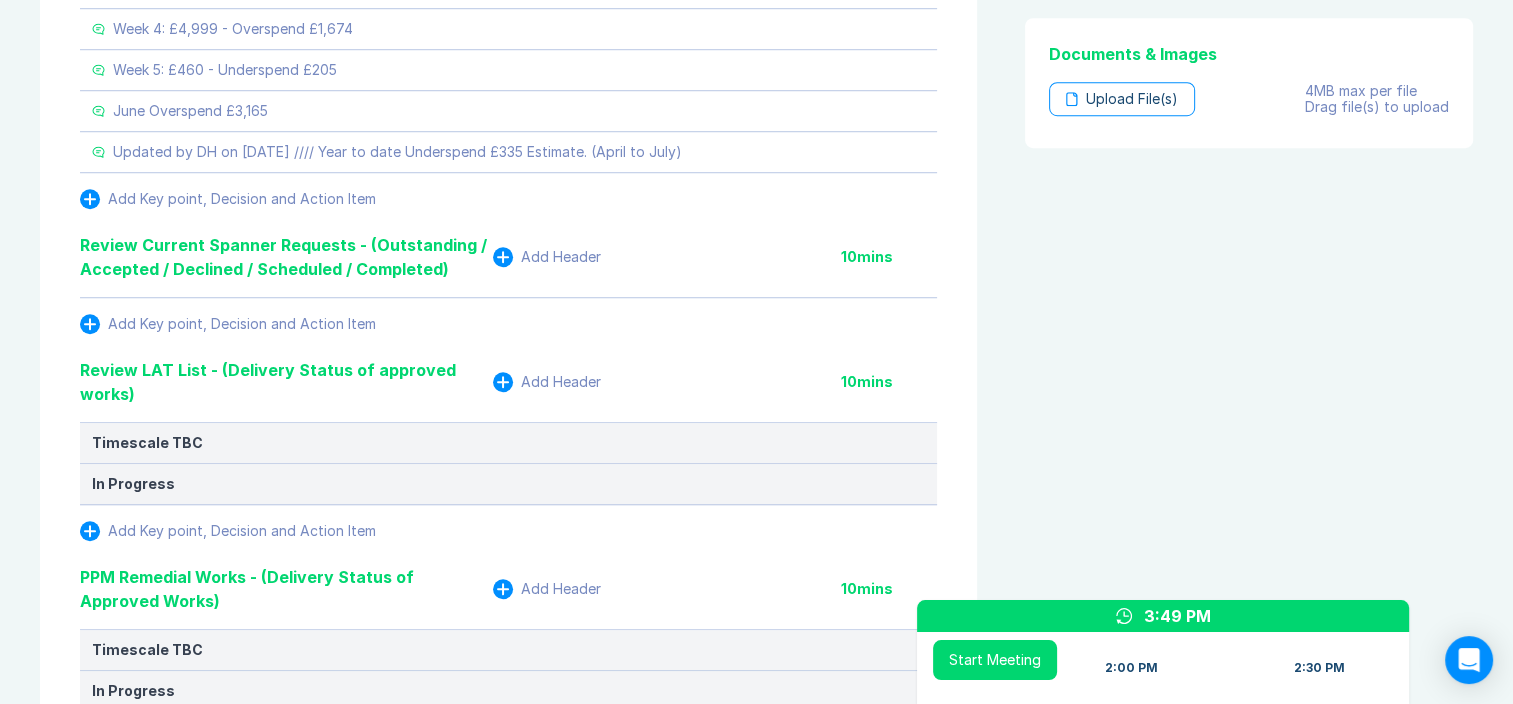 click 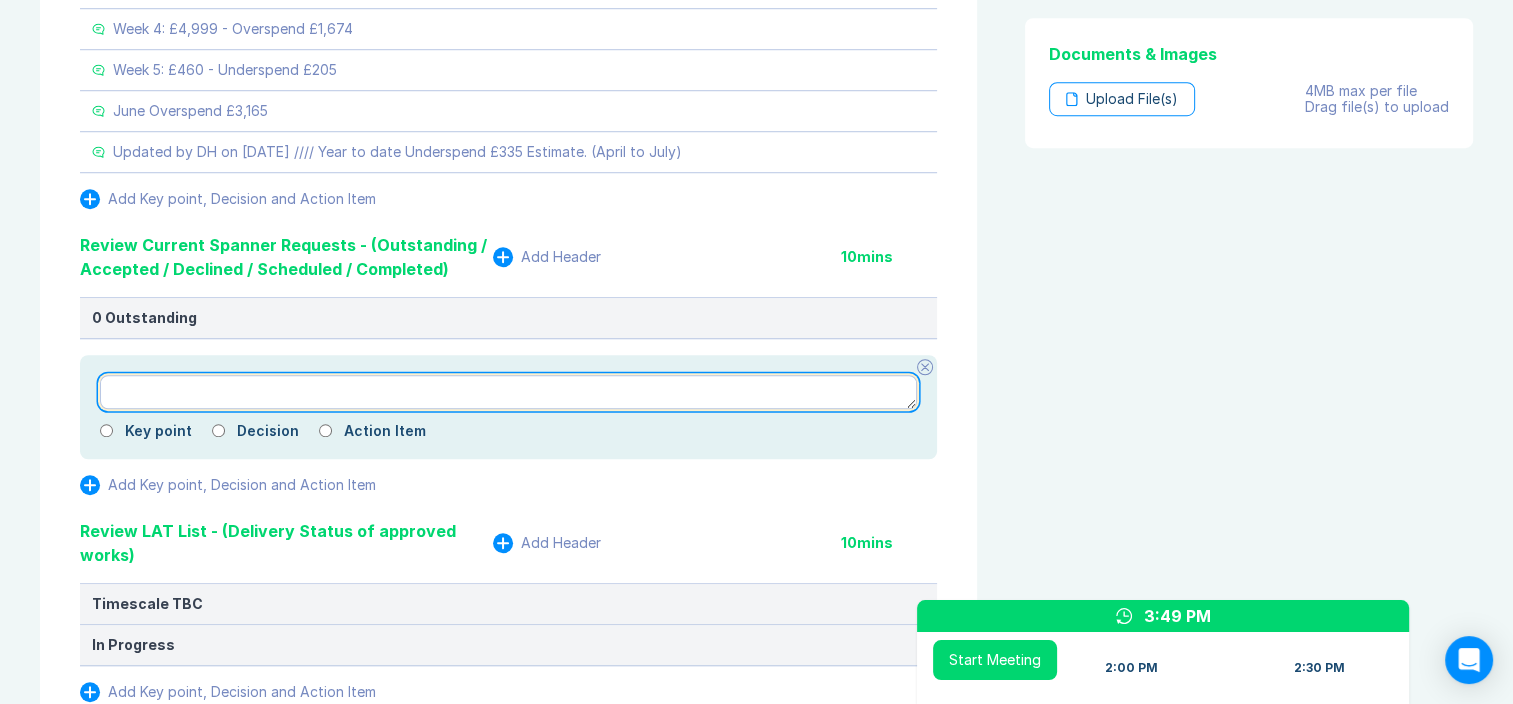 click at bounding box center (508, 392) 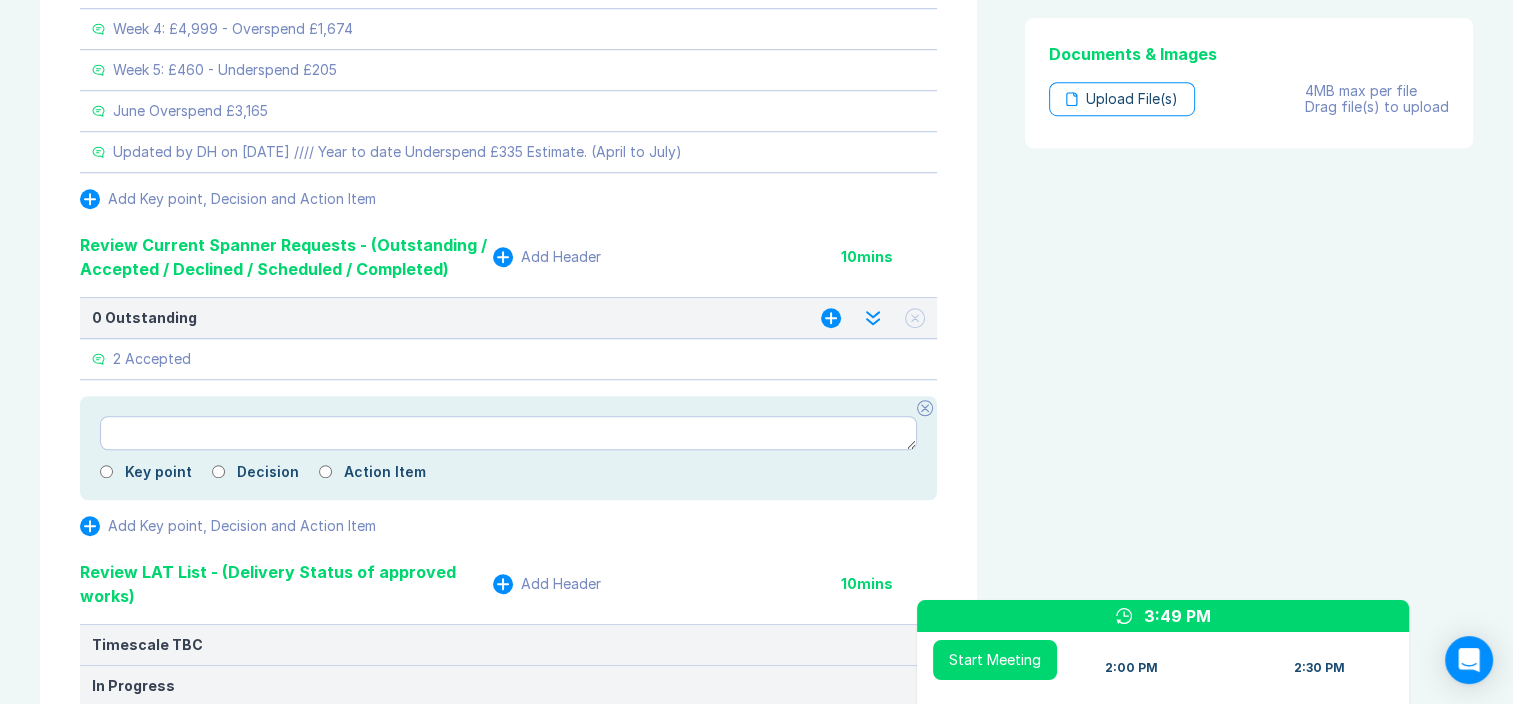 click 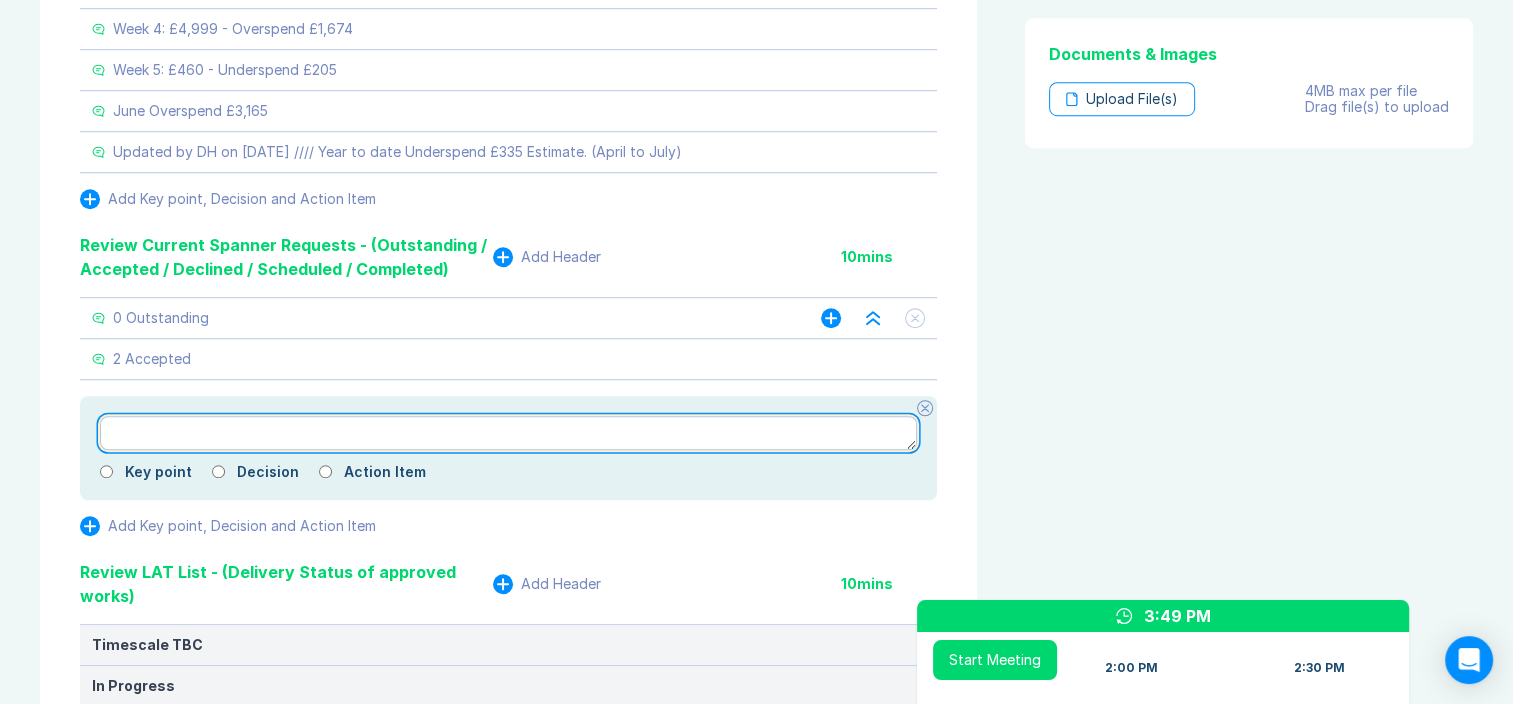 click at bounding box center (508, 433) 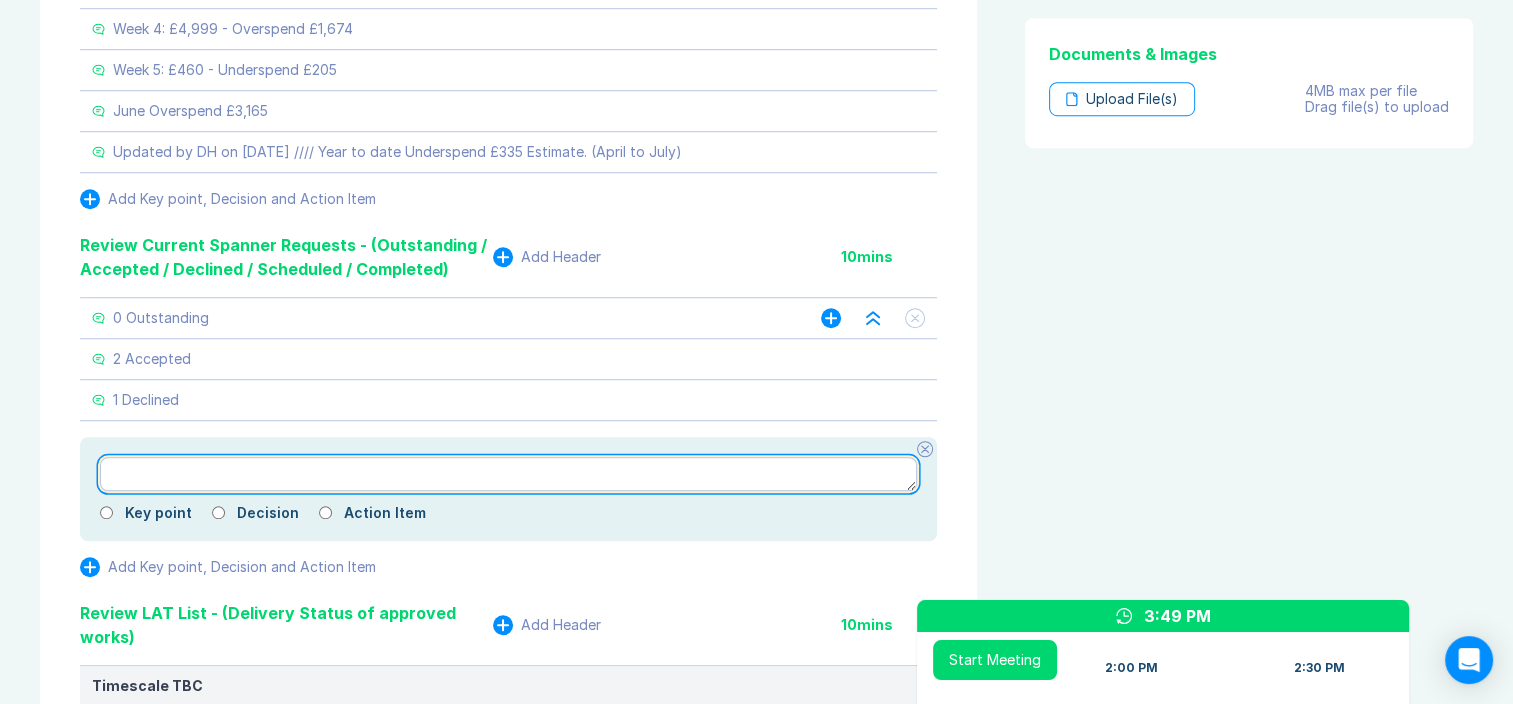click at bounding box center [508, 474] 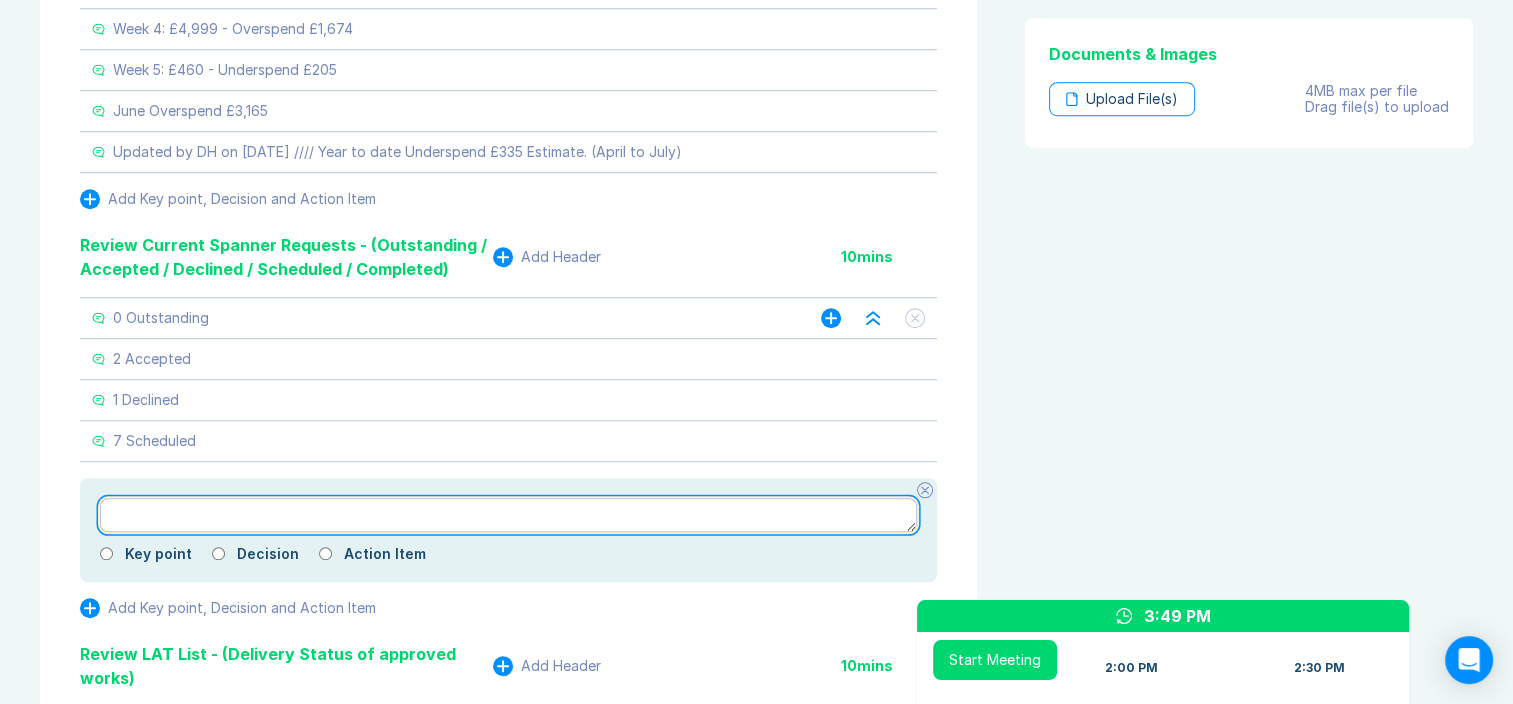 click at bounding box center [508, 515] 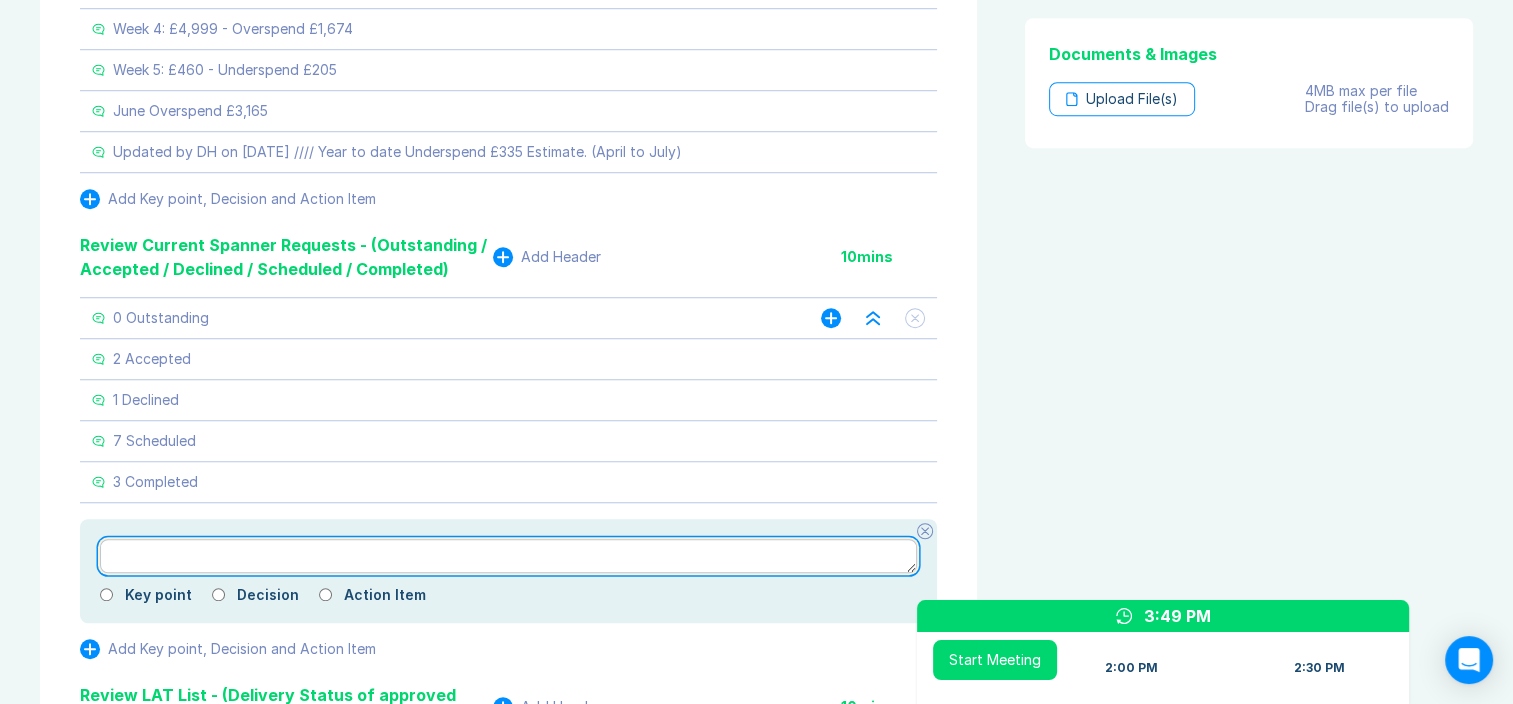 click at bounding box center (508, 556) 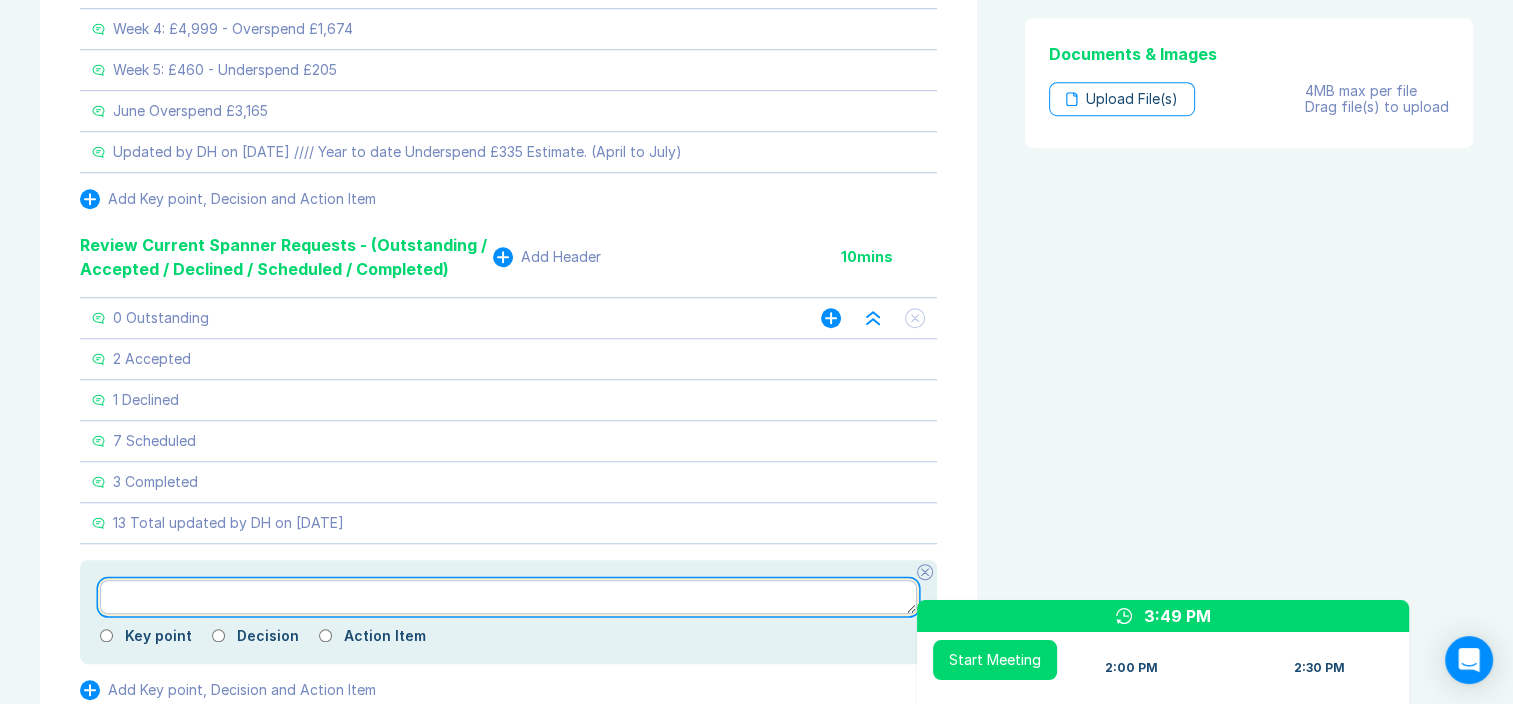 click at bounding box center (508, 597) 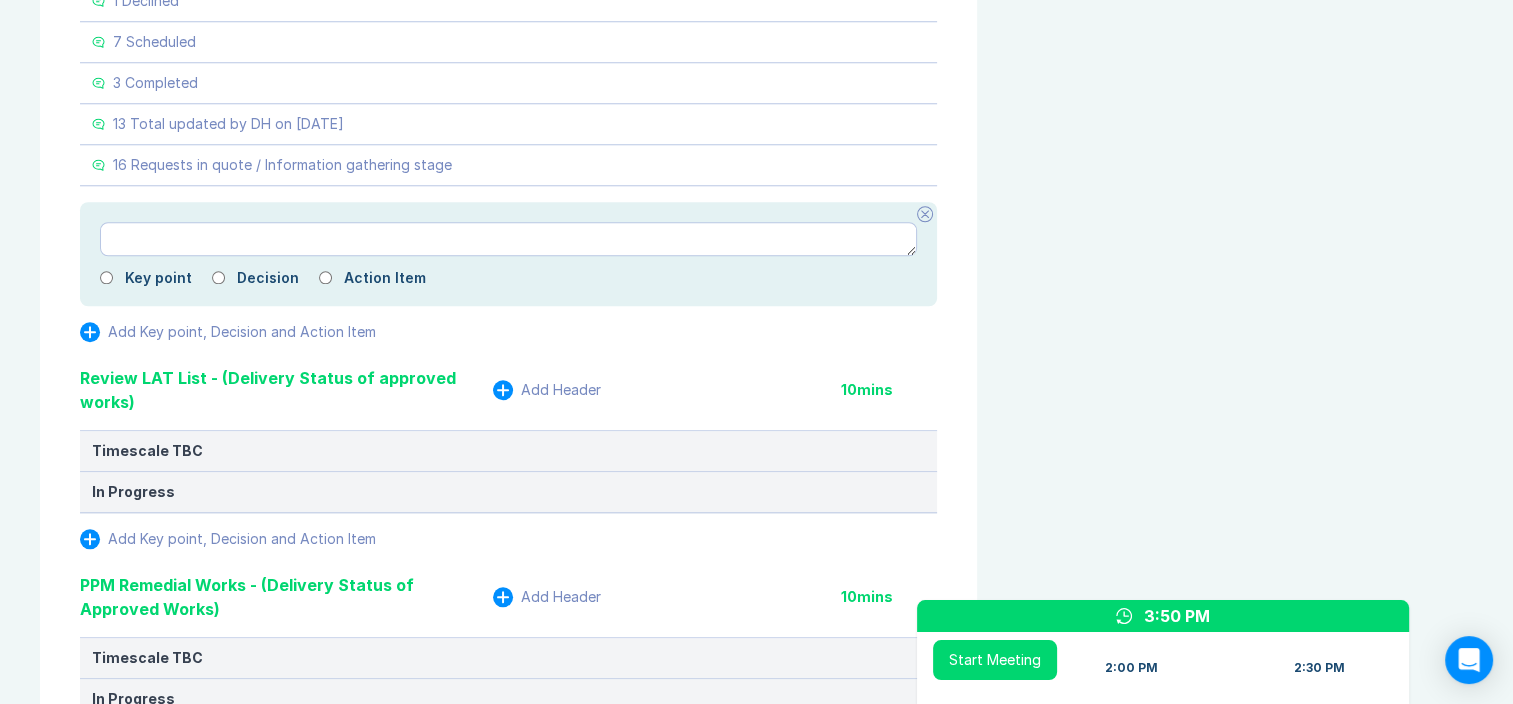 scroll, scrollTop: 1900, scrollLeft: 0, axis: vertical 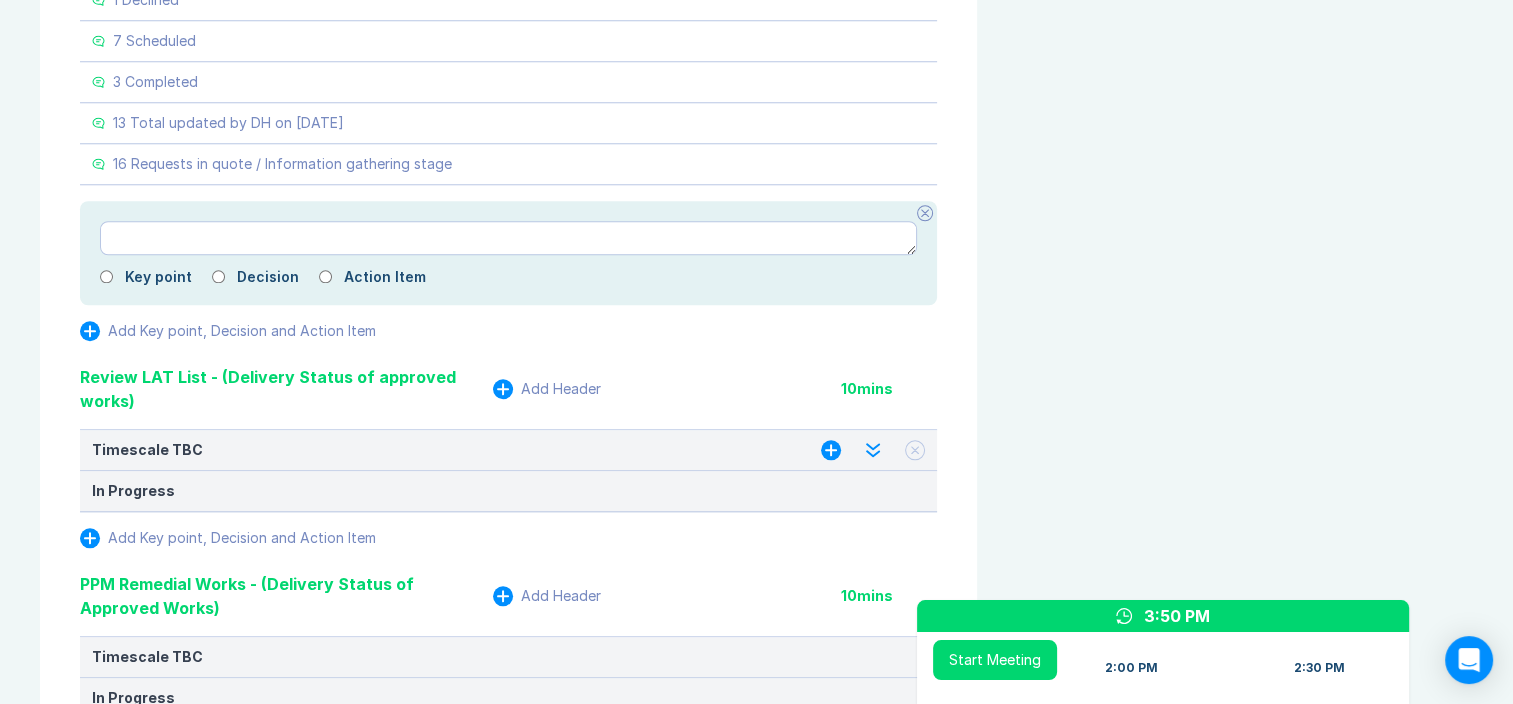 click 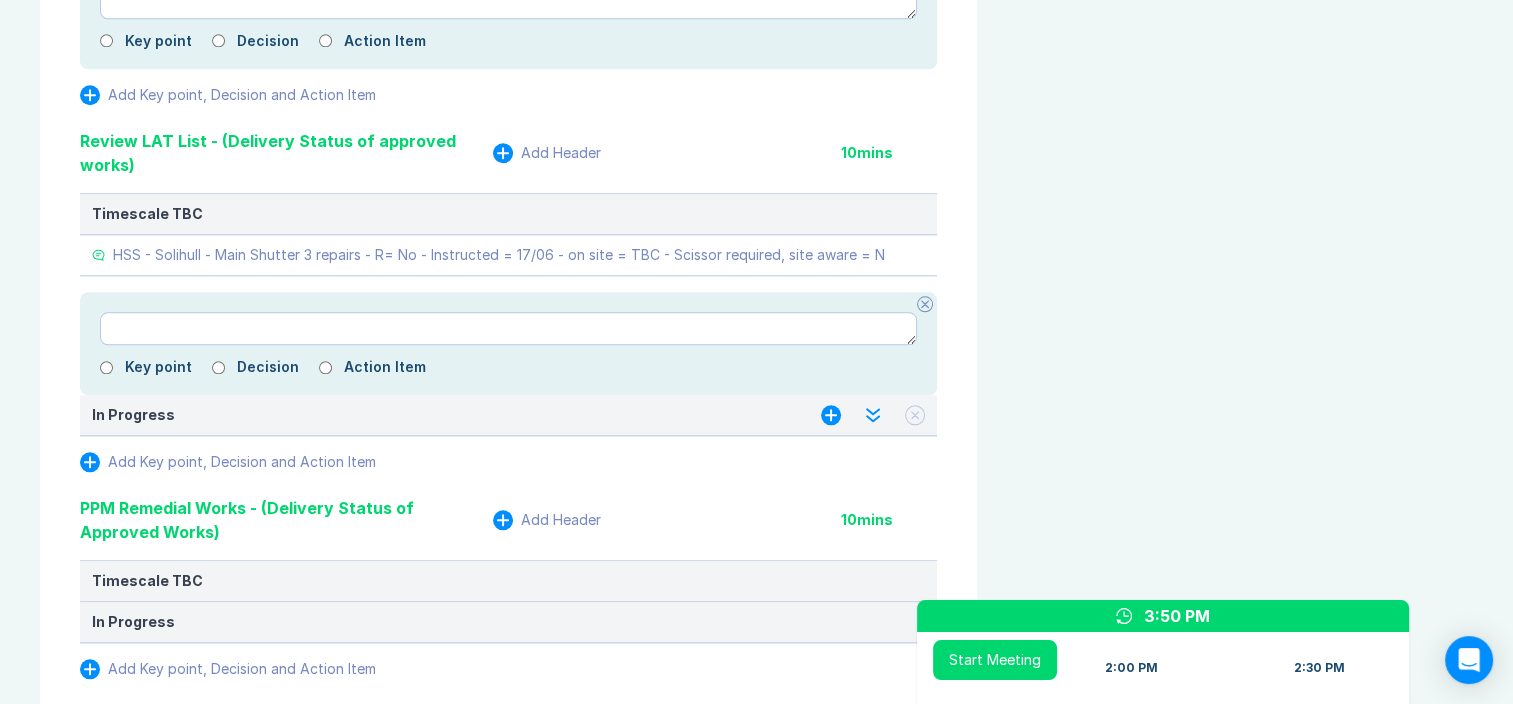 scroll, scrollTop: 2200, scrollLeft: 0, axis: vertical 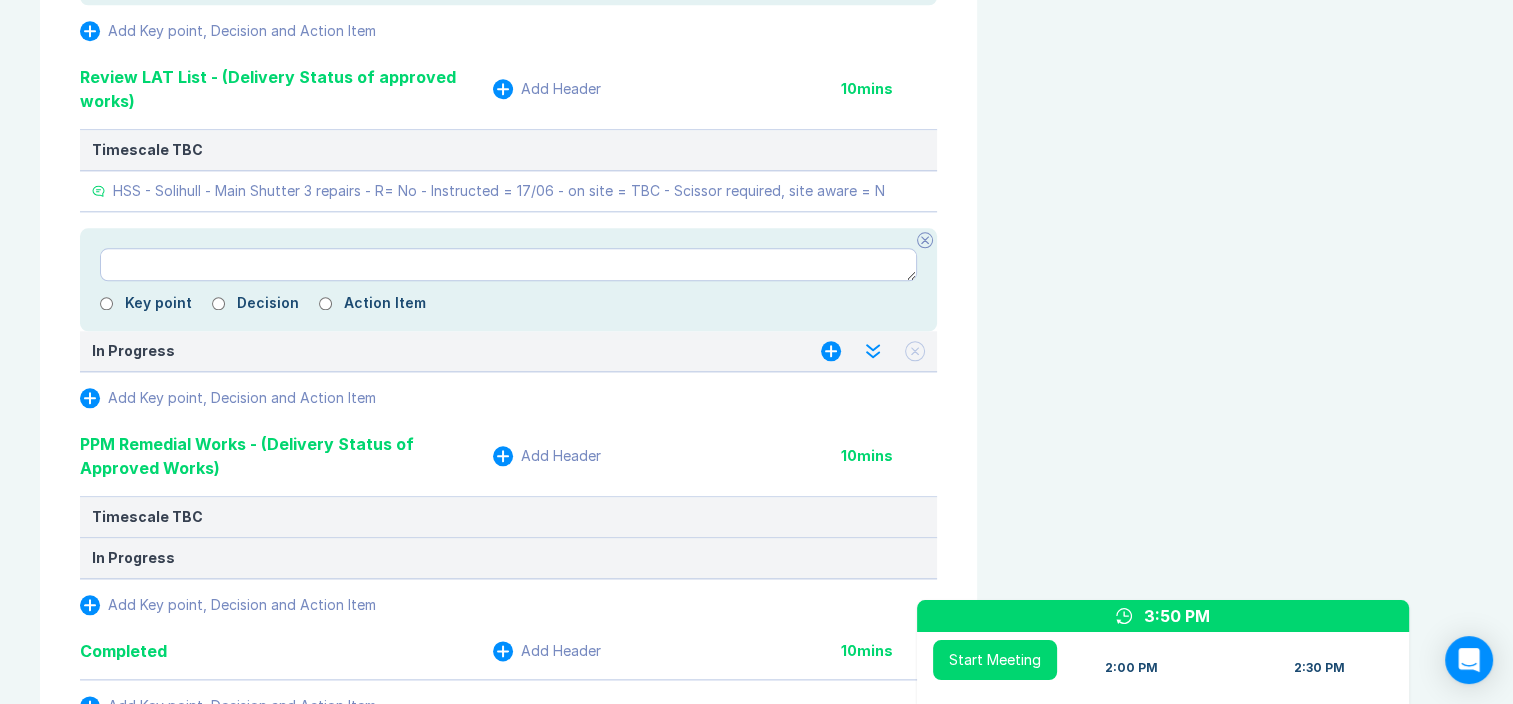 click 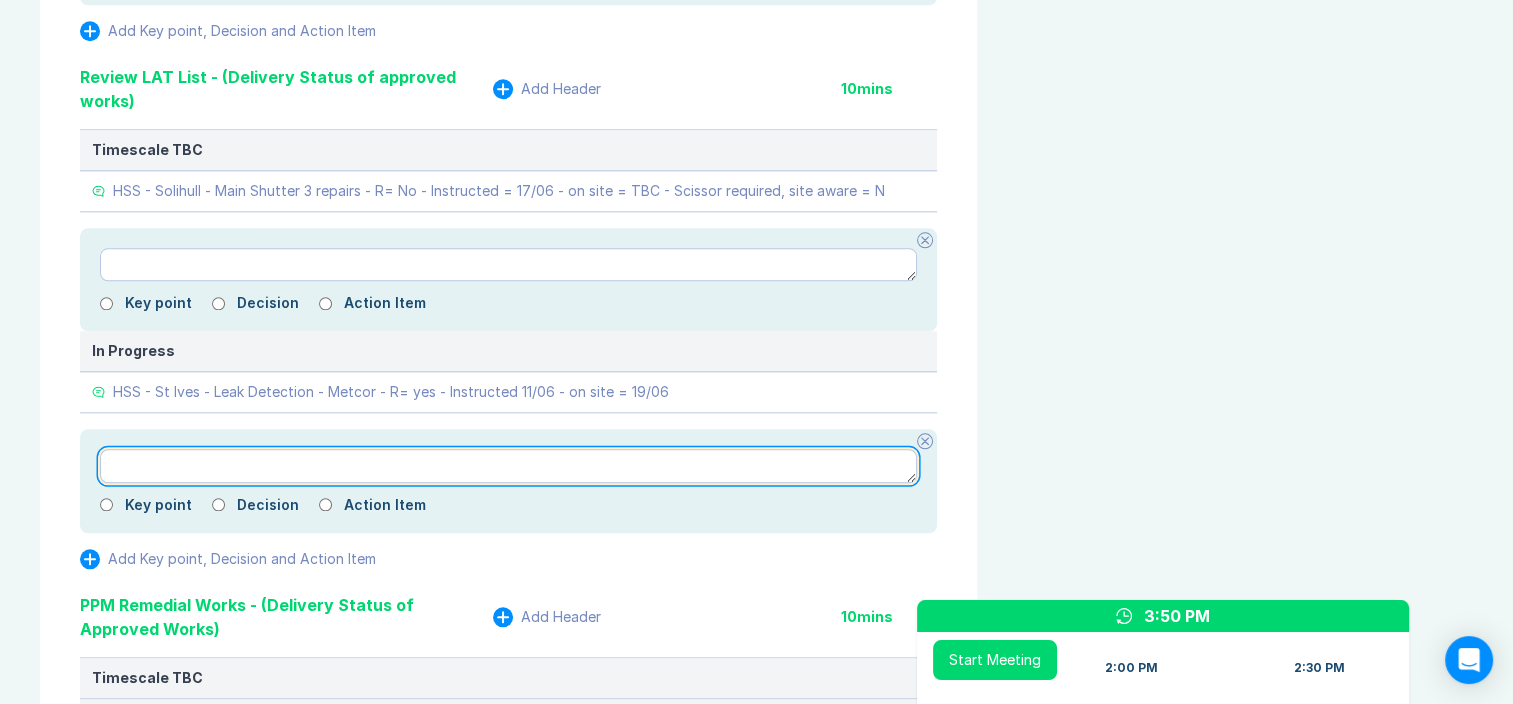 click at bounding box center [508, 466] 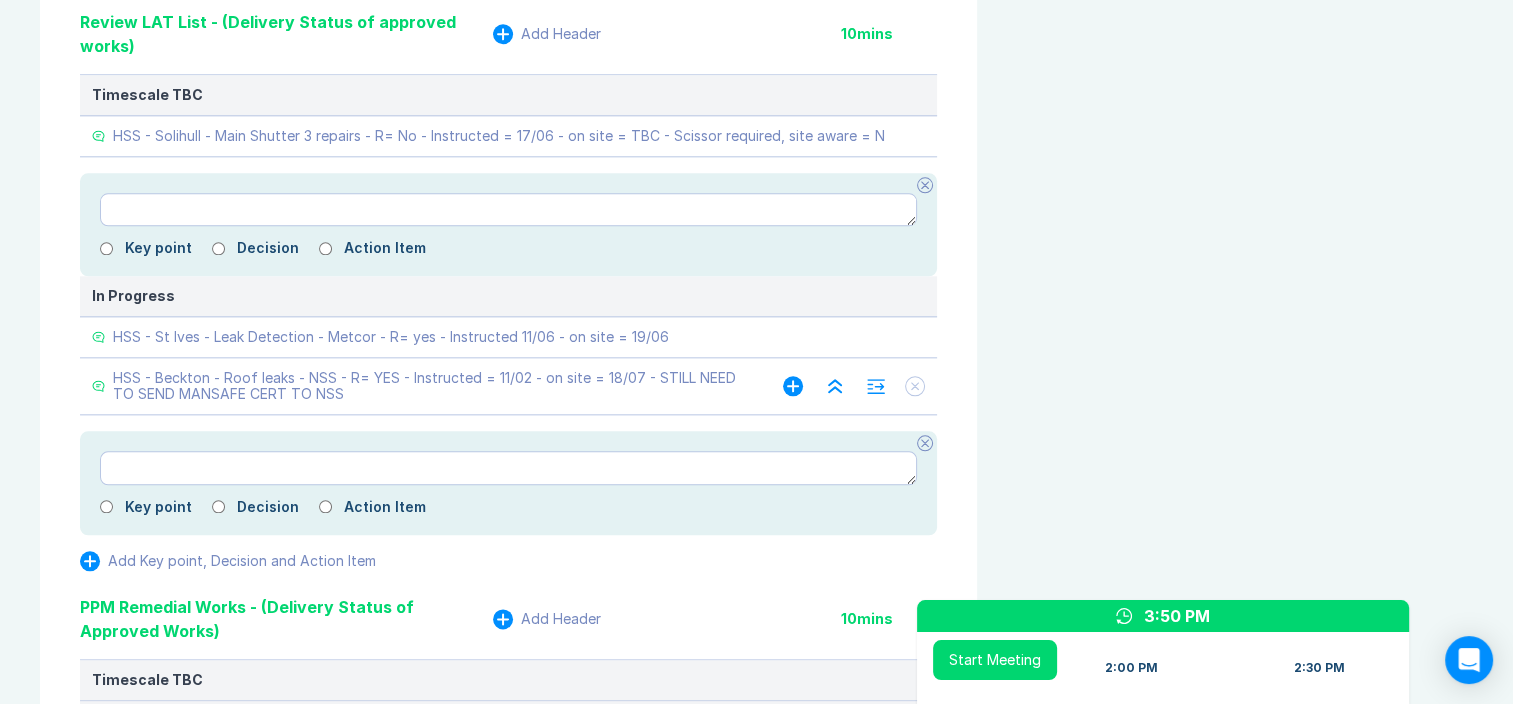 scroll, scrollTop: 2400, scrollLeft: 0, axis: vertical 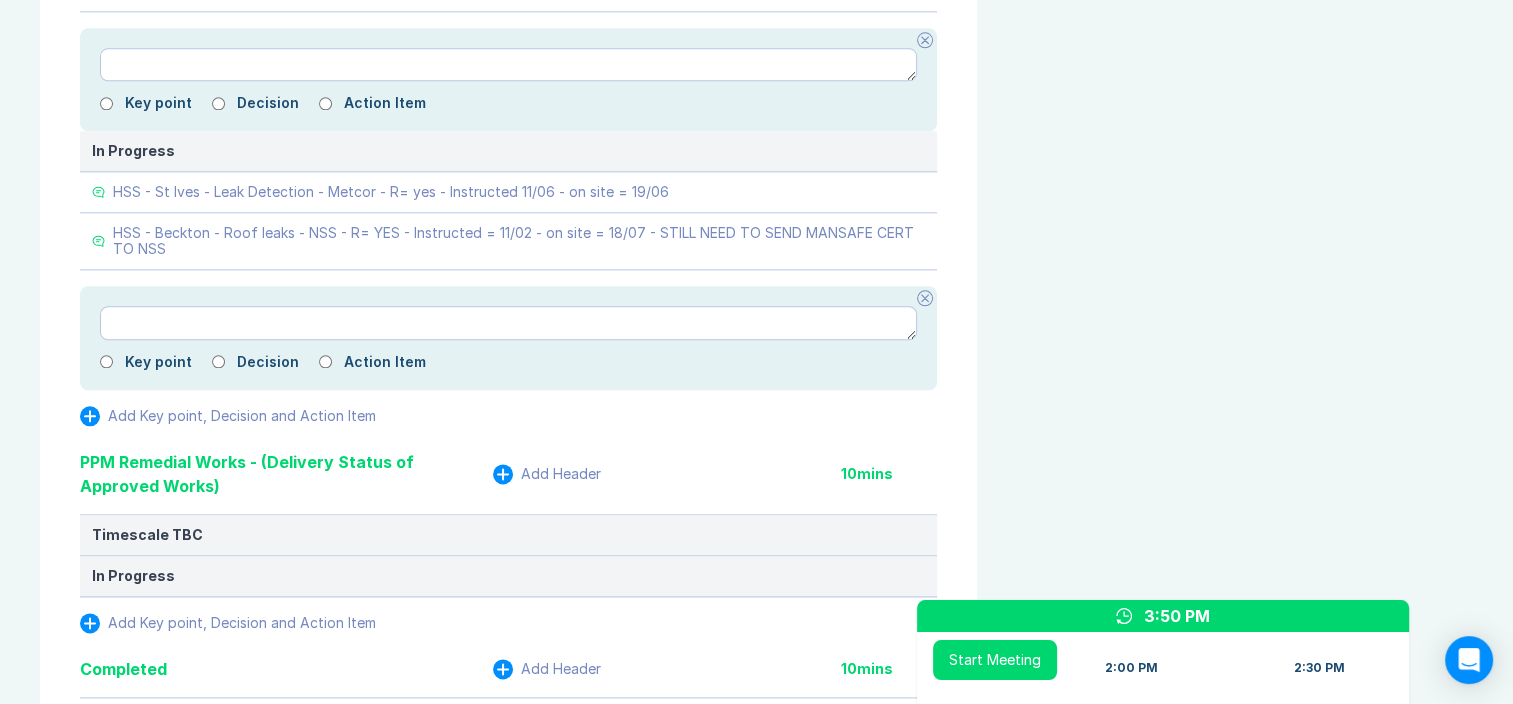 click at bounding box center [925, 298] 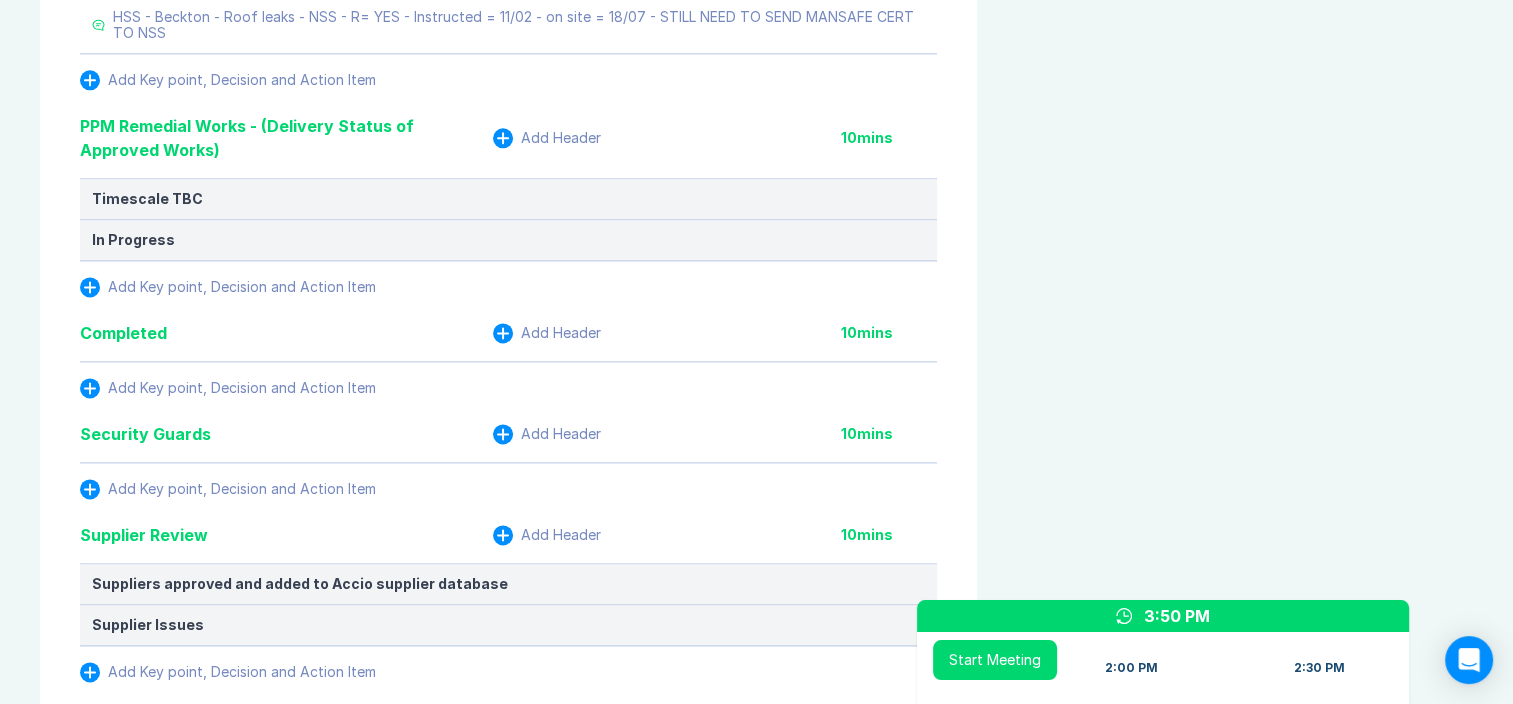 scroll, scrollTop: 2500, scrollLeft: 0, axis: vertical 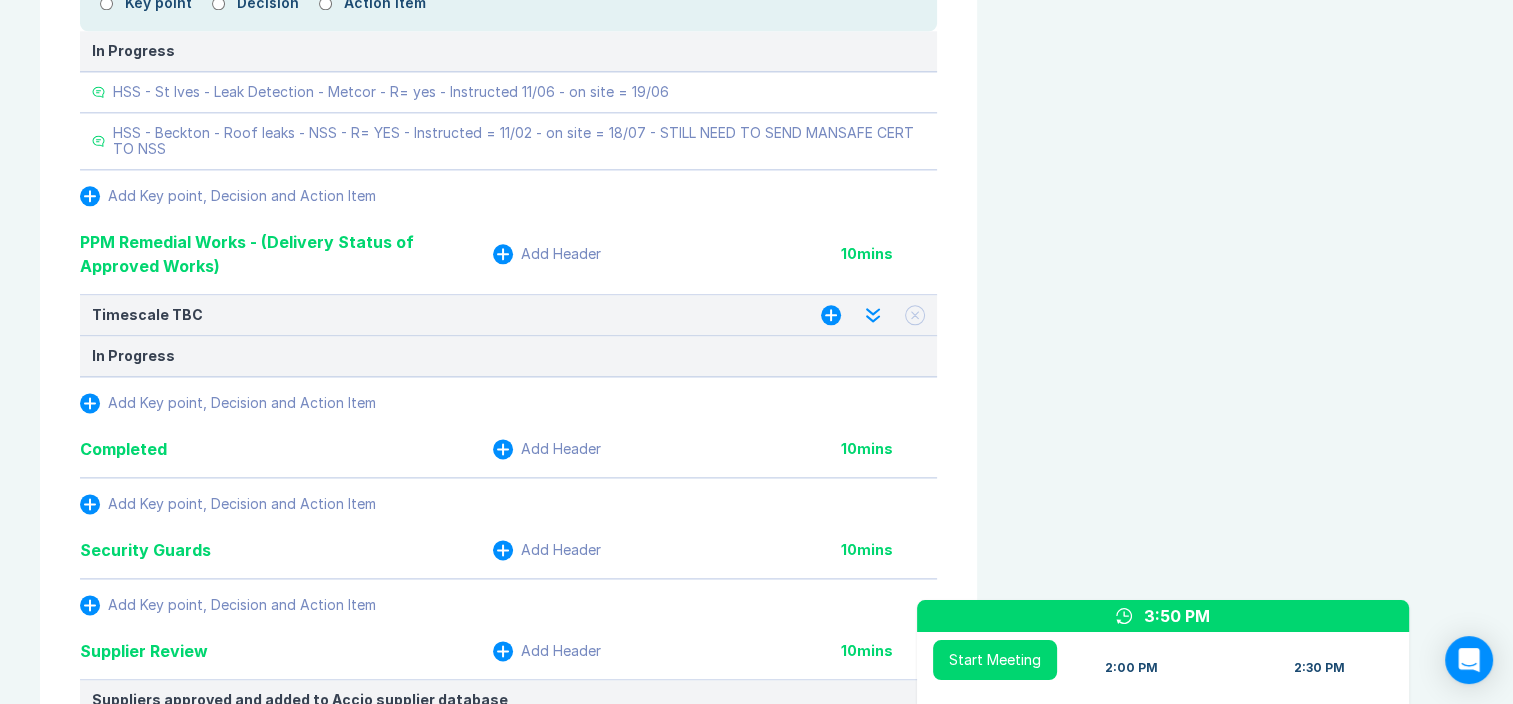 click 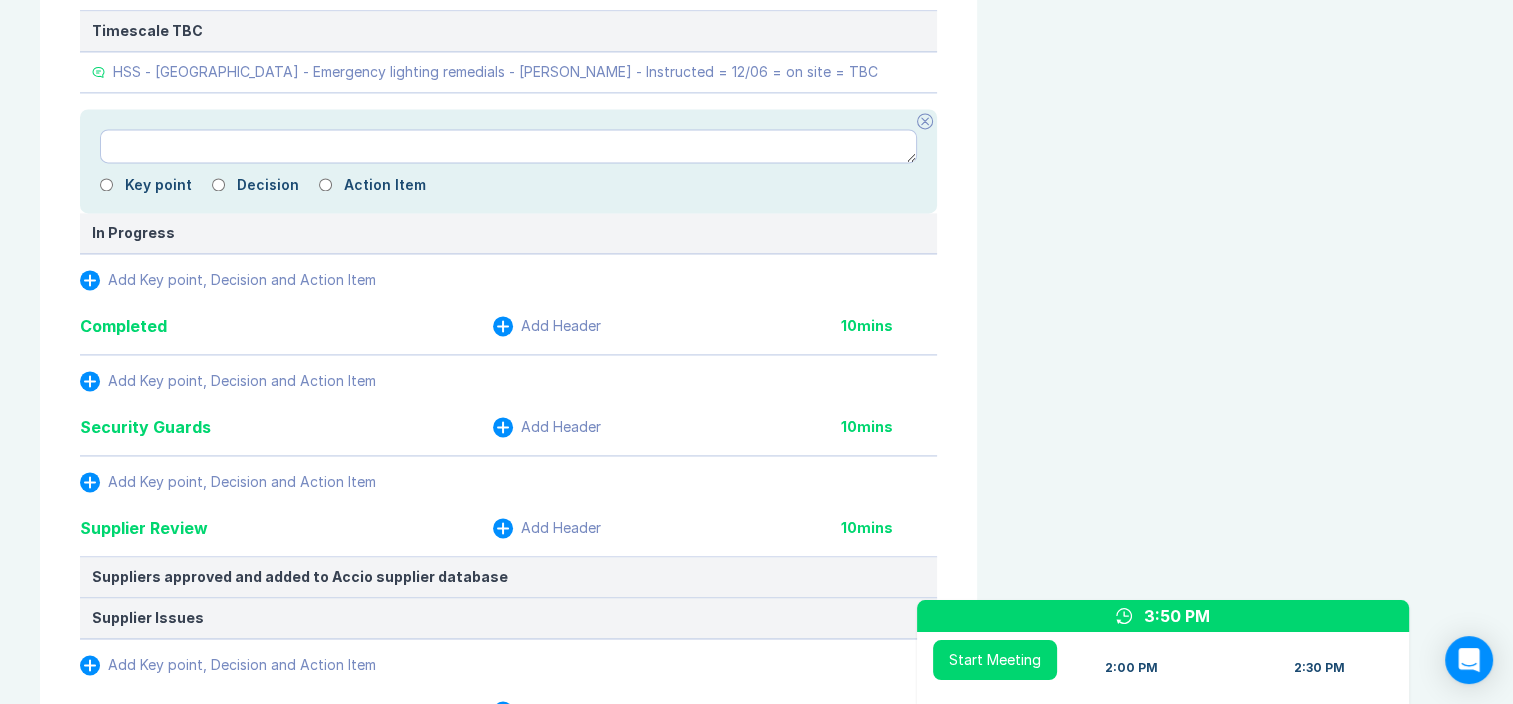 scroll, scrollTop: 2800, scrollLeft: 0, axis: vertical 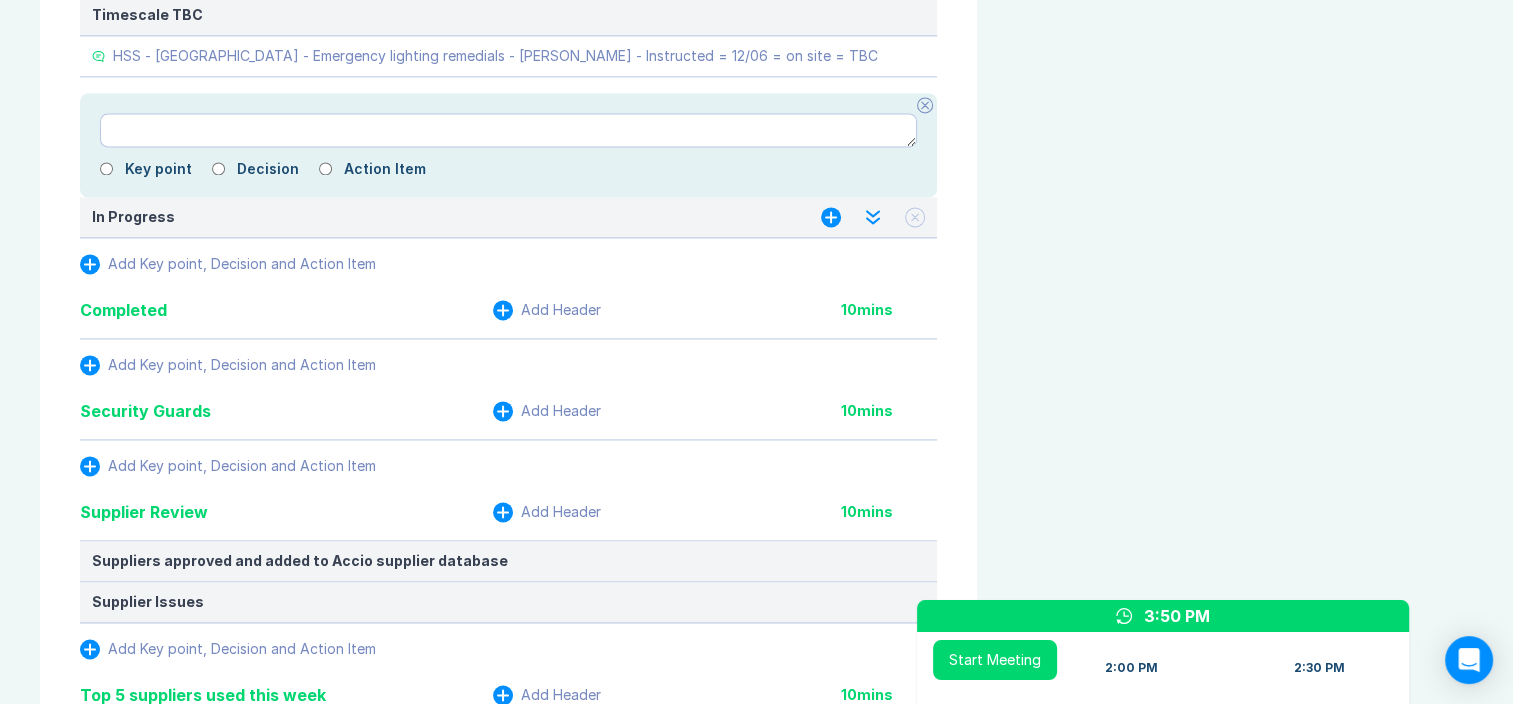 click 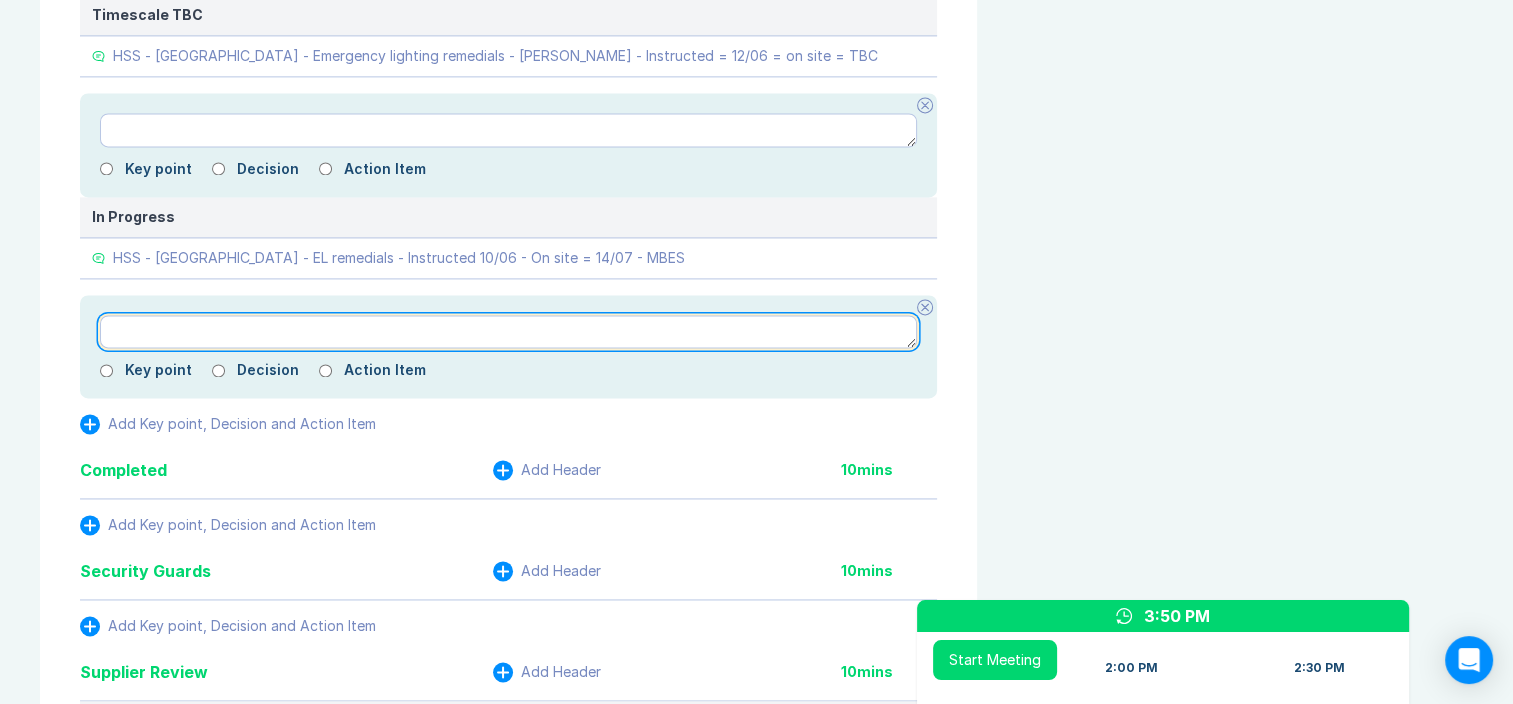 click at bounding box center (508, 332) 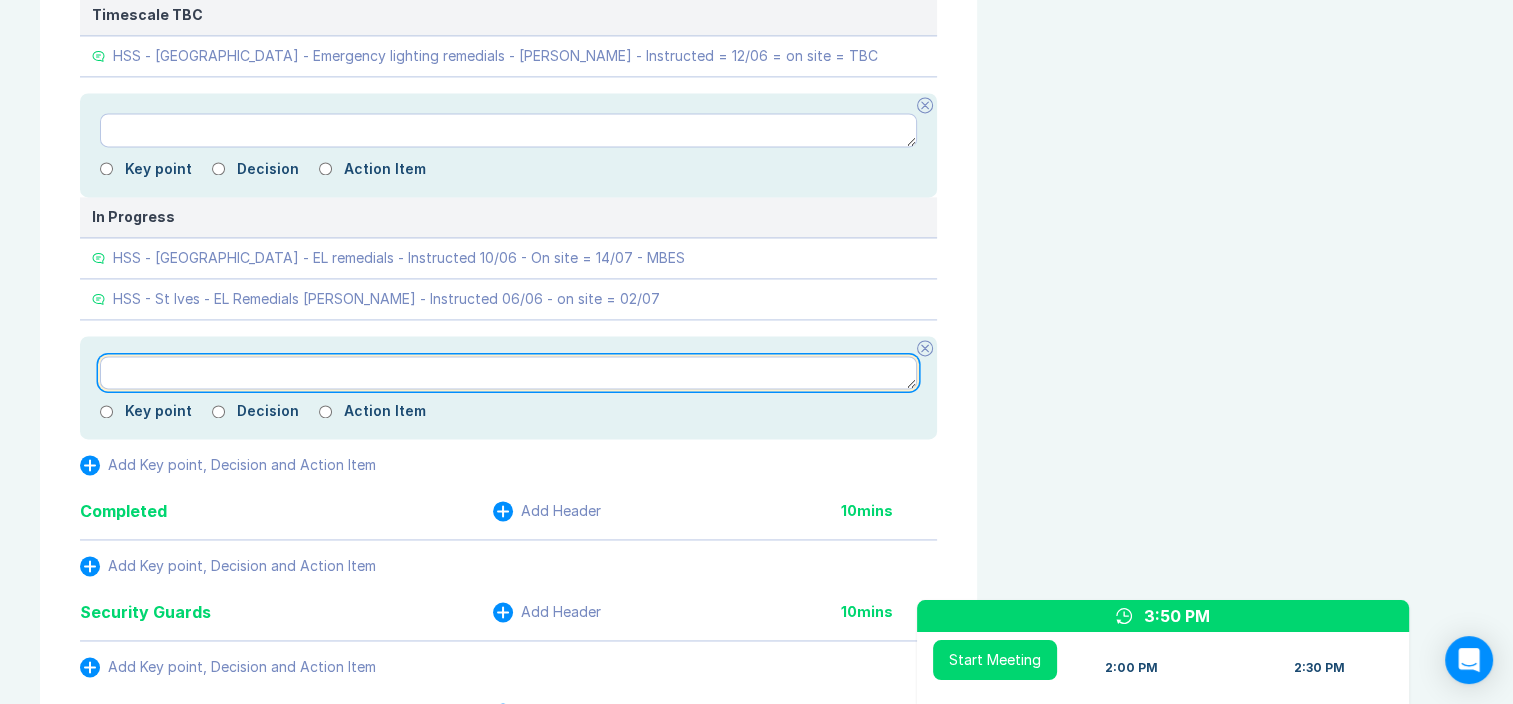 click at bounding box center (508, 373) 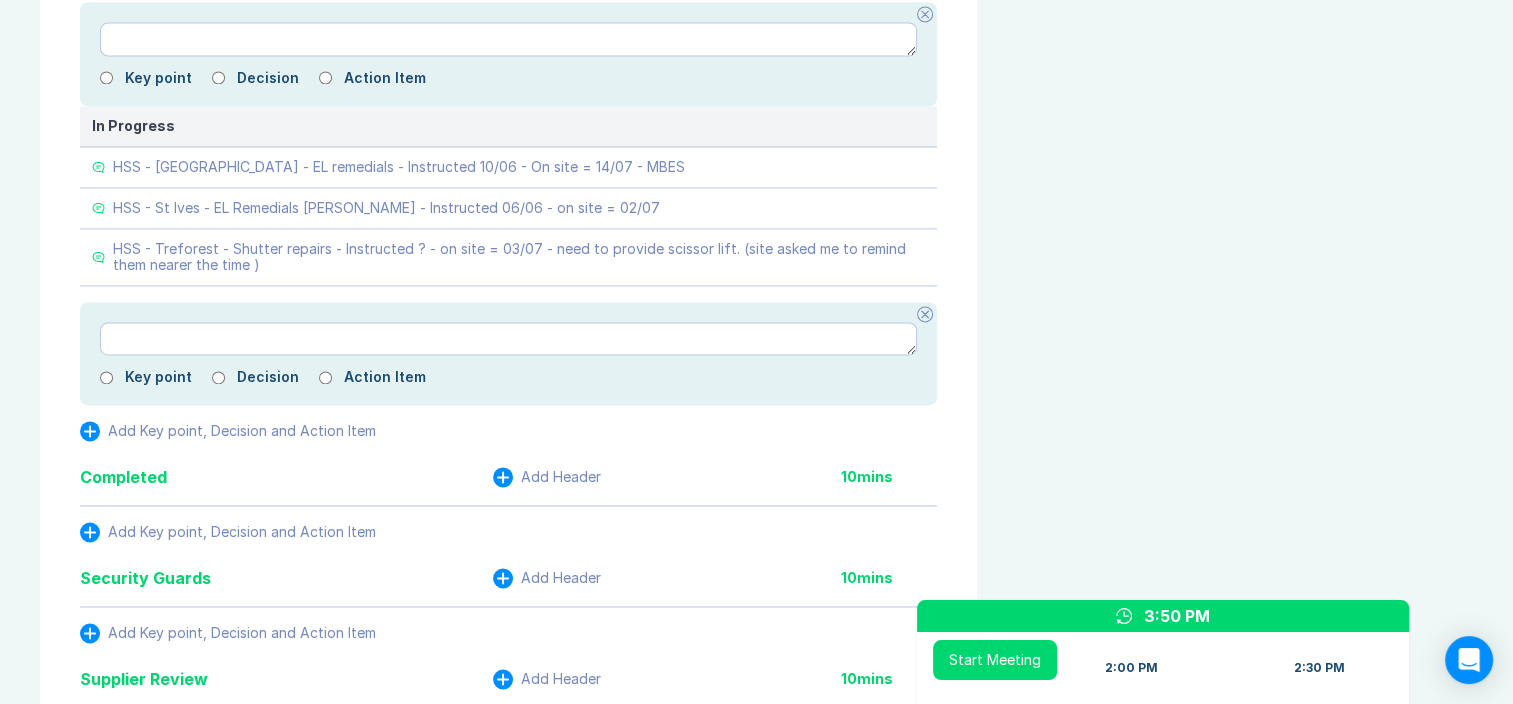 scroll, scrollTop: 3000, scrollLeft: 0, axis: vertical 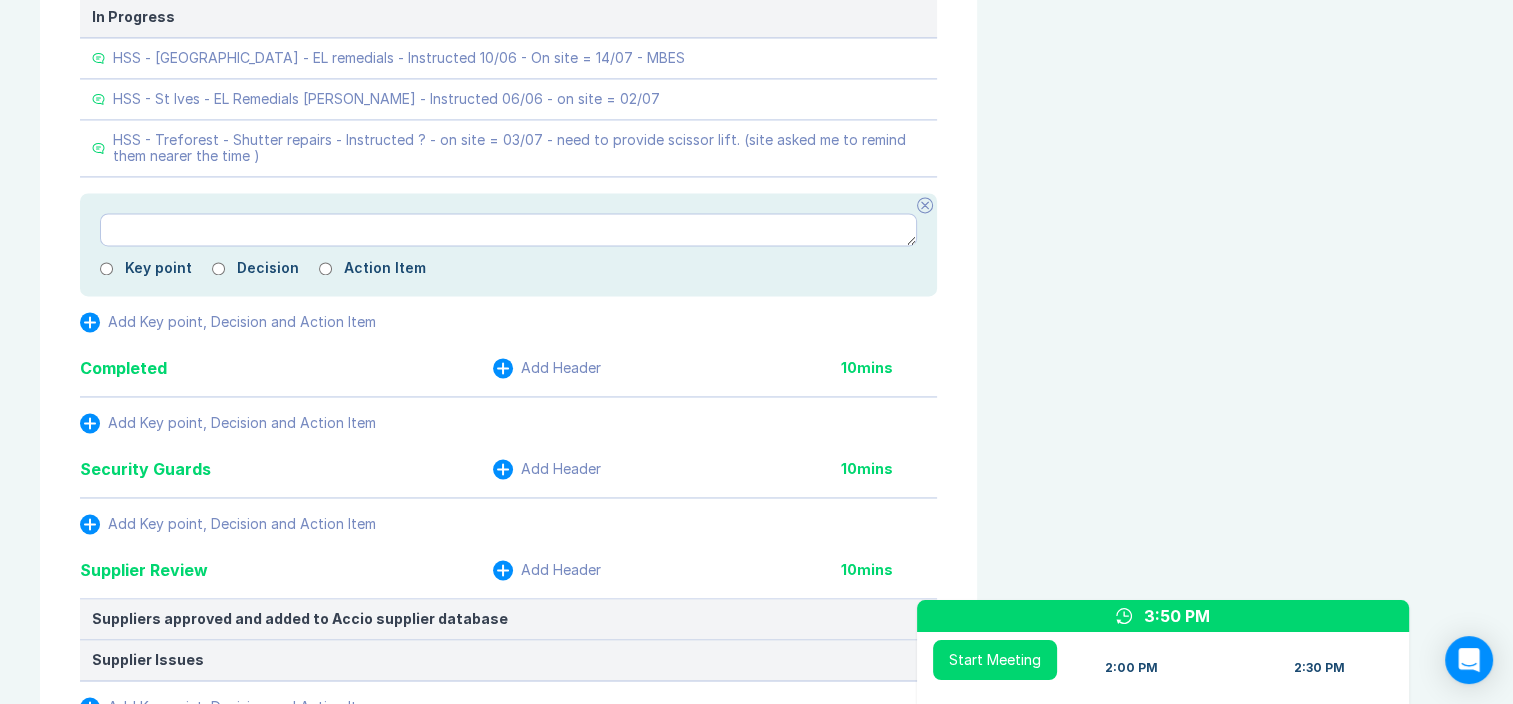 click at bounding box center [503, 368] 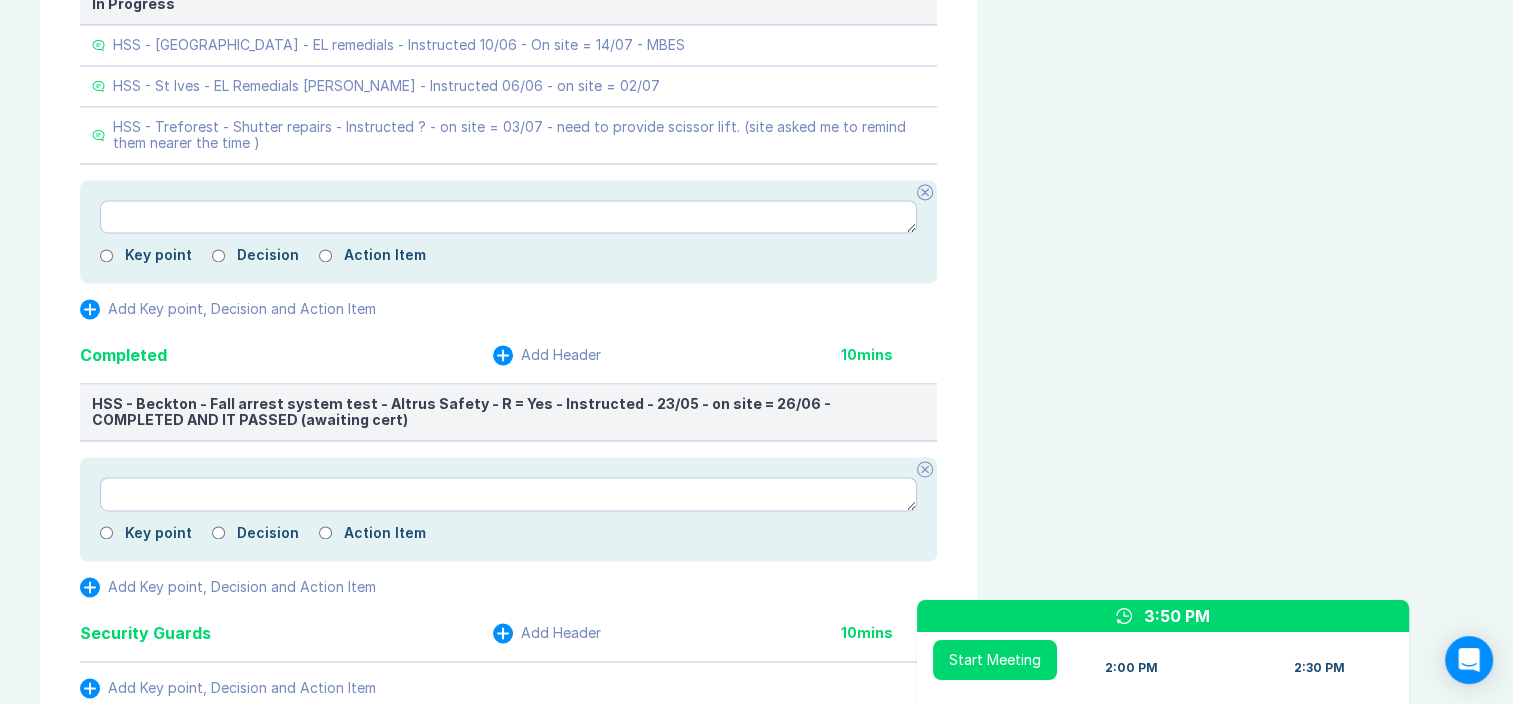 scroll, scrollTop: 3200, scrollLeft: 0, axis: vertical 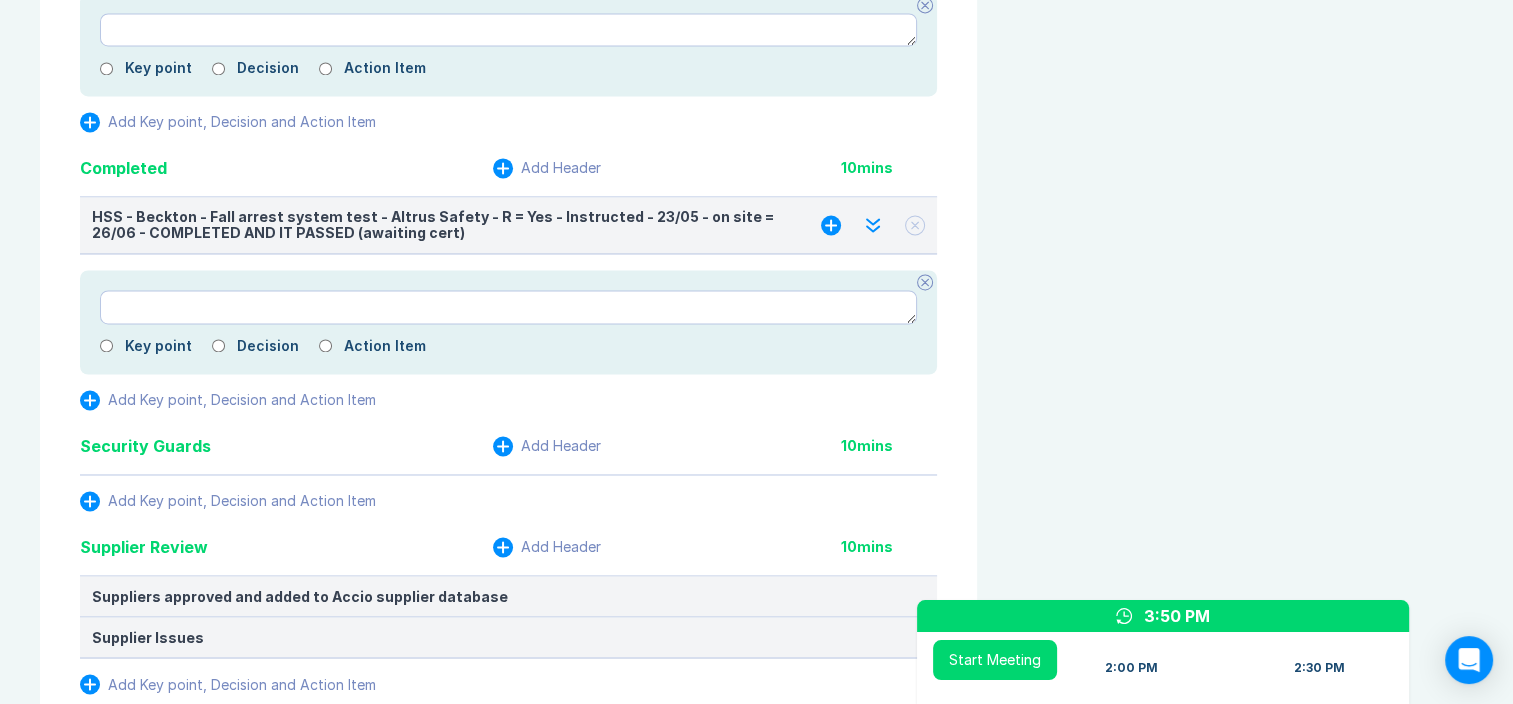 click 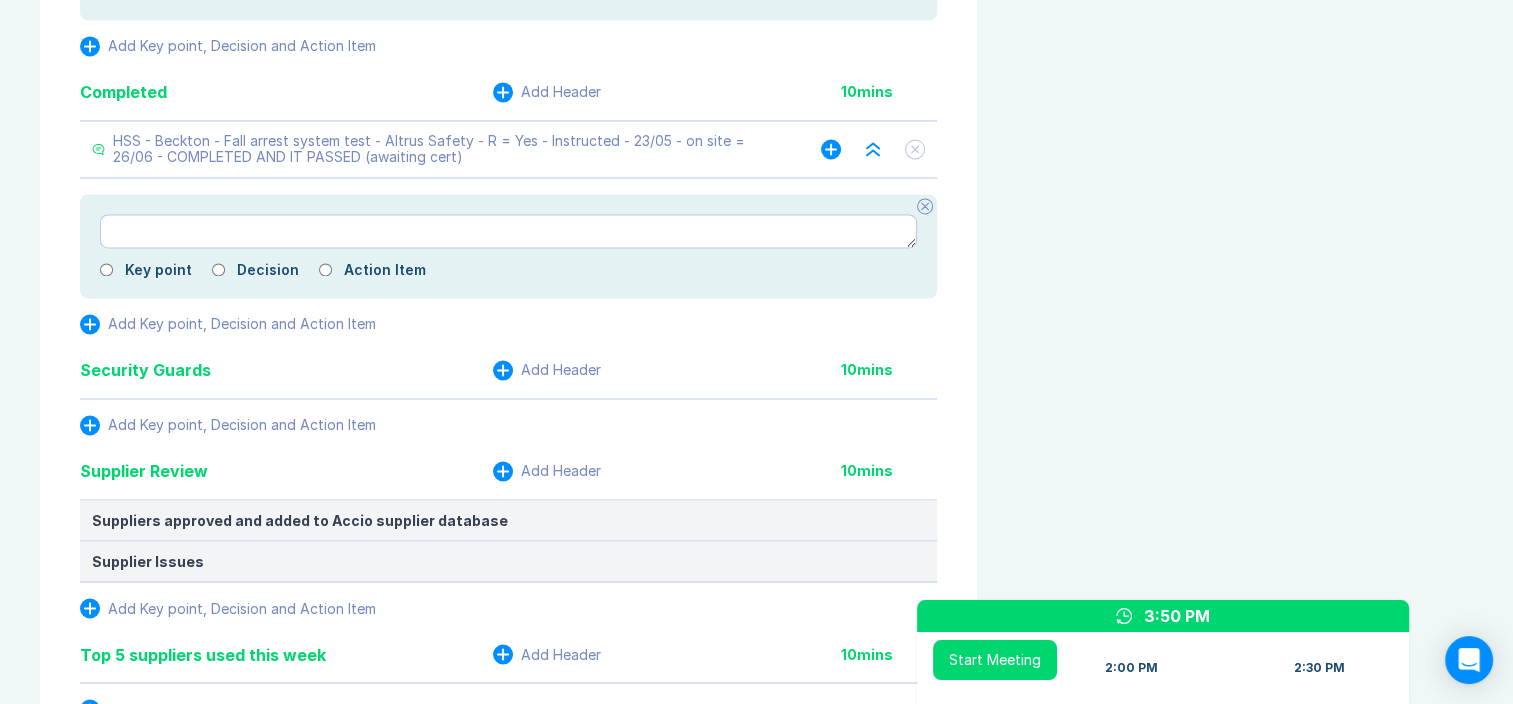scroll, scrollTop: 3400, scrollLeft: 0, axis: vertical 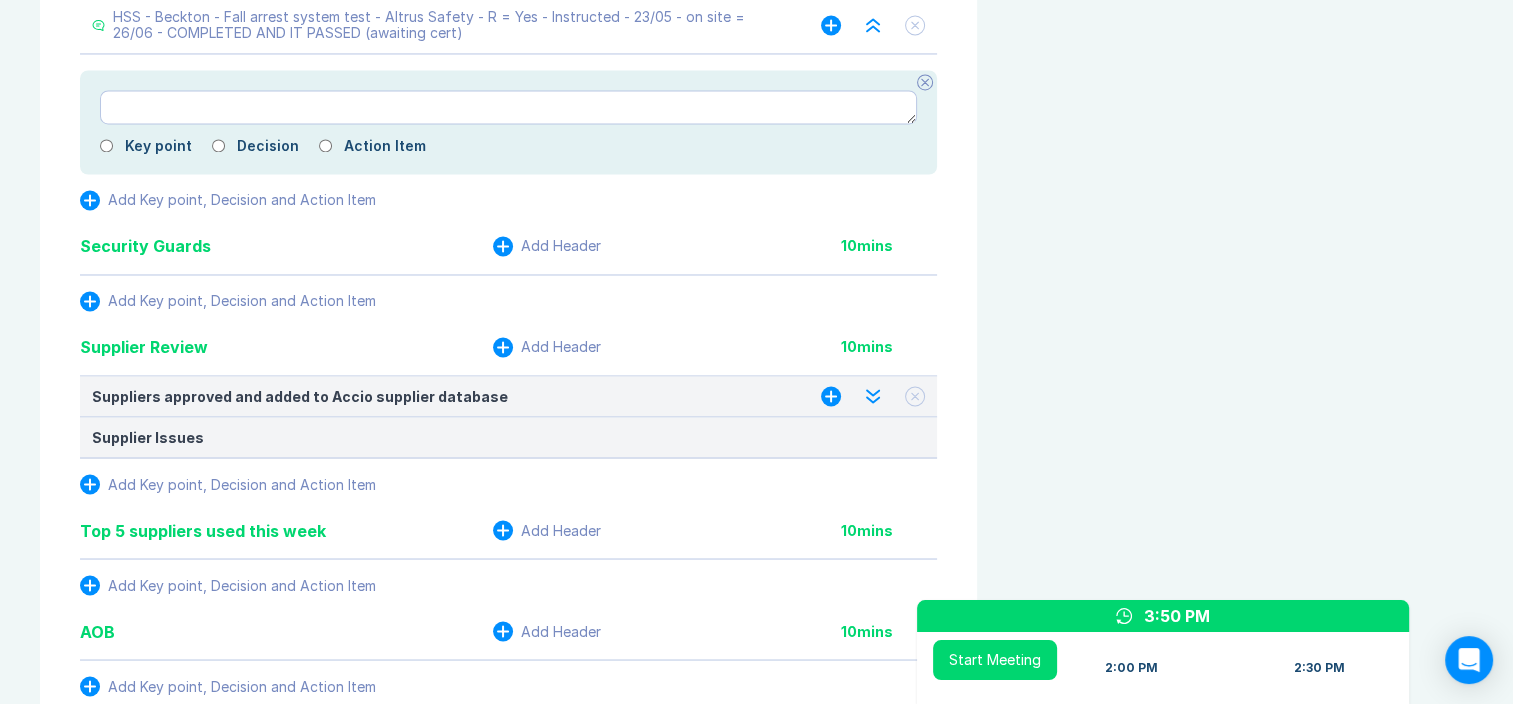 click 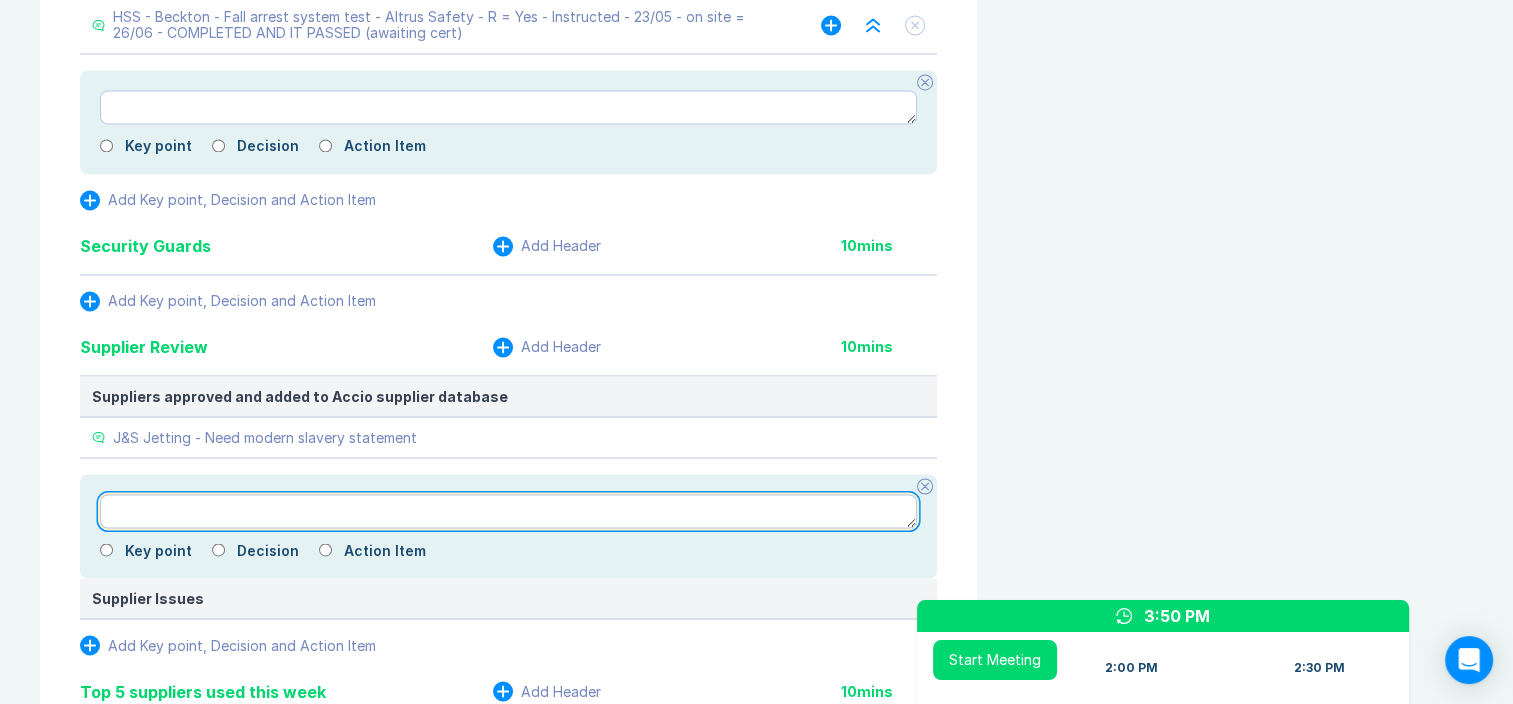 click at bounding box center [508, 511] 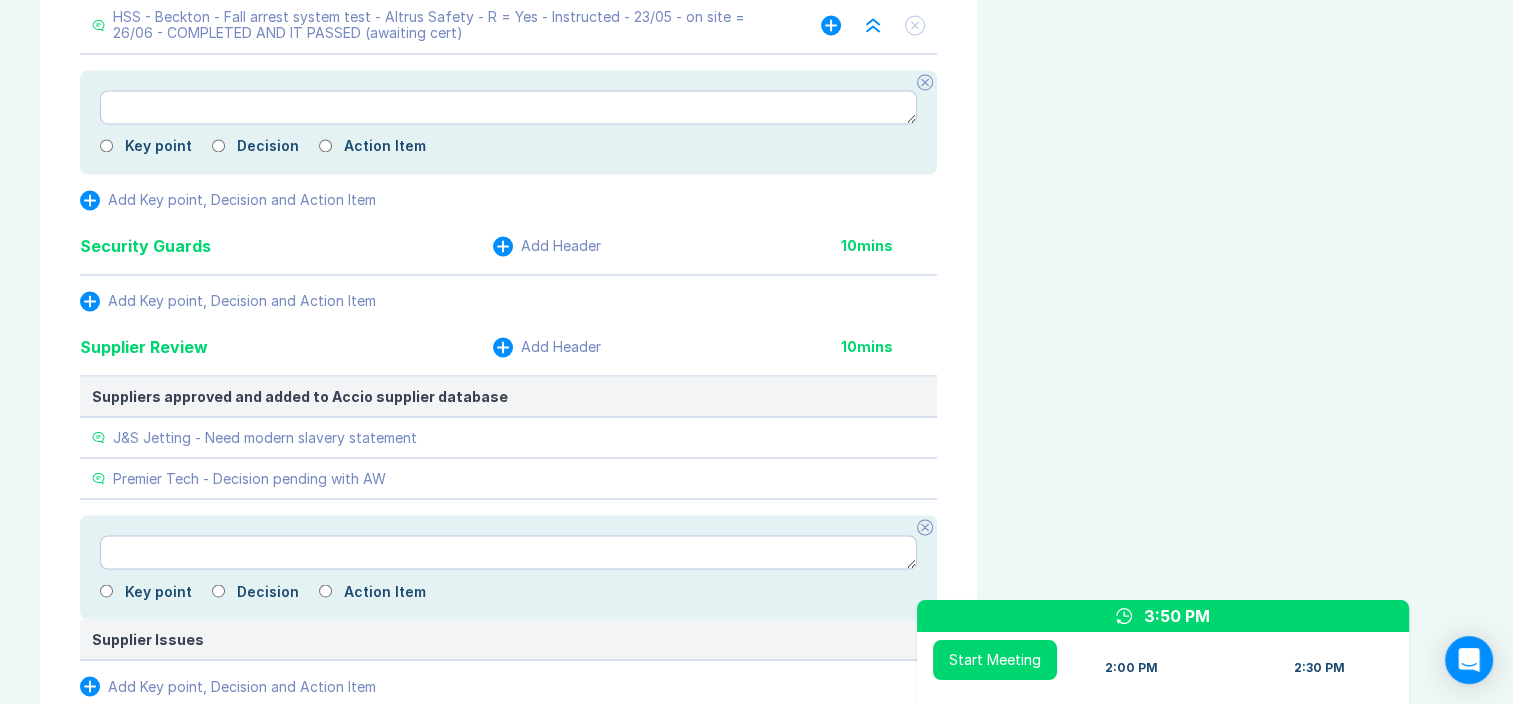 click on "Key point Decision Action Item" at bounding box center [508, 567] 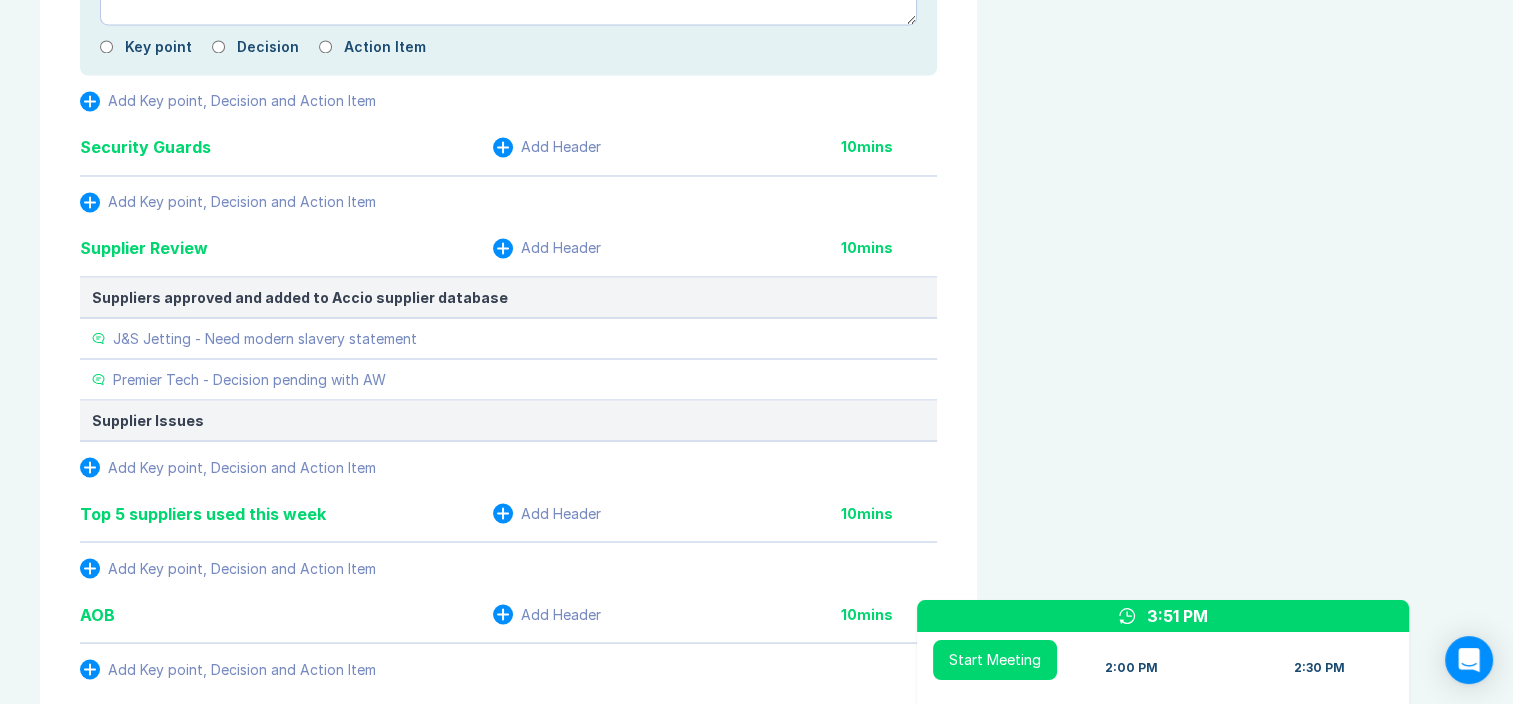 scroll, scrollTop: 3500, scrollLeft: 0, axis: vertical 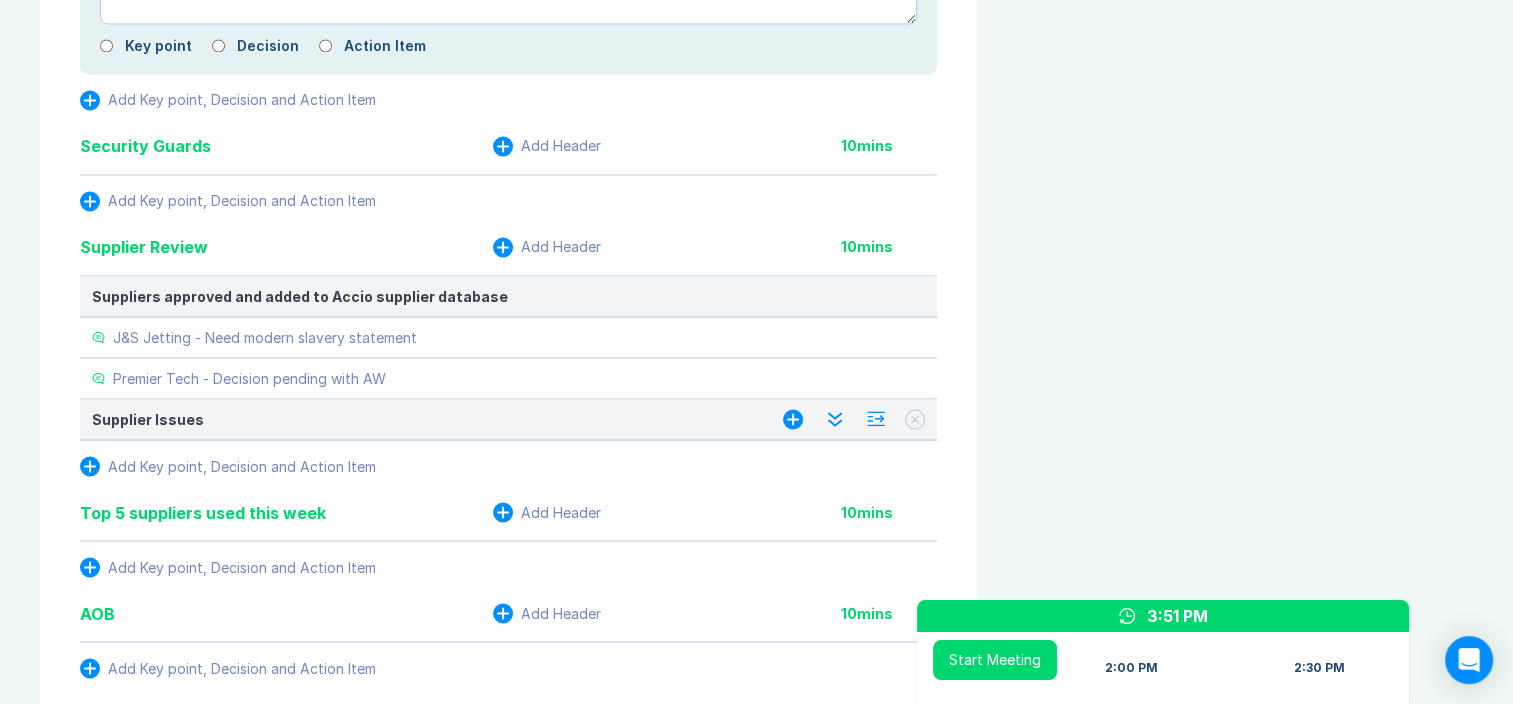 click 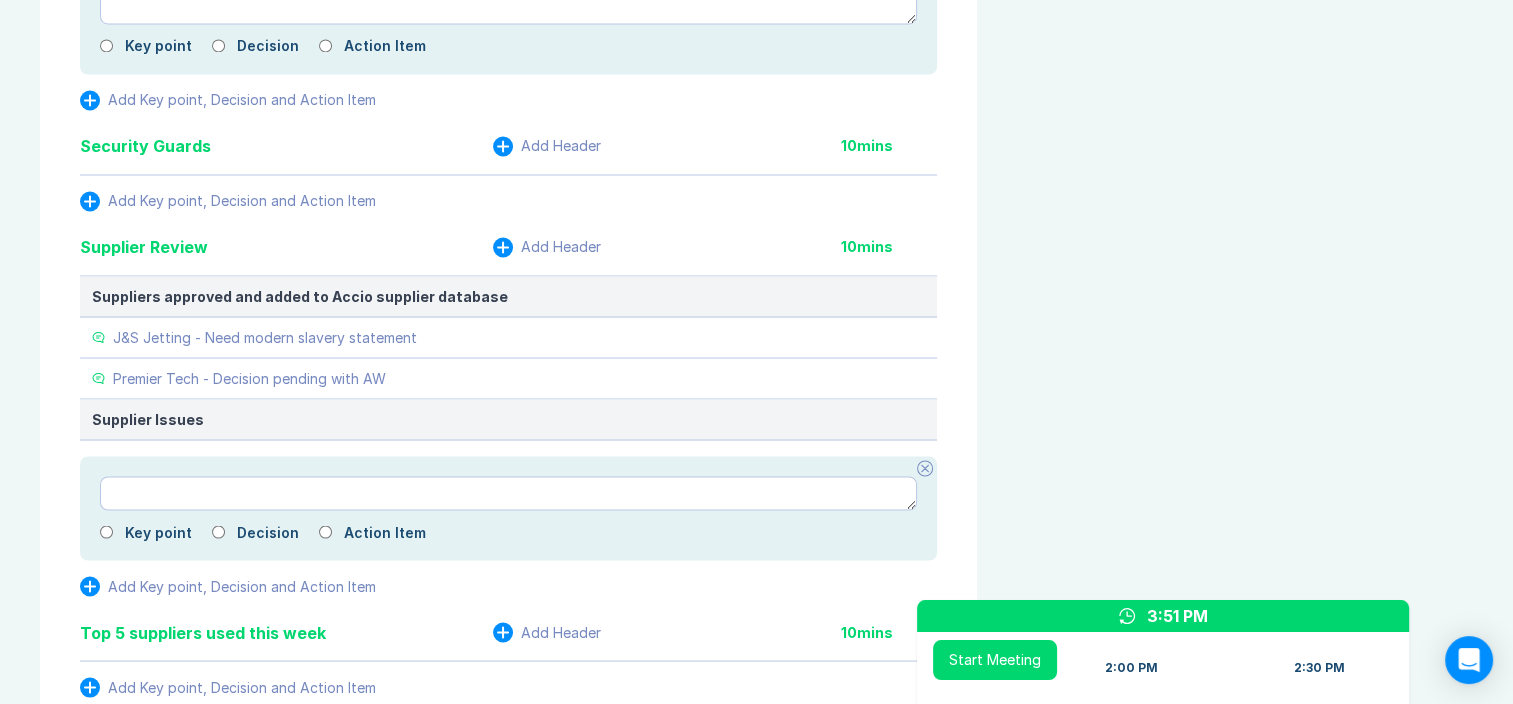 click at bounding box center (508, 493) 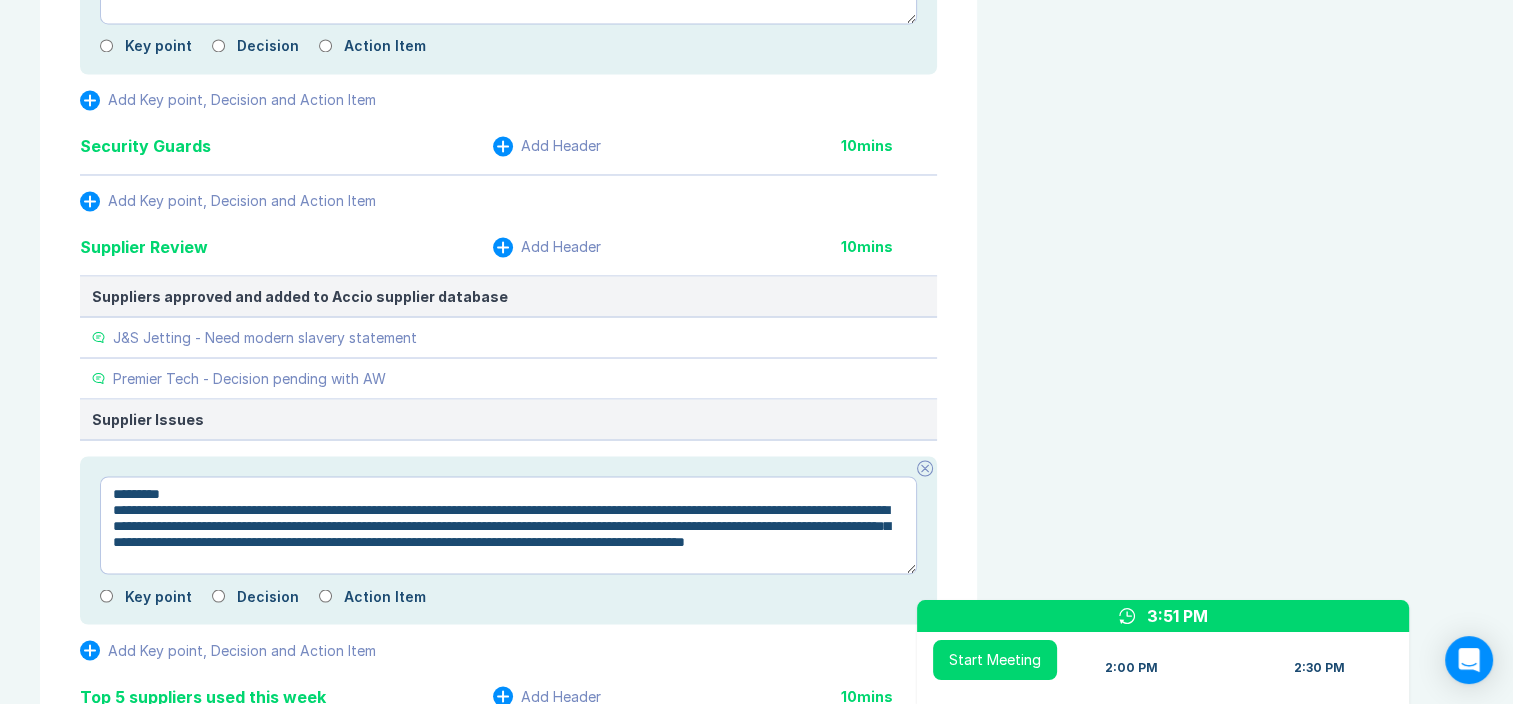 drag, startPoint x: 133, startPoint y: 498, endPoint x: 677, endPoint y: 564, distance: 547.9891 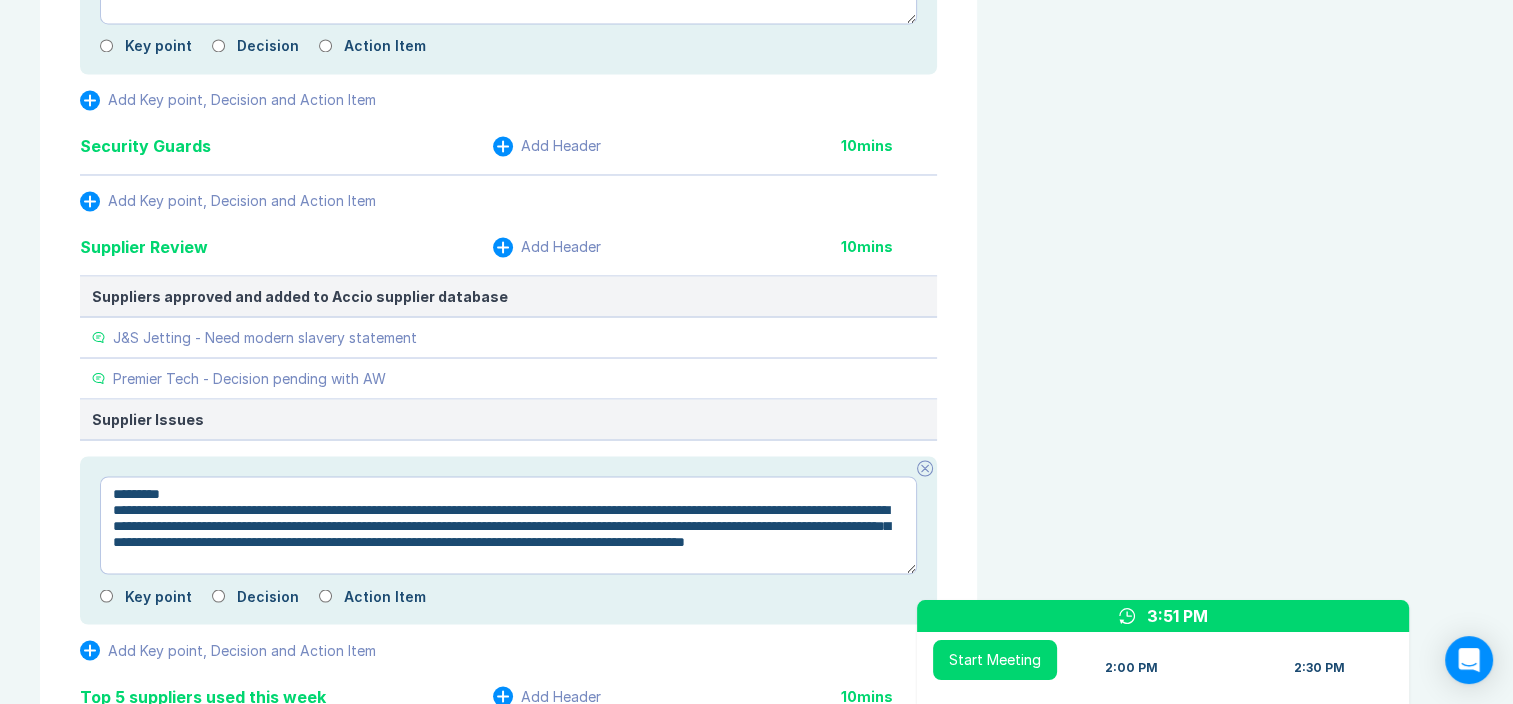 click on "**********" at bounding box center (508, 525) 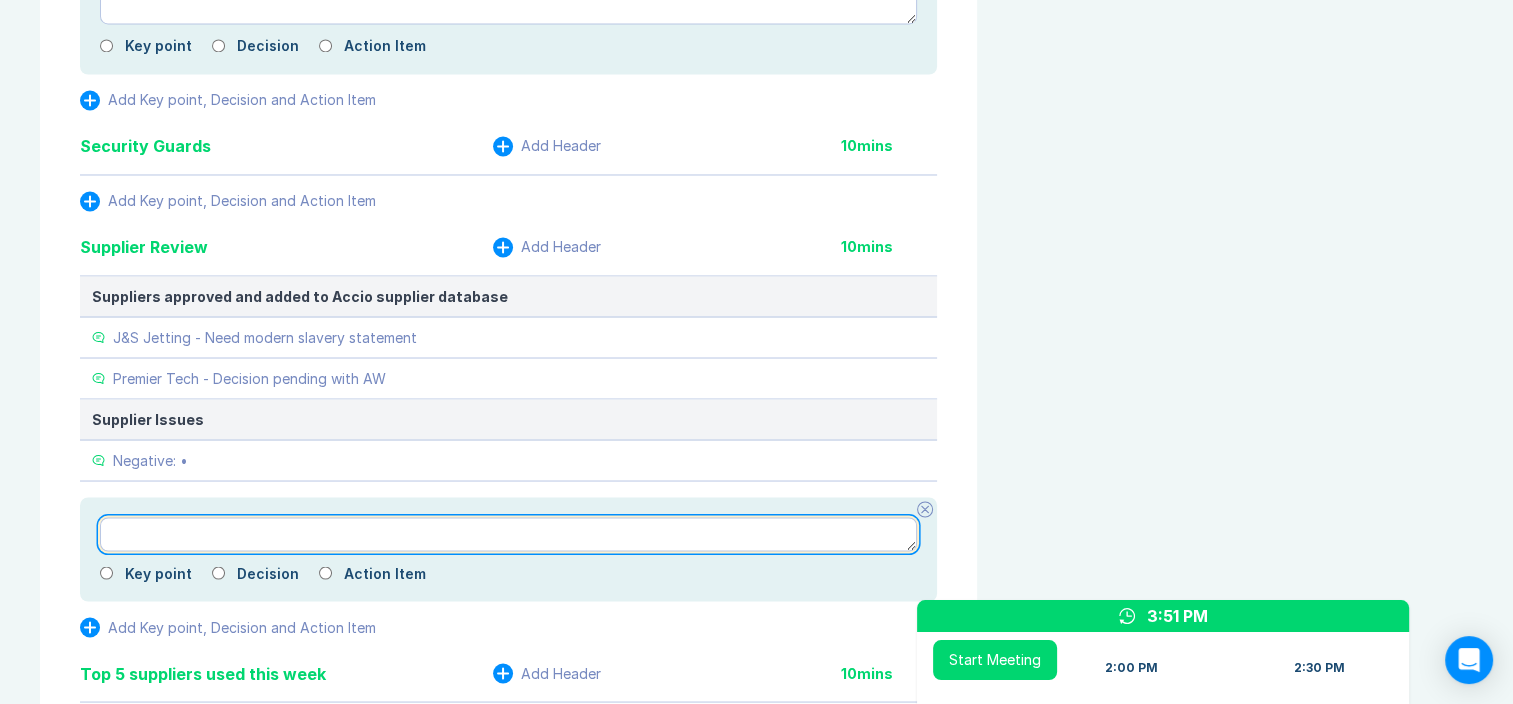 click at bounding box center (508, 534) 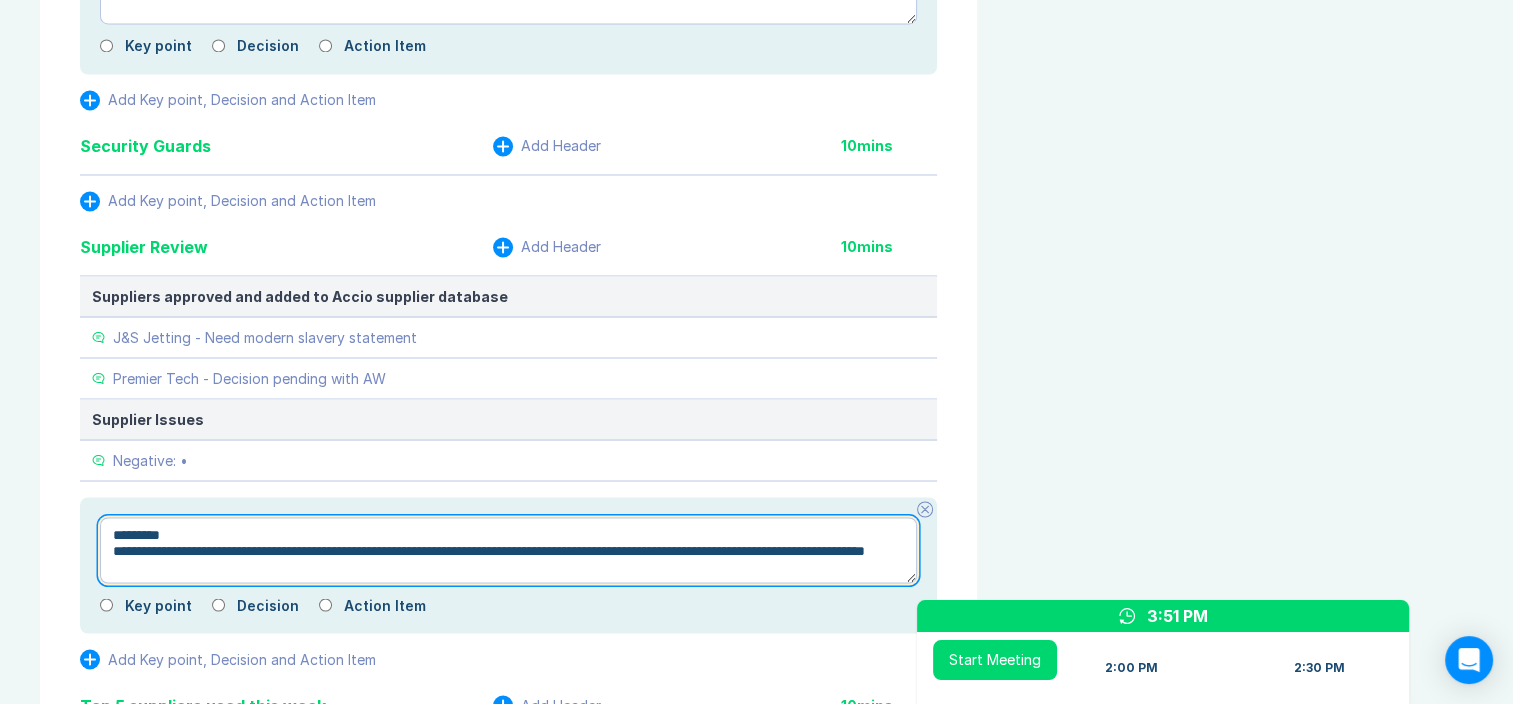 drag, startPoint x: 385, startPoint y: 557, endPoint x: 137, endPoint y: 540, distance: 248.58199 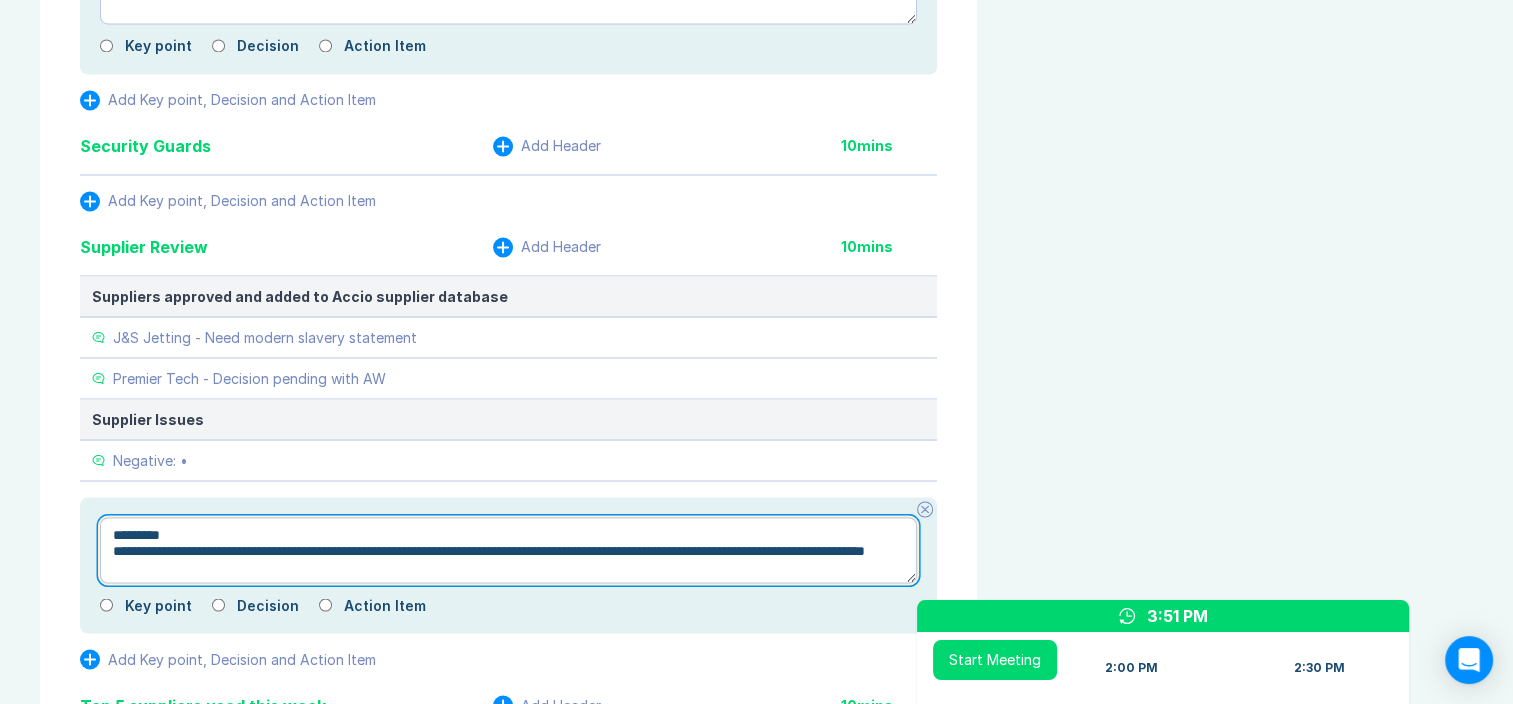 click on "**********" at bounding box center (508, 550) 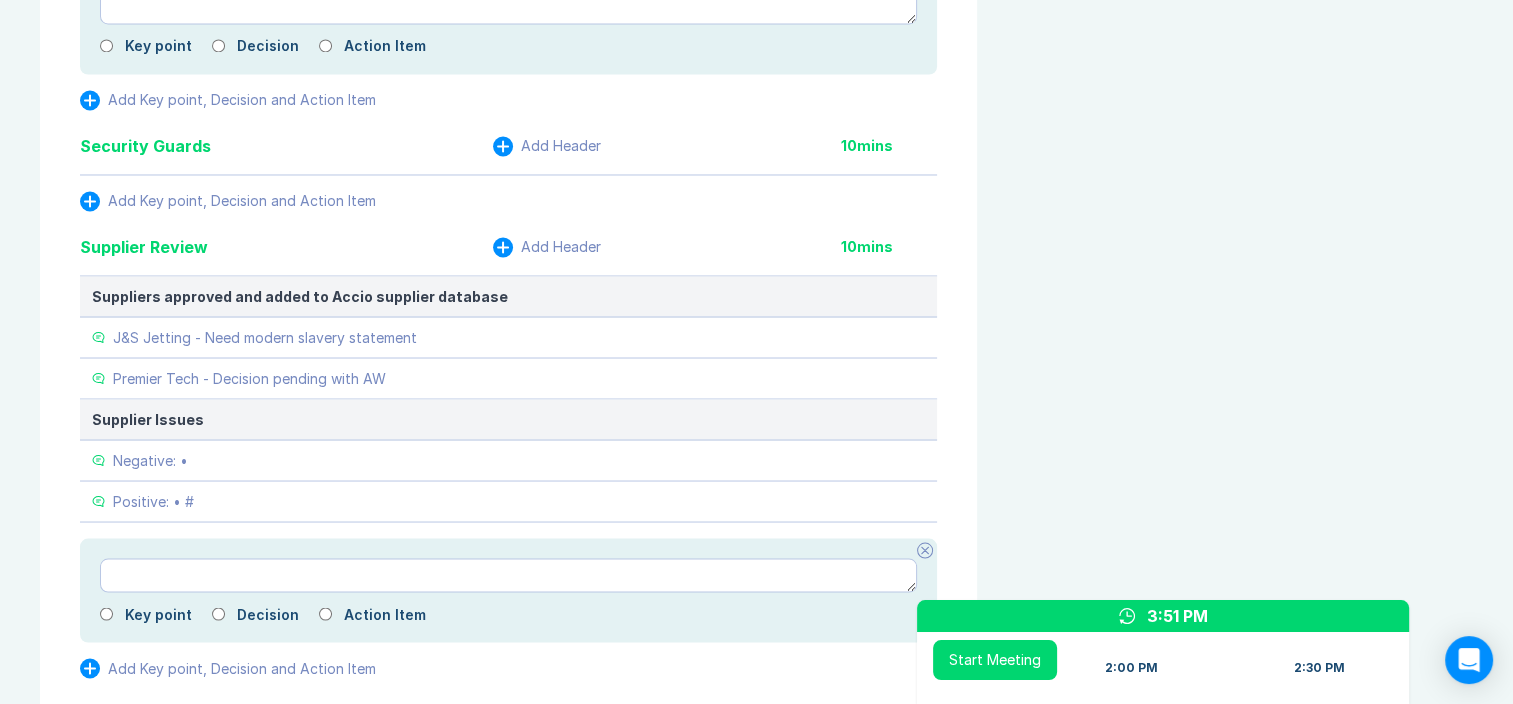 click at bounding box center [925, 550] 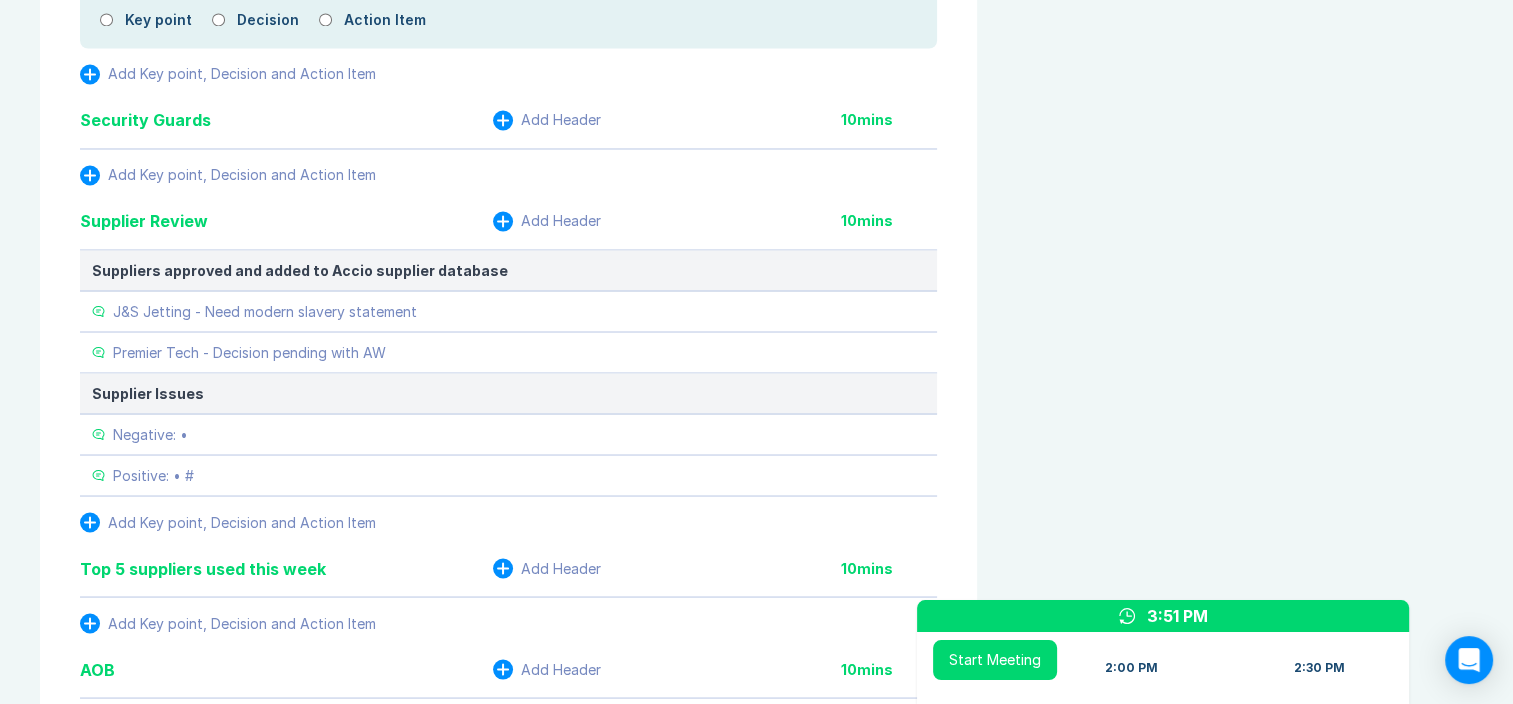scroll, scrollTop: 3800, scrollLeft: 0, axis: vertical 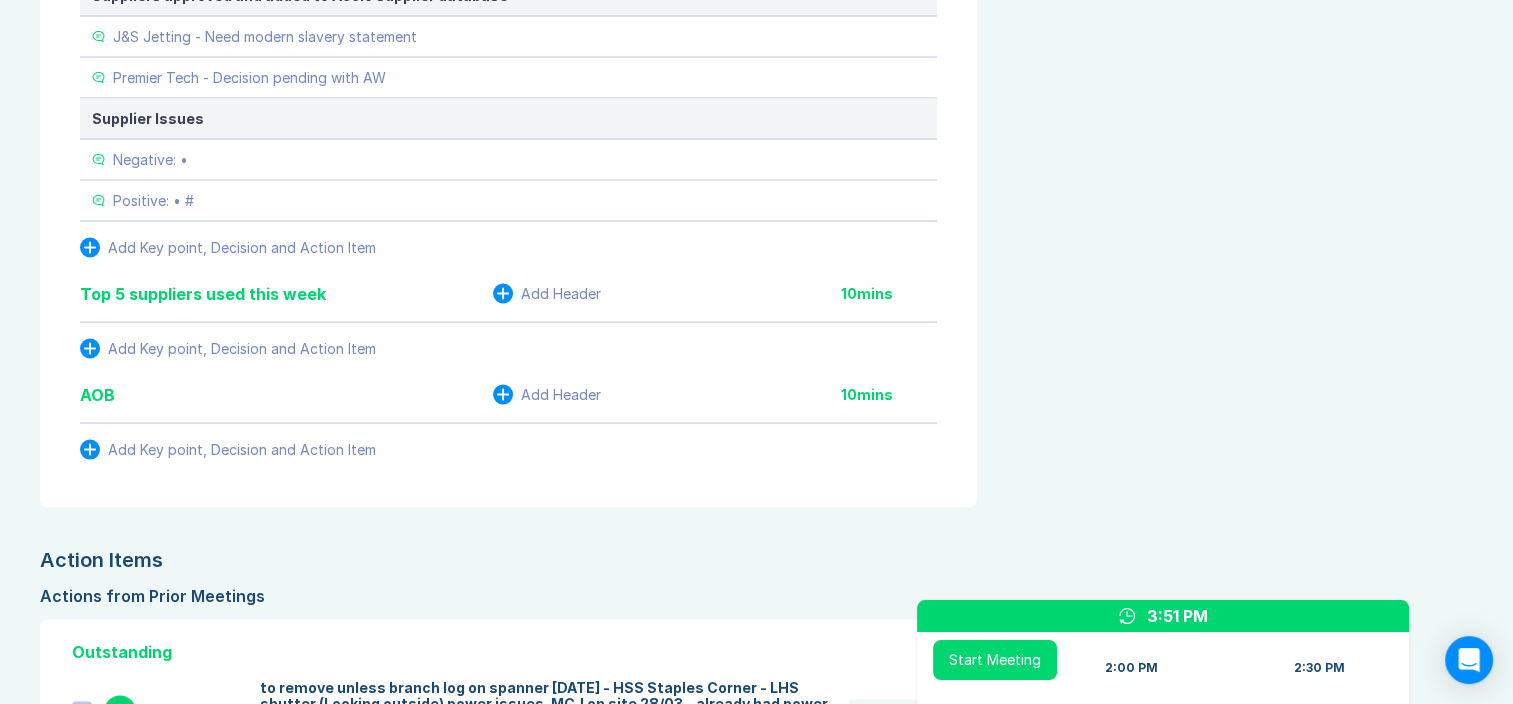 click 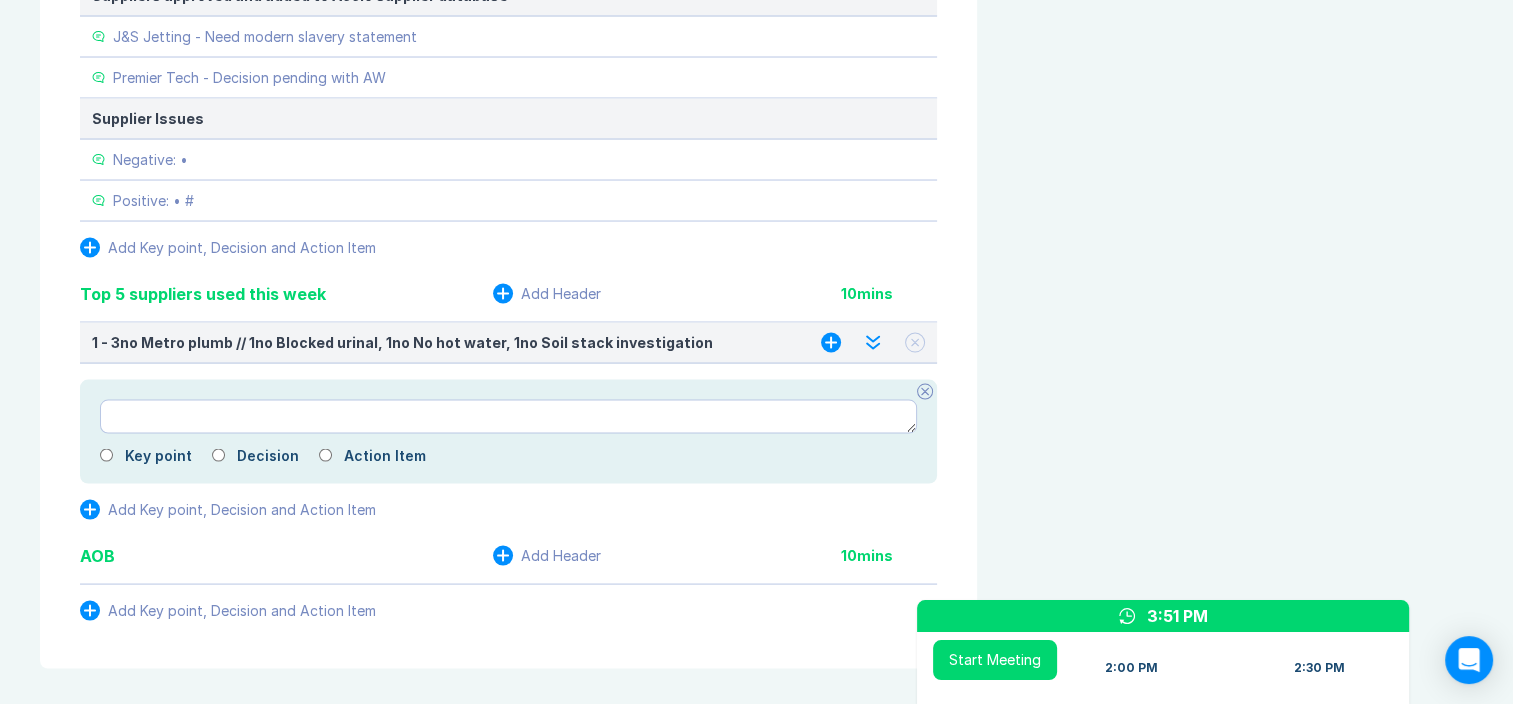click 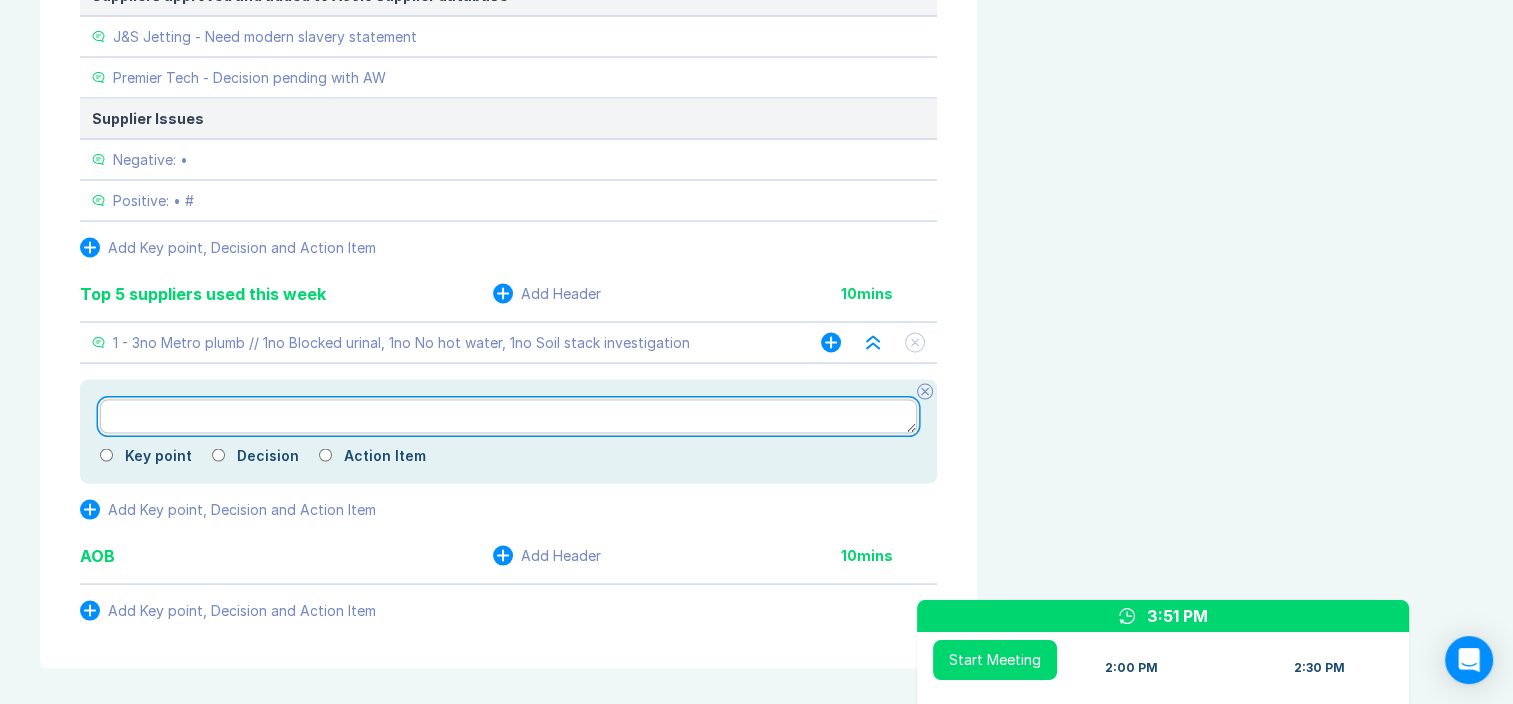drag, startPoint x: 472, startPoint y: 412, endPoint x: 492, endPoint y: 407, distance: 20.615528 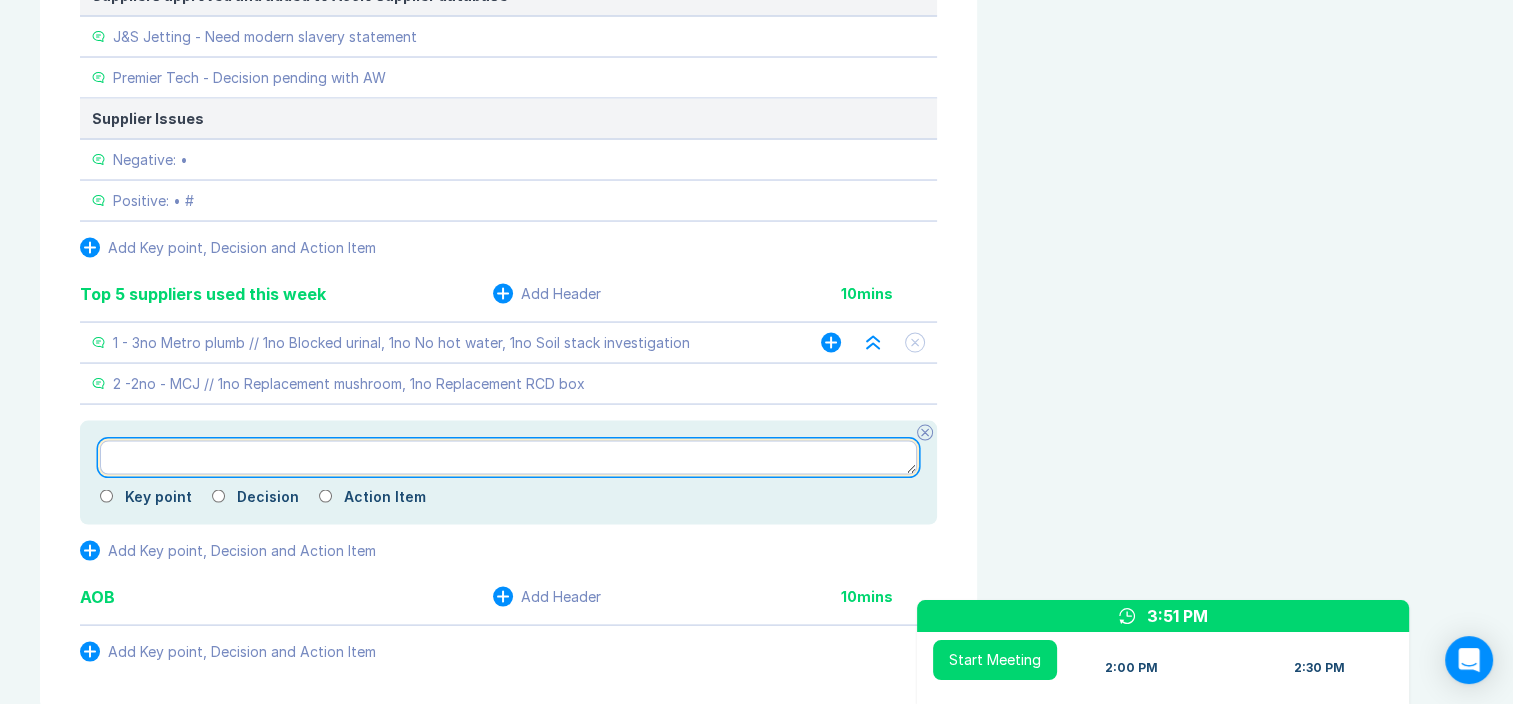 click at bounding box center [508, 458] 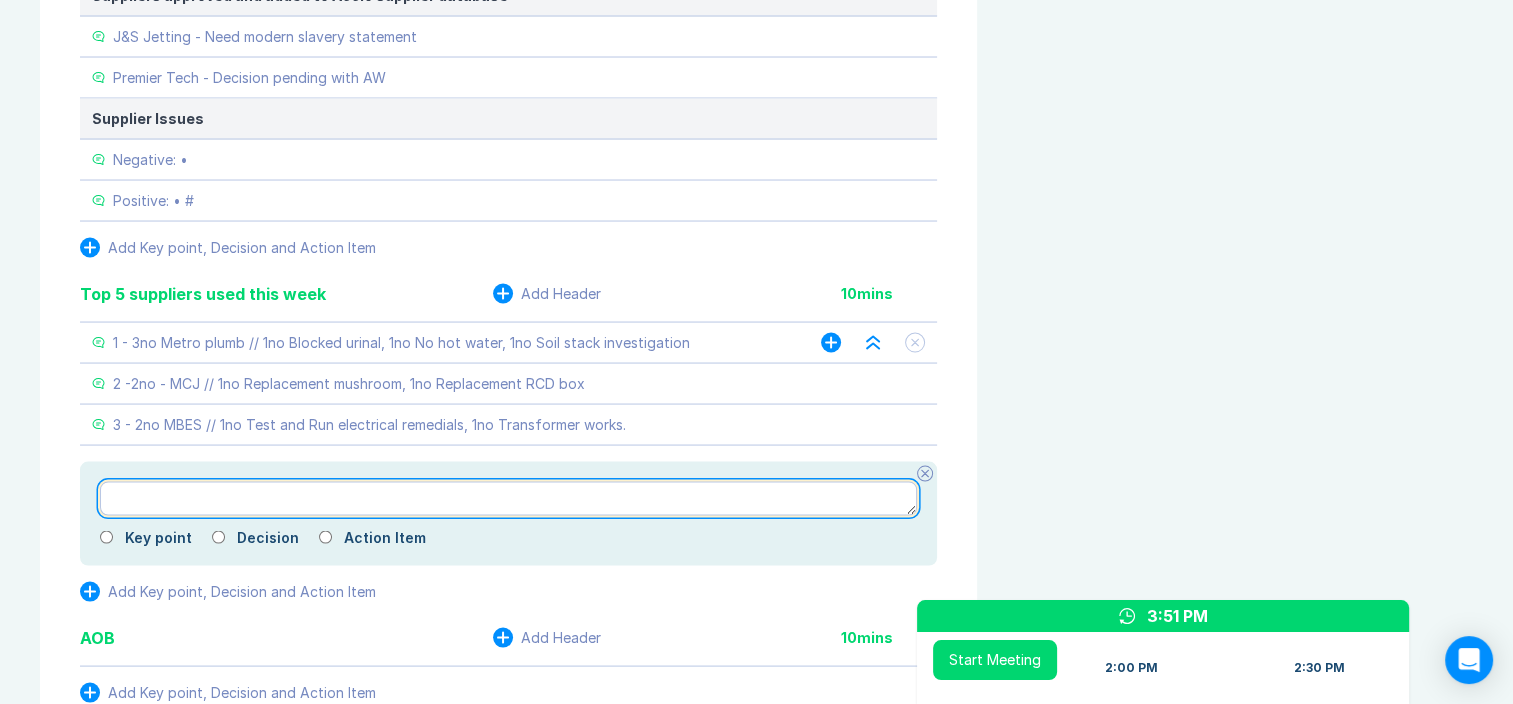 click at bounding box center [508, 499] 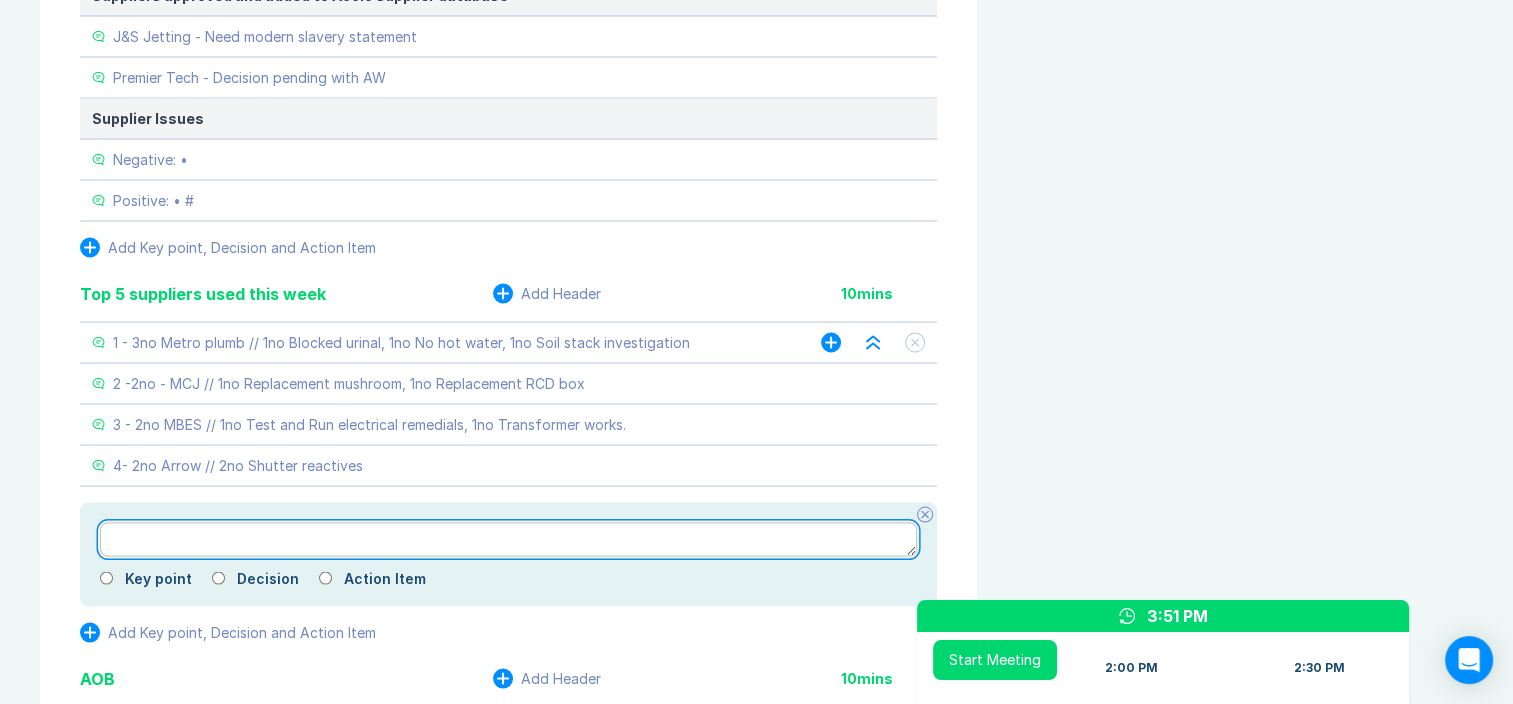 click at bounding box center (508, 540) 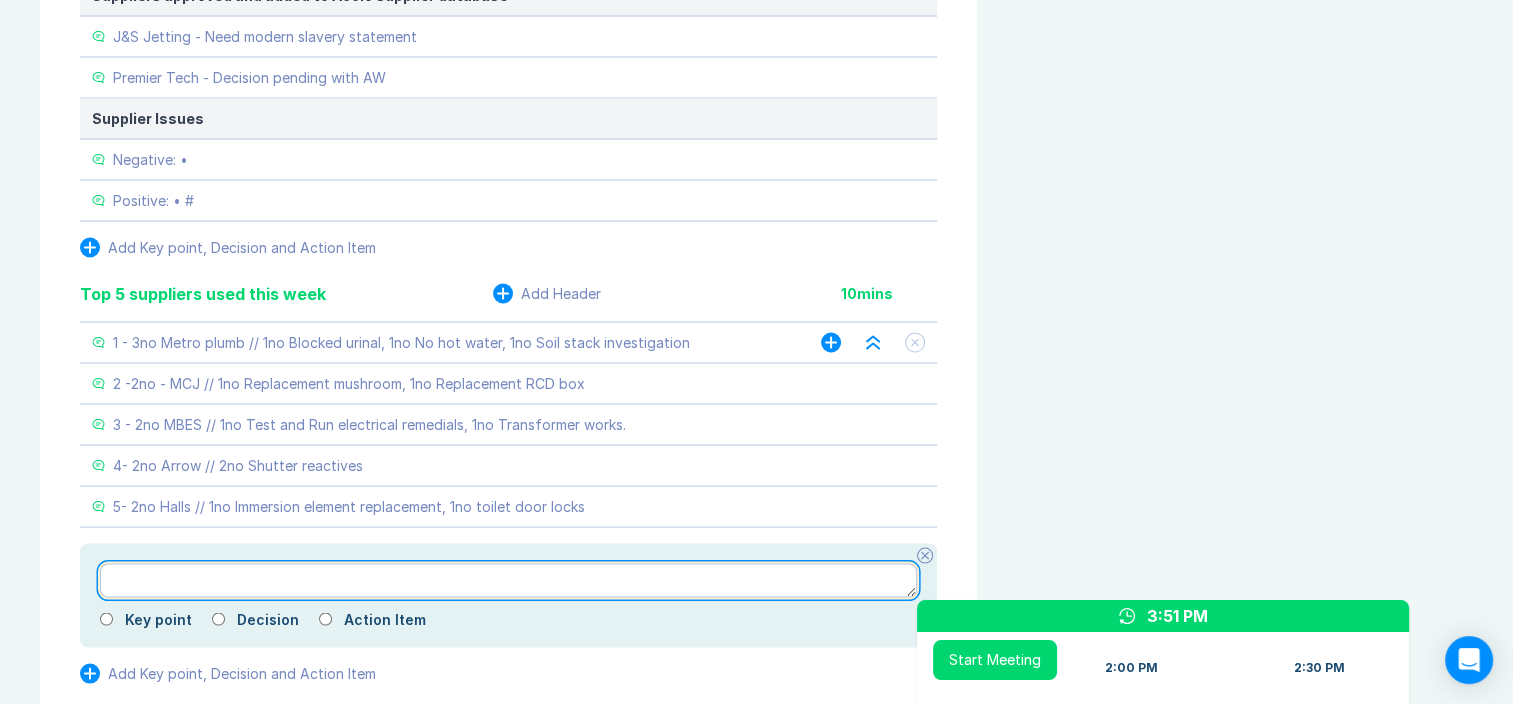 click at bounding box center [508, 581] 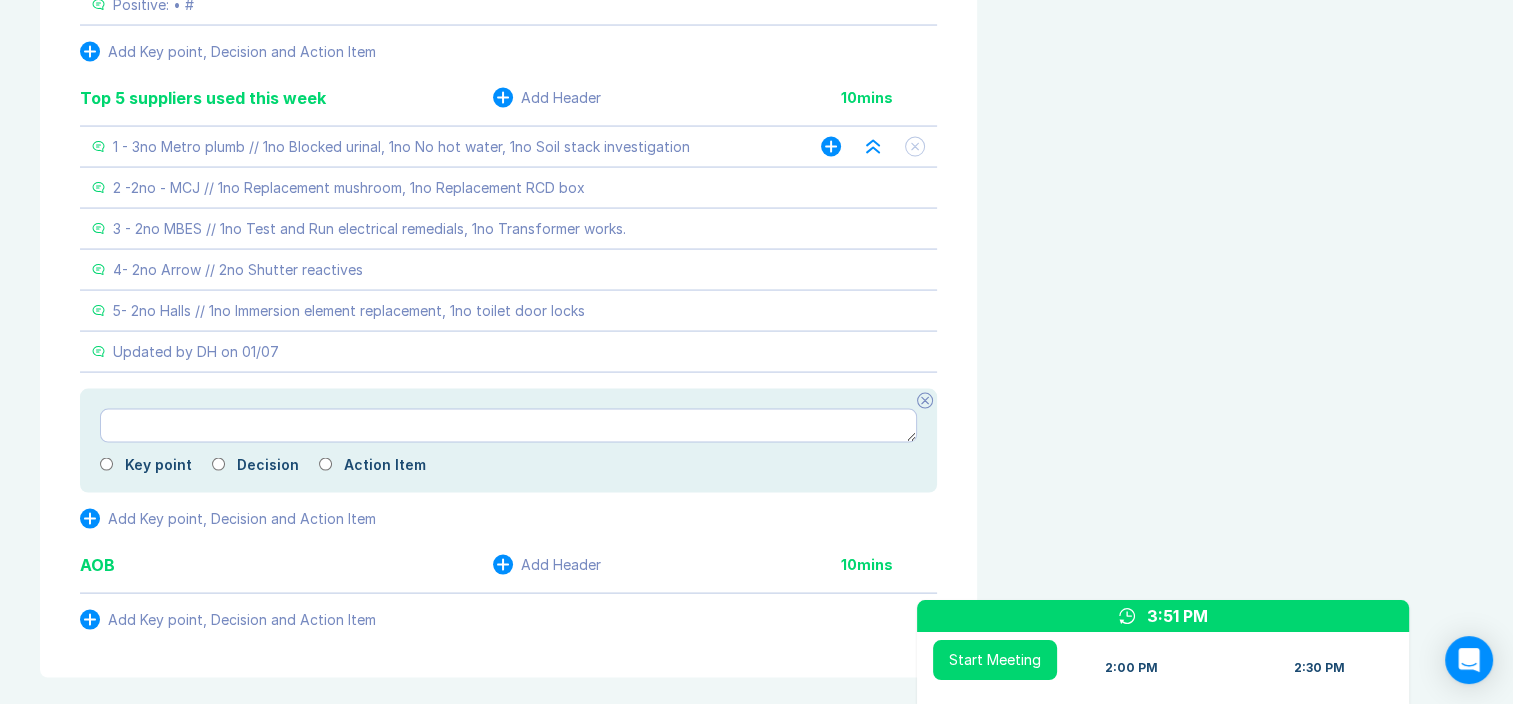 scroll, scrollTop: 4000, scrollLeft: 0, axis: vertical 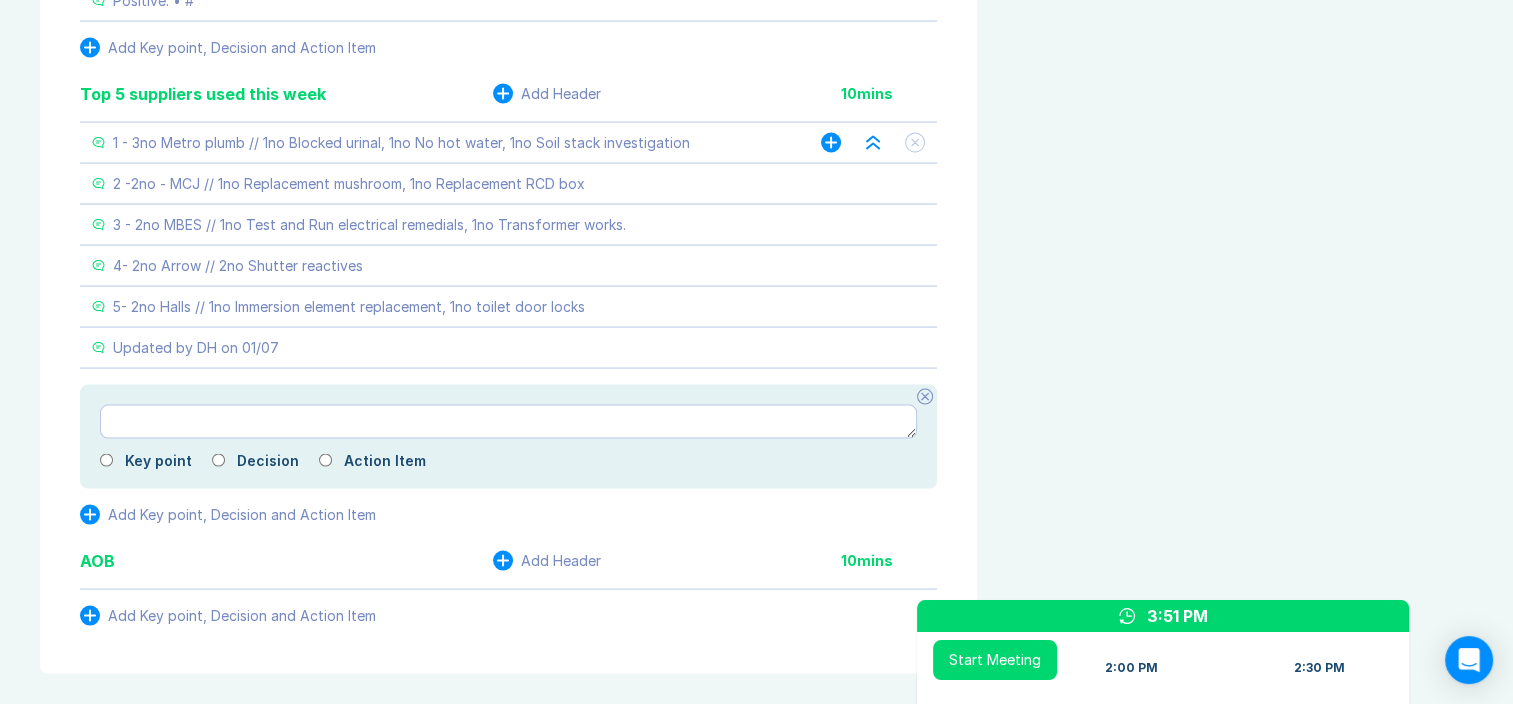 click 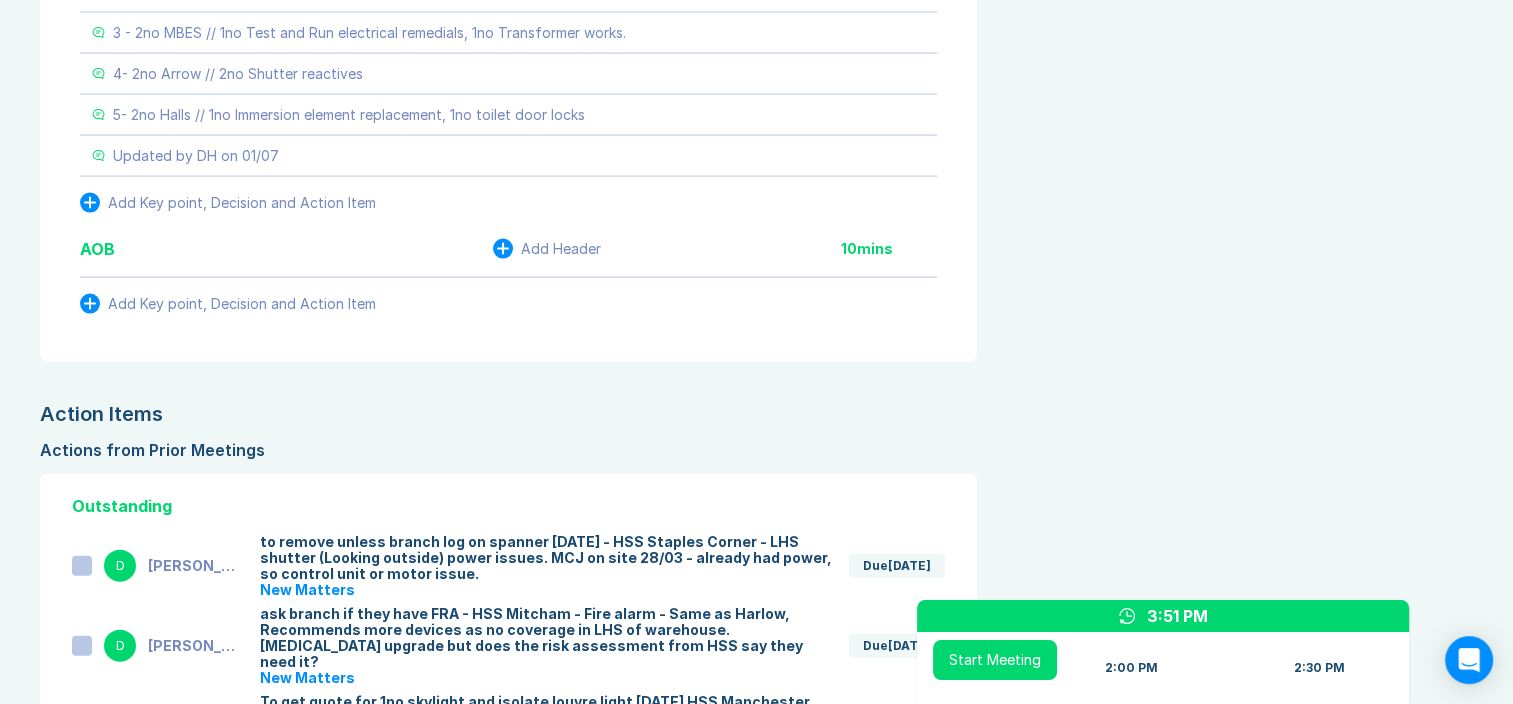 scroll, scrollTop: 4200, scrollLeft: 0, axis: vertical 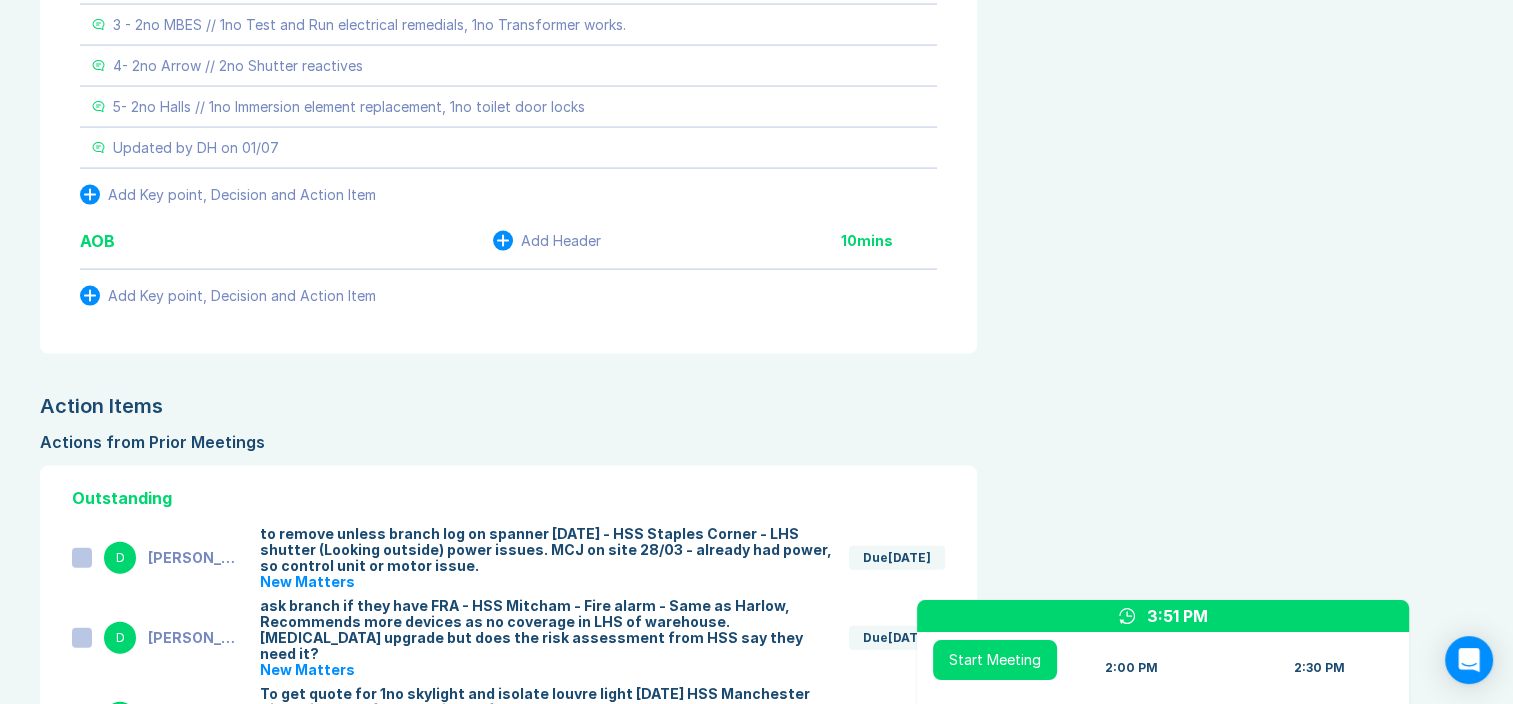 click 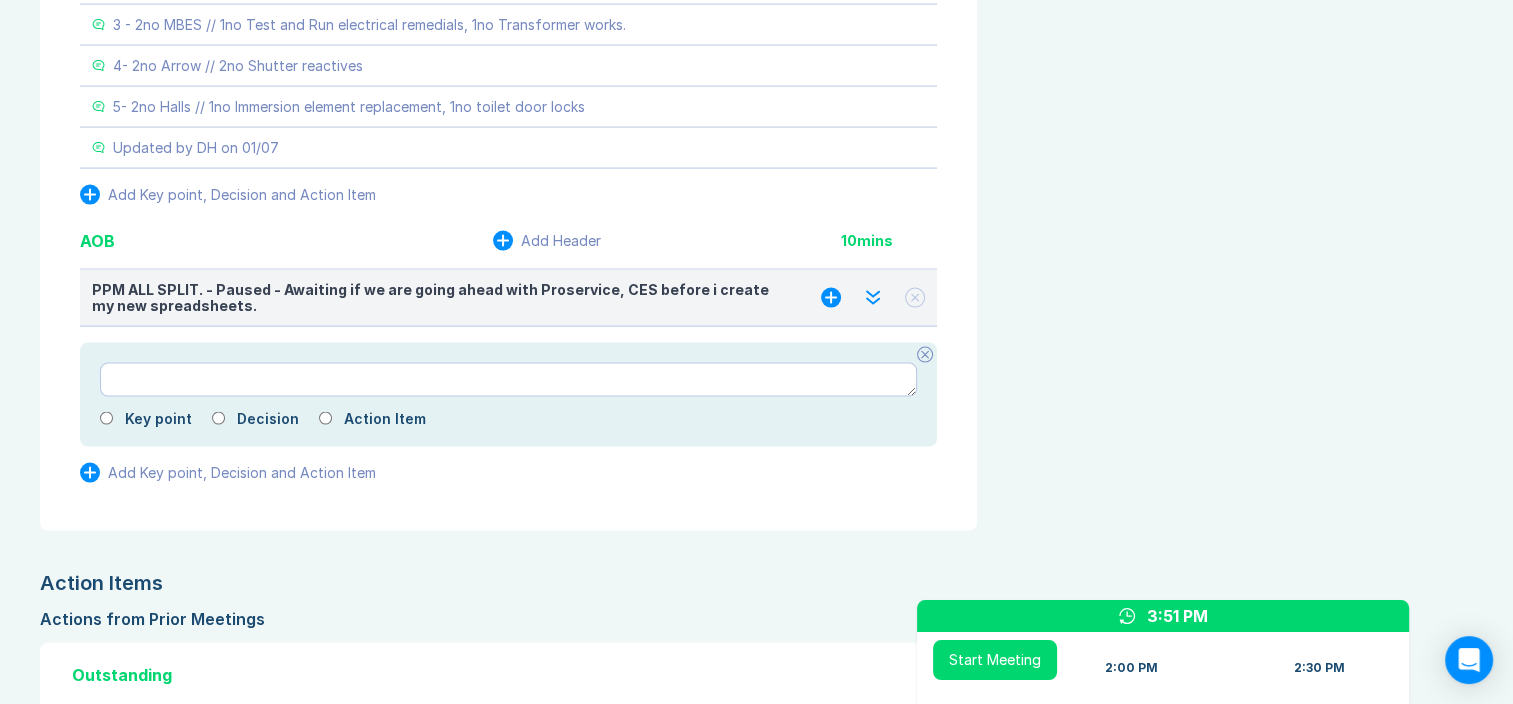 drag, startPoint x: 877, startPoint y: 286, endPoint x: 888, endPoint y: 292, distance: 12.529964 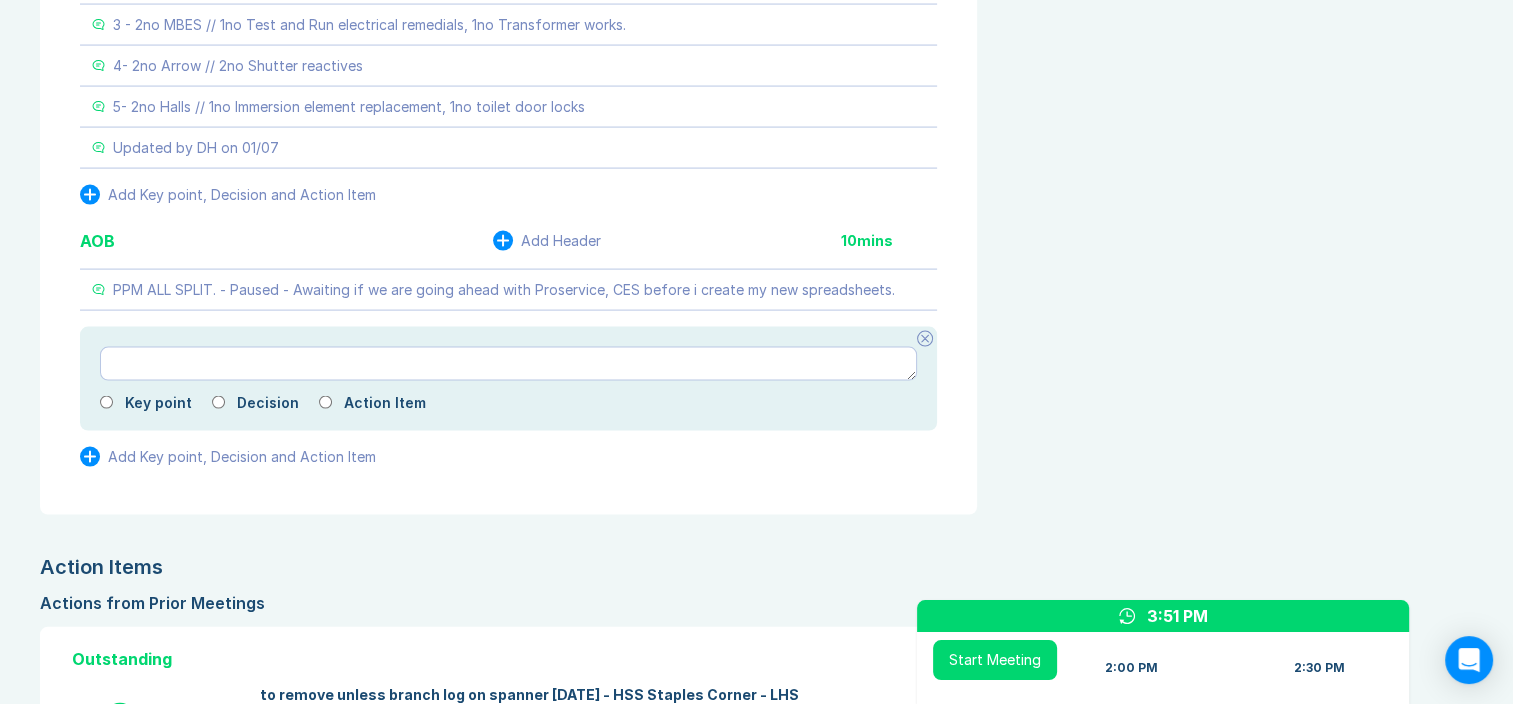 drag, startPoint x: 243, startPoint y: 376, endPoint x: 248, endPoint y: 364, distance: 13 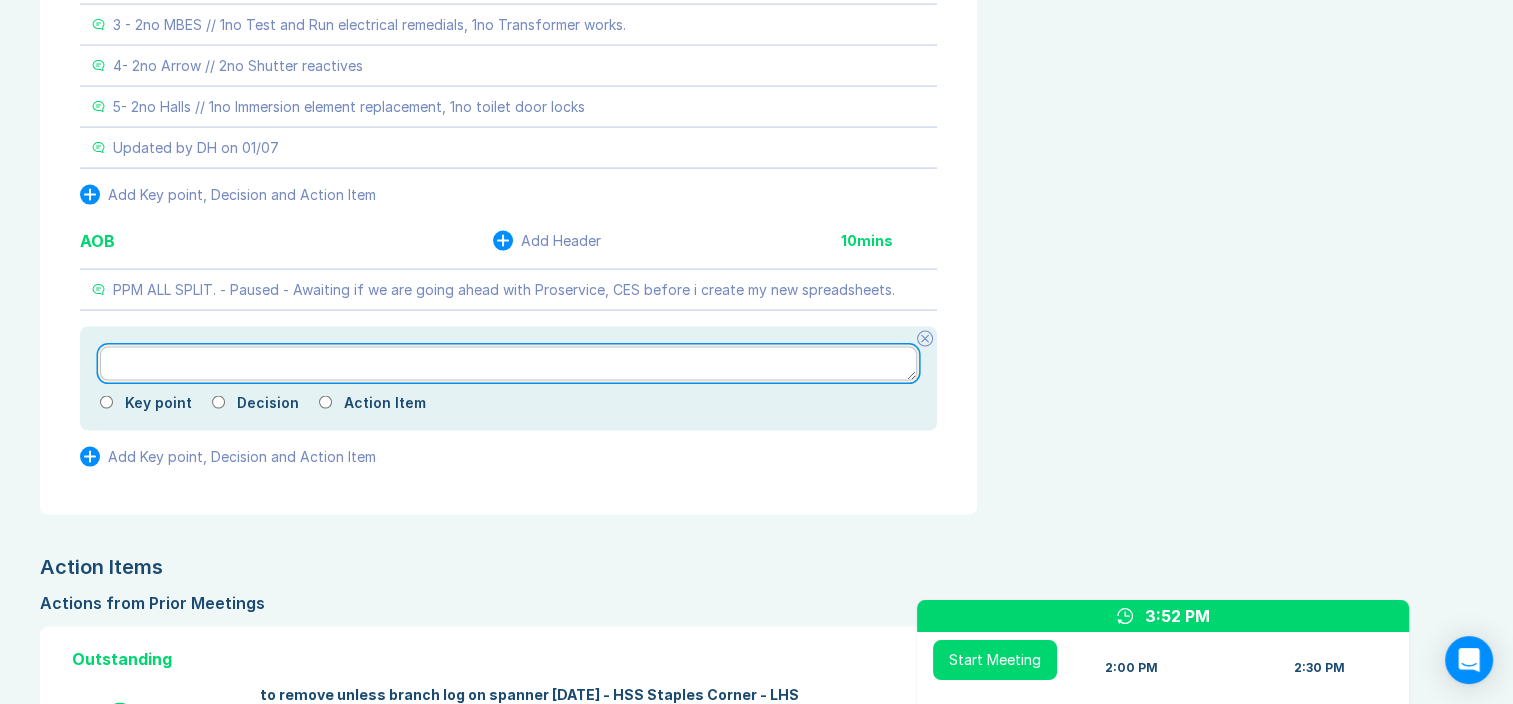 click at bounding box center [508, 364] 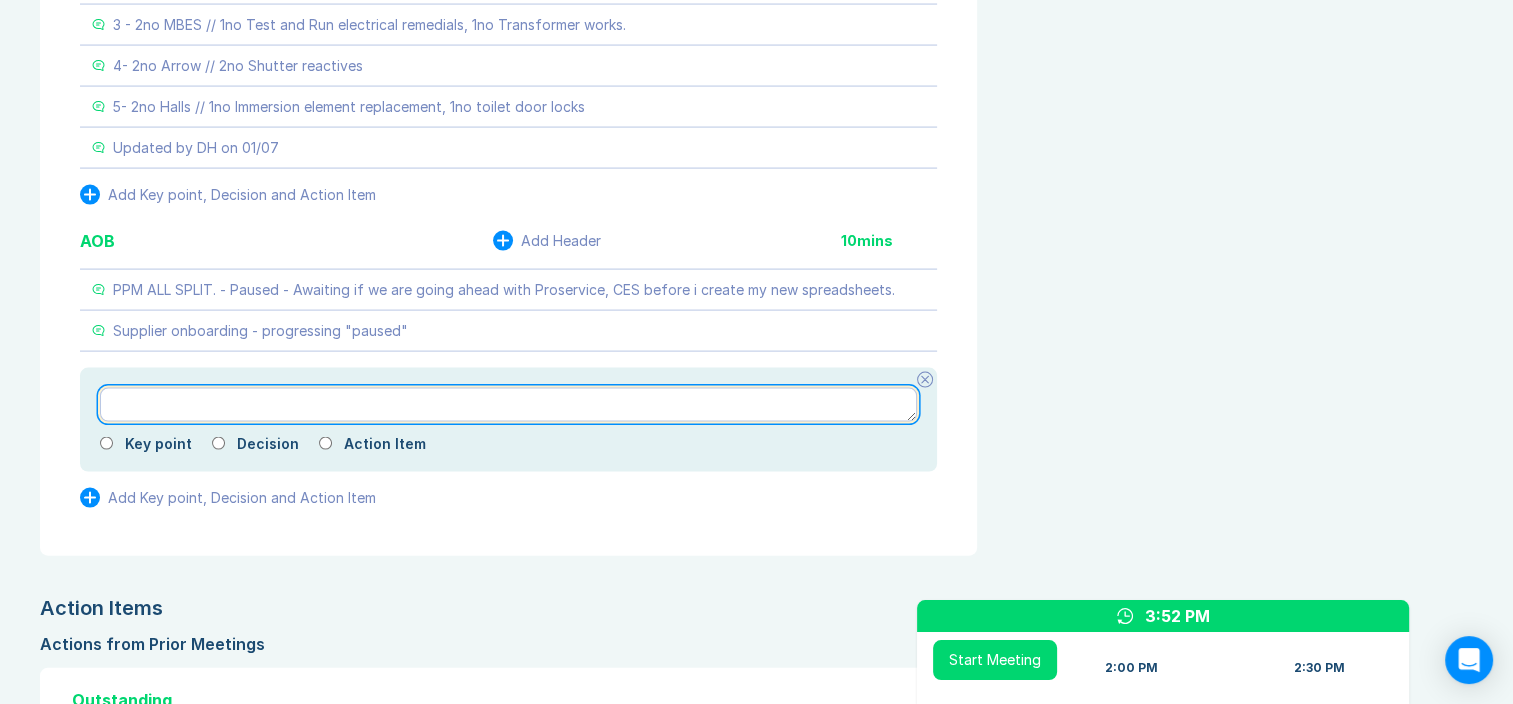 click at bounding box center [508, 405] 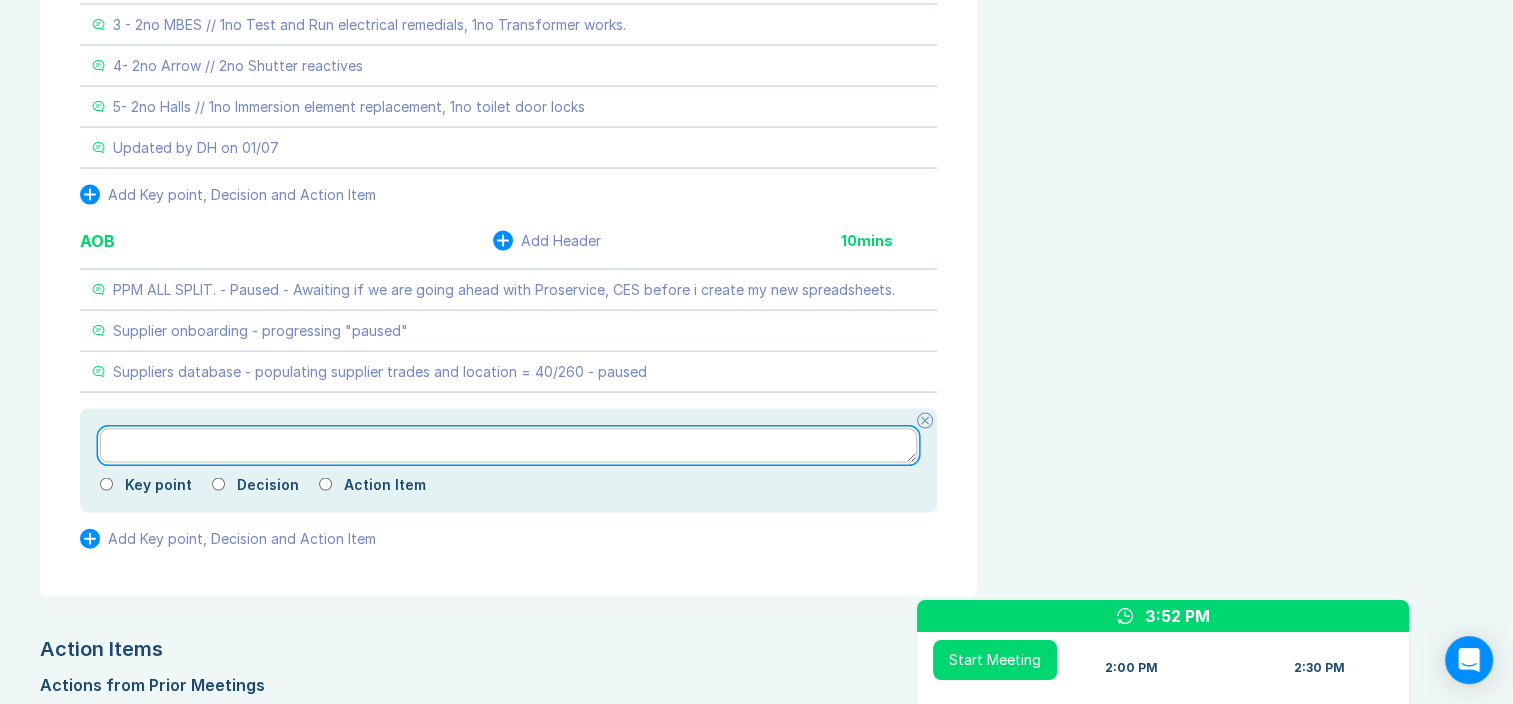 click at bounding box center [508, 446] 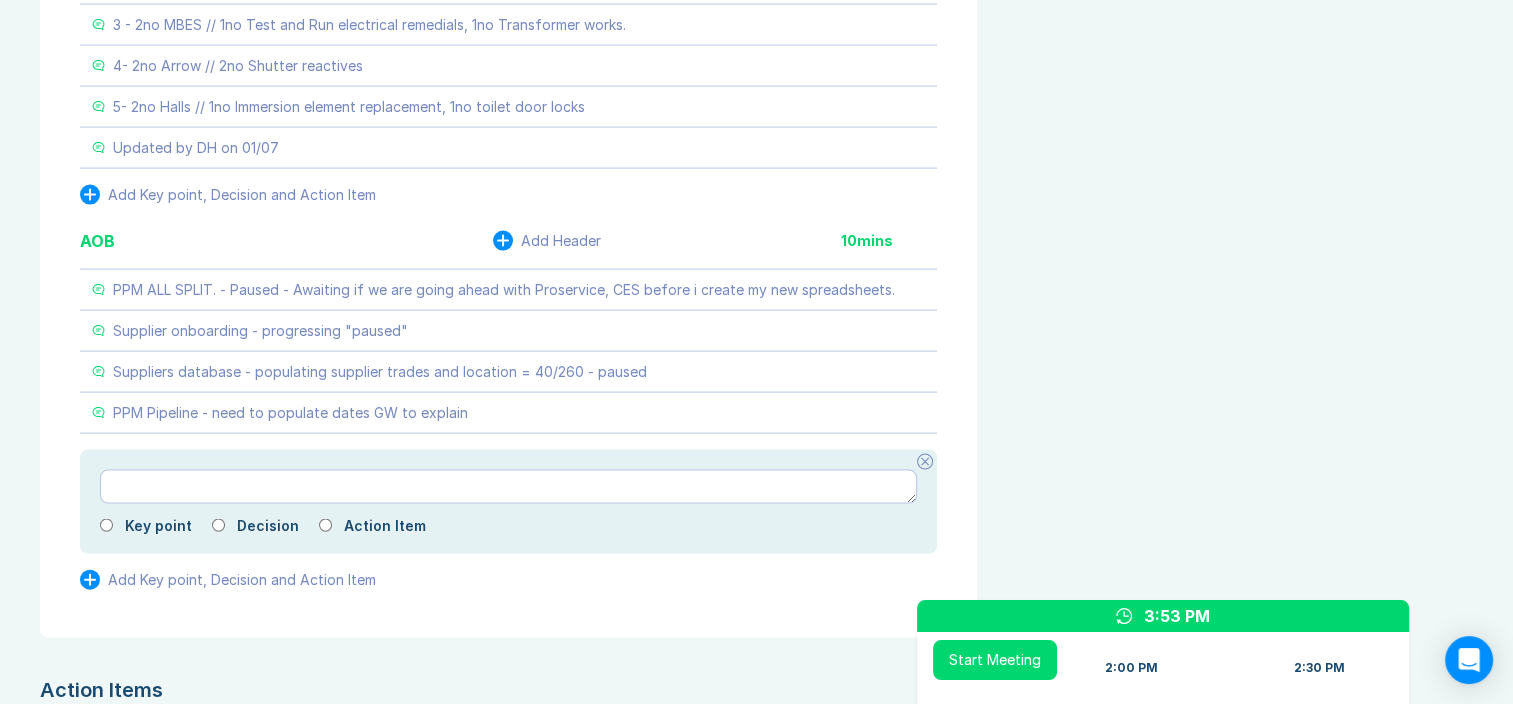 click 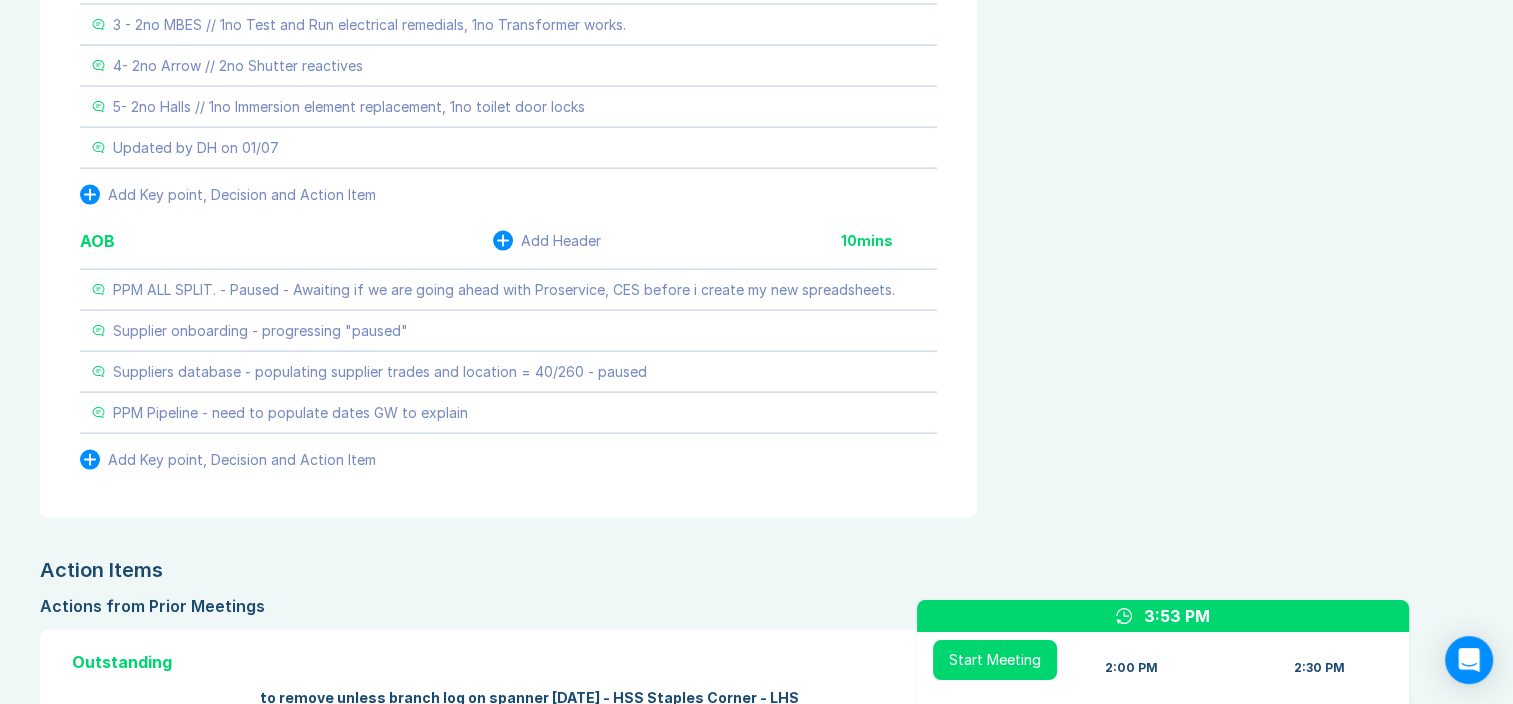 click on "Agenda View Invite Resend Agenda Meeting Goals
To pick up a draggable item, press the space bar.
While dragging, use the arrow keys to move the item.
Press space again to drop the item in its new position, or press escape to cancel.
Attendance Uncheck all Attendee email G Gemma White Organizer 186 / 191  ( 97 %) D David Hayter 140 / 140  ( 100 %) I Iain Parnell 188 / 189  ( 99 %) J Jonny Welbourn 189 / 191  ( 99 %) Meeting History Link to Previous Meetings Series Average 53 ~ 15 mins early 23 mins , ~ 9 mins under Jul 2 60 30 mins Jul 1 61 100 mins early 0 mins ( 29 under ) Jun 24 55 30 mins Load  3  older Upcoming  Jul 15 Parking Lot Parking Lot History Nothing To Show Documents & Images  Upload File(s) 4MB max per file Drag file(s) to upload" at bounding box center (1245, 6894) 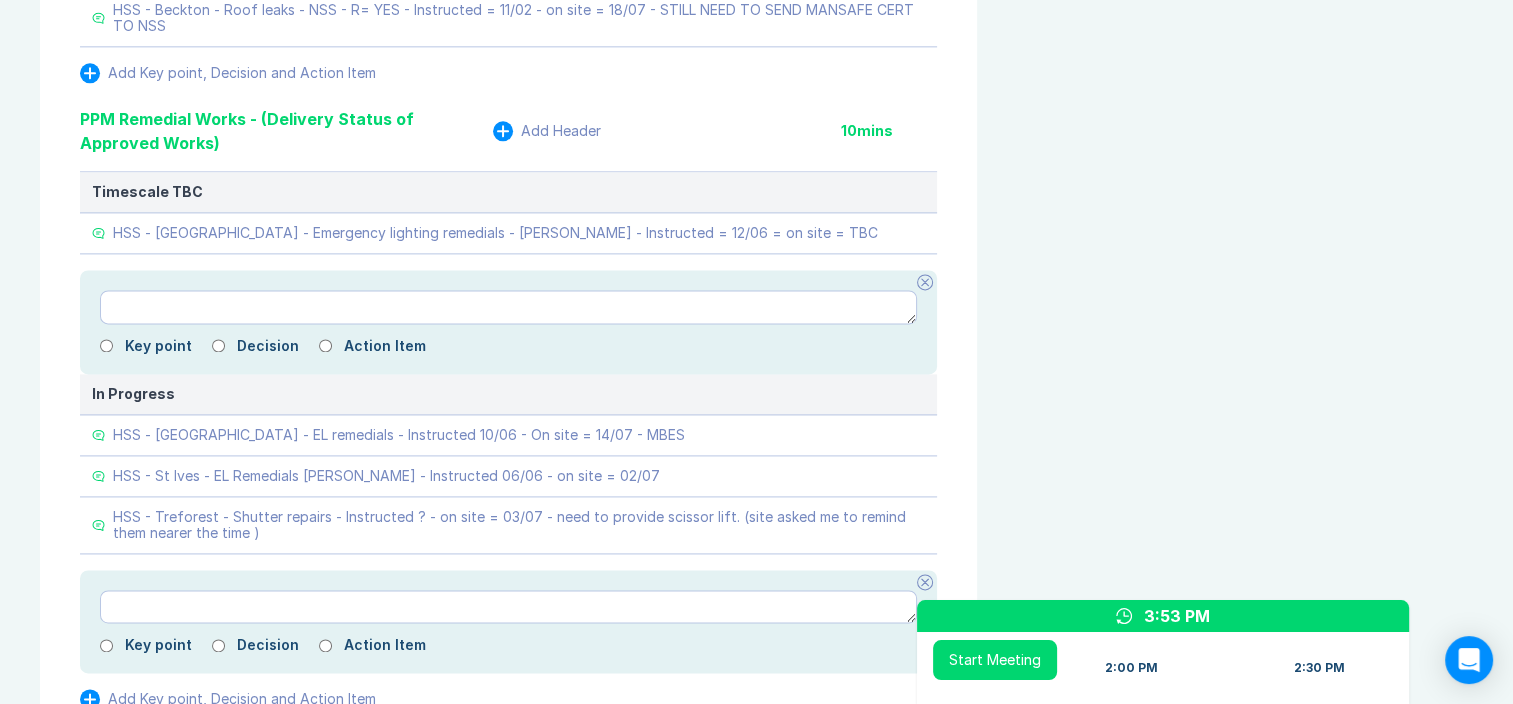 scroll, scrollTop: 2448, scrollLeft: 0, axis: vertical 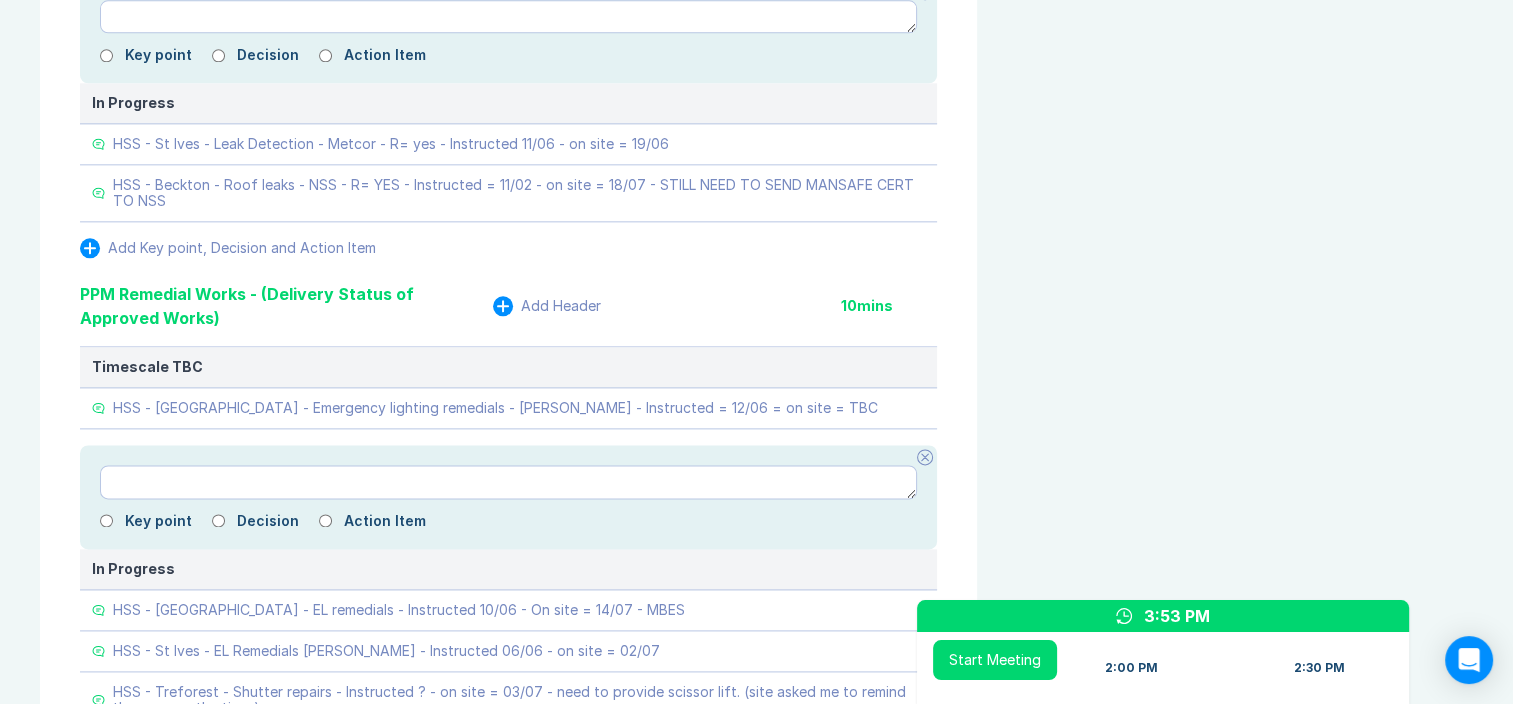drag, startPoint x: 993, startPoint y: 369, endPoint x: 996, endPoint y: 220, distance: 149.0302 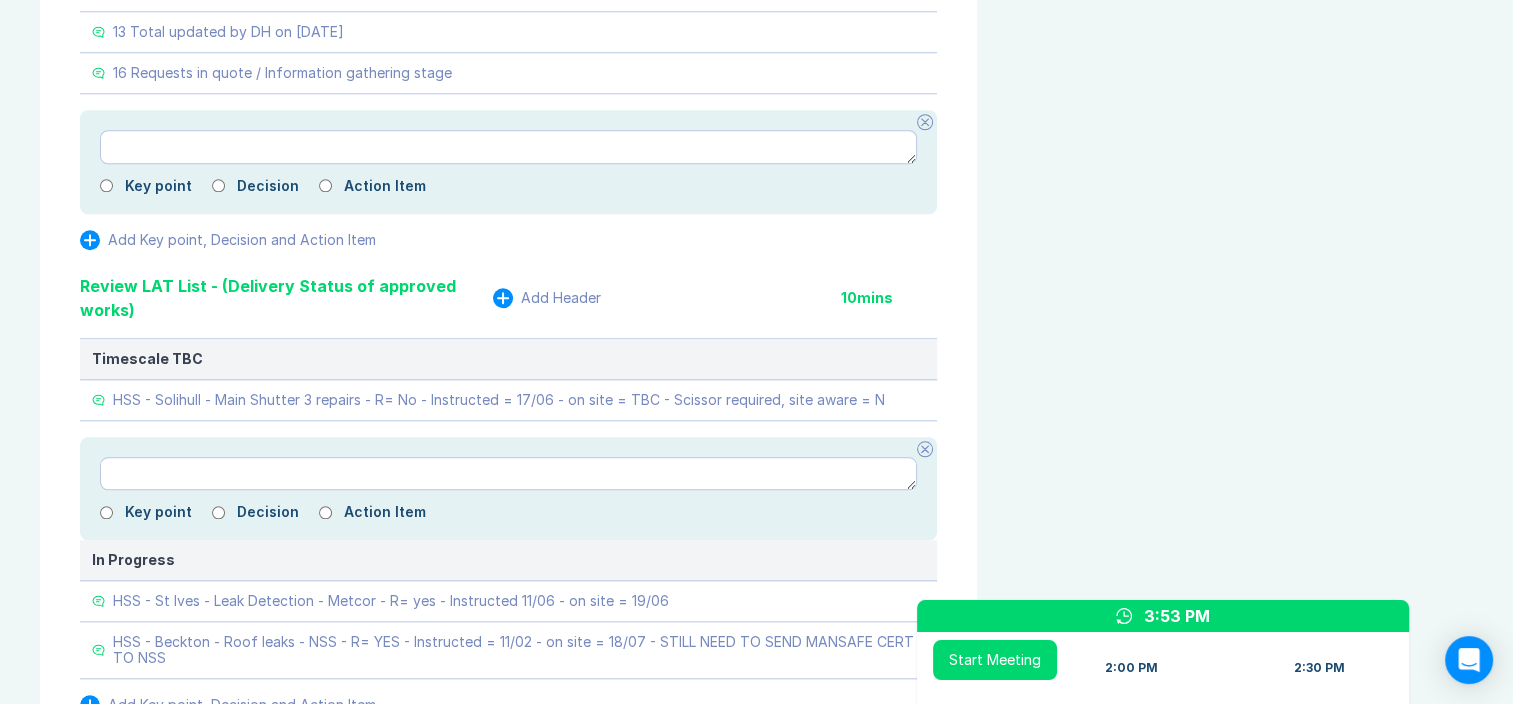 drag, startPoint x: 990, startPoint y: 331, endPoint x: 972, endPoint y: 197, distance: 135.20355 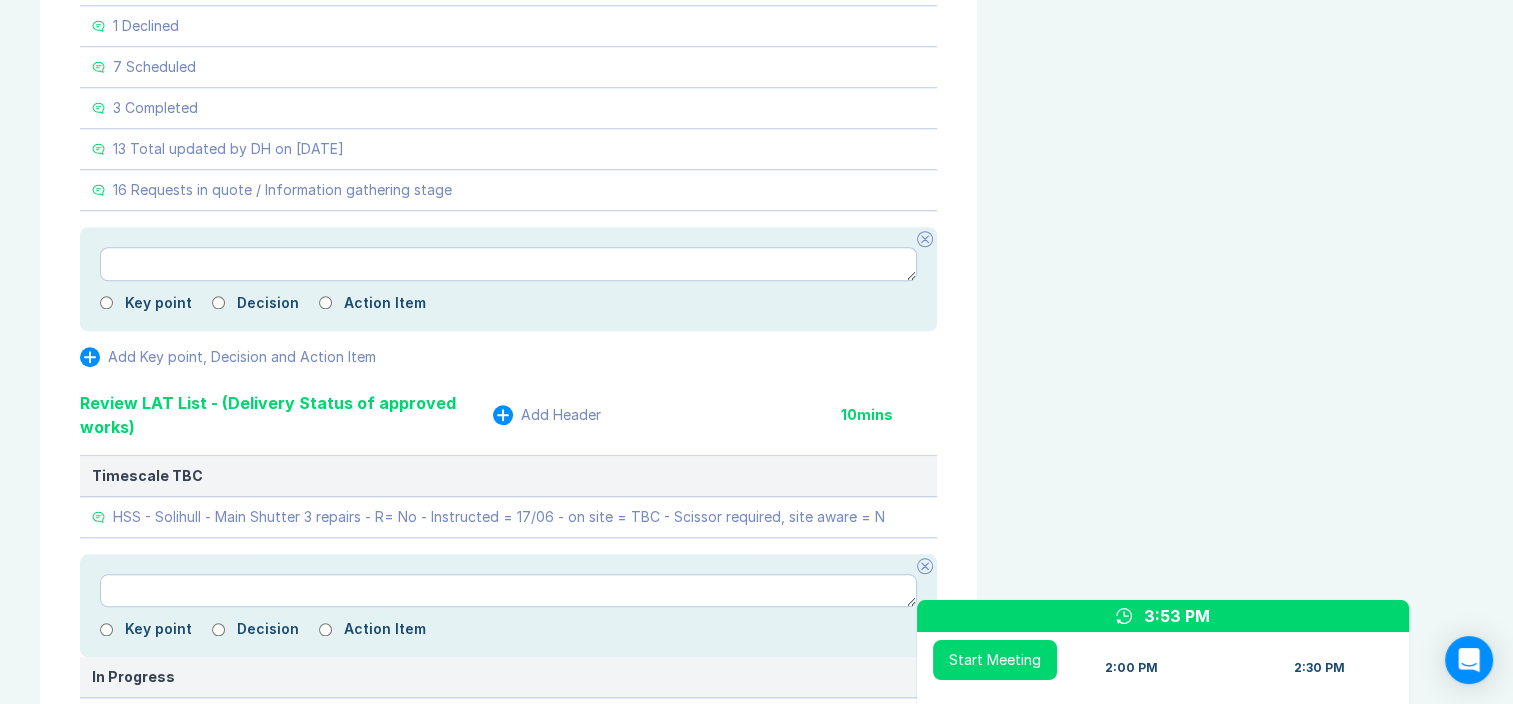 drag, startPoint x: 972, startPoint y: 197, endPoint x: 985, endPoint y: 203, distance: 14.3178215 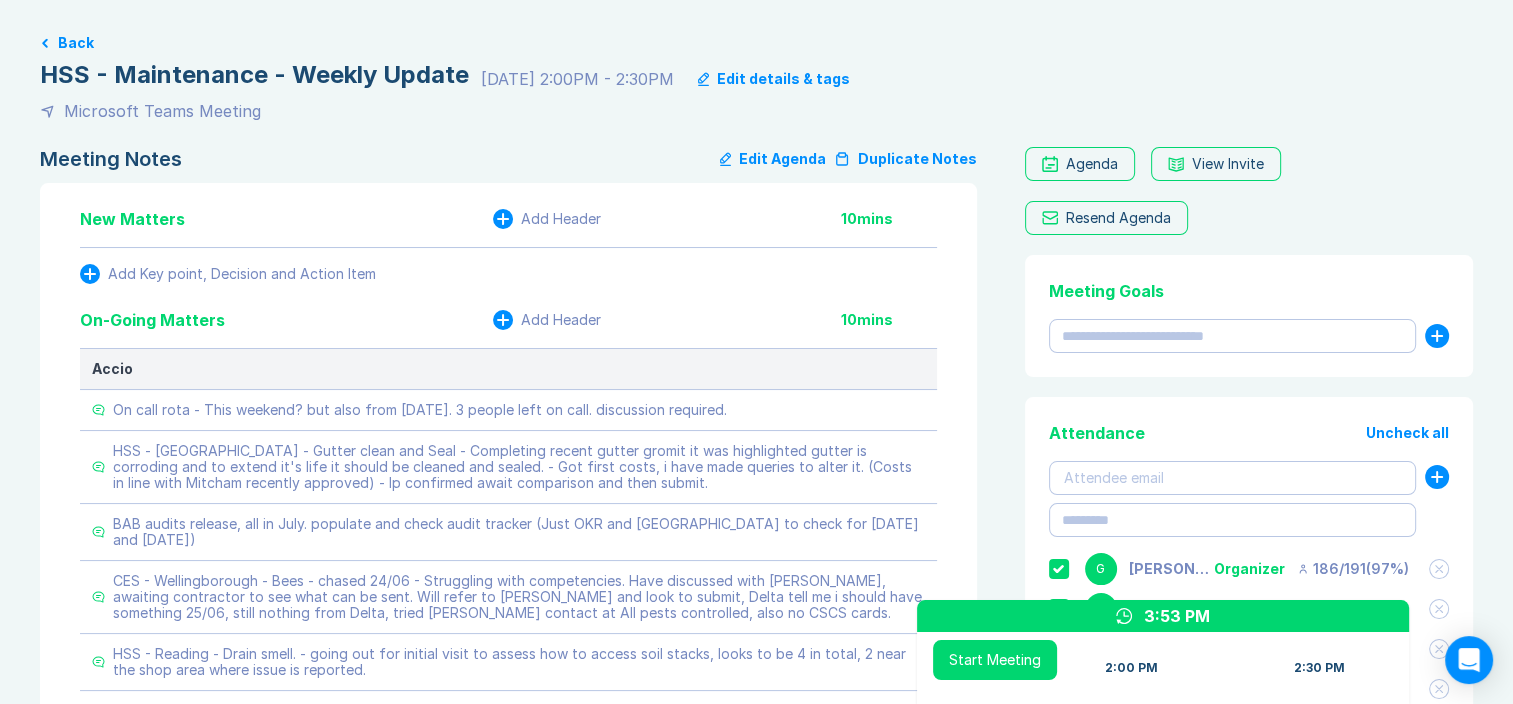 scroll, scrollTop: 0, scrollLeft: 0, axis: both 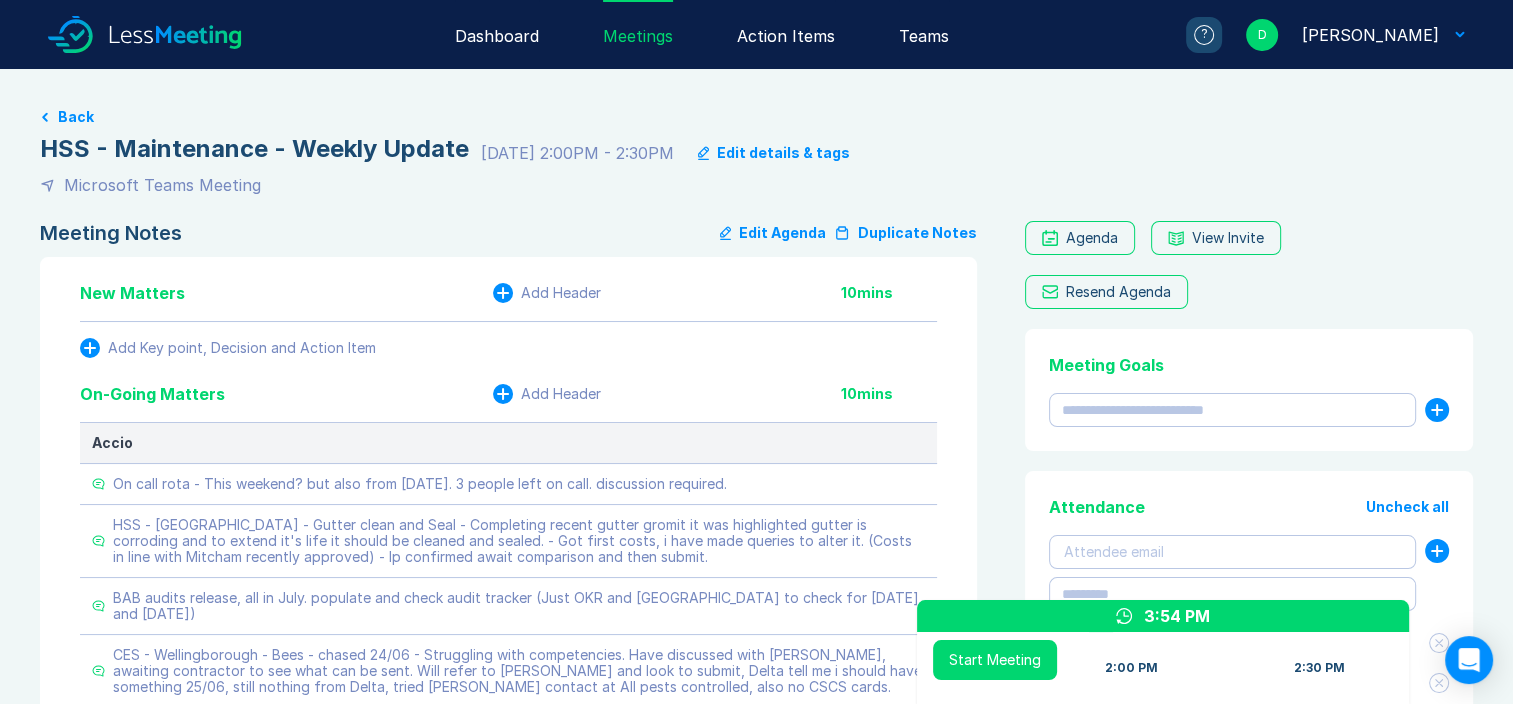 click on "Meeting Notes Edit Agenda Duplicate Notes New Matters Add Header 10  mins Add Key point, Decision and Action Item On-Going Matters Add Header 10  mins Accio On call rota -  This weekend? but also from 18th July. 3 people left on call. discussion required. HSS - Belfast - Gutter clean and Seal - Completing recent gutter gromit it was highlighted gutter is corroding and to extend it's life it should be cleaned and sealed. - Got first costs, i have made queries to alter it. (Costs in line with Mitcham recently approved) - Ip confirmed await comparison and then submit. BAB audits release, all in July. populate and check audit tracker (Just OKR and Southampton to check for 15th and 17th July) CES - Wellingborough - Bees  -  chased 24/06 - Struggling with competencies. Have discussed with Ash, awaiting contractor to see what can be sent. Will refer to Ash and look to submit, Delta tell me i should have something 25/06, still nothing from Delta, tried Jonnys contact at All pests controlled, also no CSCS cards. 10 10" at bounding box center (756, 11094) 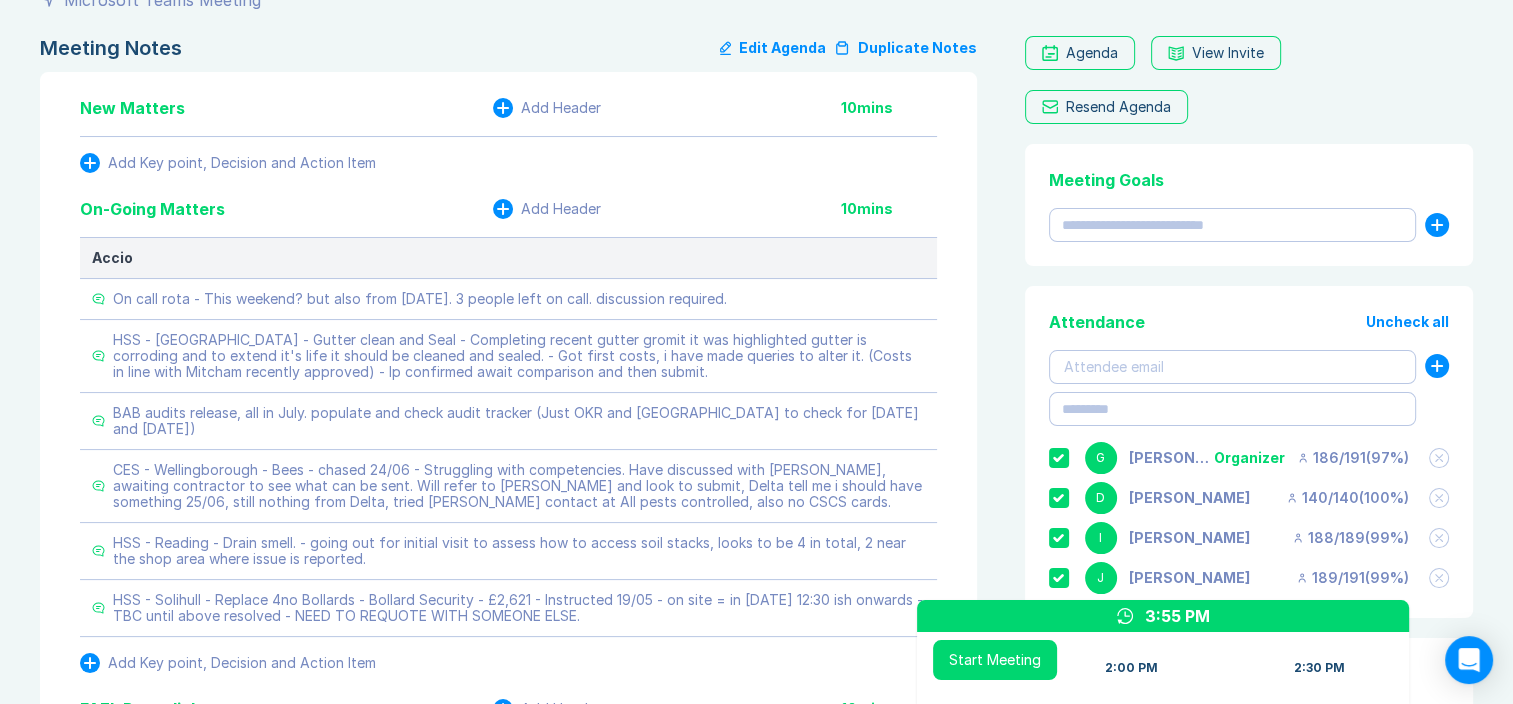 scroll, scrollTop: 300, scrollLeft: 0, axis: vertical 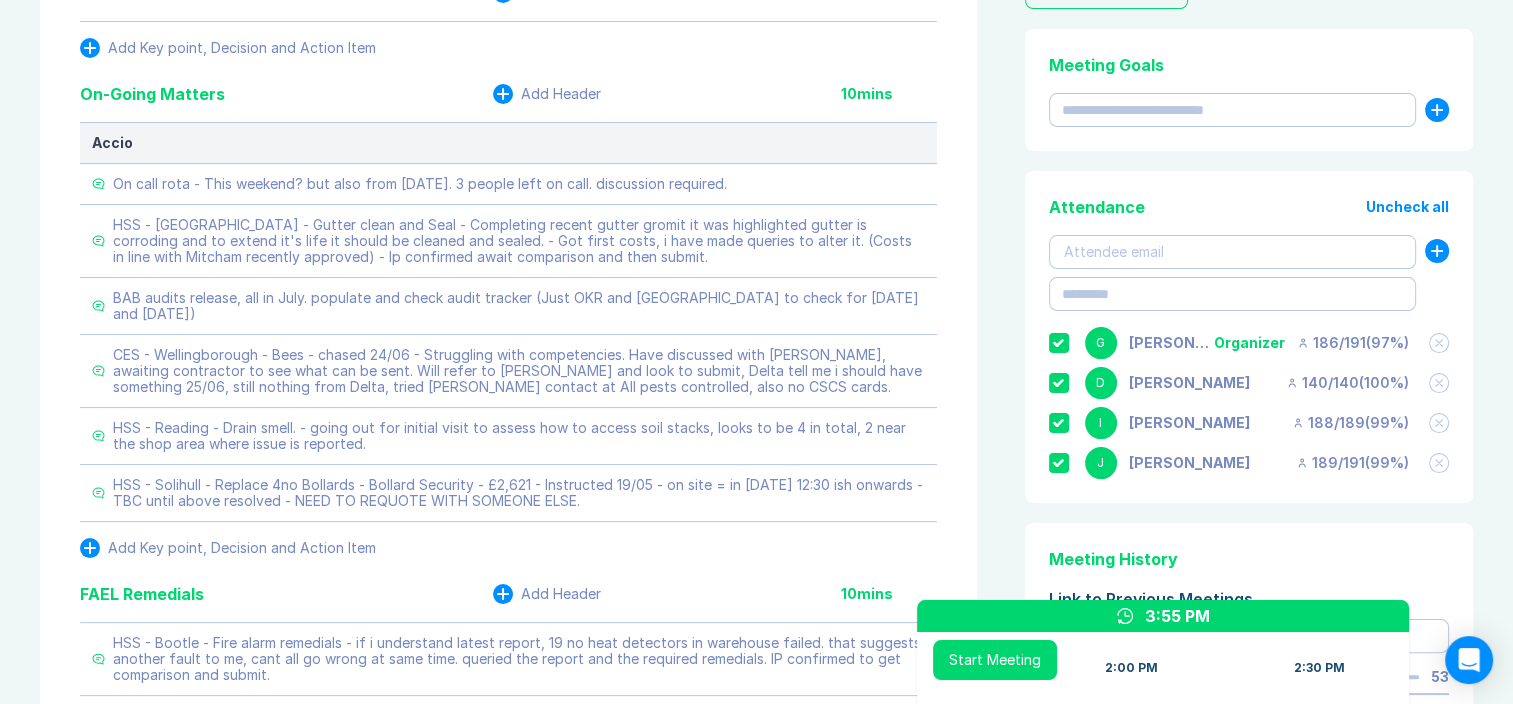 click on "Meeting Notes Edit Agenda Duplicate Notes New Matters Add Header 10  mins Add Key point, Decision and Action Item On-Going Matters Add Header 10  mins Accio On call rota -  This weekend? but also from 18th July. 3 people left on call. discussion required. HSS - Belfast - Gutter clean and Seal - Completing recent gutter gromit it was highlighted gutter is corroding and to extend it's life it should be cleaned and sealed. - Got first costs, i have made queries to alter it. (Costs in line with Mitcham recently approved) - Ip confirmed await comparison and then submit. BAB audits release, all in July. populate and check audit tracker (Just OKR and Southampton to check for 15th and 17th July) CES - Wellingborough - Bees  -  chased 24/06 - Struggling with competencies. Have discussed with Ash, awaiting contractor to see what can be sent. Will refer to Ash and look to submit, Delta tell me i should have something 25/06, still nothing from Delta, tried Jonnys contact at All pests controlled, also no CSCS cards. 10 10" at bounding box center [756, 10794] 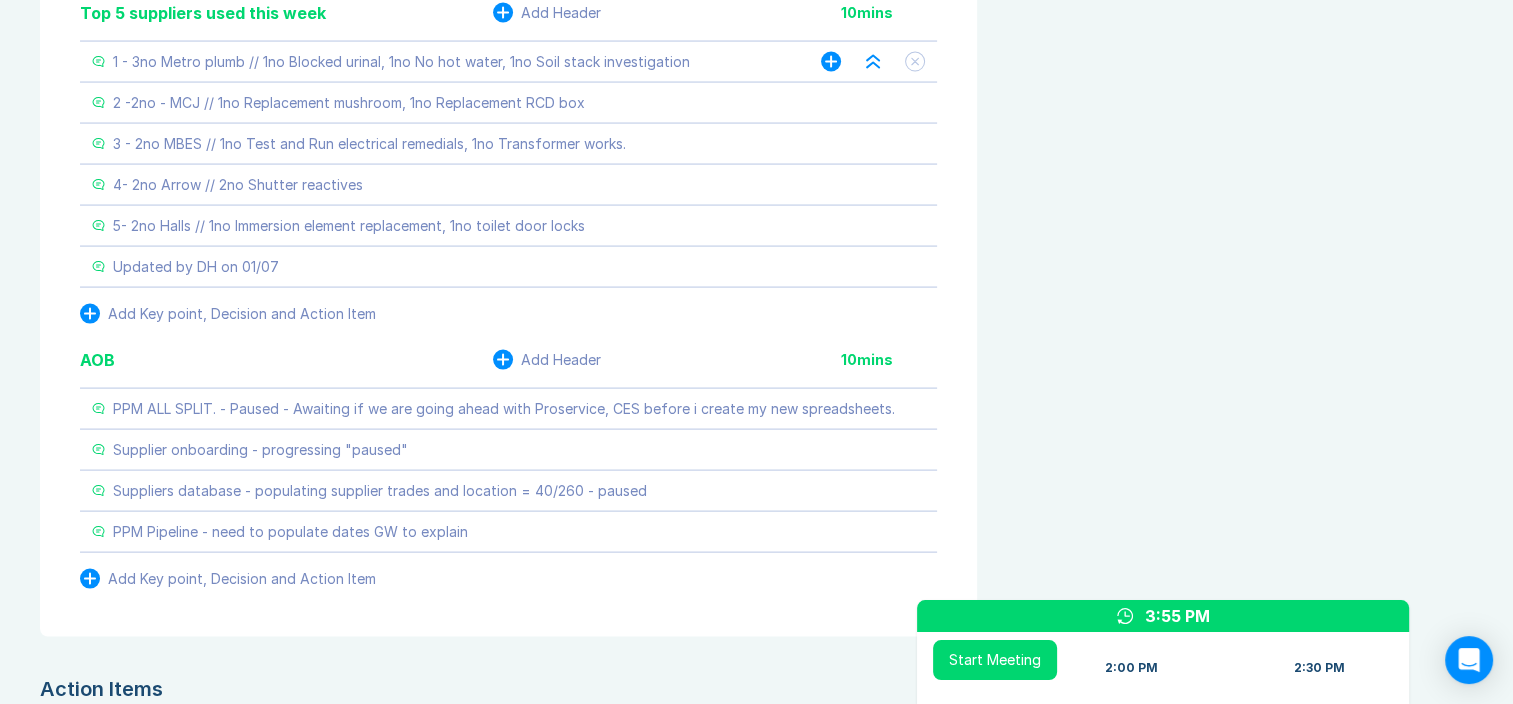 drag, startPoint x: 998, startPoint y: 135, endPoint x: 992, endPoint y: 442, distance: 307.05862 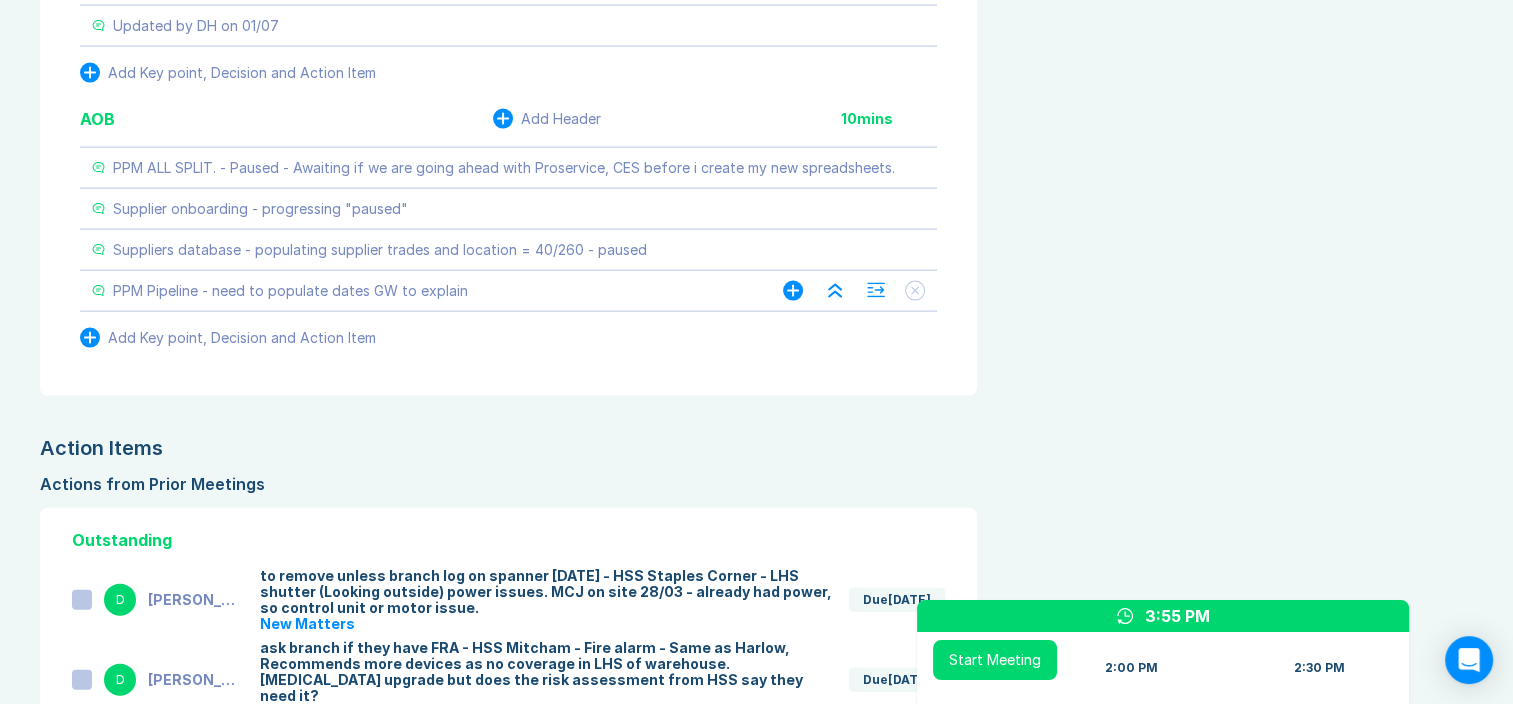 click on "PPM Pipeline - need to populate dates GW to explain" at bounding box center (290, 291) 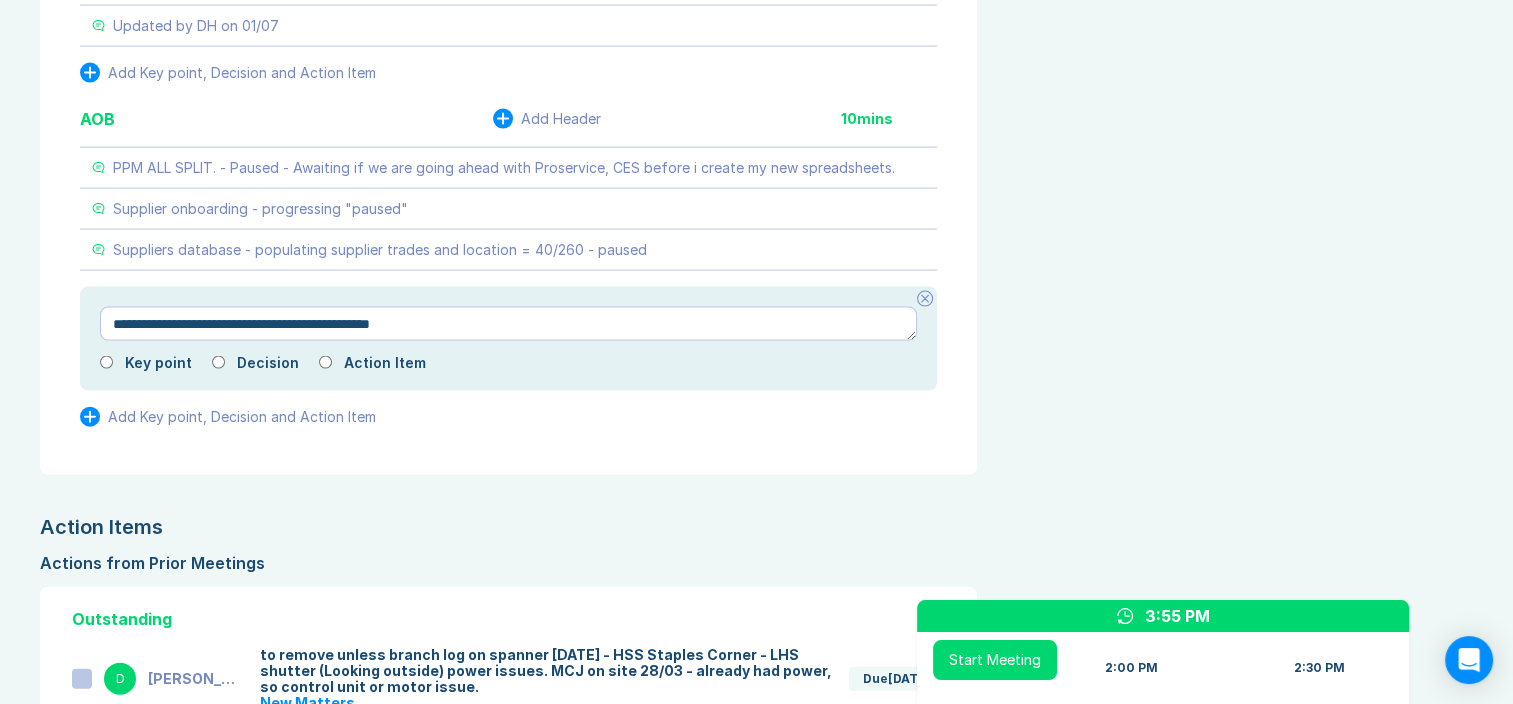 drag, startPoint x: 372, startPoint y: 308, endPoint x: 653, endPoint y: 321, distance: 281.30054 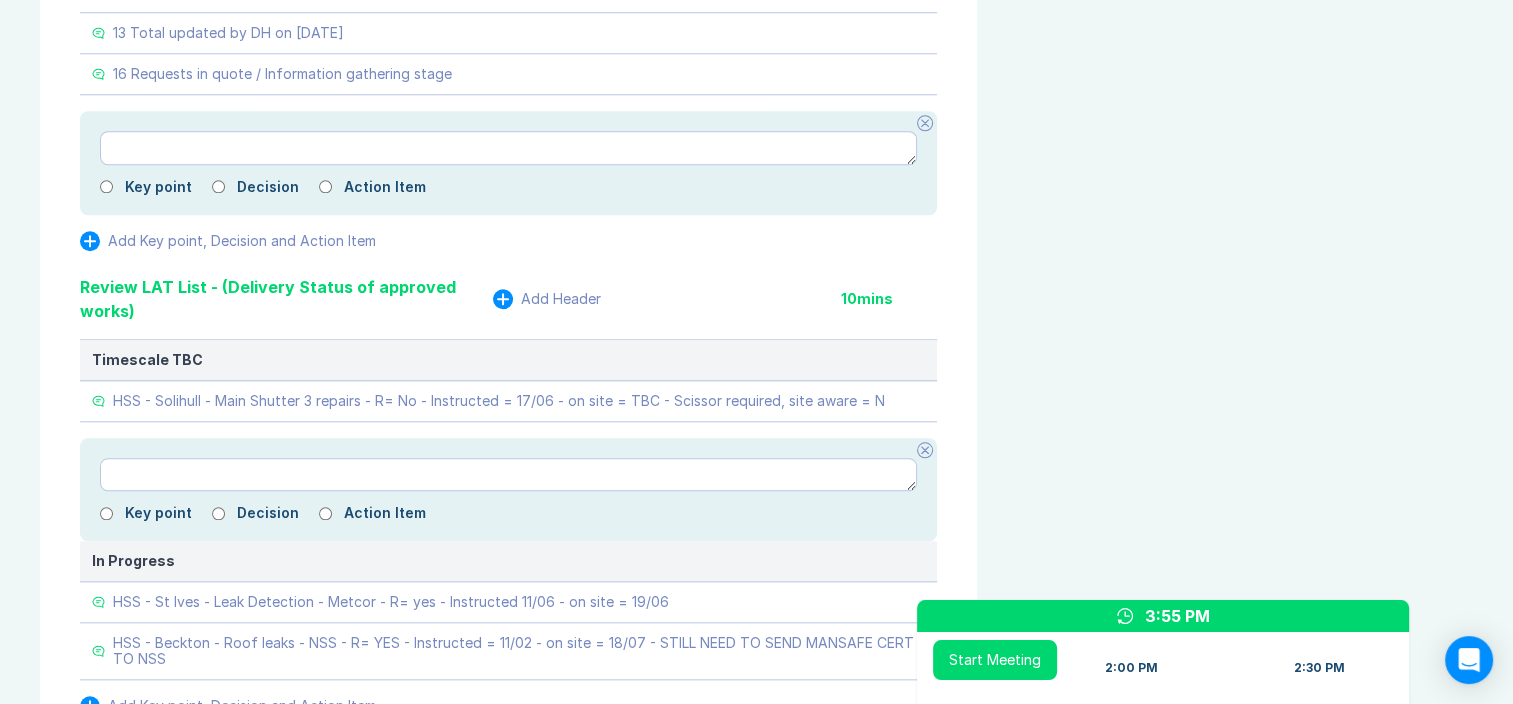 scroll, scrollTop: 1512, scrollLeft: 0, axis: vertical 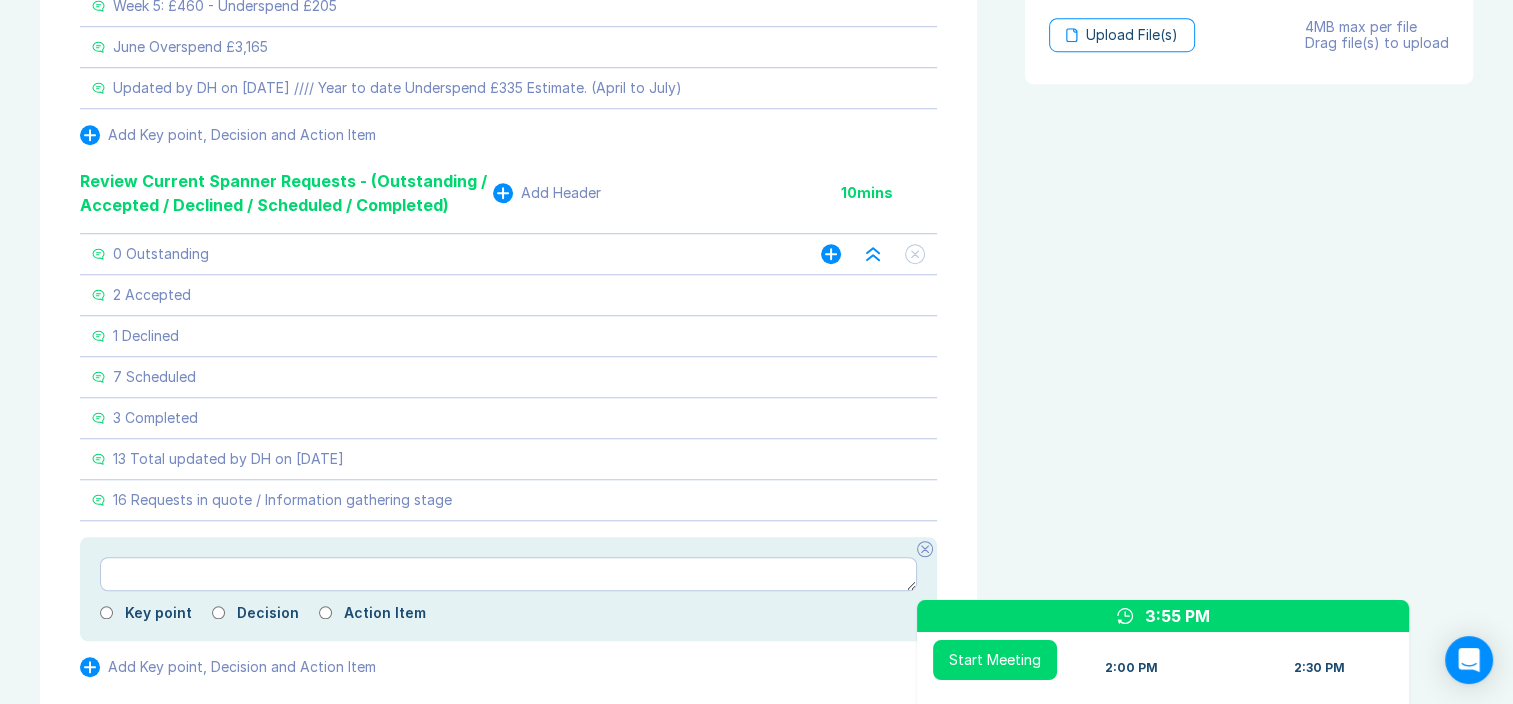 drag, startPoint x: 1003, startPoint y: 196, endPoint x: 991, endPoint y: 94, distance: 102.70345 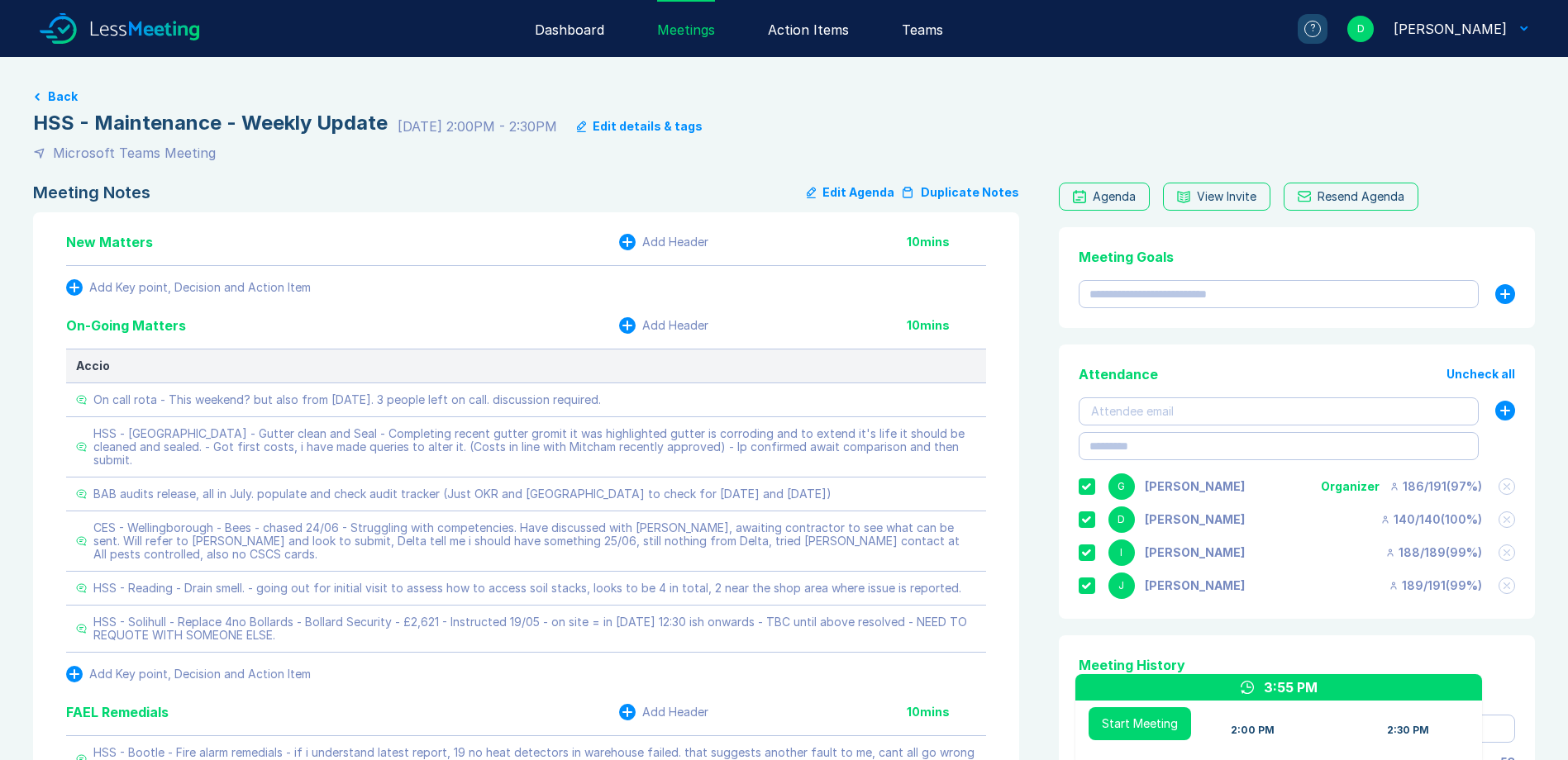 scroll, scrollTop: 0, scrollLeft: 0, axis: both 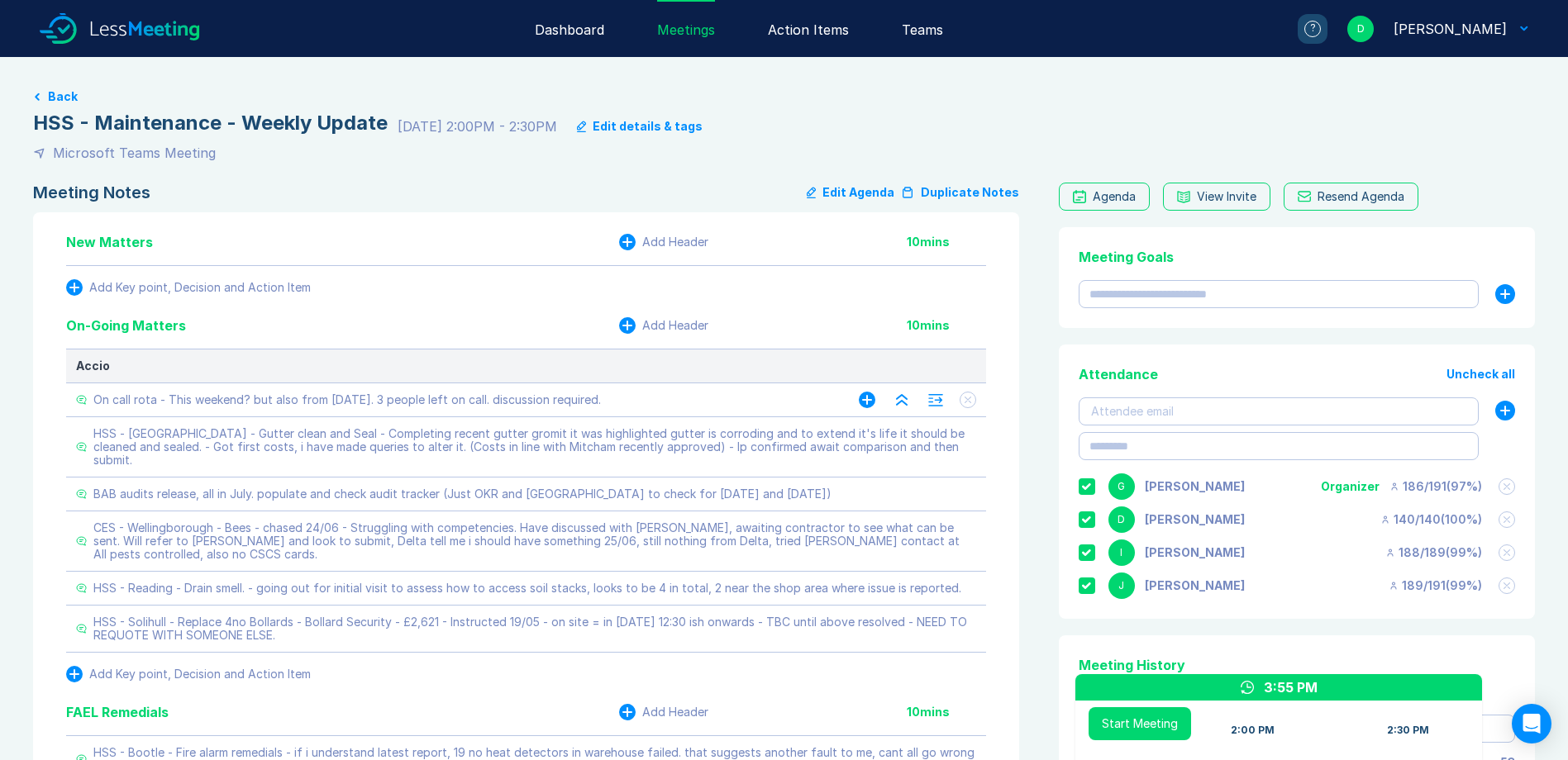 click on "On call rota -  This weekend? but also from [DATE]. 3 people left on call. discussion required." at bounding box center (347, 400) 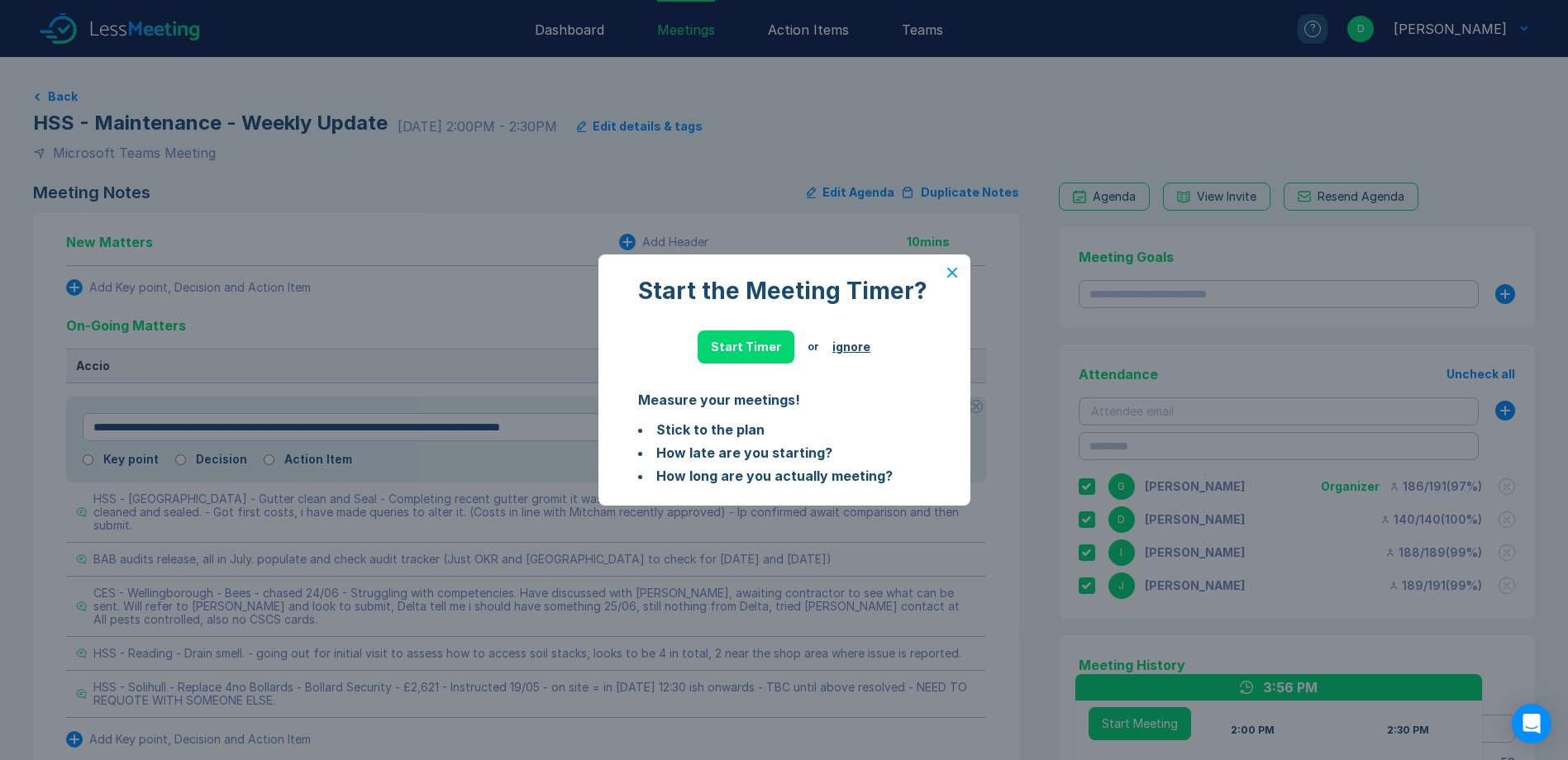 click 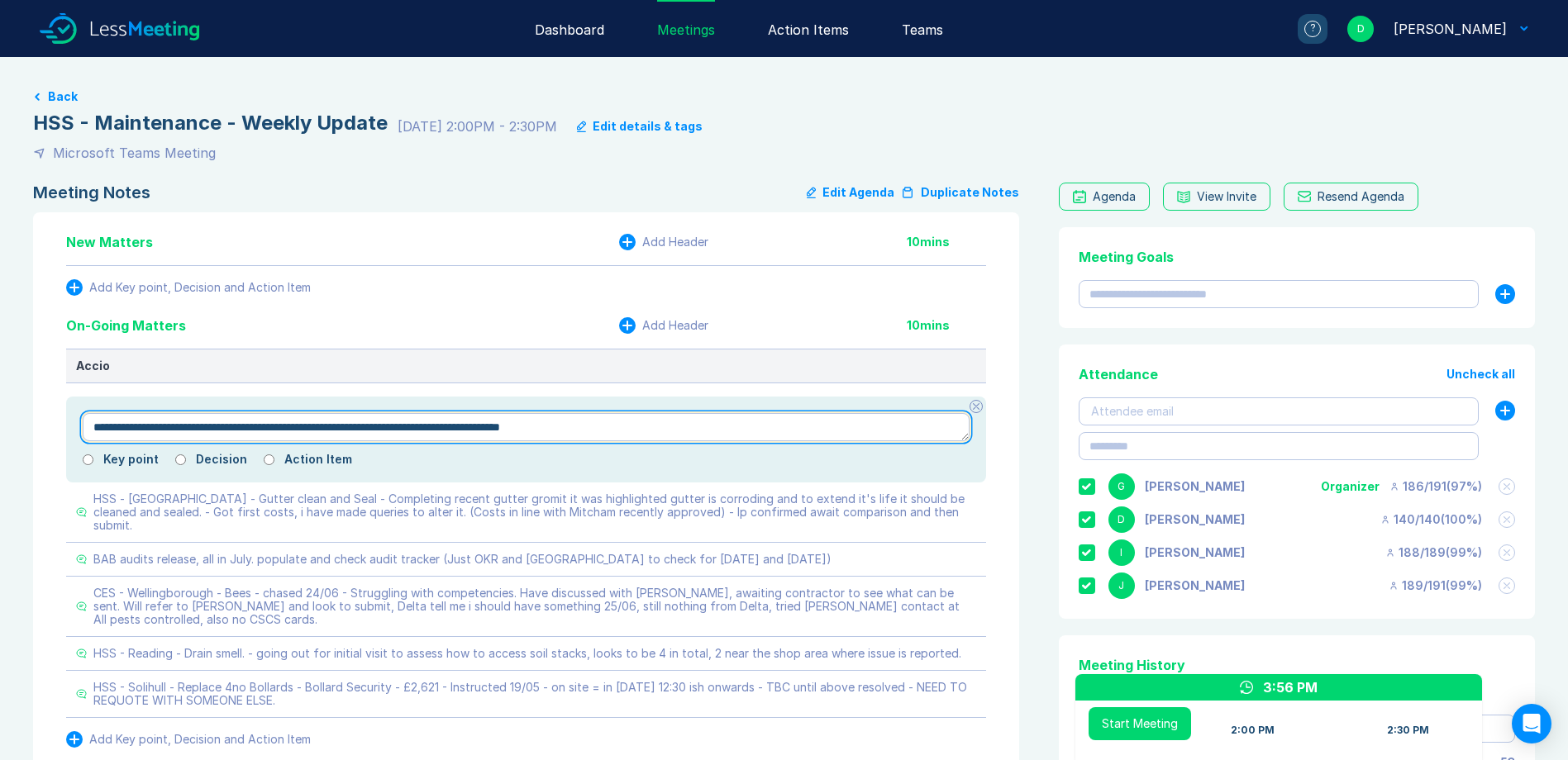 drag, startPoint x: 170, startPoint y: 426, endPoint x: 382, endPoint y: 429, distance: 212.02123 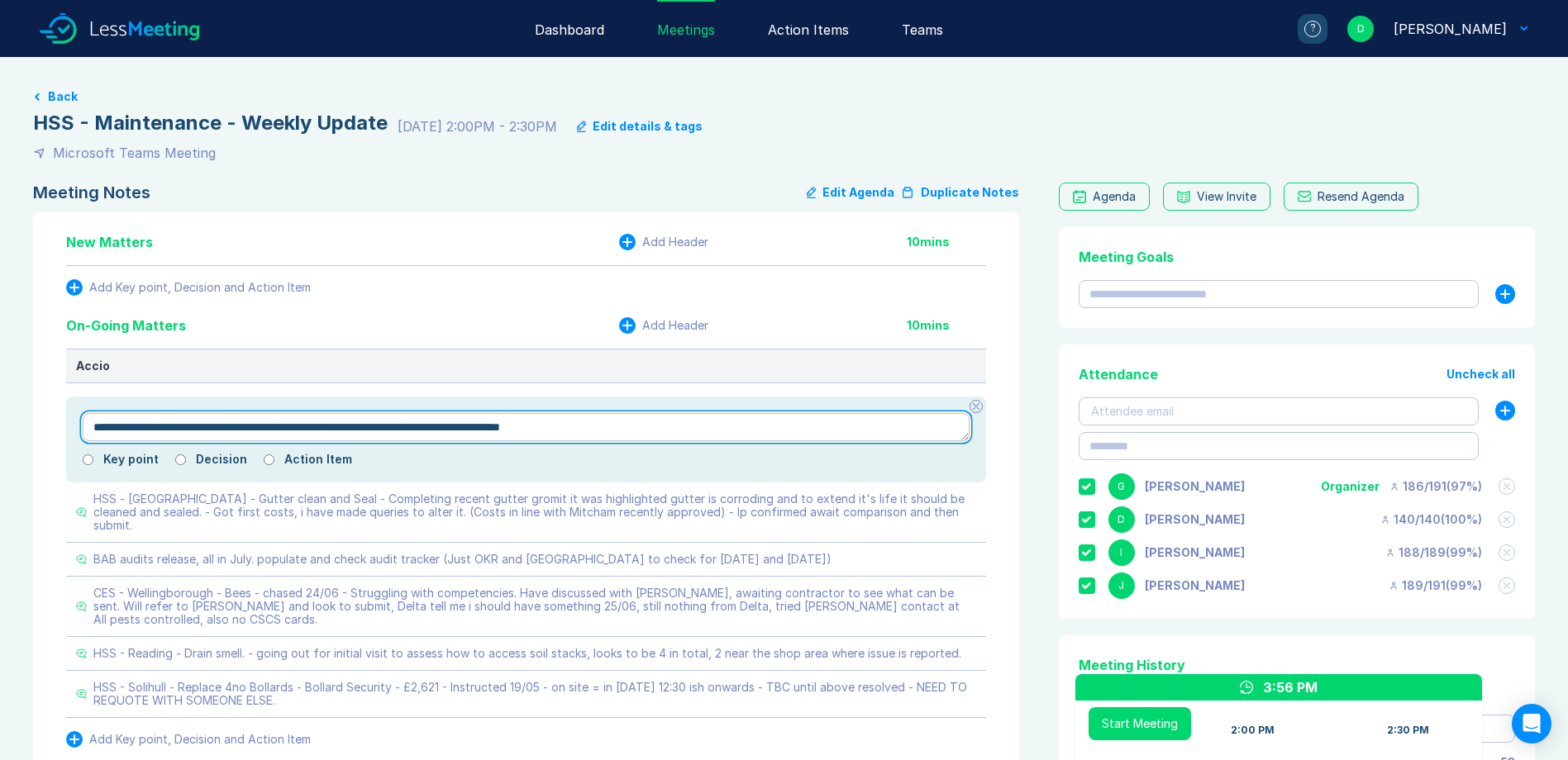 click on "**********" at bounding box center [526, 427] 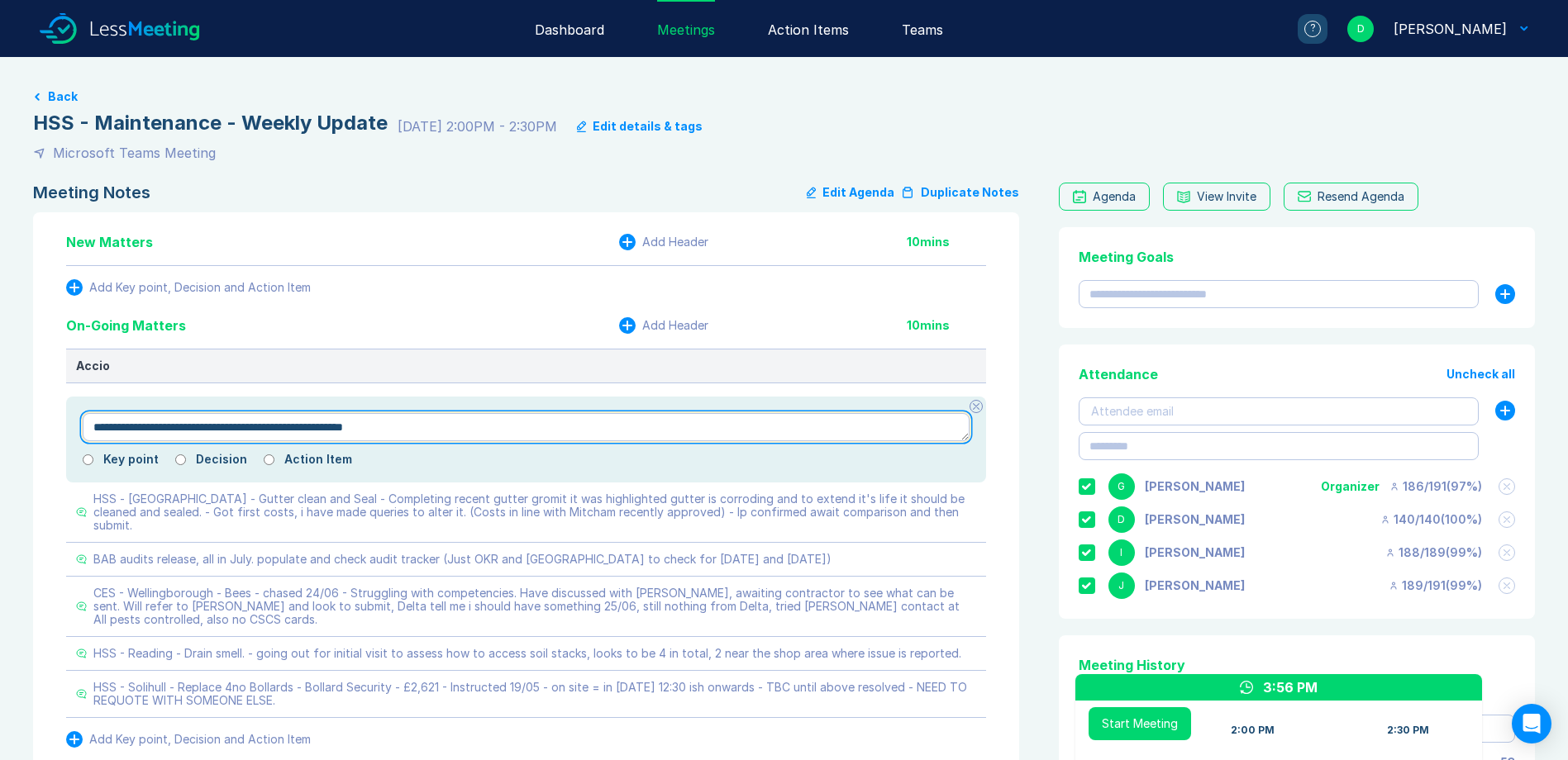 type on "*" 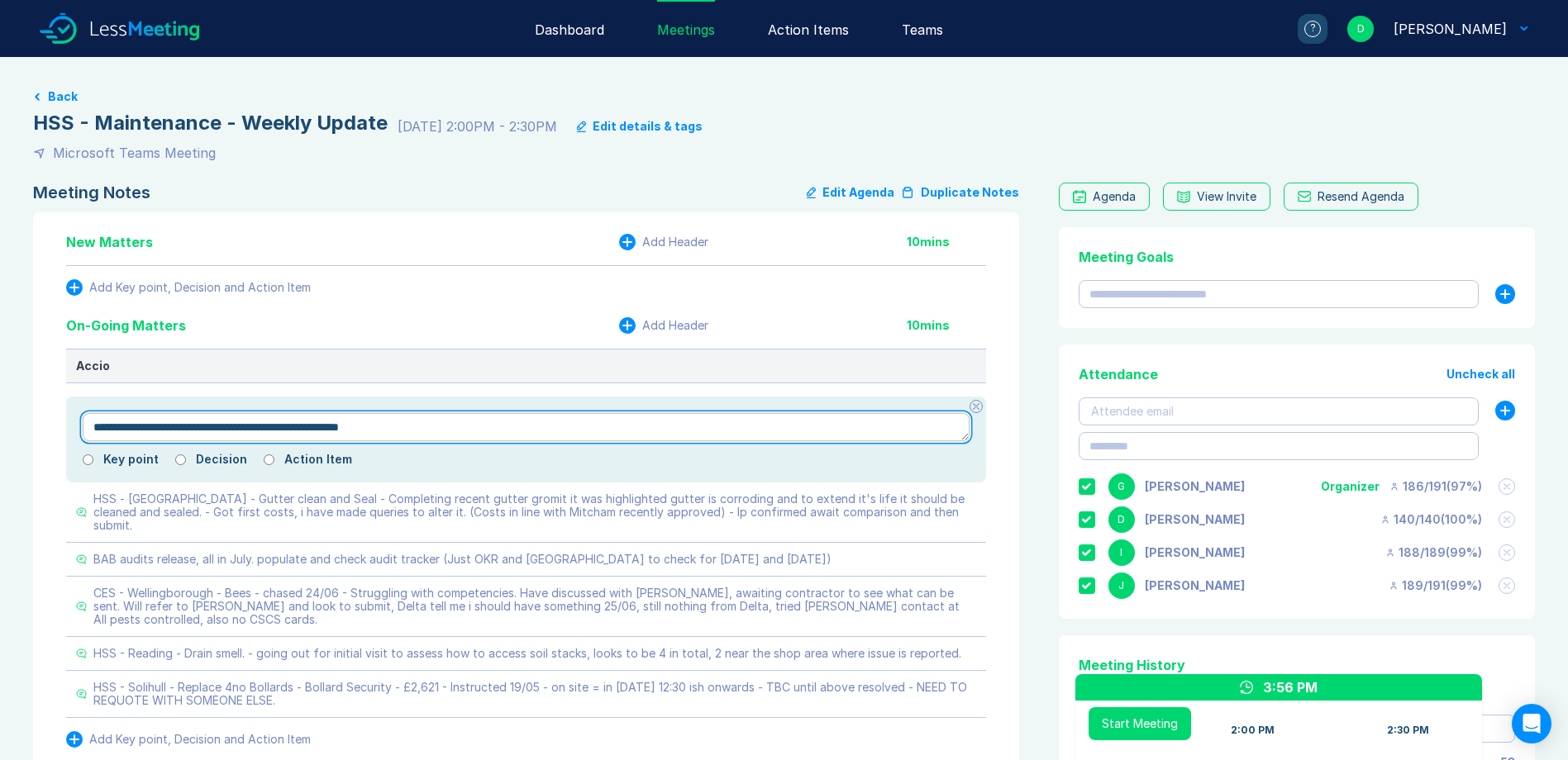 type on "*" 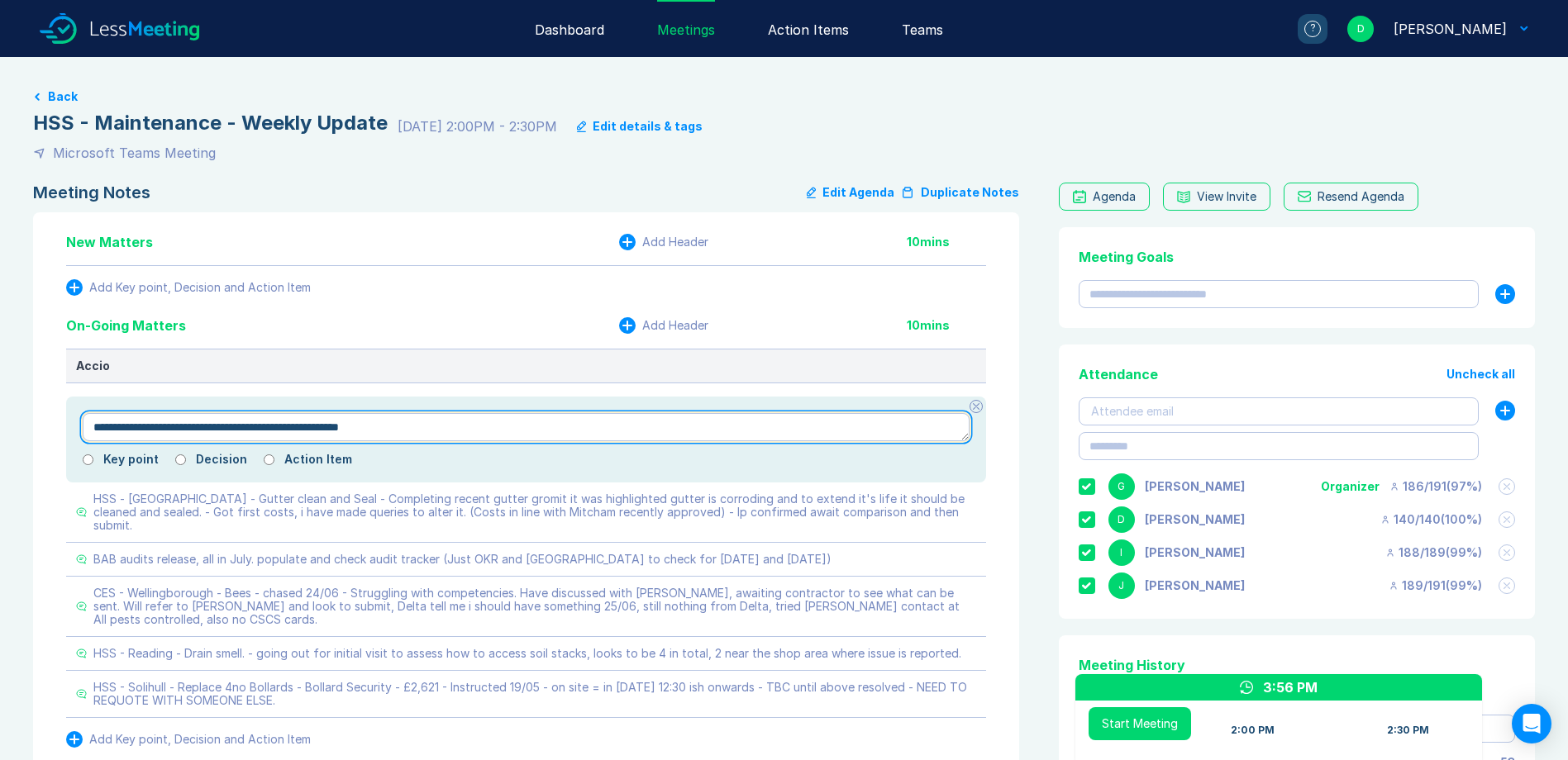 type on "**********" 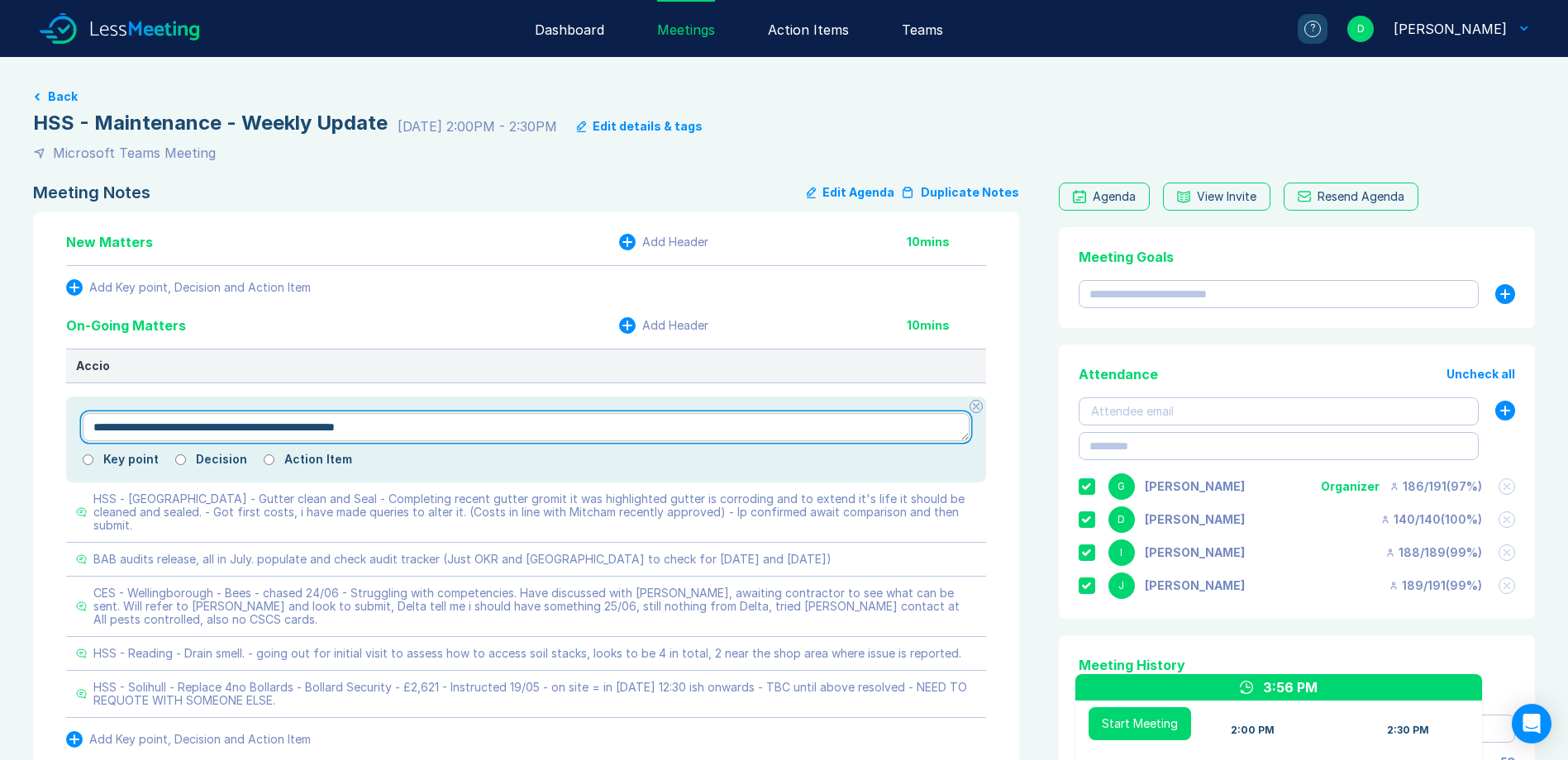 click on "**********" at bounding box center [526, 427] 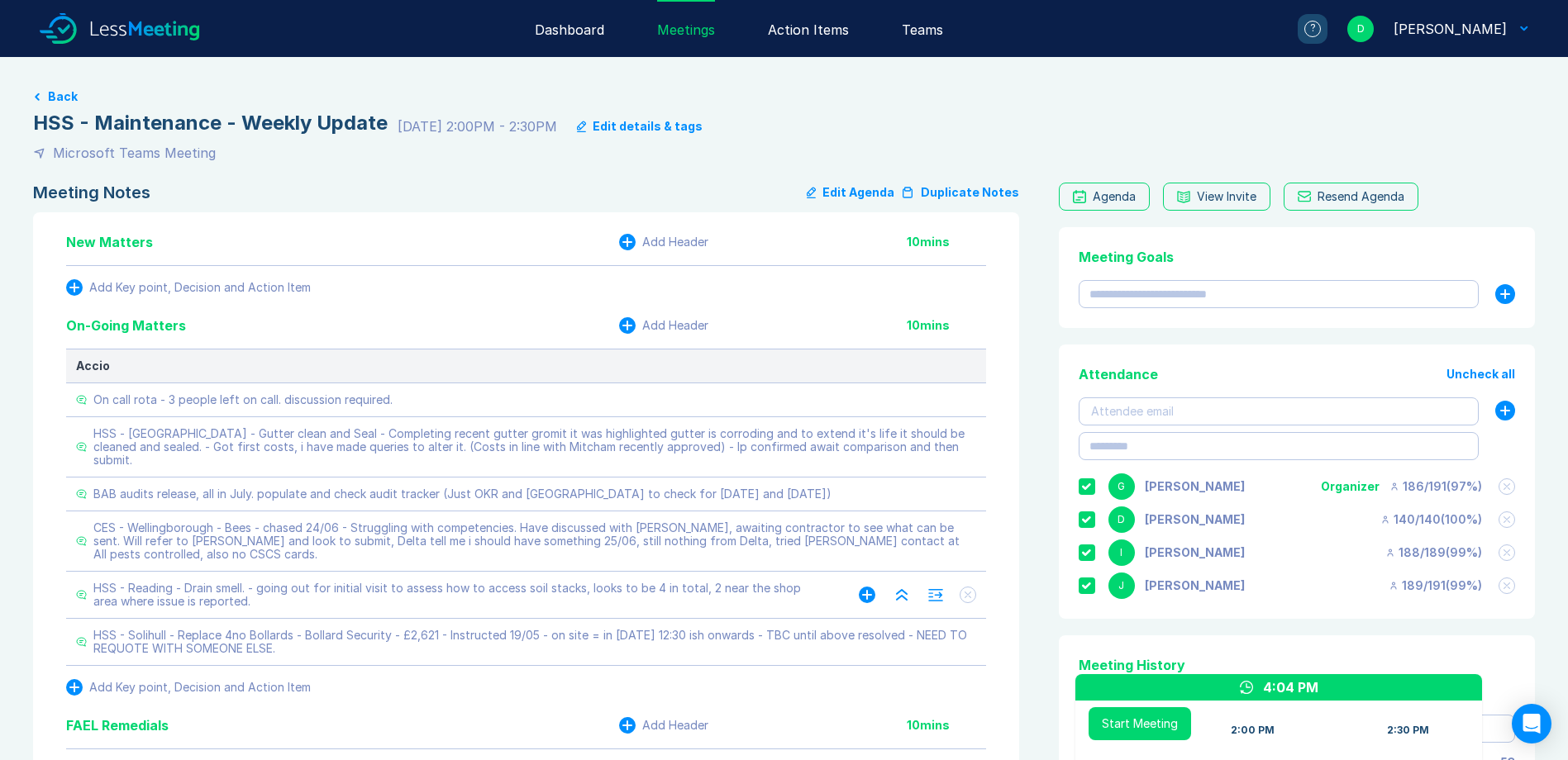 click on "HSS - Reading - Drain smell. - going out for initial visit to assess how to access soil stacks, looks to be 4 in total, 2 near the shop area where issue is reported." at bounding box center (460, 595) 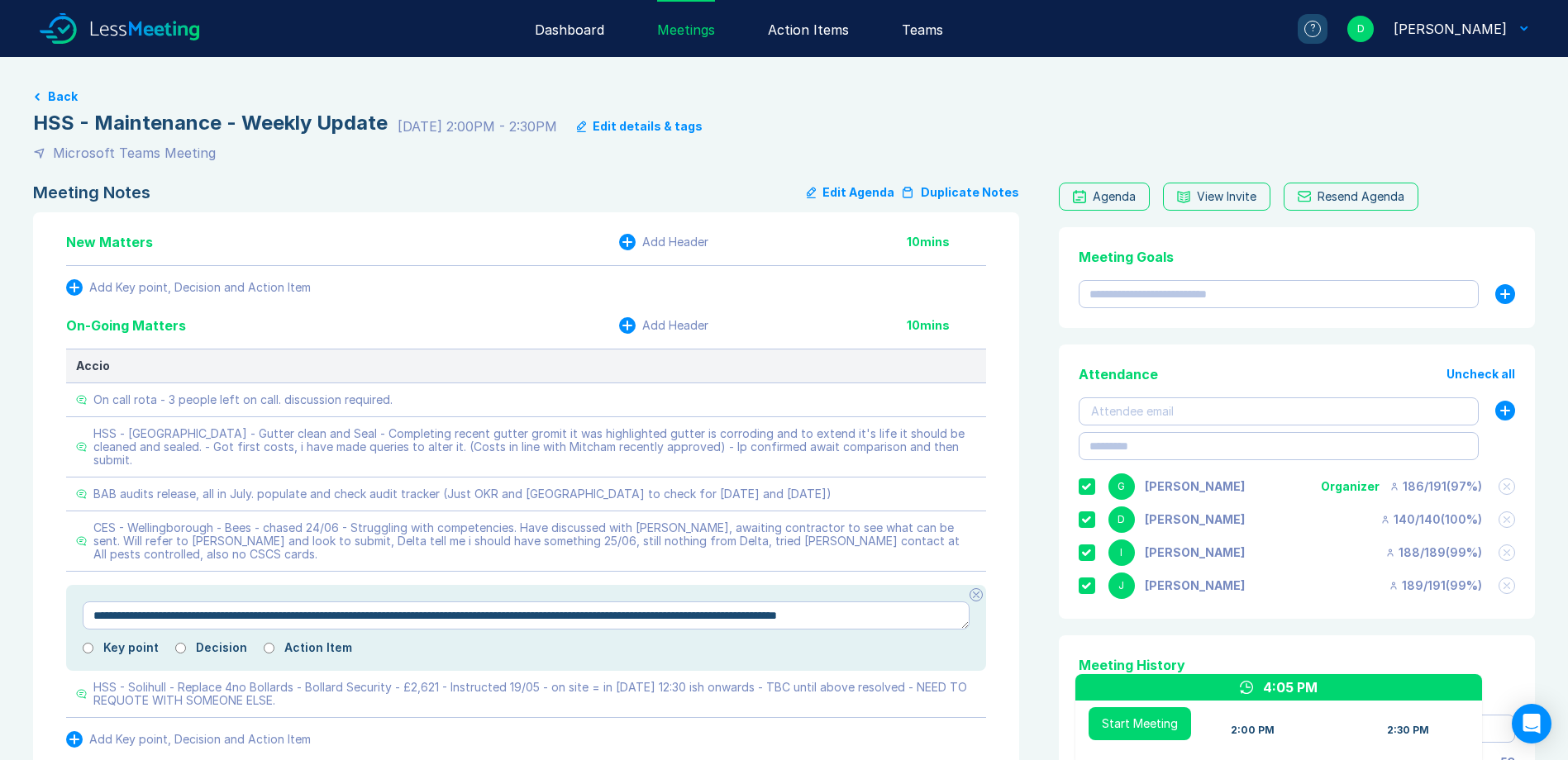 click on "**********" at bounding box center (526, 615) 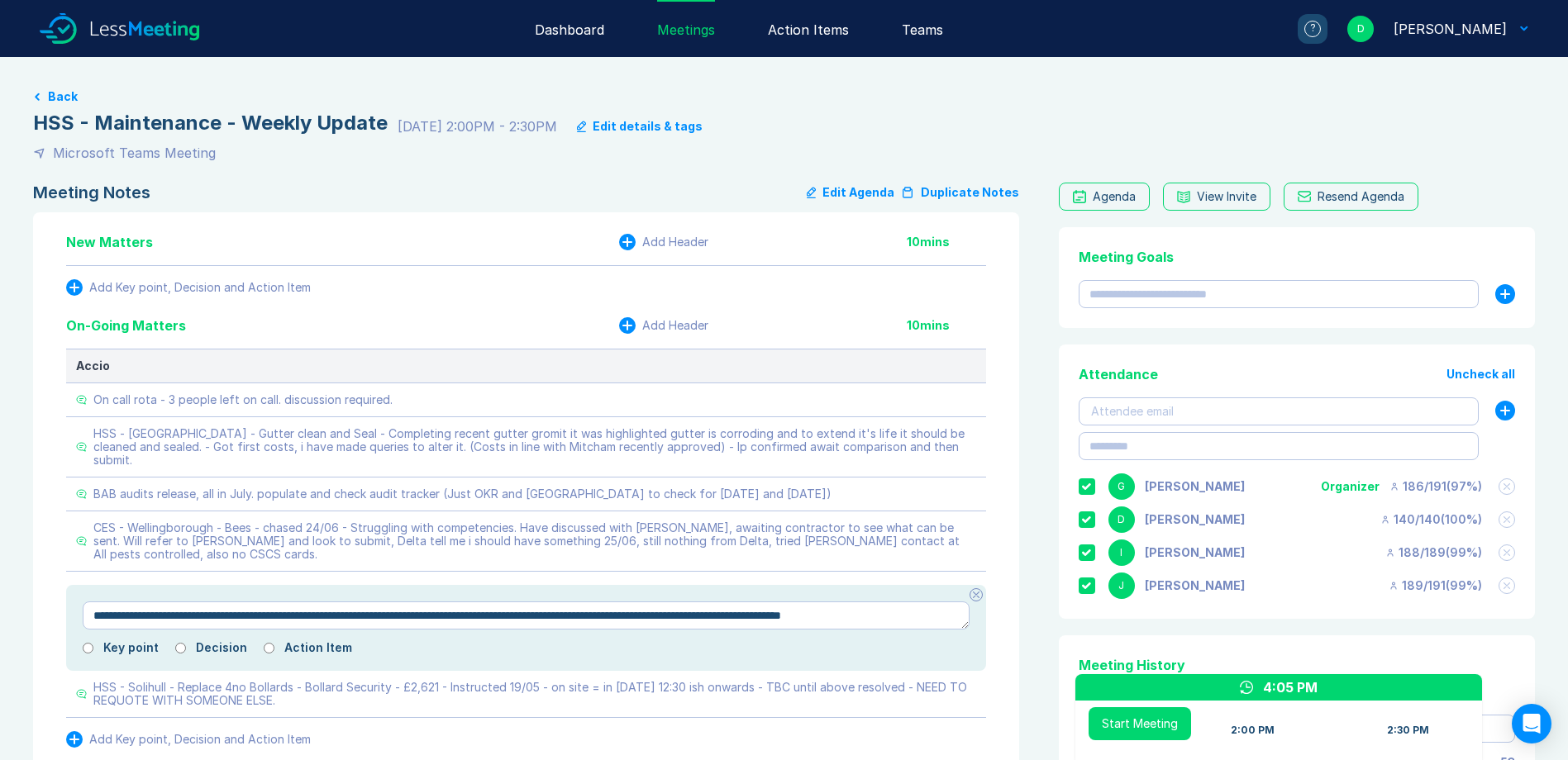 type on "*" 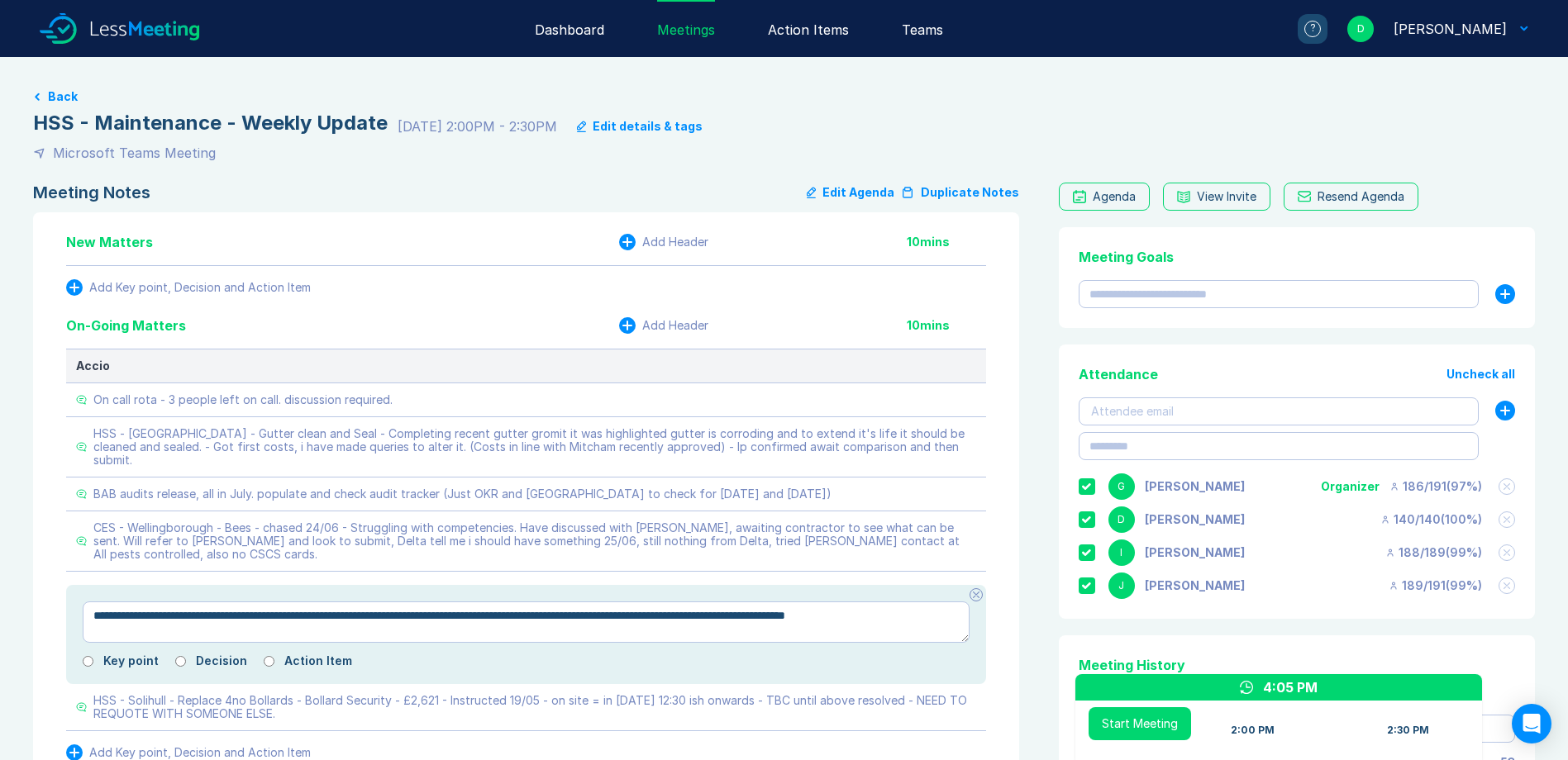 type on "*" 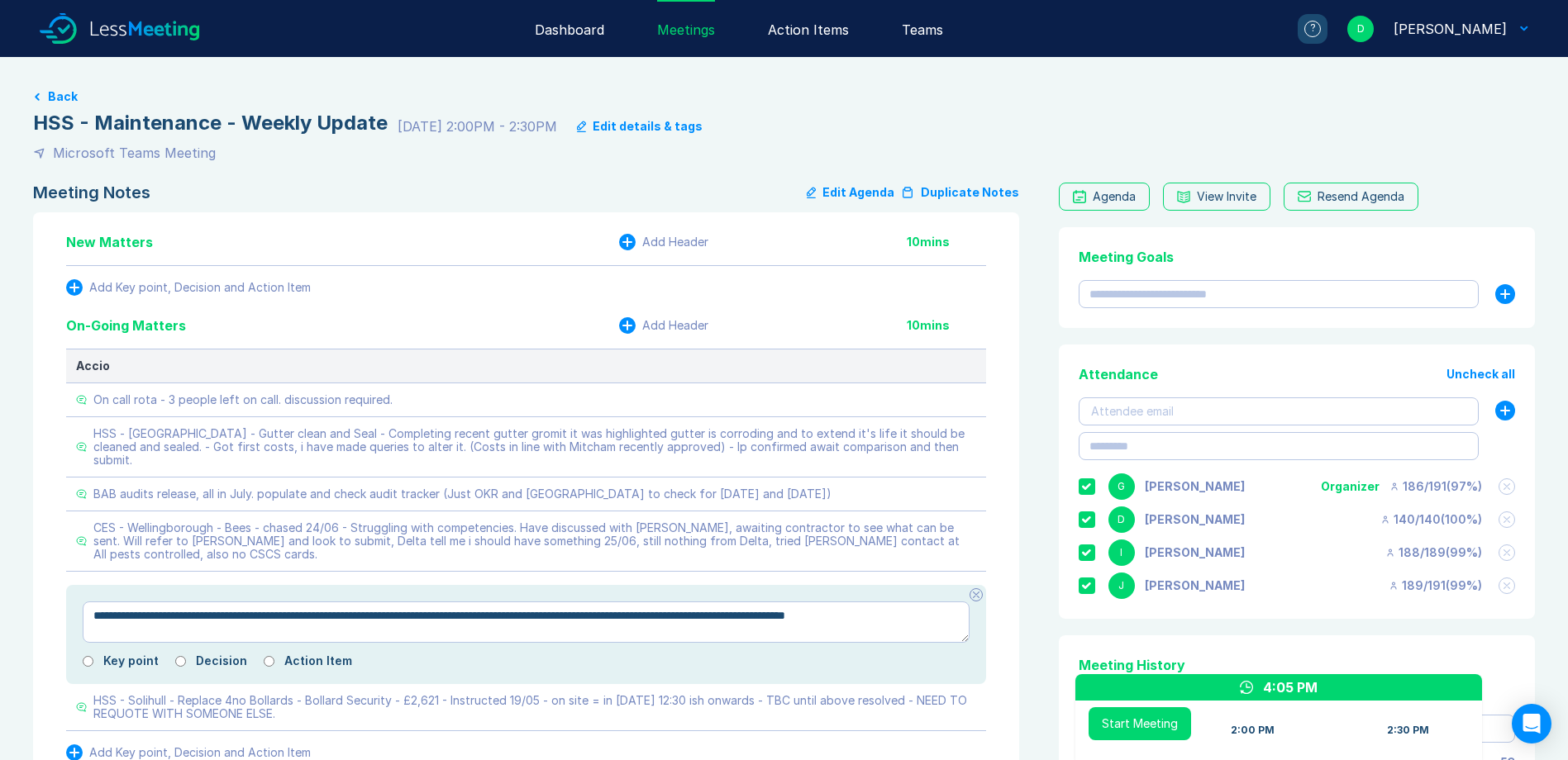 type on "**********" 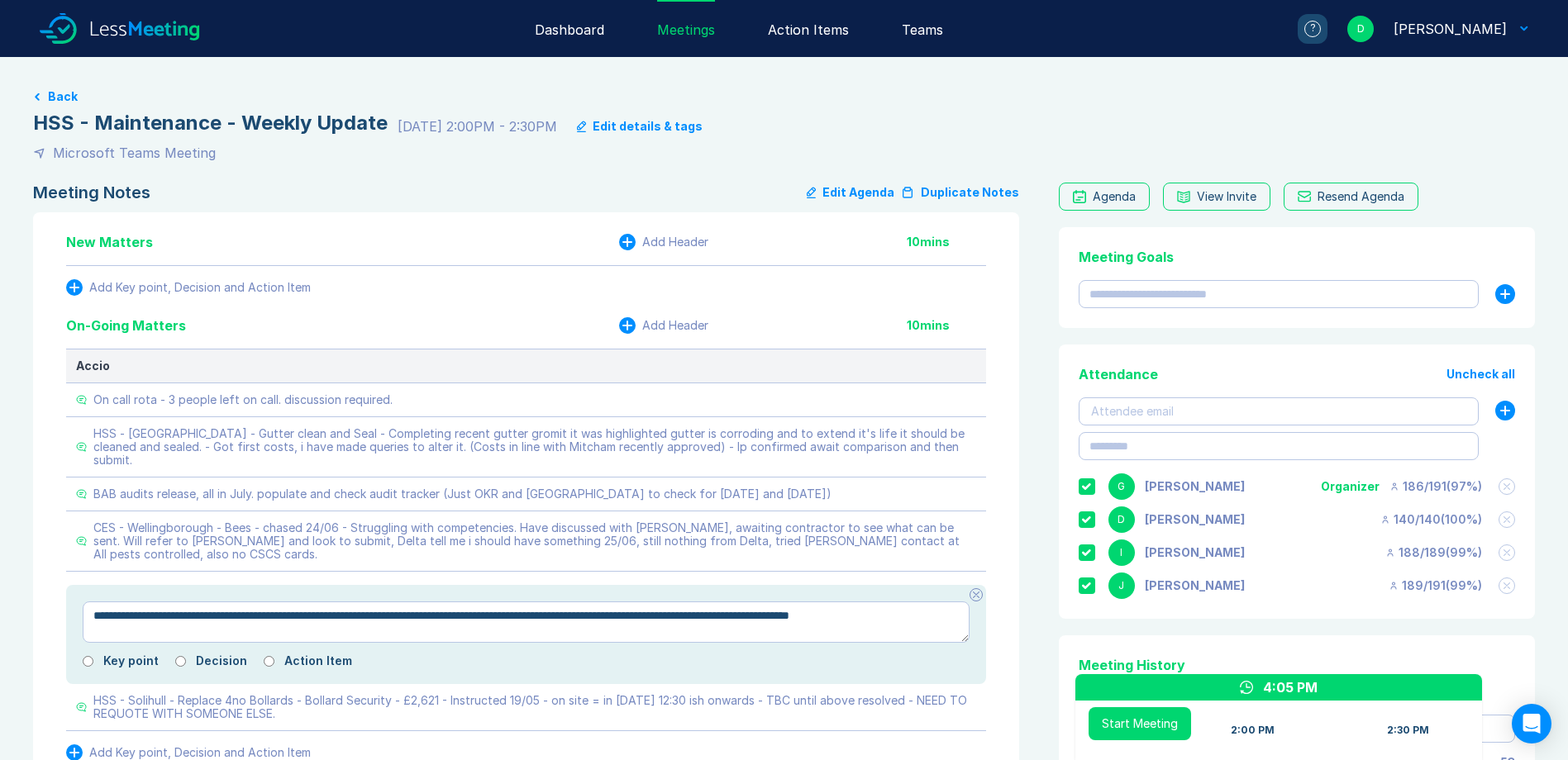 type on "*" 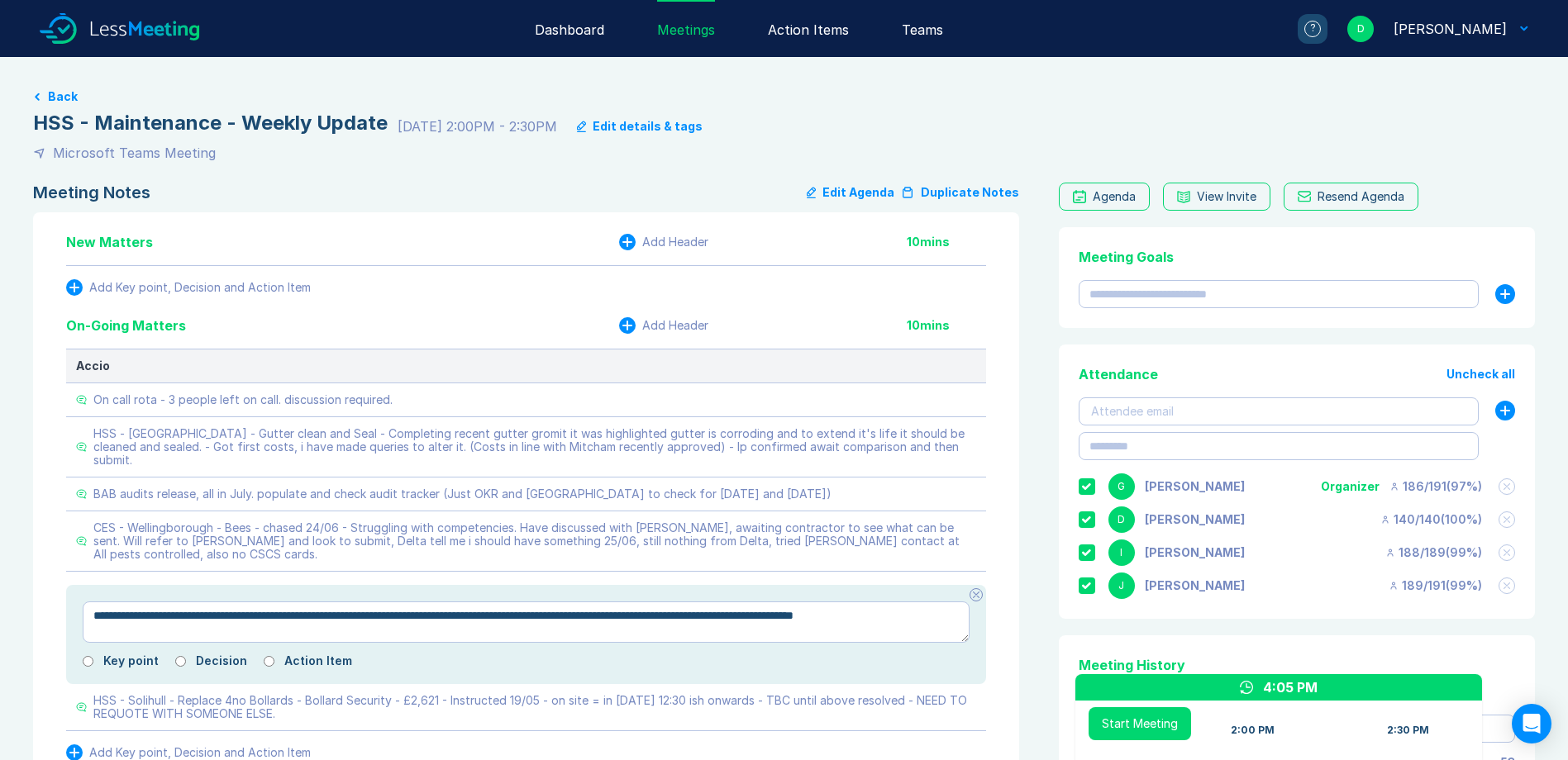 type on "*" 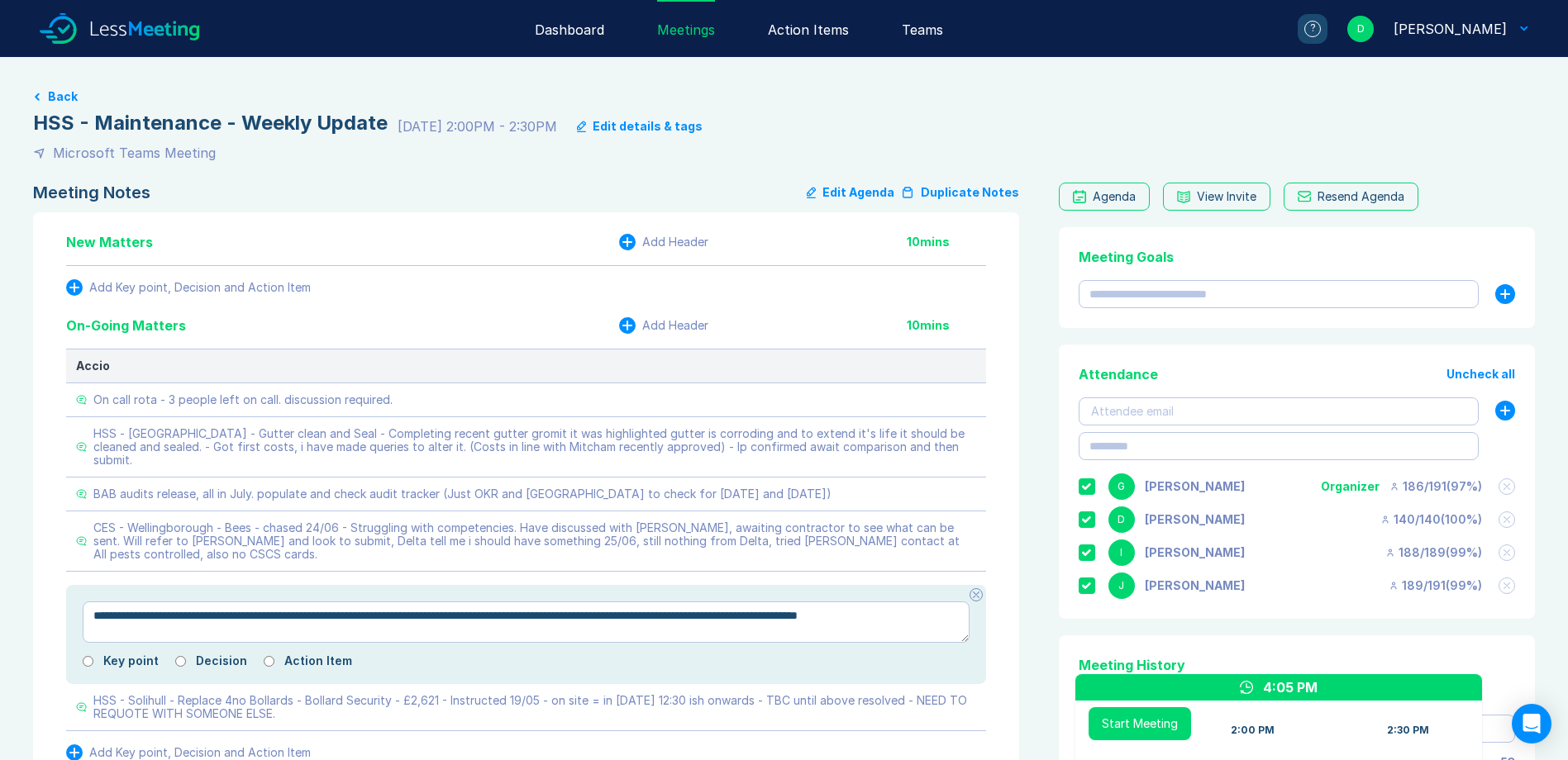 type on "*" 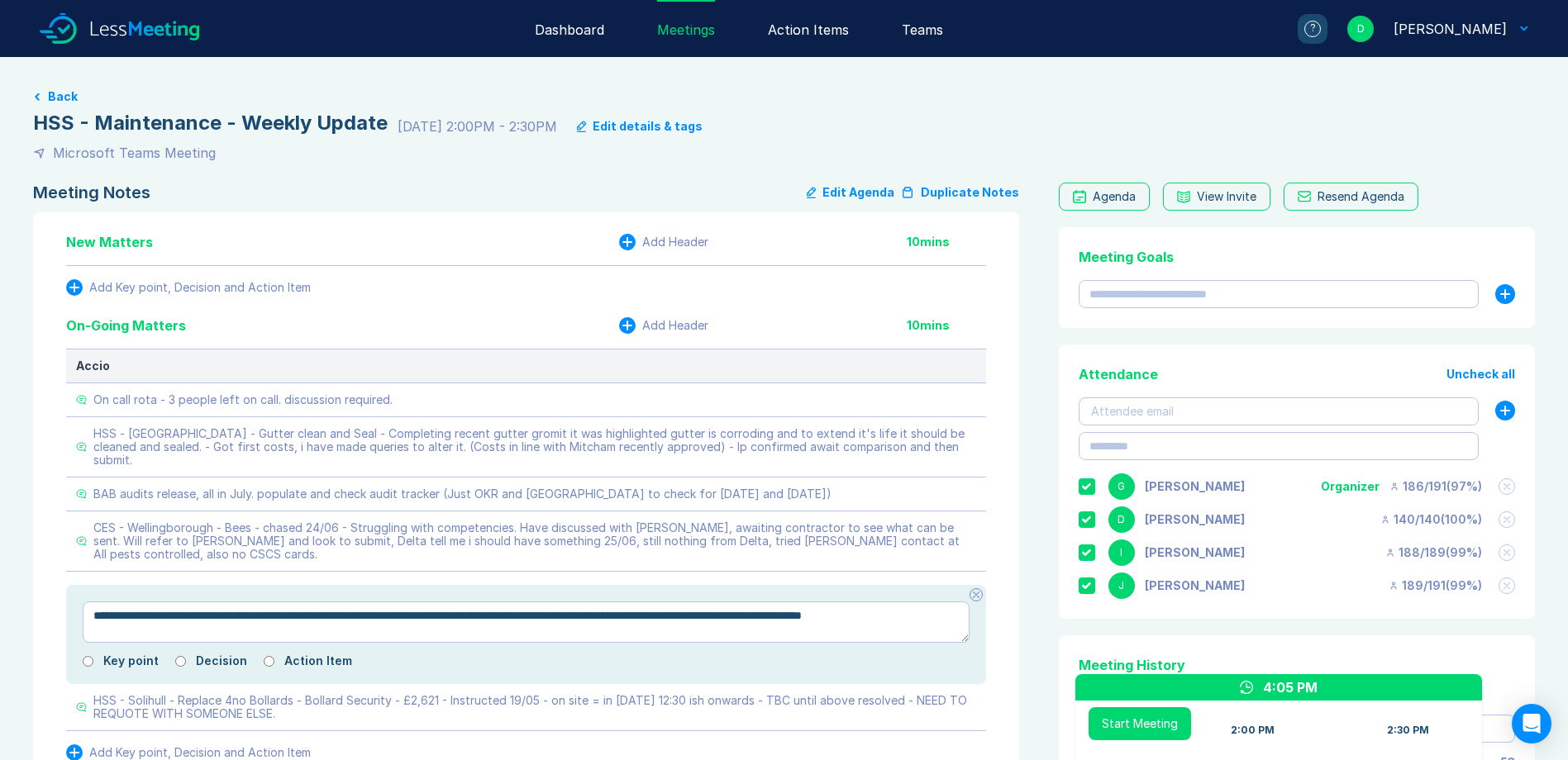 type on "*" 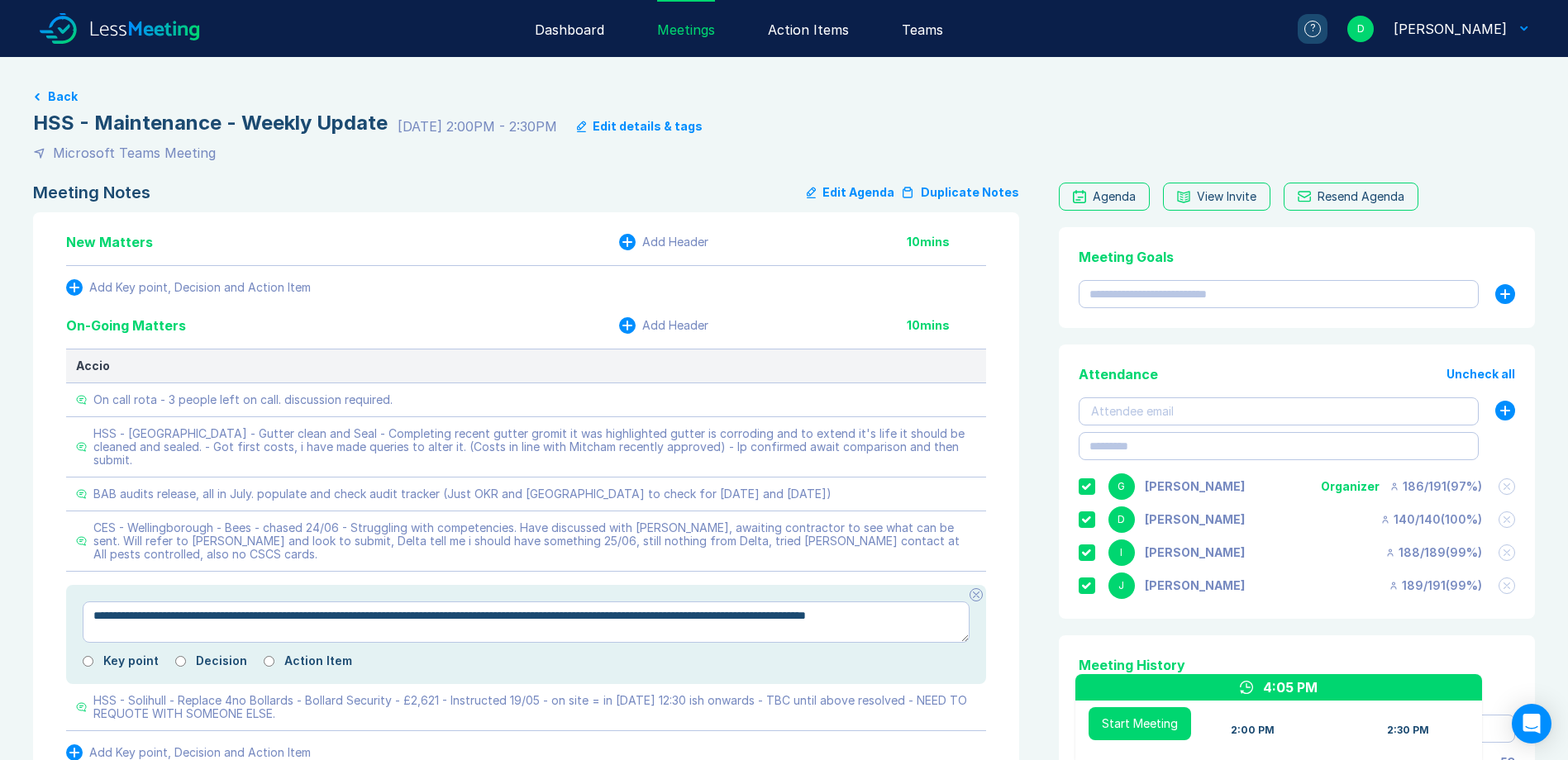 type on "*" 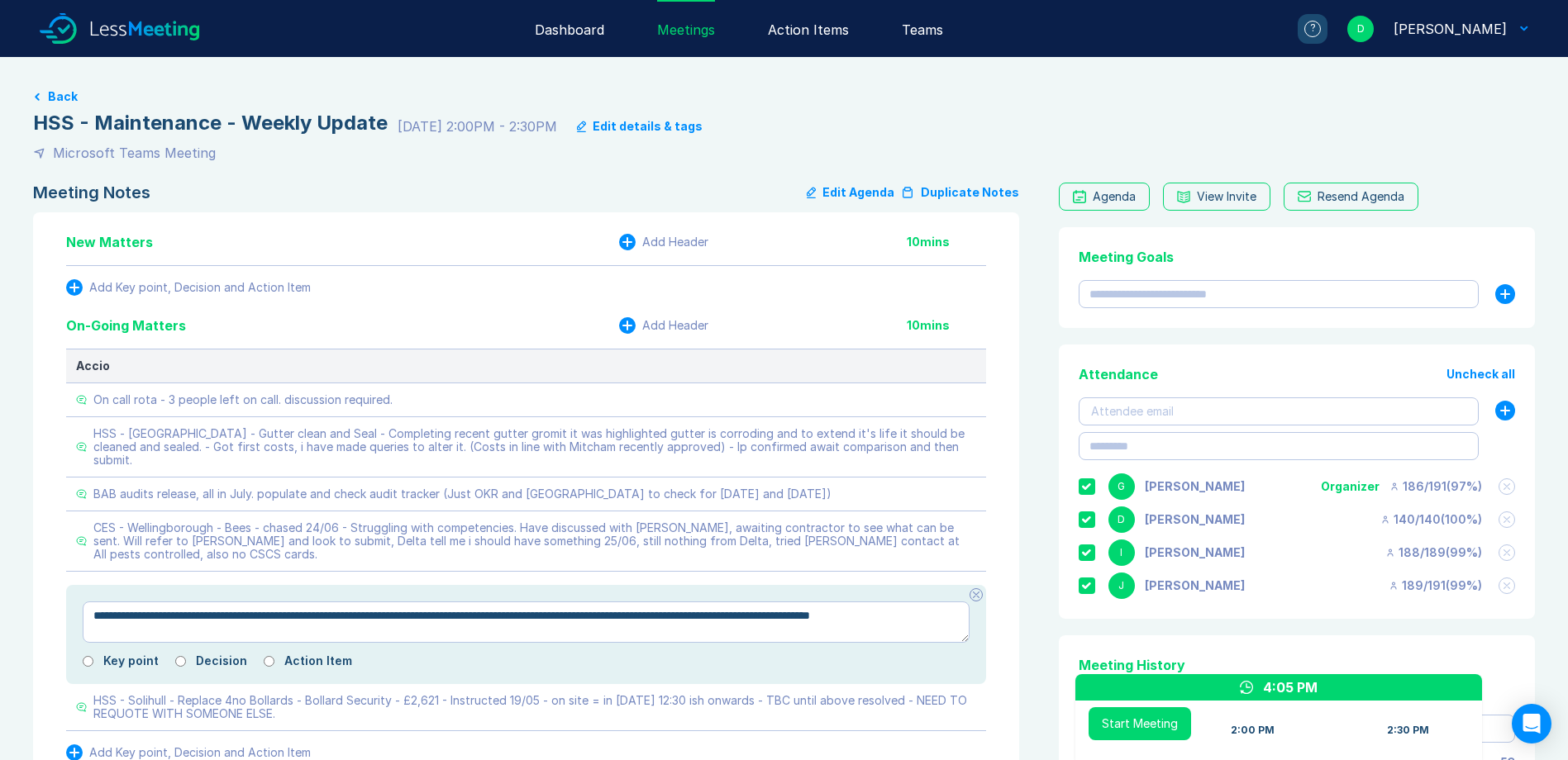 type on "*" 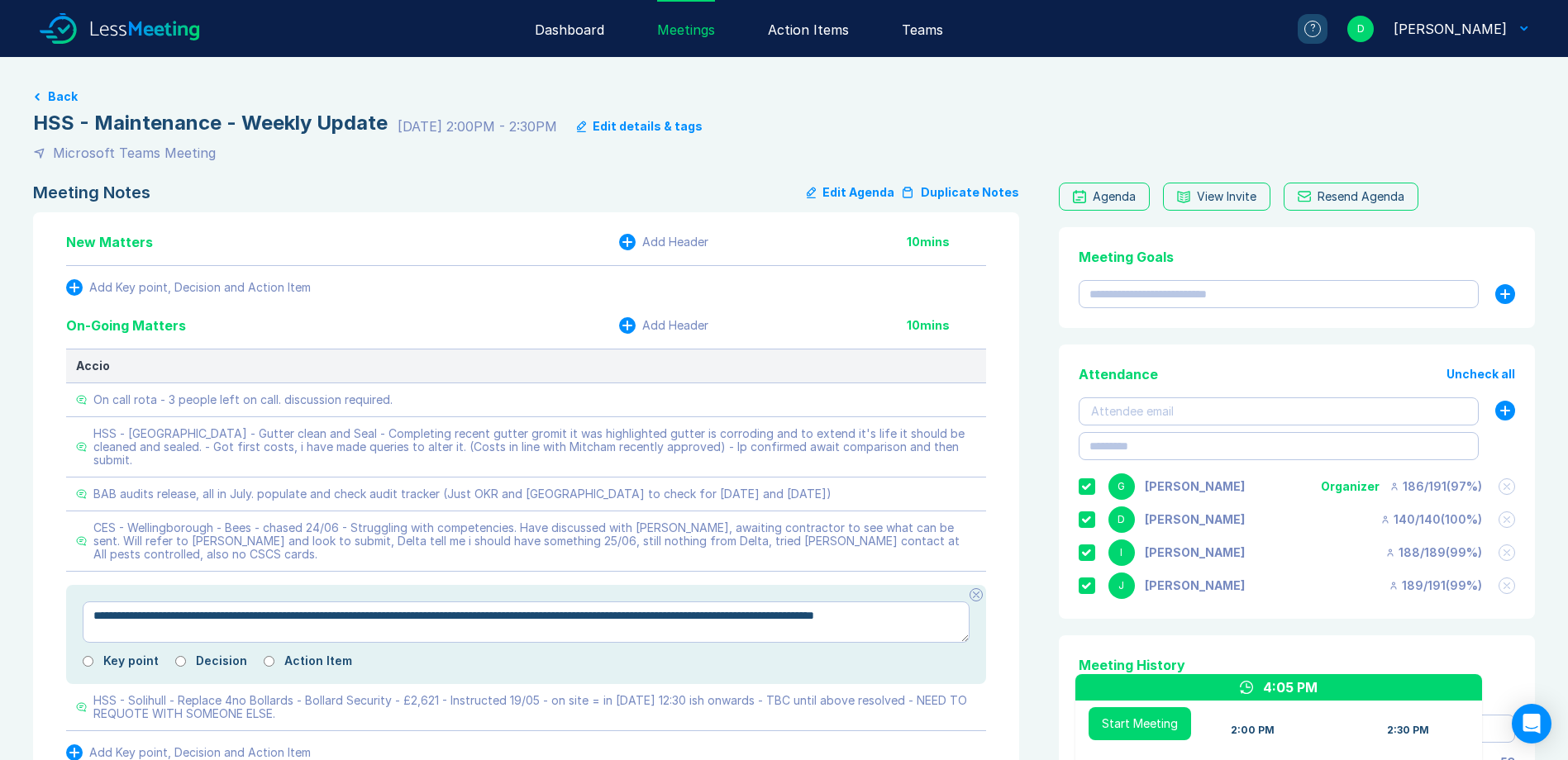 type on "*" 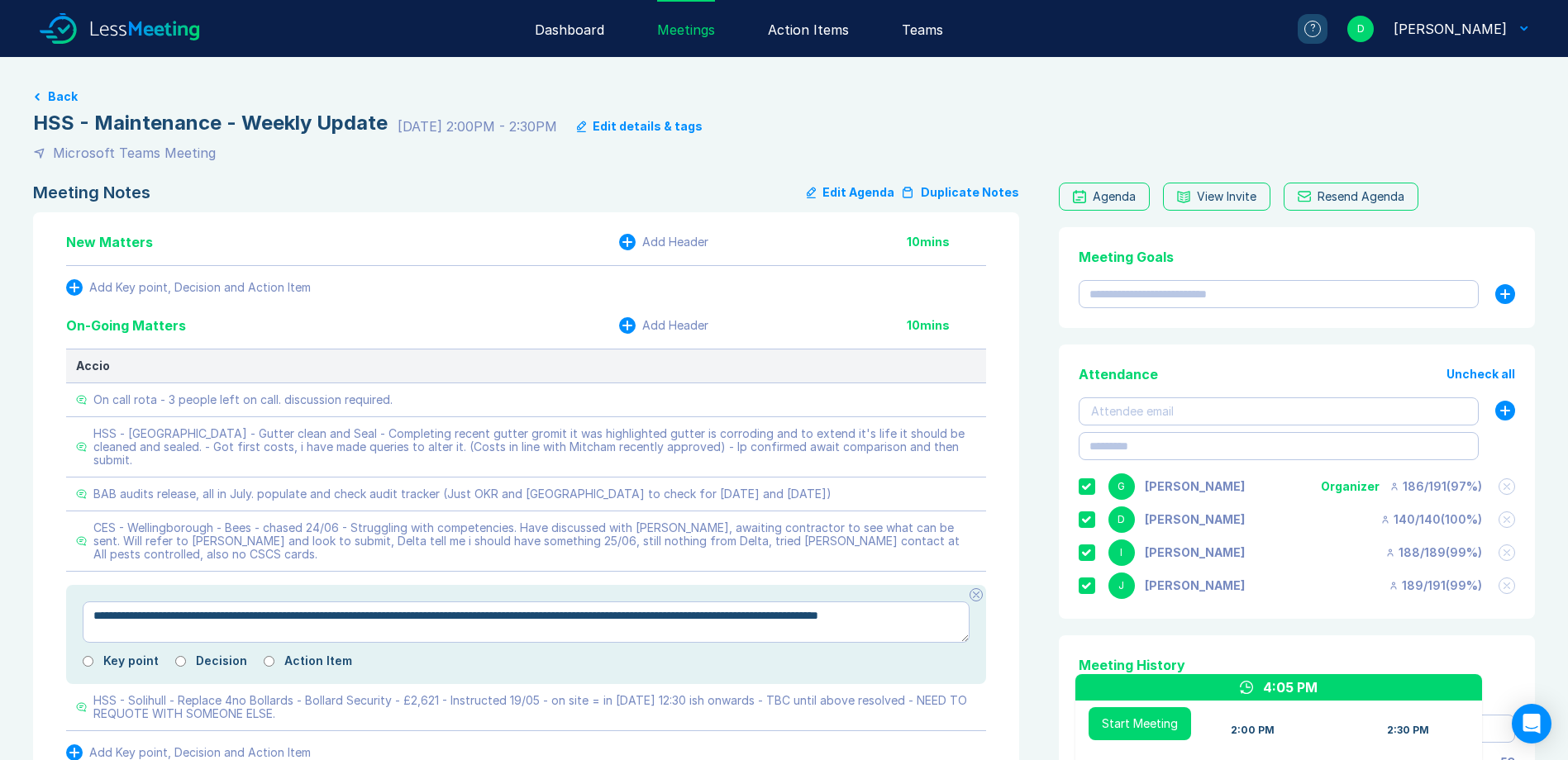 type on "*" 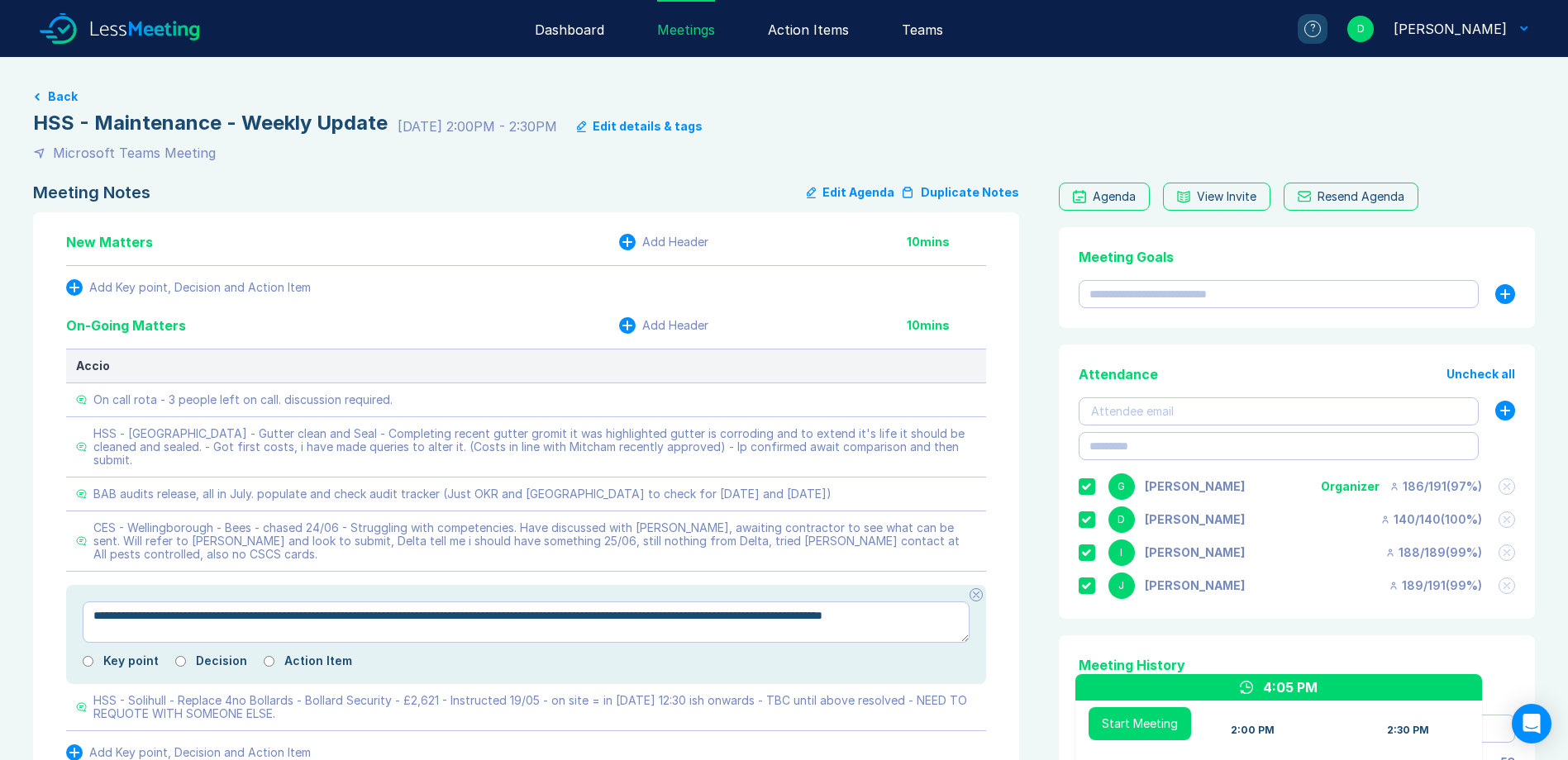 type on "*" 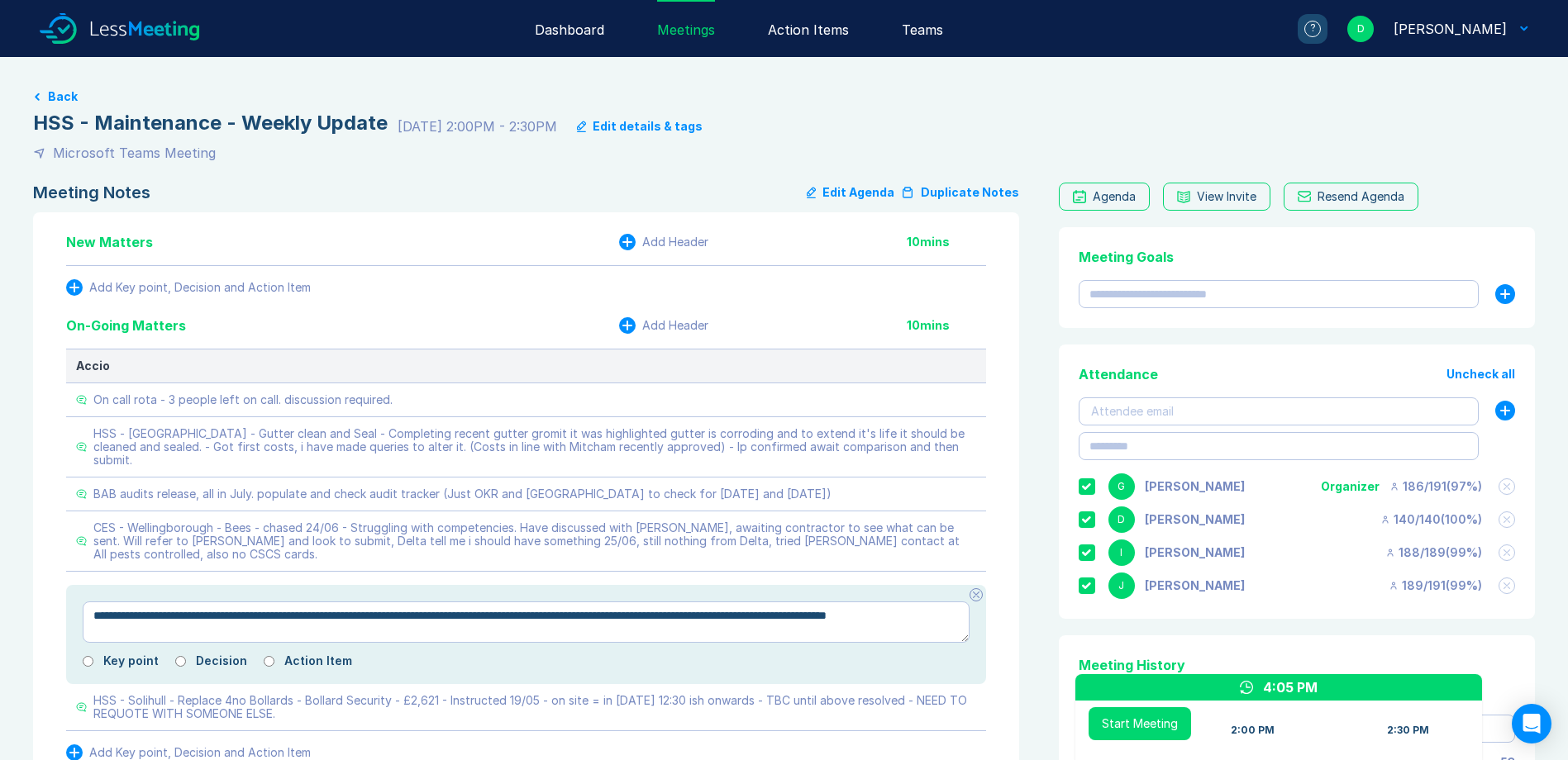 type on "*" 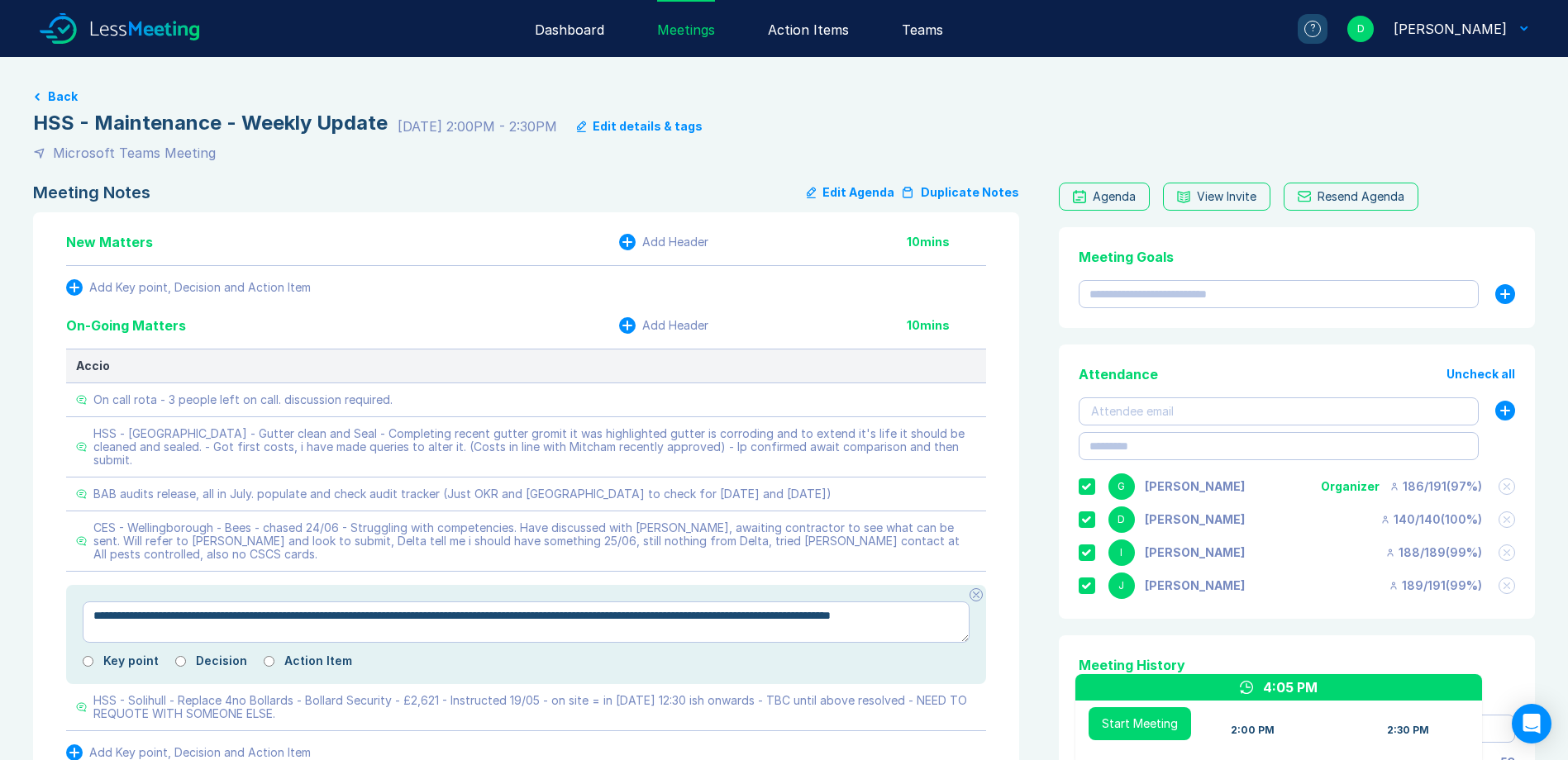type on "*" 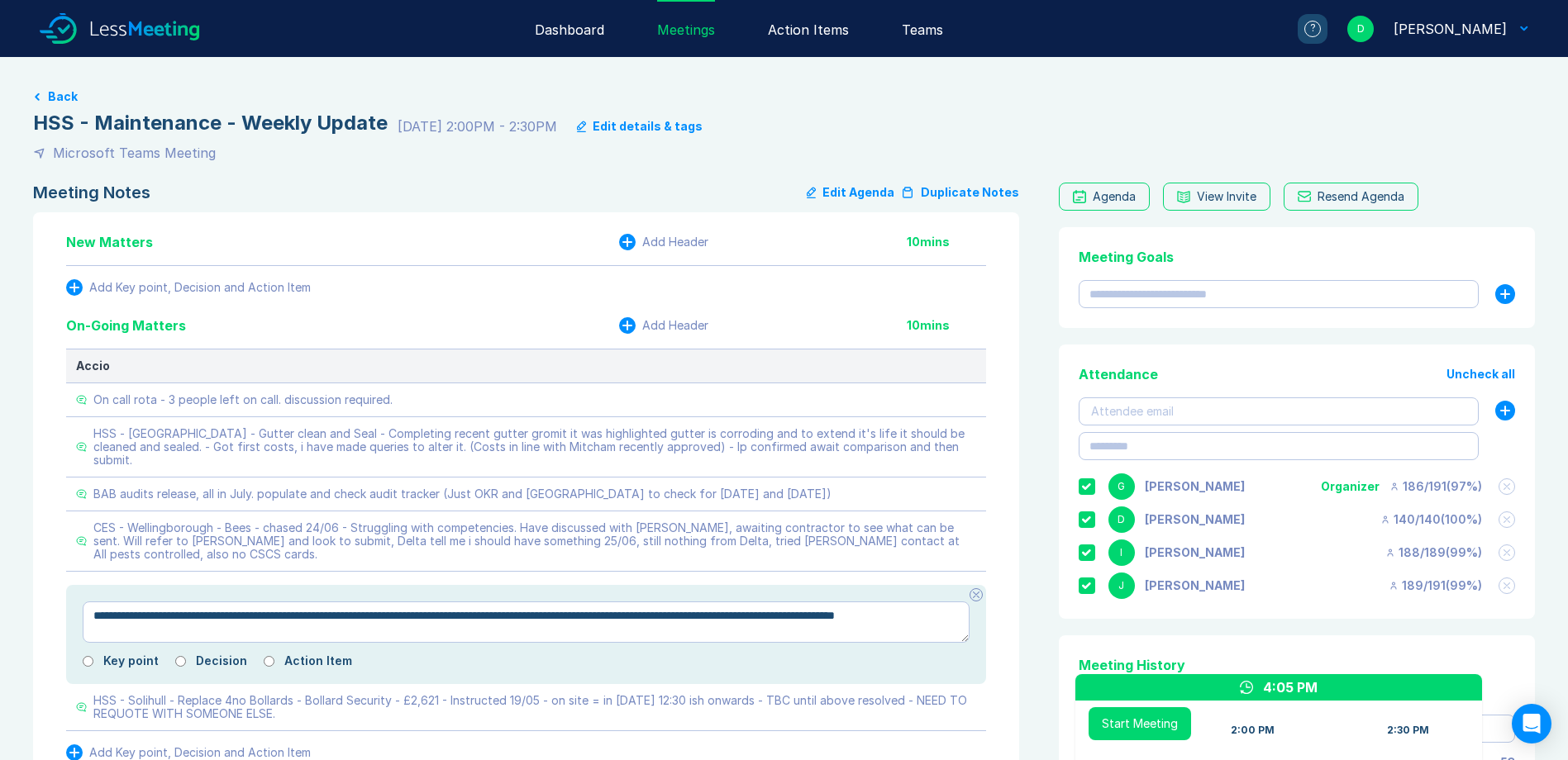 type on "*" 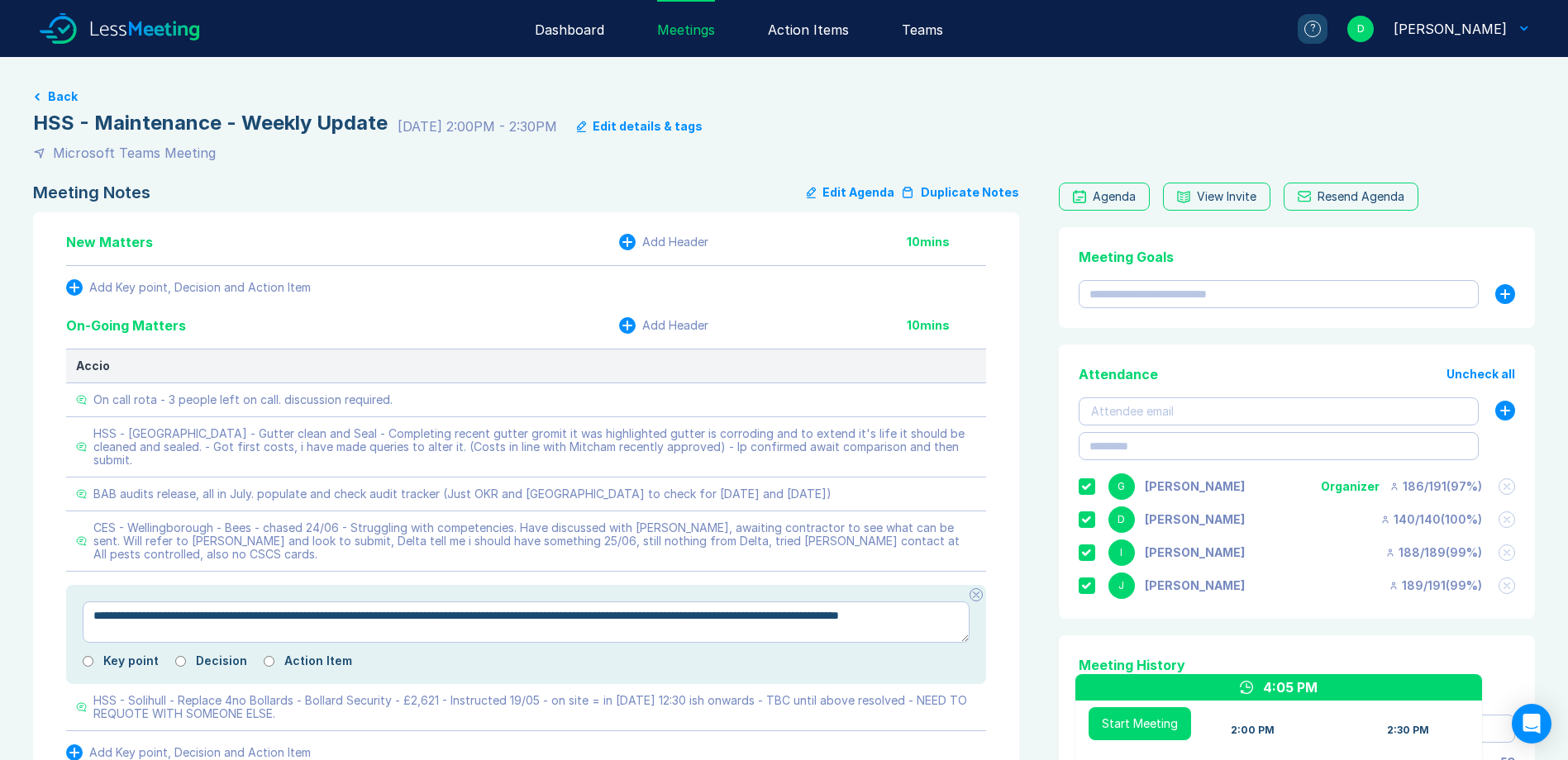 type on "*" 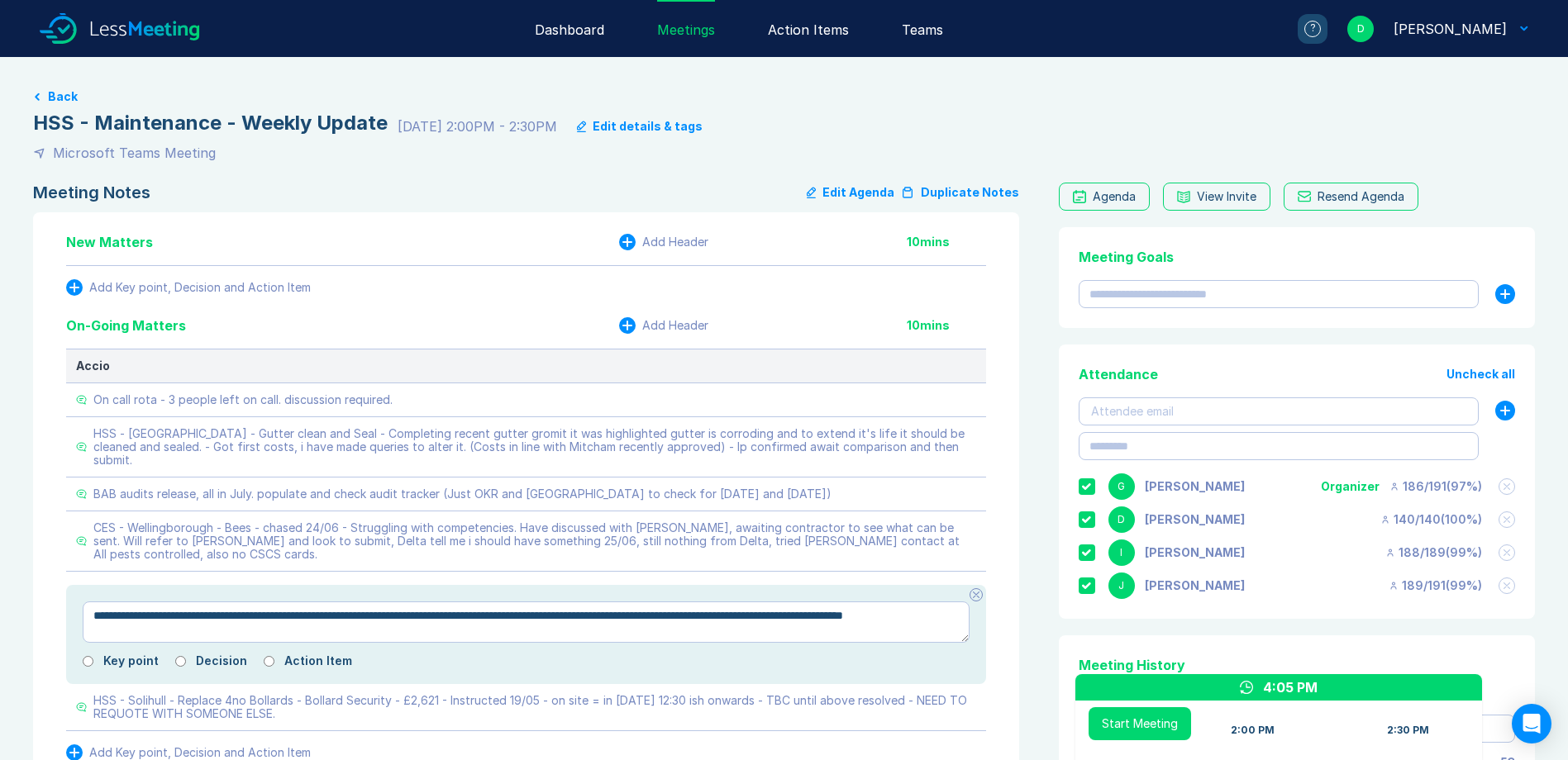 type on "*" 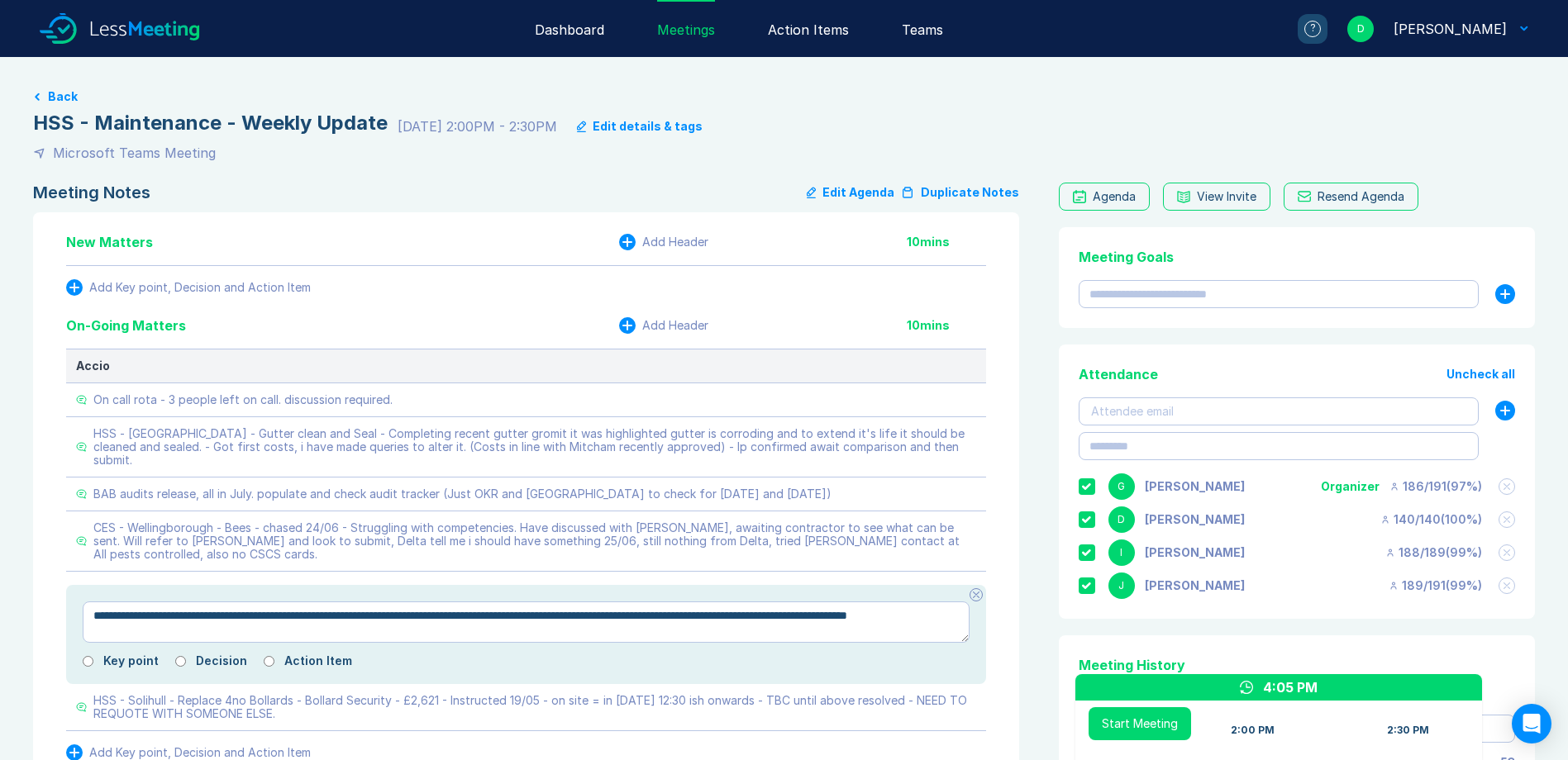 type on "*" 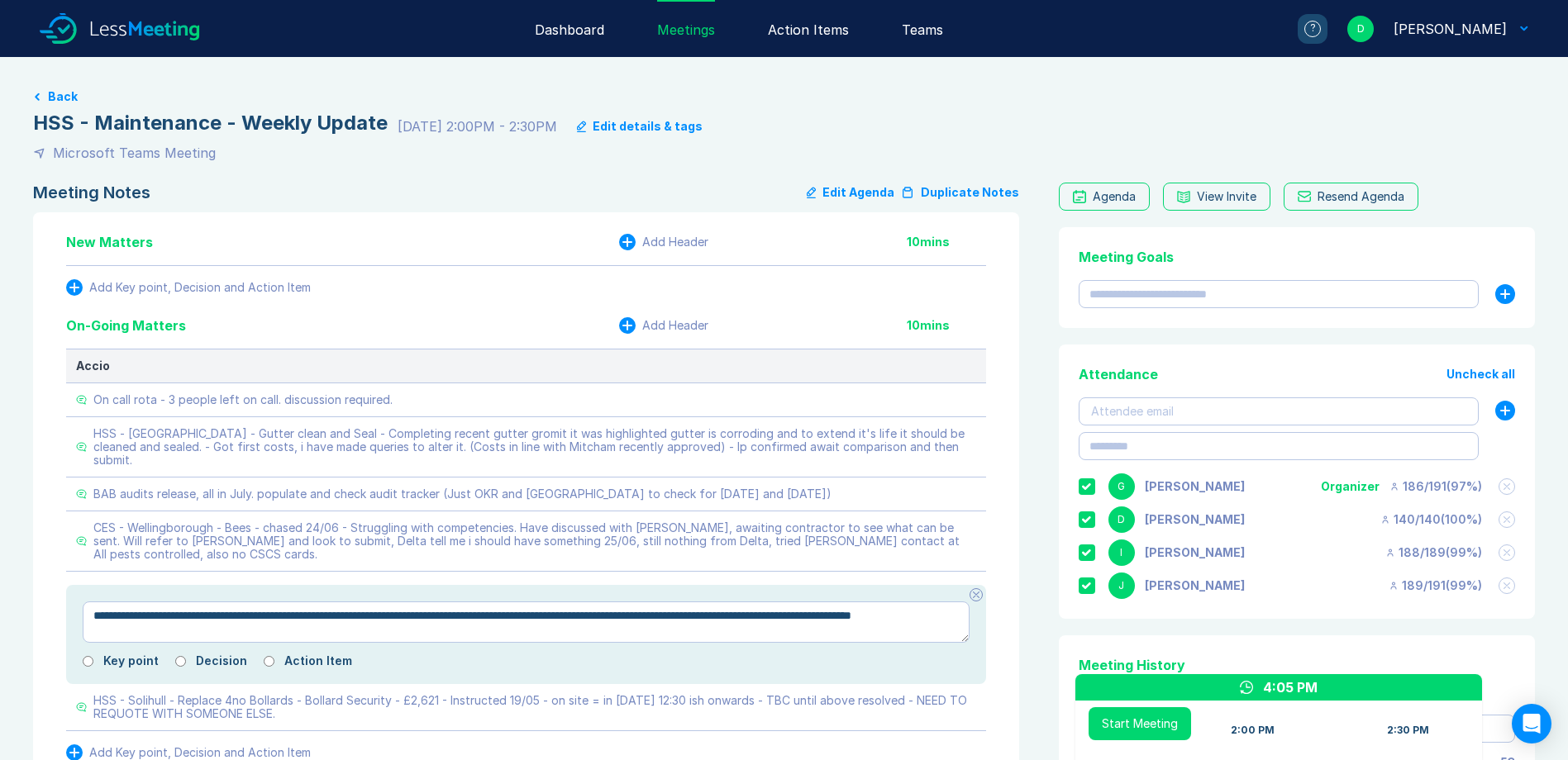type on "*" 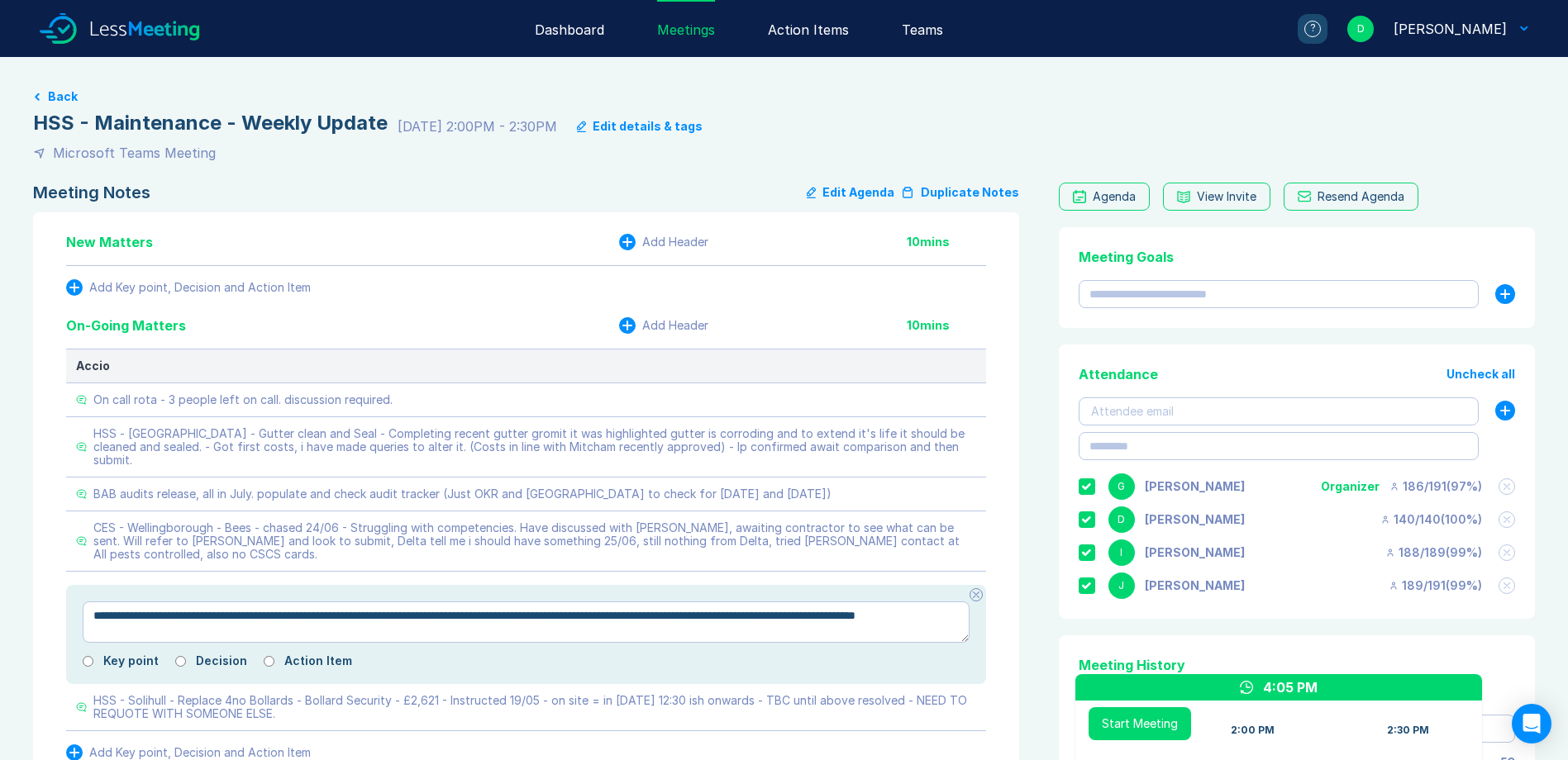 type on "*" 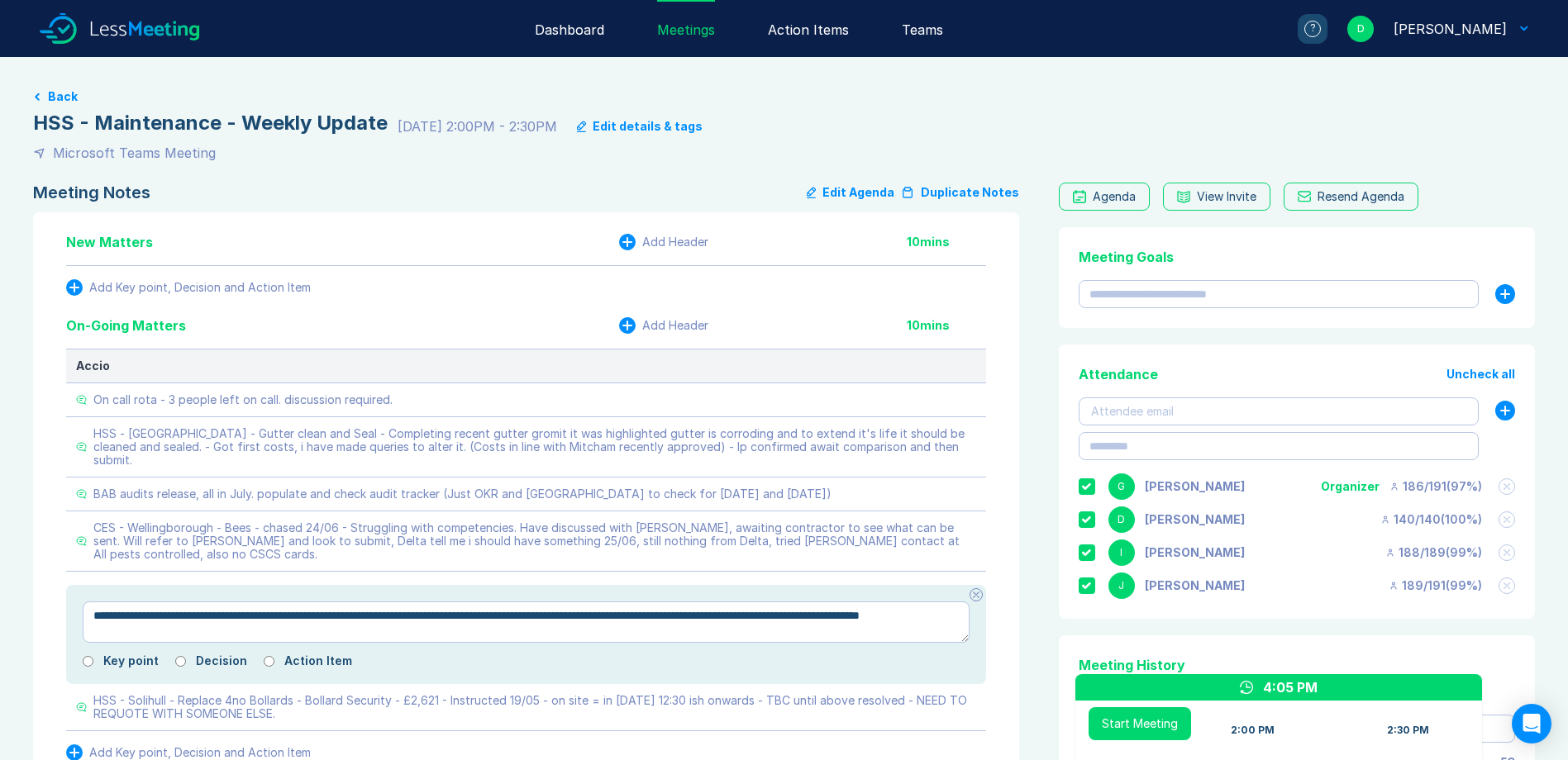type on "*" 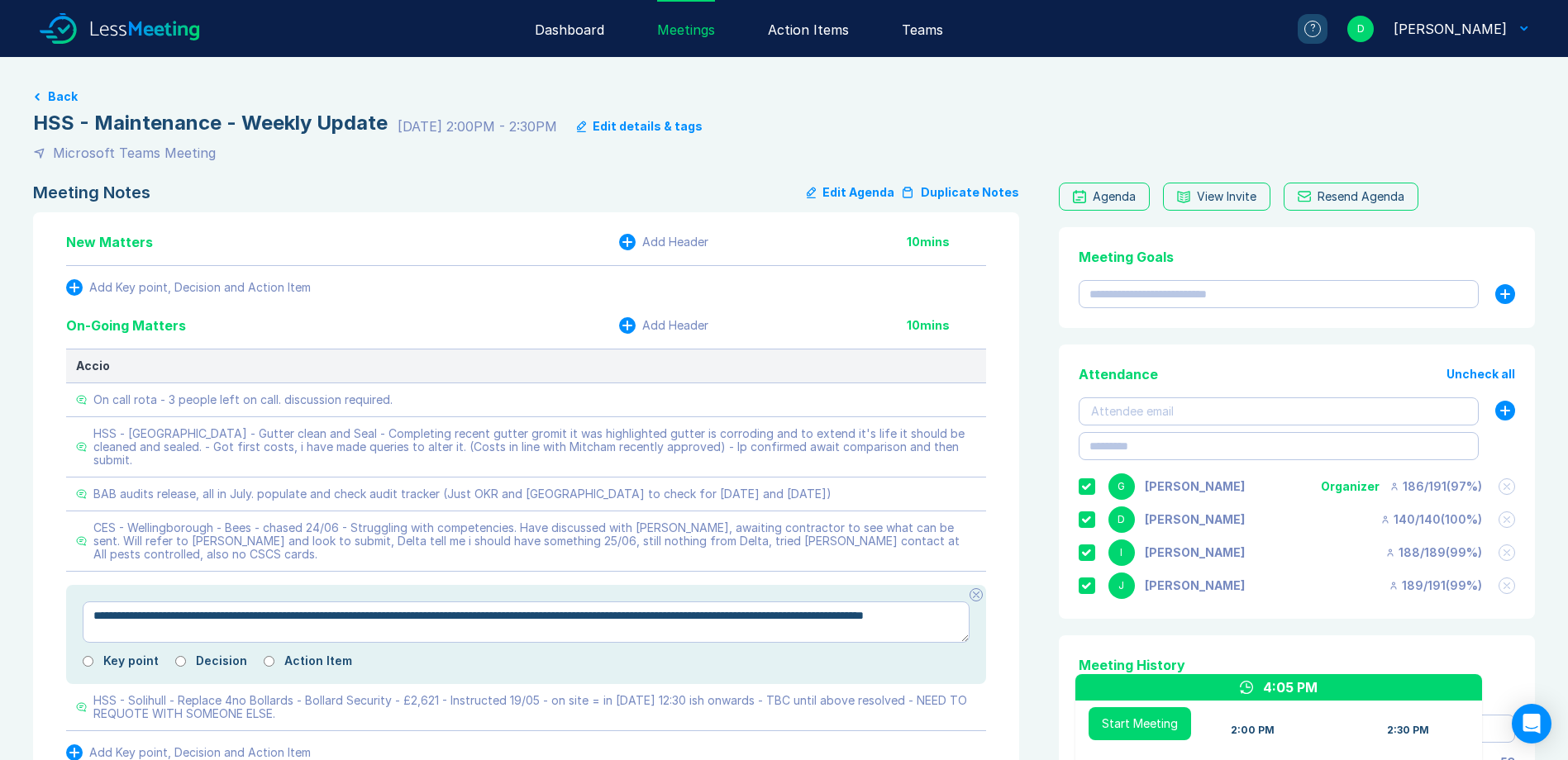 type on "*" 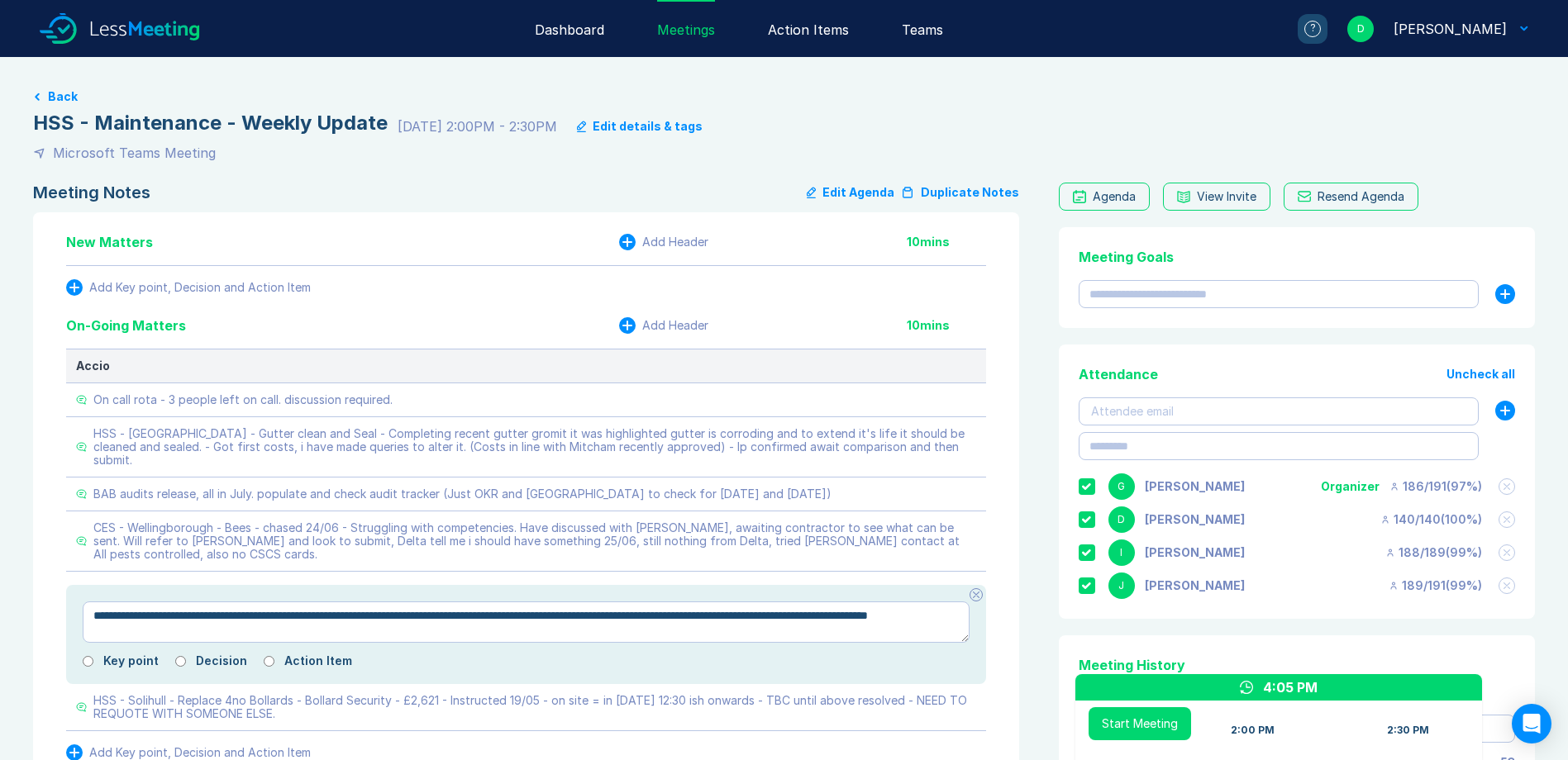 type on "*" 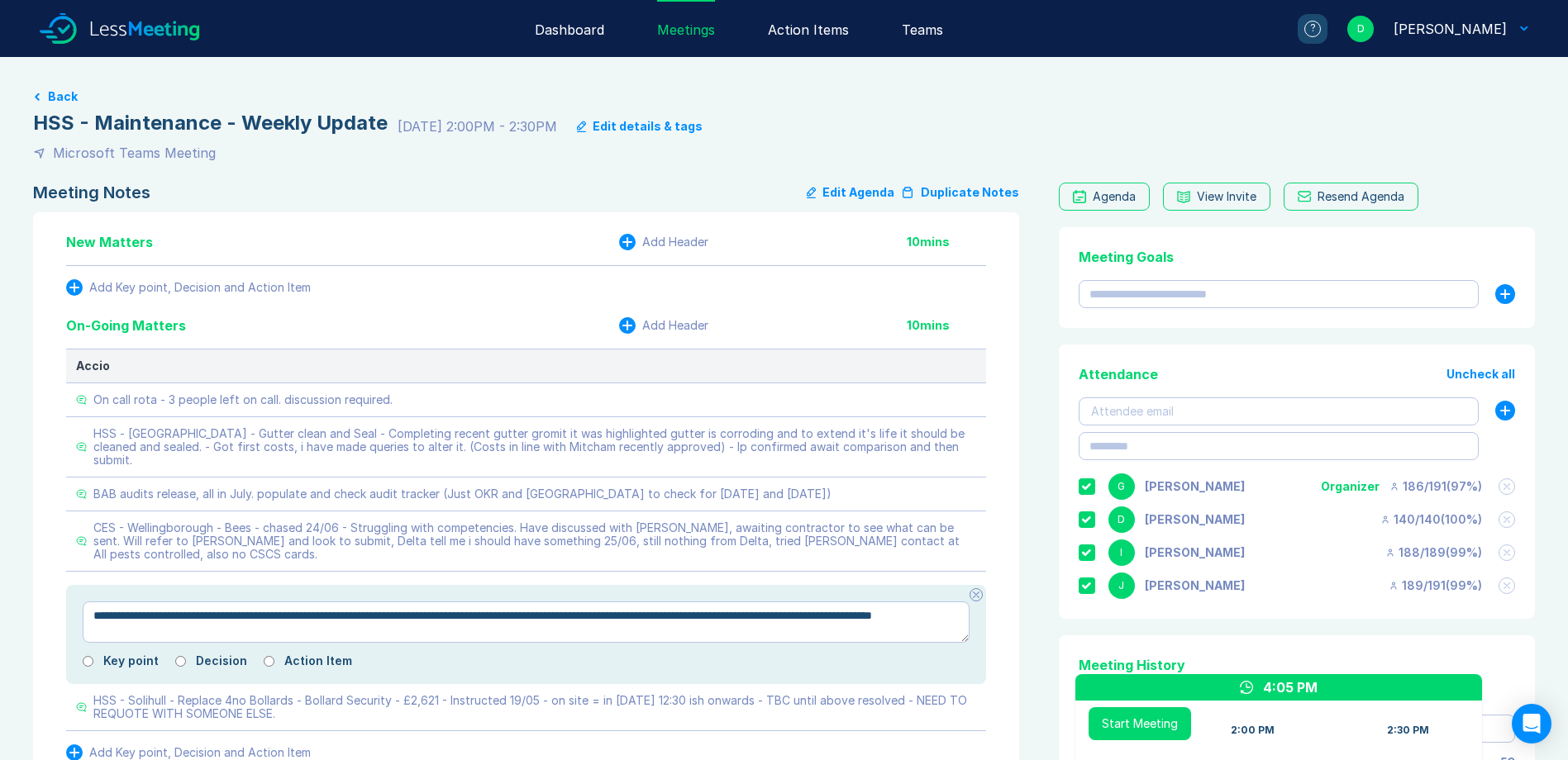 type on "*" 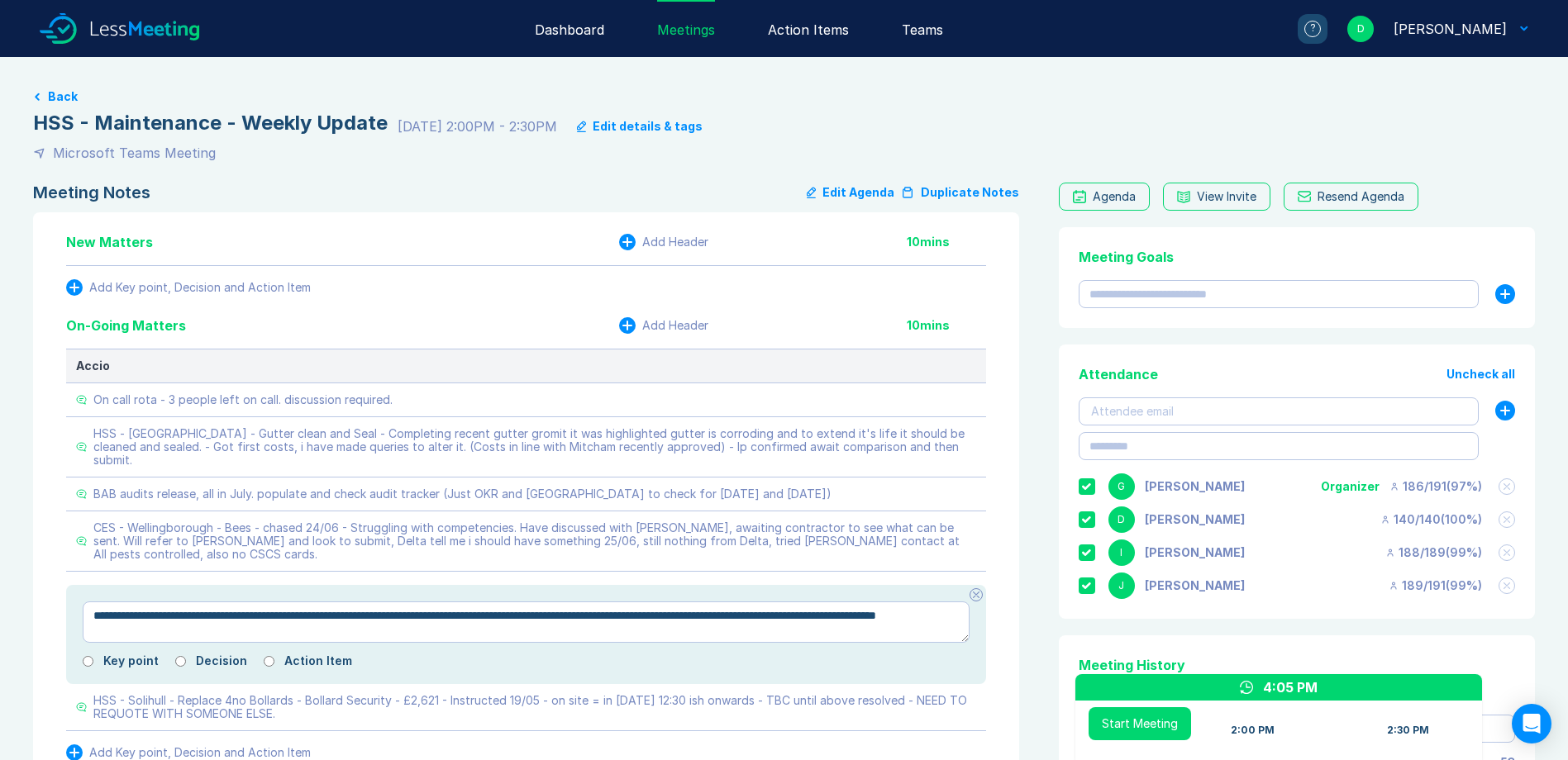 type on "*" 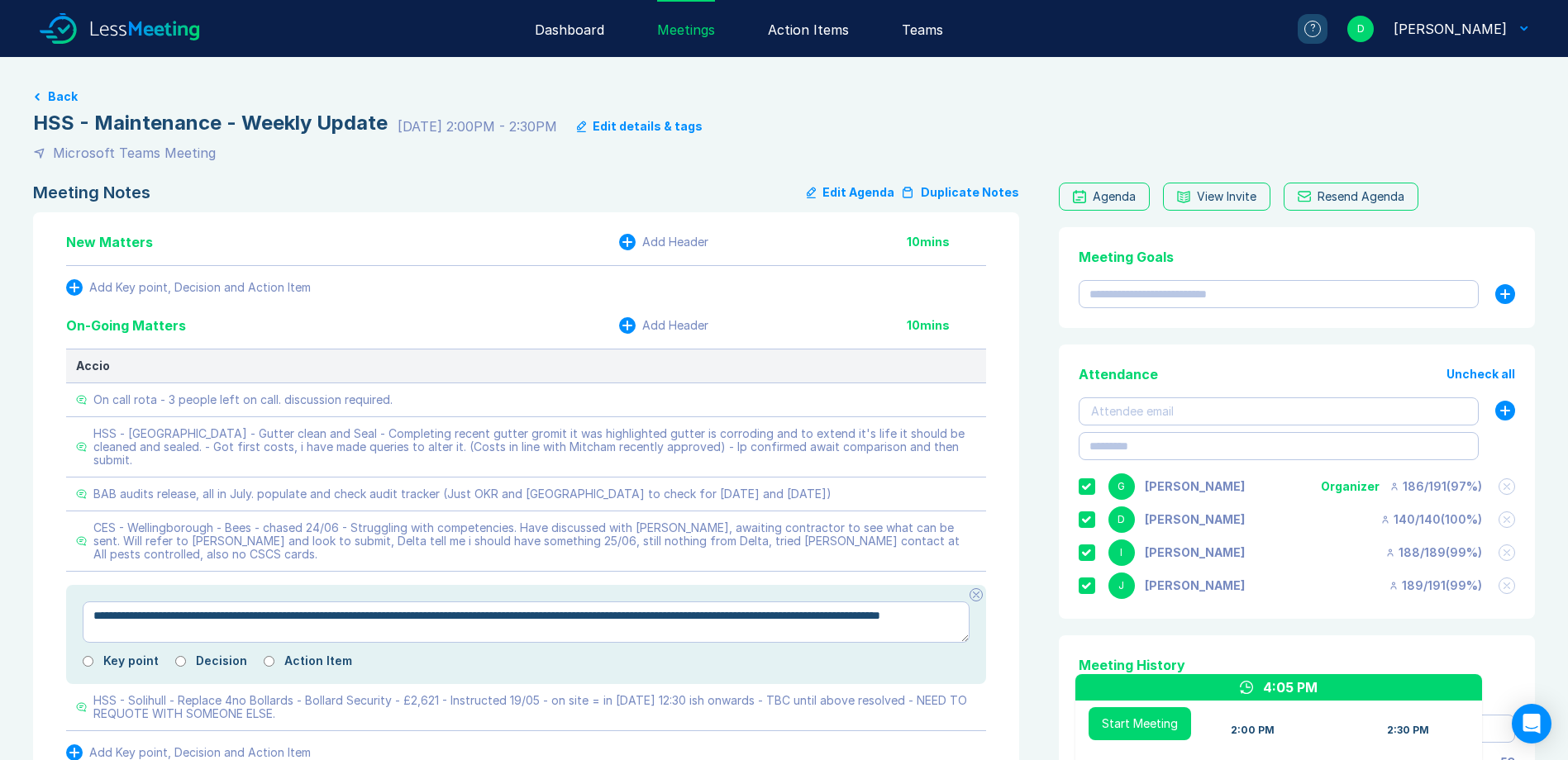 type on "*" 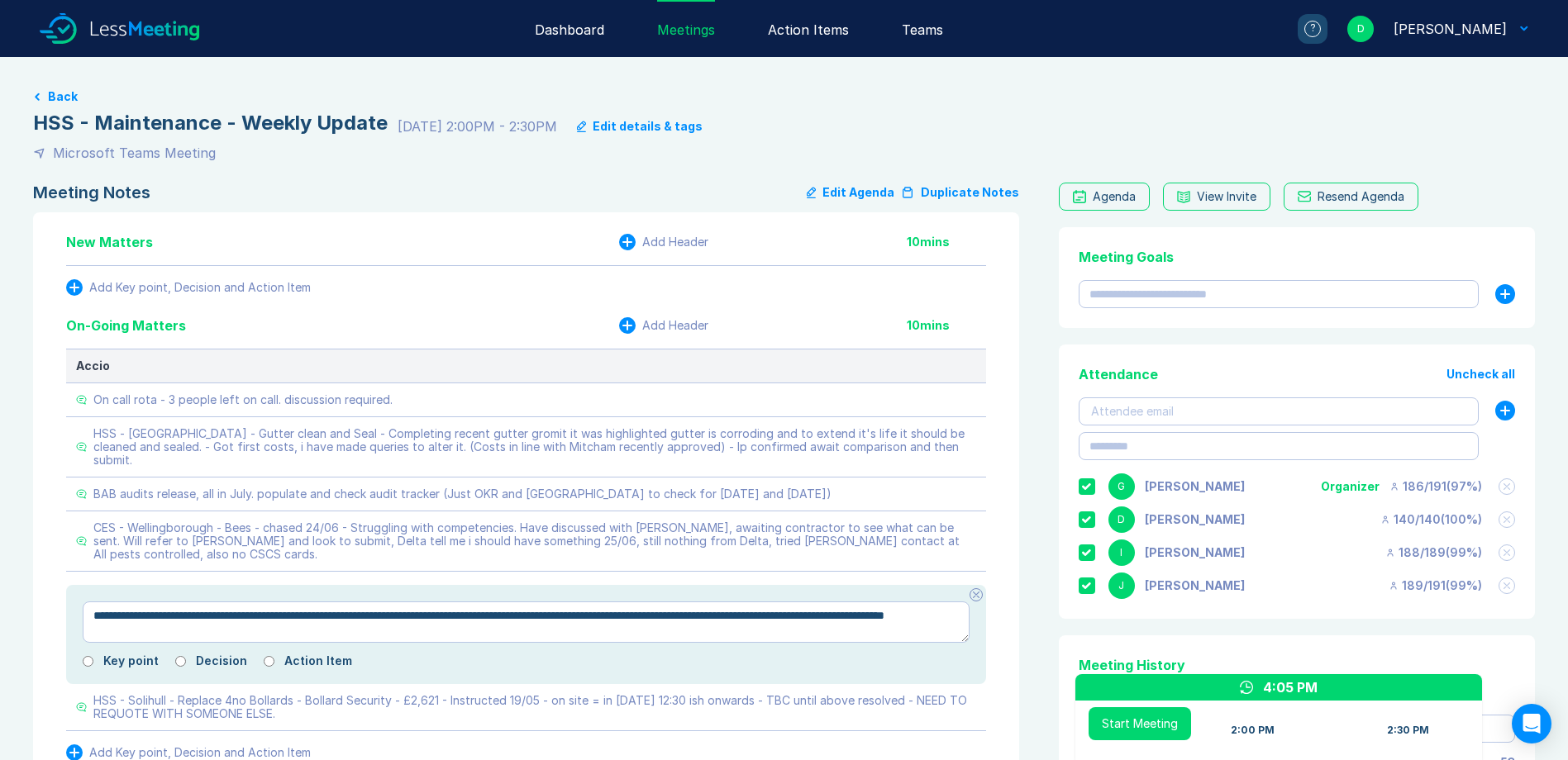 type on "*" 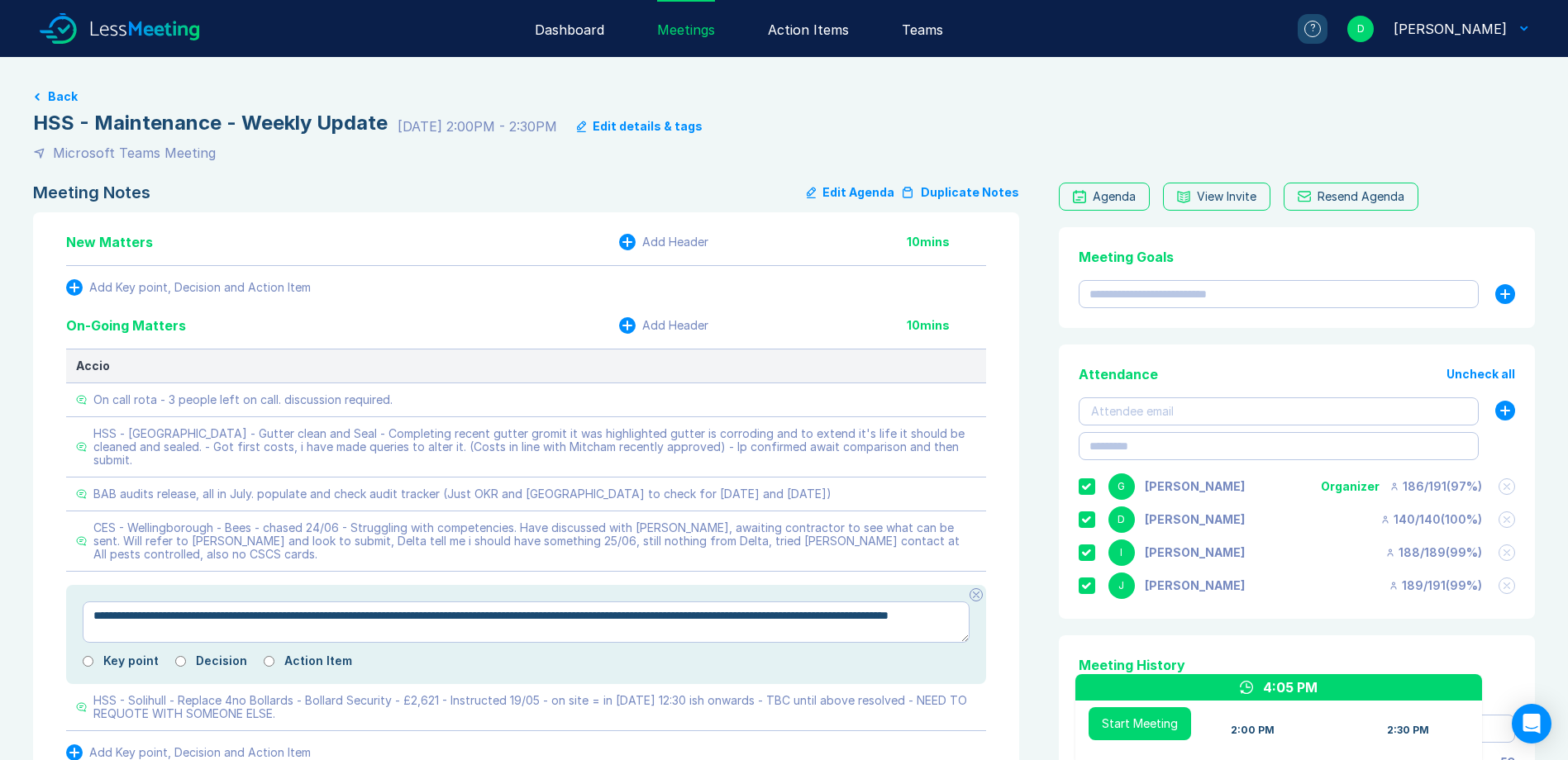 type on "*" 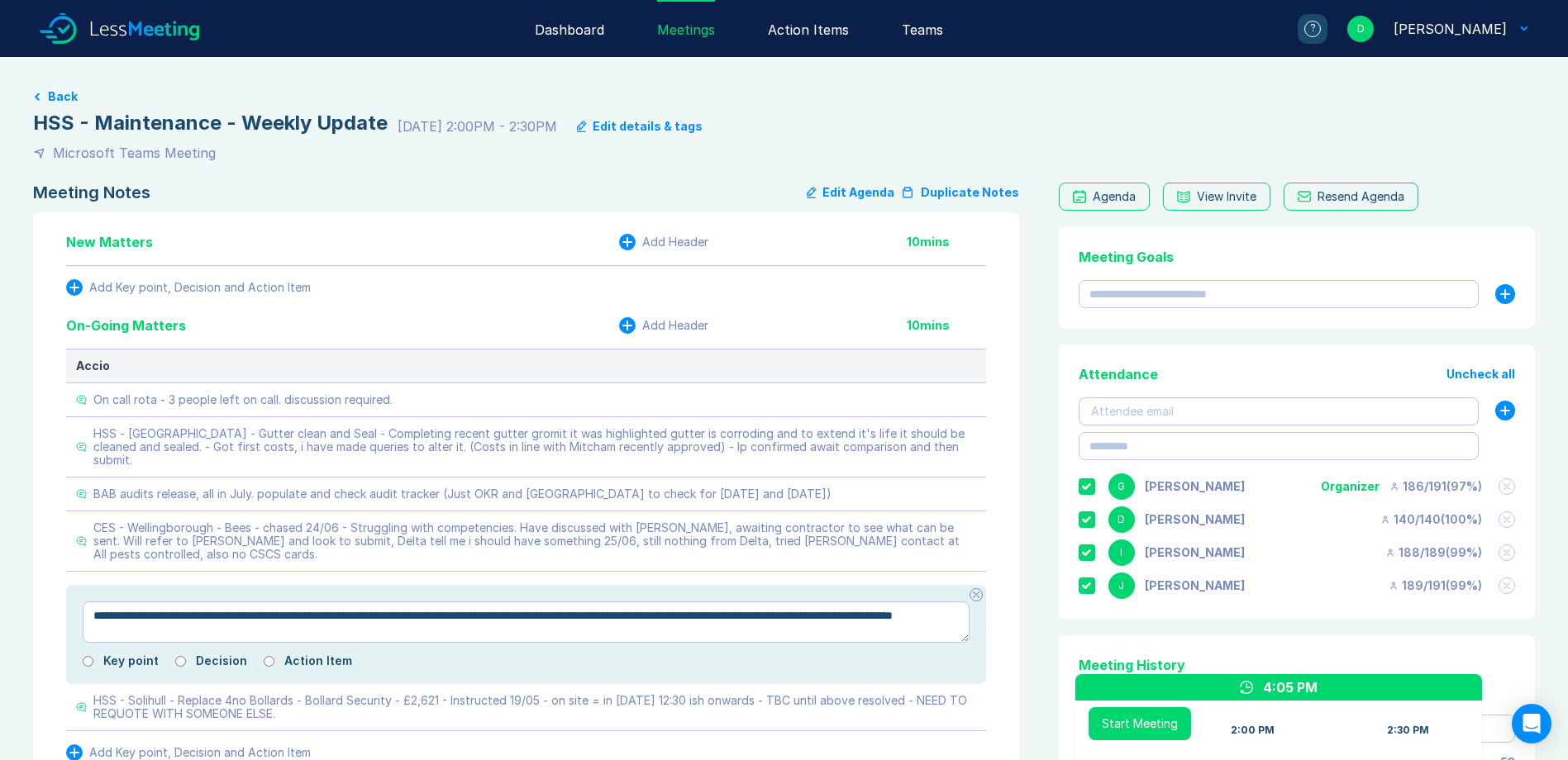type on "*" 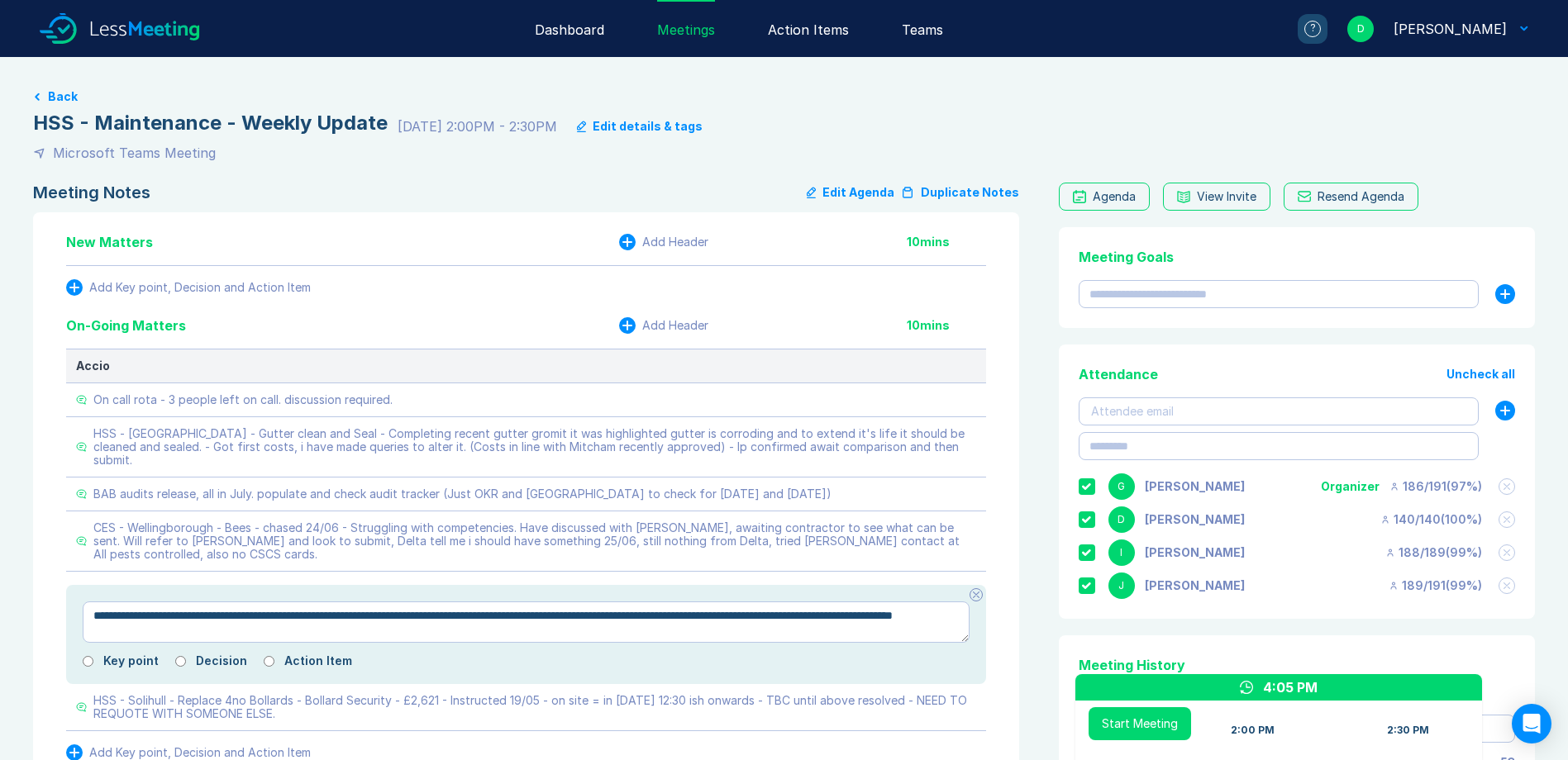type on "**********" 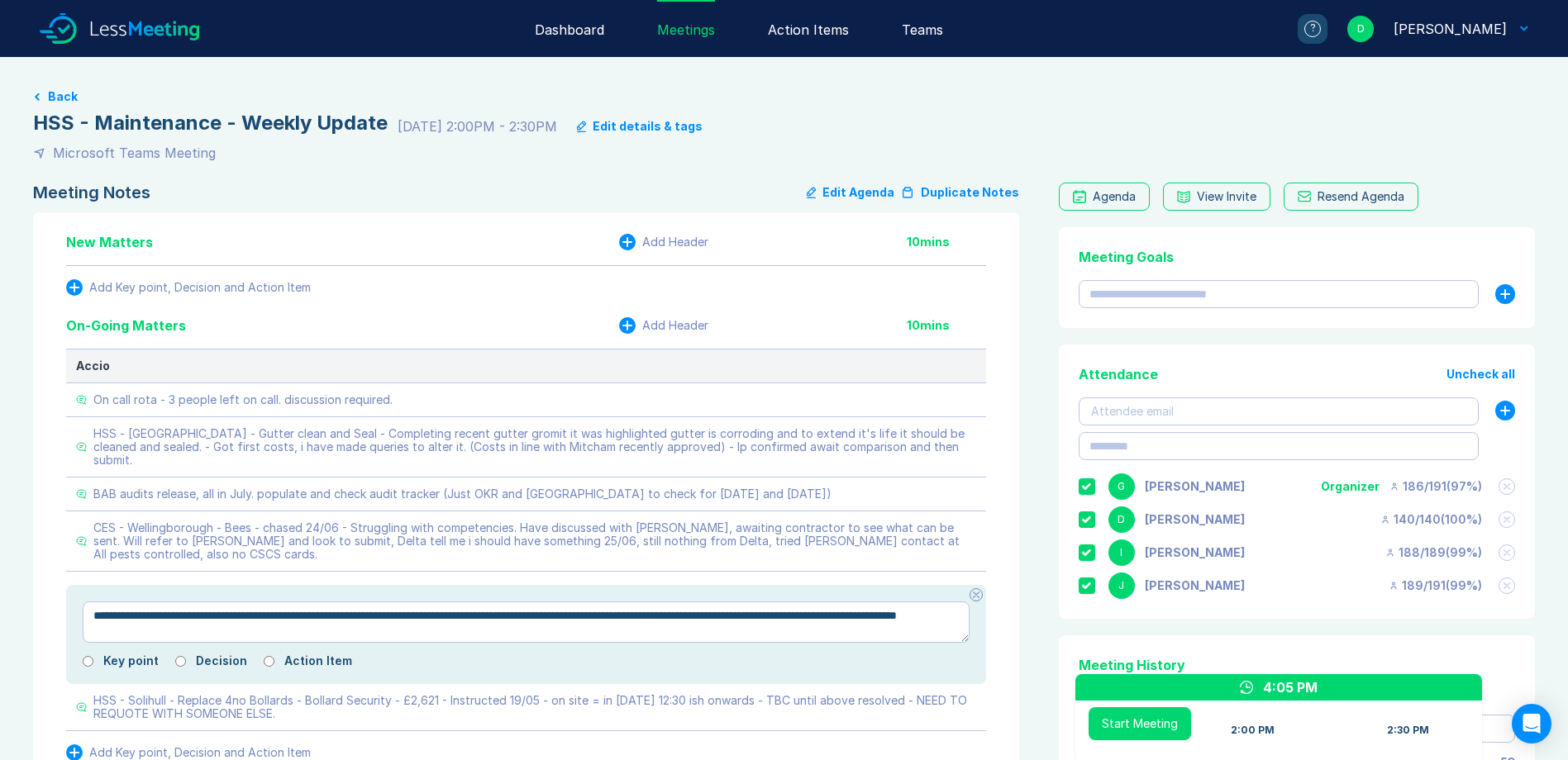 type on "*" 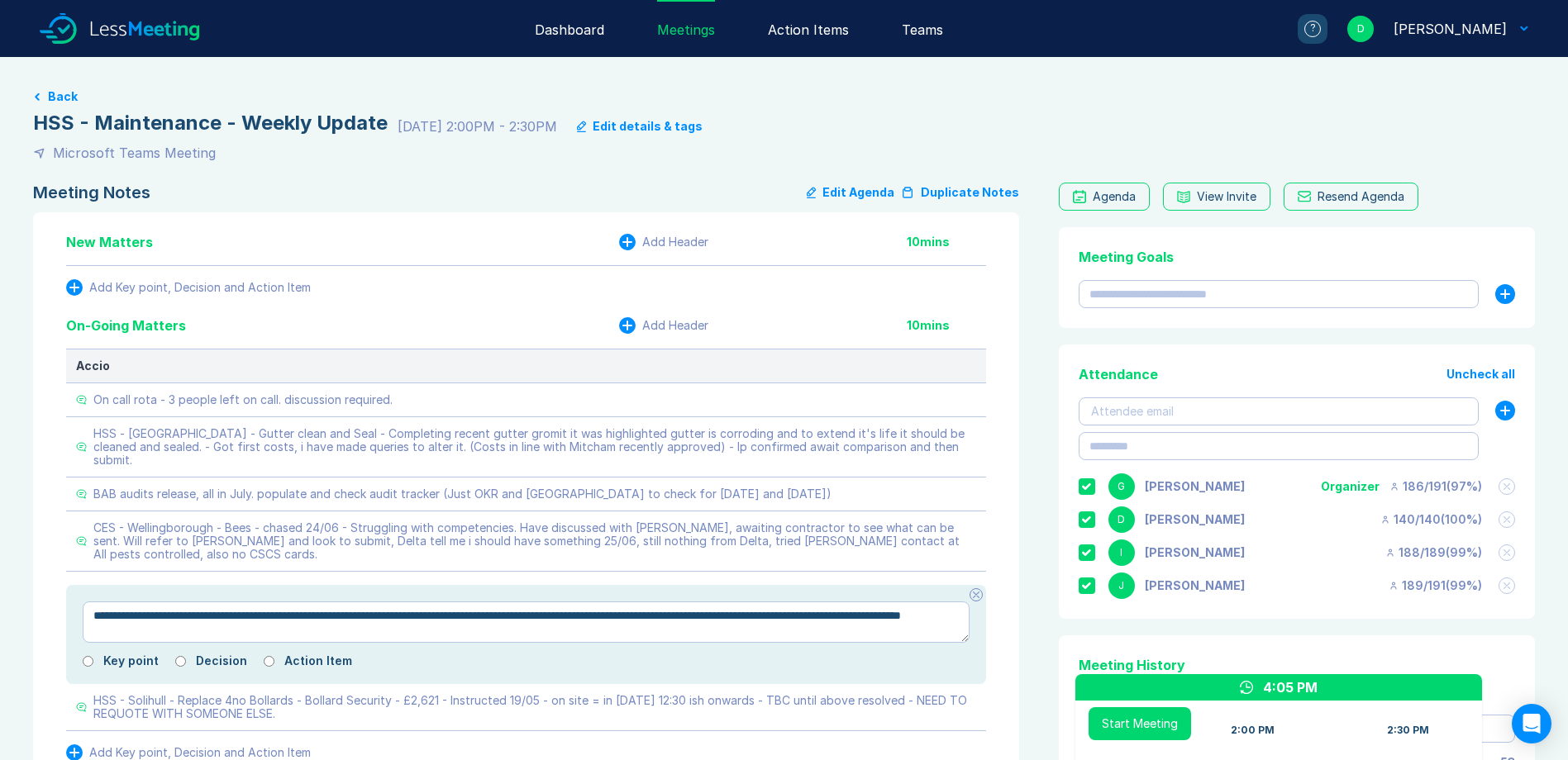 type on "*" 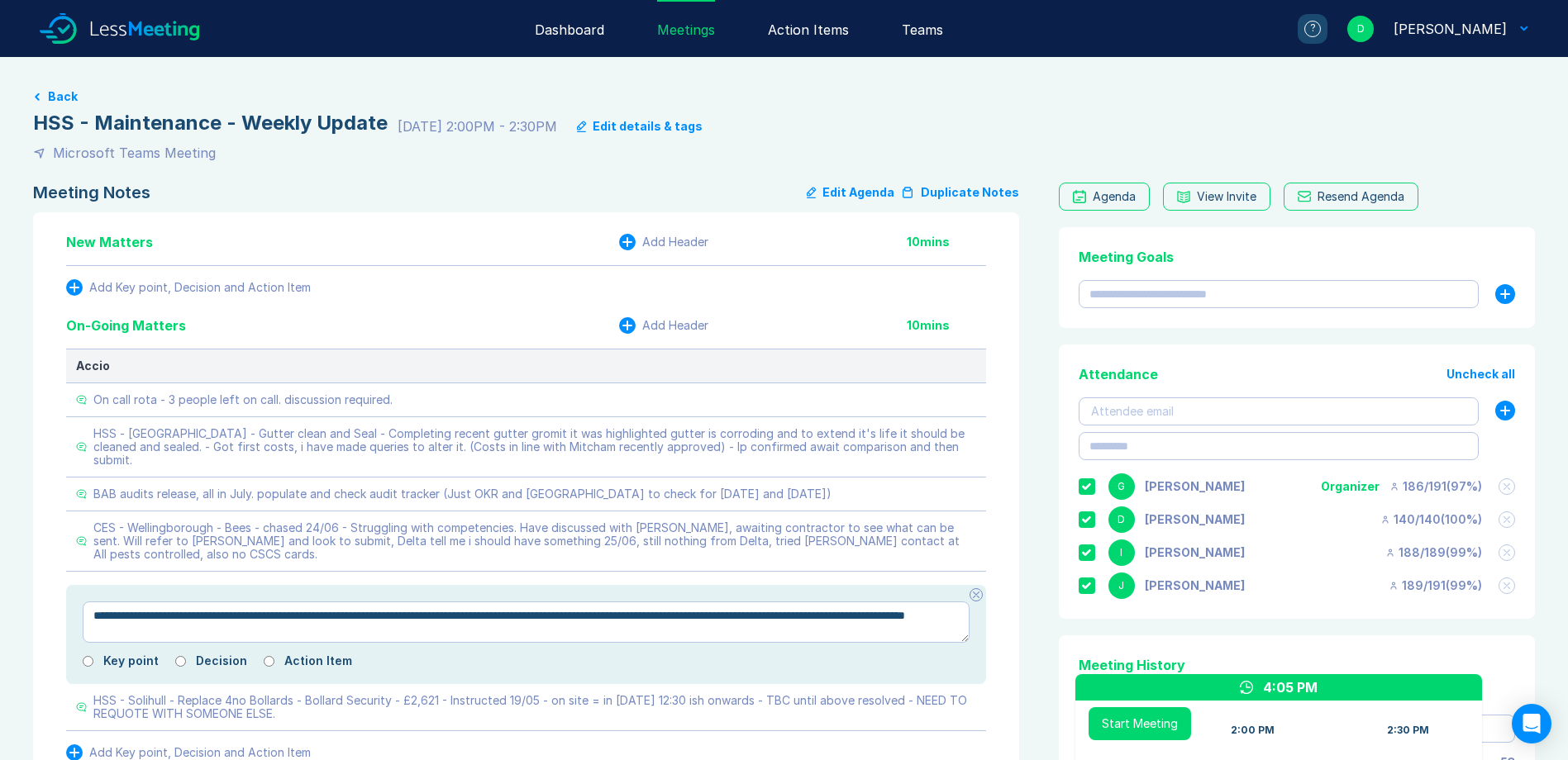 type on "*" 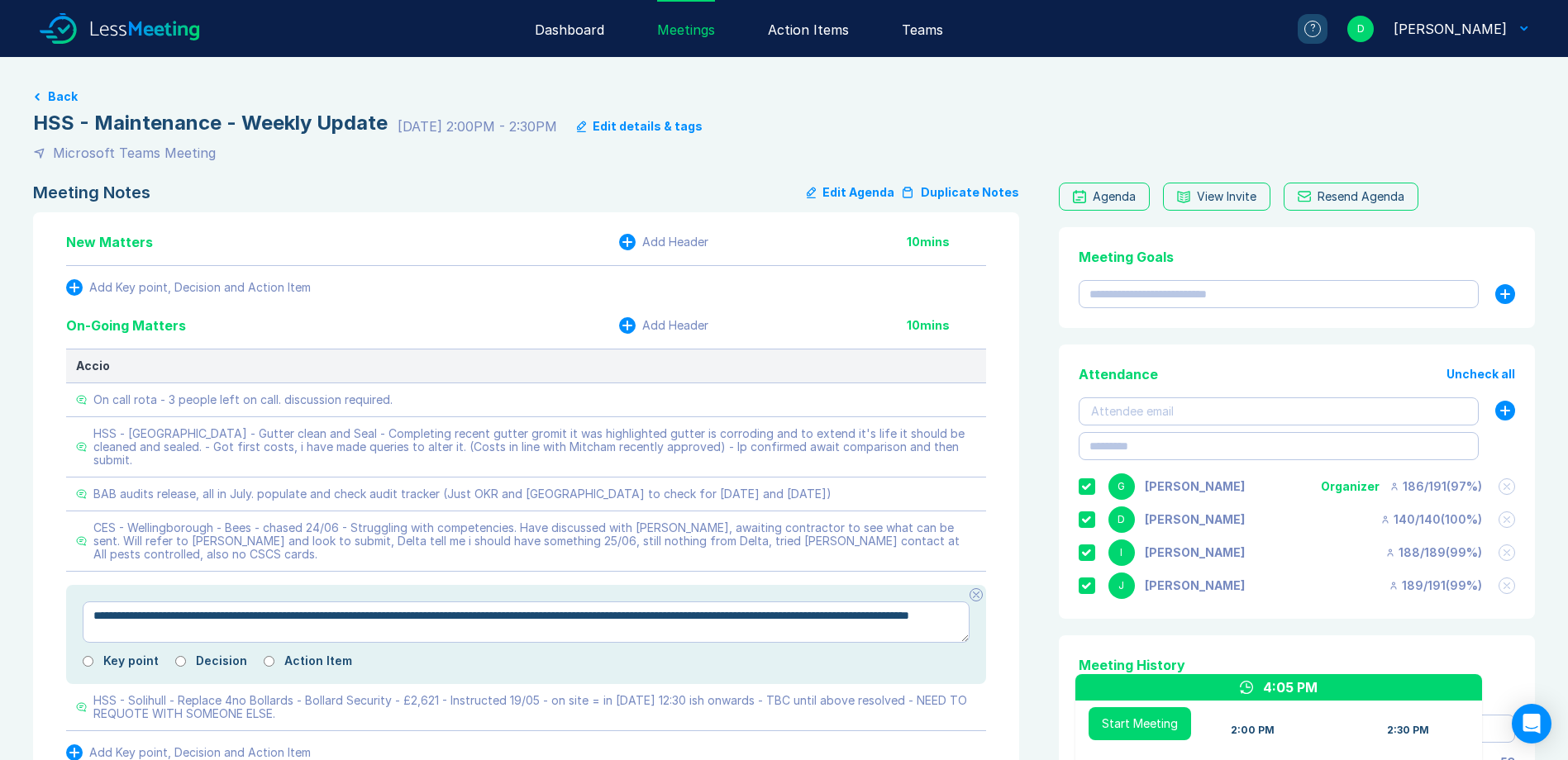 type on "*" 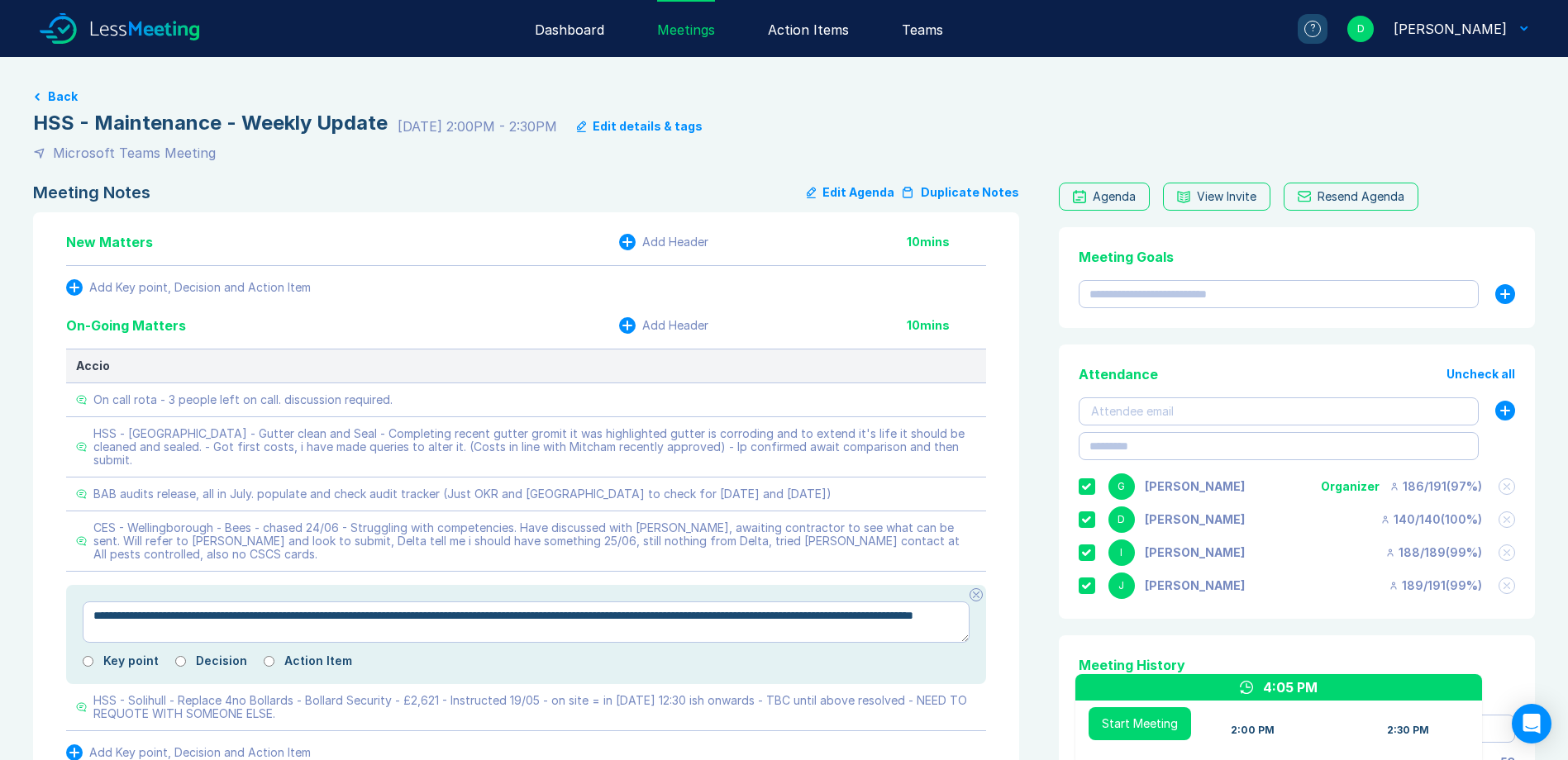 type on "*" 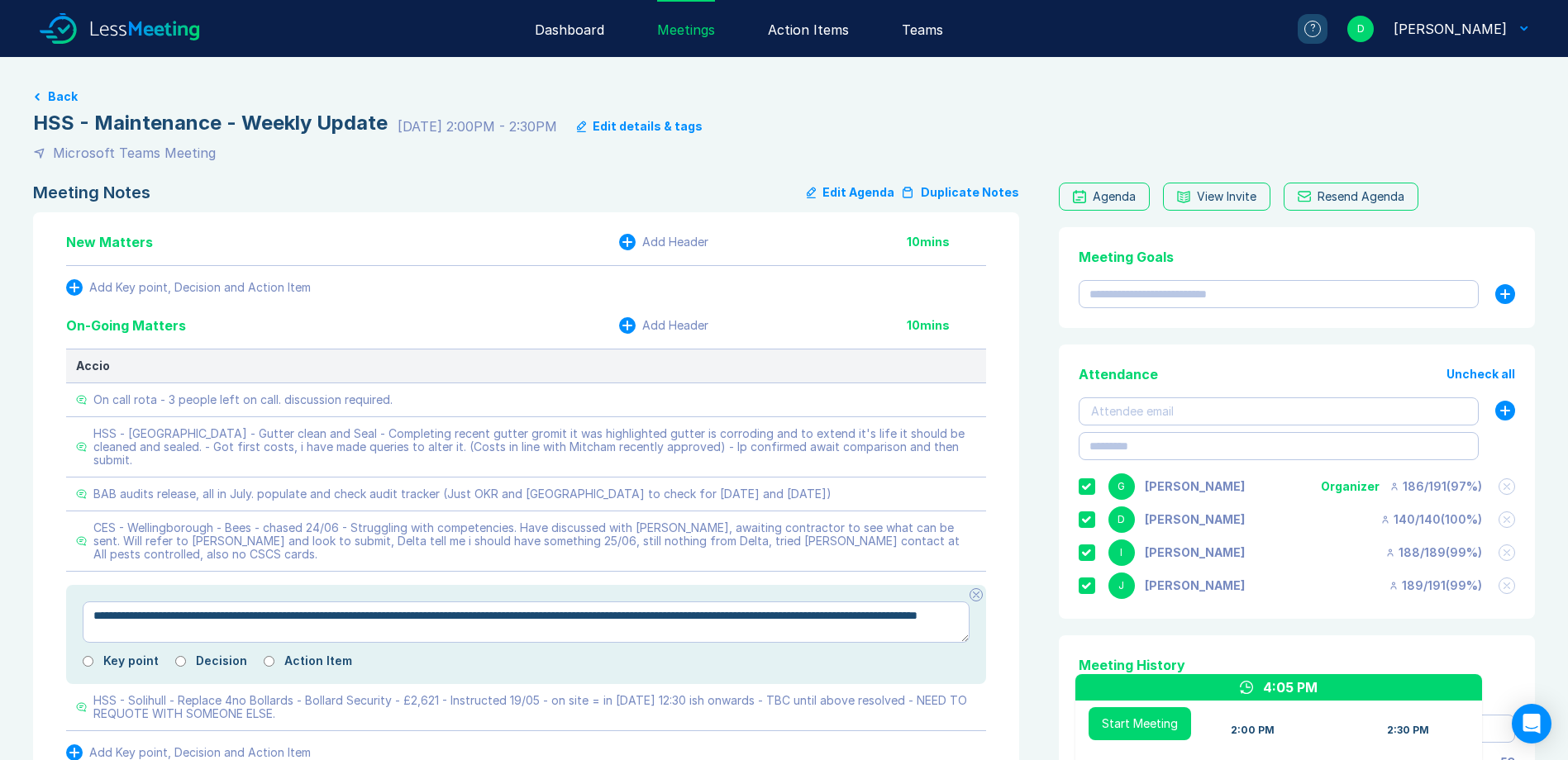 type on "*" 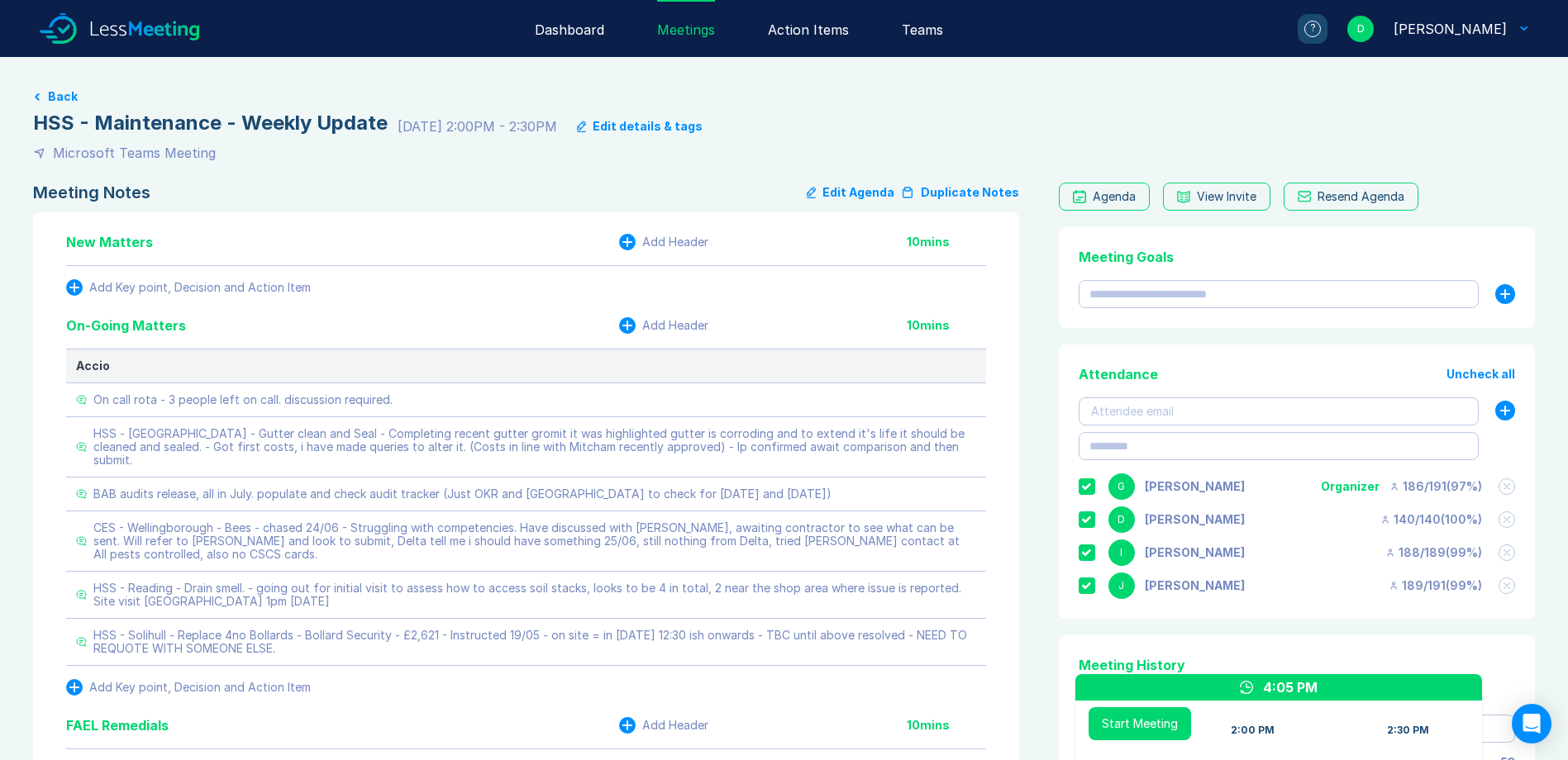 click on "Meeting Notes Edit Agenda Duplicate Notes New Matters Add Header 10  mins Add Key point, Decision and Action Item On-Going Matters Add Header 10  mins Accio On call rota - 3 people left on call. discussion required. HSS - [GEOGRAPHIC_DATA] - Gutter clean and Seal - Completing recent gutter gromit it was highlighted gutter is corroding and to extend it's life it should be cleaned and sealed. - Got first costs, i have made queries to alter it. (Costs in line with Mitcham recently approved) - Ip confirmed await comparison and then submit. BAB audits release, all in July. populate and check audit tracker (Just OKR and [GEOGRAPHIC_DATA] to check for [DATE] and [DATE]) CES - [GEOGRAPHIC_DATA] - Bees  -  chased 24/06 - Struggling with competencies. Have discussed with [PERSON_NAME], awaiting contractor to see what can be sent. Will refer to [PERSON_NAME] and look to submit, Delta tell me i should have something 25/06, still nothing from Delta, tried [PERSON_NAME] contact at All pests controlled, also no CSCS cards. Add Key point, Decision and Action Item 10 10" at bounding box center [784, 7534] 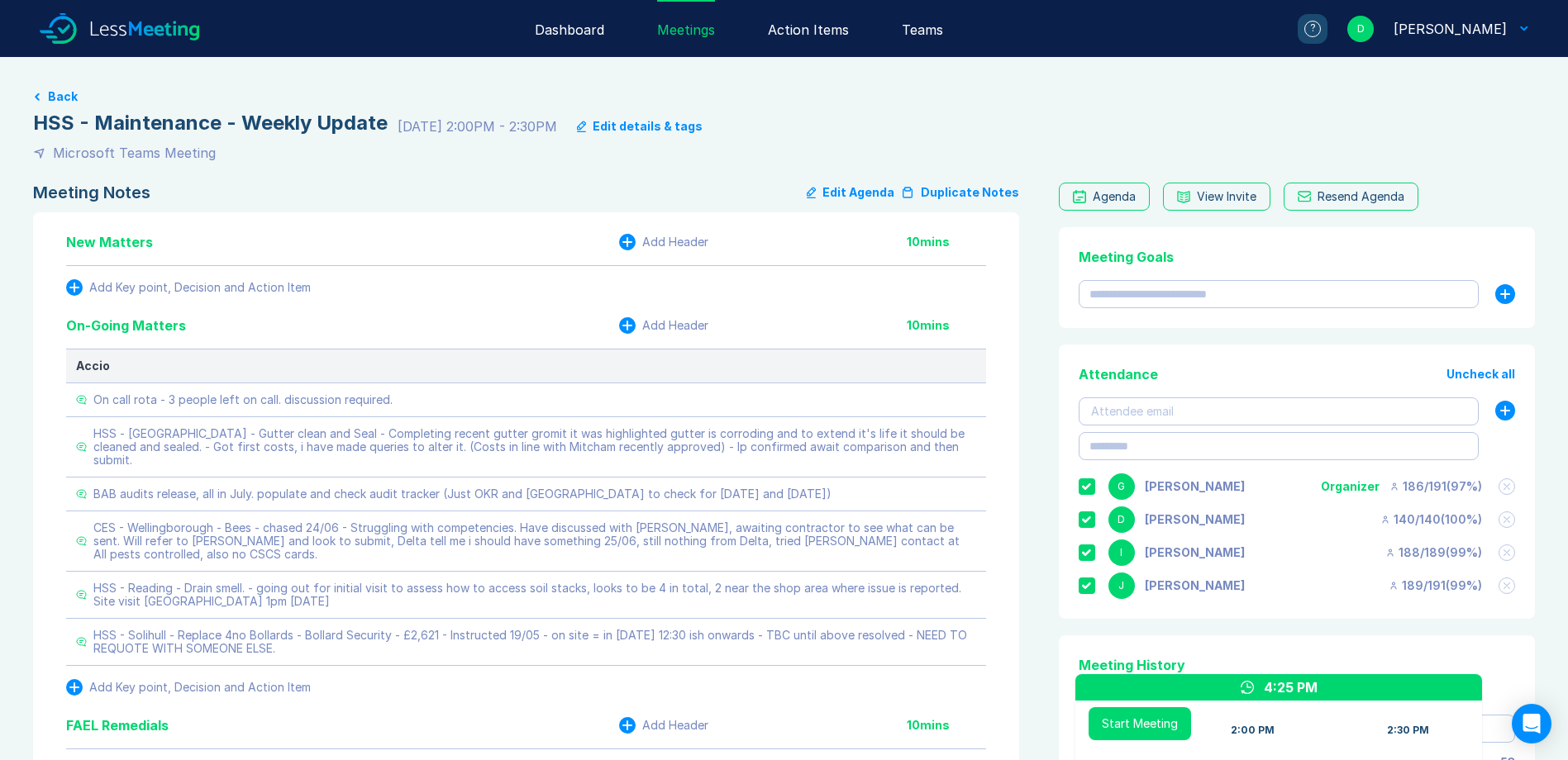 click on "Meeting Notes Edit Agenda Duplicate Notes New Matters Add Header 10  mins Add Key point, Decision and Action Item On-Going Matters Add Header 10  mins Accio On call rota - 3 people left on call. discussion required. HSS - [GEOGRAPHIC_DATA] - Gutter clean and Seal - Completing recent gutter gromit it was highlighted gutter is corroding and to extend it's life it should be cleaned and sealed. - Got first costs, i have made queries to alter it. (Costs in line with Mitcham recently approved) - Ip confirmed await comparison and then submit. BAB audits release, all in July. populate and check audit tracker (Just OKR and [GEOGRAPHIC_DATA] to check for [DATE] and [DATE]) CES - [GEOGRAPHIC_DATA] - Bees  -  chased 24/06 - Struggling with competencies. Have discussed with [PERSON_NAME], awaiting contractor to see what can be sent. Will refer to [PERSON_NAME] and look to submit, Delta tell me i should have something 25/06, still nothing from Delta, tried [PERSON_NAME] contact at All pests controlled, also no CSCS cards. Add Key point, Decision and Action Item 10 10" at bounding box center [784, 7534] 